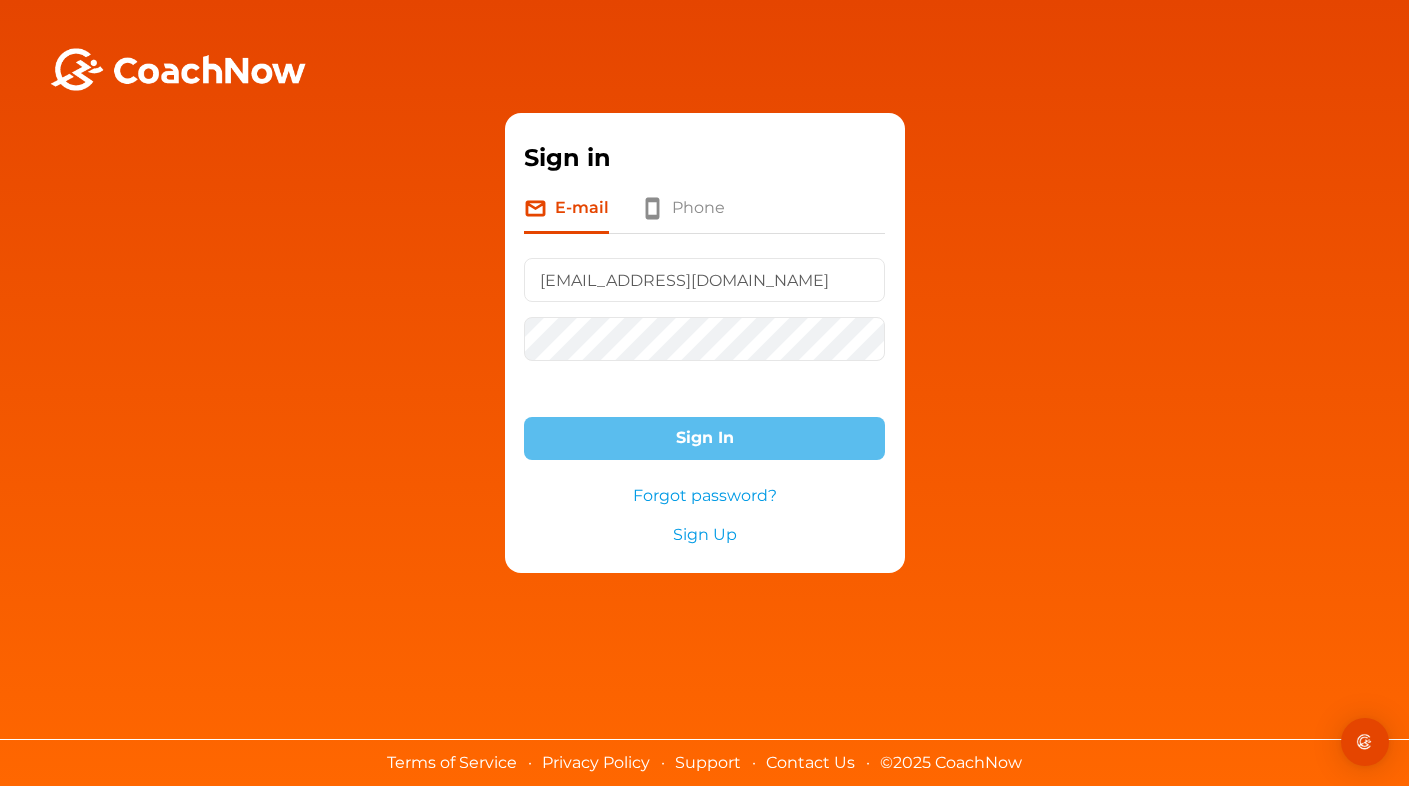scroll, scrollTop: 0, scrollLeft: 0, axis: both 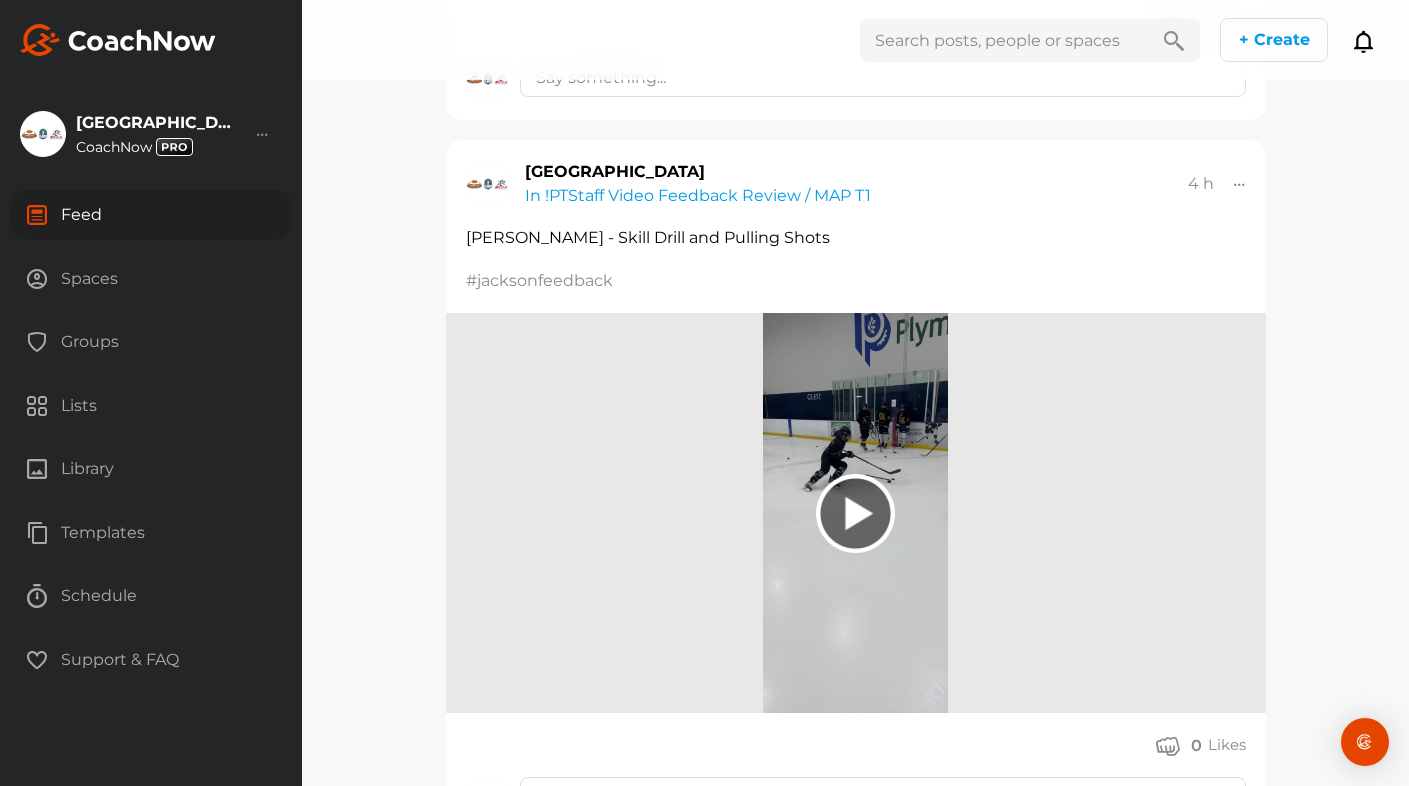 click at bounding box center (1240, 184) 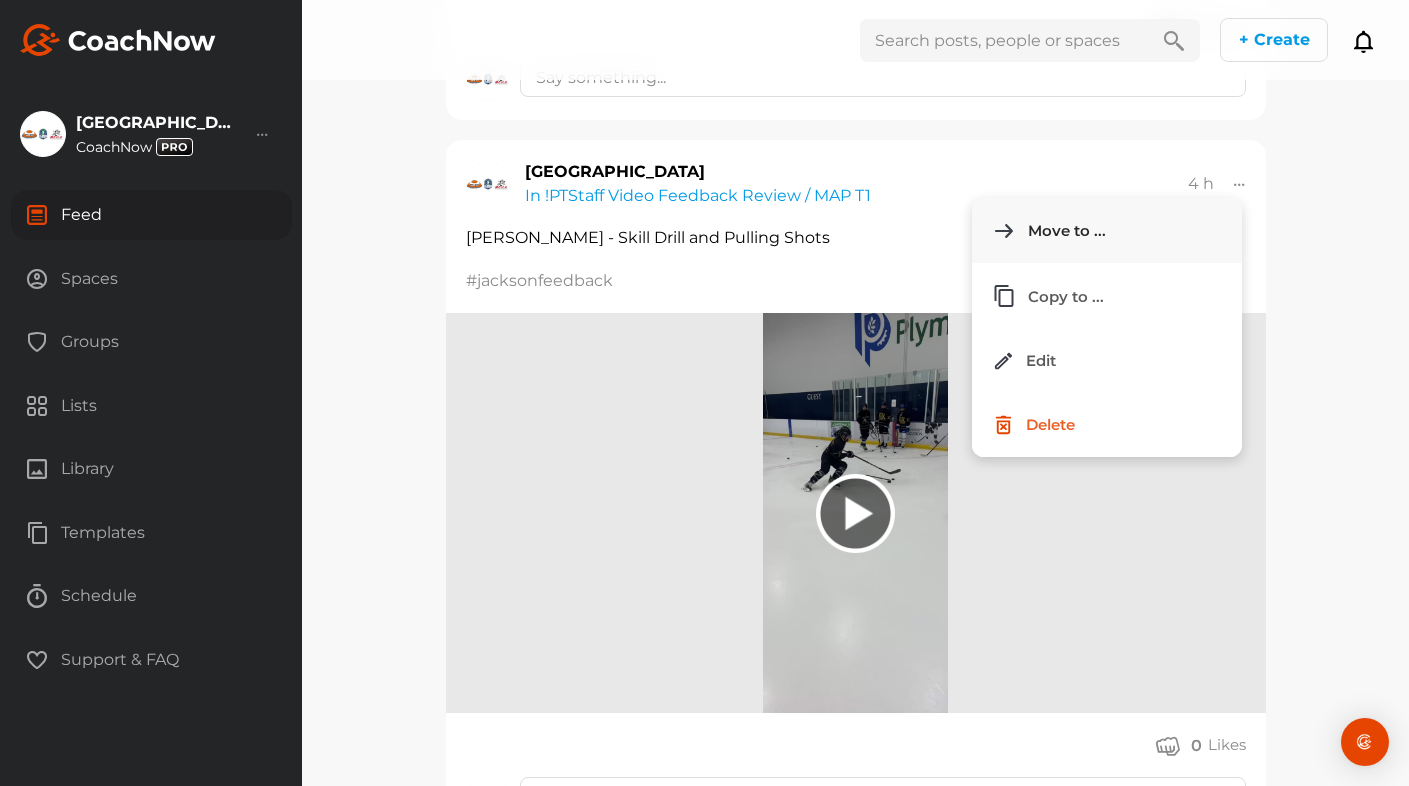 click on "Move to ..." at bounding box center (1067, 230) 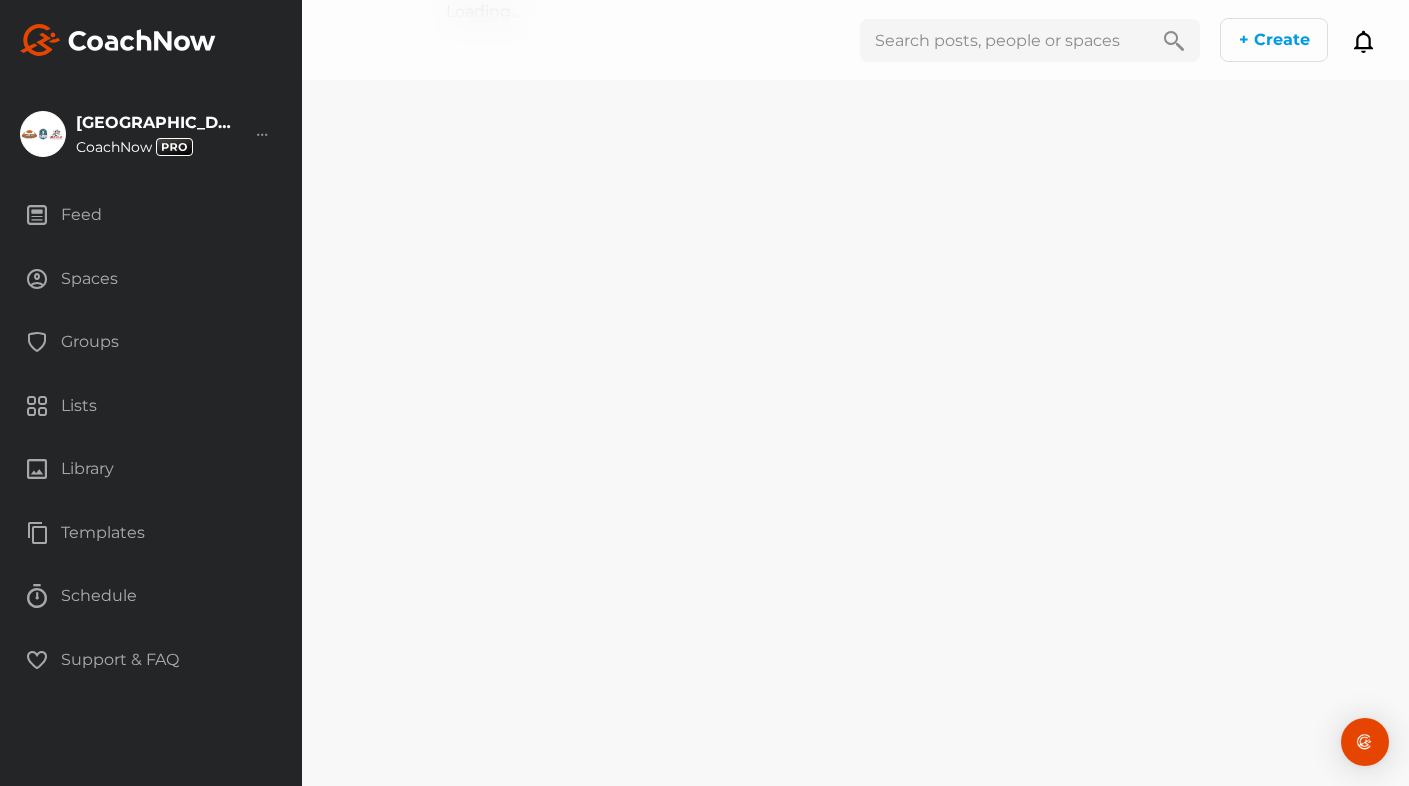 scroll, scrollTop: 0, scrollLeft: 0, axis: both 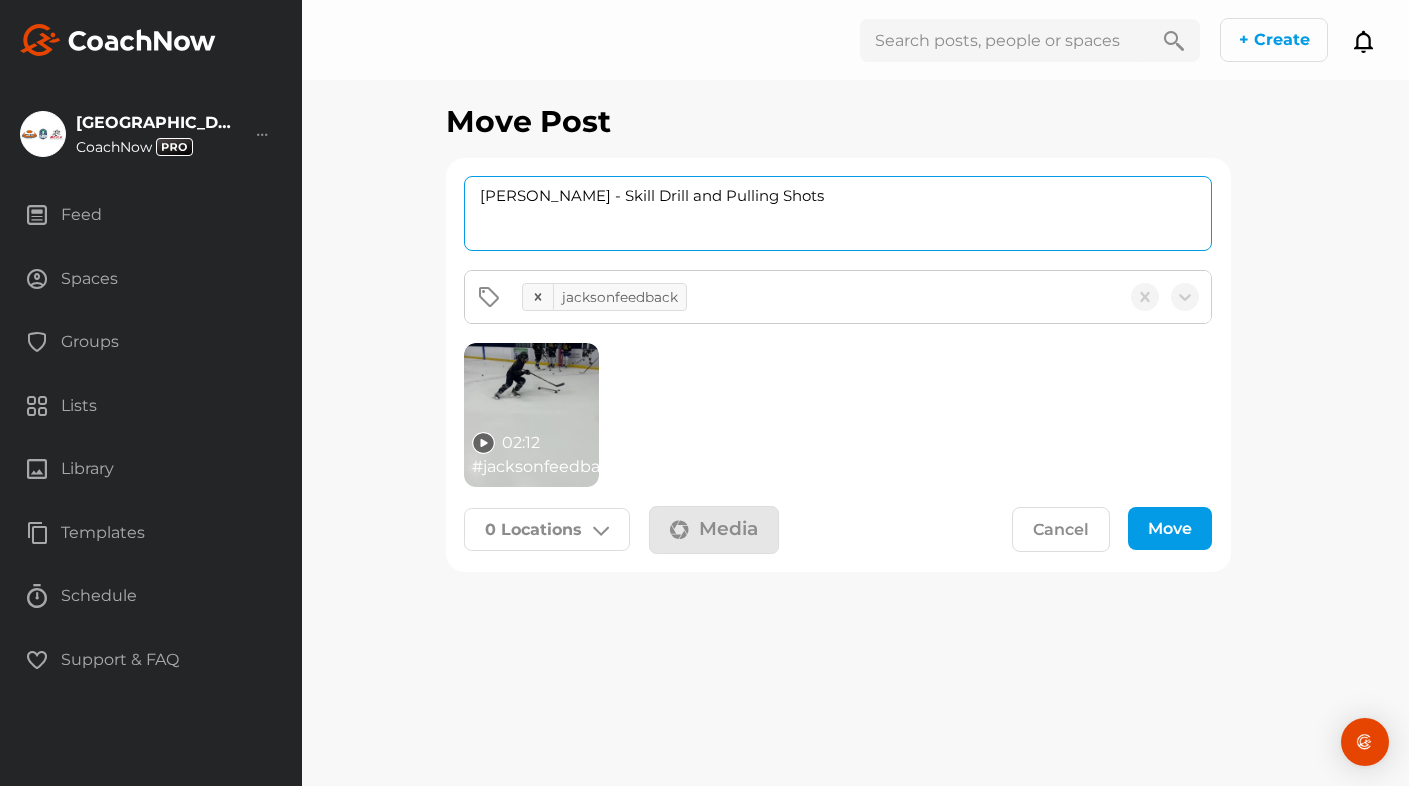 drag, startPoint x: 592, startPoint y: 194, endPoint x: 376, endPoint y: 194, distance: 216 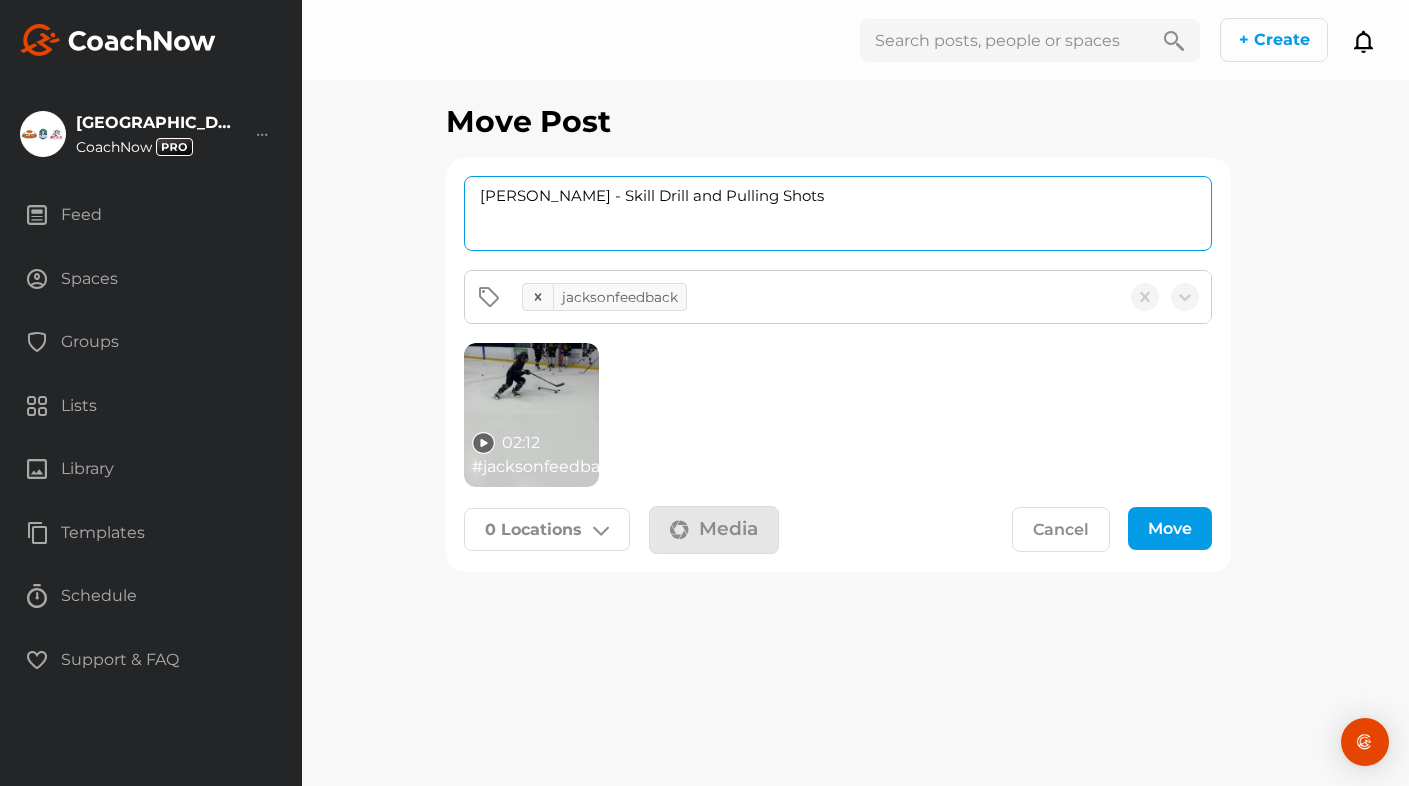 click on "Move Post [PERSON_NAME] - Skill Drill and Pulling Shots jacksonfeedback 02:12 # jacksonfeedback 0   Locations Spaces [PERSON_NAME] Hockey MH [PERSON_NAME] Hockey FH [PERSON_NAME] Hockey [PERSON_NAME] Hockey [PERSON_NAME] Hockey [PERSON_NAME] [PERSON_NAME] Hockey [PERSON_NAME] Rown Hockey [PERSON_NAME] Hockey MH [PERSON_NAME] Hockey [PERSON_NAME] Hockey FH Aiden Turunen Hockey MG [PERSON_NAME] Hockey MH [PERSON_NAME] Hockey [PERSON_NAME] Hockey MH [PERSON_NAME] Hockey [PERSON_NAME] Hockey MH [PERSON_NAME] Hockey [PERSON_NAME] Hockey MH [PERSON_NAME] Hockey [PERSON_NAME] Hockey MH [PERSON_NAME] Hockey MG [PERSON_NAME] Hockey [PERSON_NAME] [PERSON_NAME] Hockey [PERSON_NAME] [PERSON_NAME] Hockey [PERSON_NAME] Hockey Anders Opel Hockey [PERSON_NAME] Hockey MH [PERSON_NAME] Hockey MH [PERSON_NAME] Hockey JR [PERSON_NAME] Hockey MH [PERSON_NAME] Hockey MH Annika Opel Hockey Arseniy Tsapov Hockey [PERSON_NAME] Hockey MH [PERSON_NAME] Hockey MH Audyn [PERSON_NAME] Hockey MH [PERSON_NAME] Hockey" at bounding box center [855, 393] 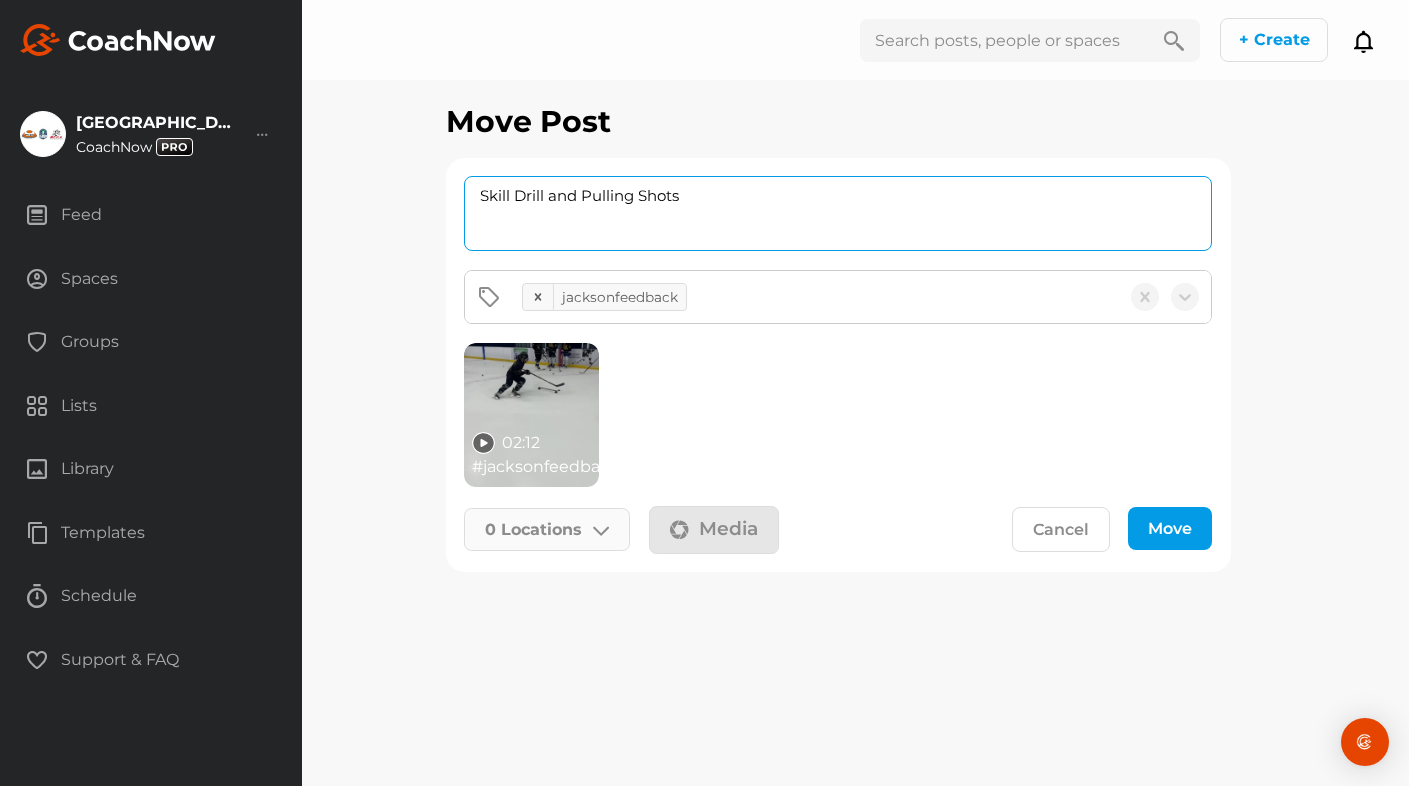 type on "Skill Drill and Pulling Shots" 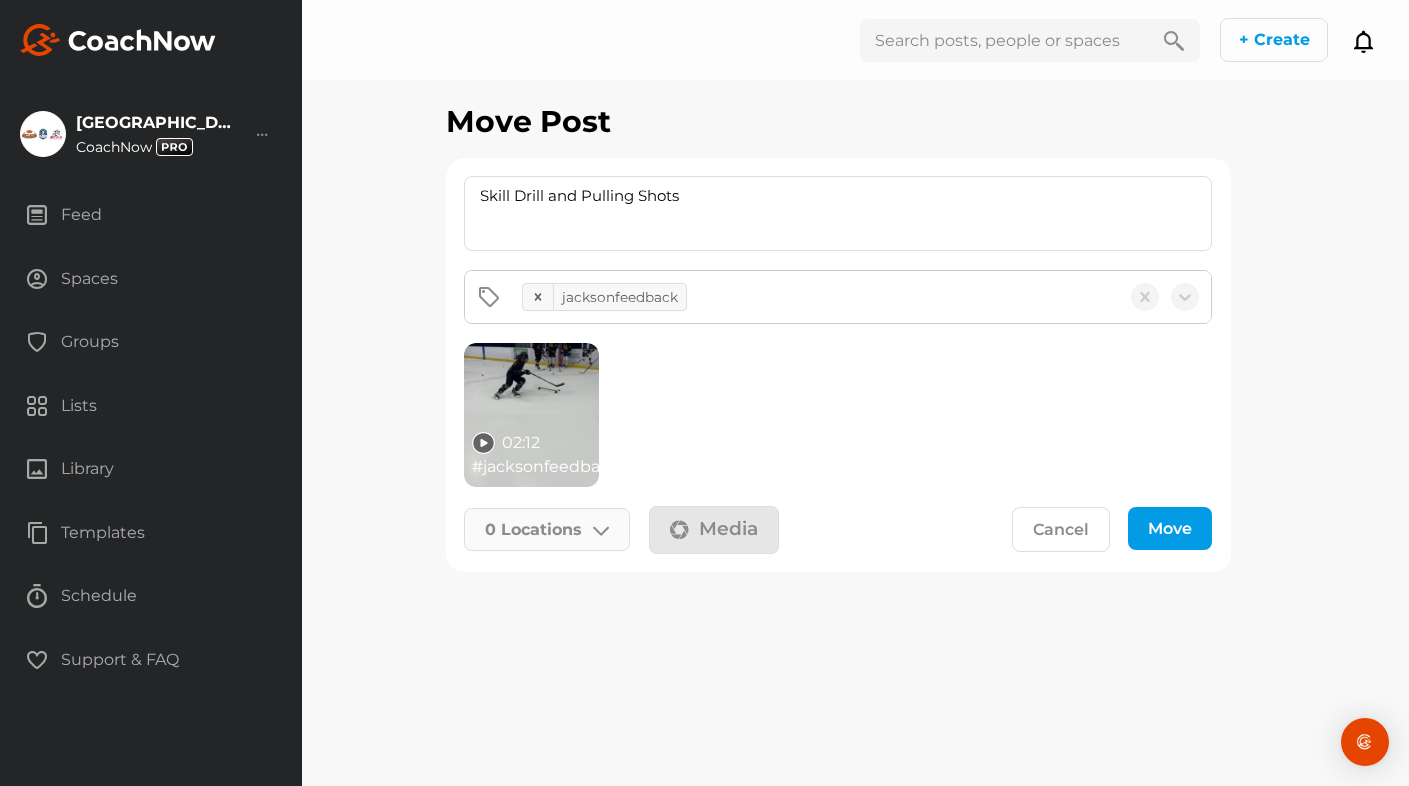 click 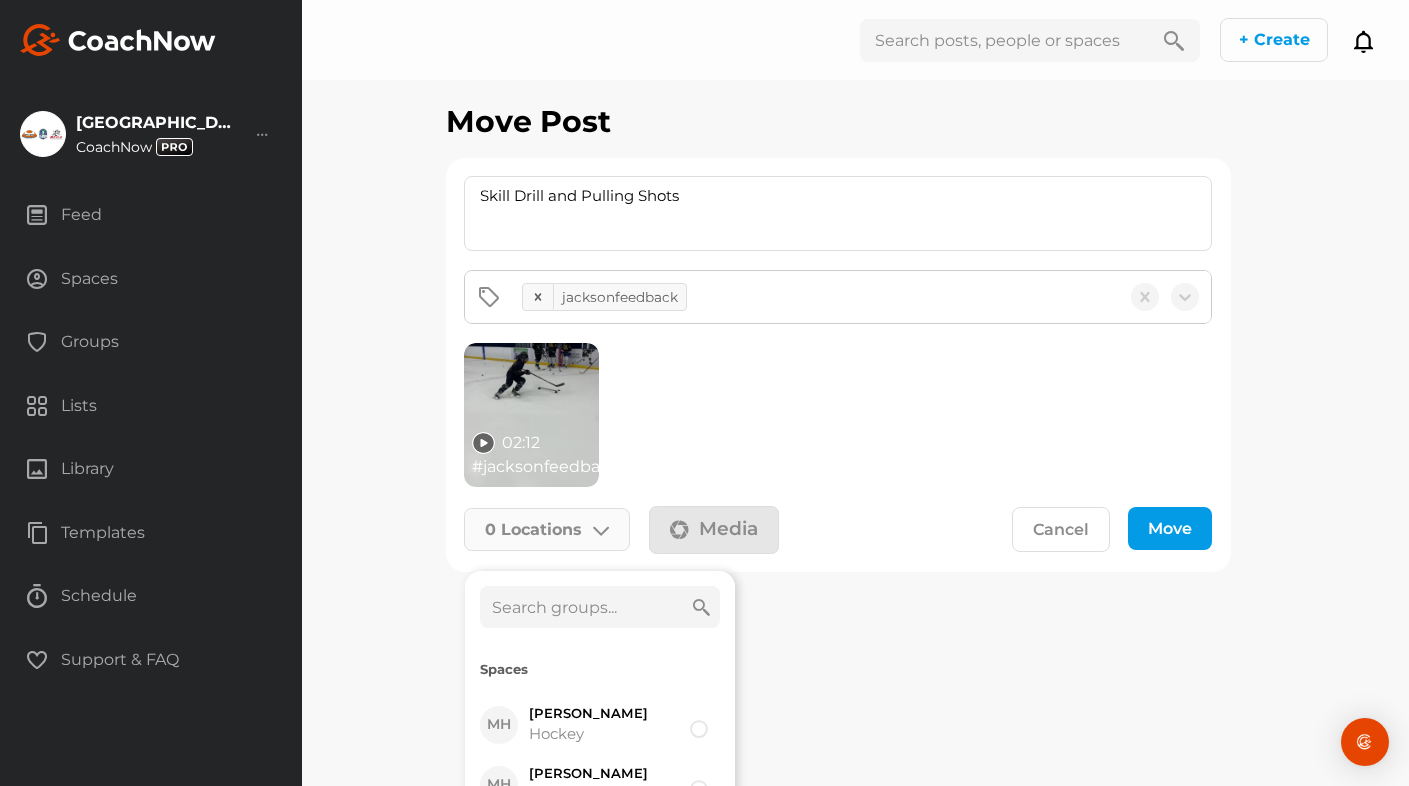 click 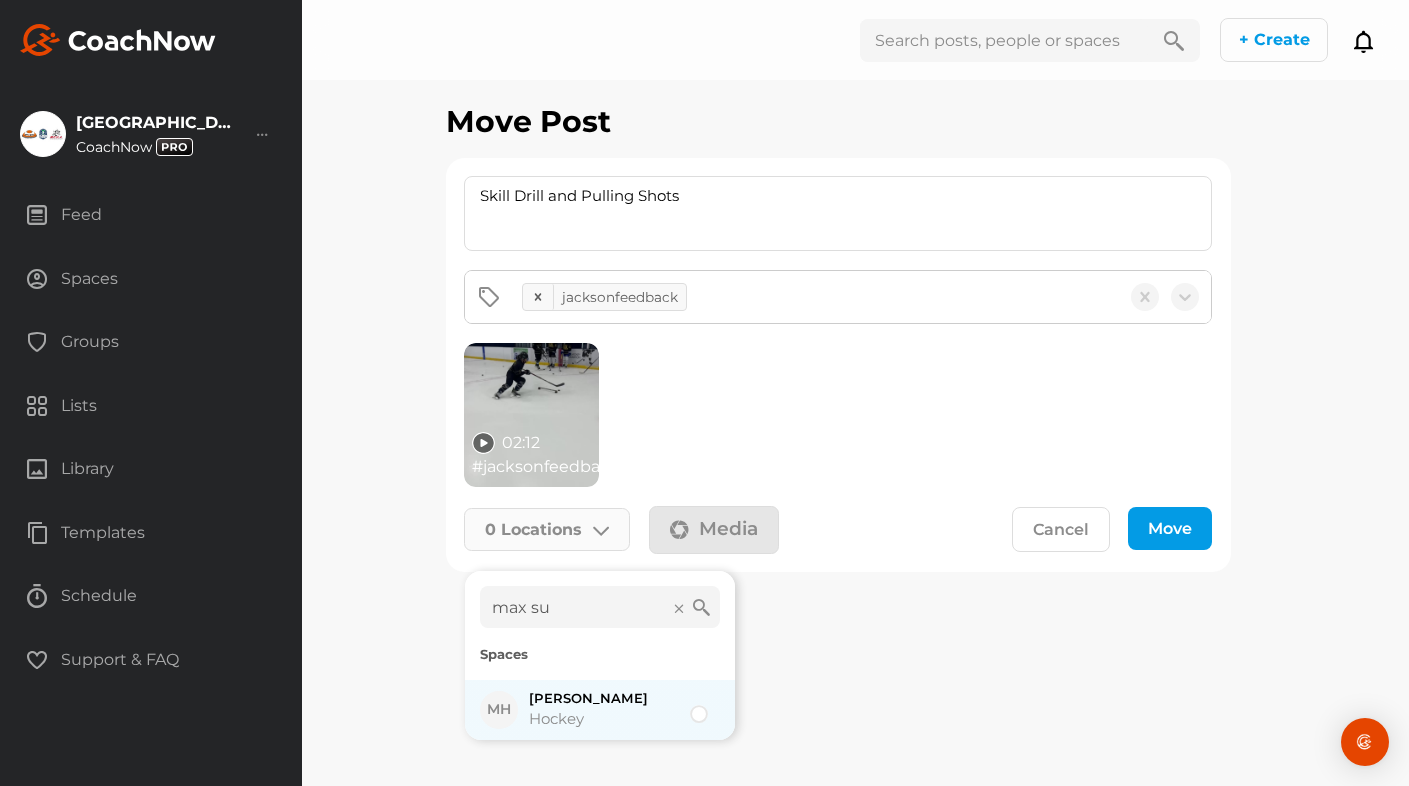 type on "max su" 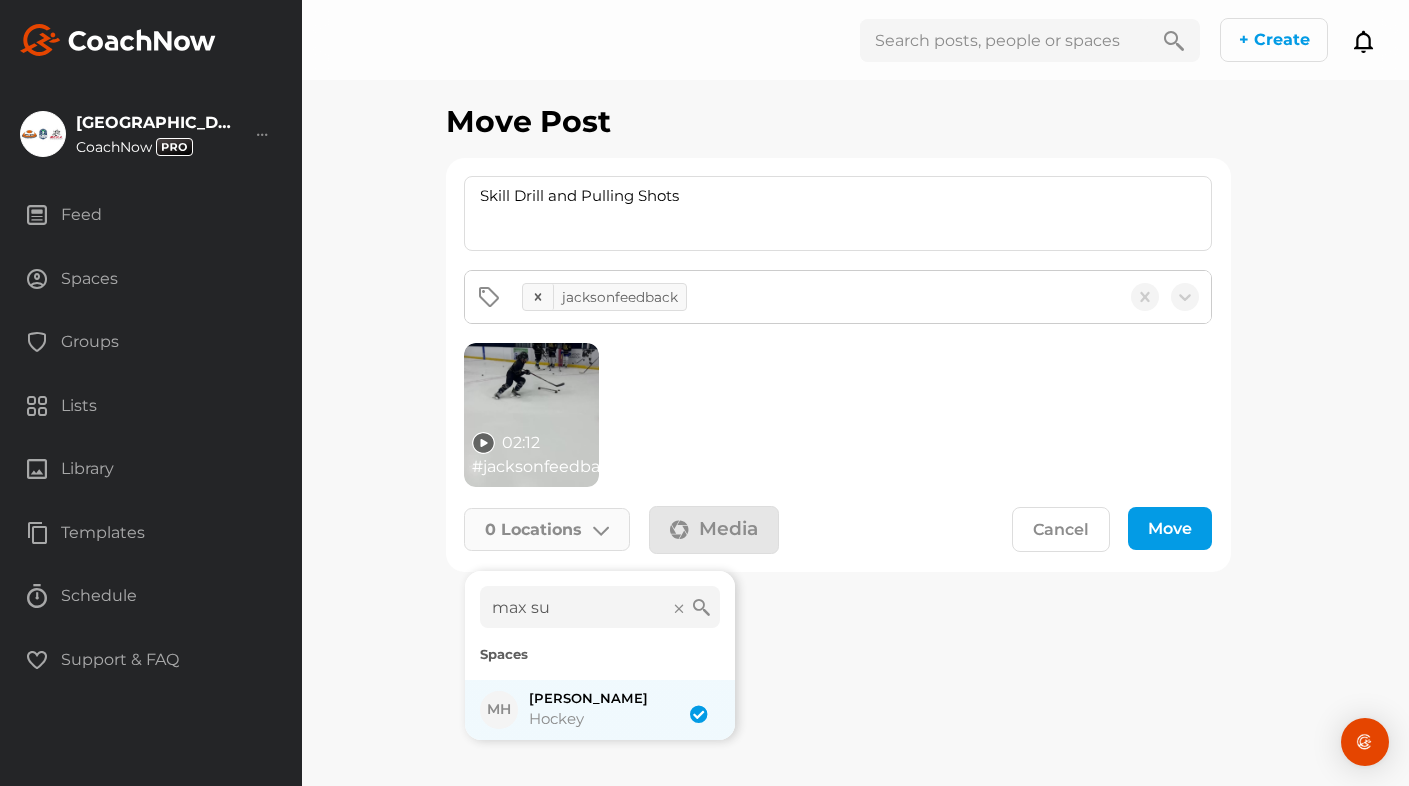 checkbox on "true" 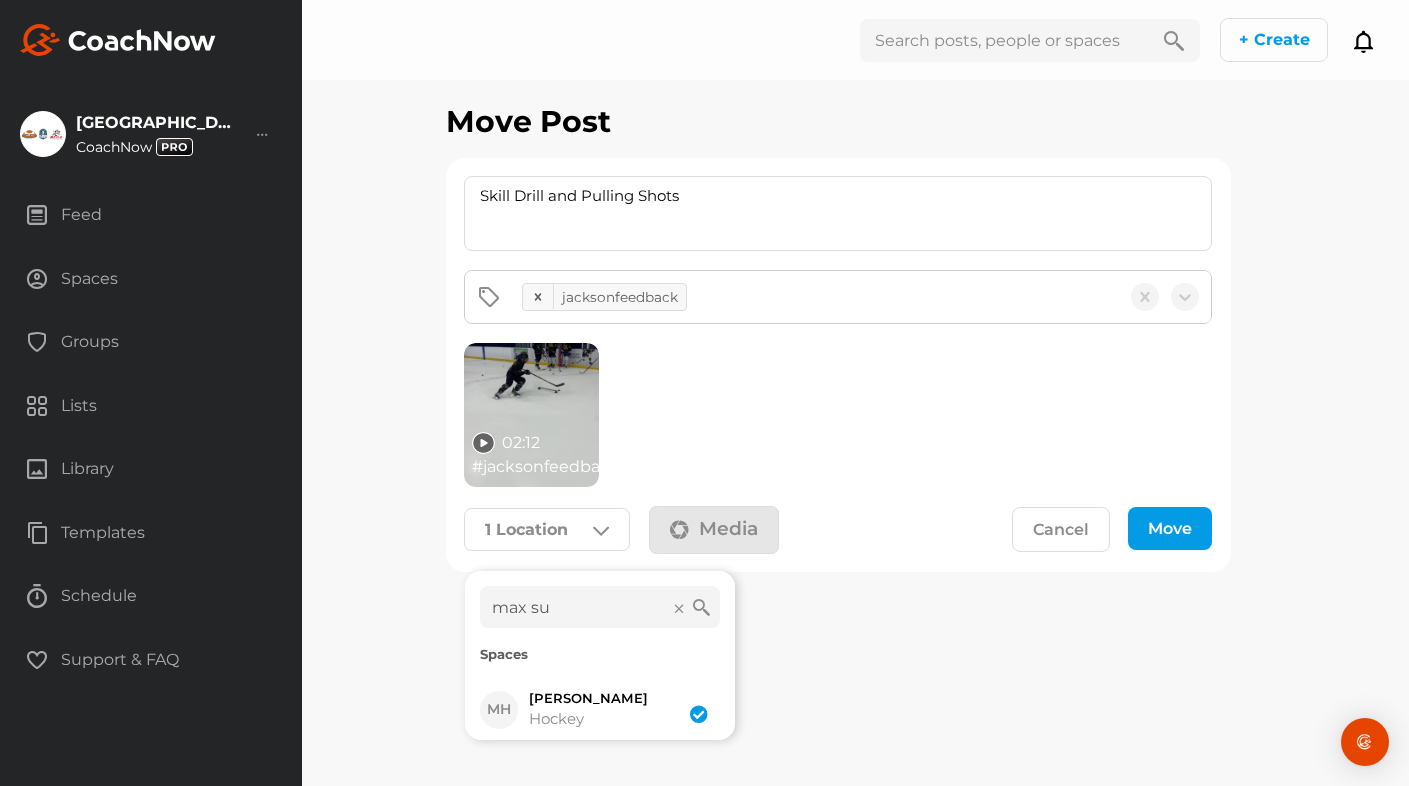 click on "Move" 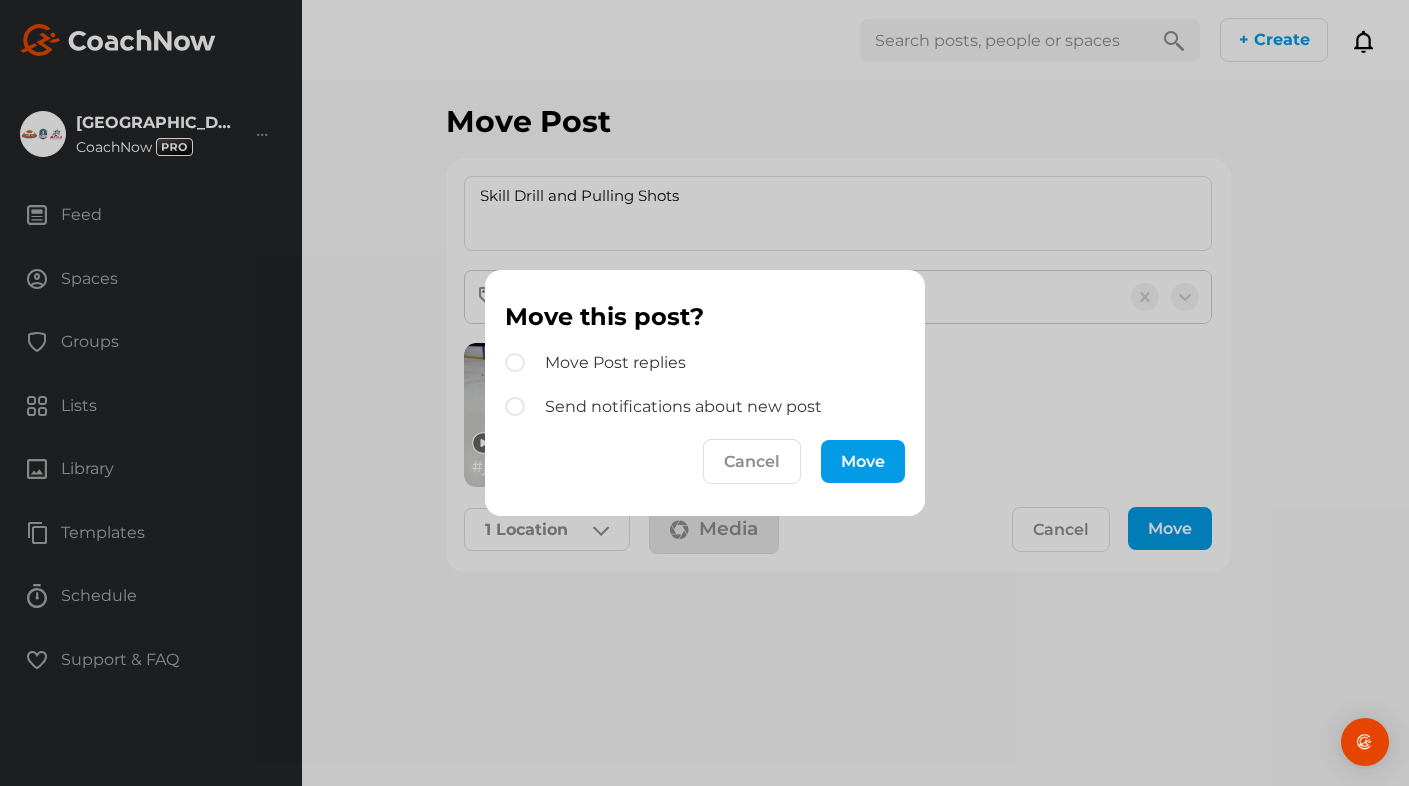 click on "Move" at bounding box center (863, 461) 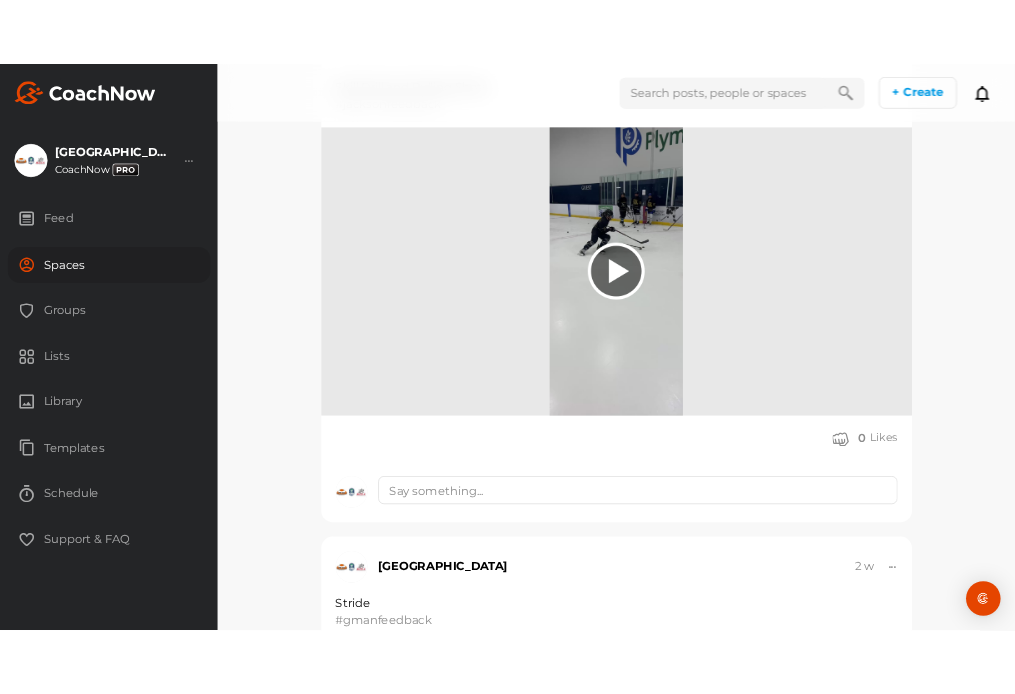 scroll, scrollTop: 0, scrollLeft: 0, axis: both 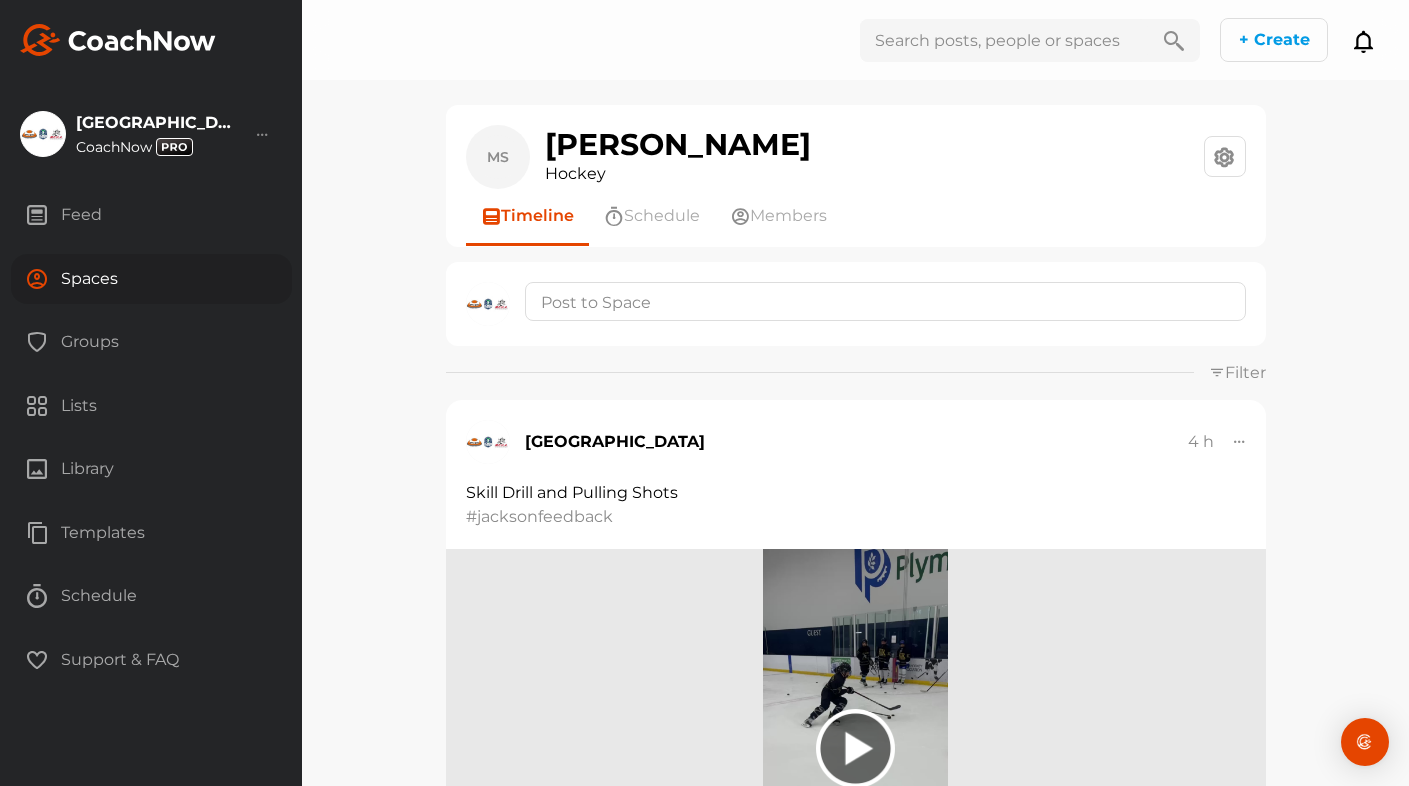 click on "Feed" at bounding box center [151, 215] 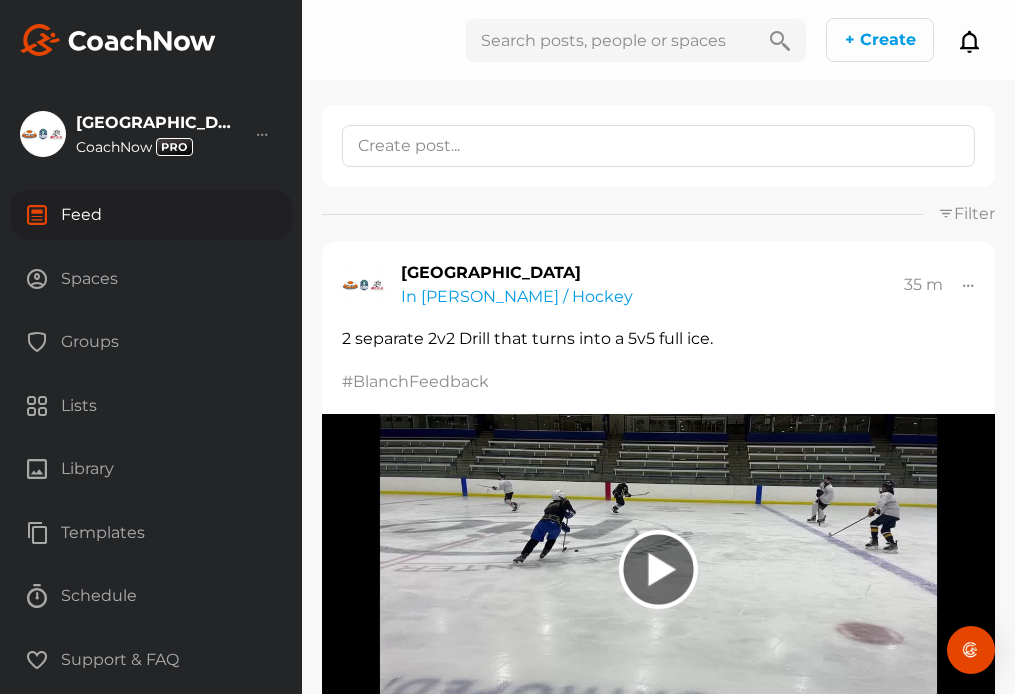 click on "Spaces" at bounding box center (151, 279) 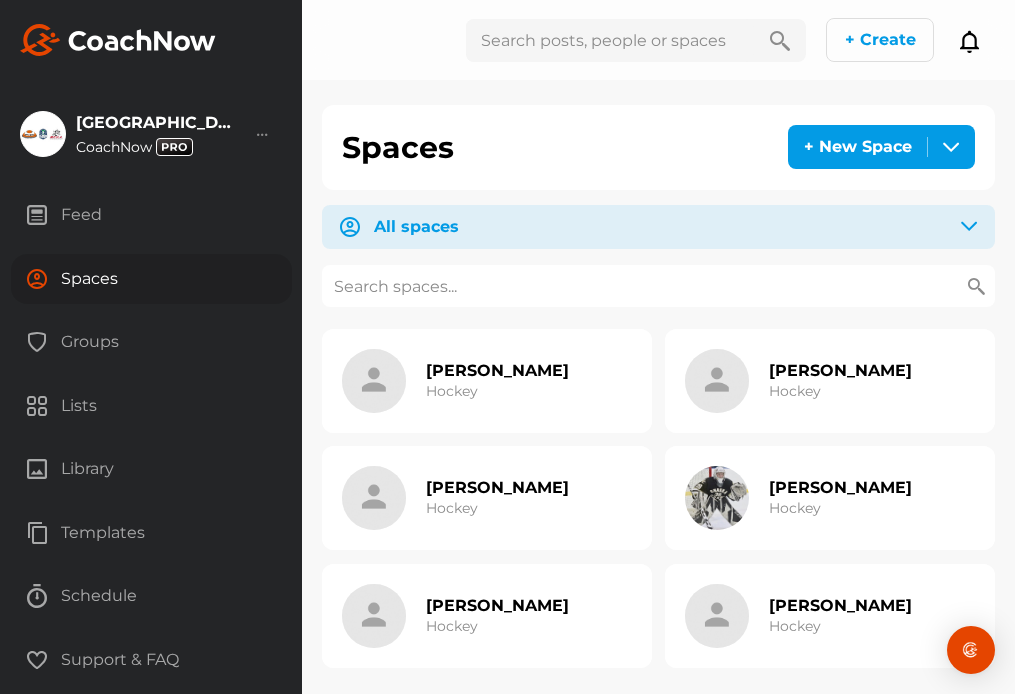 click on "Feed" at bounding box center [151, 215] 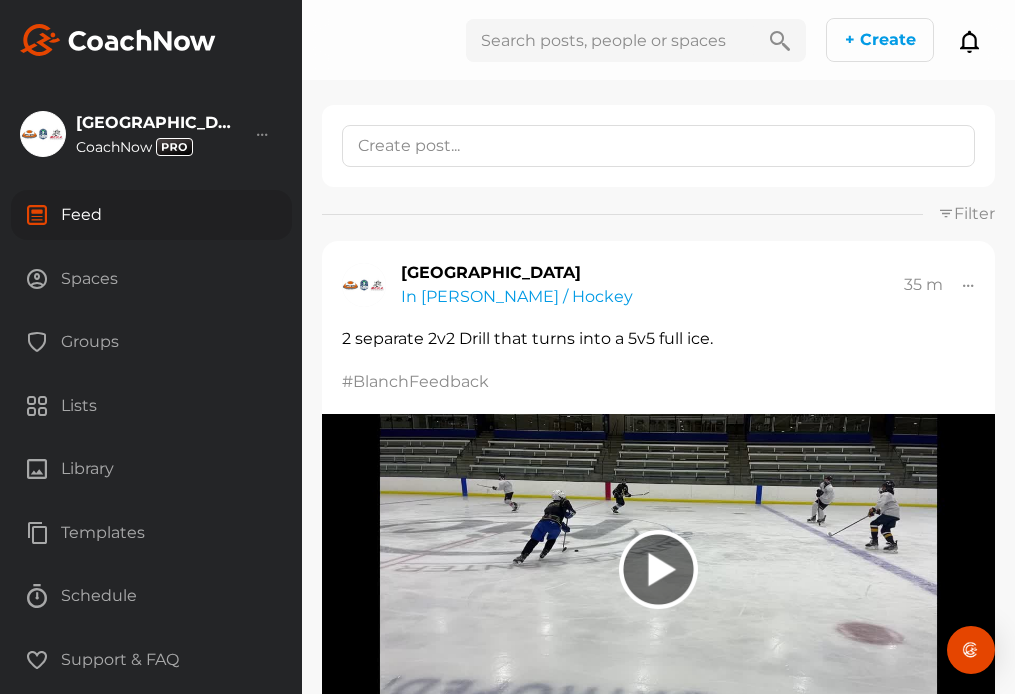 click on "Spaces" at bounding box center [151, 279] 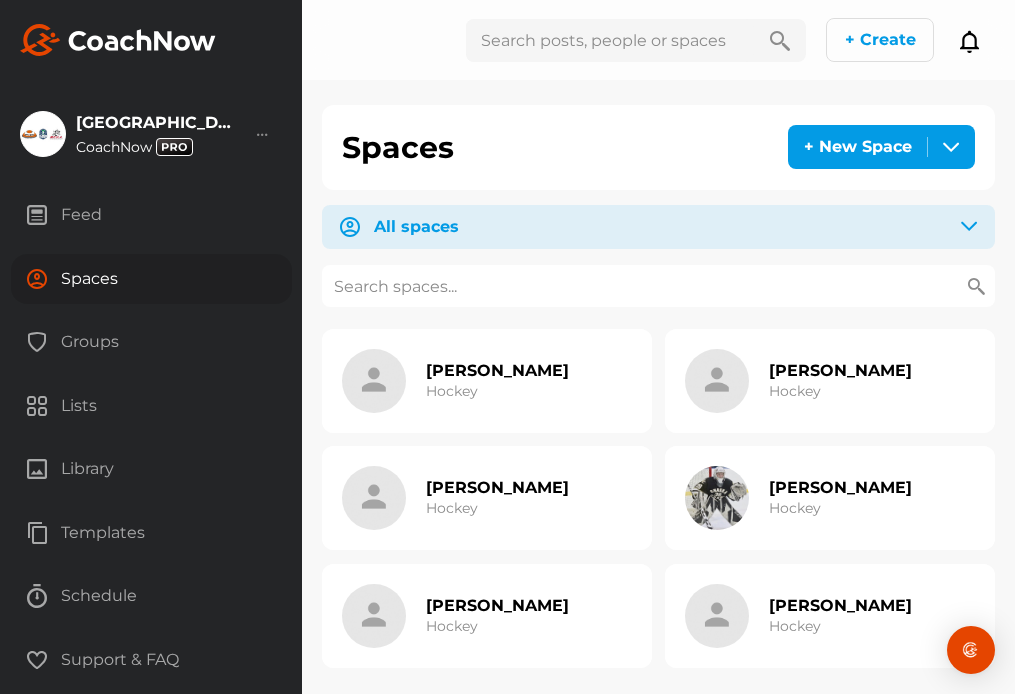 click at bounding box center (658, 286) 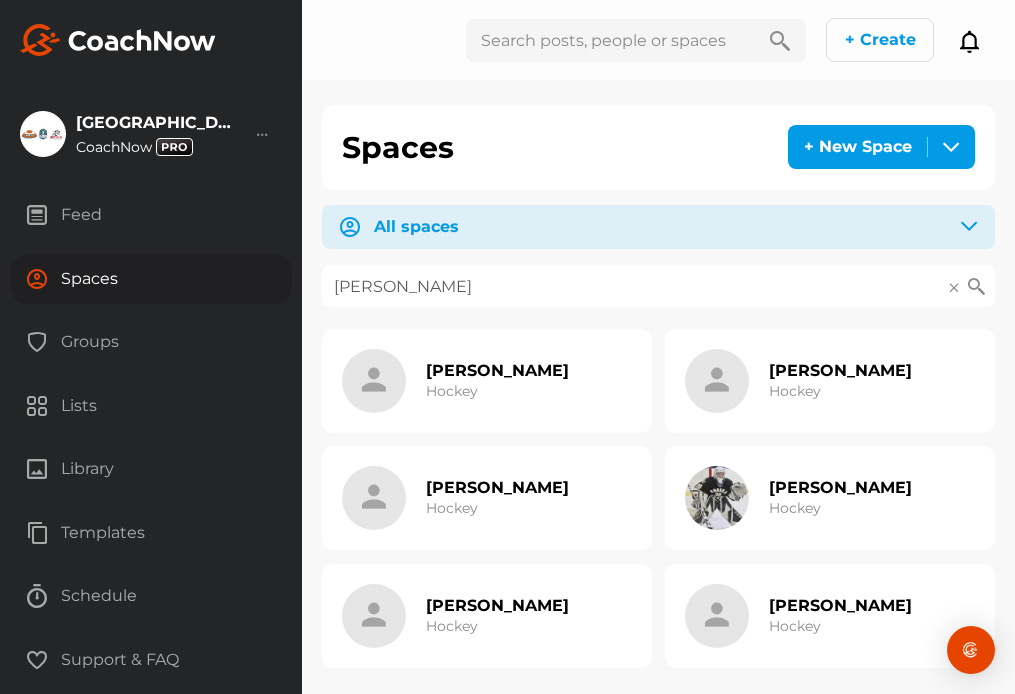 type on "[PERSON_NAME]" 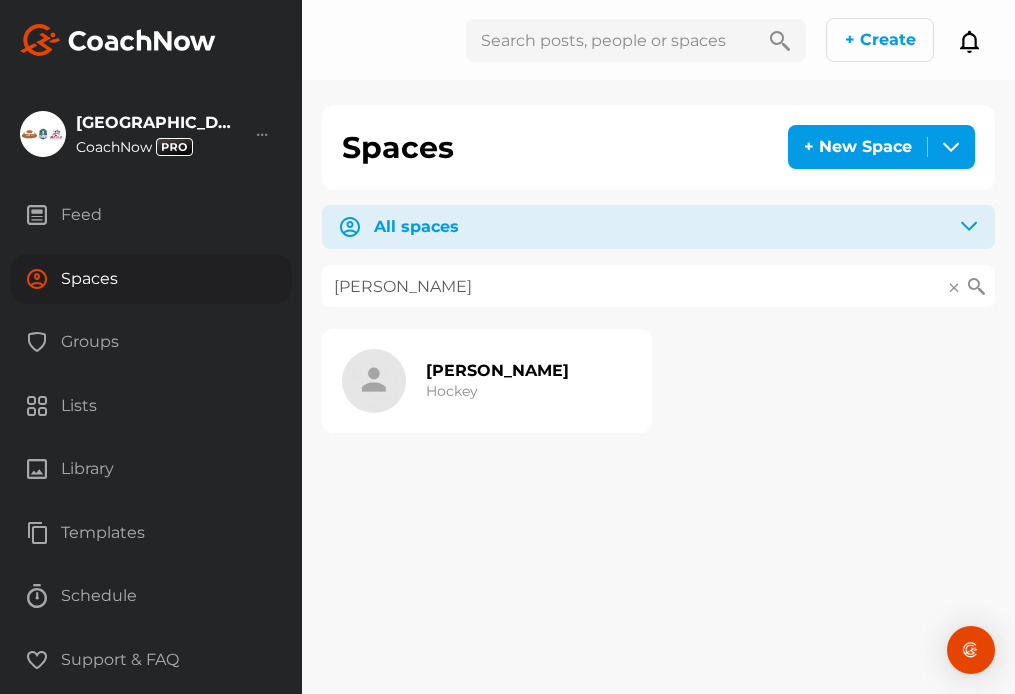 click on "Cam [PERSON_NAME] Hockey" at bounding box center [487, 381] 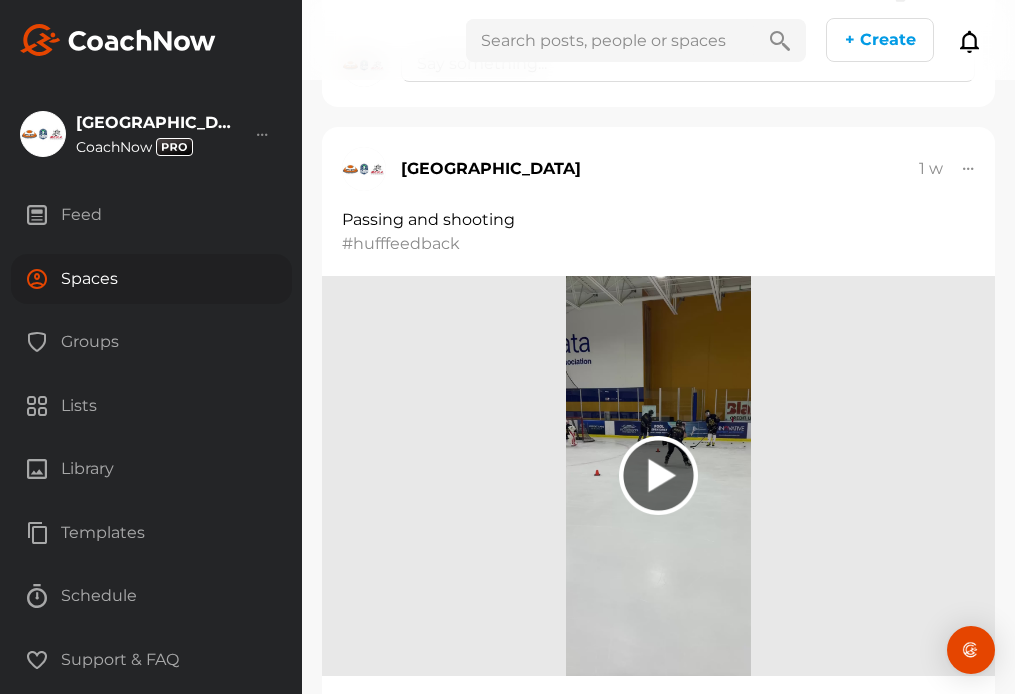 scroll, scrollTop: 2539, scrollLeft: 0, axis: vertical 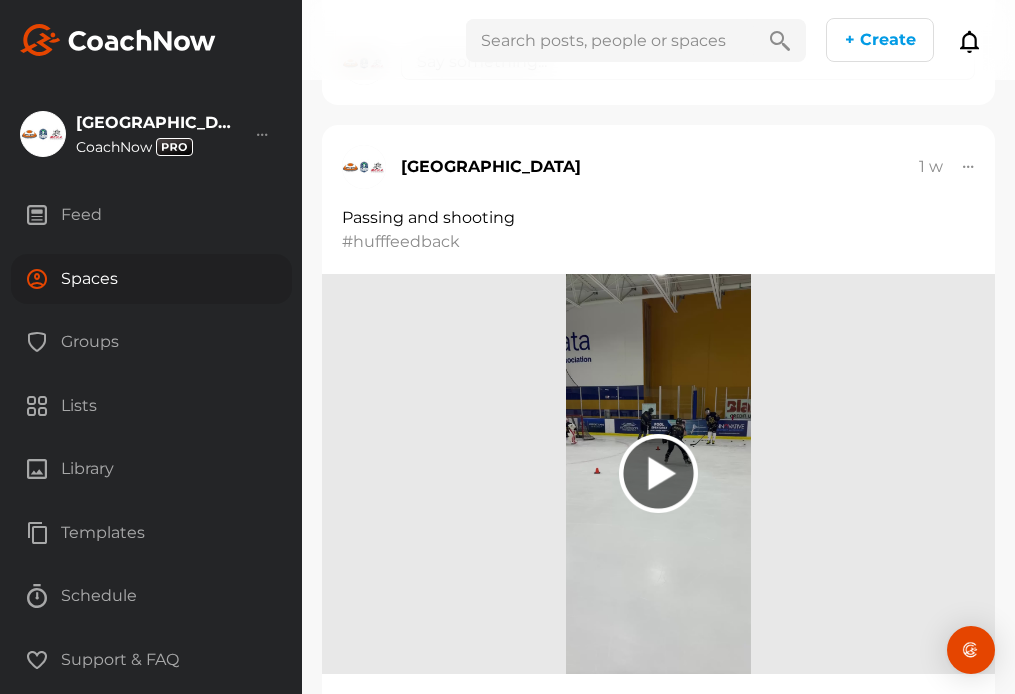 click on "Spaces" at bounding box center (151, 279) 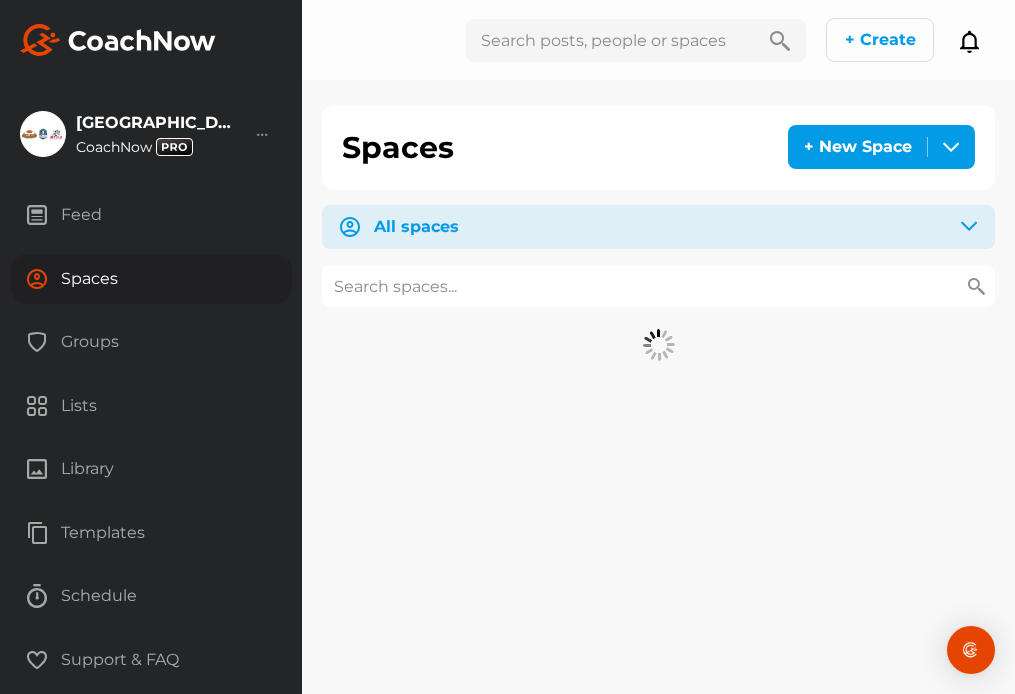 scroll, scrollTop: 0, scrollLeft: 0, axis: both 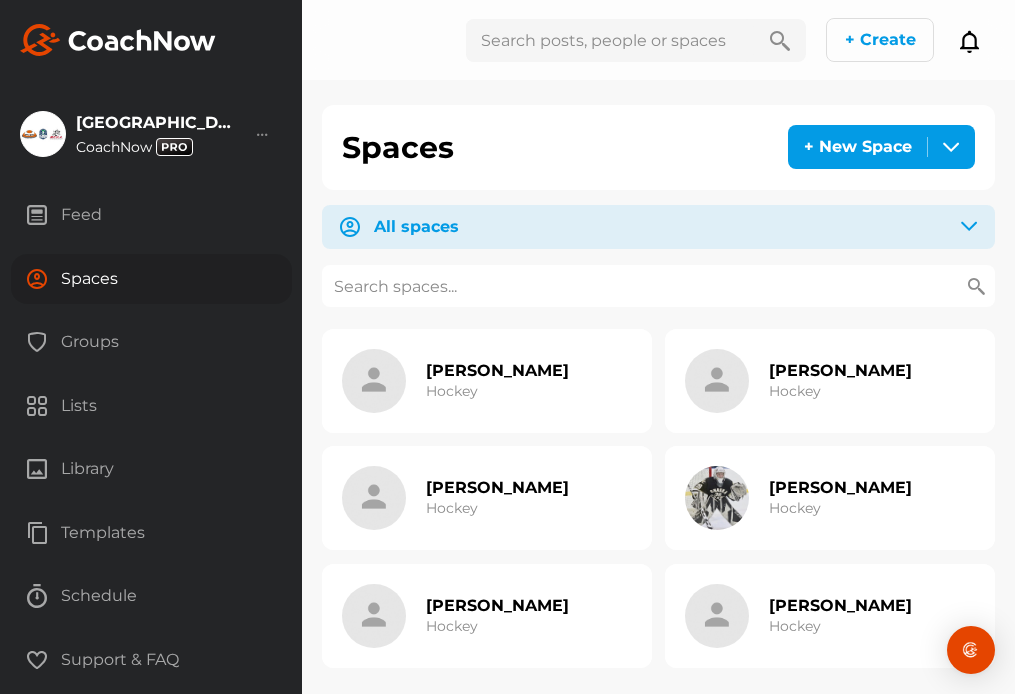 click at bounding box center [658, 286] 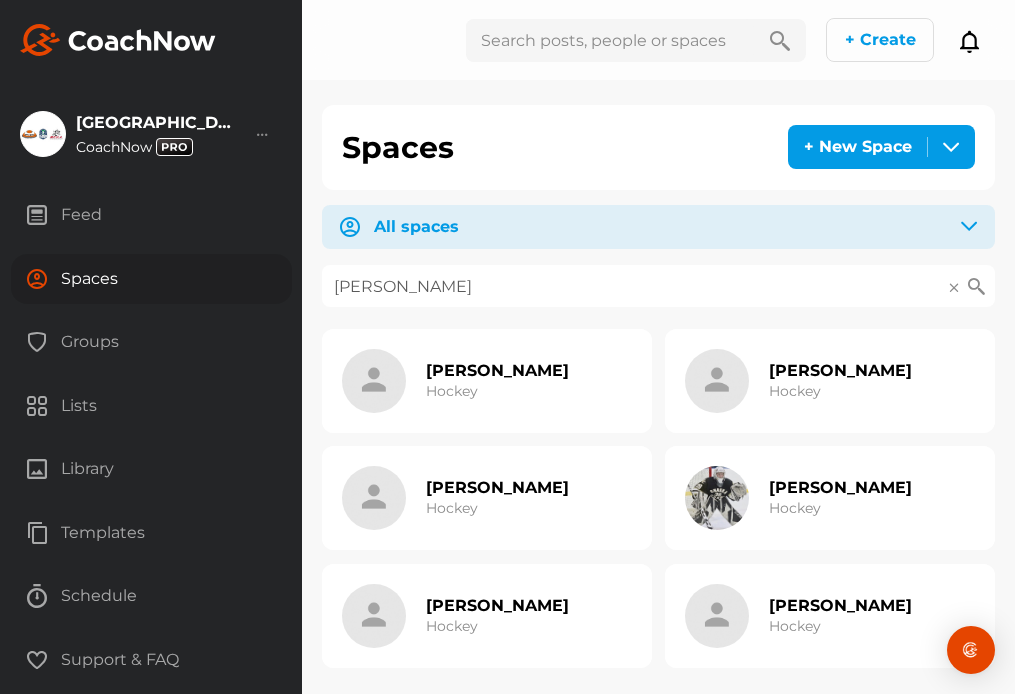type on "[PERSON_NAME]" 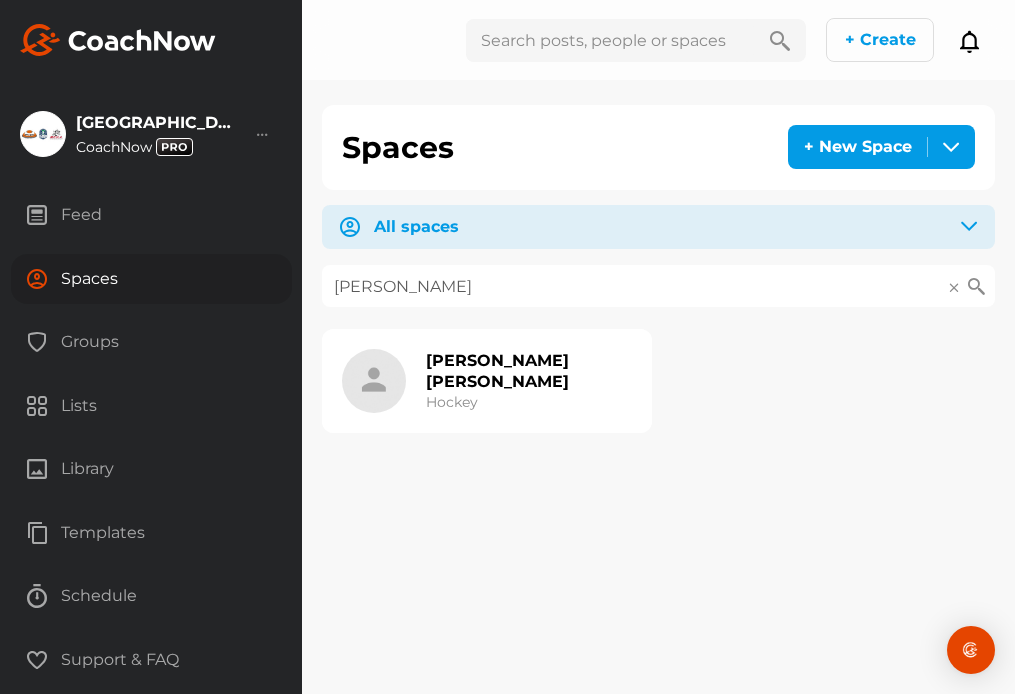 click on "[PERSON_NAME] [PERSON_NAME]" at bounding box center [529, 371] 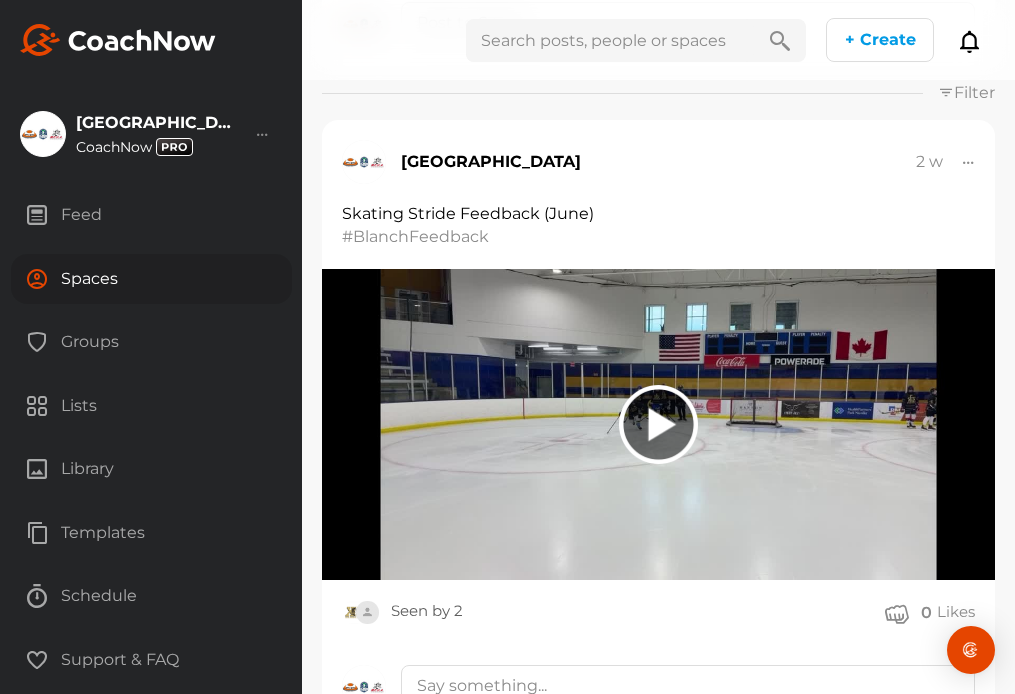 scroll, scrollTop: 174, scrollLeft: 0, axis: vertical 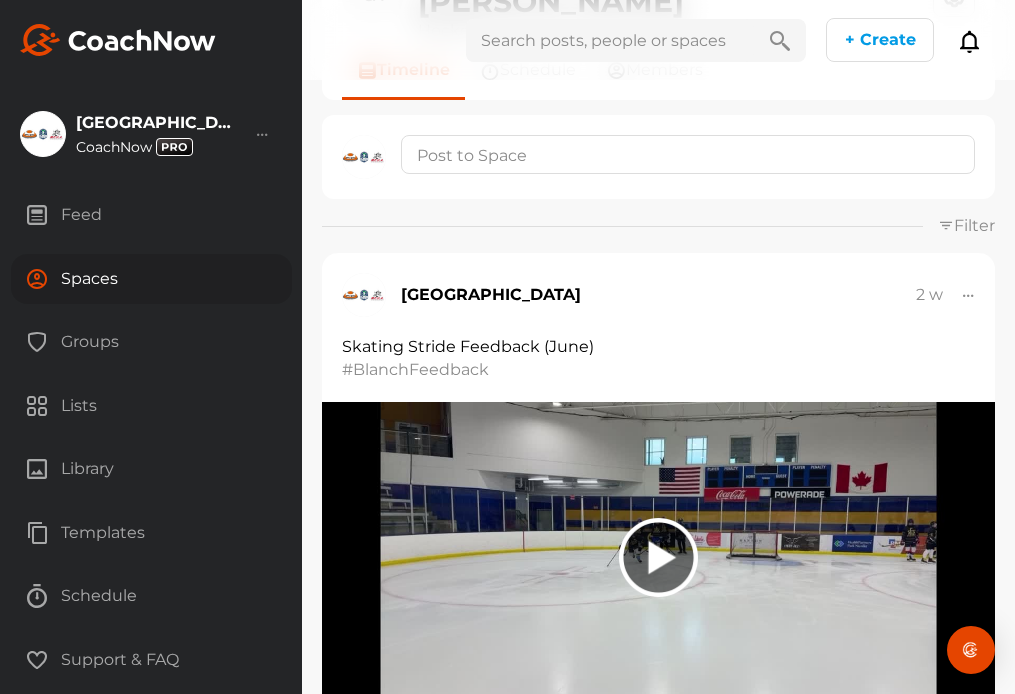 click on "Spaces" at bounding box center (151, 279) 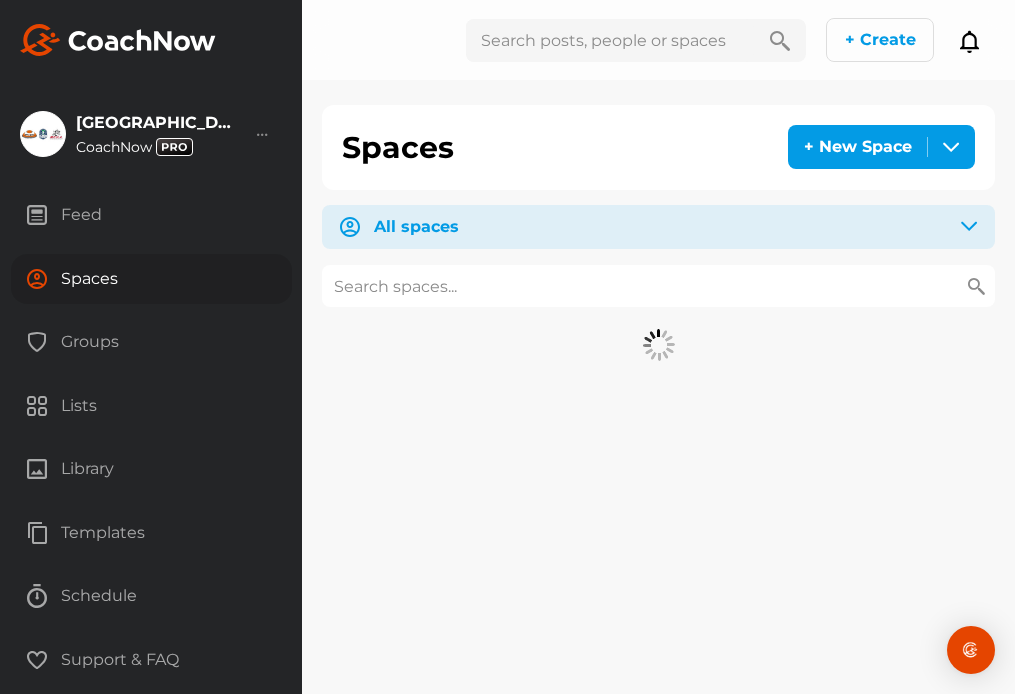 scroll, scrollTop: 0, scrollLeft: 0, axis: both 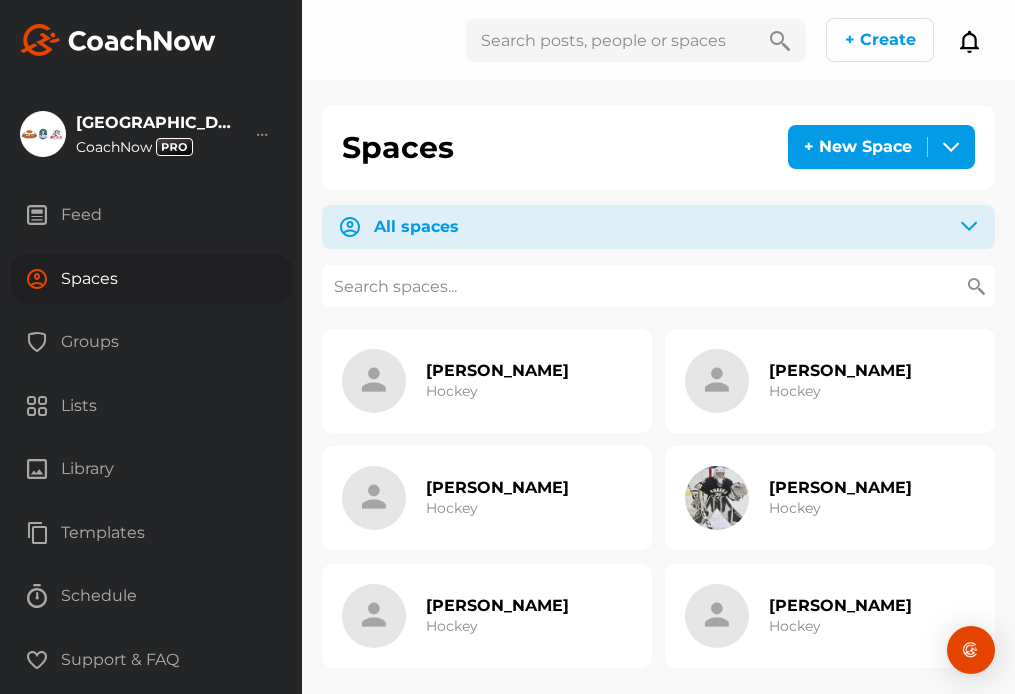 click at bounding box center (658, 286) 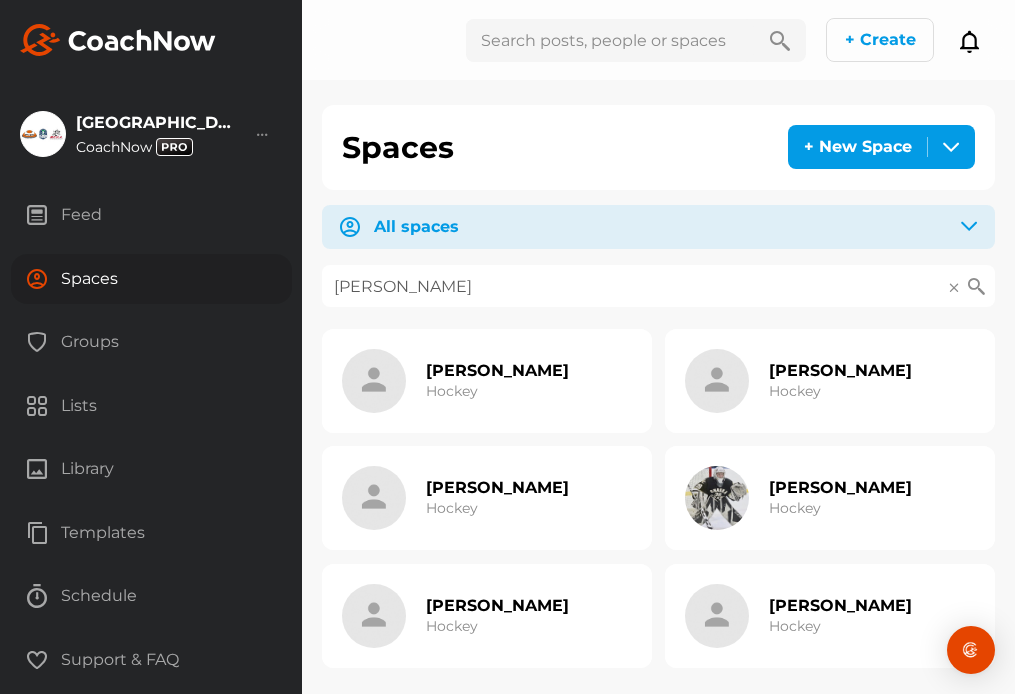 type on "[PERSON_NAME]" 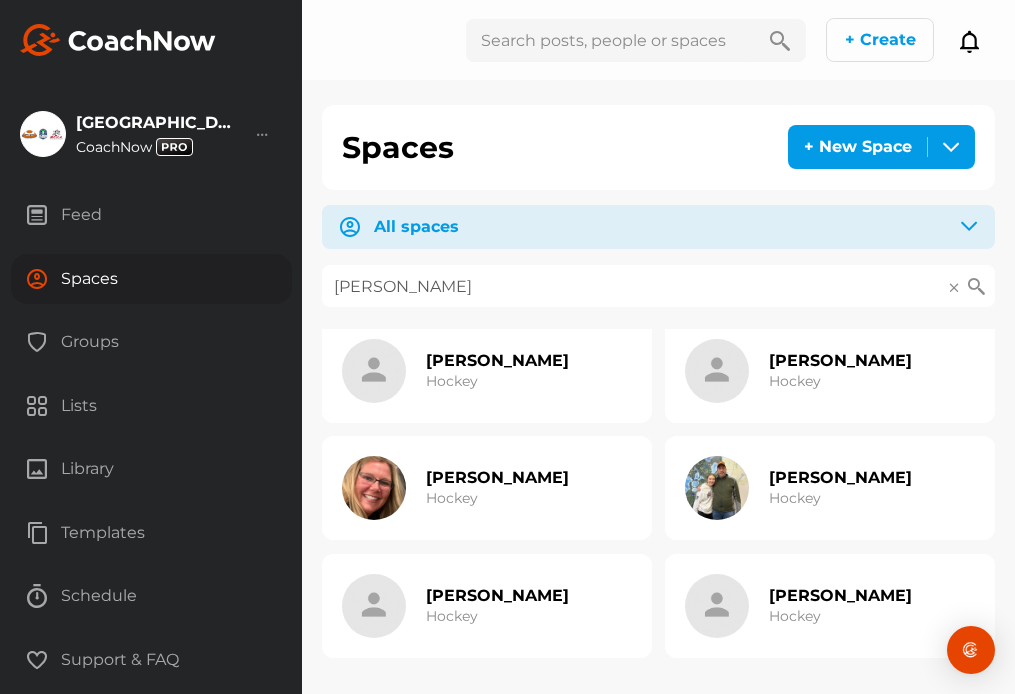 scroll, scrollTop: 8, scrollLeft: 0, axis: vertical 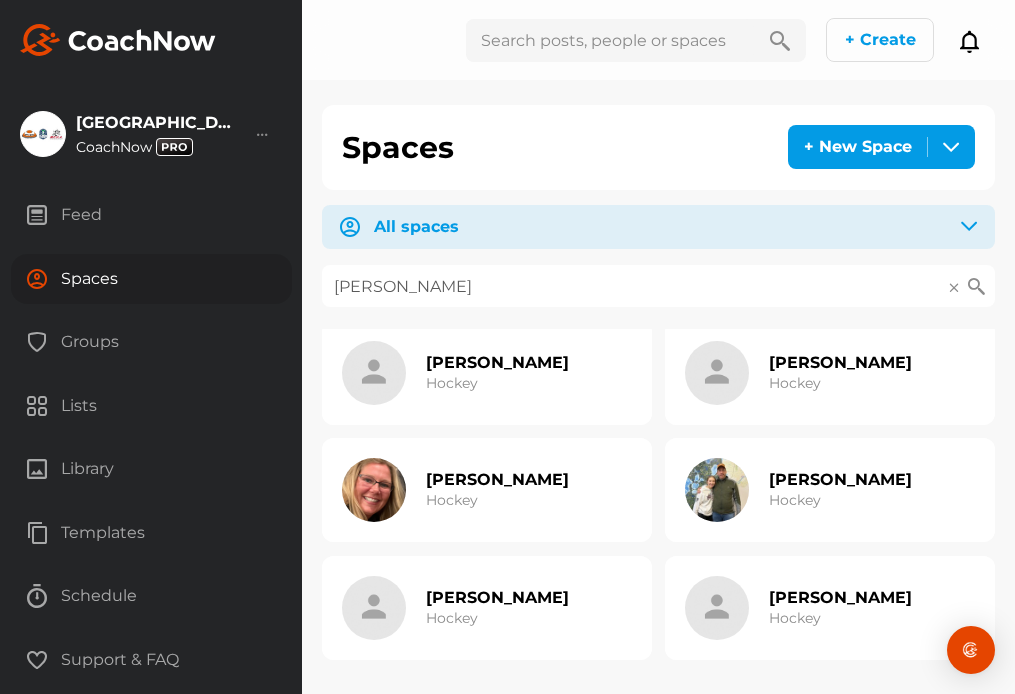 click on "[PERSON_NAME]" at bounding box center (840, 362) 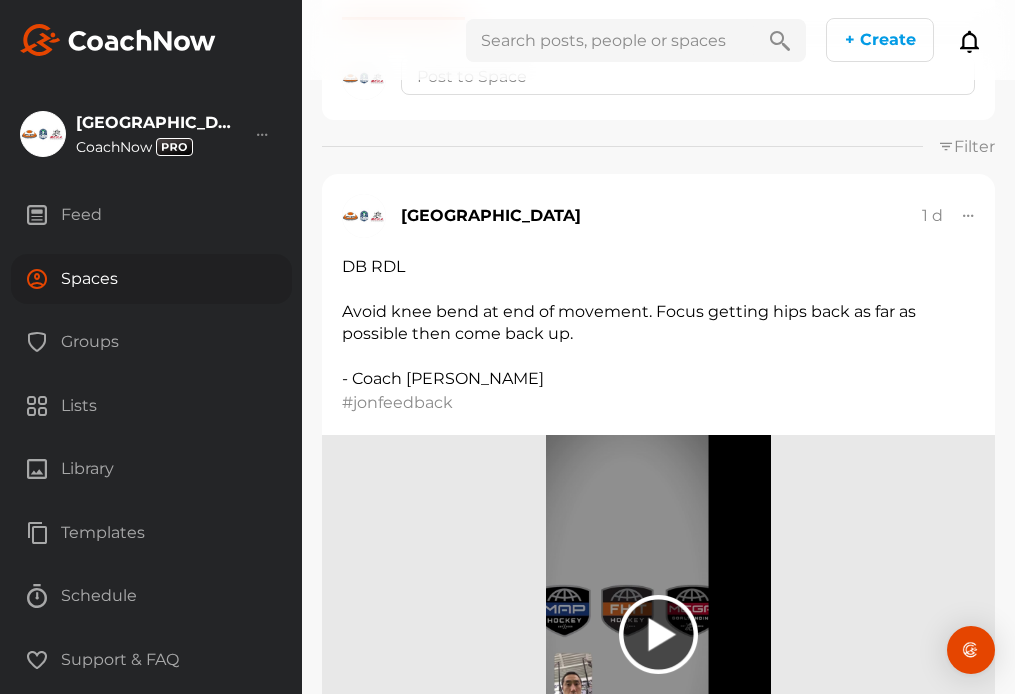 scroll, scrollTop: 0, scrollLeft: 0, axis: both 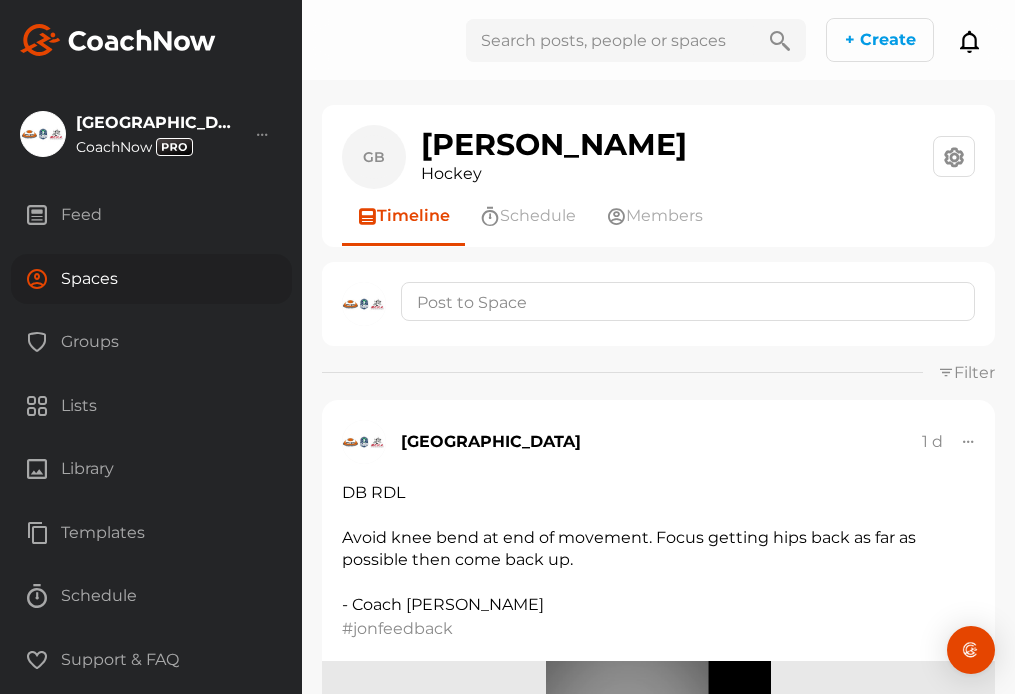 click on "Spaces" at bounding box center (151, 279) 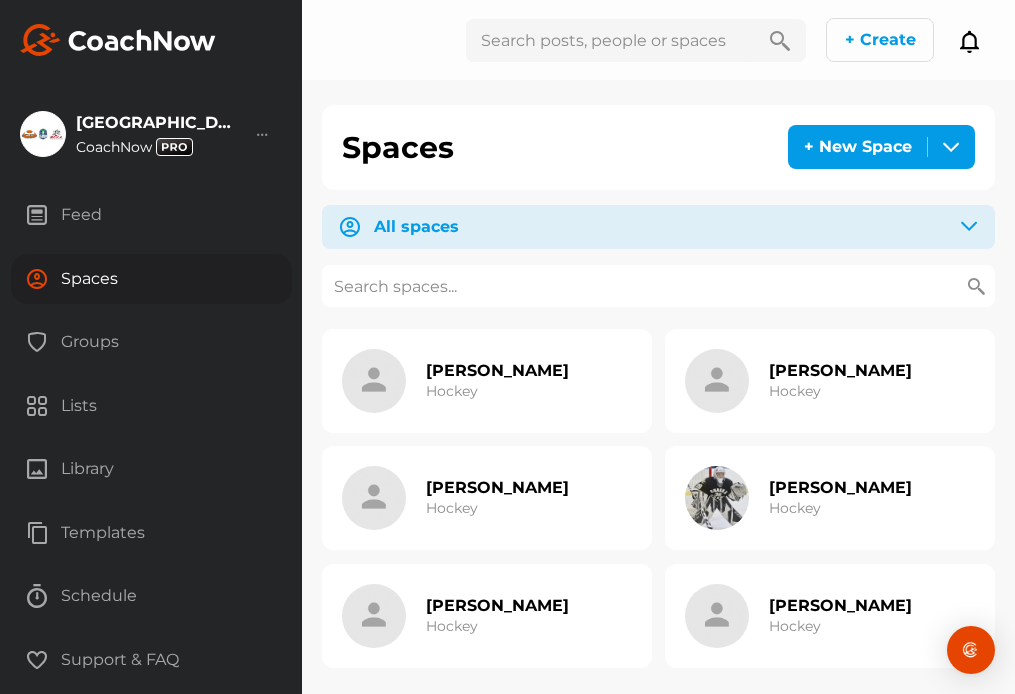 click at bounding box center [658, 286] 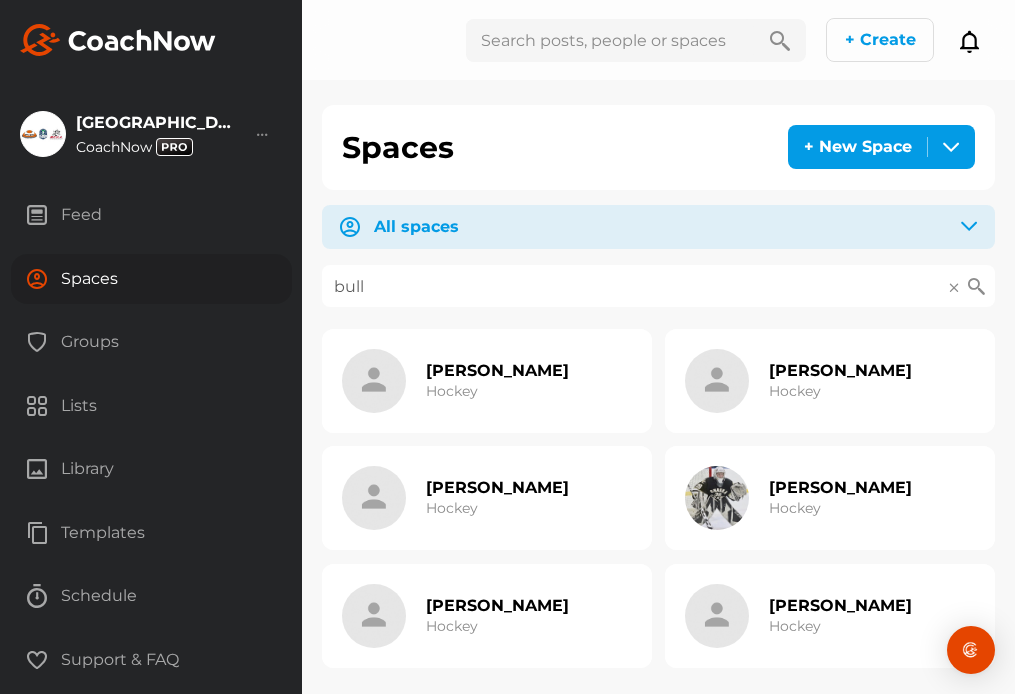 type on "bull" 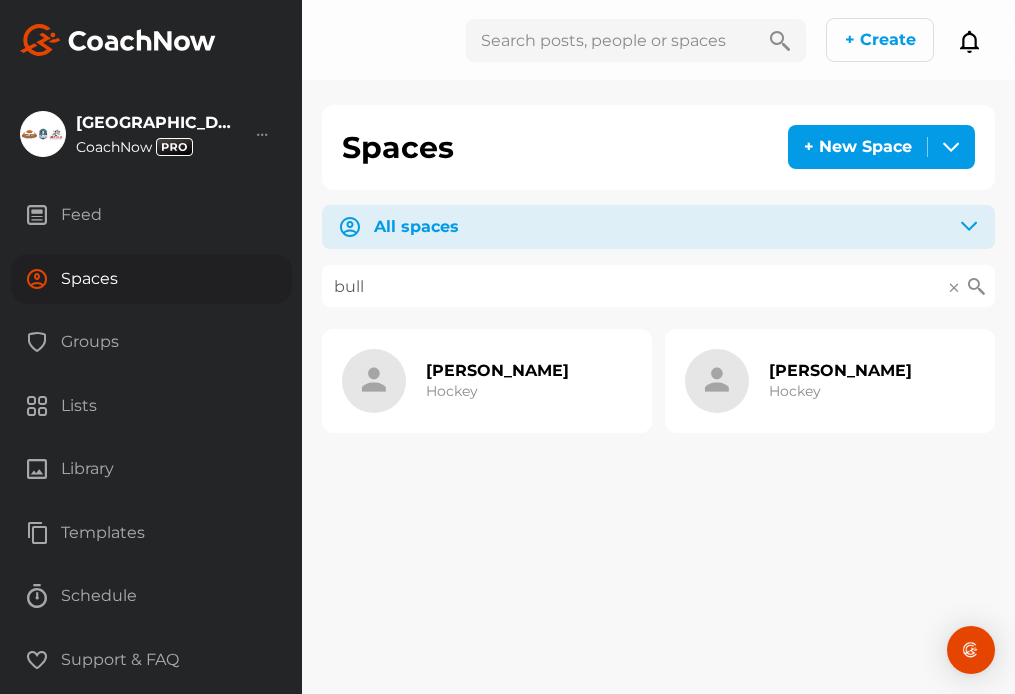 click on "[PERSON_NAME] Hockey" at bounding box center [830, 381] 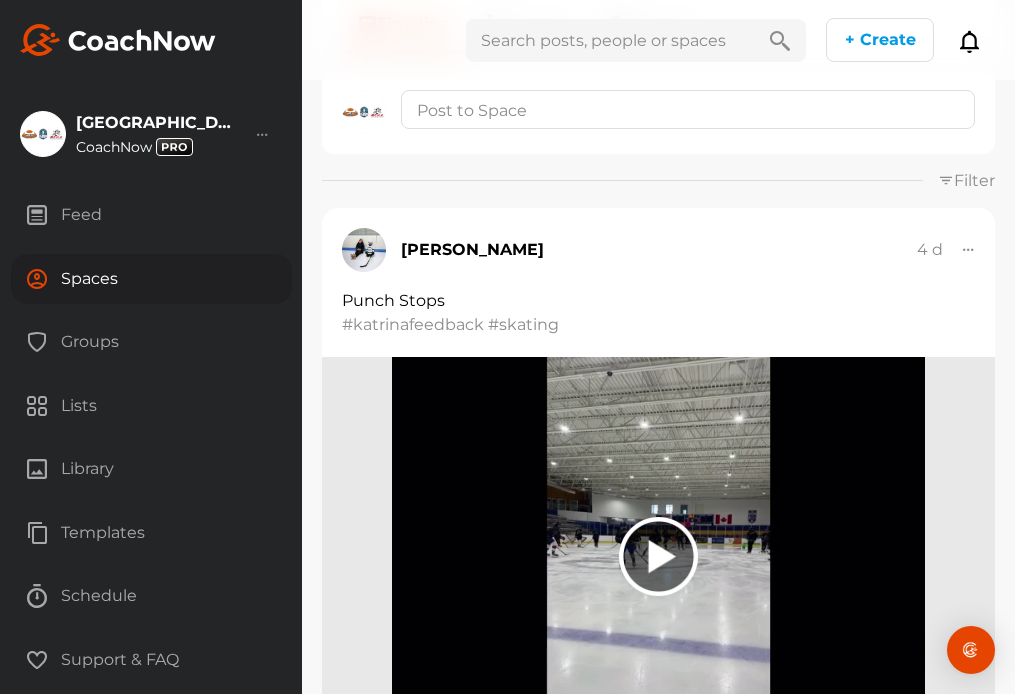 scroll, scrollTop: 0, scrollLeft: 0, axis: both 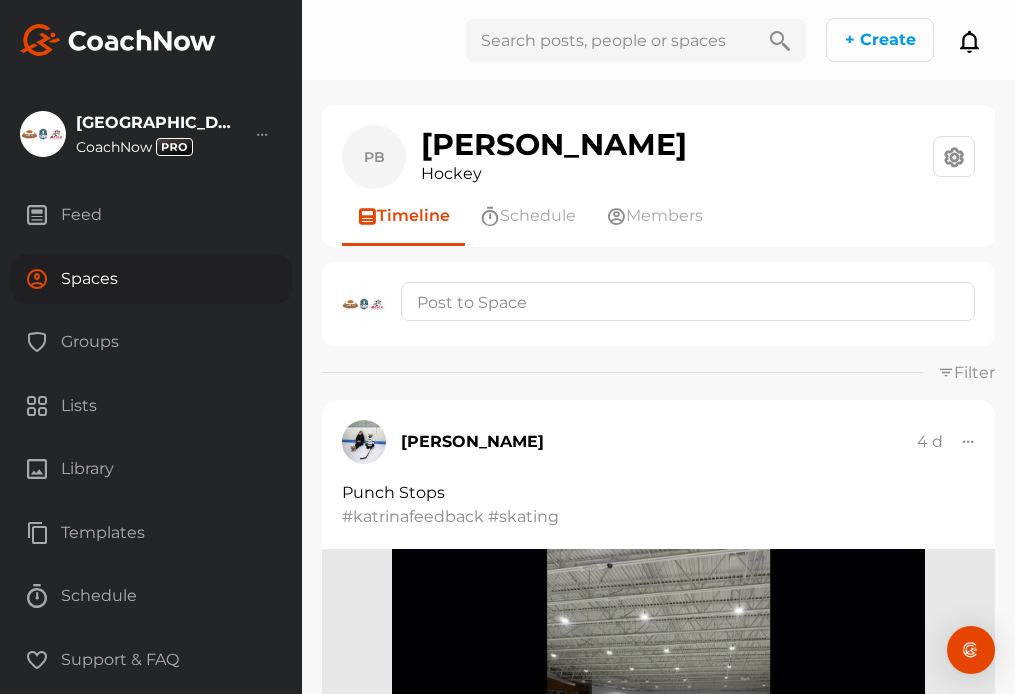 click on "Spaces" at bounding box center [151, 279] 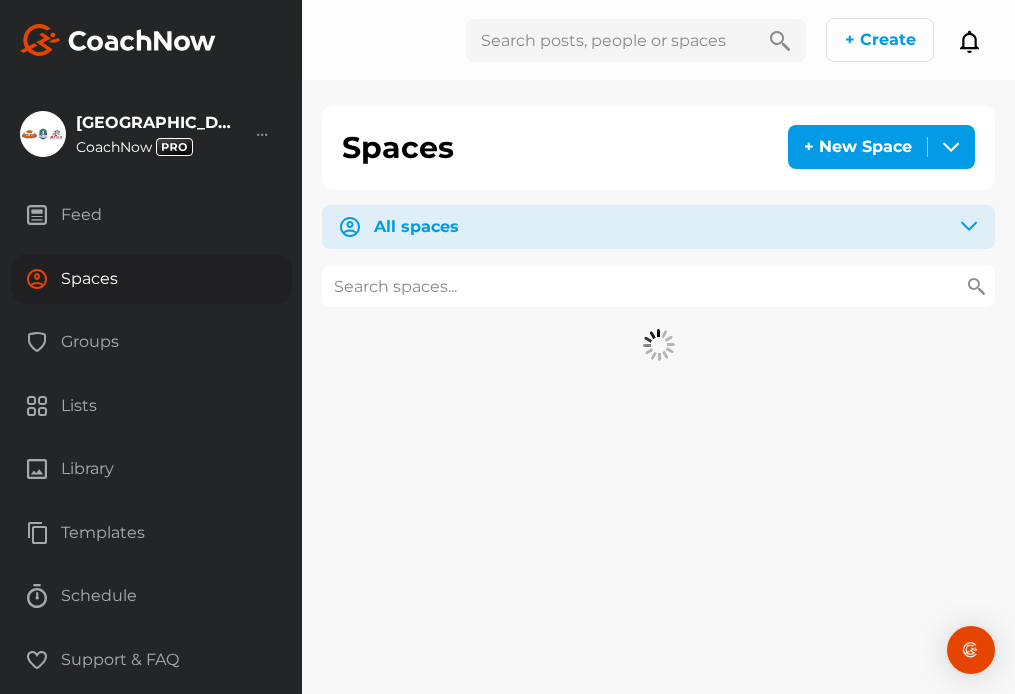 click at bounding box center (658, 286) 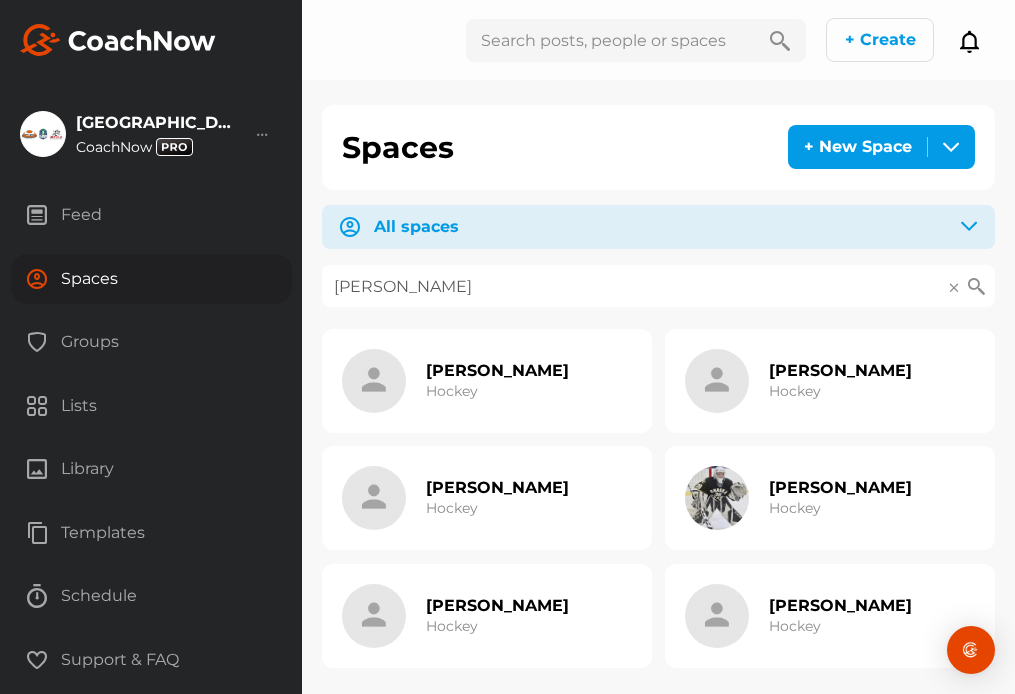 type on "[PERSON_NAME]" 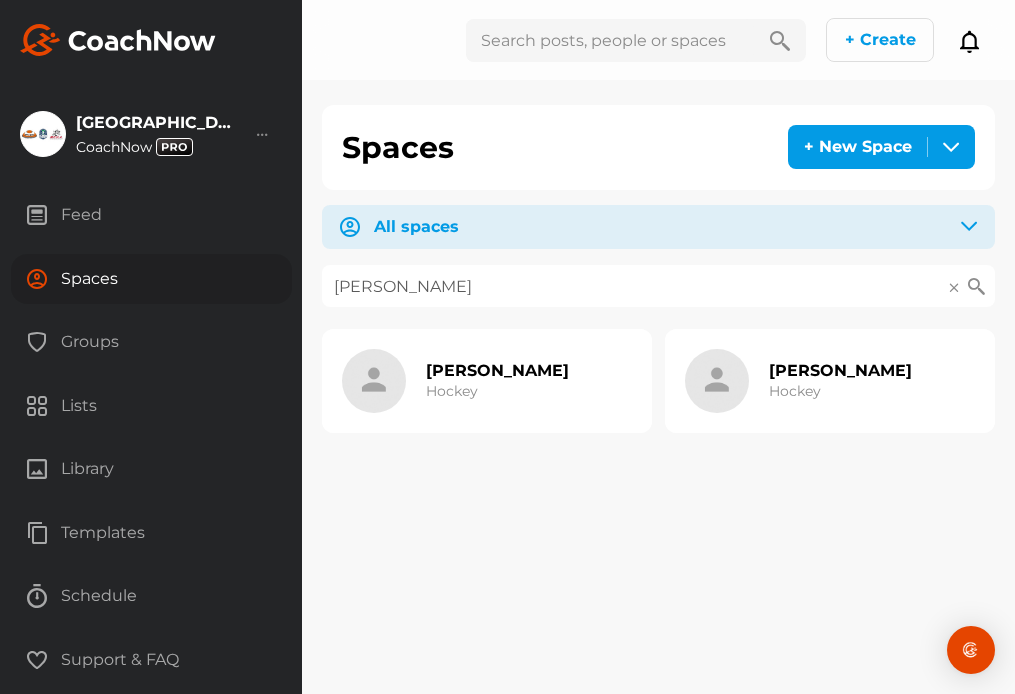 click on "[PERSON_NAME]" at bounding box center (497, 370) 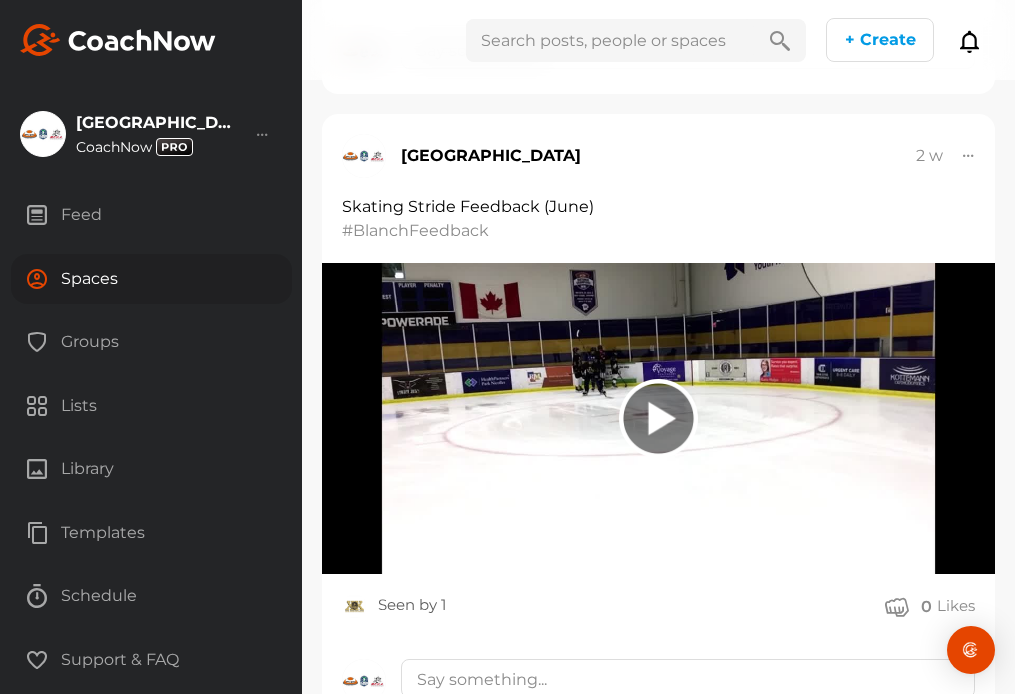 scroll, scrollTop: 698, scrollLeft: 0, axis: vertical 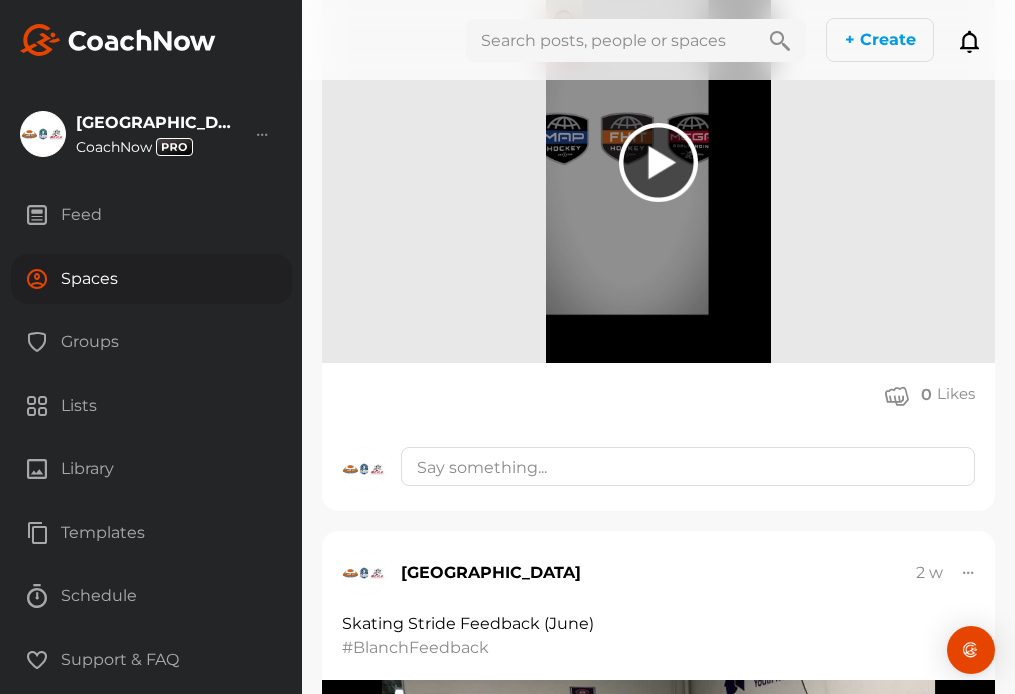 click at bounding box center (610, 40) 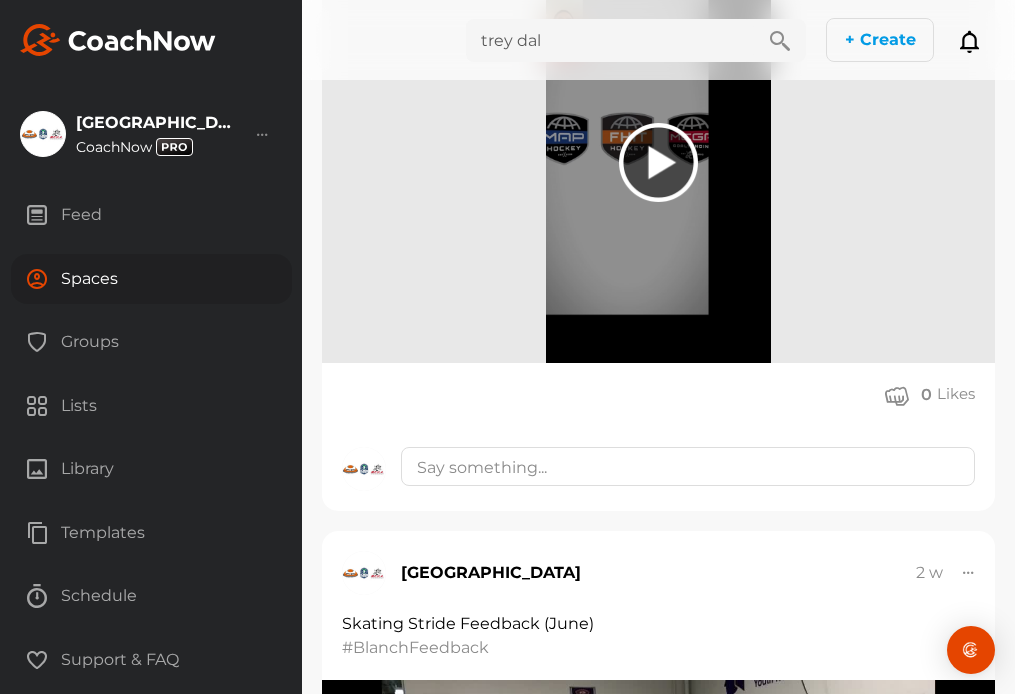 type on "trey dal" 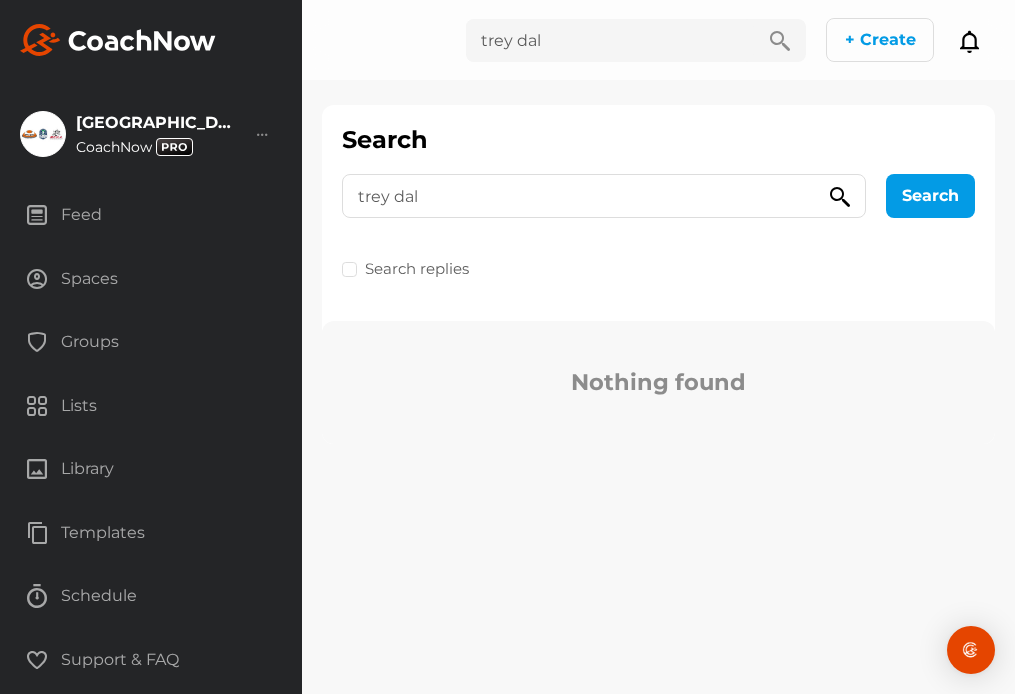 click on "Spaces" at bounding box center (151, 279) 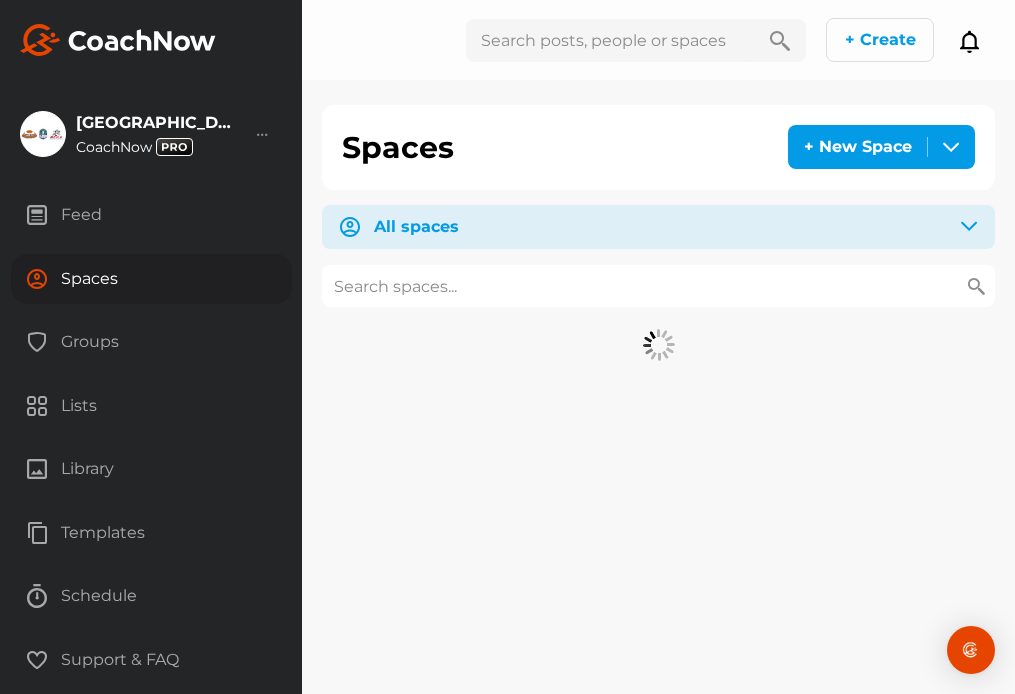 click at bounding box center (658, 286) 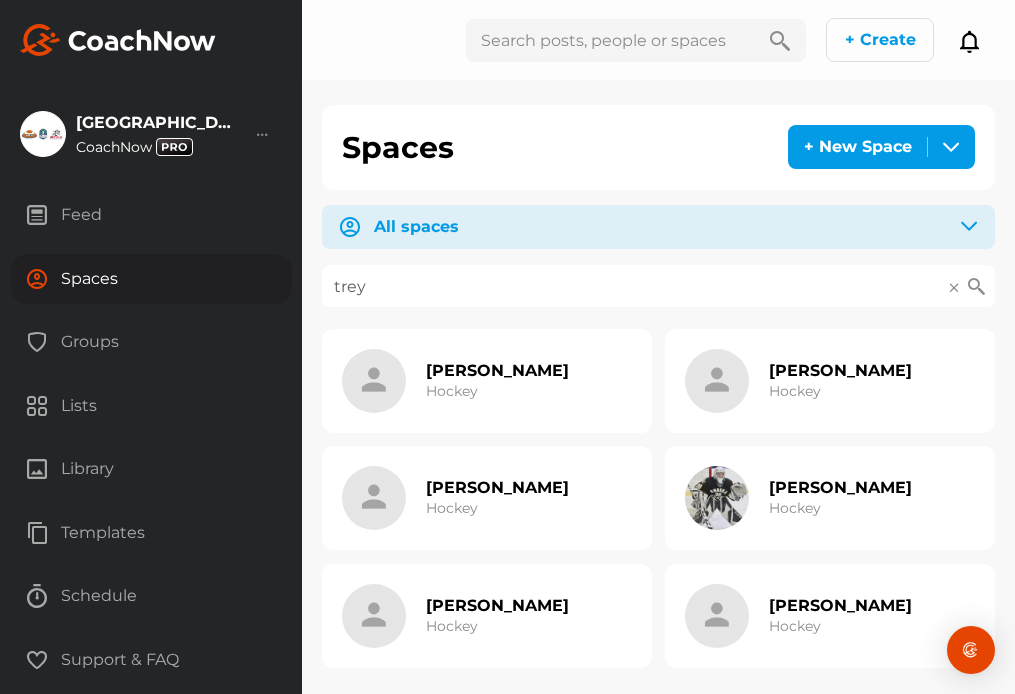 type on "trey" 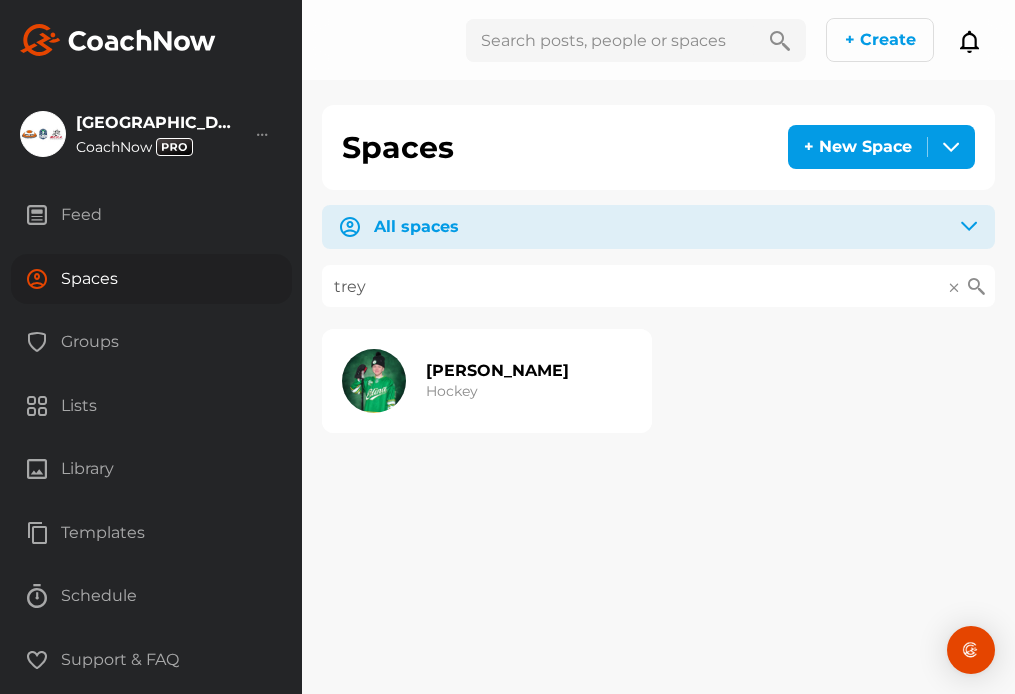 click on "[PERSON_NAME]" at bounding box center (497, 370) 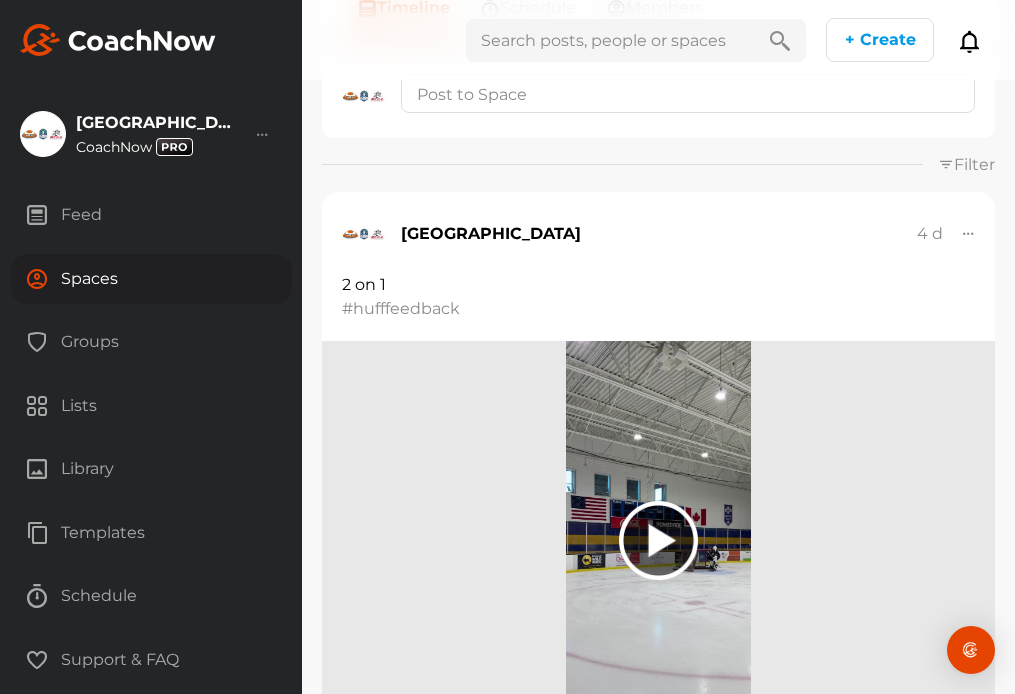 scroll, scrollTop: 0, scrollLeft: 0, axis: both 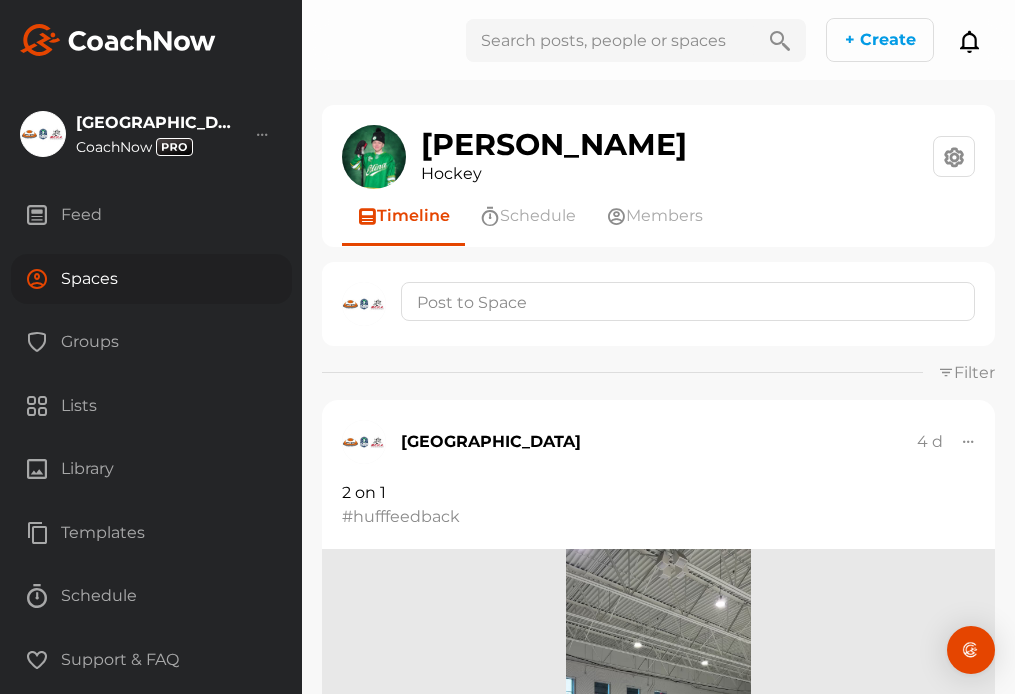 click at bounding box center (610, 40) 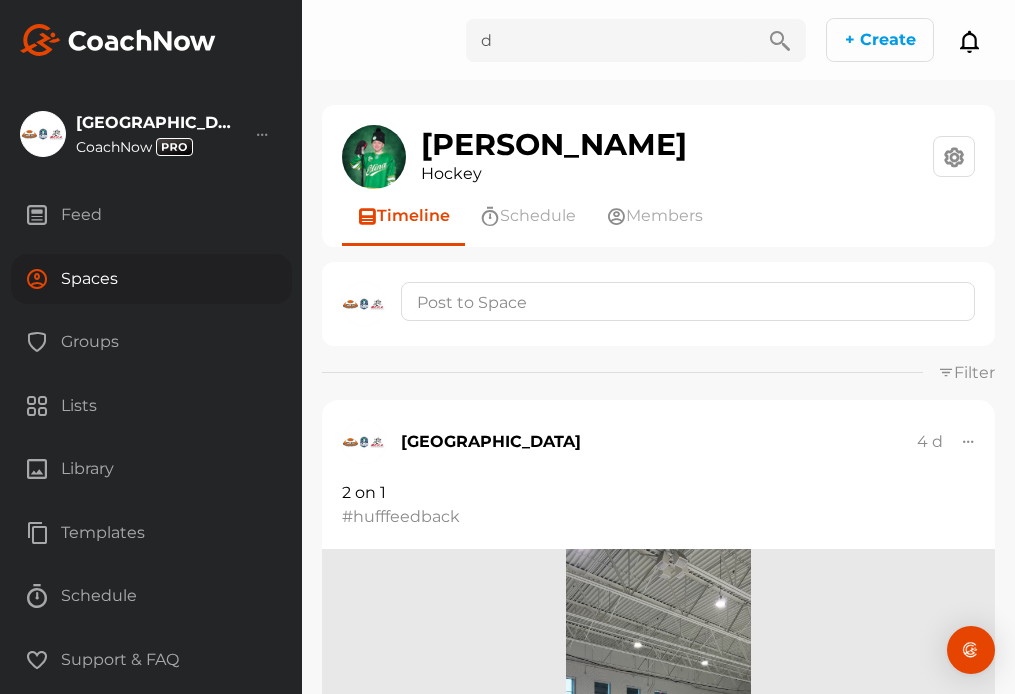 type 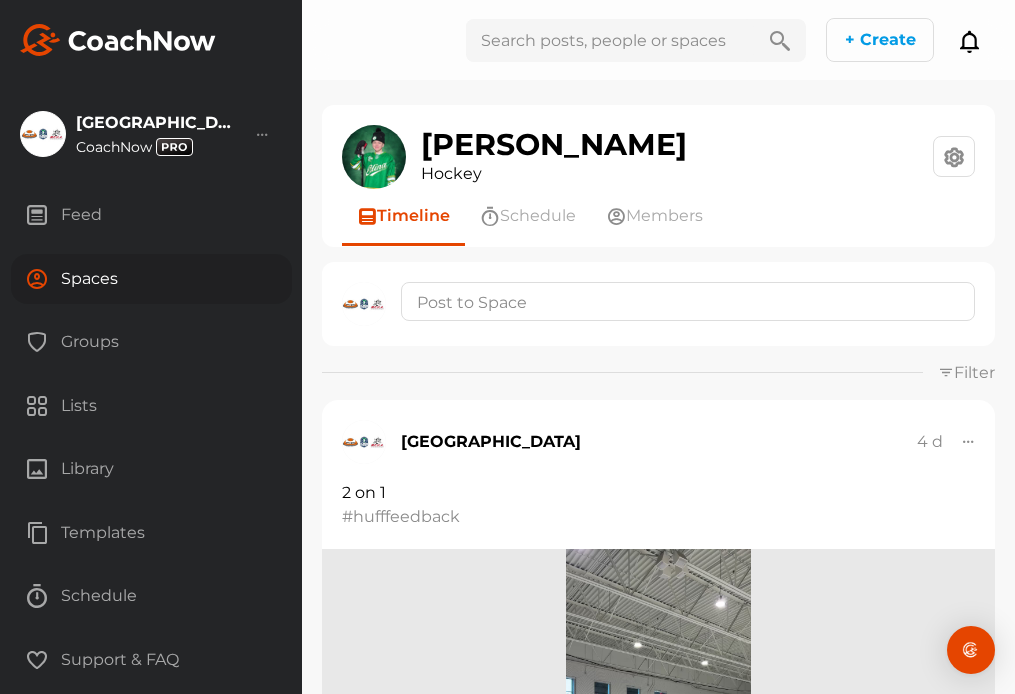 click on "Spaces" at bounding box center [151, 279] 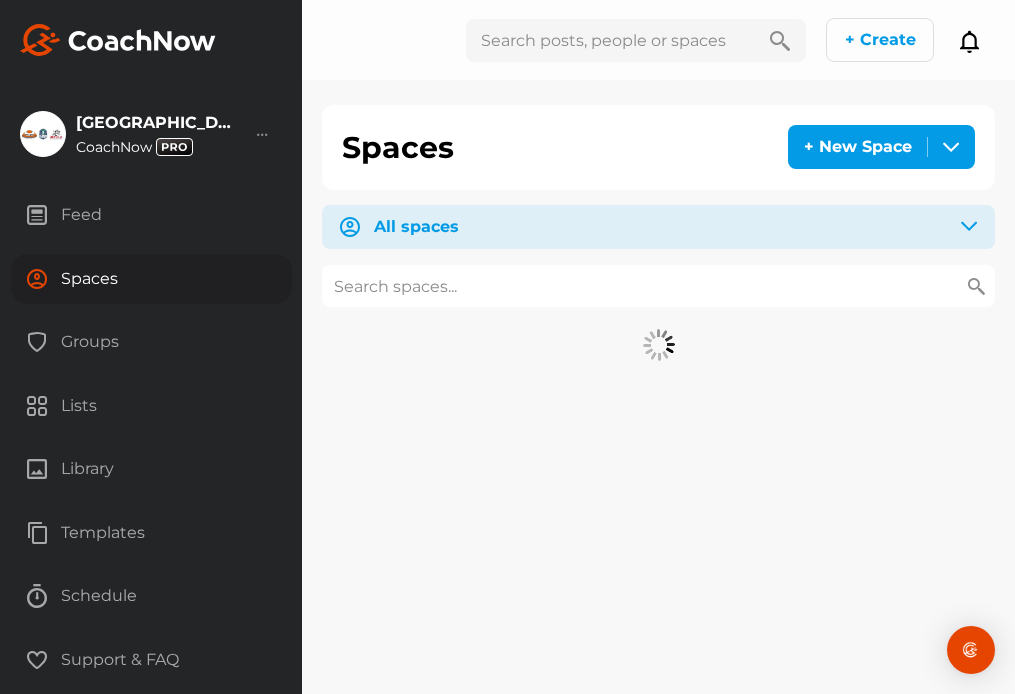 click at bounding box center (658, 286) 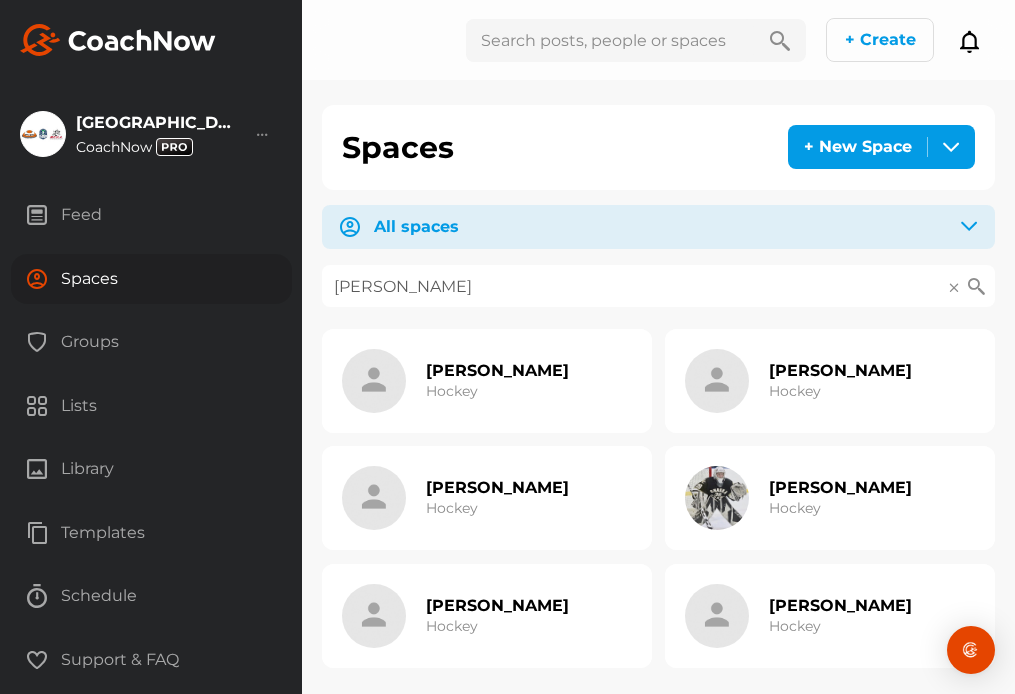 type on "[PERSON_NAME]" 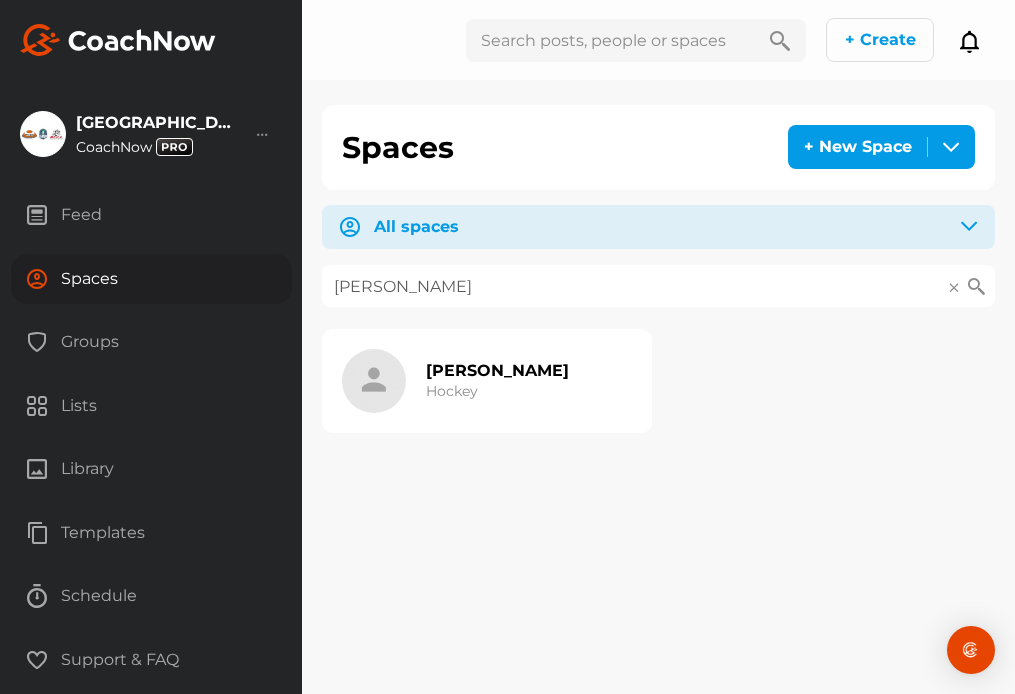 click on "[PERSON_NAME] Hockey" at bounding box center (487, 381) 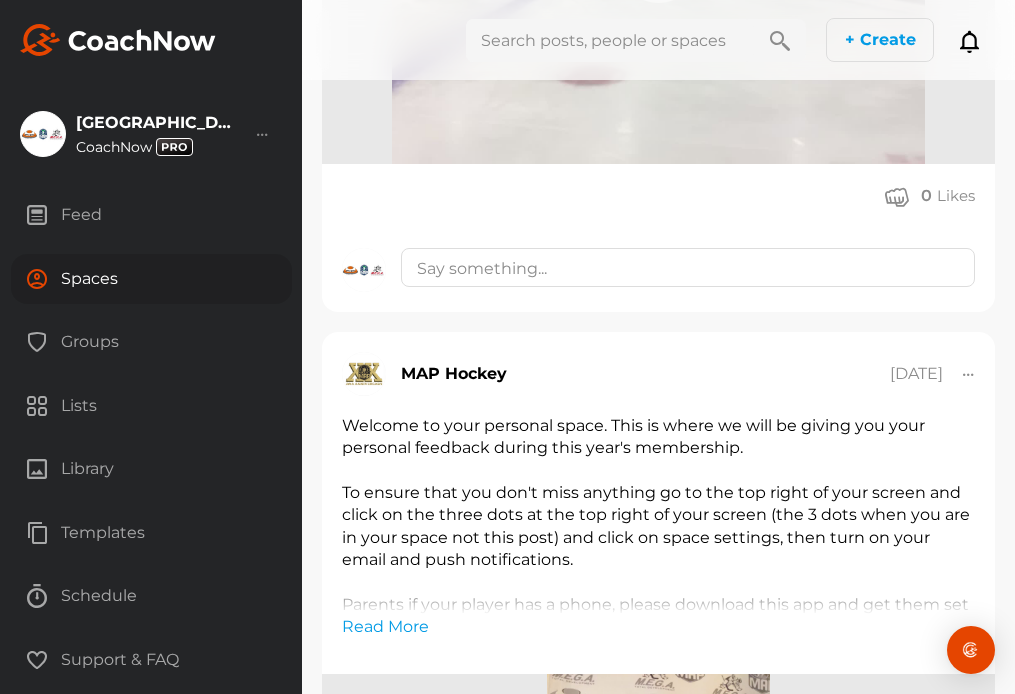 scroll, scrollTop: 2237, scrollLeft: 0, axis: vertical 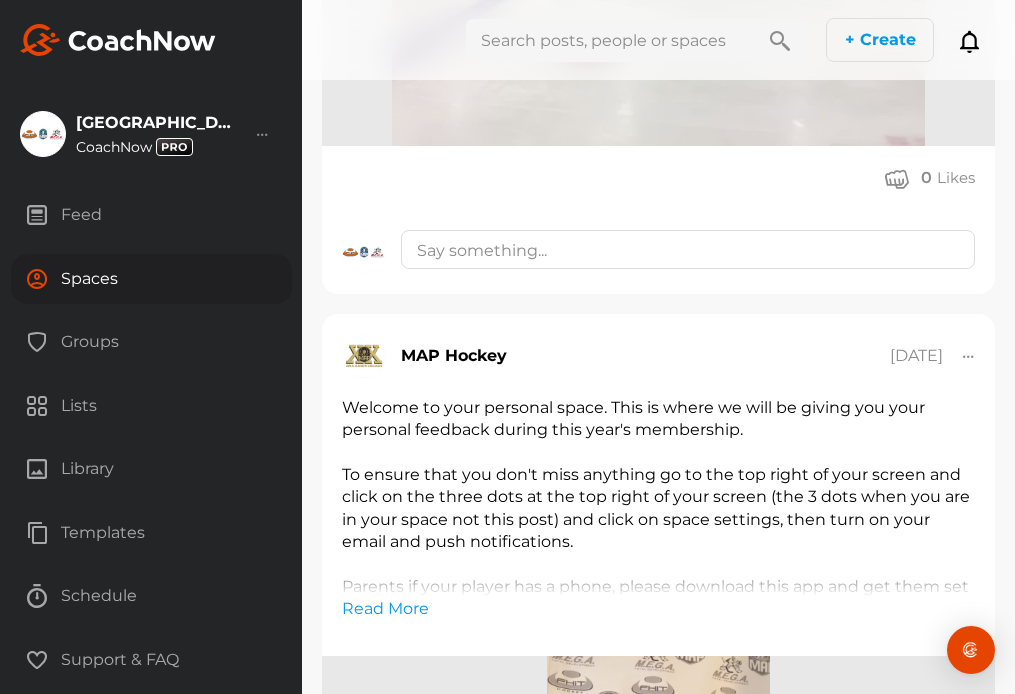 click at bounding box center (610, 40) 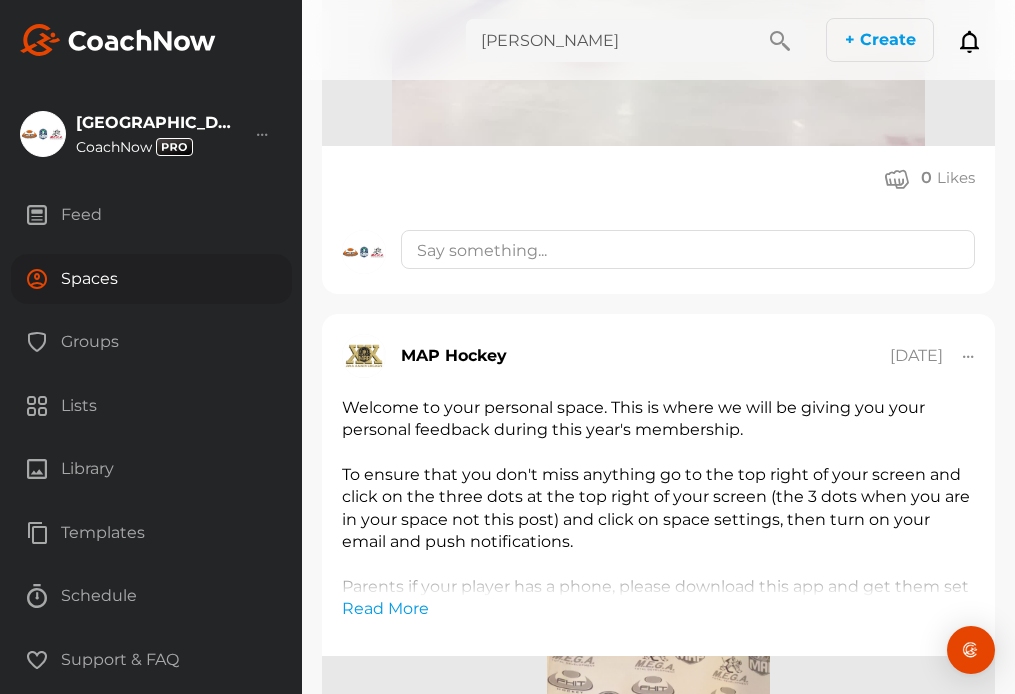 type on "[PERSON_NAME]" 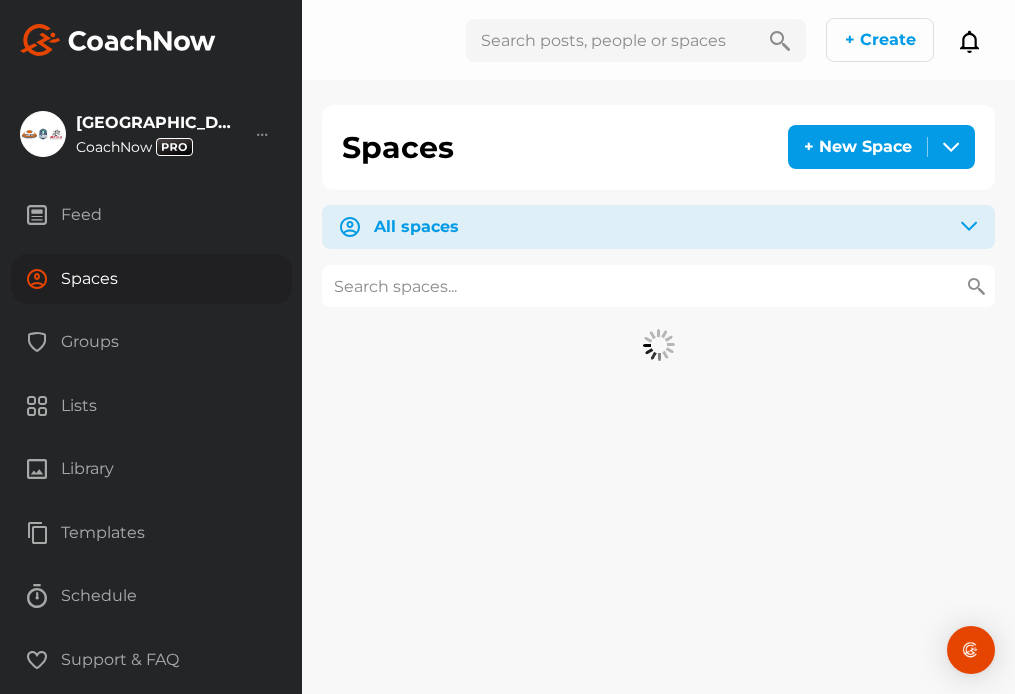 scroll, scrollTop: 0, scrollLeft: 0, axis: both 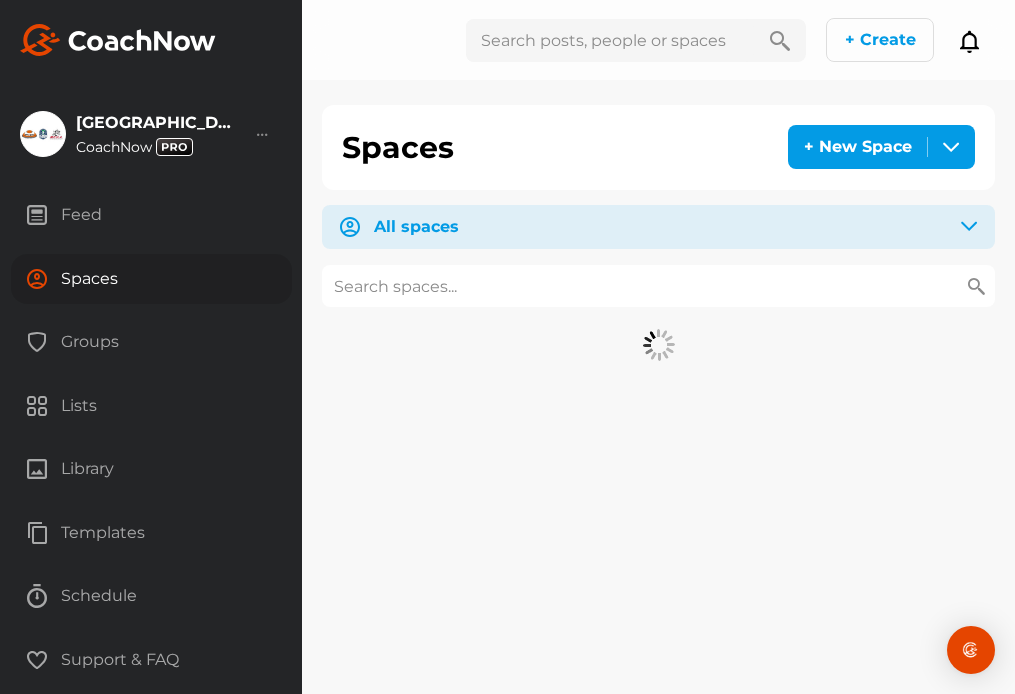 click at bounding box center (658, 286) 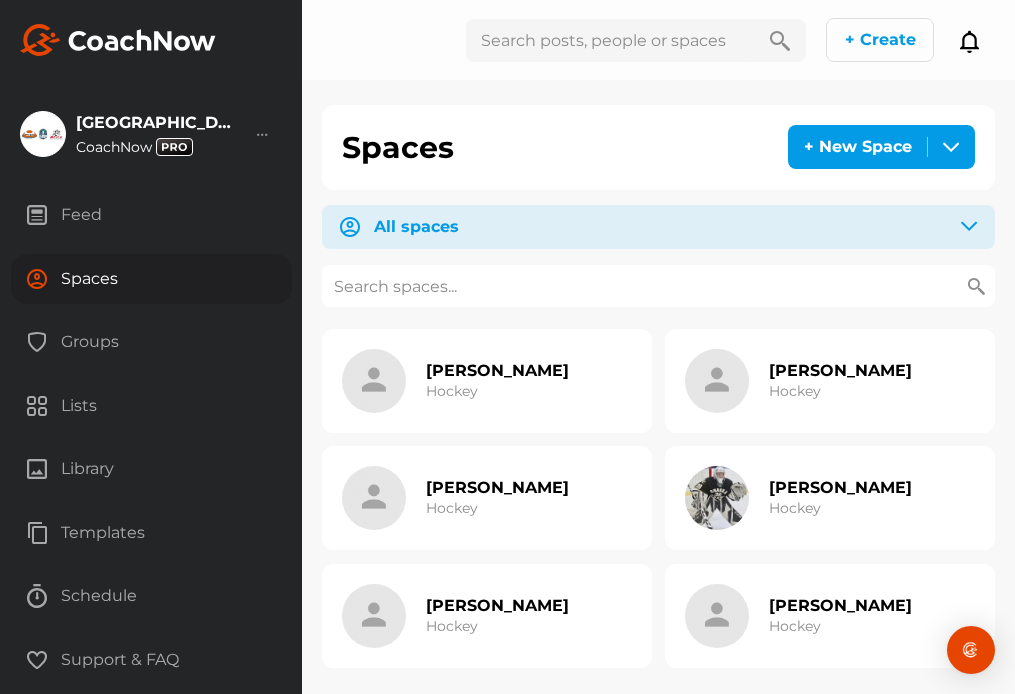 type on "g" 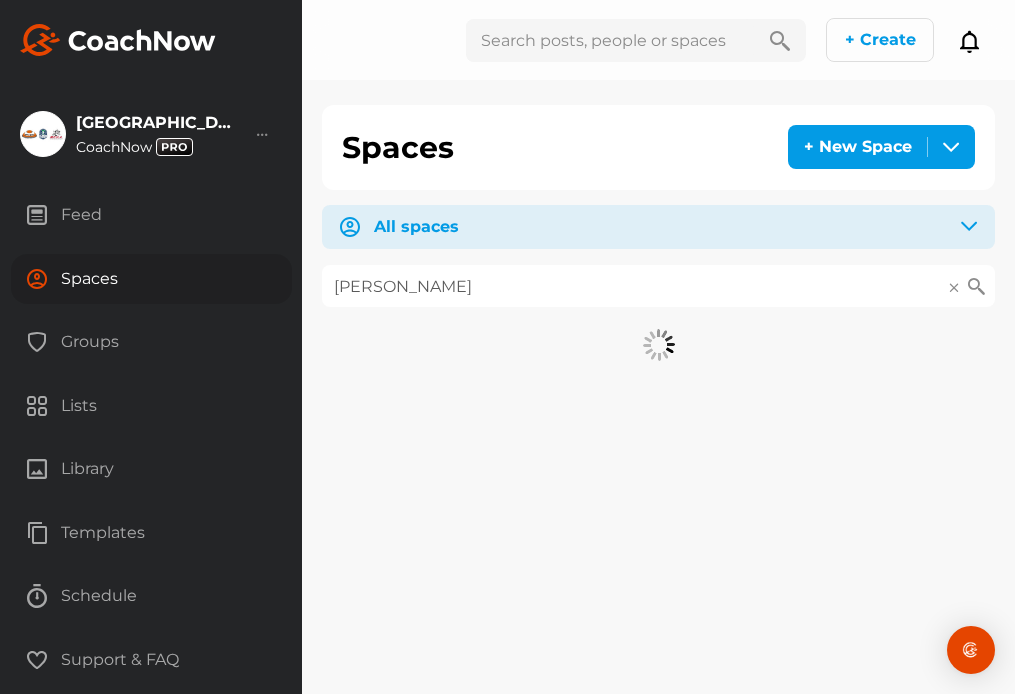 type on "[PERSON_NAME]" 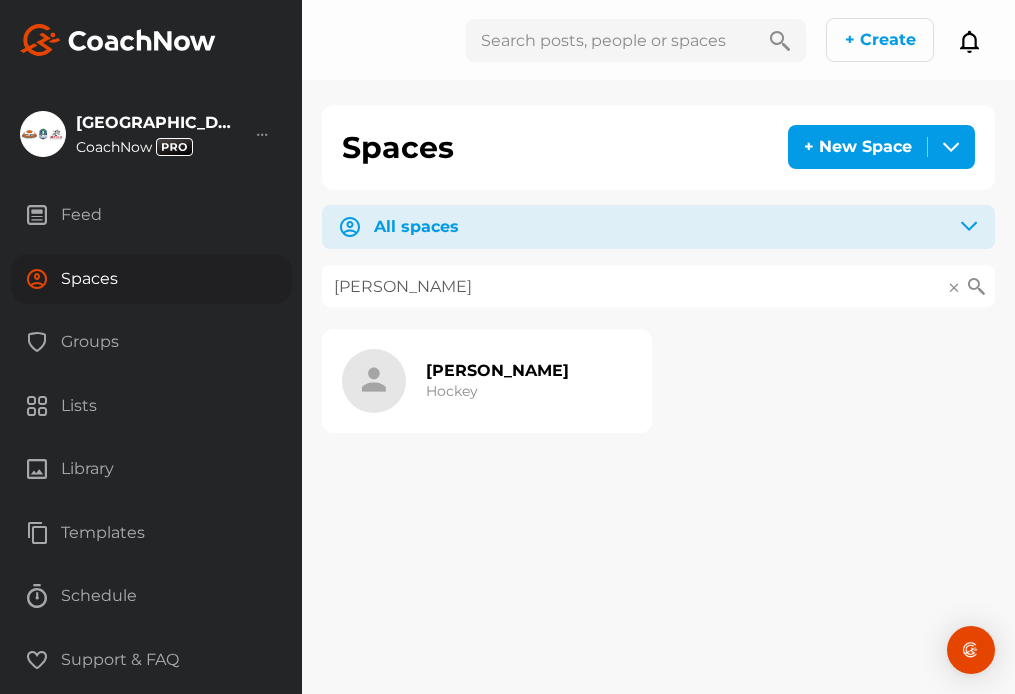 click on "[PERSON_NAME]" at bounding box center (497, 370) 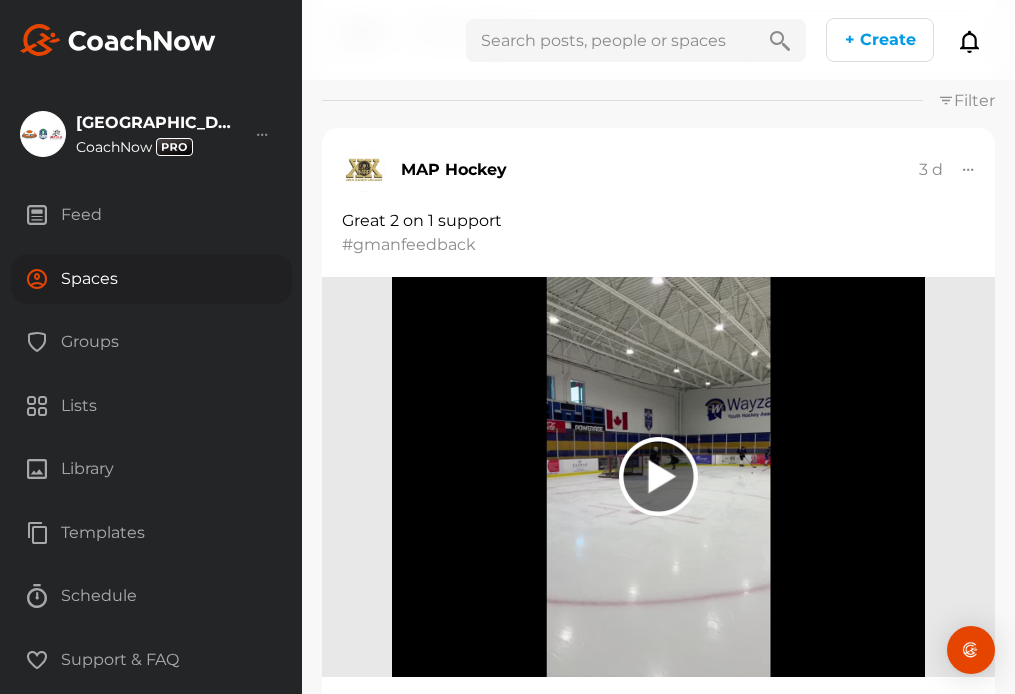 scroll, scrollTop: 270, scrollLeft: 0, axis: vertical 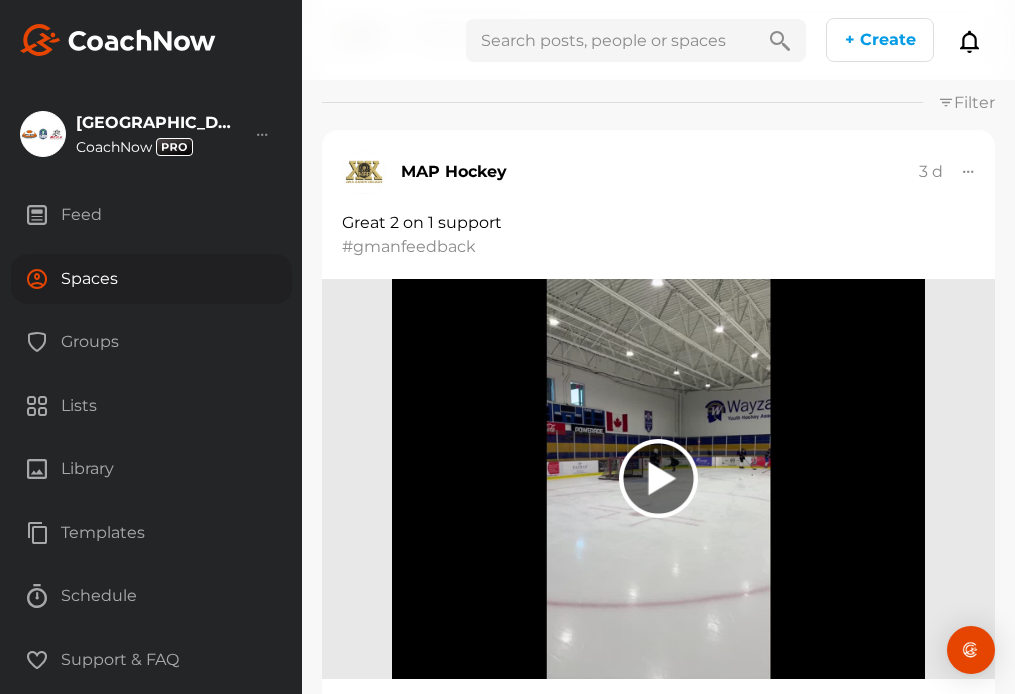 click on "Spaces" at bounding box center [151, 279] 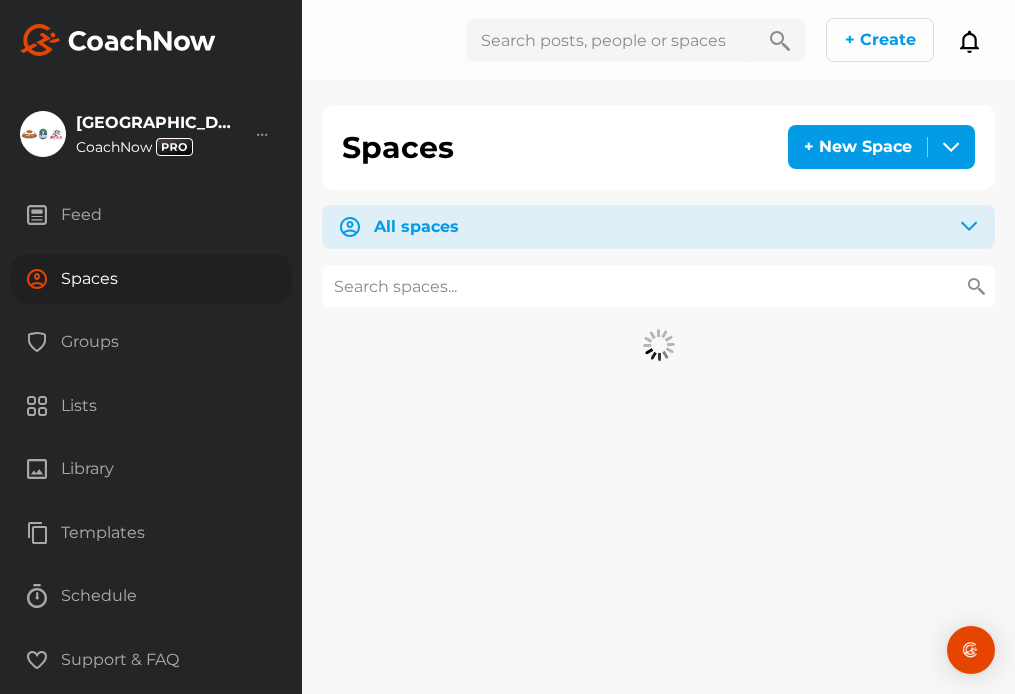 click at bounding box center [658, 286] 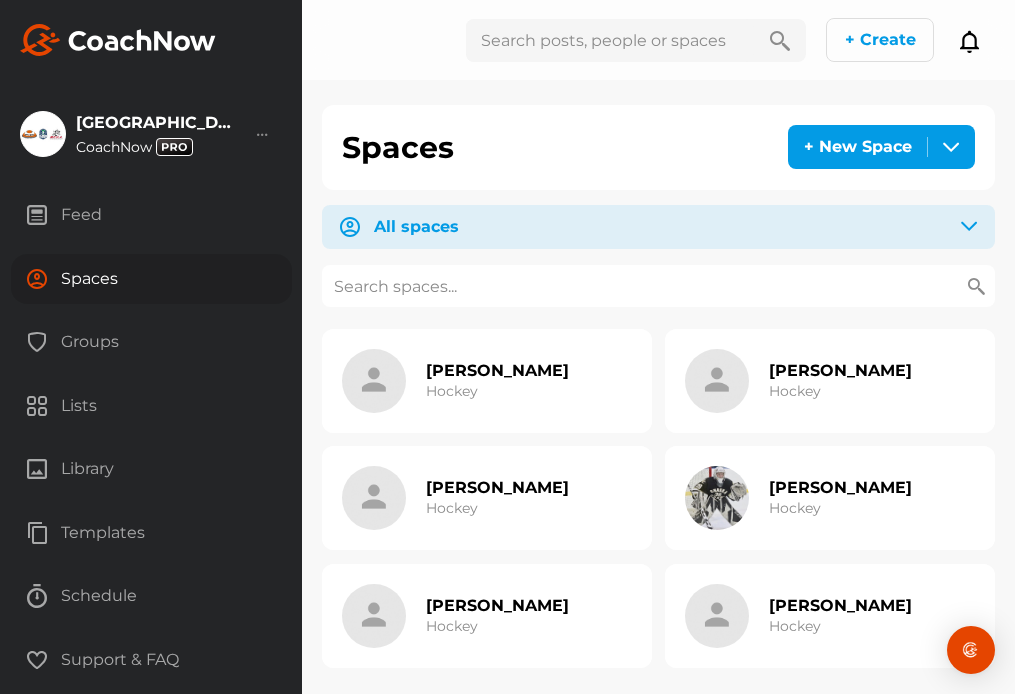 paste on "[PERSON_NAME]" 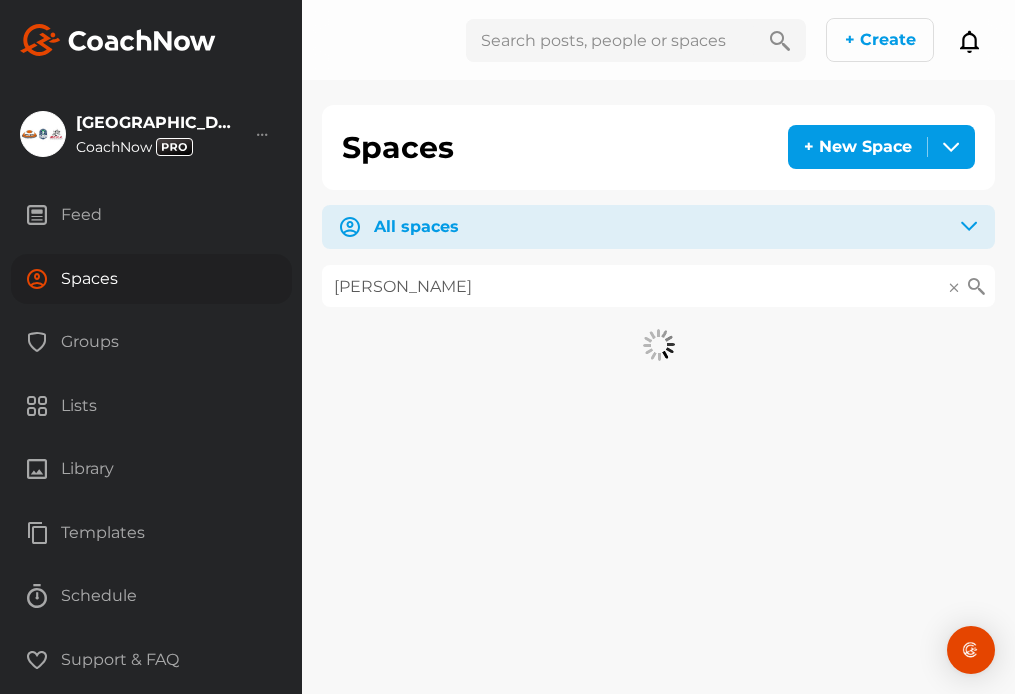 type on "[PERSON_NAME]" 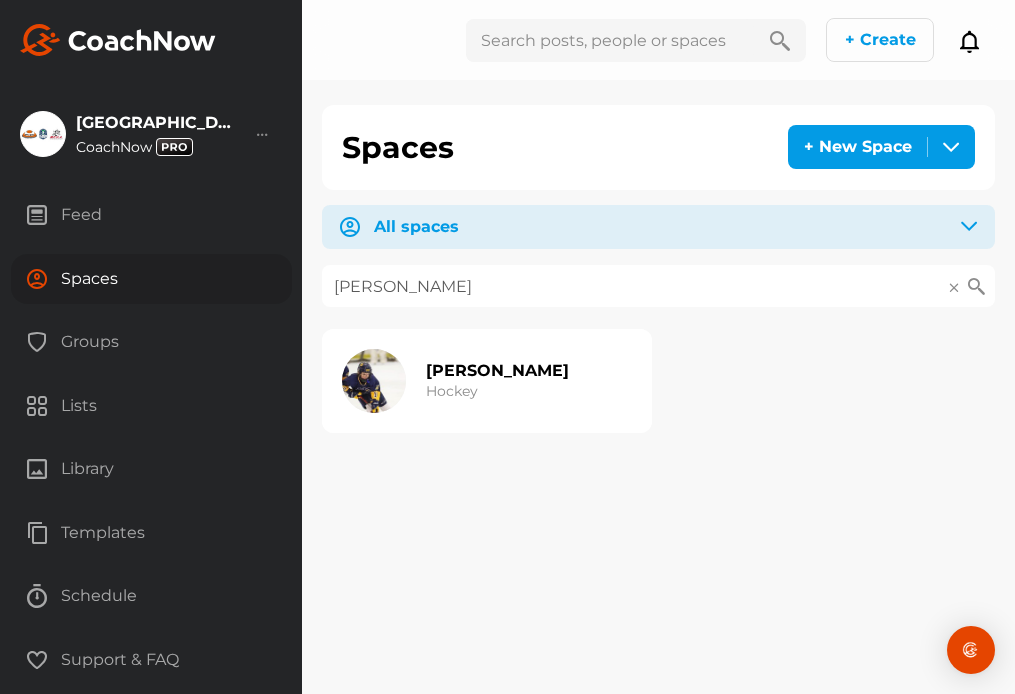 click on "[PERSON_NAME] Hockey" at bounding box center (497, 381) 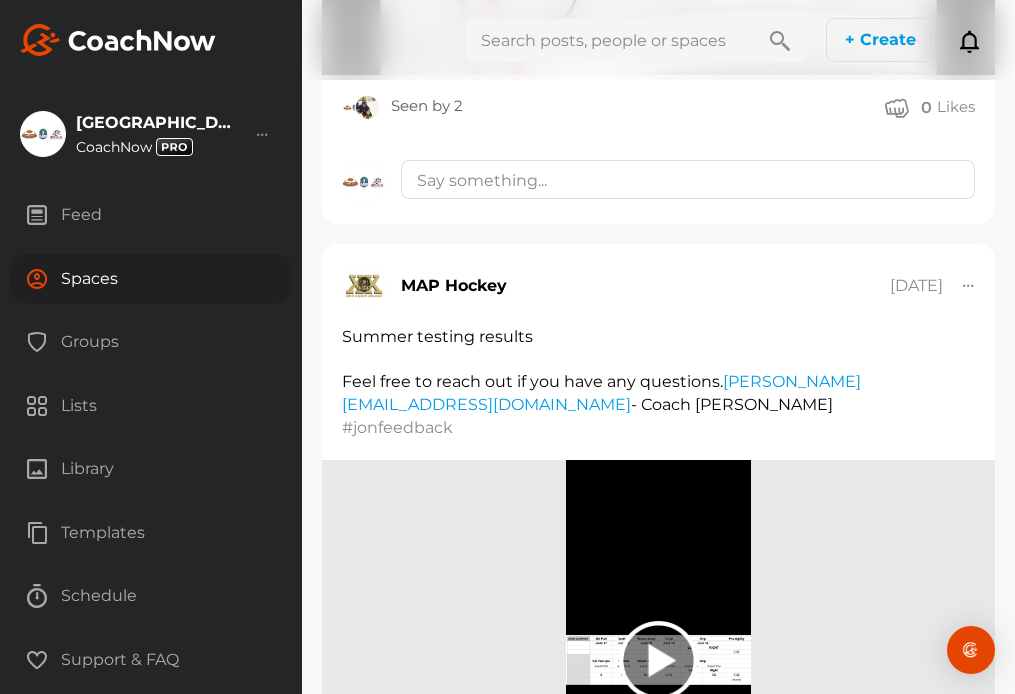 scroll, scrollTop: 3776, scrollLeft: 0, axis: vertical 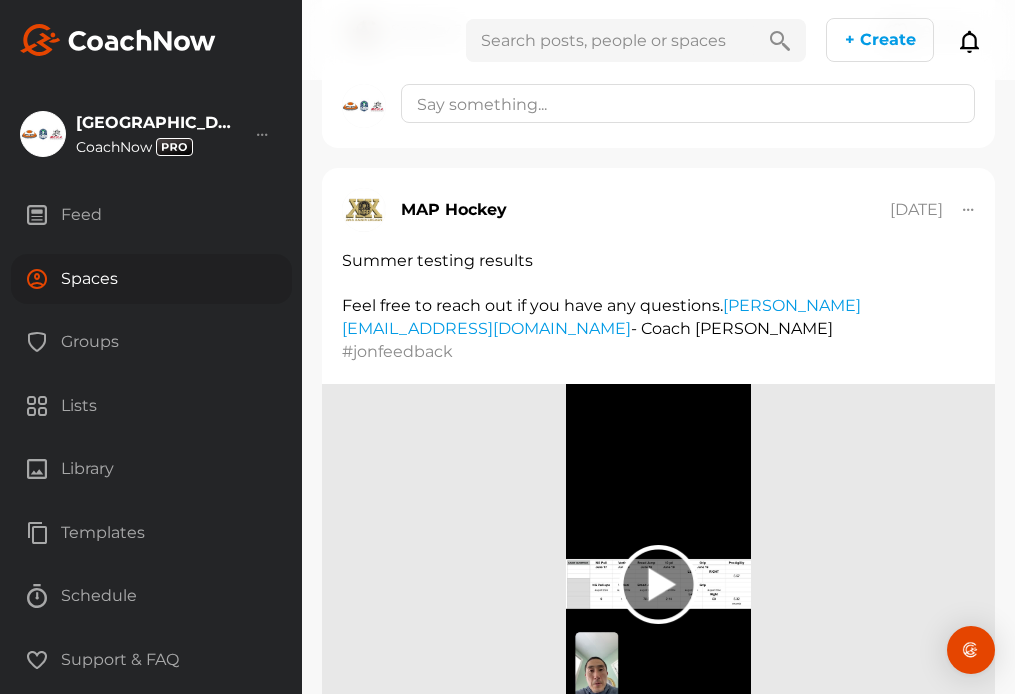click on "Spaces" at bounding box center [151, 279] 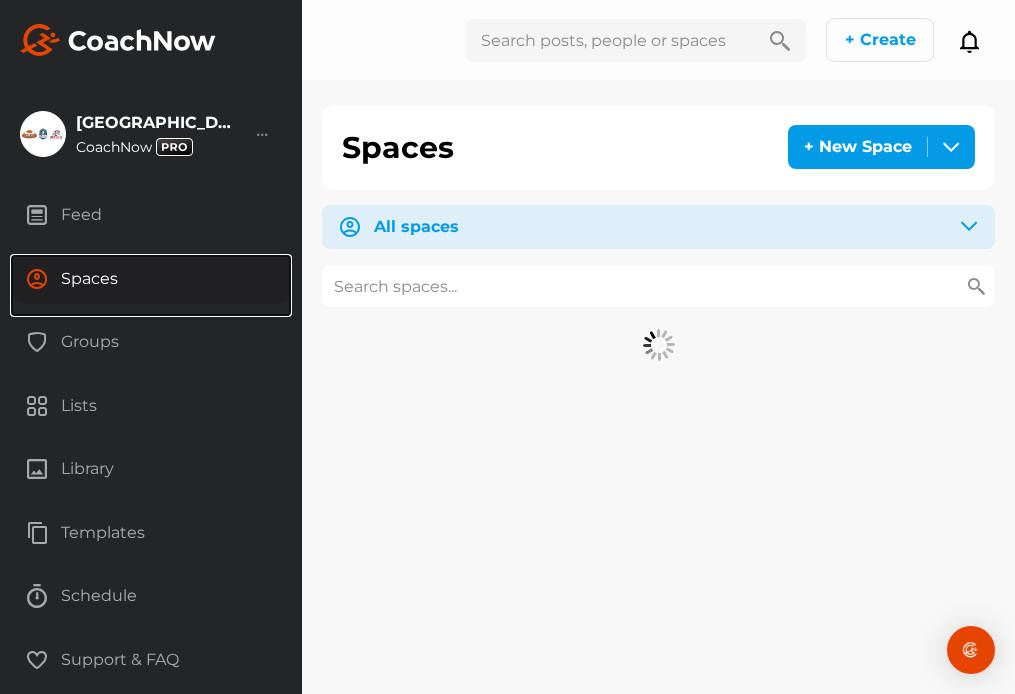 scroll, scrollTop: 0, scrollLeft: 0, axis: both 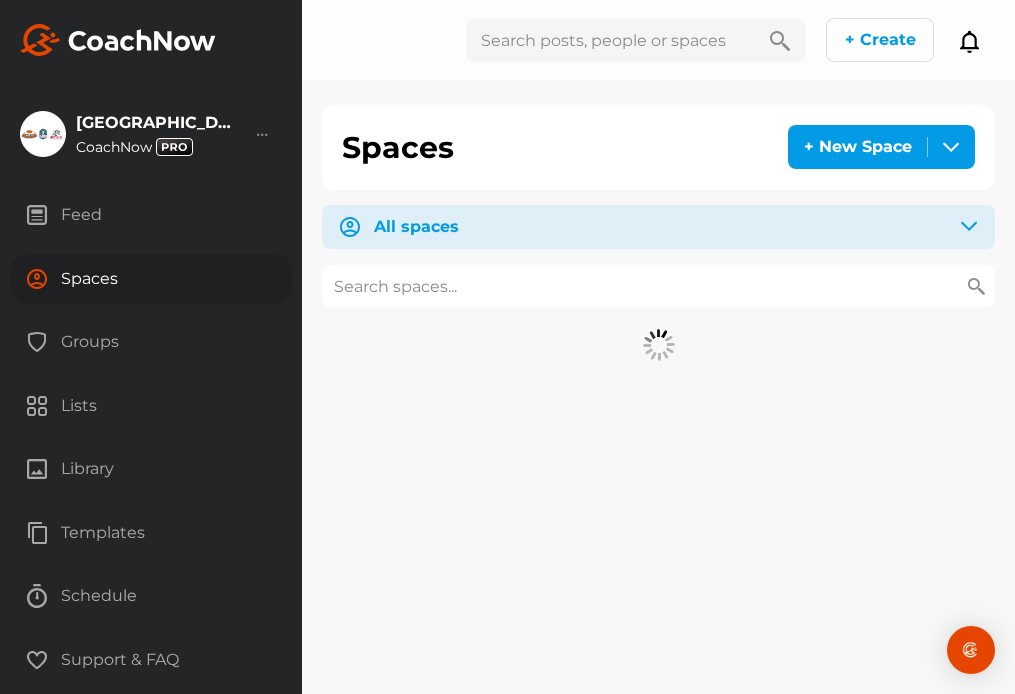 click at bounding box center (658, 286) 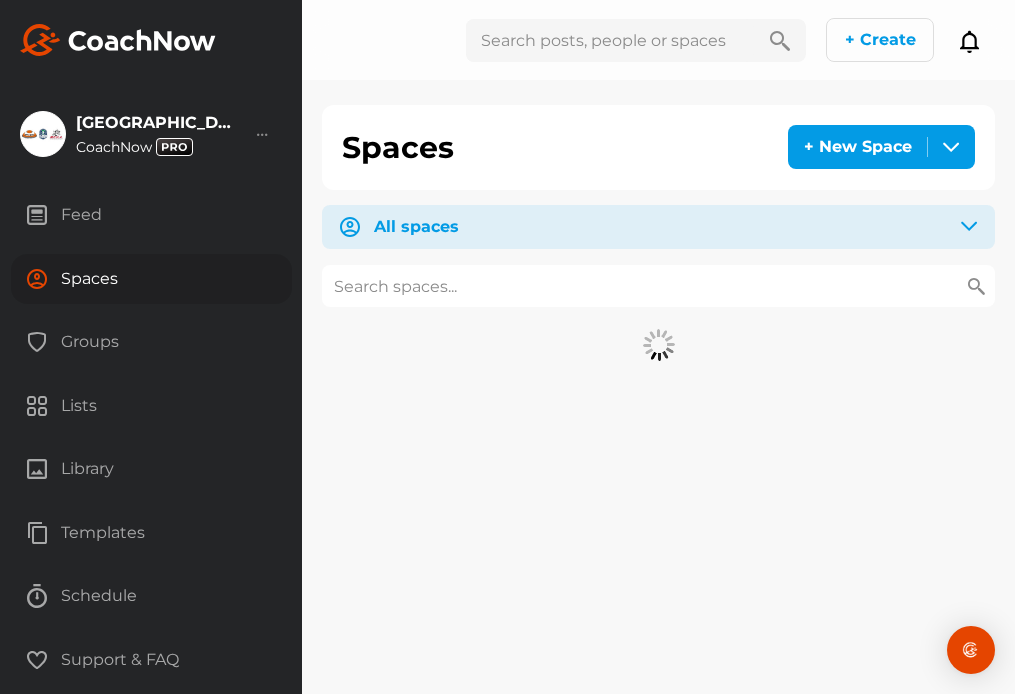 paste on "Lego" 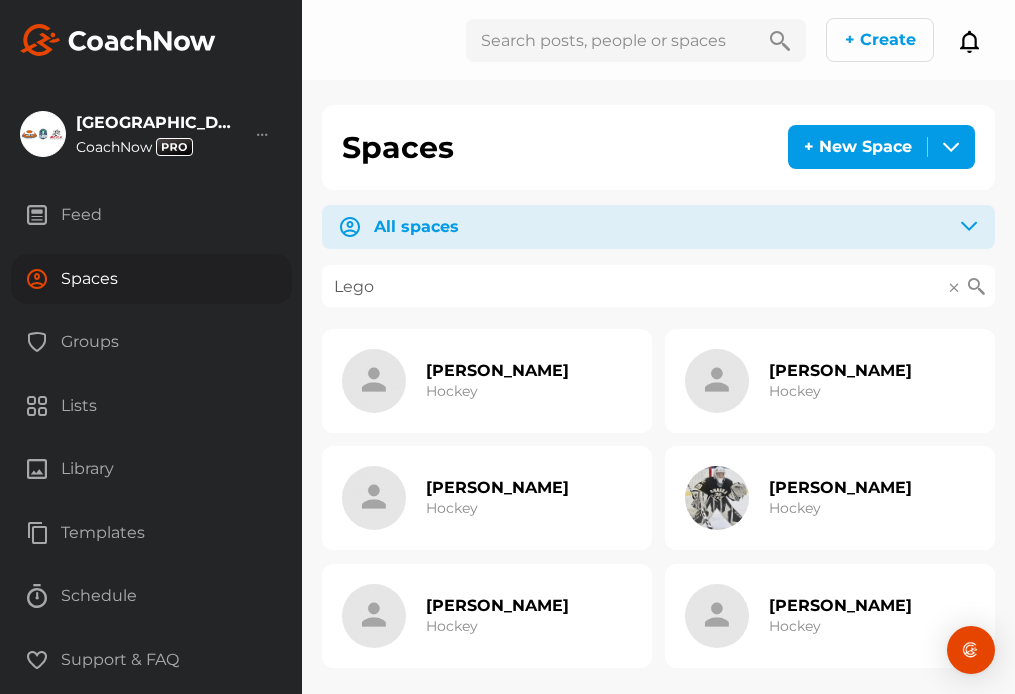 type on "Lego" 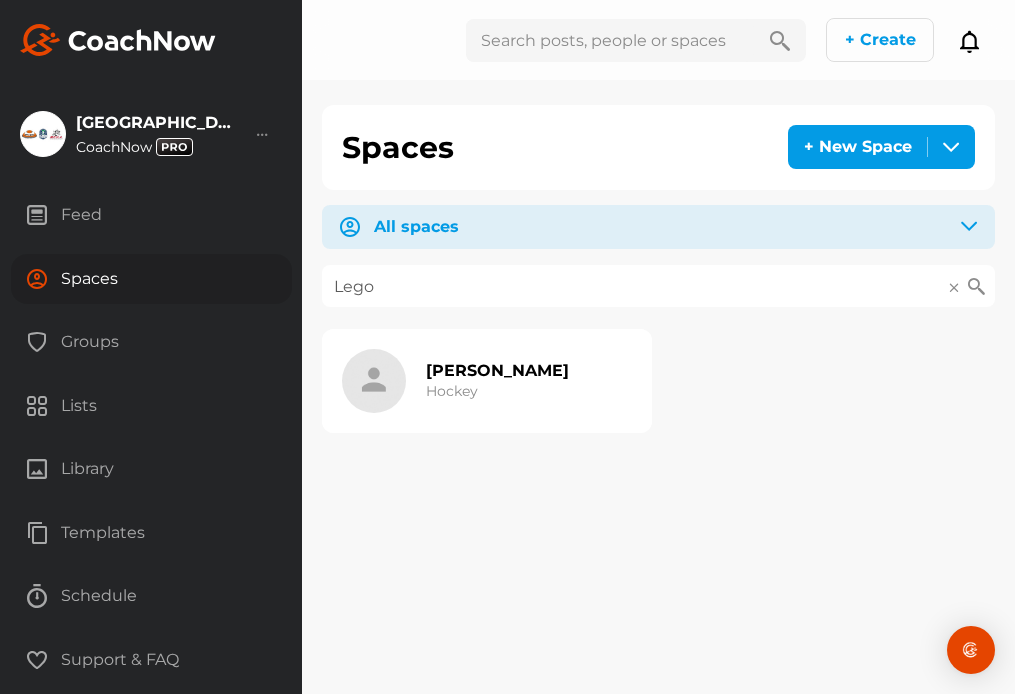 click on "[PERSON_NAME]" at bounding box center [497, 370] 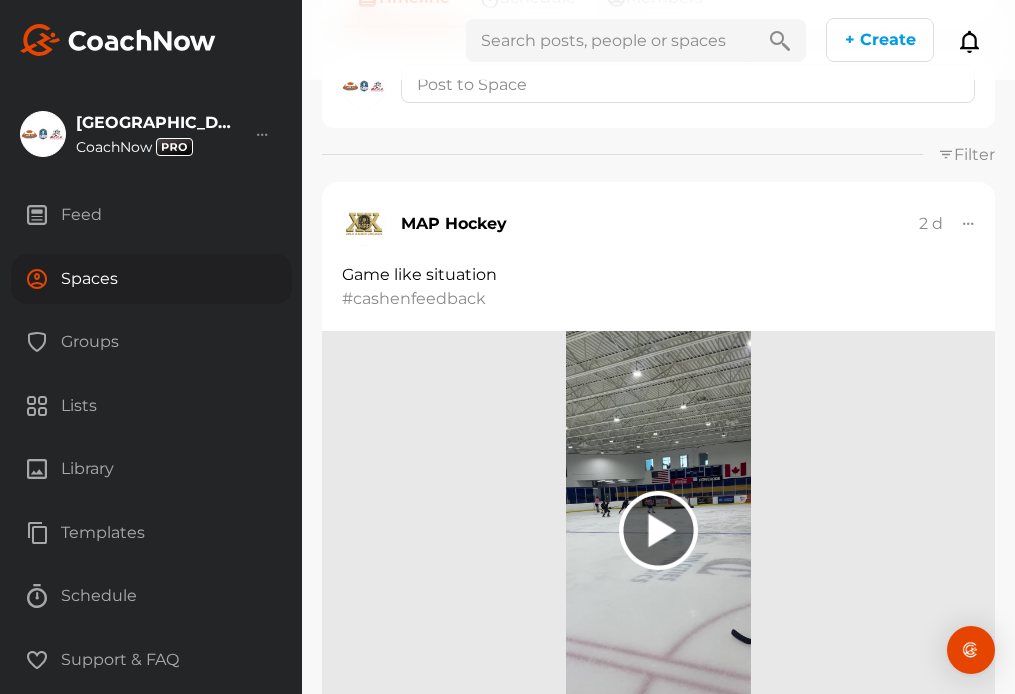 scroll, scrollTop: 0, scrollLeft: 0, axis: both 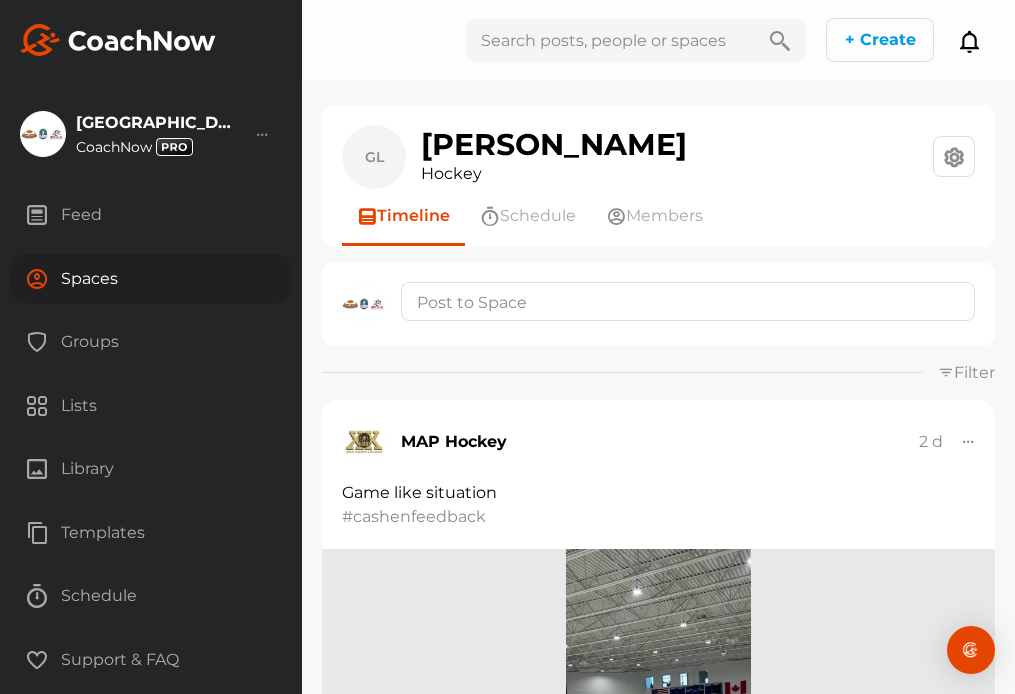 click on "Spaces" at bounding box center [151, 279] 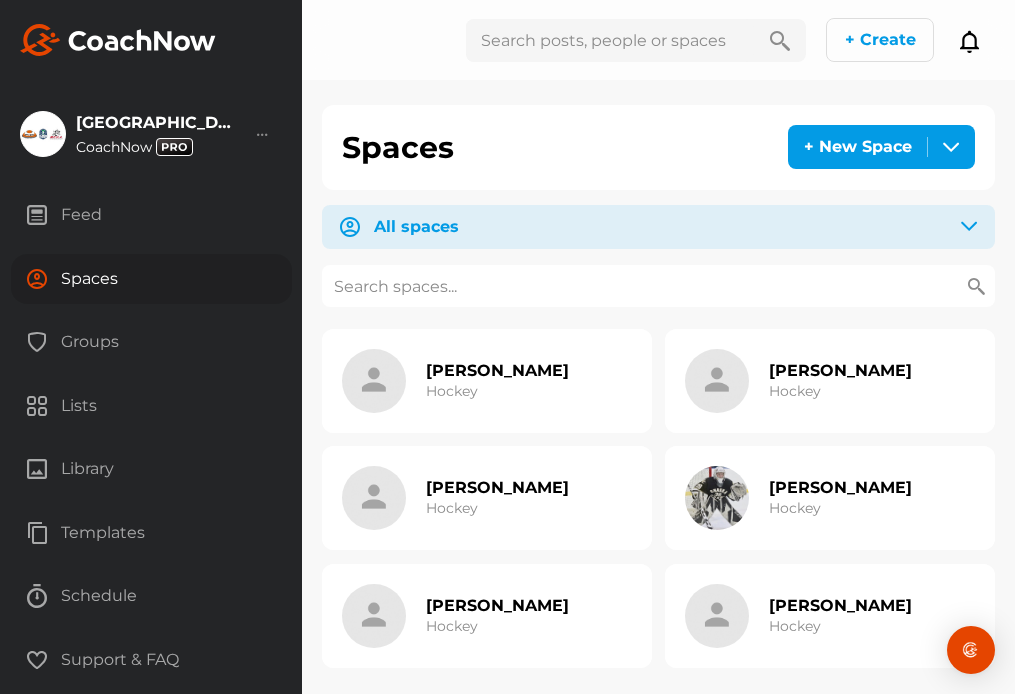 click at bounding box center (658, 286) 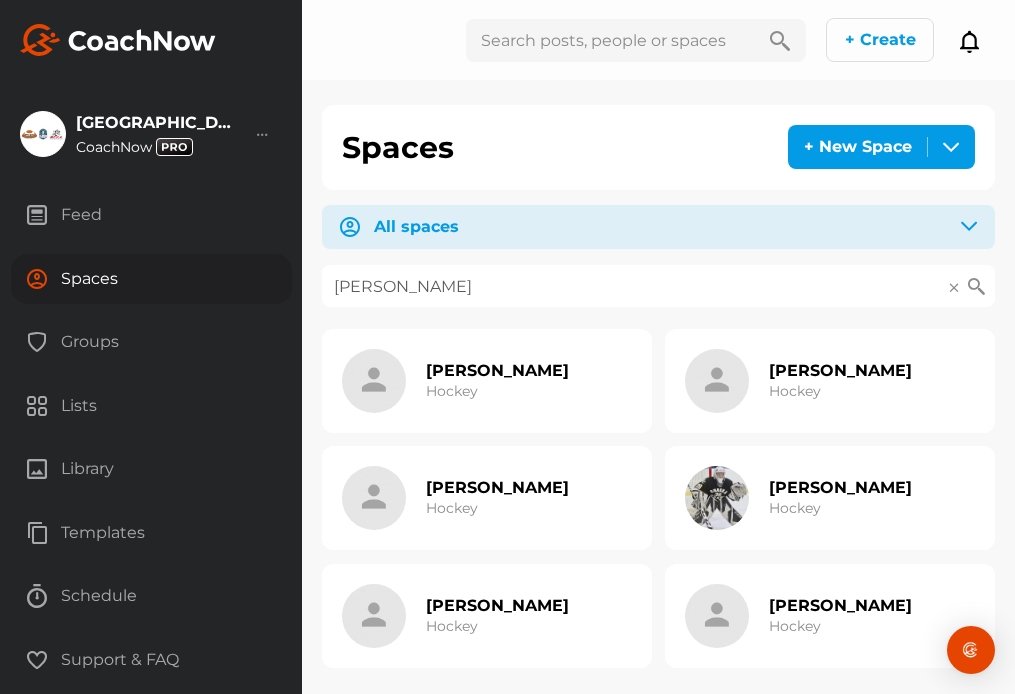 type on "[PERSON_NAME]" 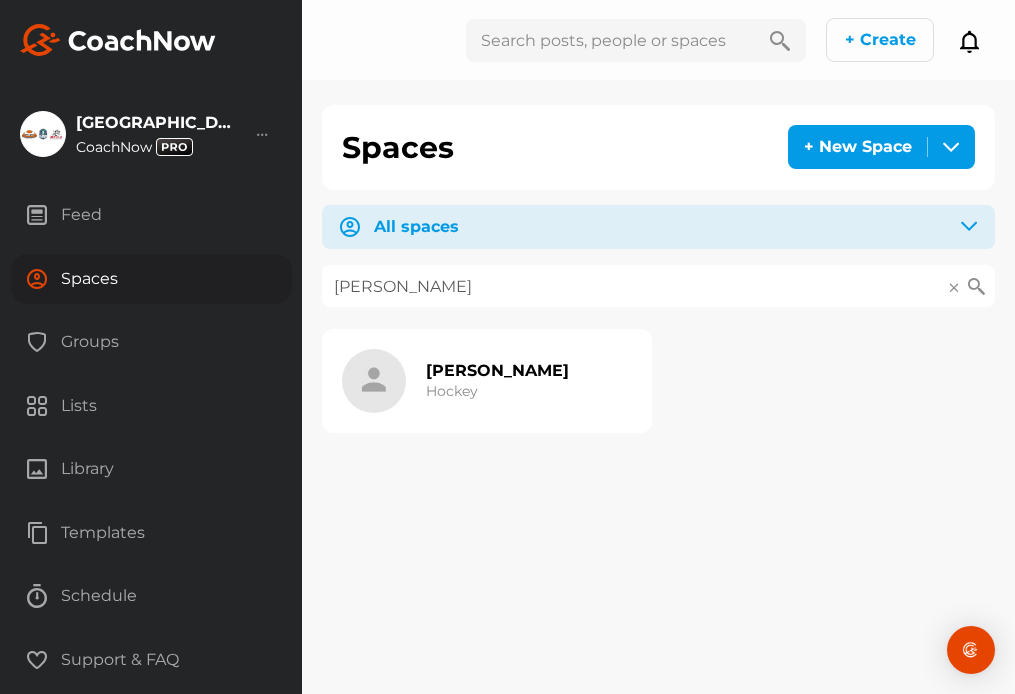 click on "[PERSON_NAME]" at bounding box center (497, 370) 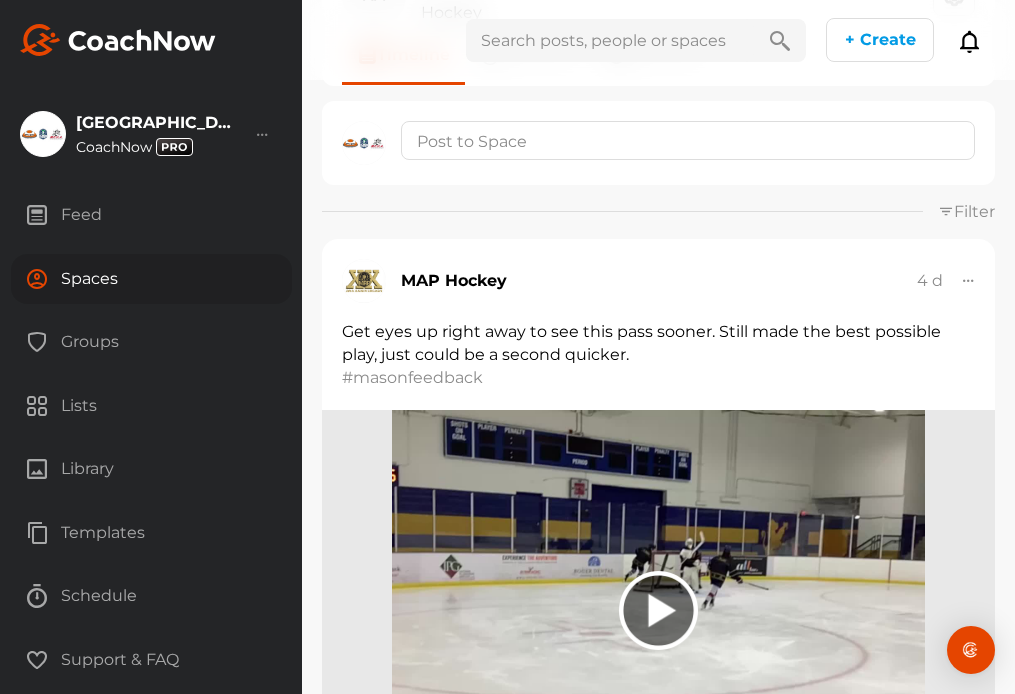 scroll, scrollTop: 0, scrollLeft: 0, axis: both 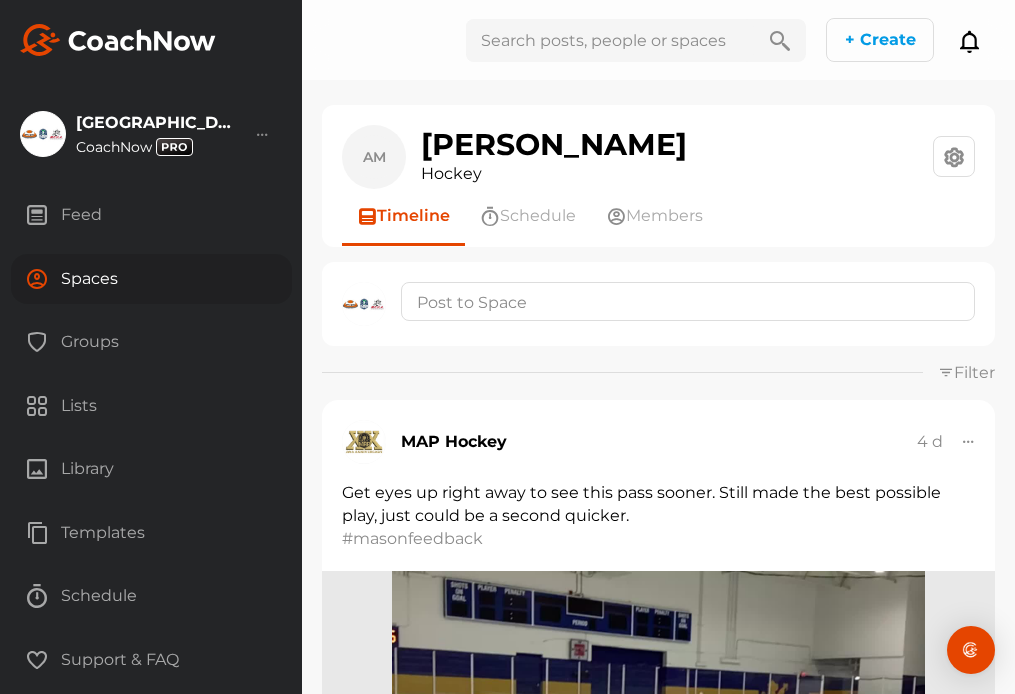 click on "Spaces" at bounding box center [151, 279] 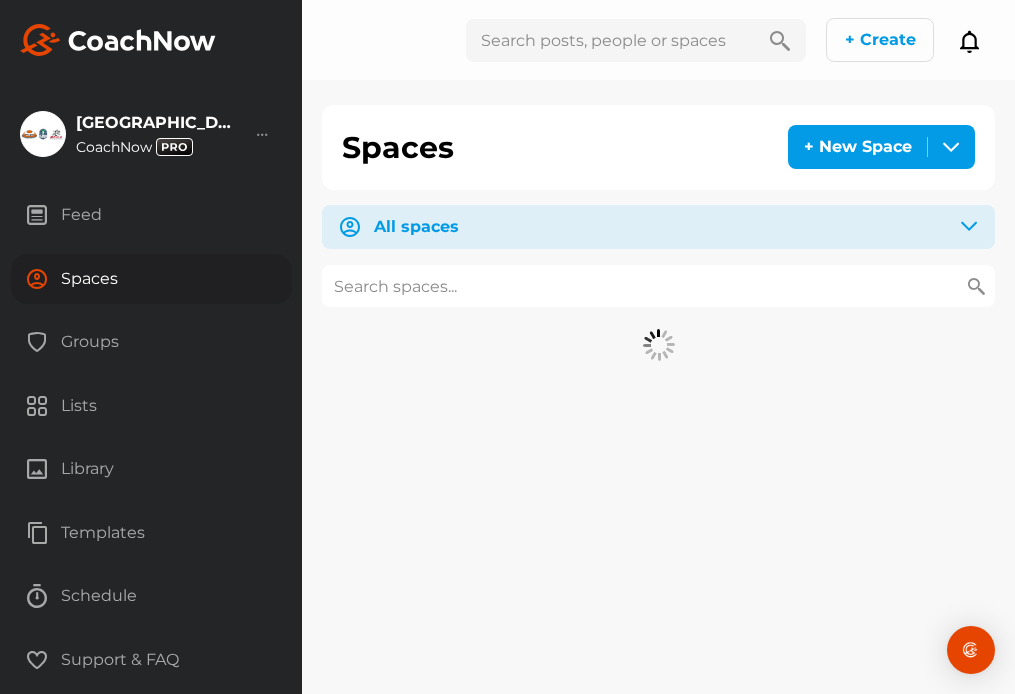 click at bounding box center [658, 286] 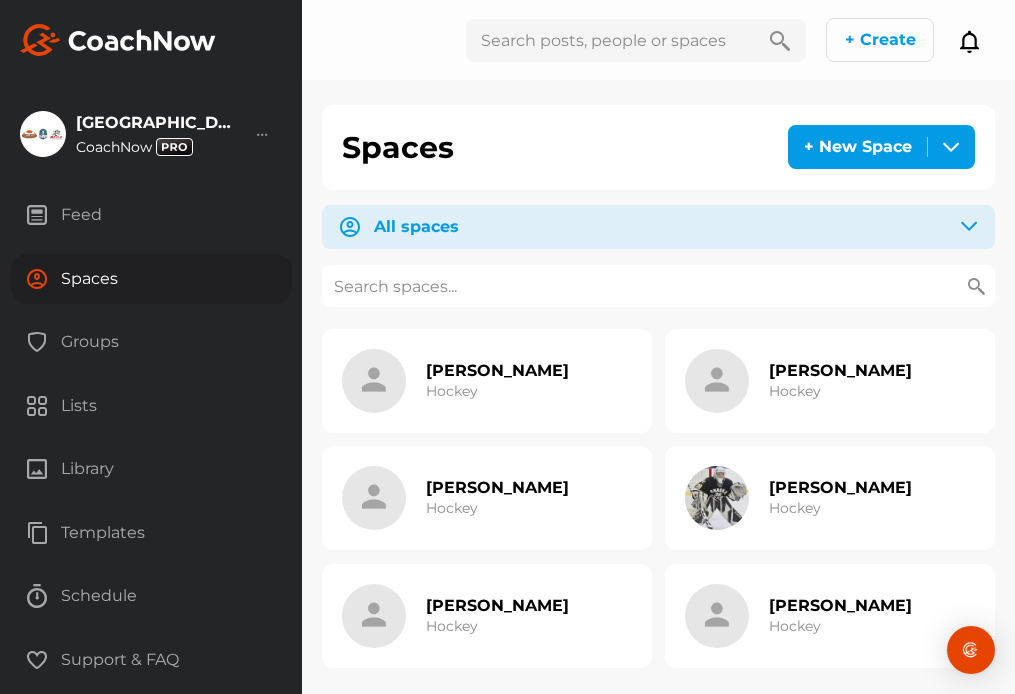 paste on "[PERSON_NAME]" 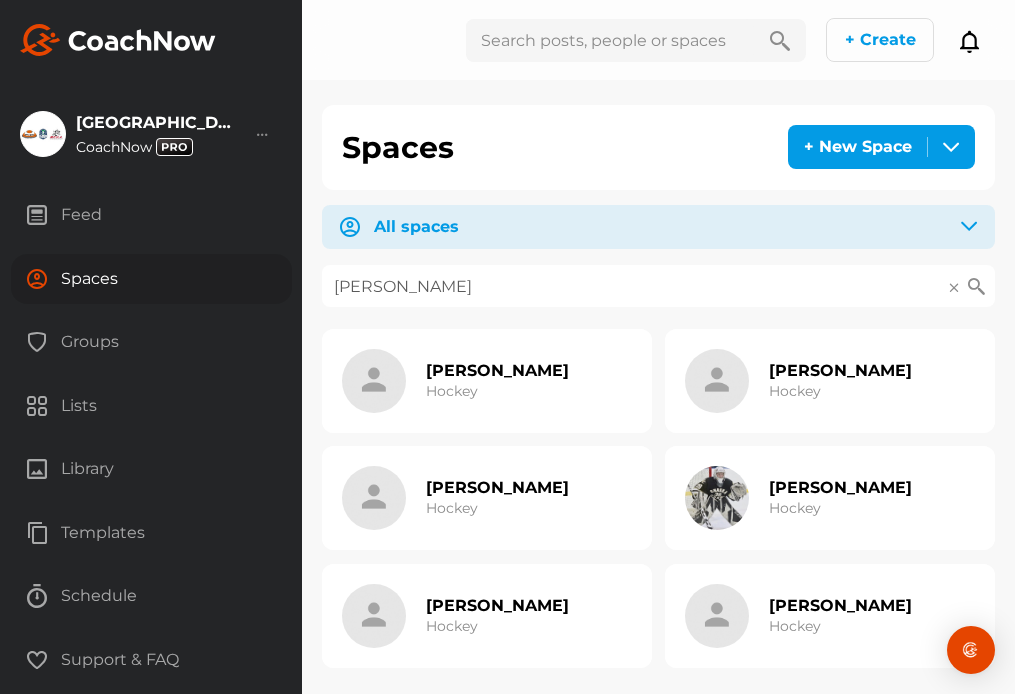 type on "[PERSON_NAME]" 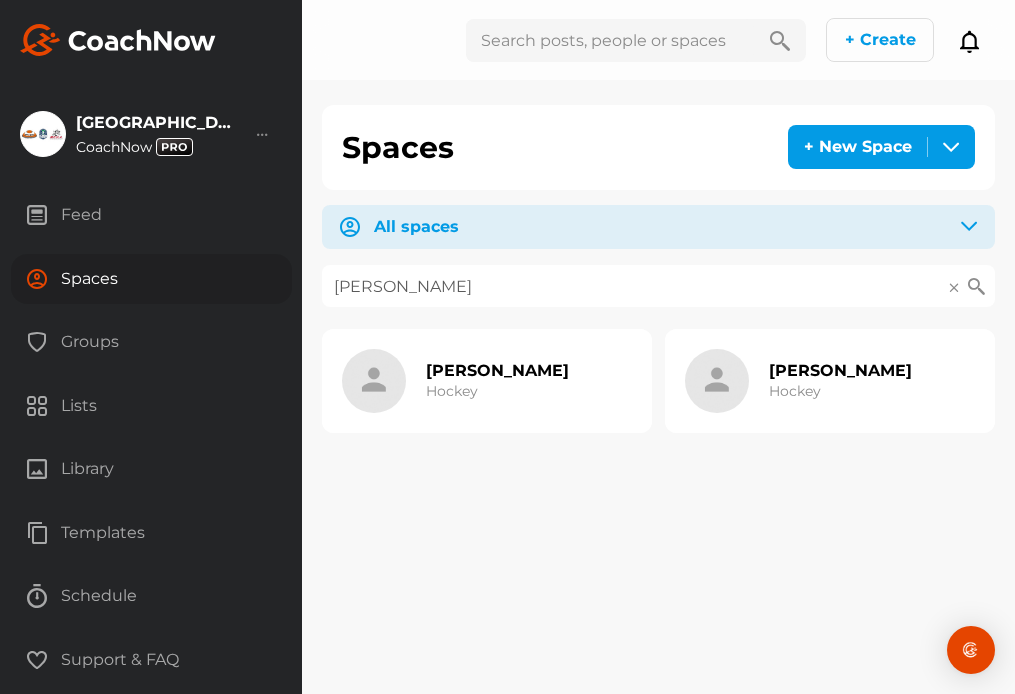 click on "[PERSON_NAME] Hockey" at bounding box center [840, 381] 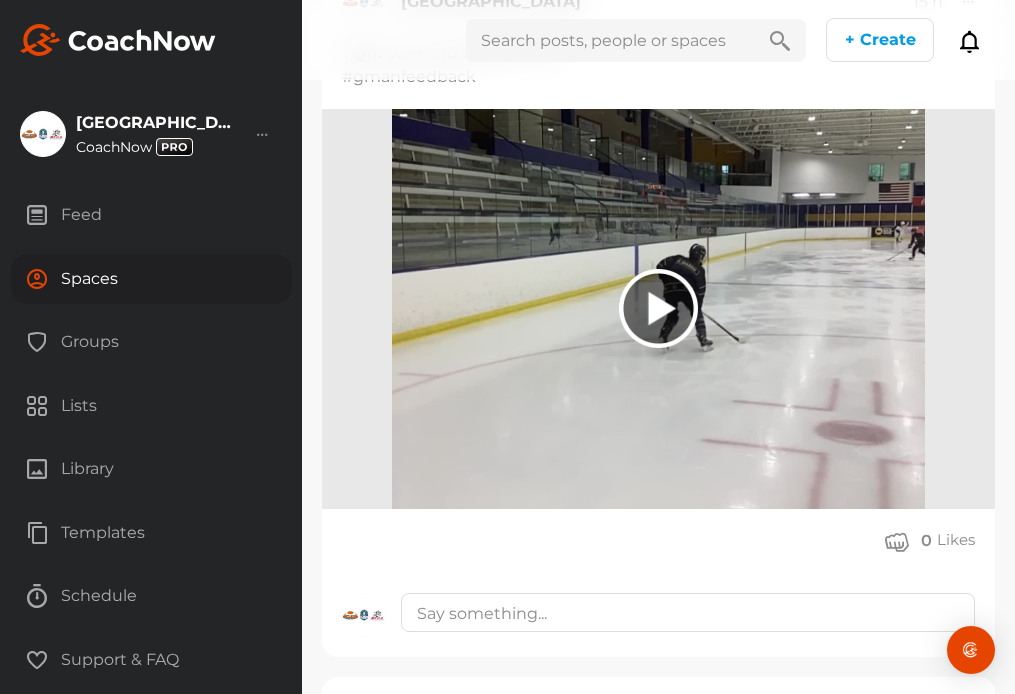 scroll, scrollTop: 0, scrollLeft: 0, axis: both 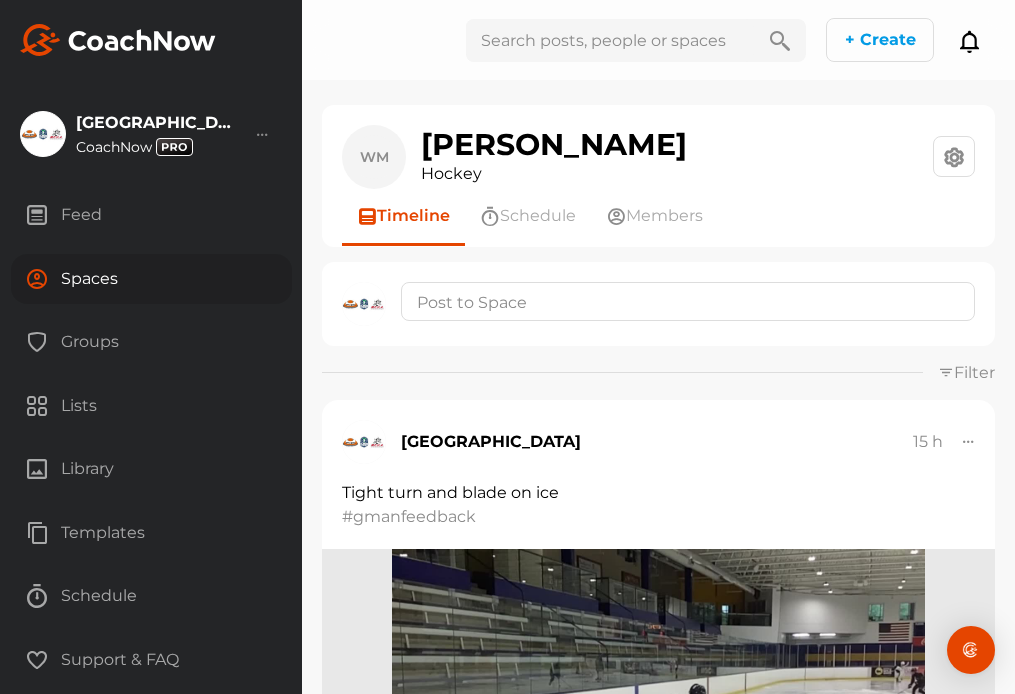 click at bounding box center (610, 40) 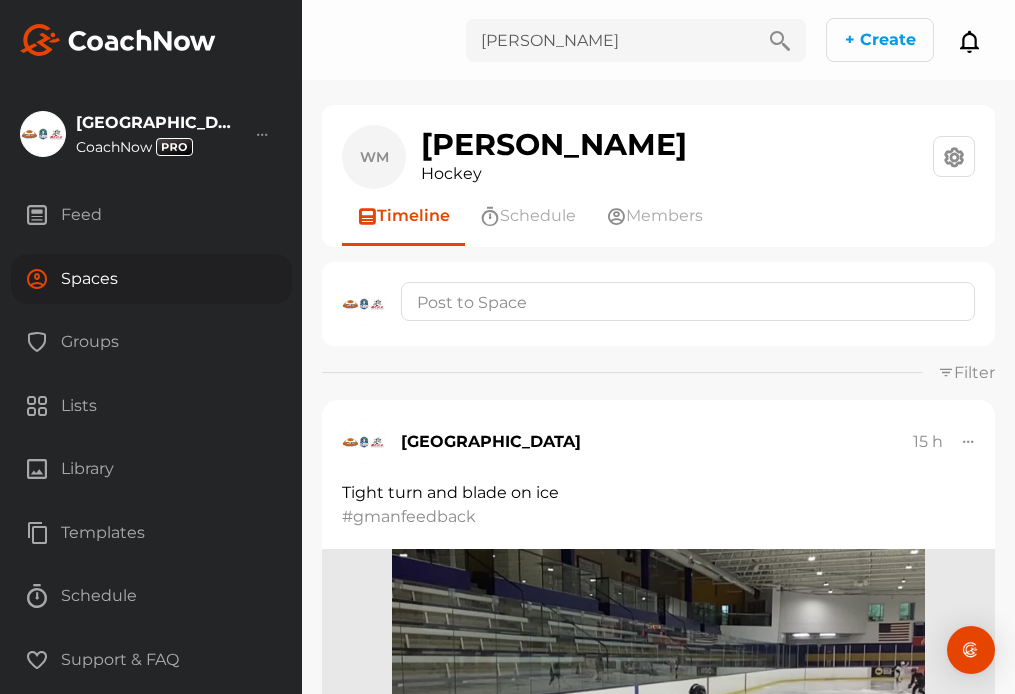 type on "[PERSON_NAME]" 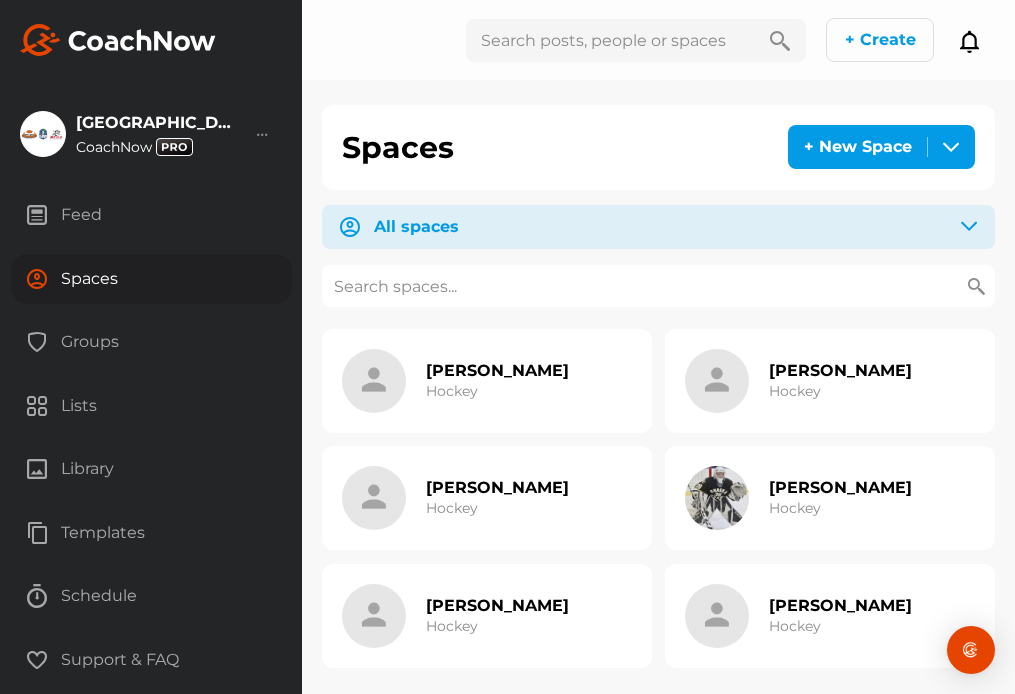 click at bounding box center (658, 286) 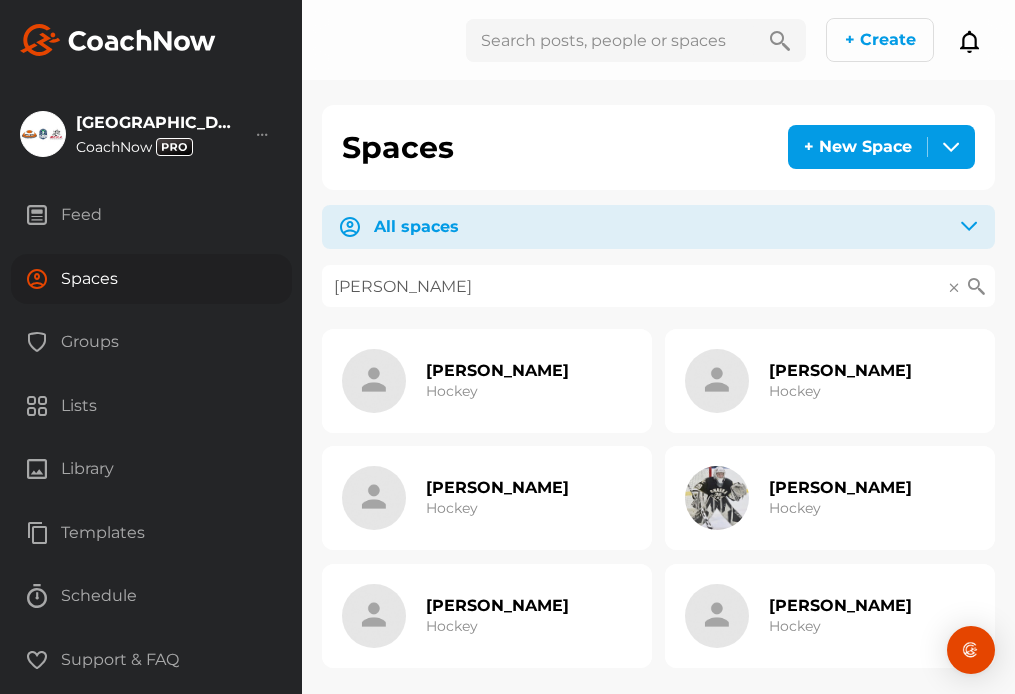 type on "[PERSON_NAME]" 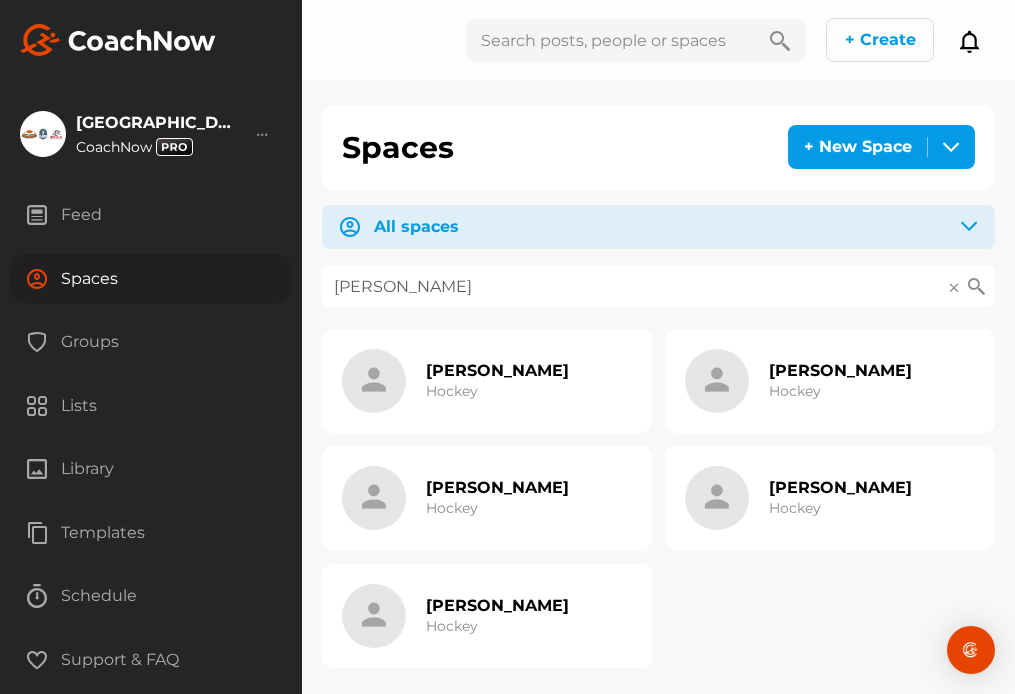 click on "[PERSON_NAME]" at bounding box center (497, 370) 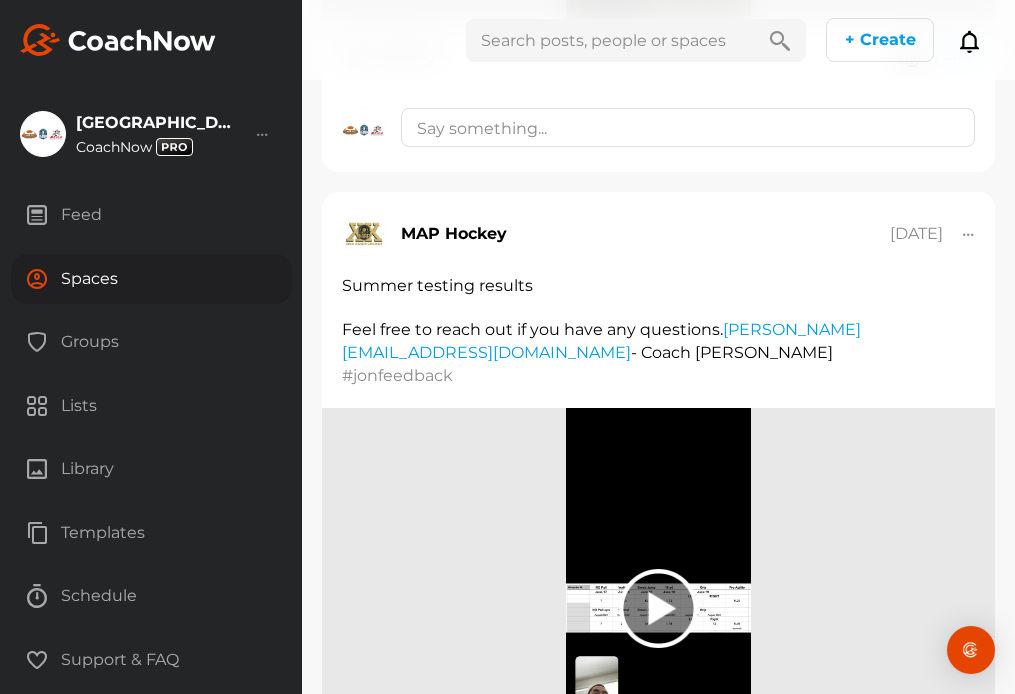 scroll, scrollTop: 2435, scrollLeft: 0, axis: vertical 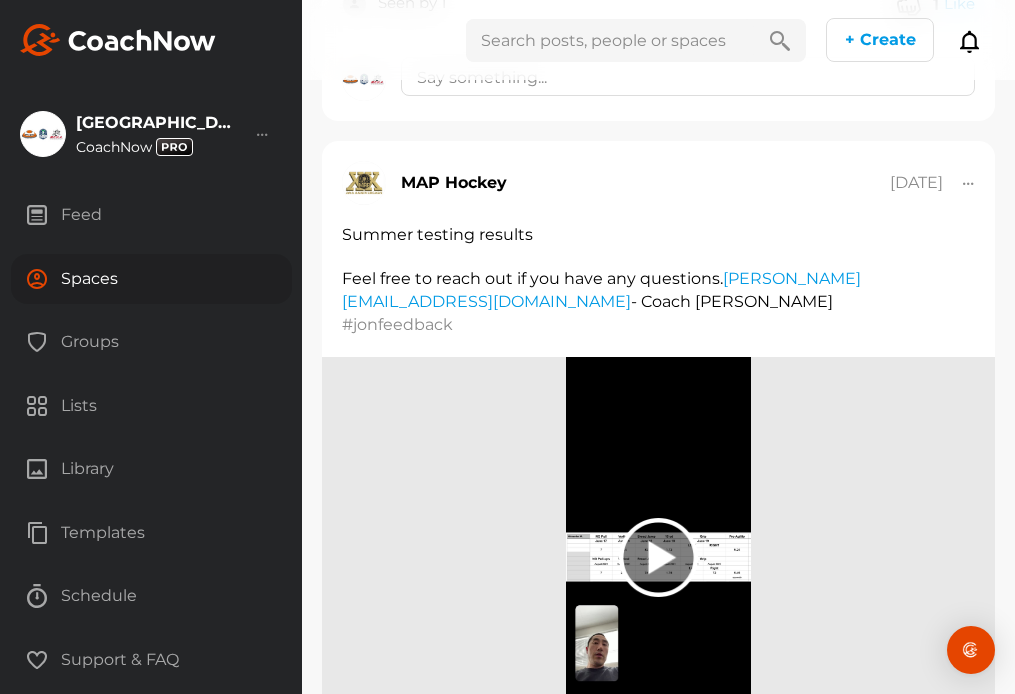 click on "Spaces" at bounding box center (151, 279) 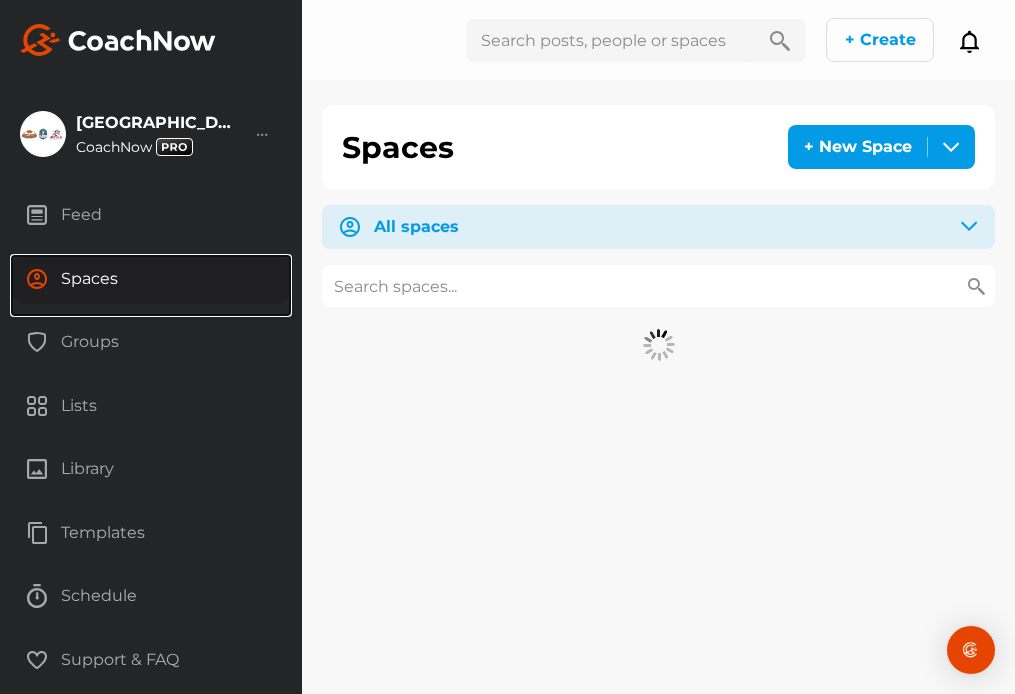 scroll, scrollTop: 0, scrollLeft: 0, axis: both 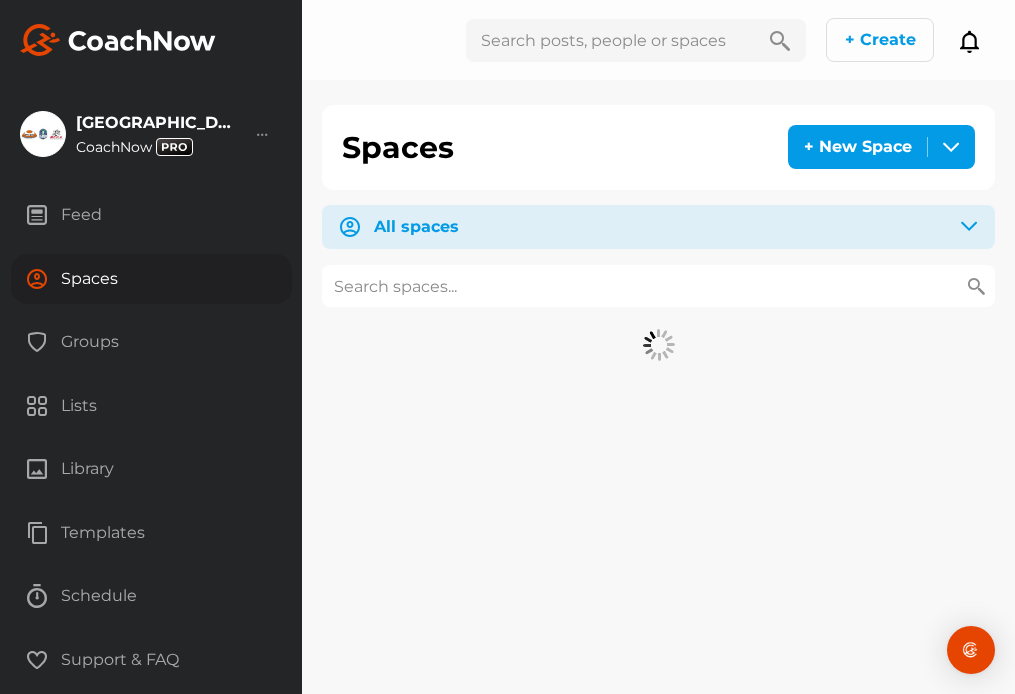 click at bounding box center (658, 286) 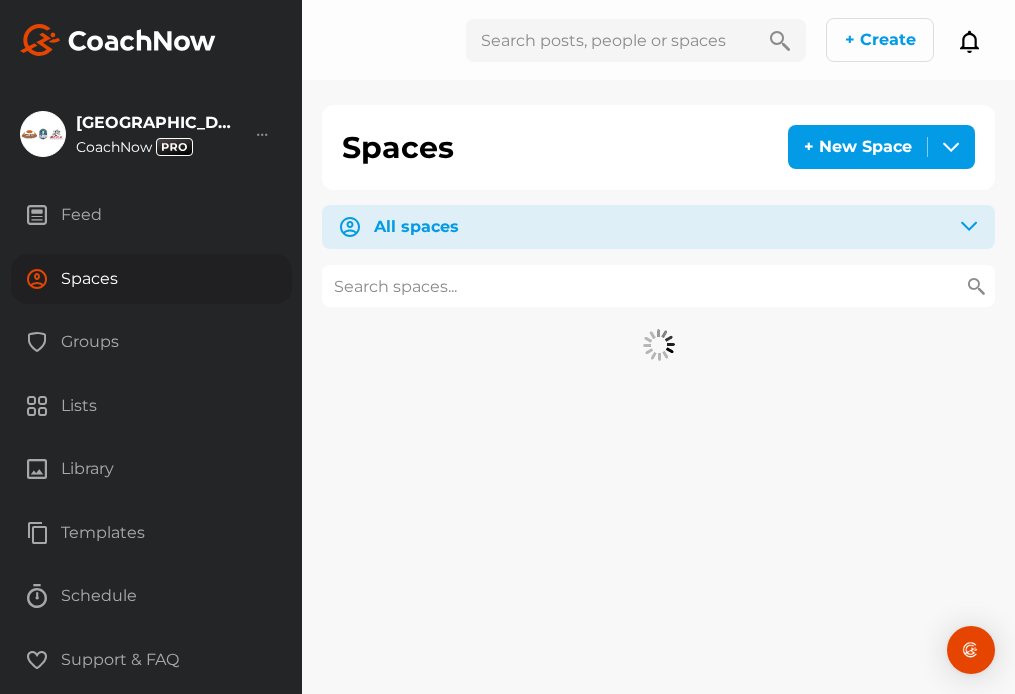 paste on "Nycholat" 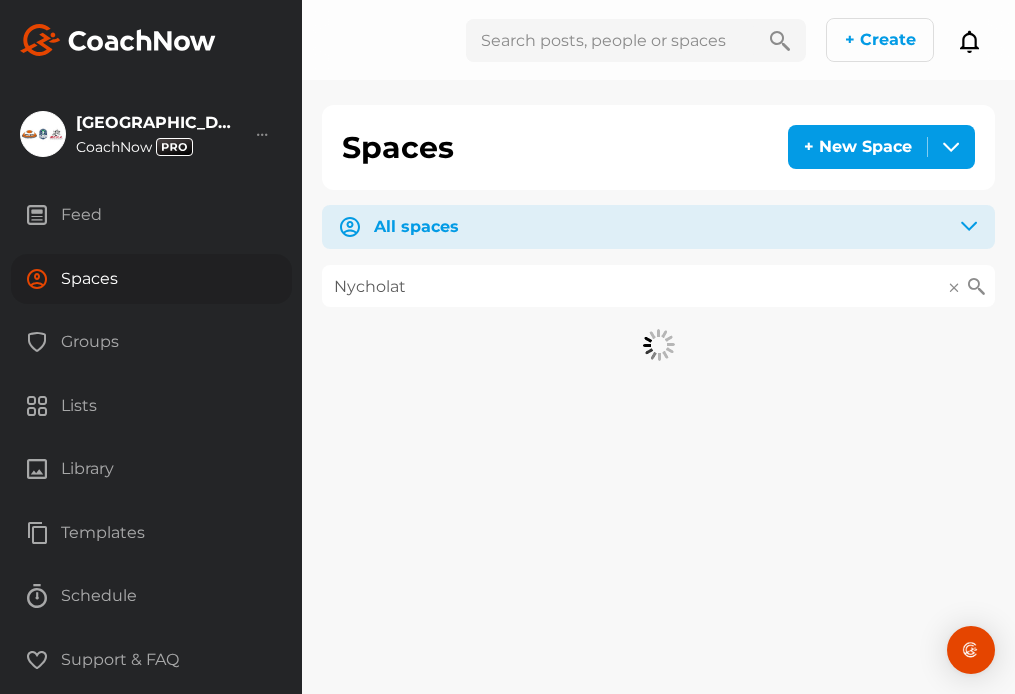 type on "Nycholat" 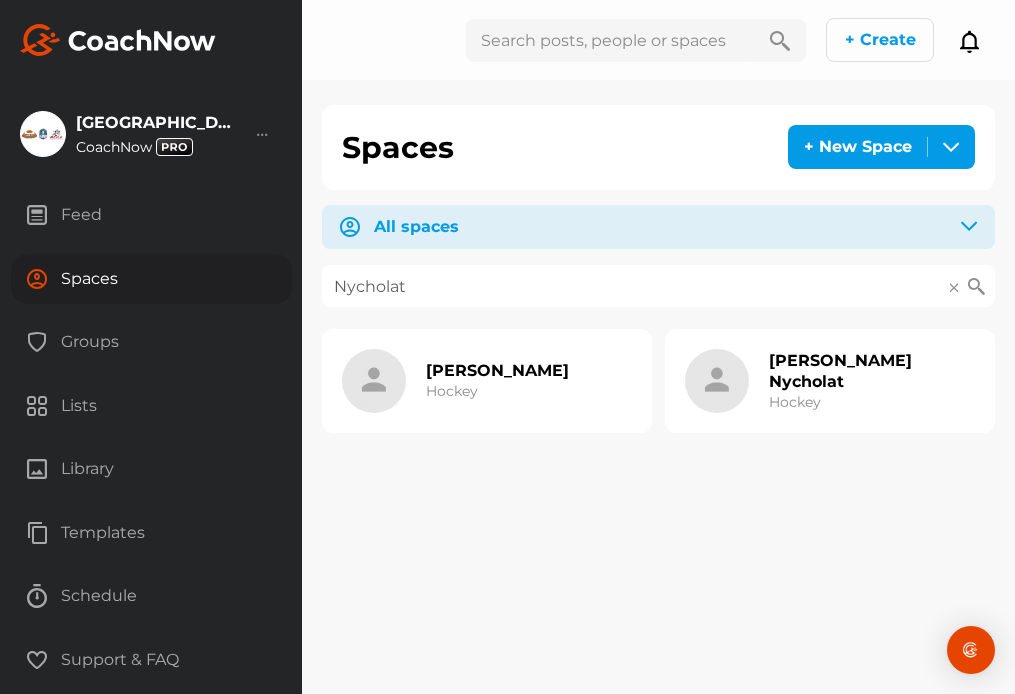click on "[PERSON_NAME] Hockey" at bounding box center (497, 381) 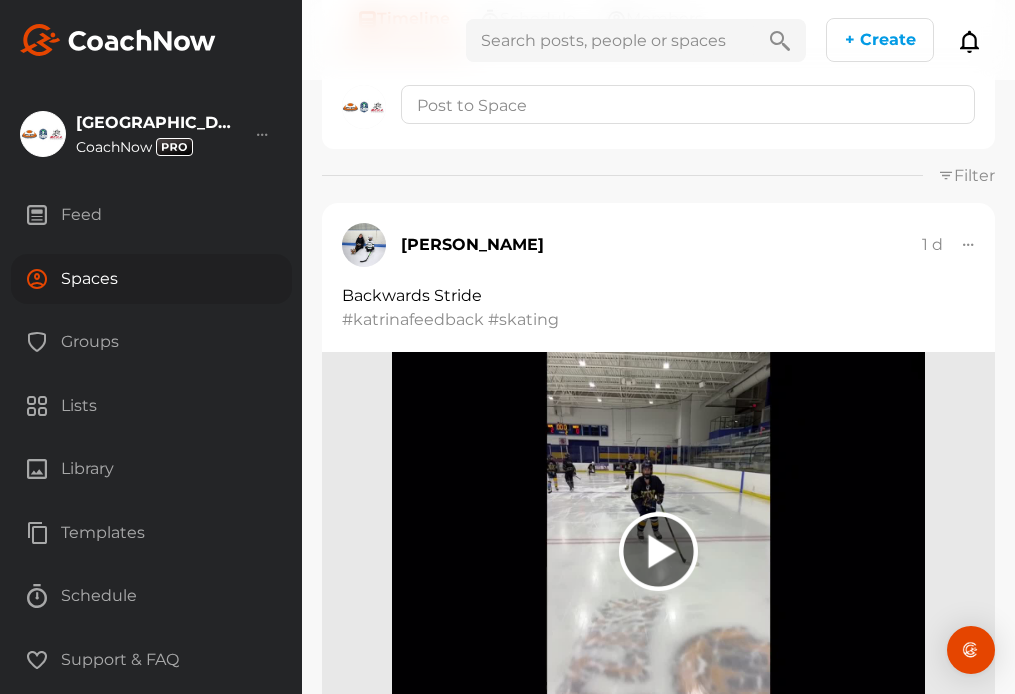 scroll, scrollTop: 0, scrollLeft: 0, axis: both 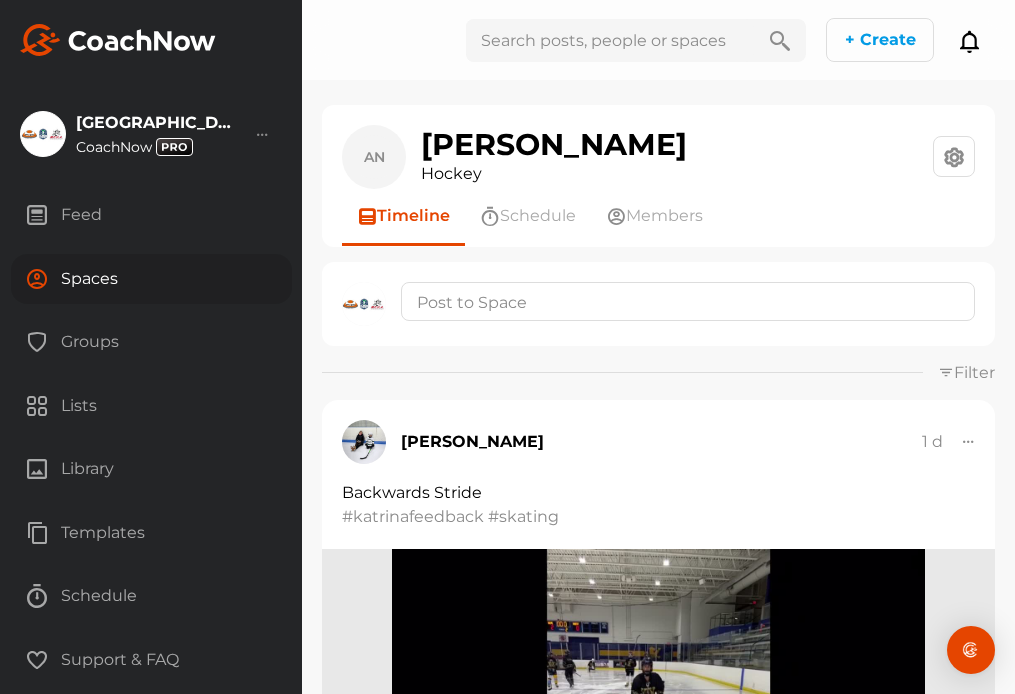 click at bounding box center [610, 40] 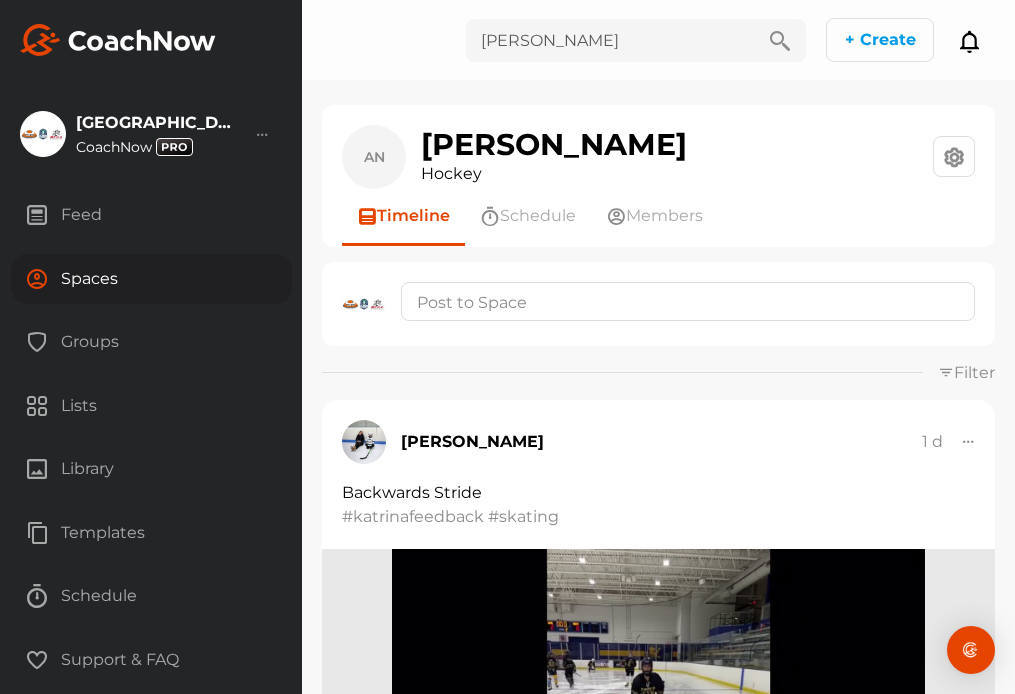 type on "[PERSON_NAME]" 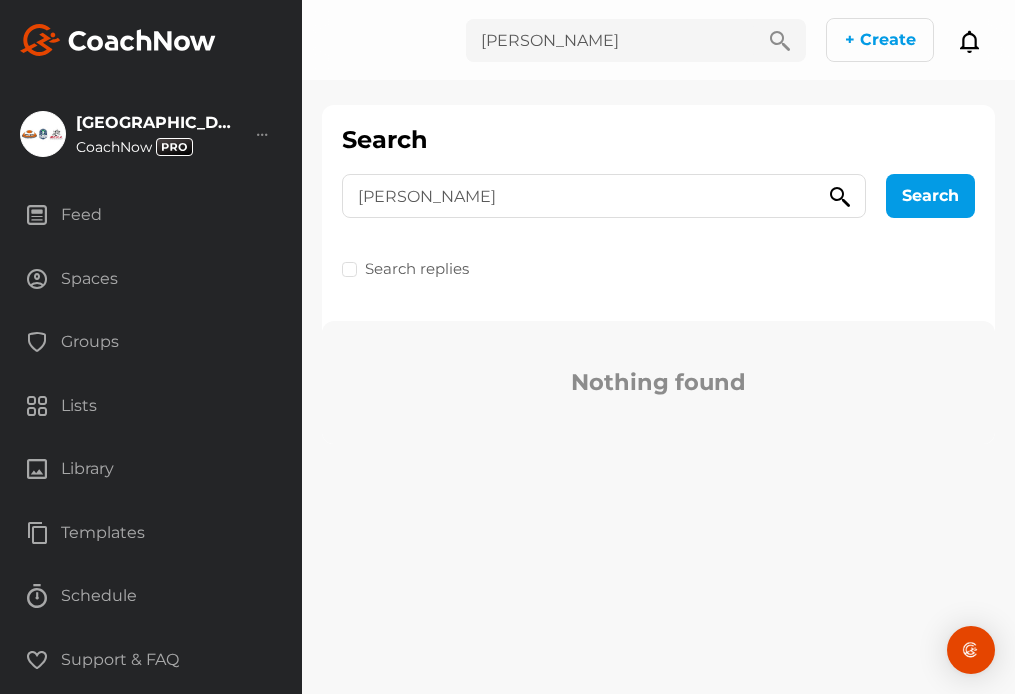 click on "Spaces" at bounding box center [151, 279] 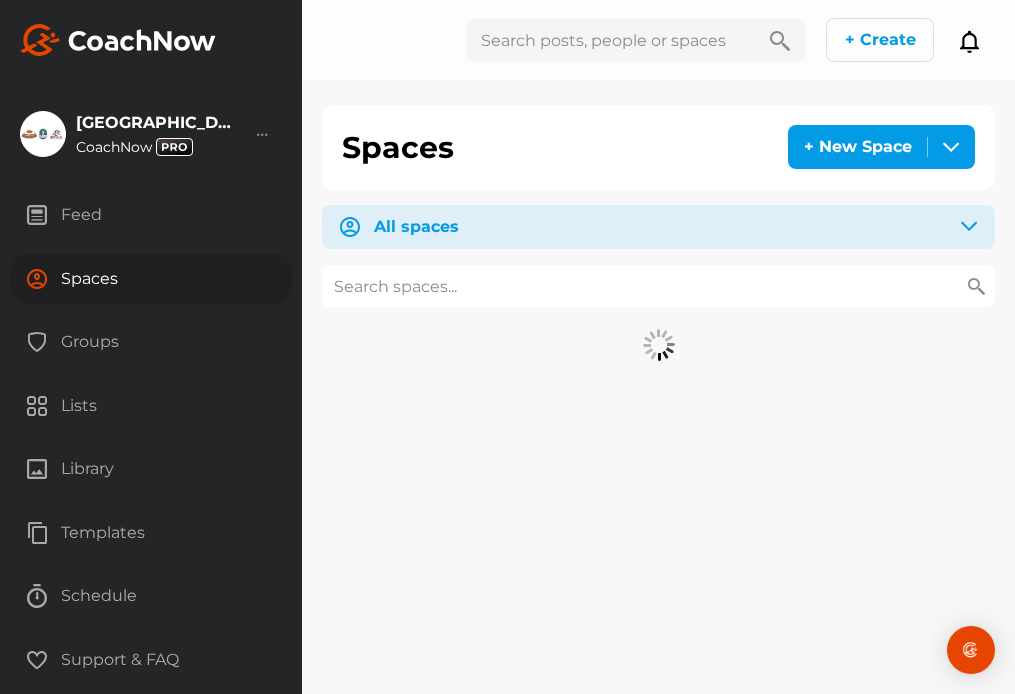 click at bounding box center (658, 286) 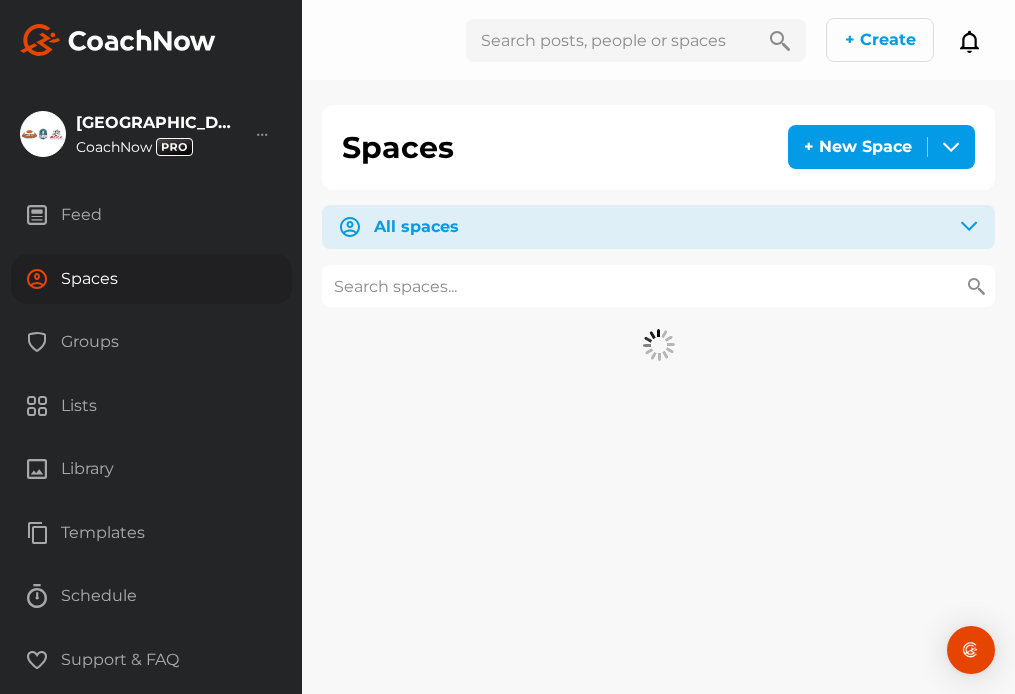 paste on "[PERSON_NAME]" 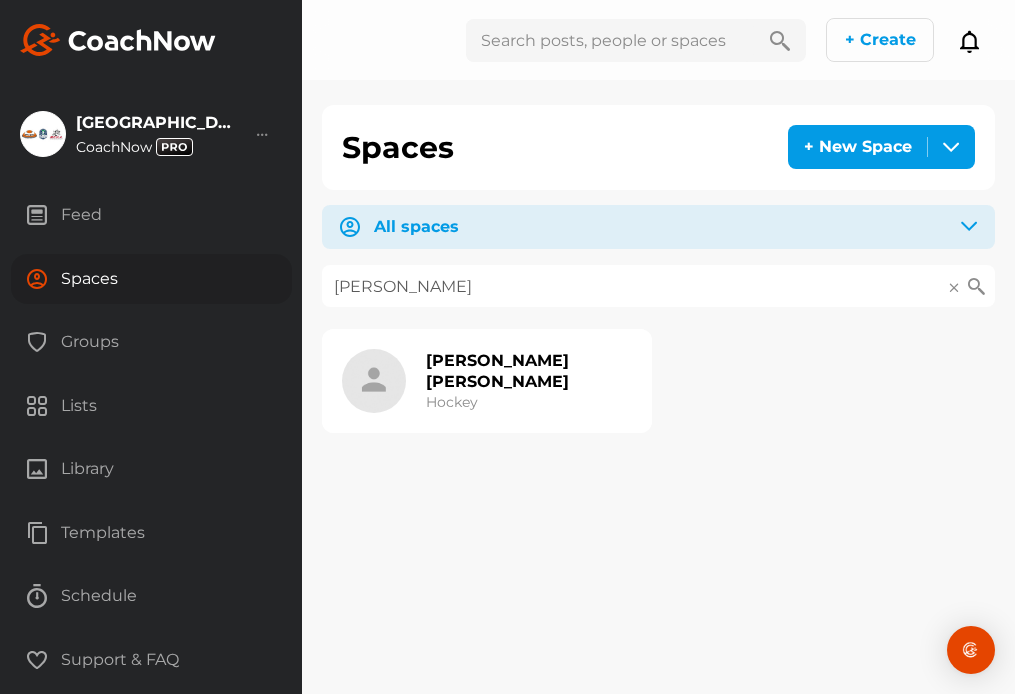 type on "[PERSON_NAME]" 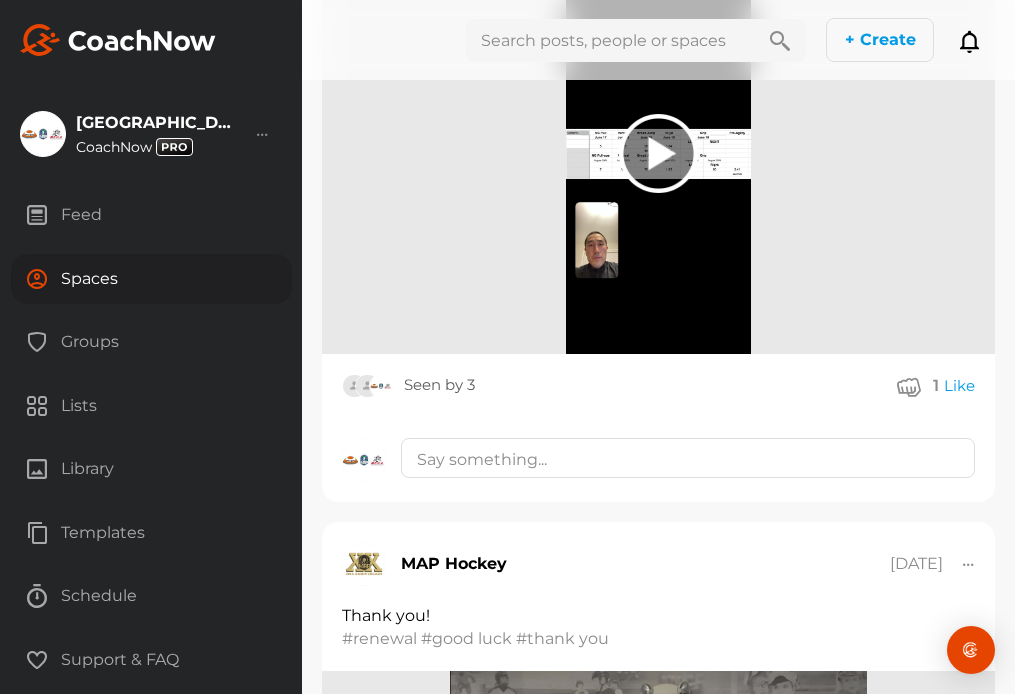 scroll, scrollTop: 2881, scrollLeft: 0, axis: vertical 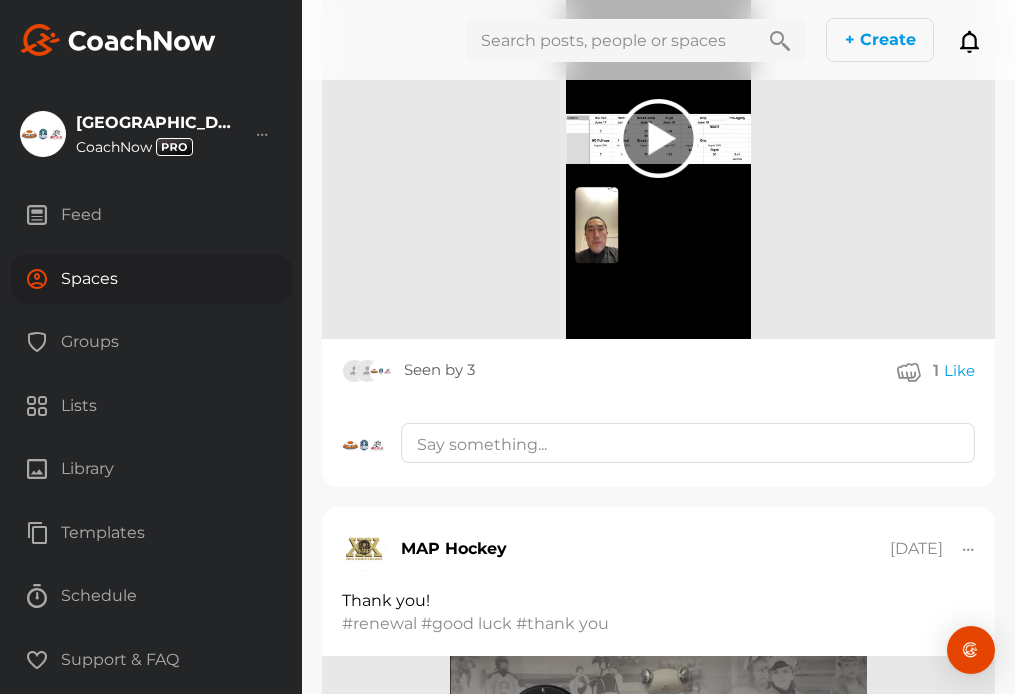 click at bounding box center (610, 40) 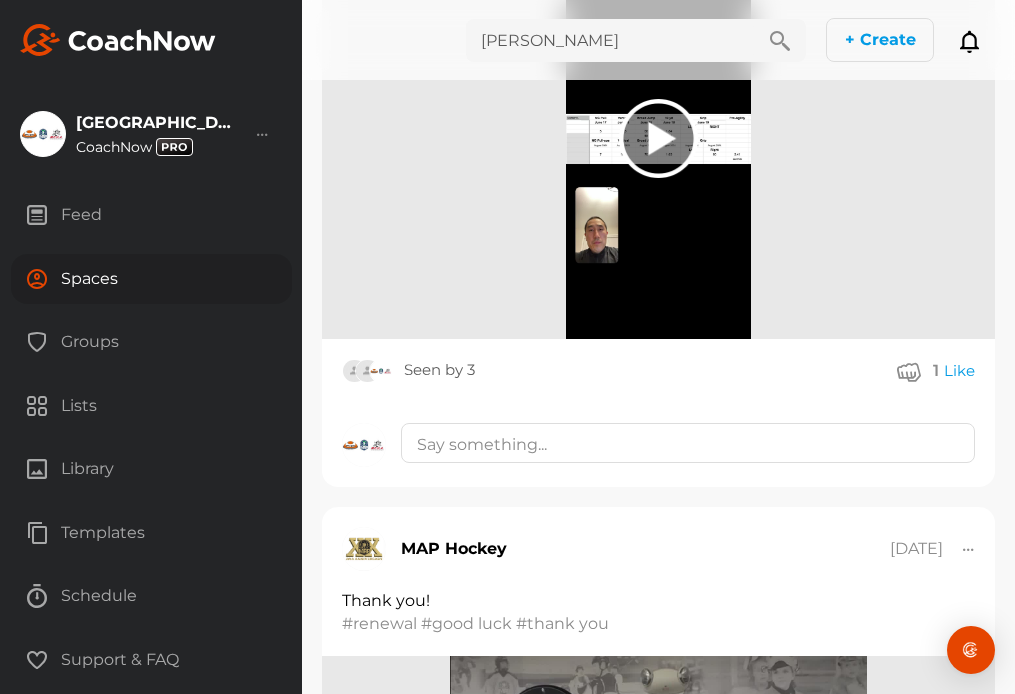 type on "[PERSON_NAME]" 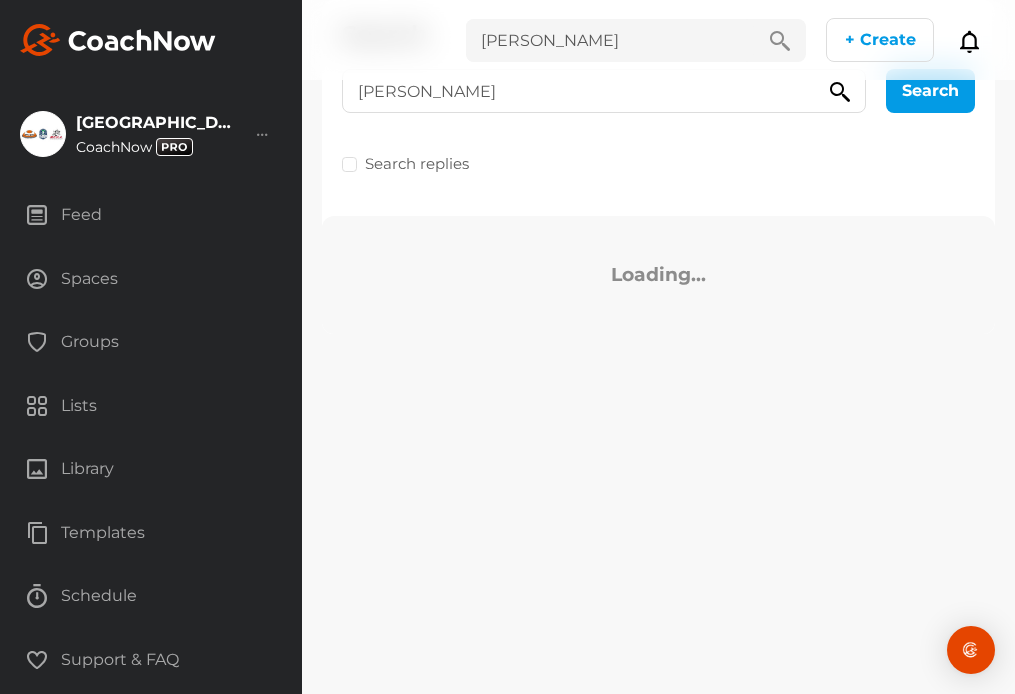 scroll, scrollTop: 0, scrollLeft: 0, axis: both 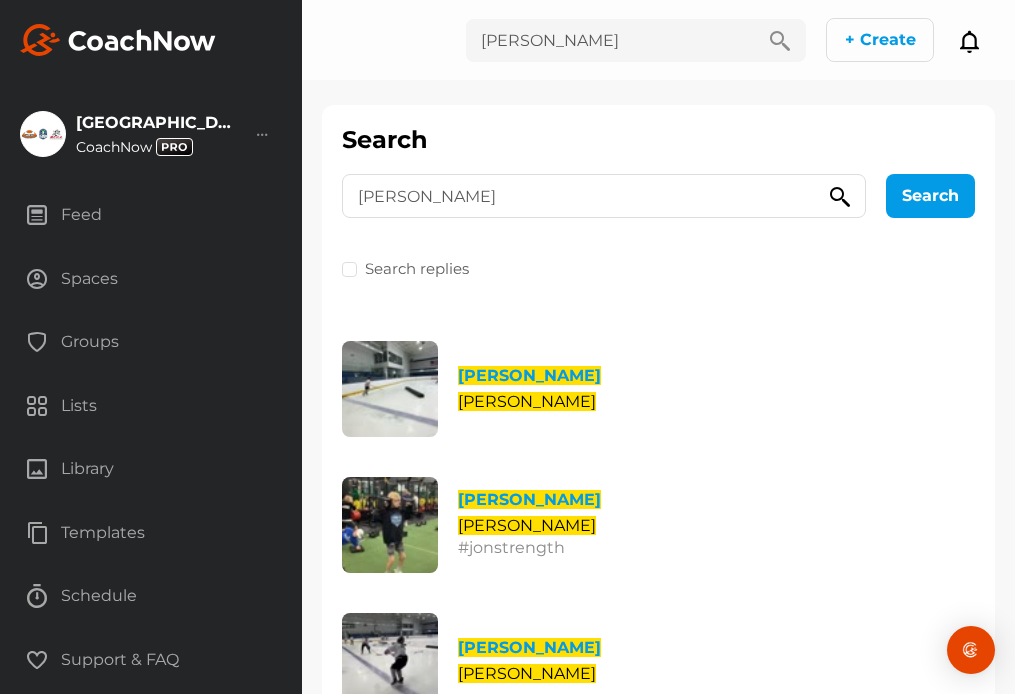 click on "Spaces" at bounding box center (151, 279) 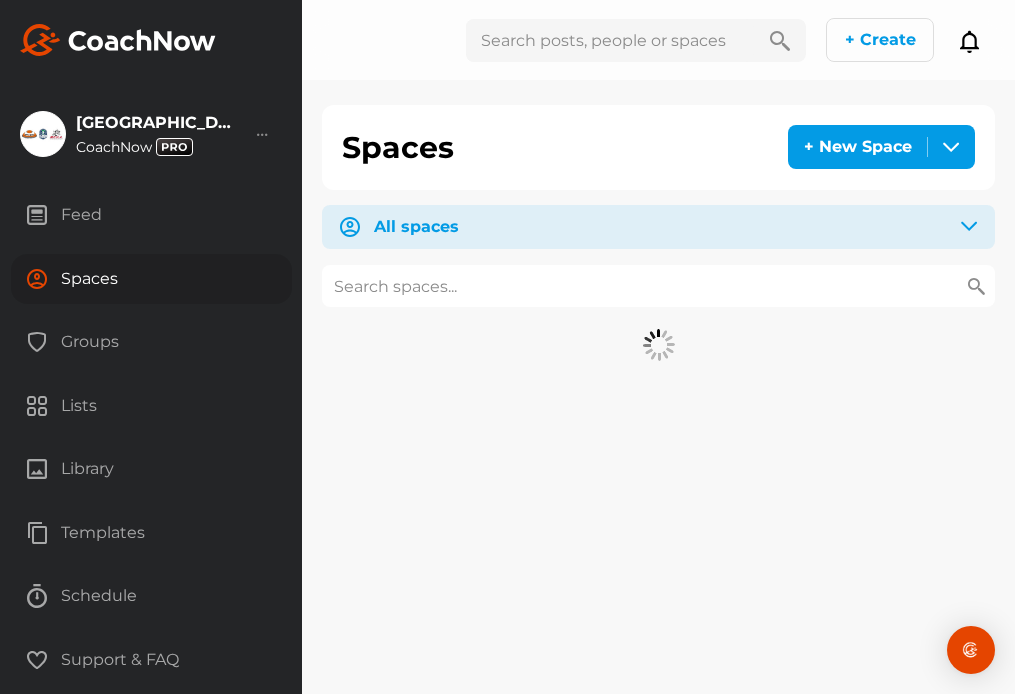 click at bounding box center (658, 286) 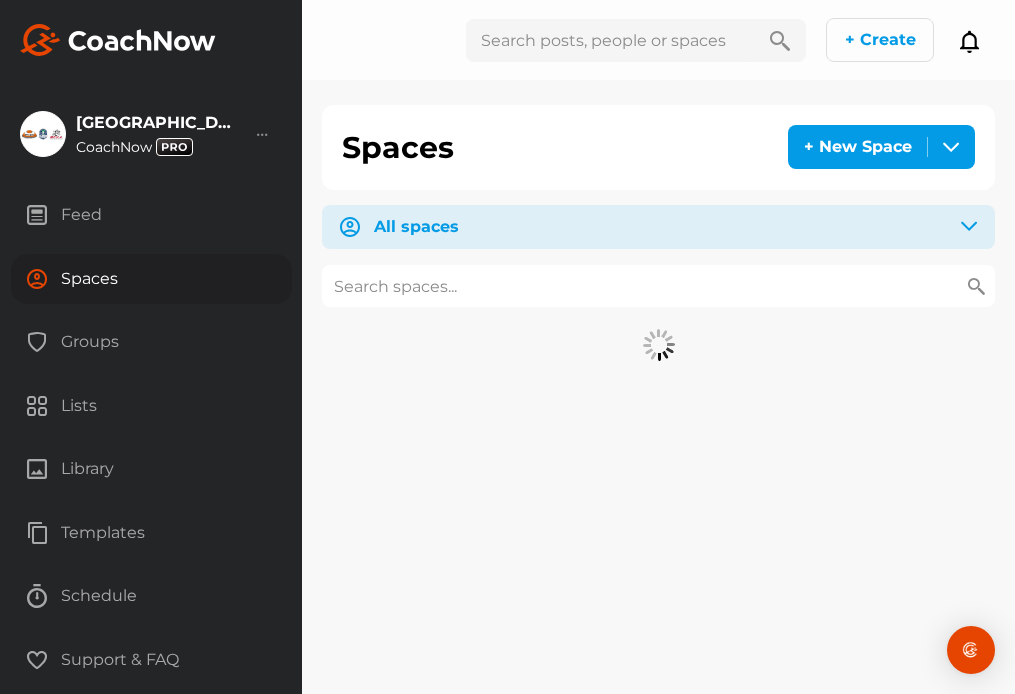 paste on "[PERSON_NAME]" 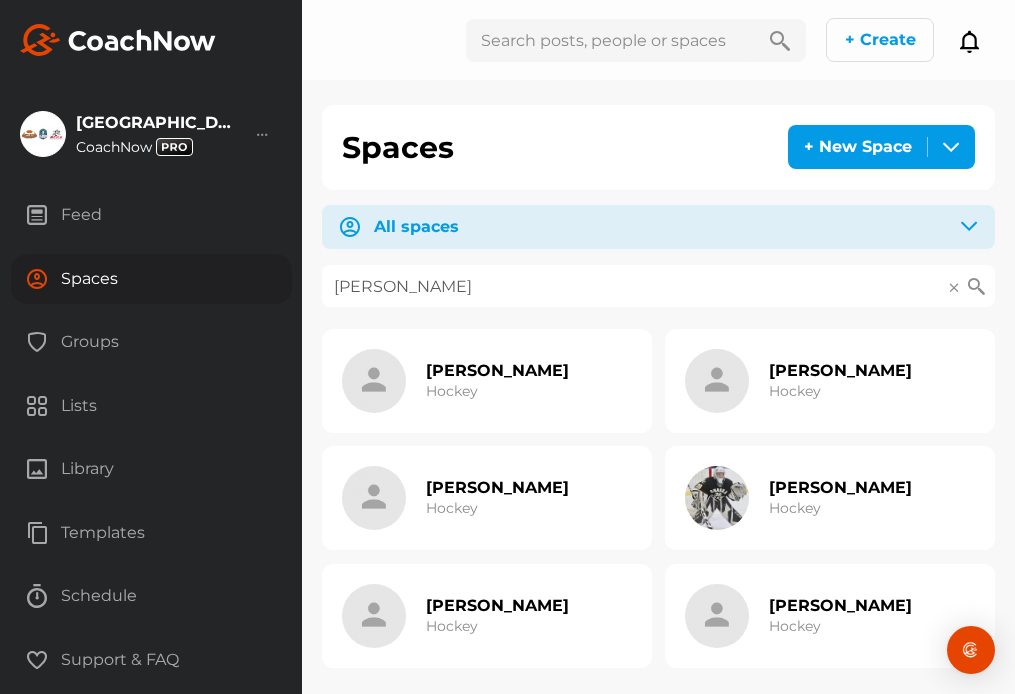 type on "[PERSON_NAME]" 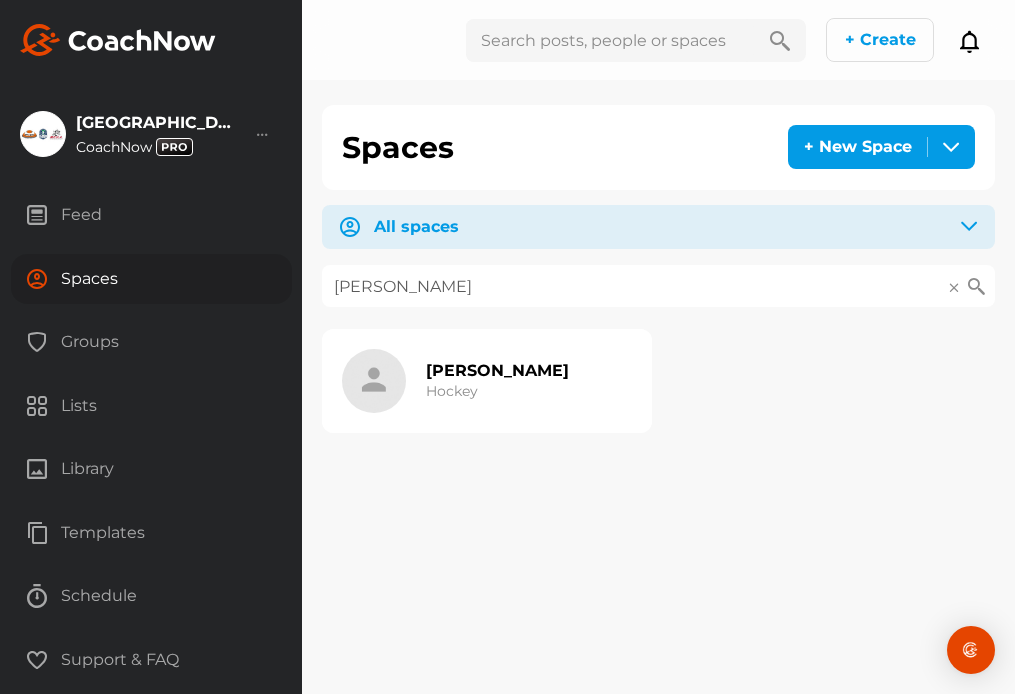 click on "[PERSON_NAME]" at bounding box center (497, 370) 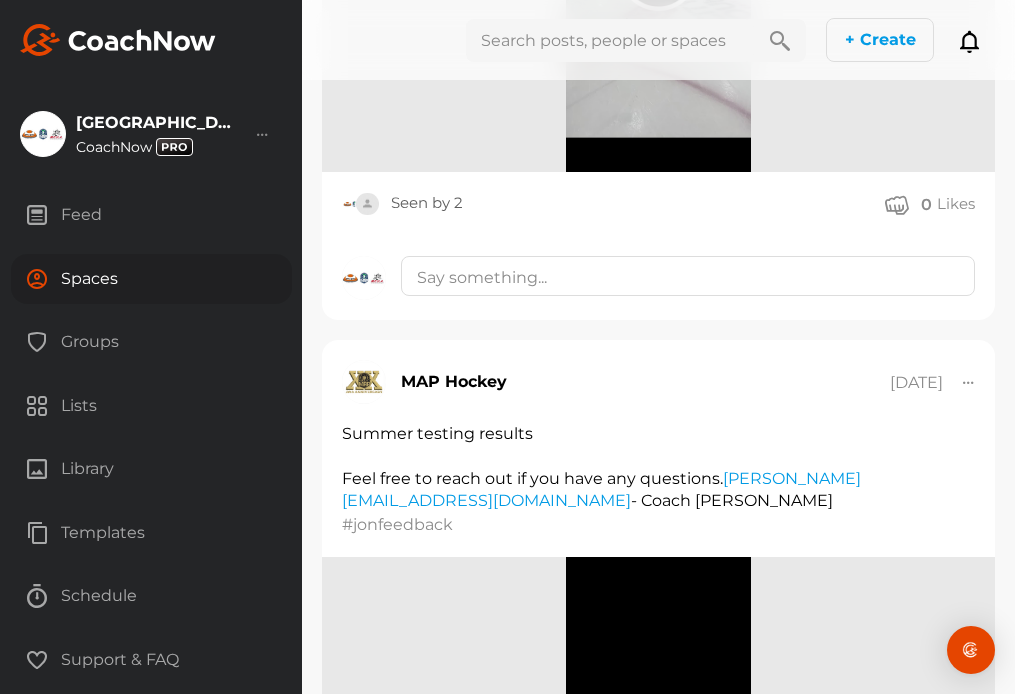 scroll, scrollTop: 2878, scrollLeft: 0, axis: vertical 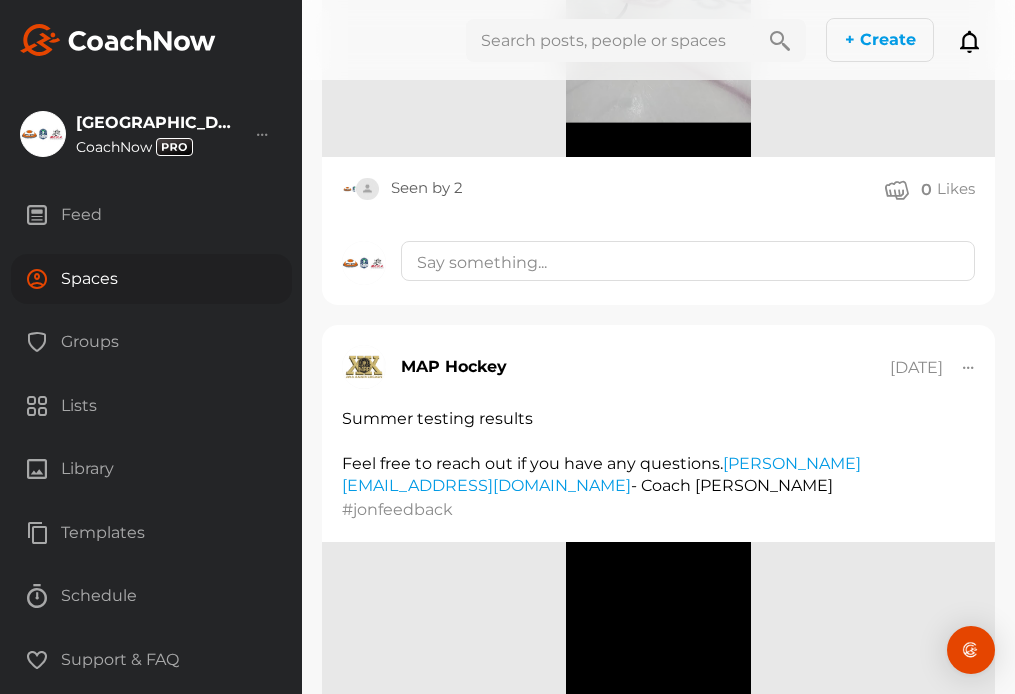 click on "Spaces" at bounding box center [151, 279] 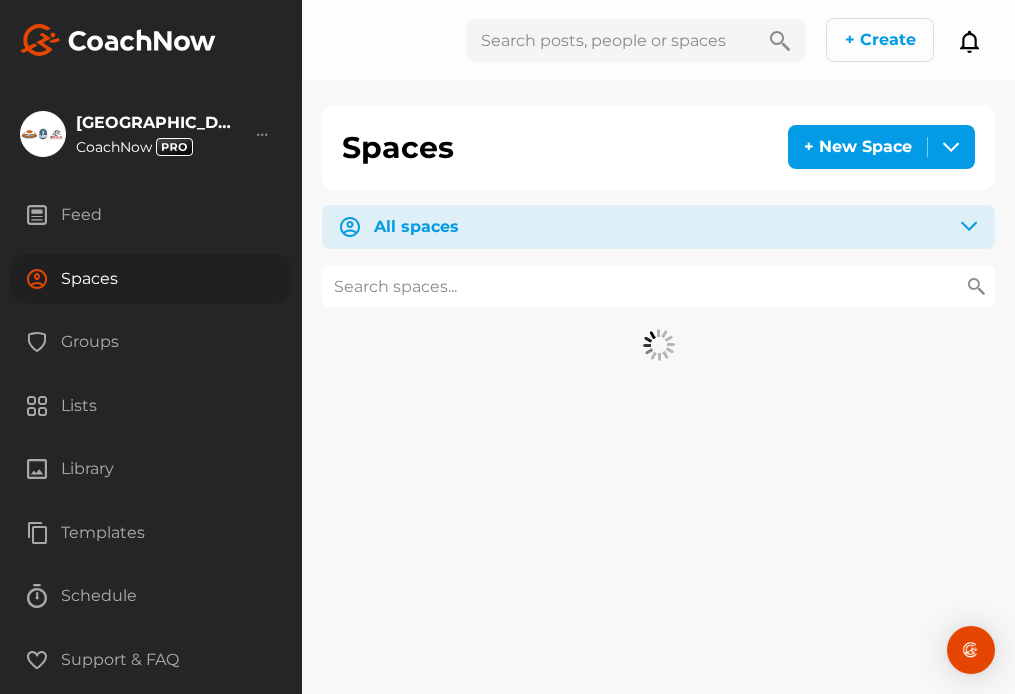 scroll, scrollTop: 0, scrollLeft: 0, axis: both 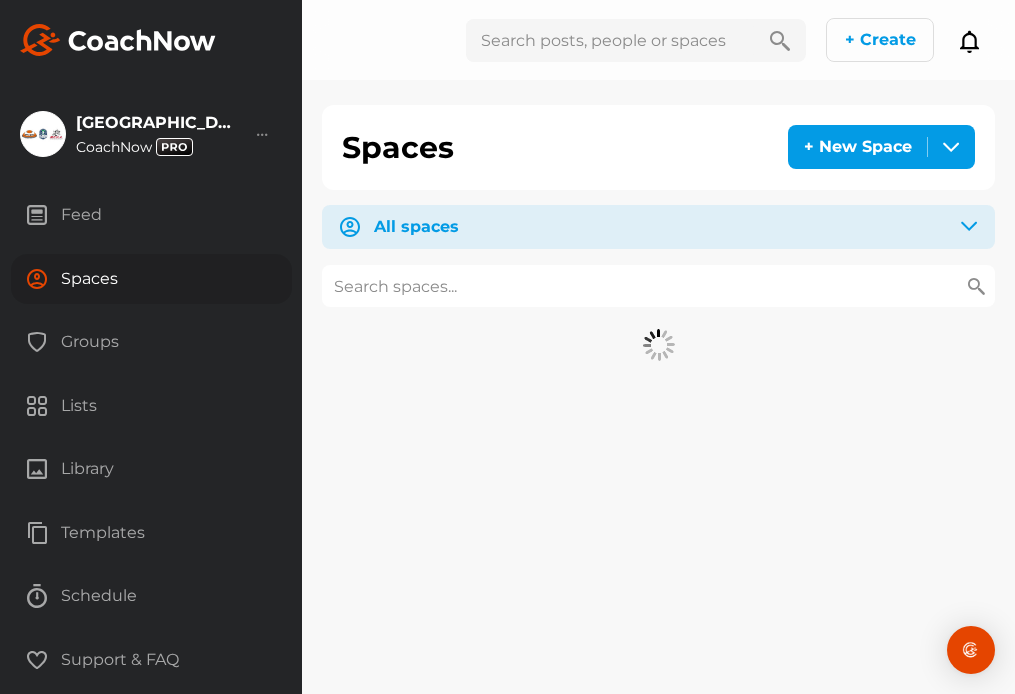 click at bounding box center [658, 286] 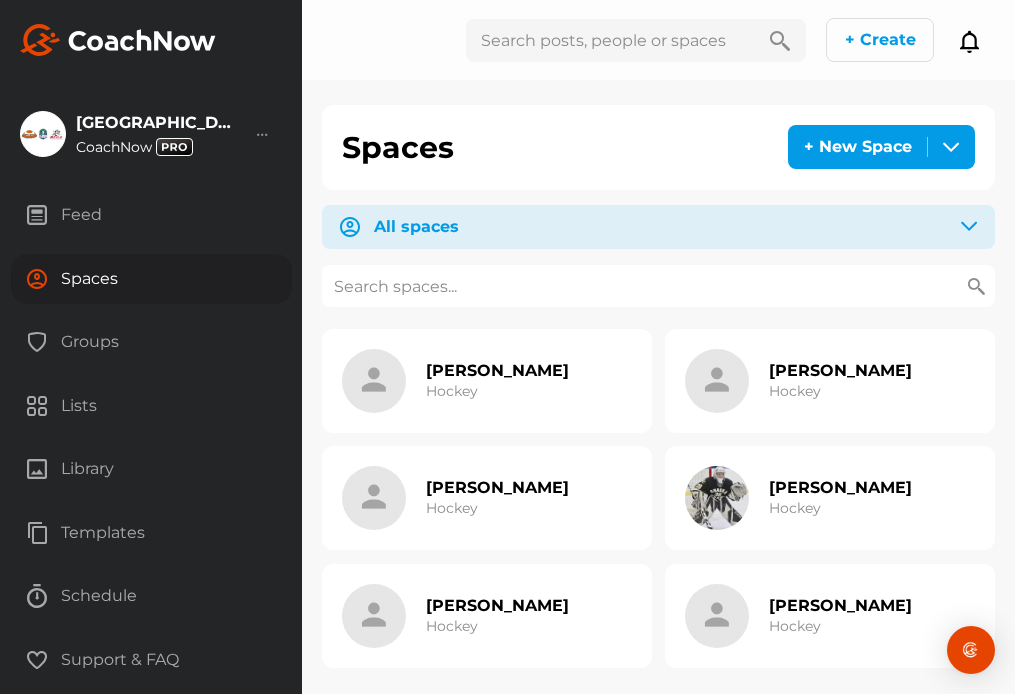 paste on "Ornell" 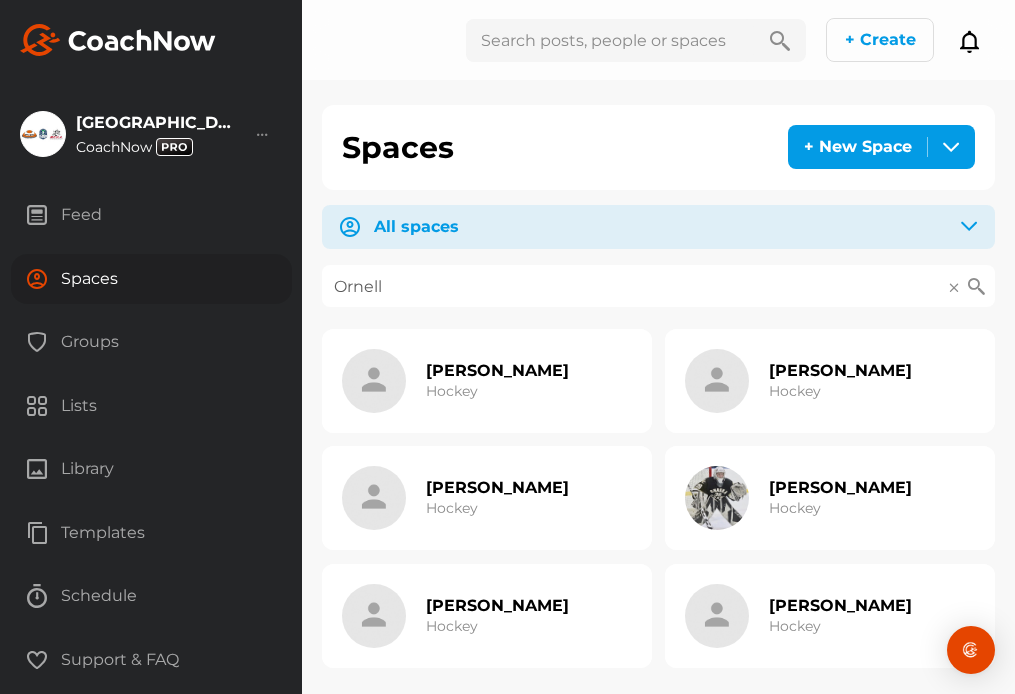 type on "Ornell" 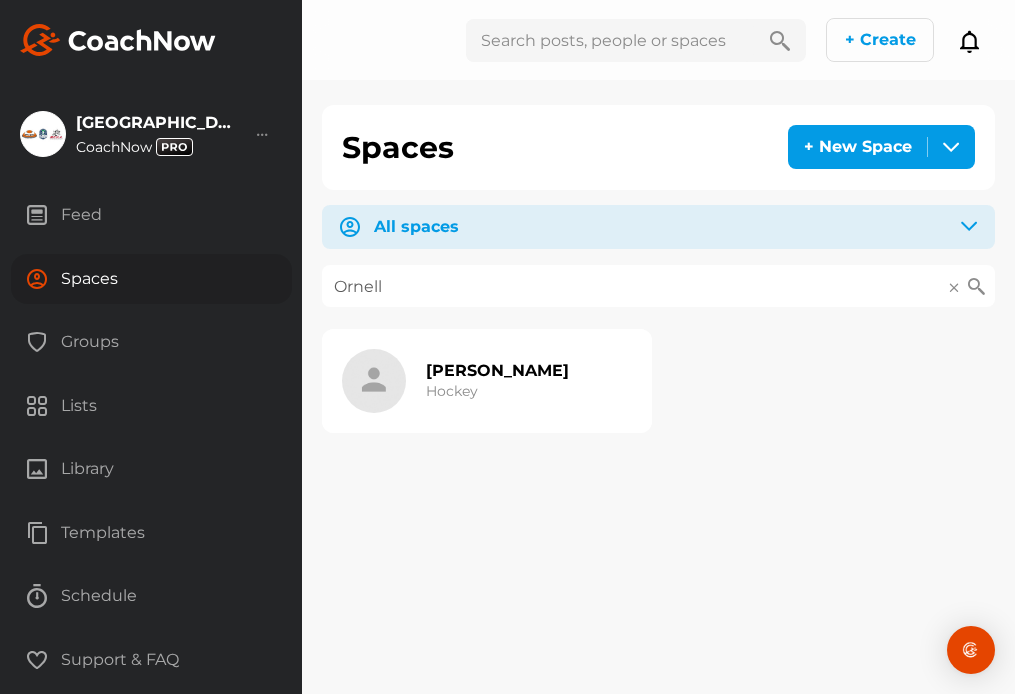 click on "[PERSON_NAME] Hockey" at bounding box center [497, 381] 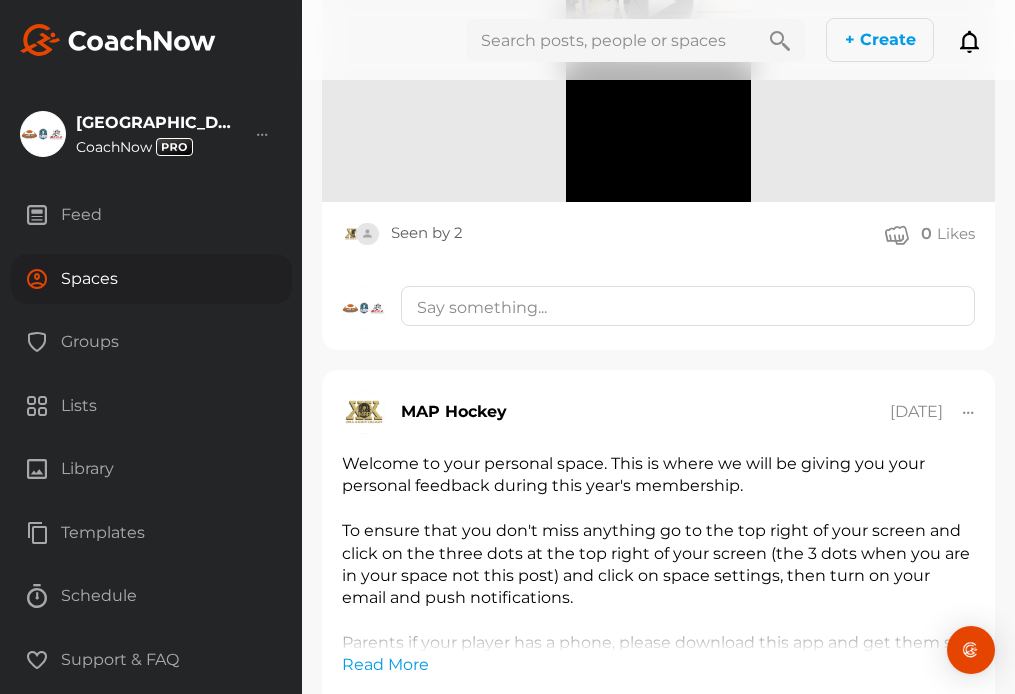 scroll, scrollTop: 4963, scrollLeft: 0, axis: vertical 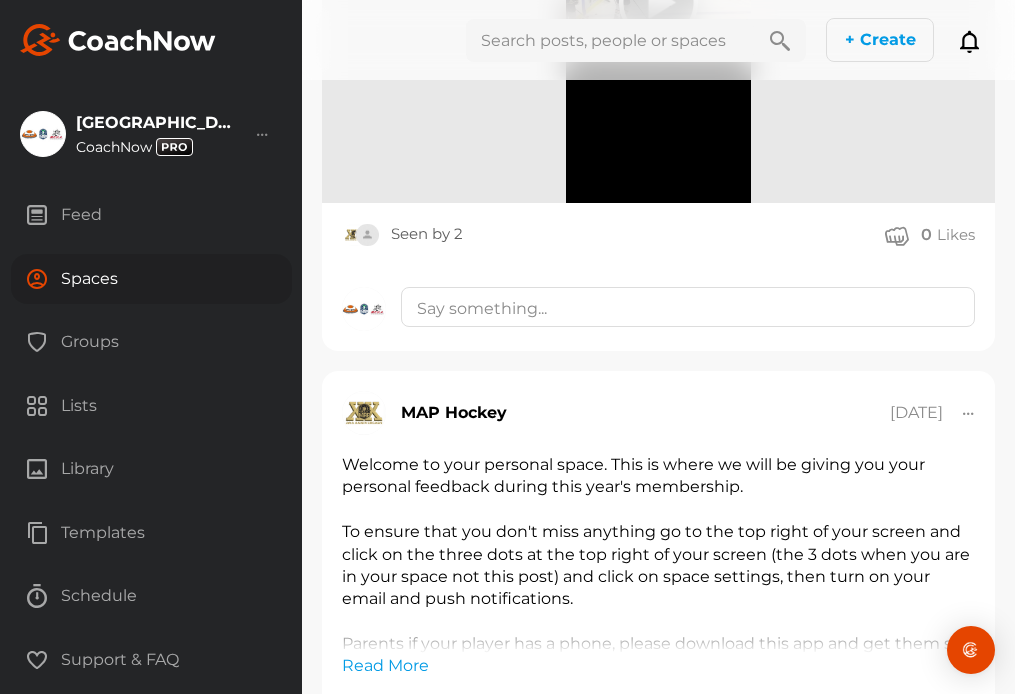 click at bounding box center [610, 40] 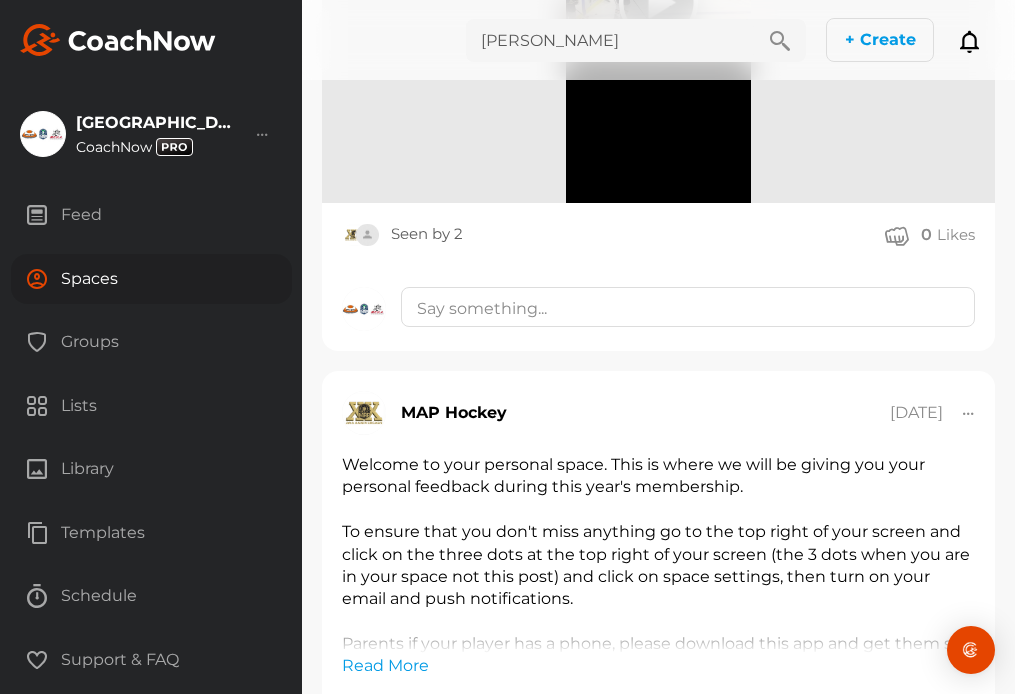 type on "[PERSON_NAME]" 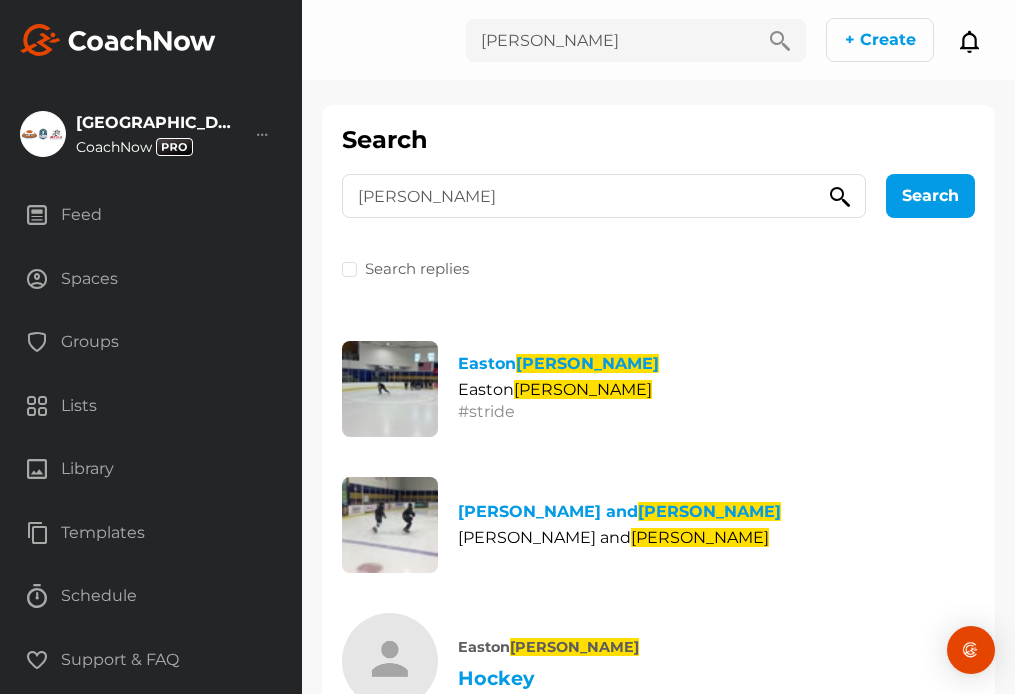 click on "Spaces" at bounding box center (151, 279) 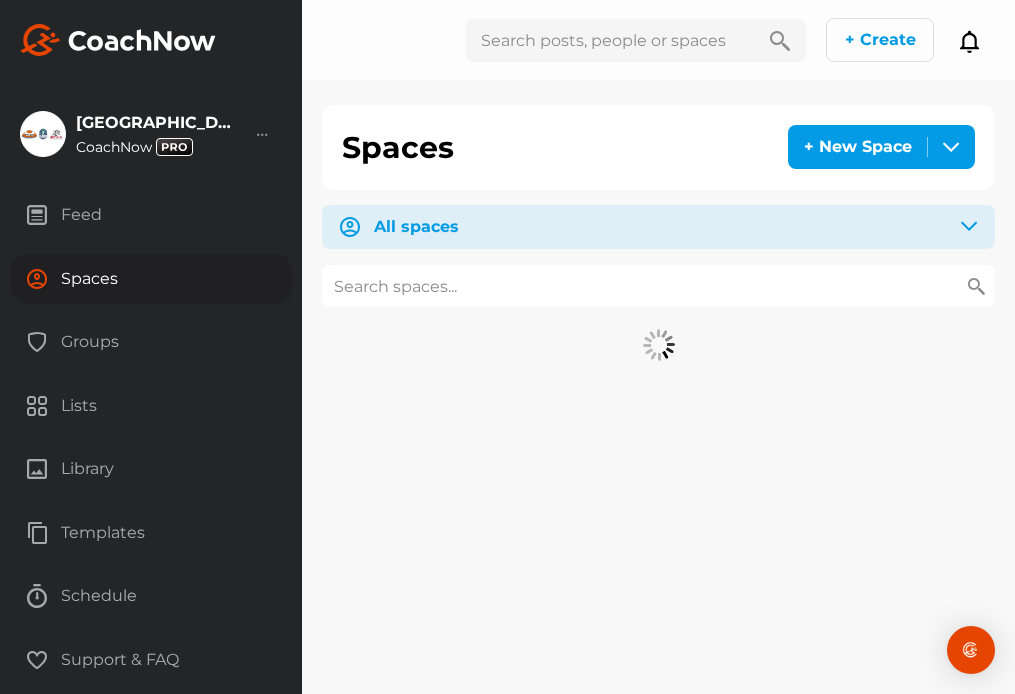 click at bounding box center (658, 286) 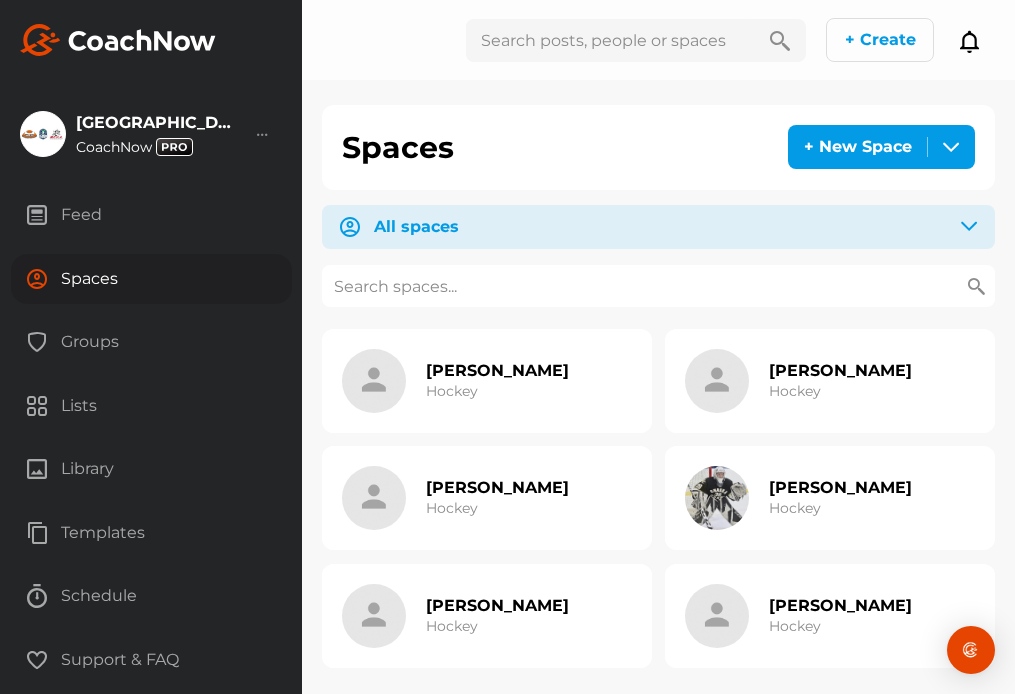 paste on "[PERSON_NAME]" 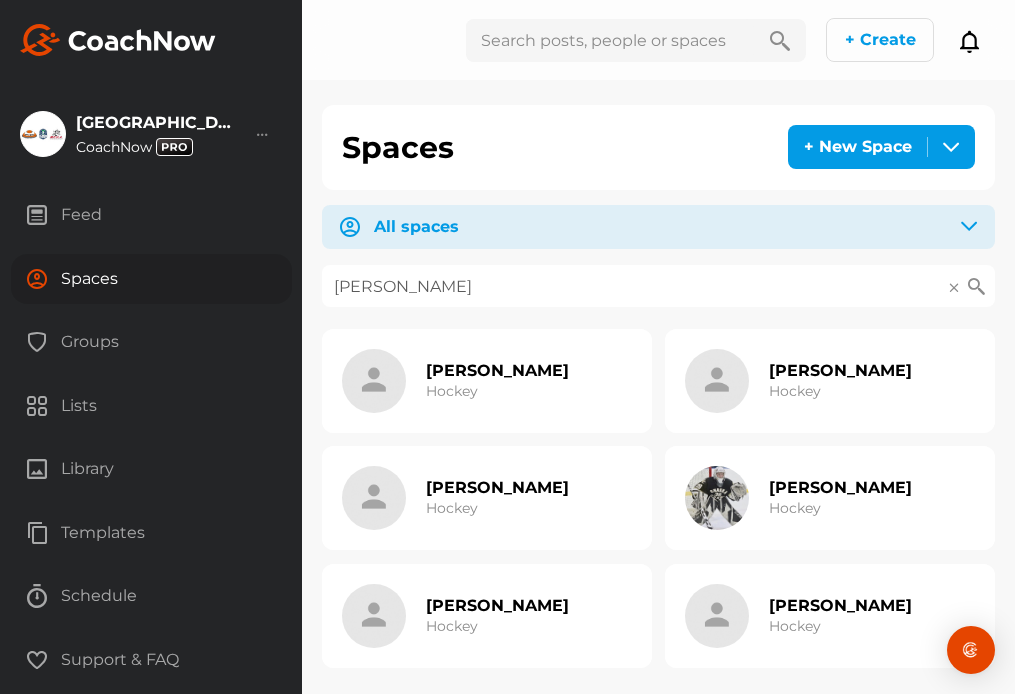 type on "[PERSON_NAME]" 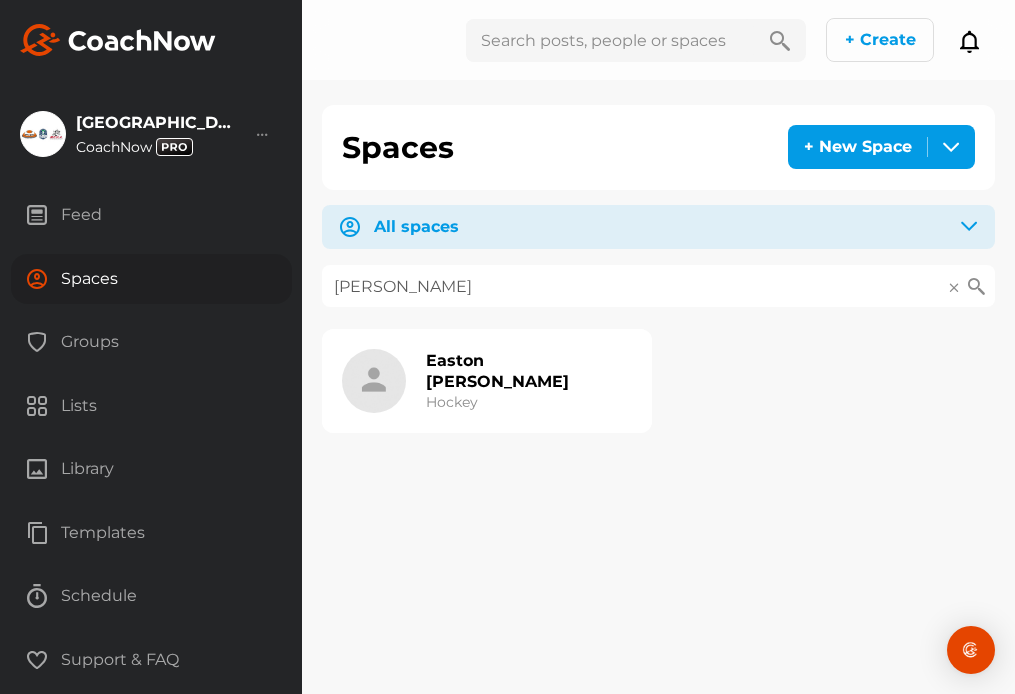 click on "Easton [PERSON_NAME]" at bounding box center [529, 371] 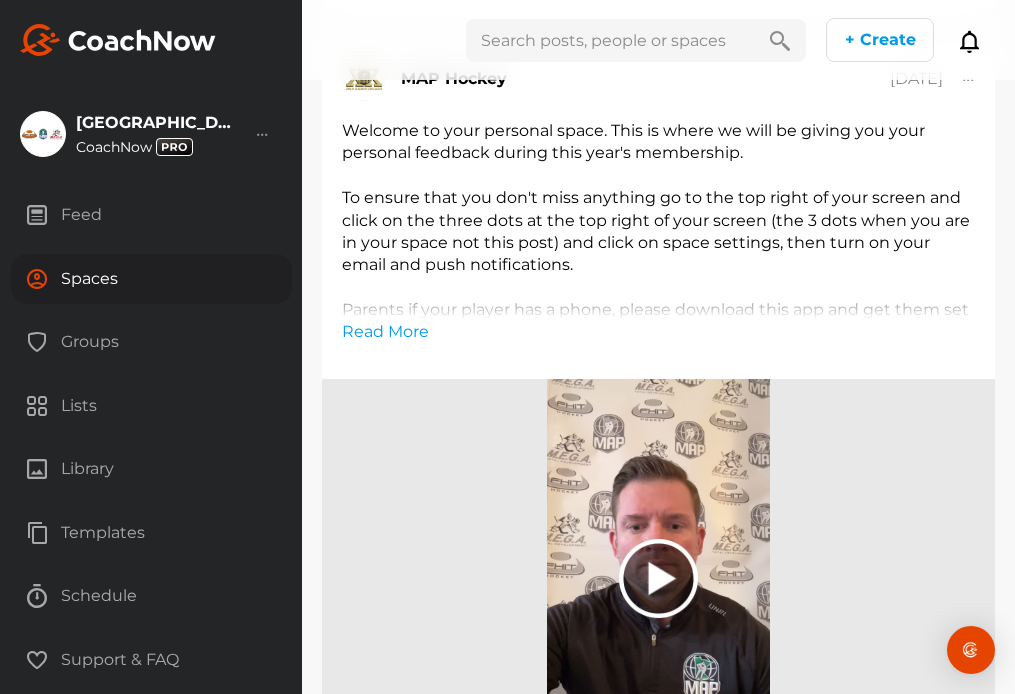 scroll, scrollTop: 1823, scrollLeft: 0, axis: vertical 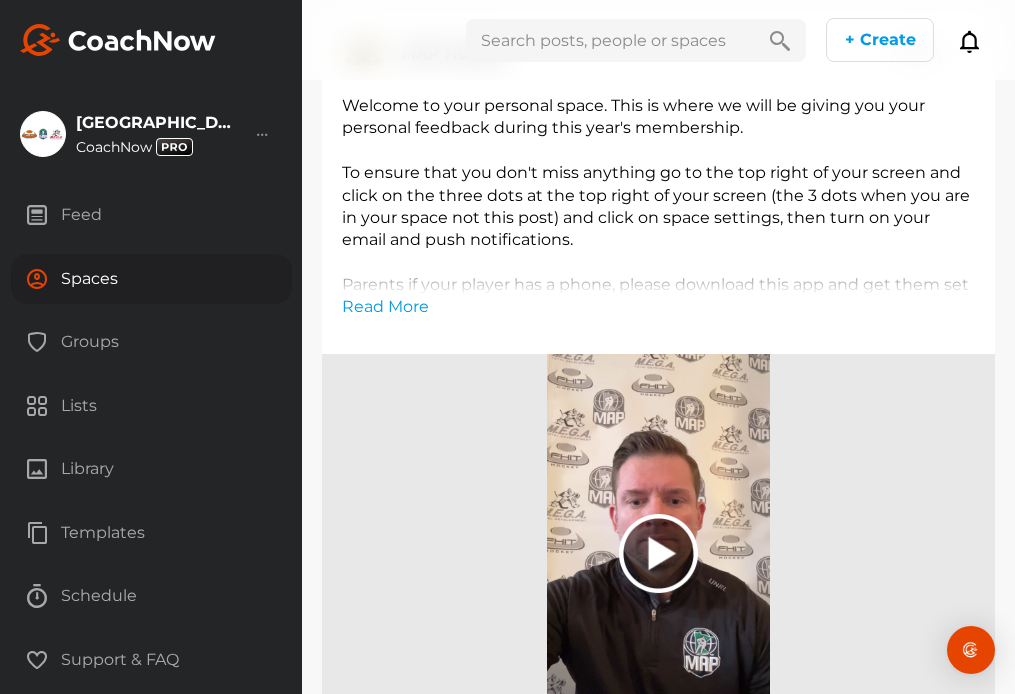 click on "Spaces" at bounding box center [151, 279] 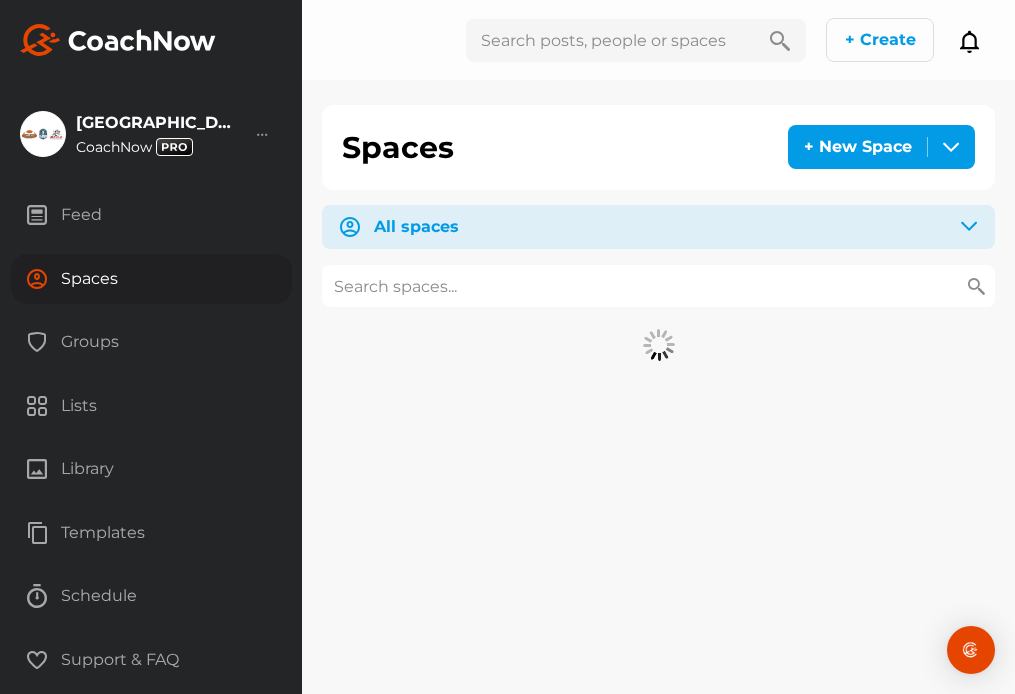 scroll, scrollTop: 0, scrollLeft: 0, axis: both 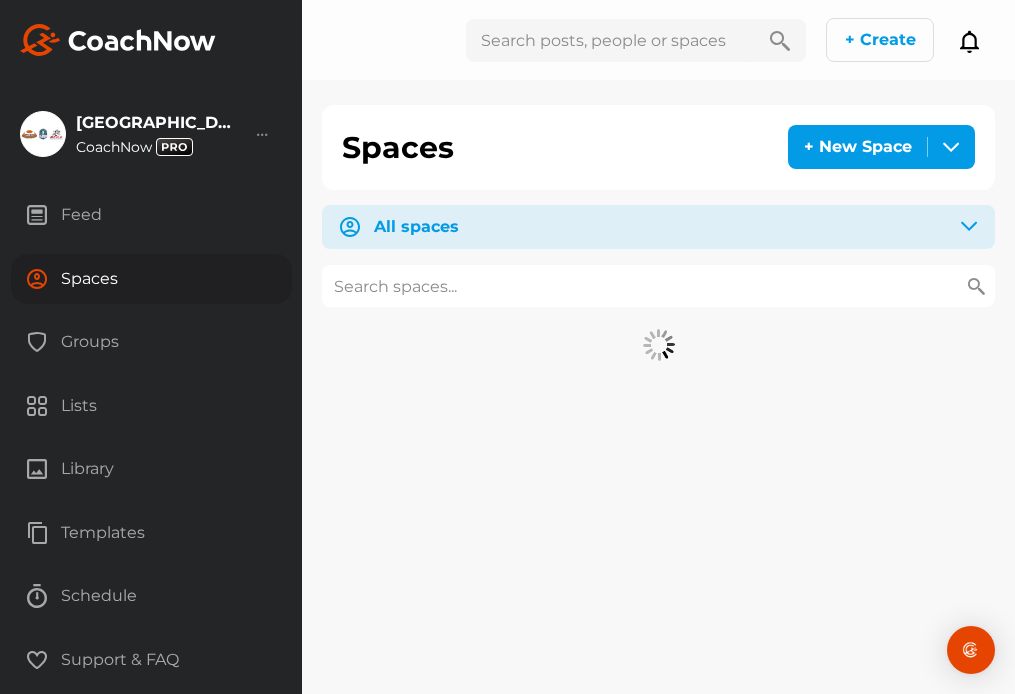 click at bounding box center [658, 286] 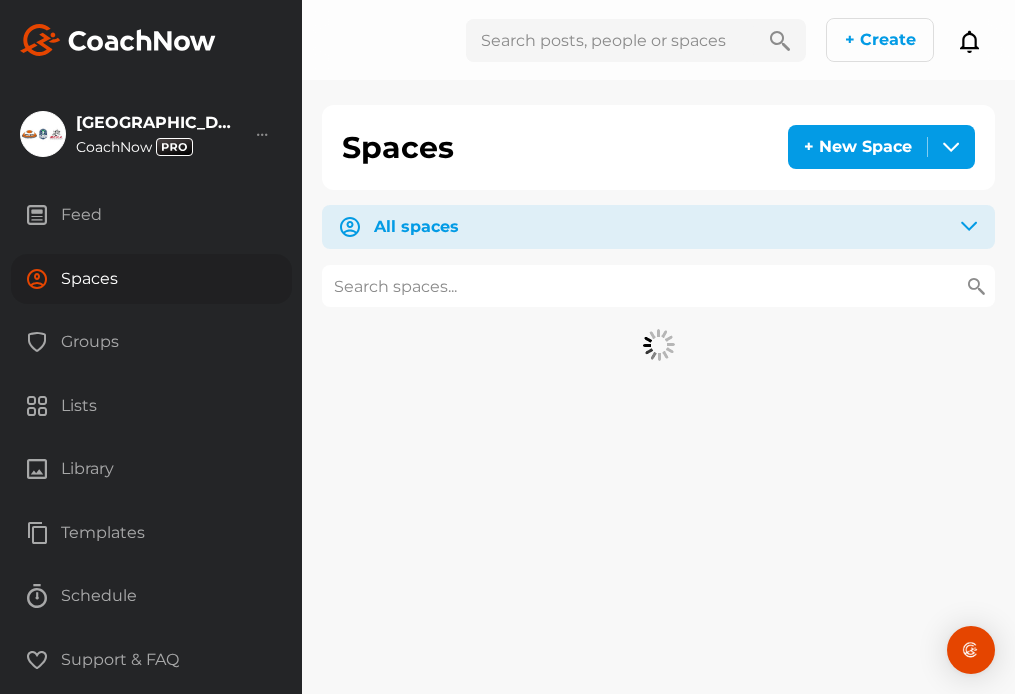paste on "[PERSON_NAME]" 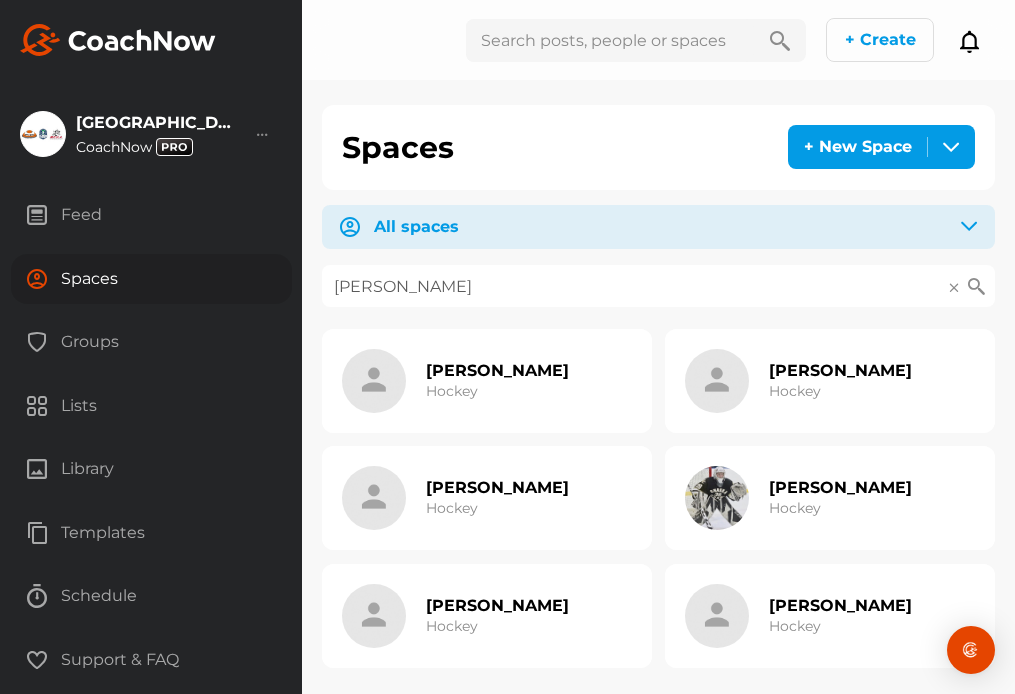 type on "[PERSON_NAME]" 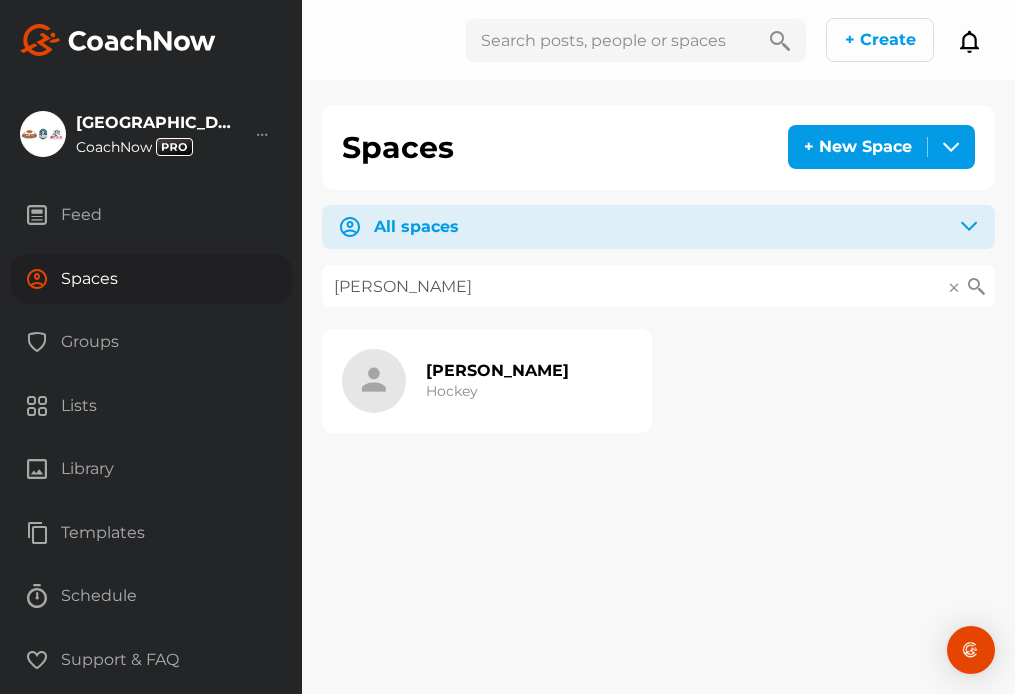 click on "[PERSON_NAME]" at bounding box center (497, 370) 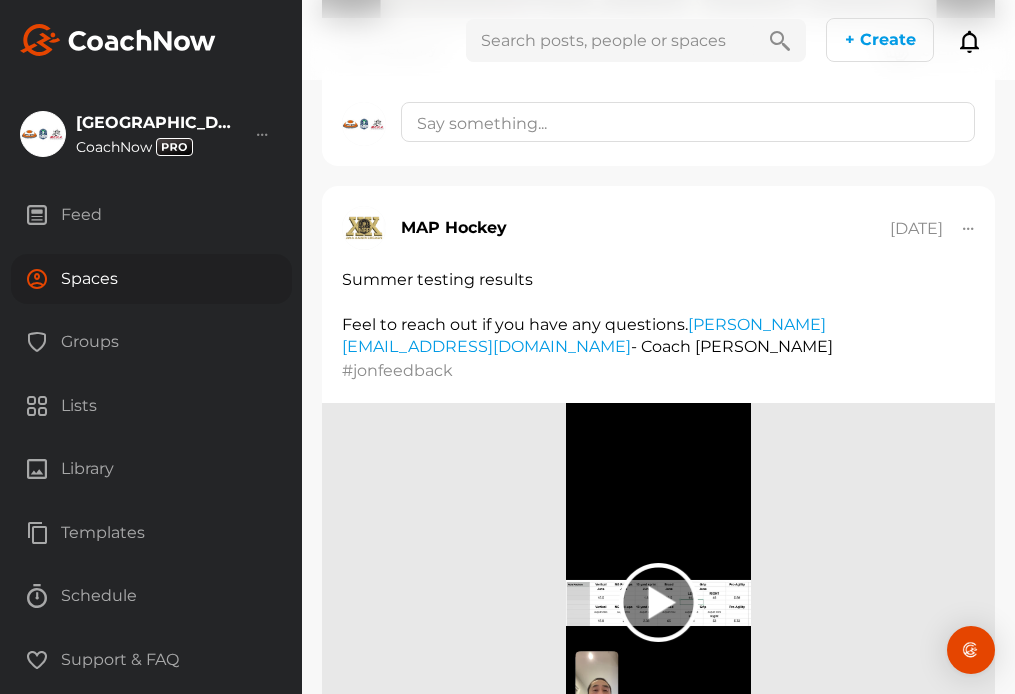 scroll, scrollTop: 2365, scrollLeft: 0, axis: vertical 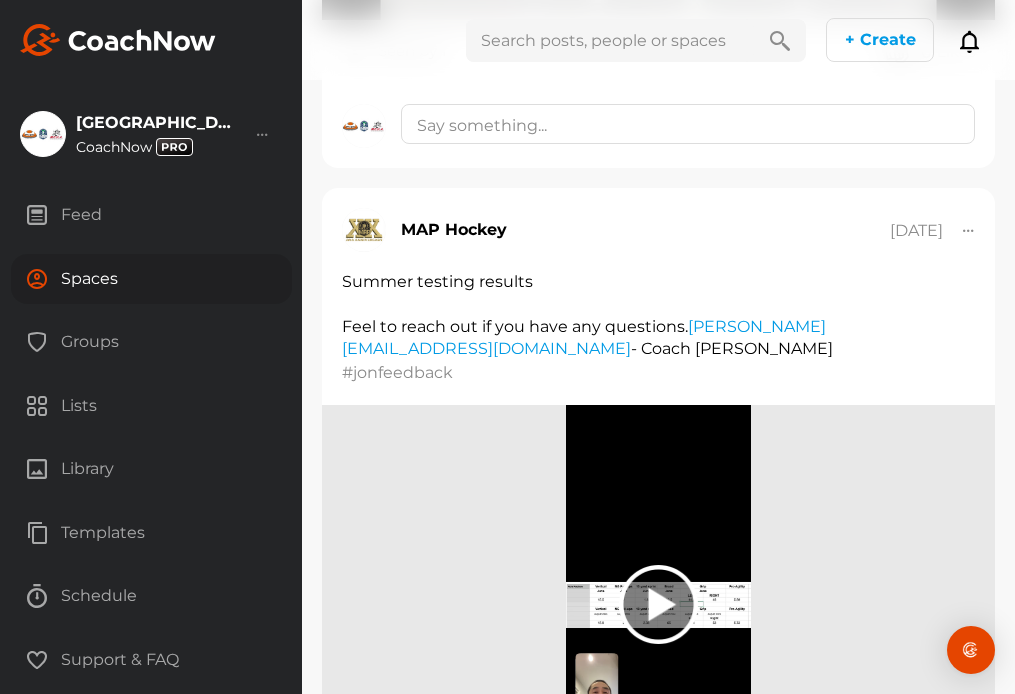 click at bounding box center (610, 40) 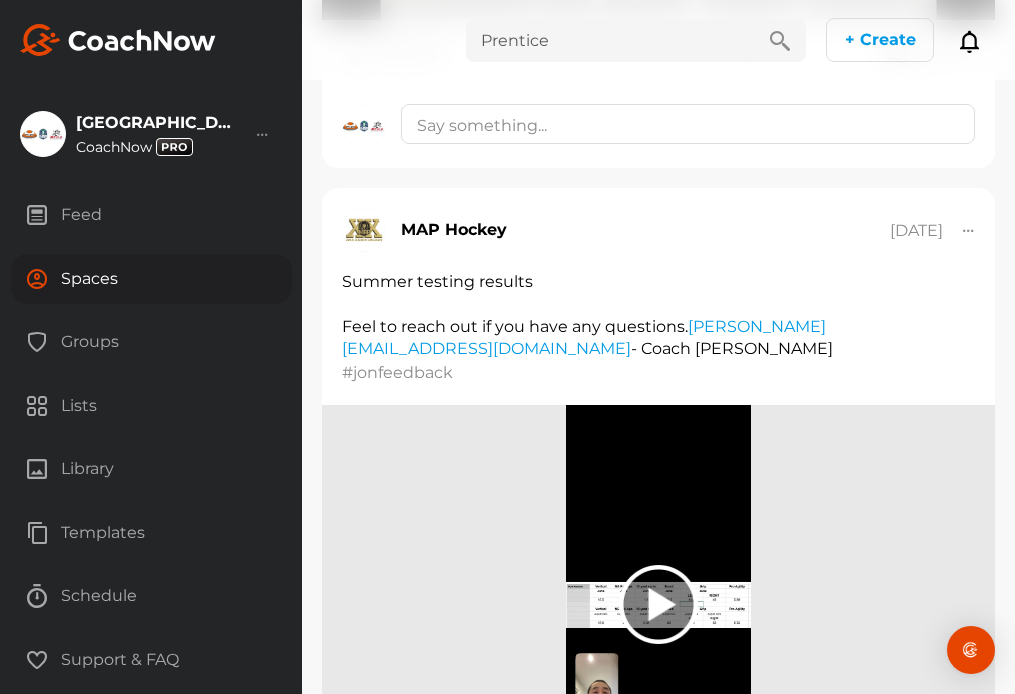 type on "Prentice" 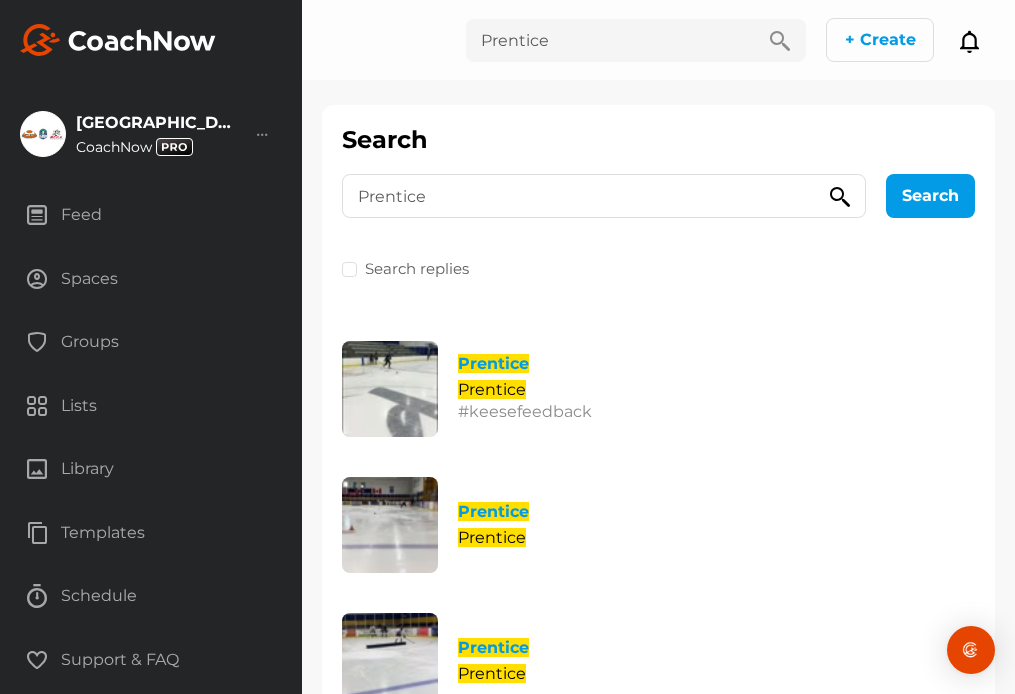 click on "Spaces" at bounding box center (151, 279) 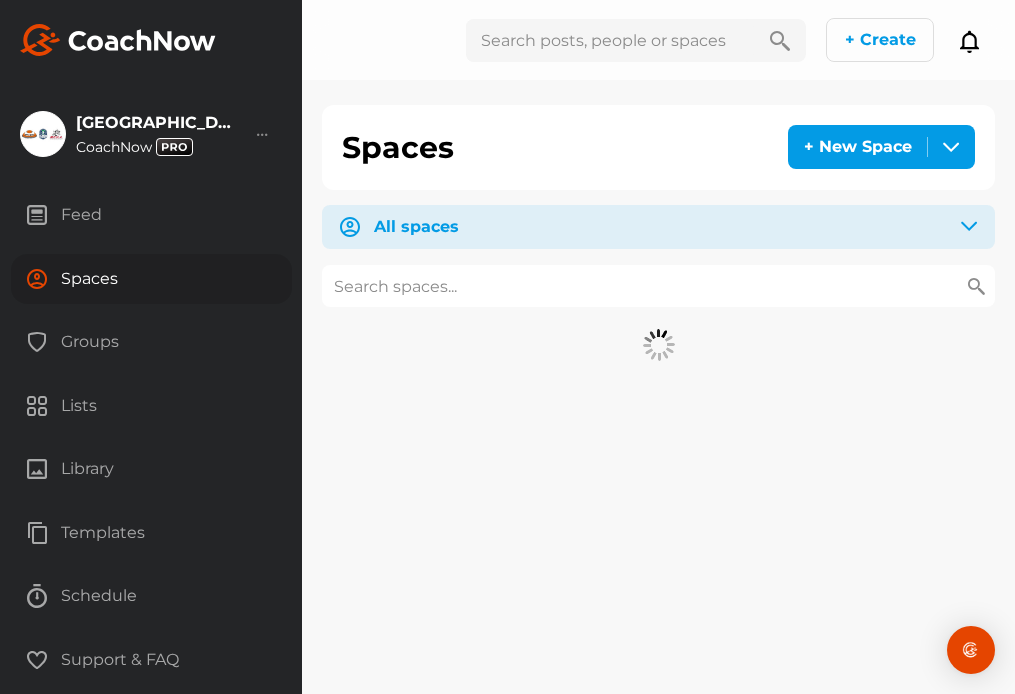 click at bounding box center (658, 286) 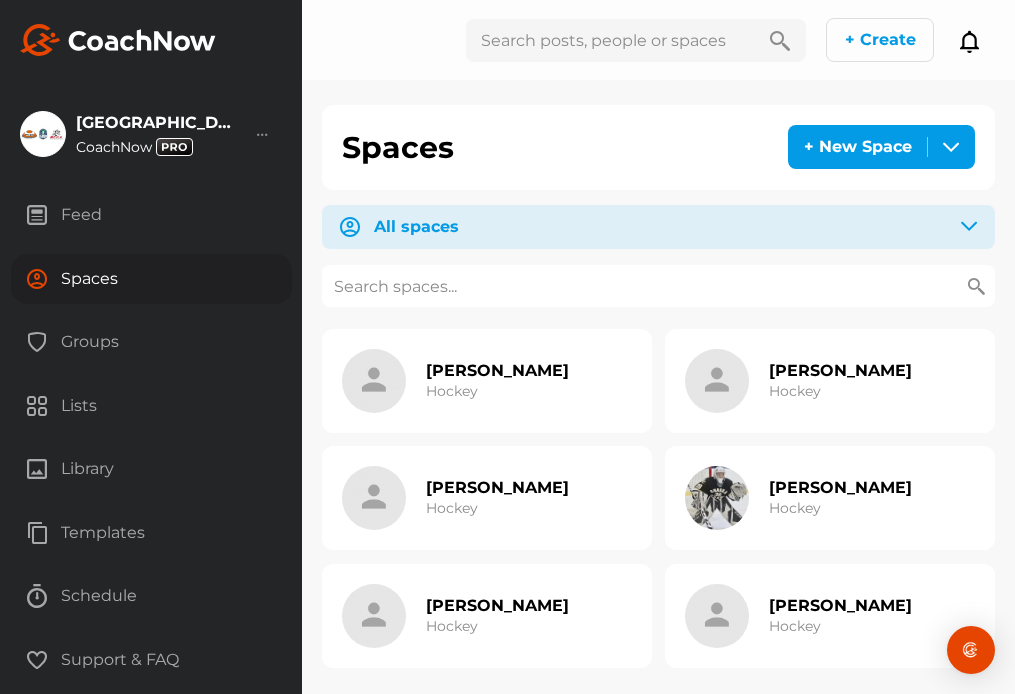 paste on "Prentice" 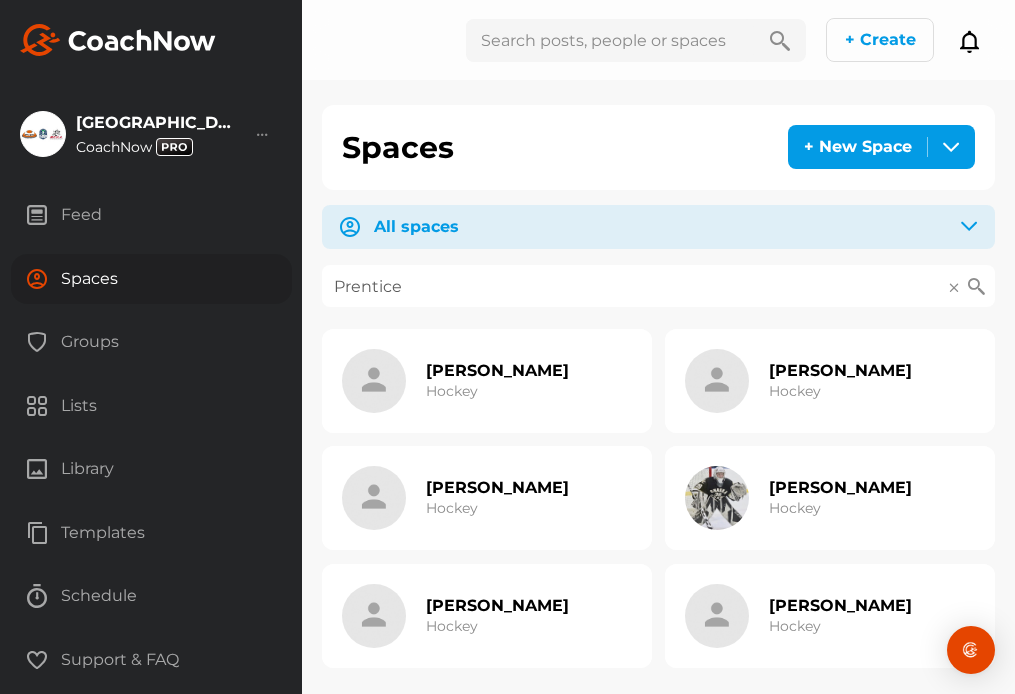 type on "Prentice" 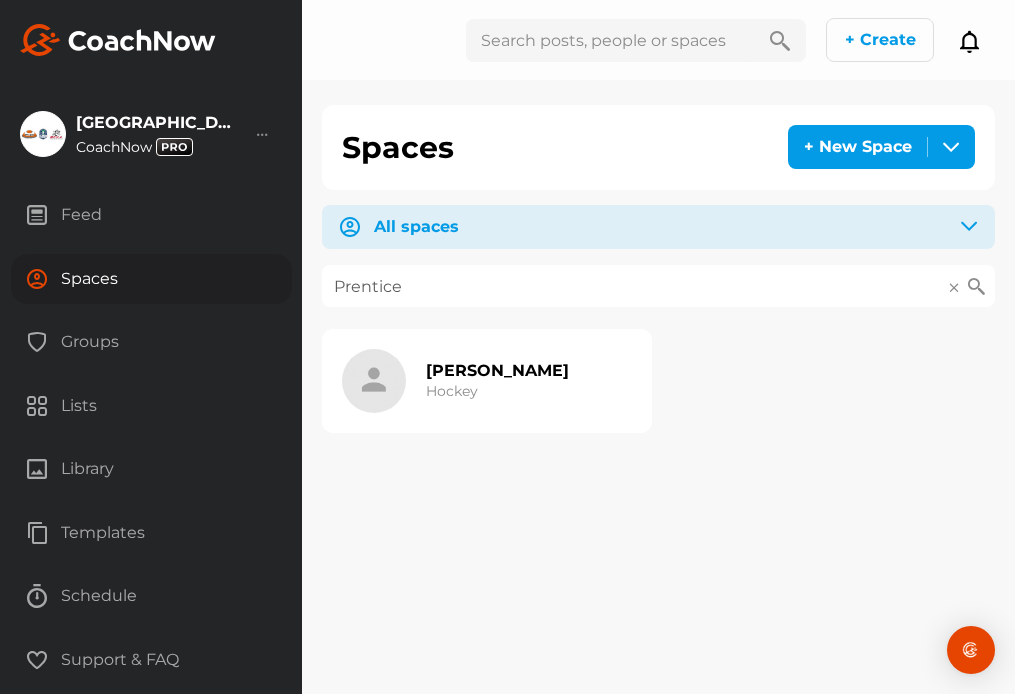 click on "Hockey" at bounding box center [452, 391] 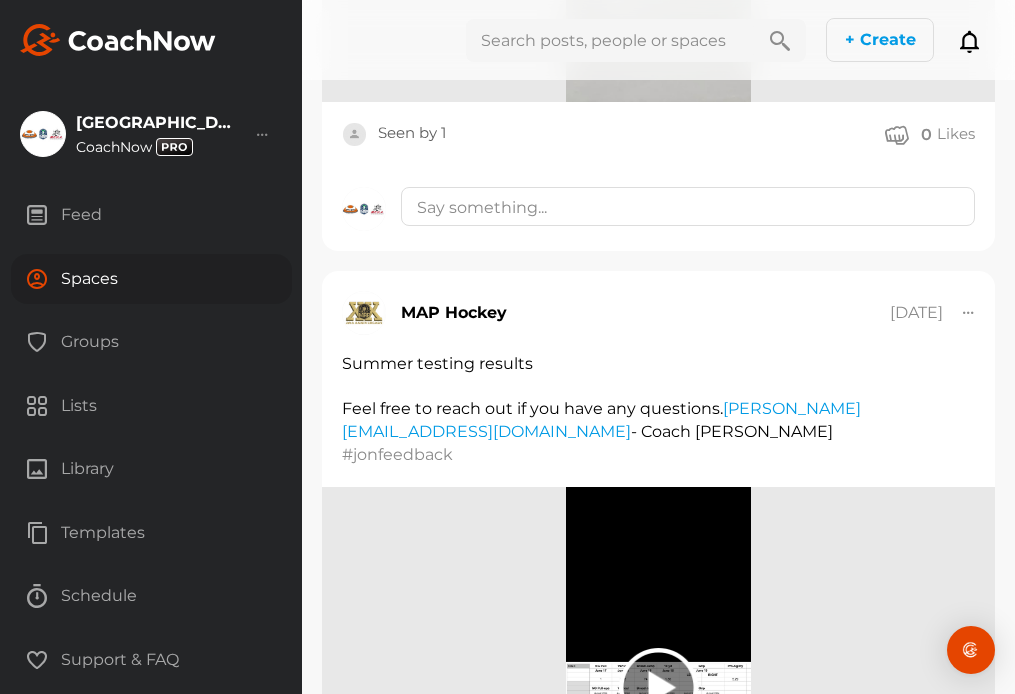 scroll, scrollTop: 3731, scrollLeft: 0, axis: vertical 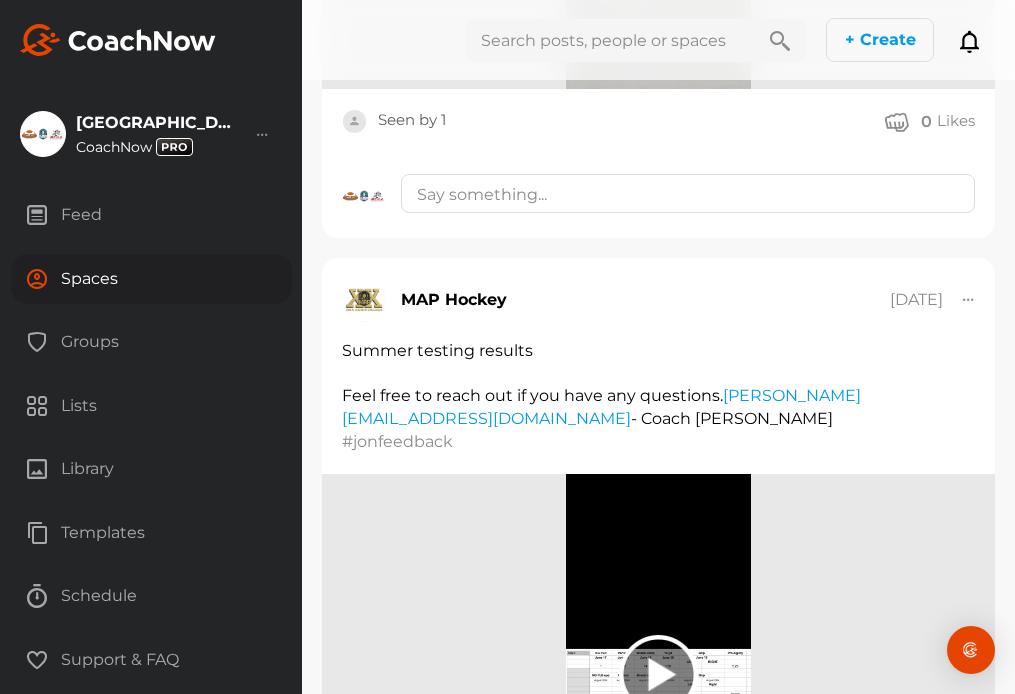 click on "Spaces" at bounding box center [151, 279] 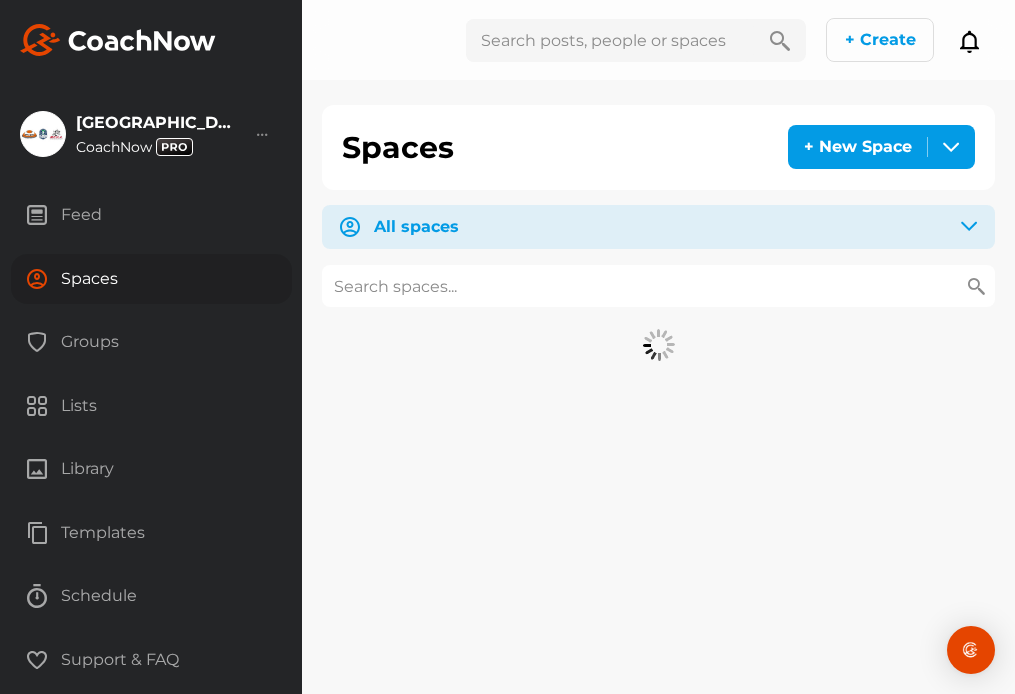 scroll, scrollTop: 0, scrollLeft: 0, axis: both 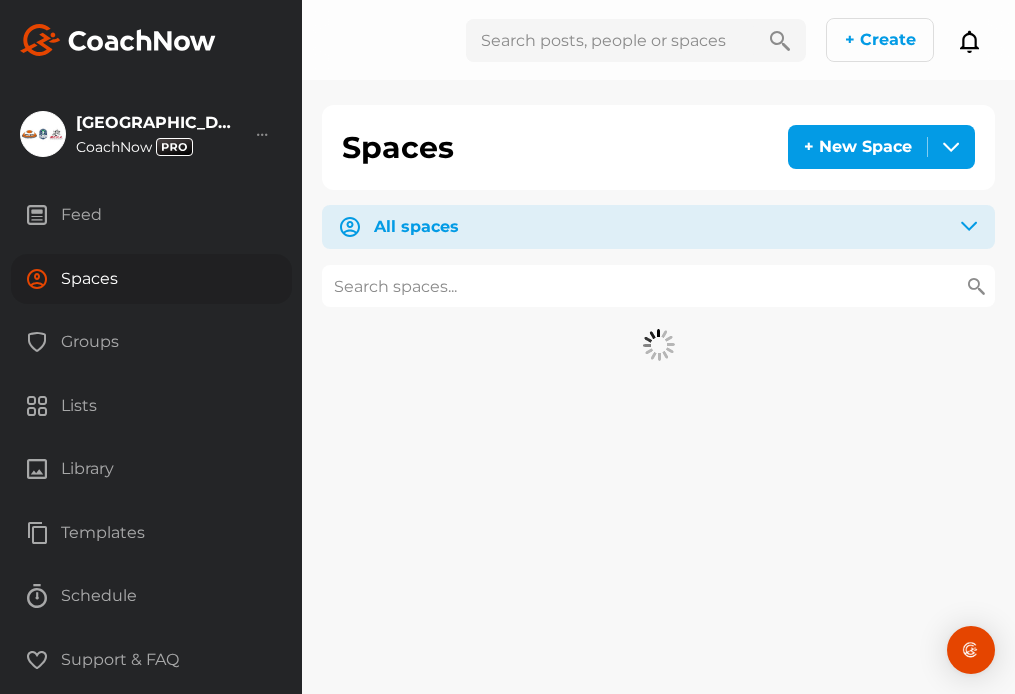 click at bounding box center [658, 286] 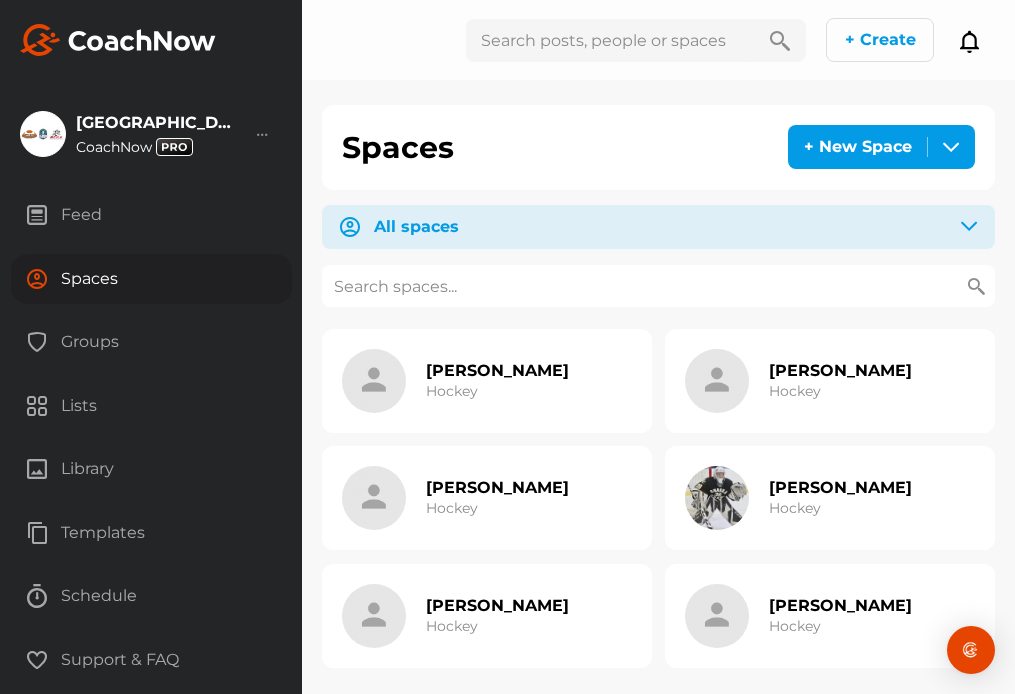 paste on "[PERSON_NAME]" 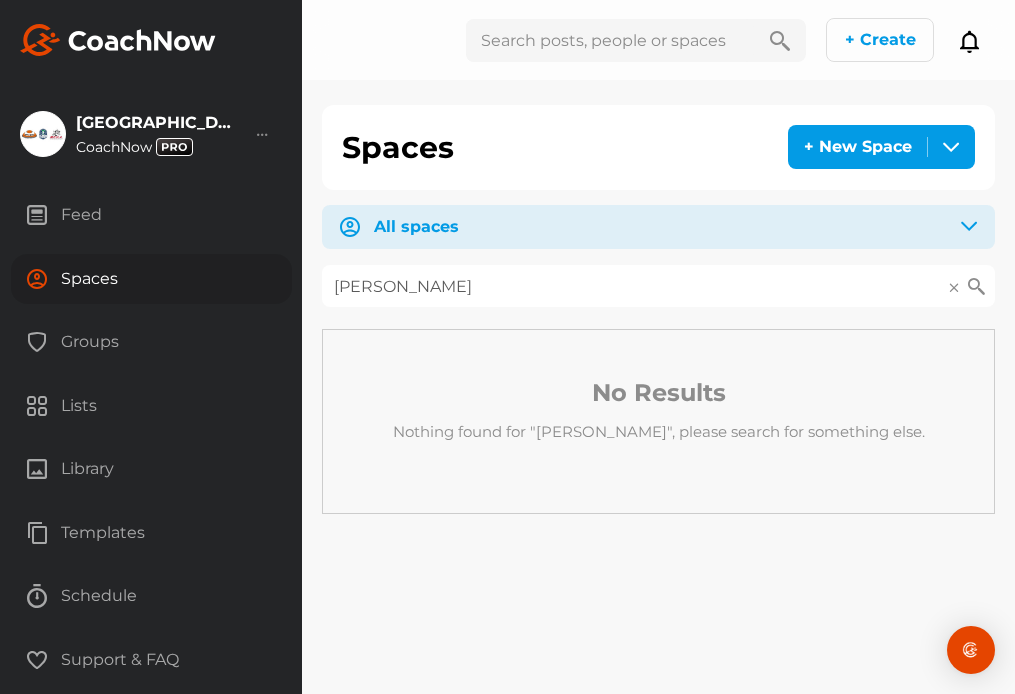 type on "[PERSON_NAME]" 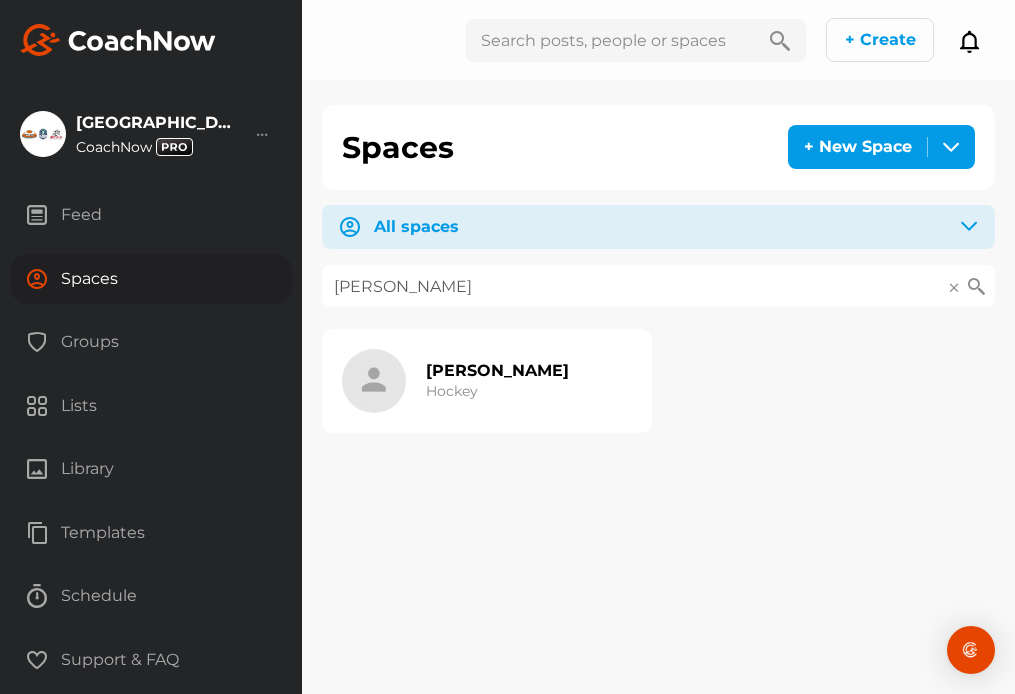 click on "[PERSON_NAME]" at bounding box center [497, 370] 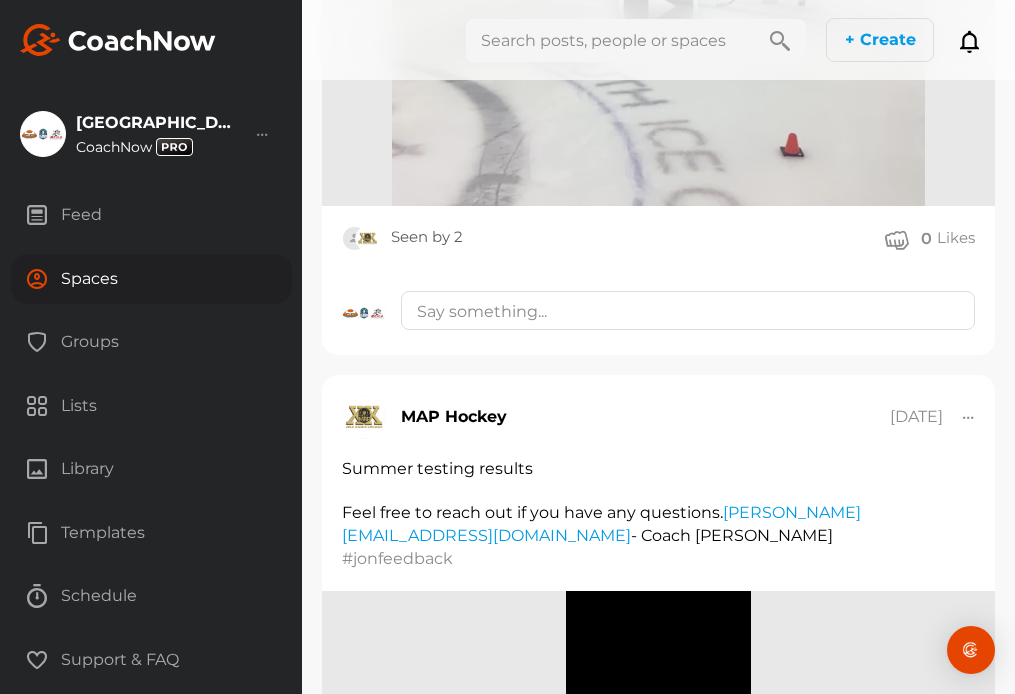 scroll, scrollTop: 4318, scrollLeft: 0, axis: vertical 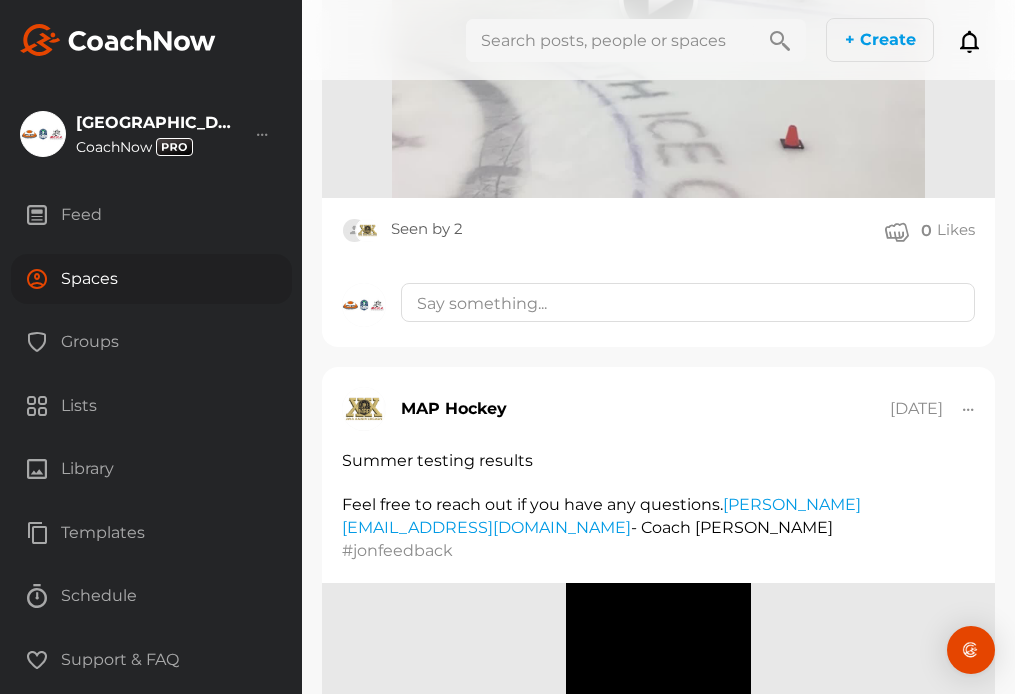 click on "Spaces" at bounding box center [151, 279] 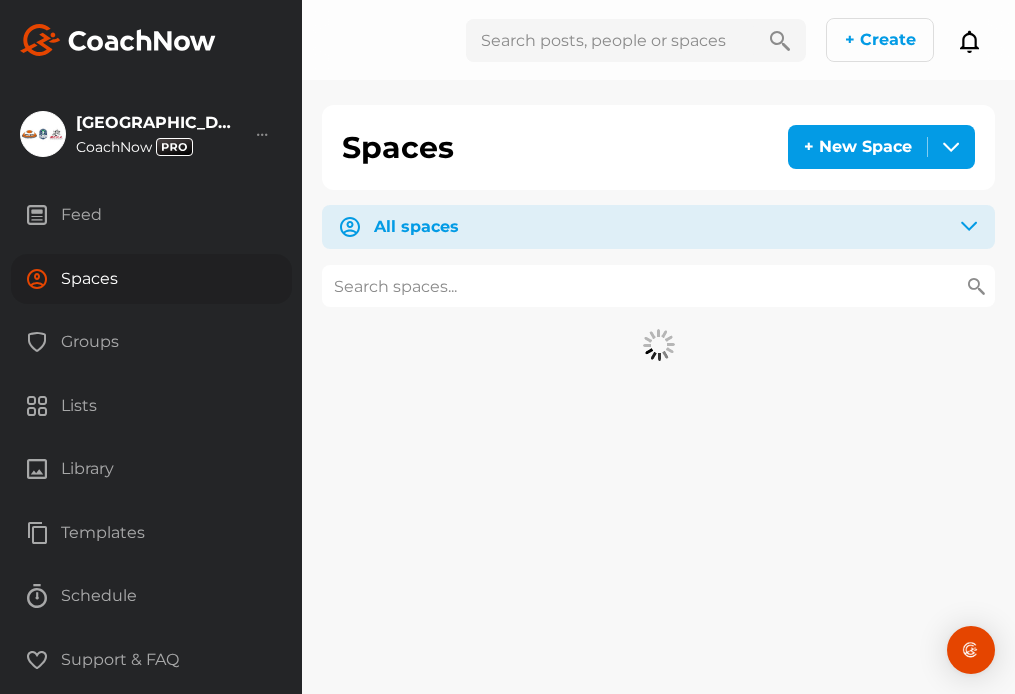 scroll, scrollTop: 0, scrollLeft: 0, axis: both 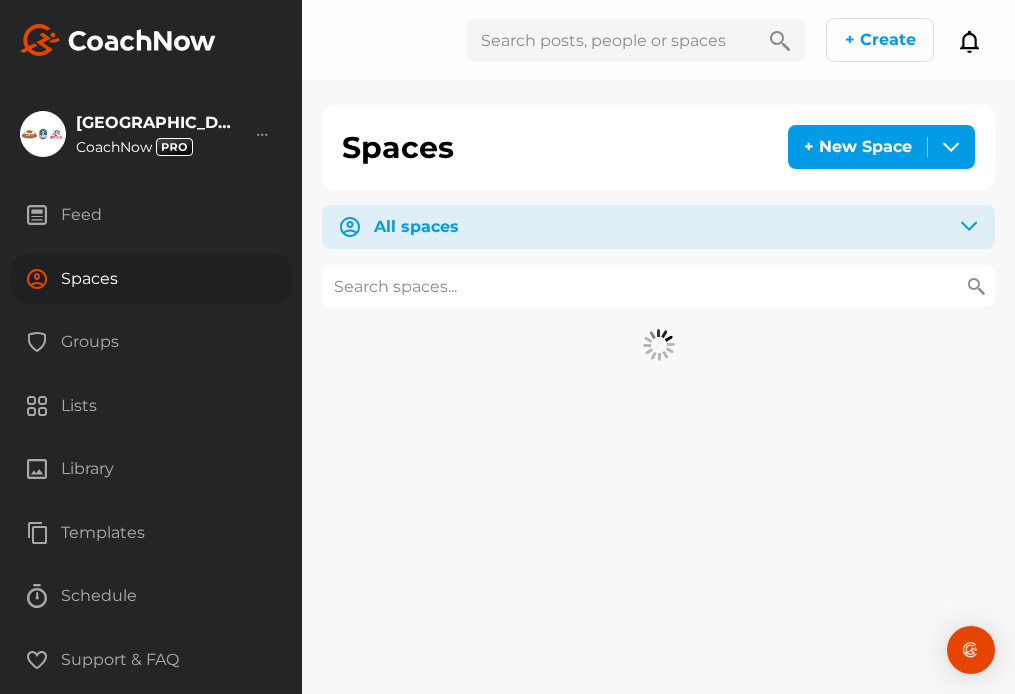 paste on "[PERSON_NAME]" 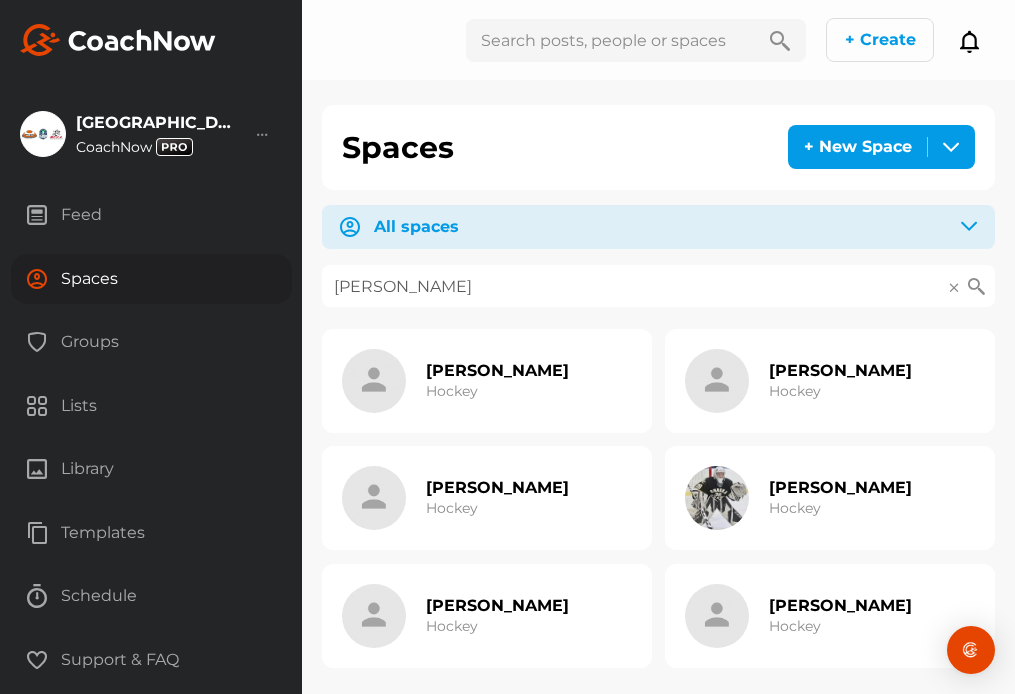 type on "[PERSON_NAME]" 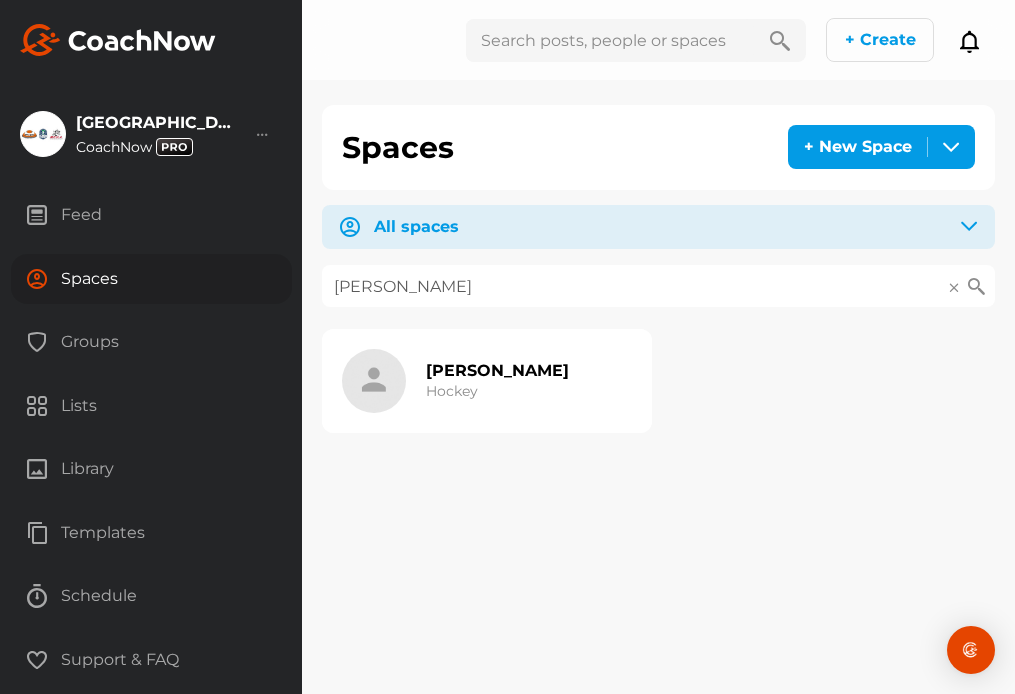 click on "[PERSON_NAME] Hockey" at bounding box center (497, 381) 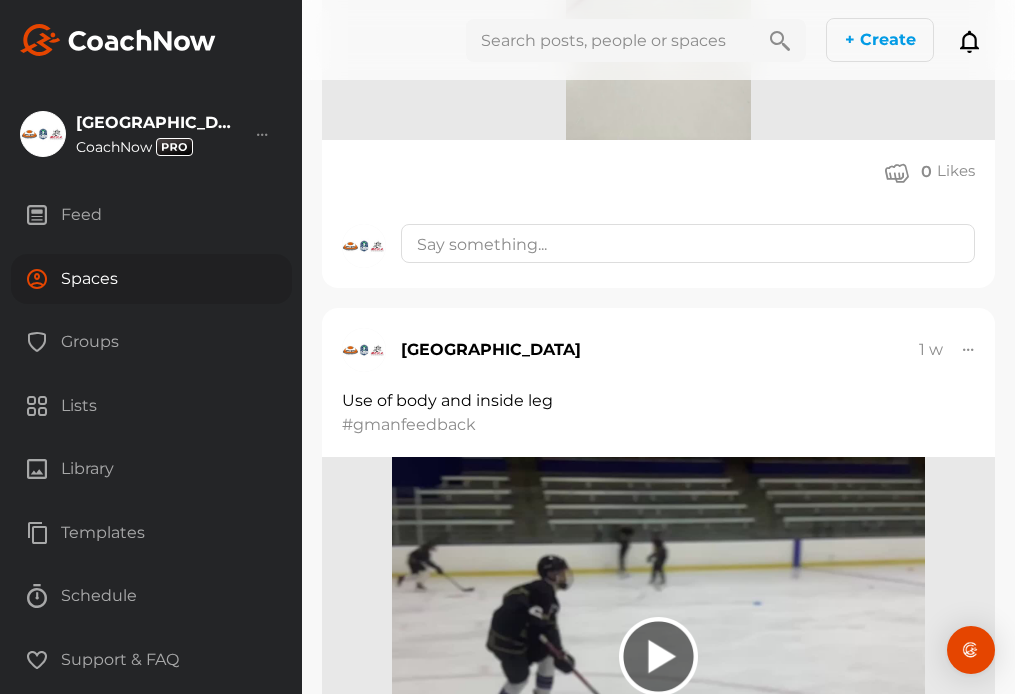 scroll, scrollTop: 0, scrollLeft: 0, axis: both 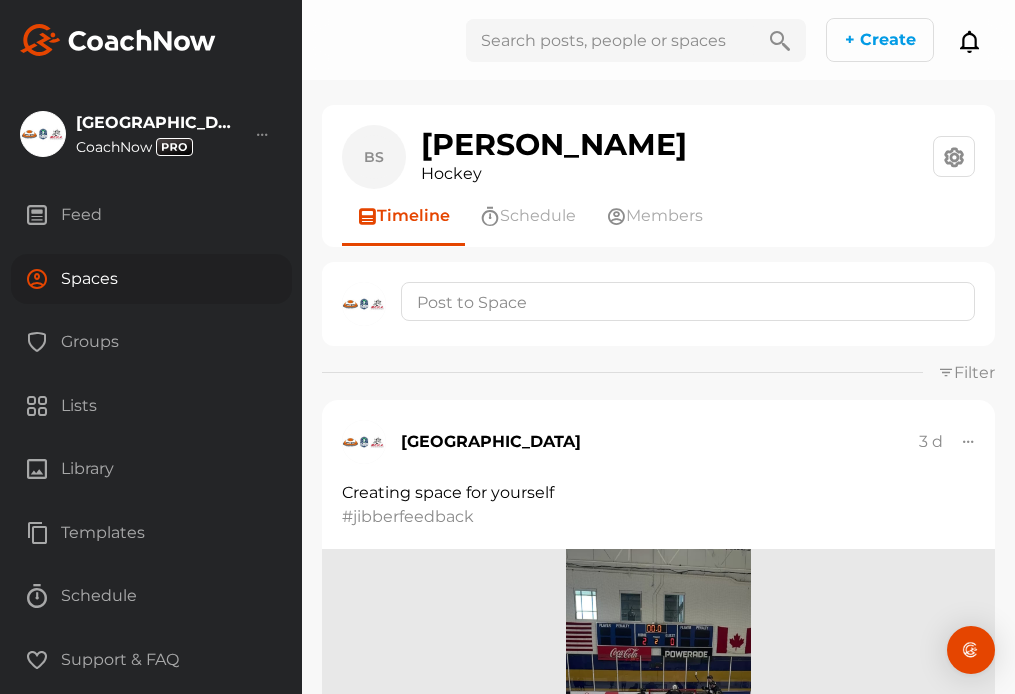 click at bounding box center [610, 40] 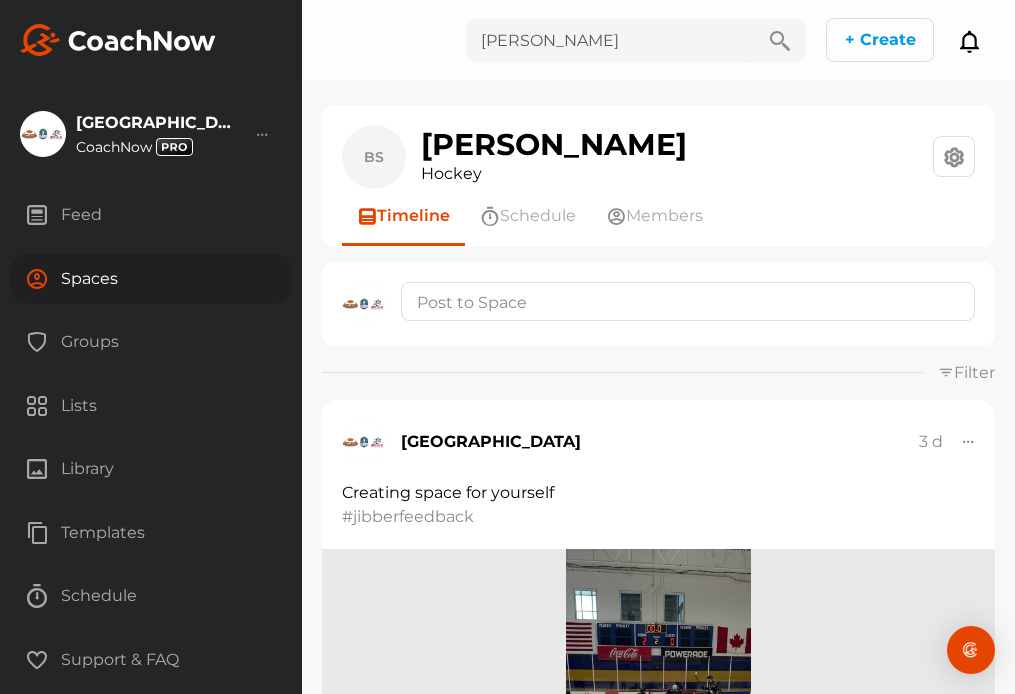 type on "[PERSON_NAME]" 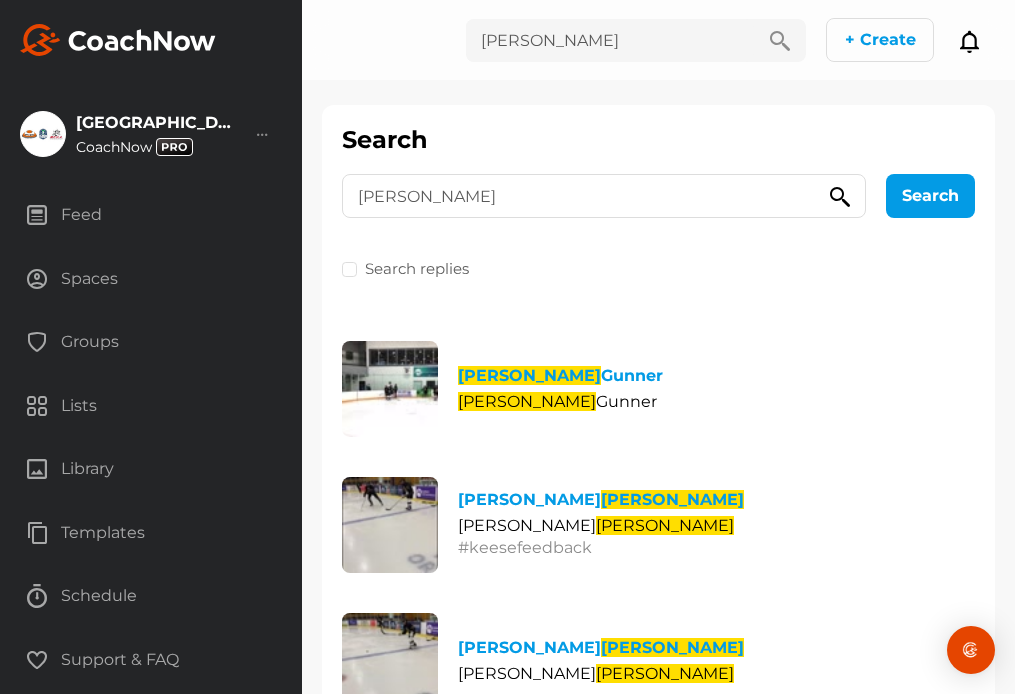 click on "Spaces" at bounding box center [151, 279] 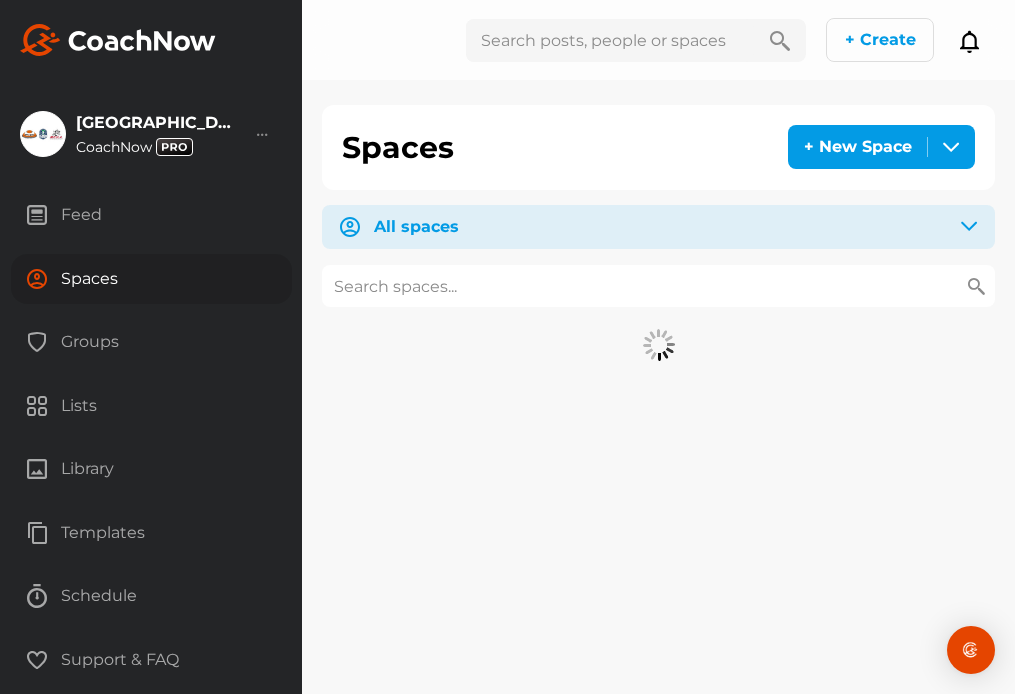 click at bounding box center [658, 286] 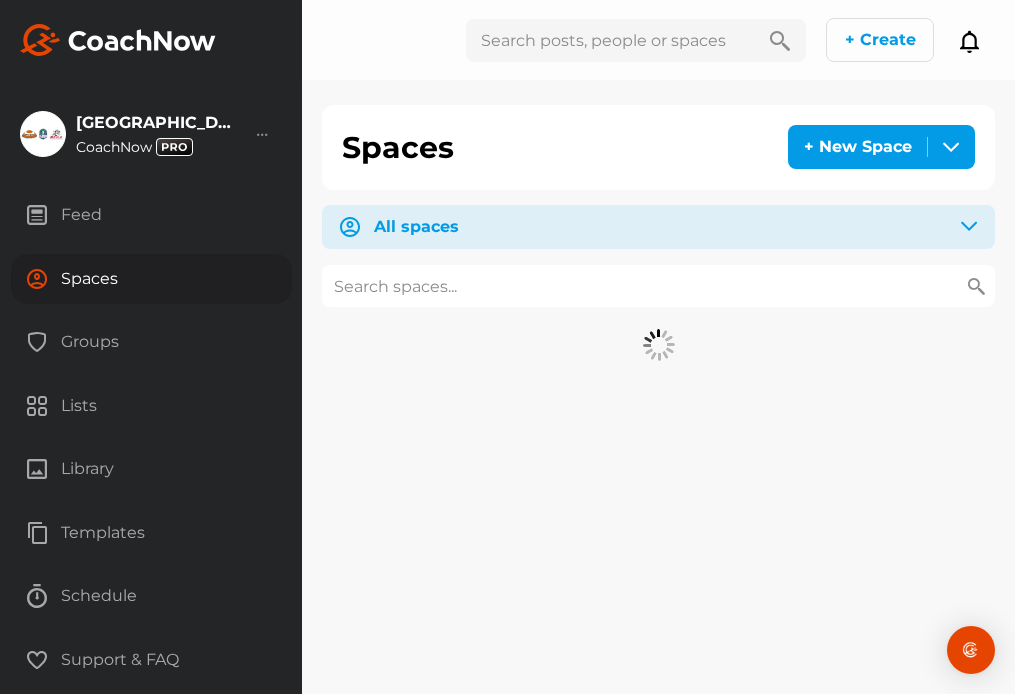 paste on "[PERSON_NAME]" 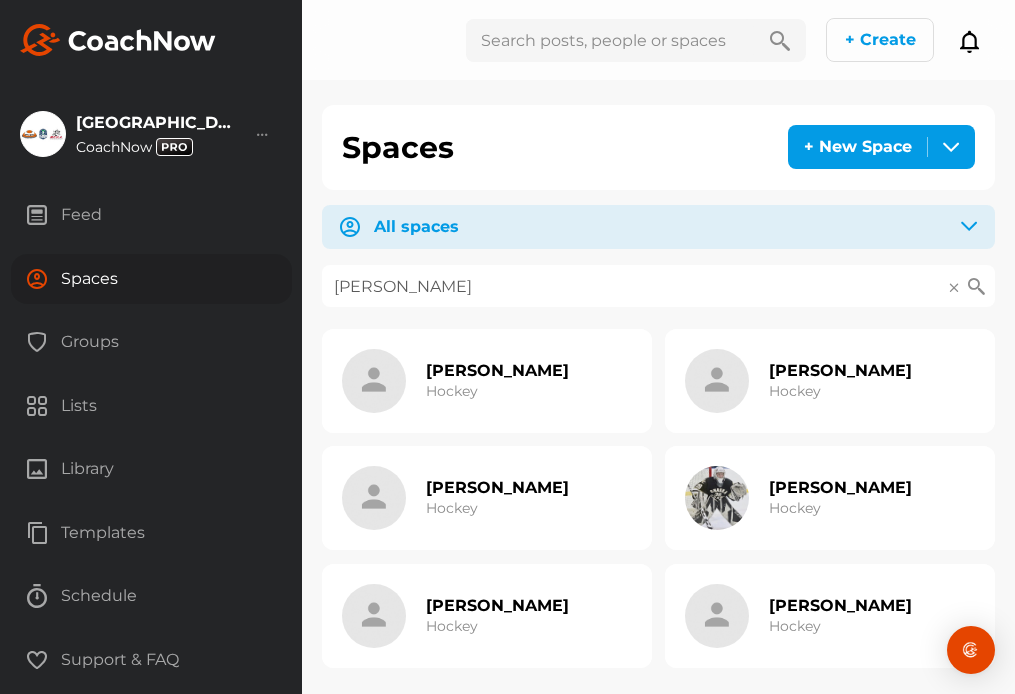 type on "[PERSON_NAME]" 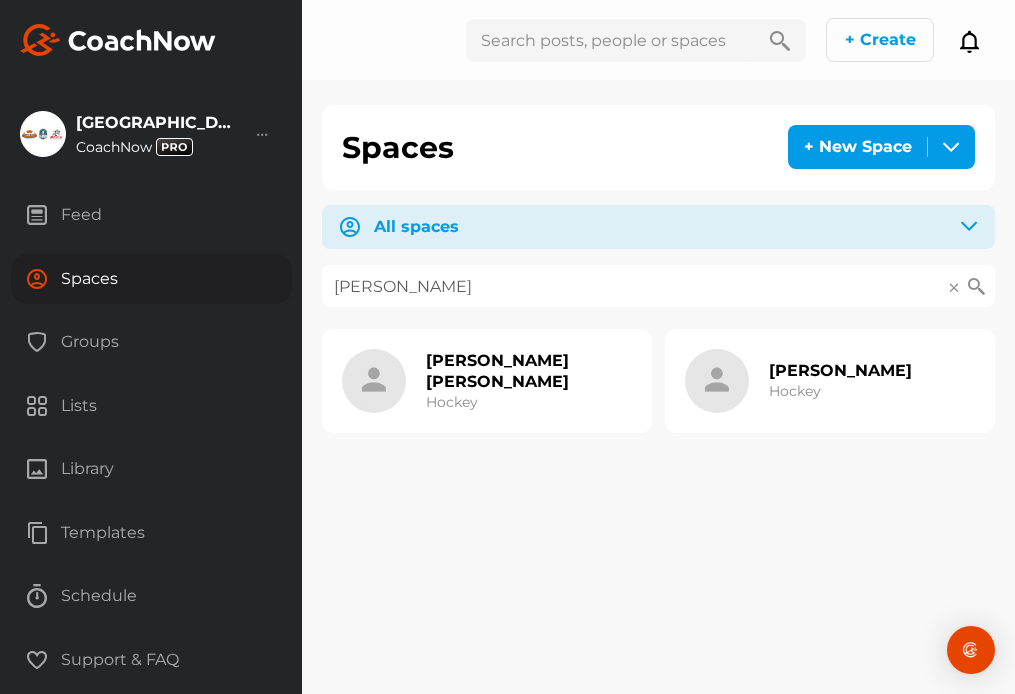 click on "[PERSON_NAME] [PERSON_NAME]" at bounding box center [529, 371] 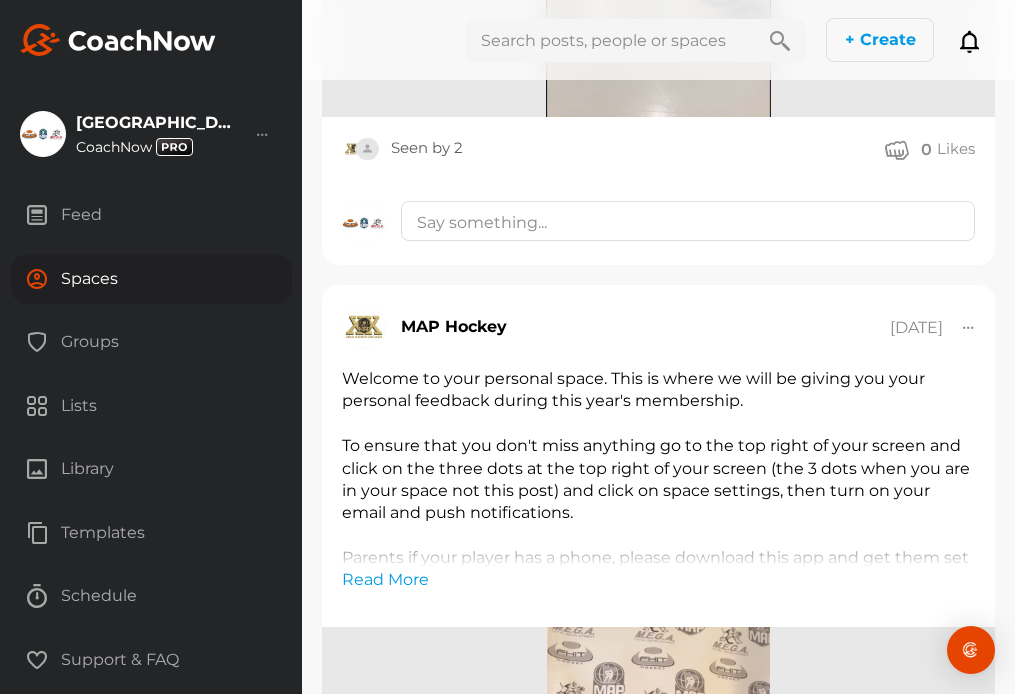 scroll, scrollTop: 3778, scrollLeft: 0, axis: vertical 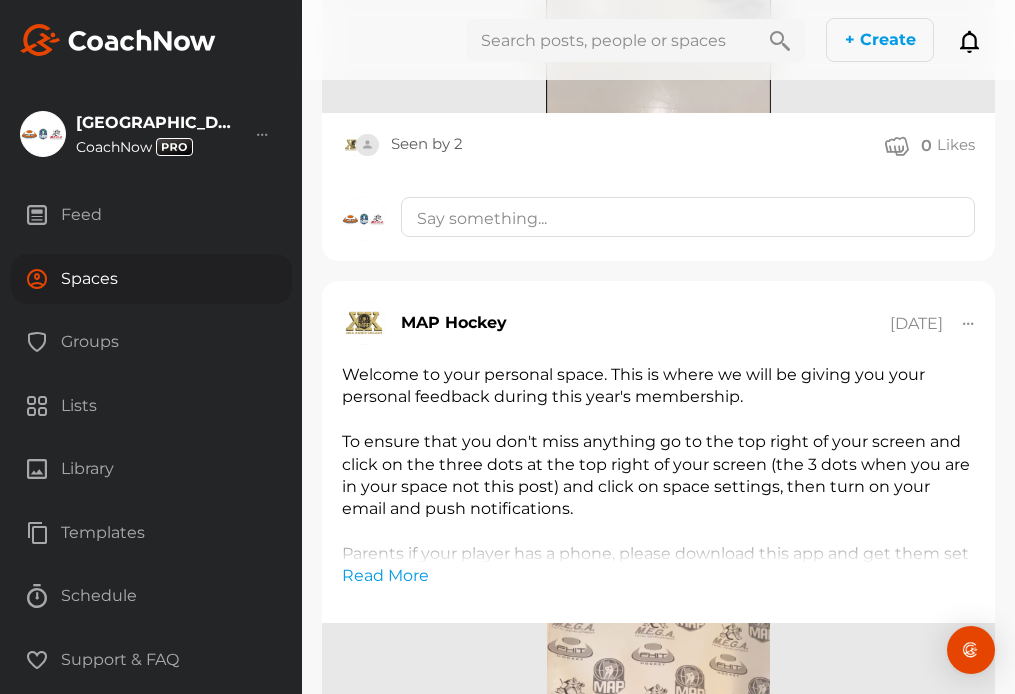 click on "Spaces" at bounding box center [151, 279] 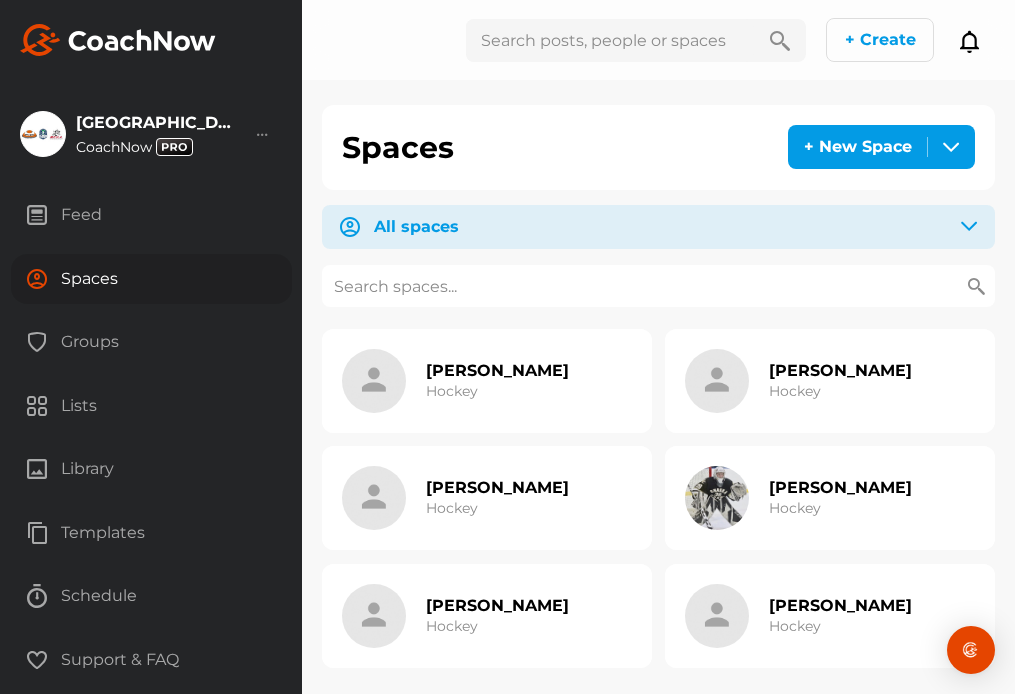 click at bounding box center [658, 286] 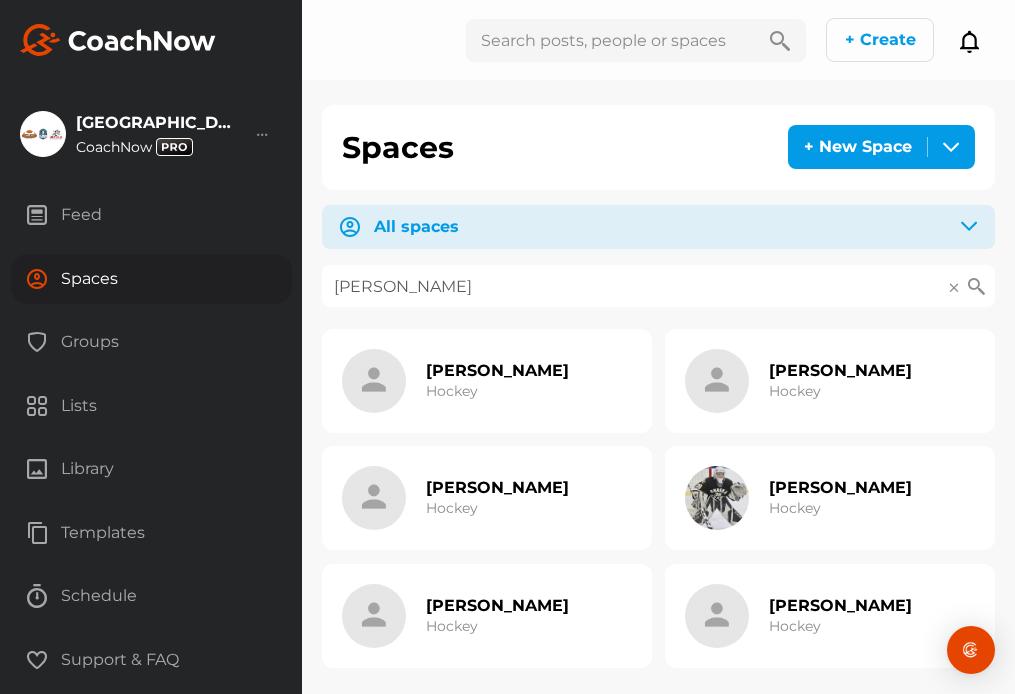 type on "[PERSON_NAME]" 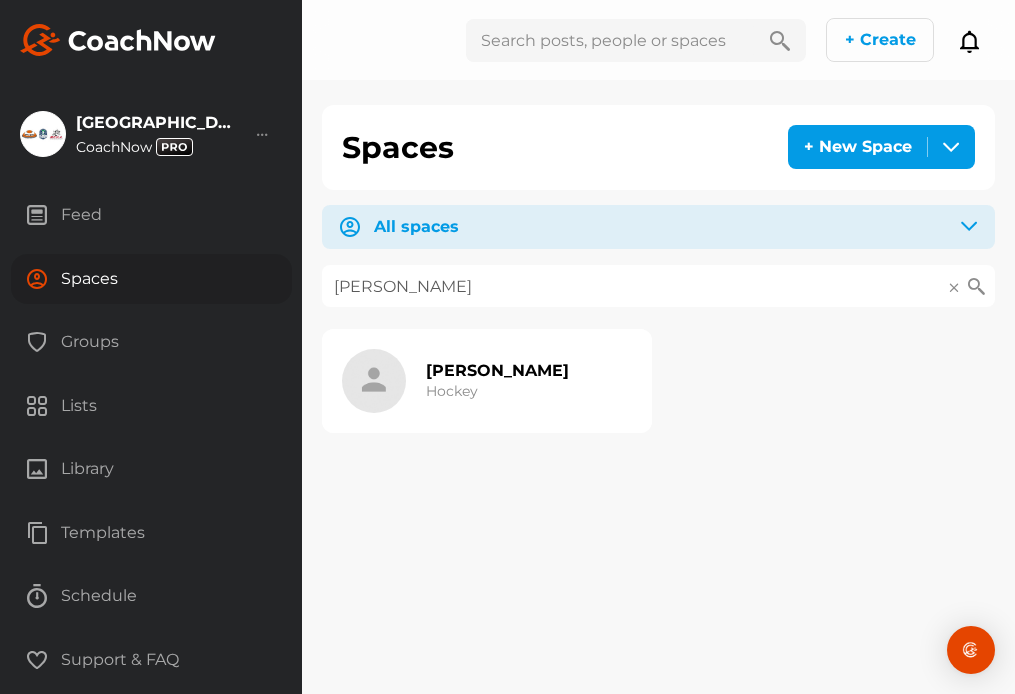 click on "[PERSON_NAME] Hockey" at bounding box center [487, 381] 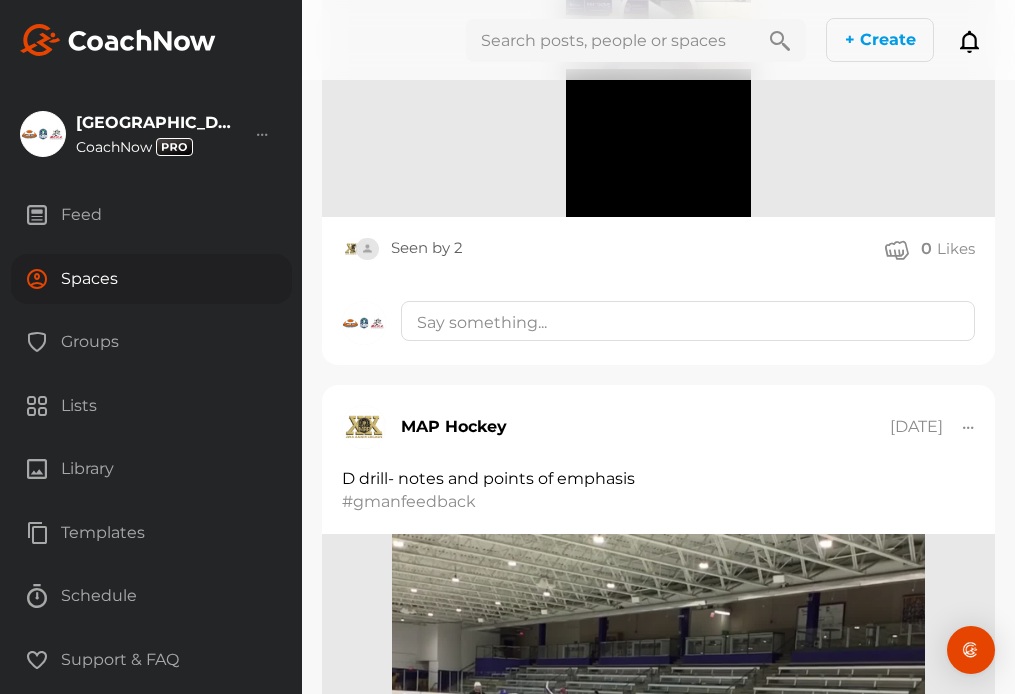 scroll, scrollTop: 7769, scrollLeft: 0, axis: vertical 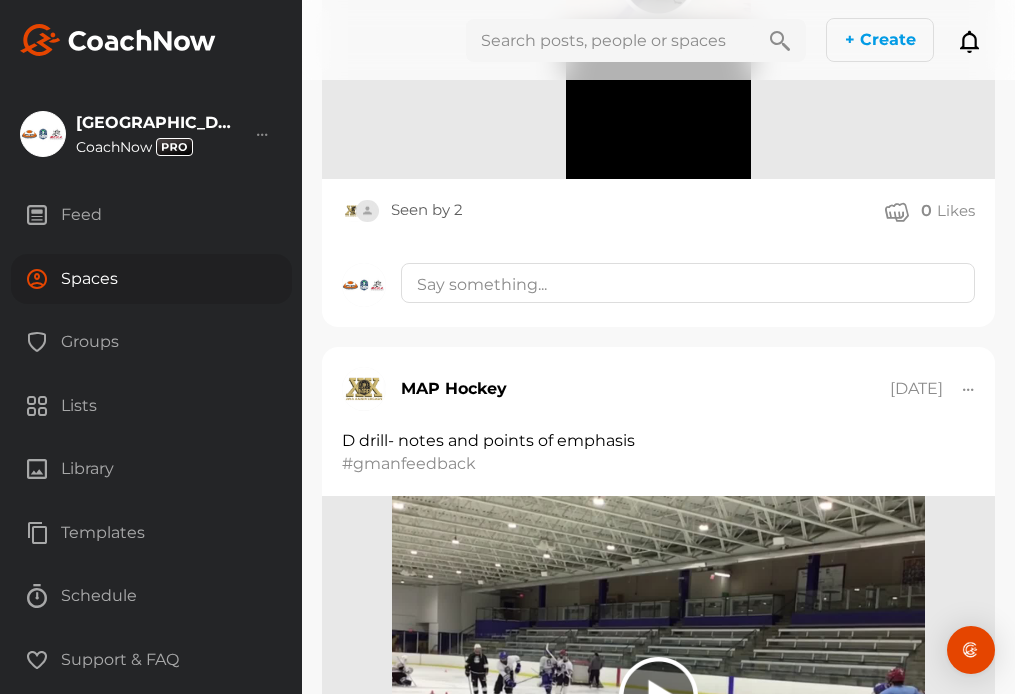 click at bounding box center (610, 40) 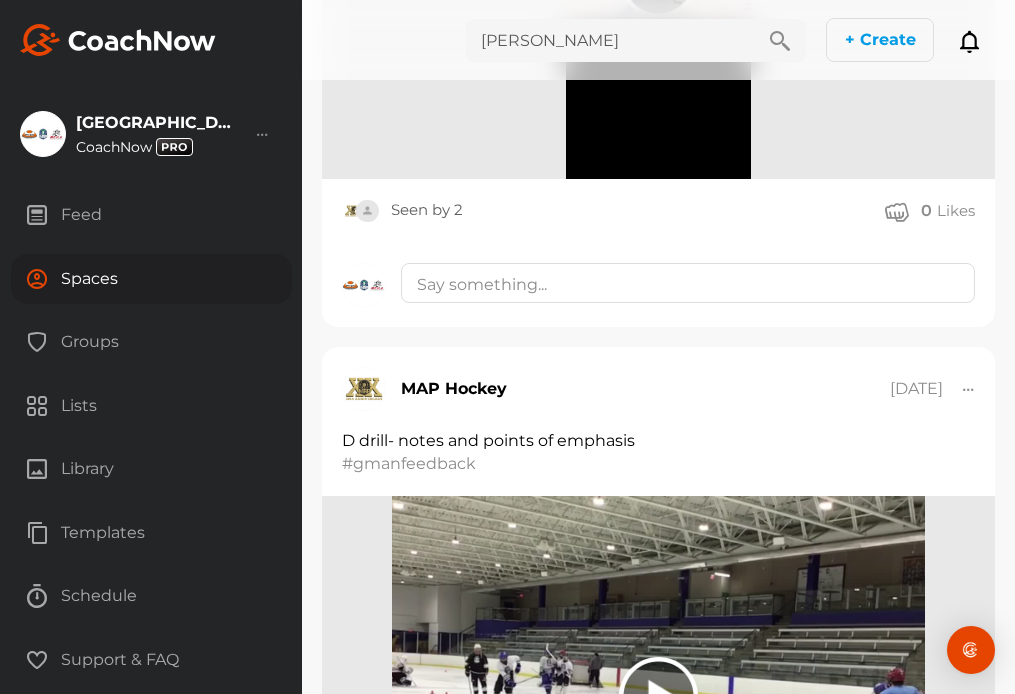 type on "[PERSON_NAME]" 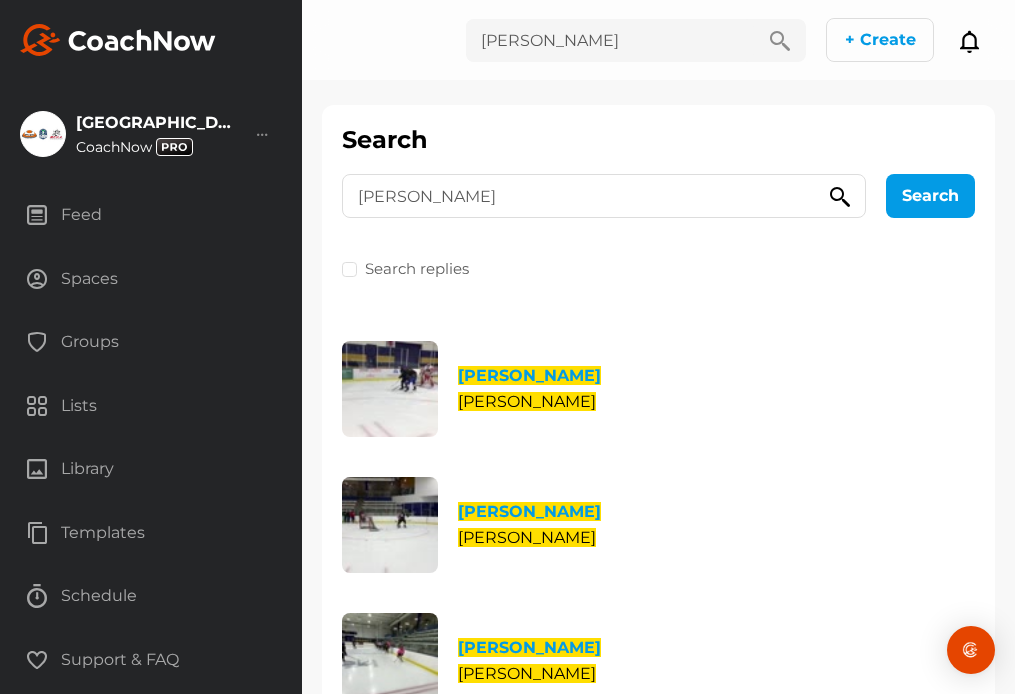 click on "Spaces" at bounding box center [151, 279] 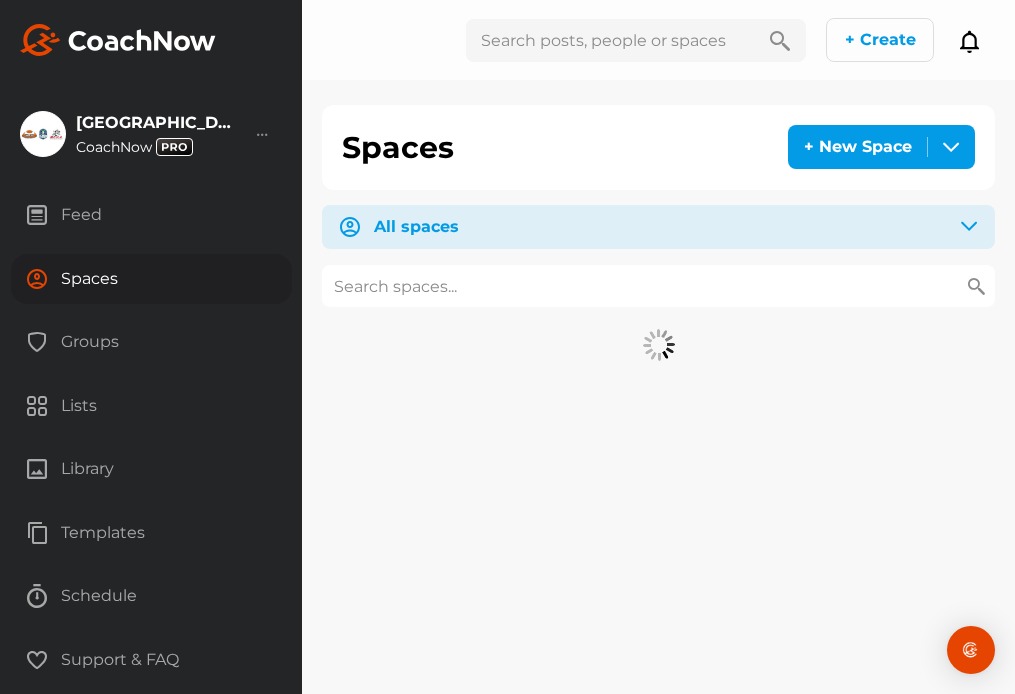 click at bounding box center [658, 286] 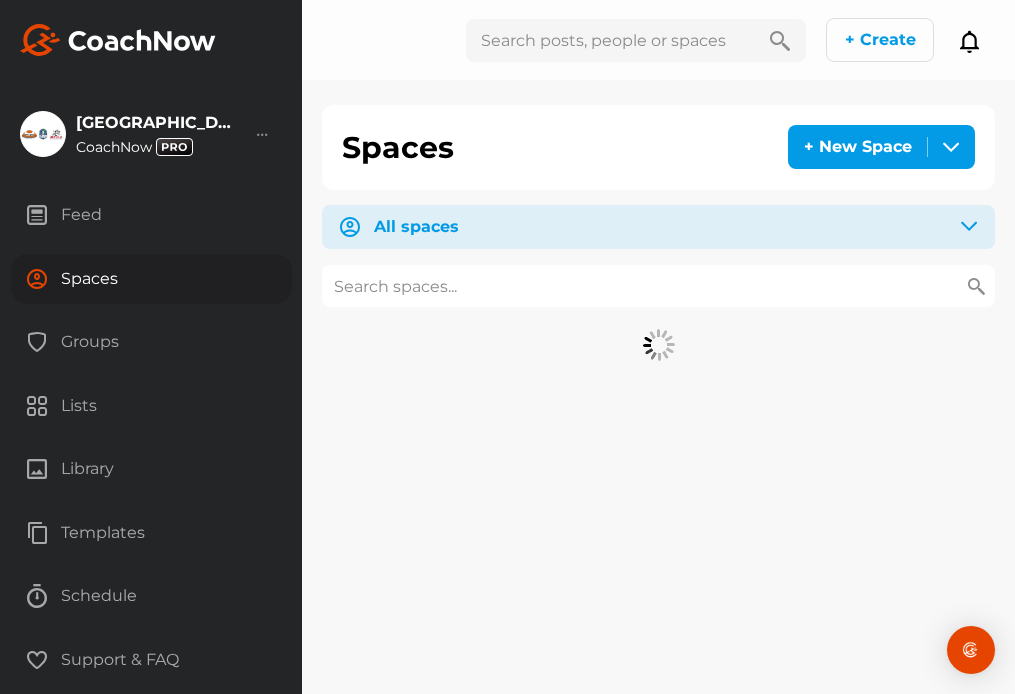 paste on "[PERSON_NAME]" 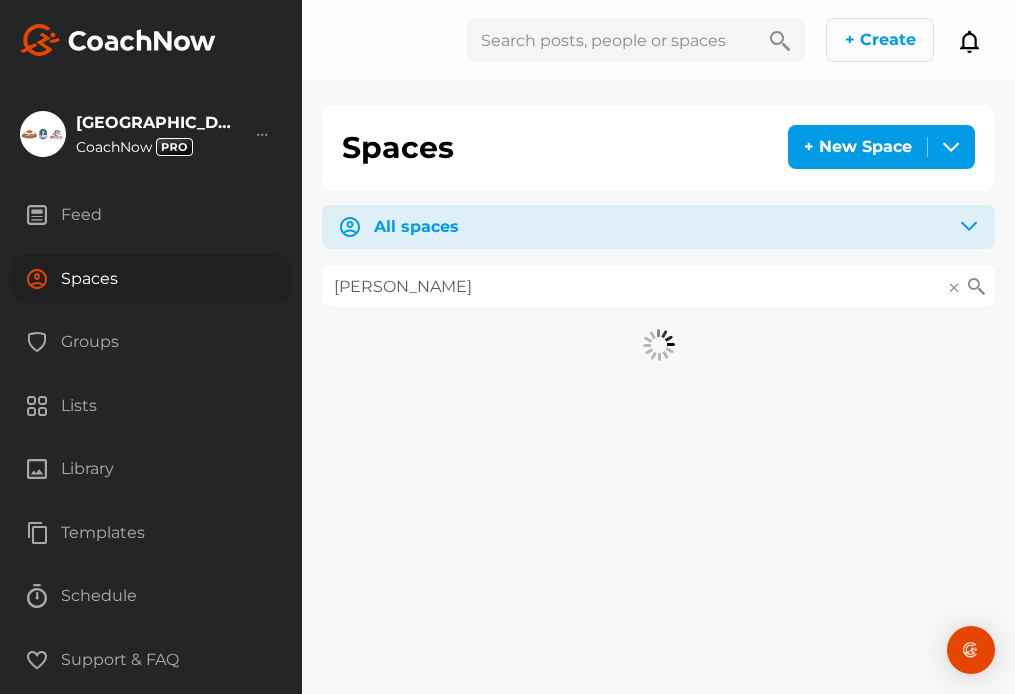 type on "[PERSON_NAME]" 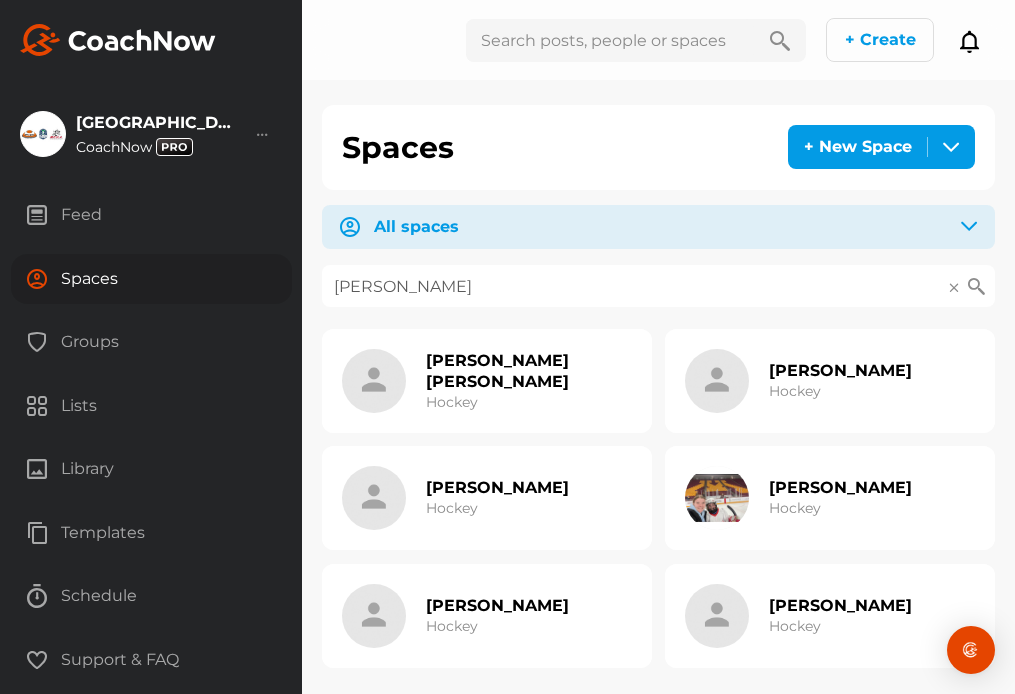 scroll, scrollTop: 10, scrollLeft: 0, axis: vertical 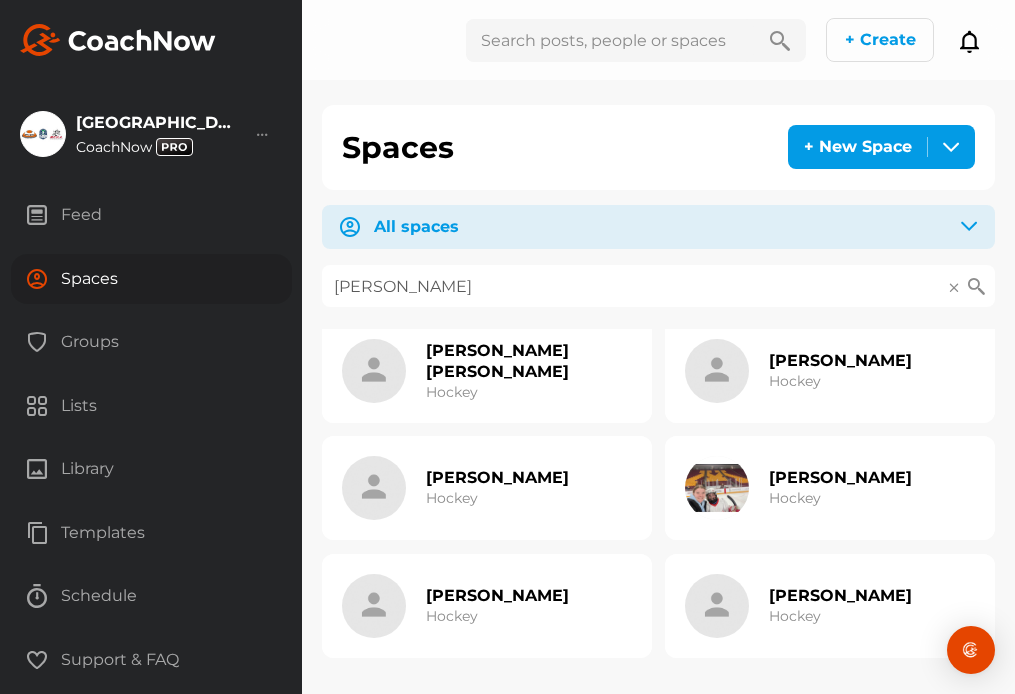 click on "[PERSON_NAME]" at bounding box center (840, 595) 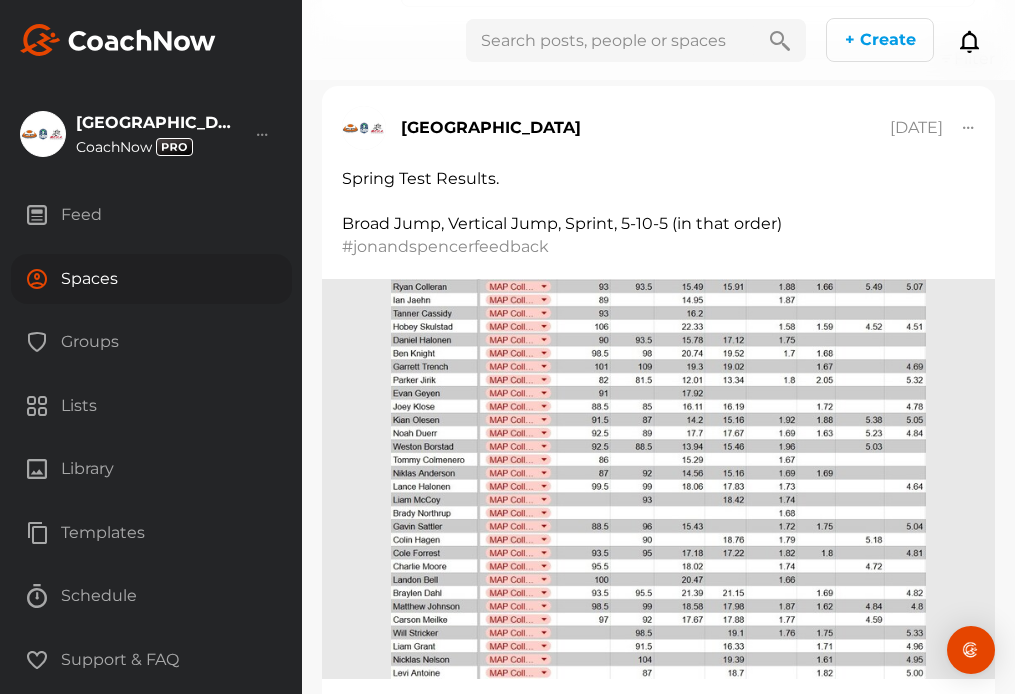 scroll, scrollTop: 0, scrollLeft: 0, axis: both 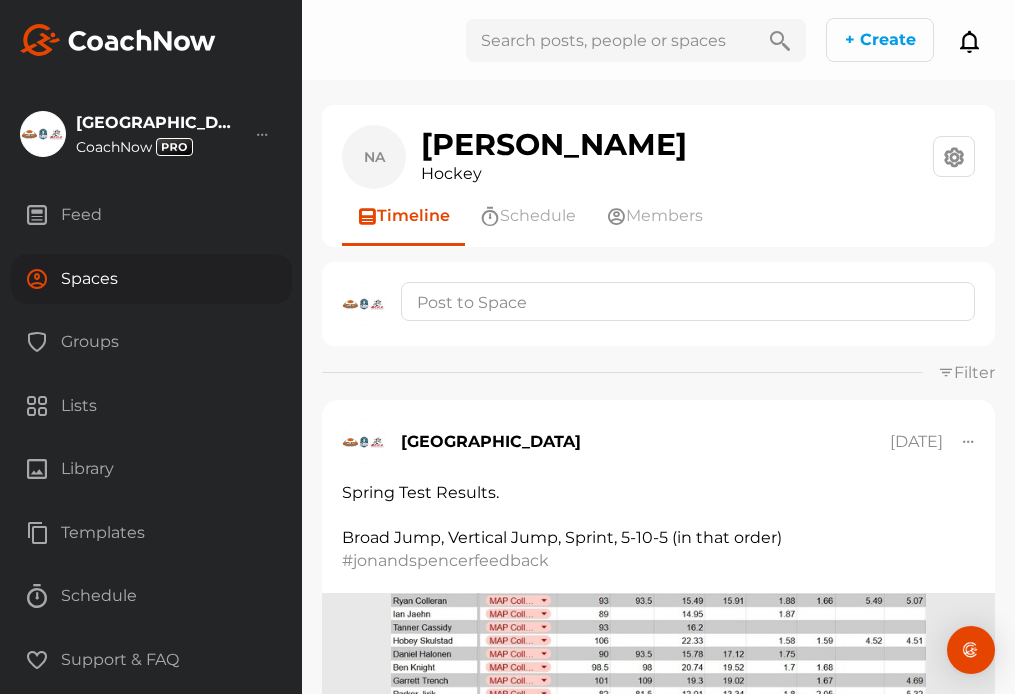 click on "Spaces" at bounding box center (151, 279) 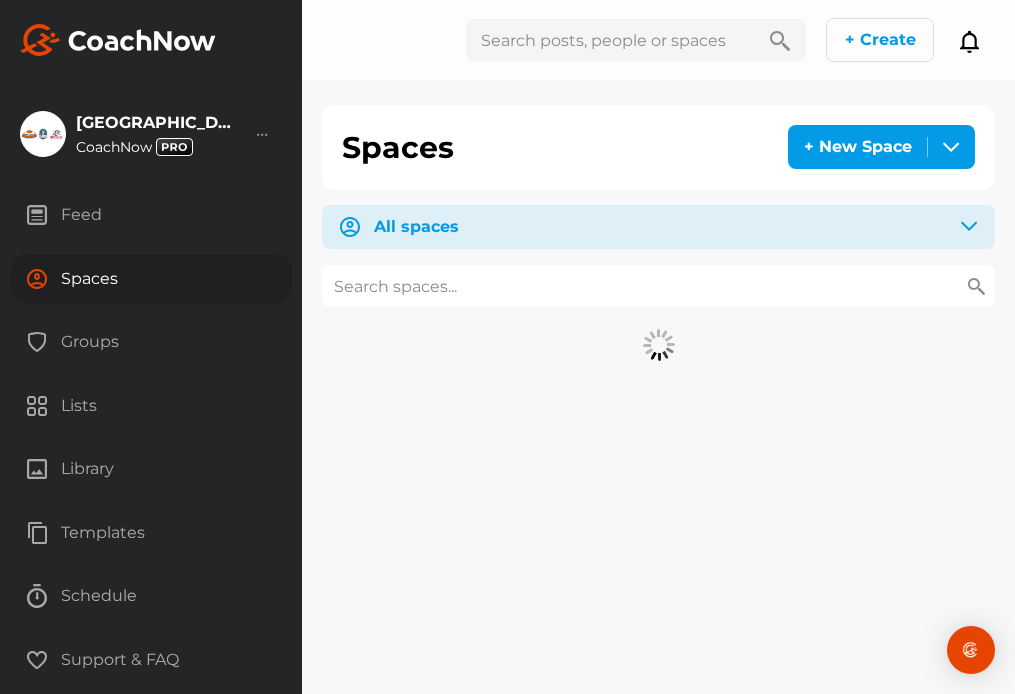 click at bounding box center [658, 286] 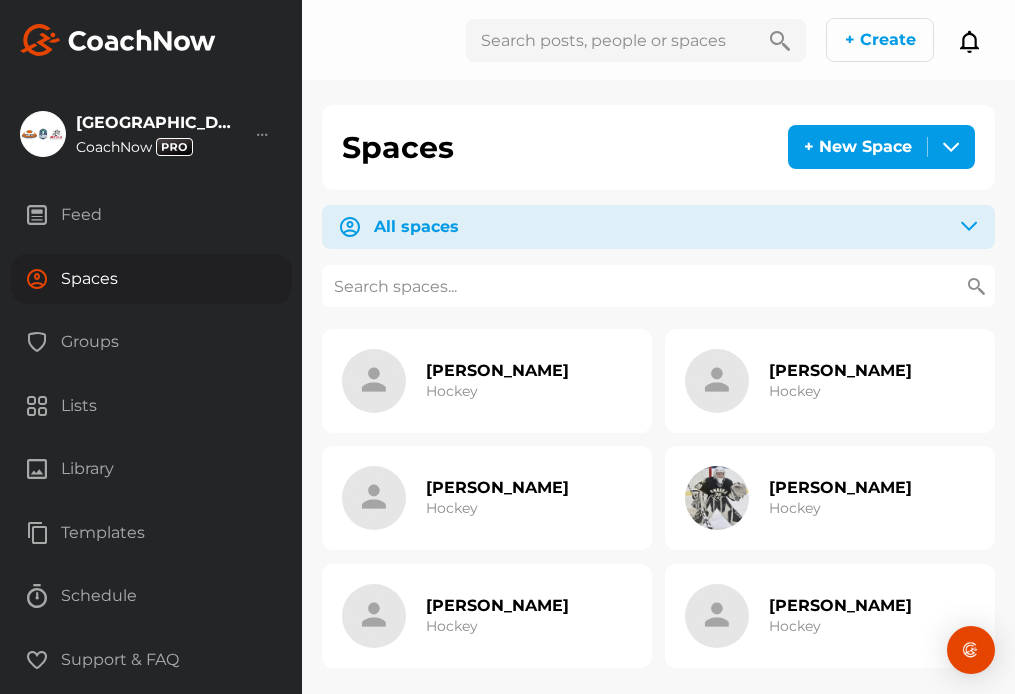 paste on "Bell" 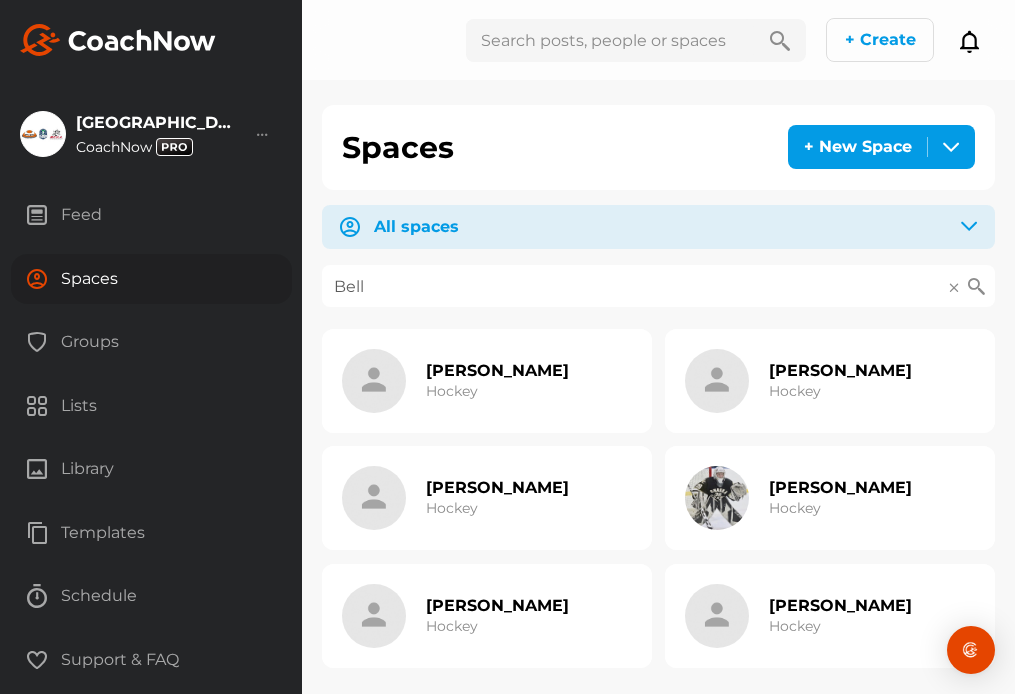 type on "Bell" 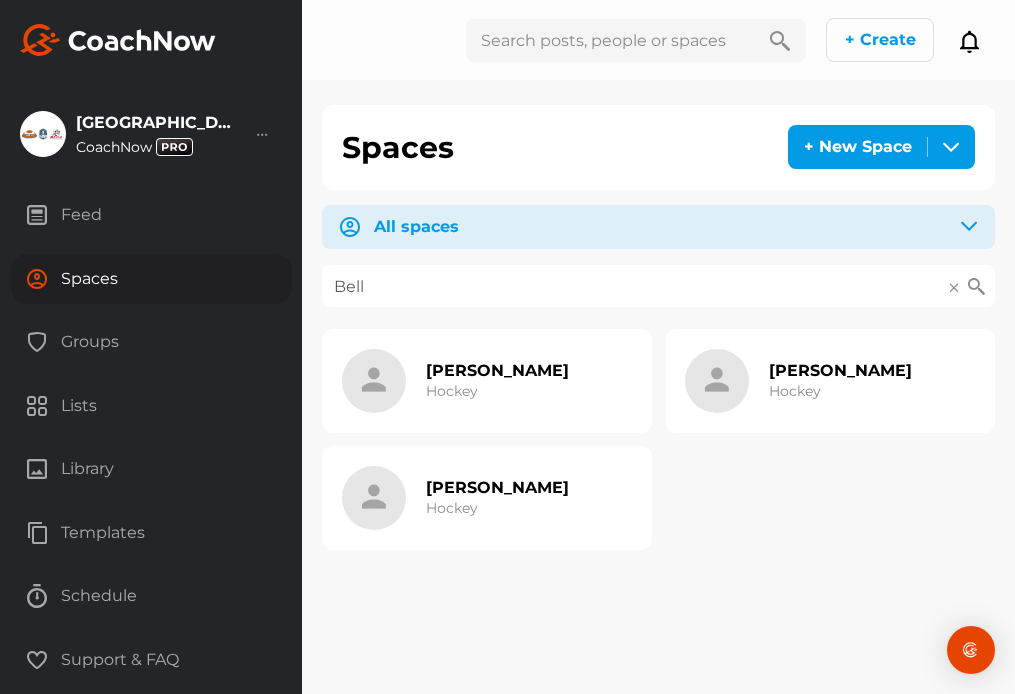 click on "[PERSON_NAME]" at bounding box center (497, 487) 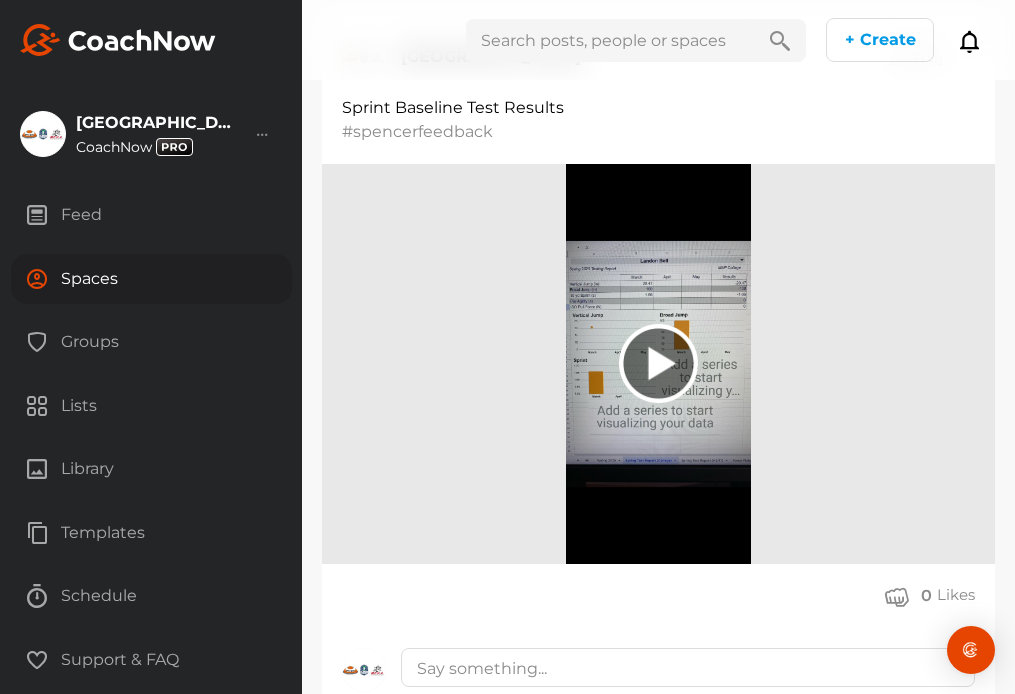 scroll, scrollTop: 340, scrollLeft: 0, axis: vertical 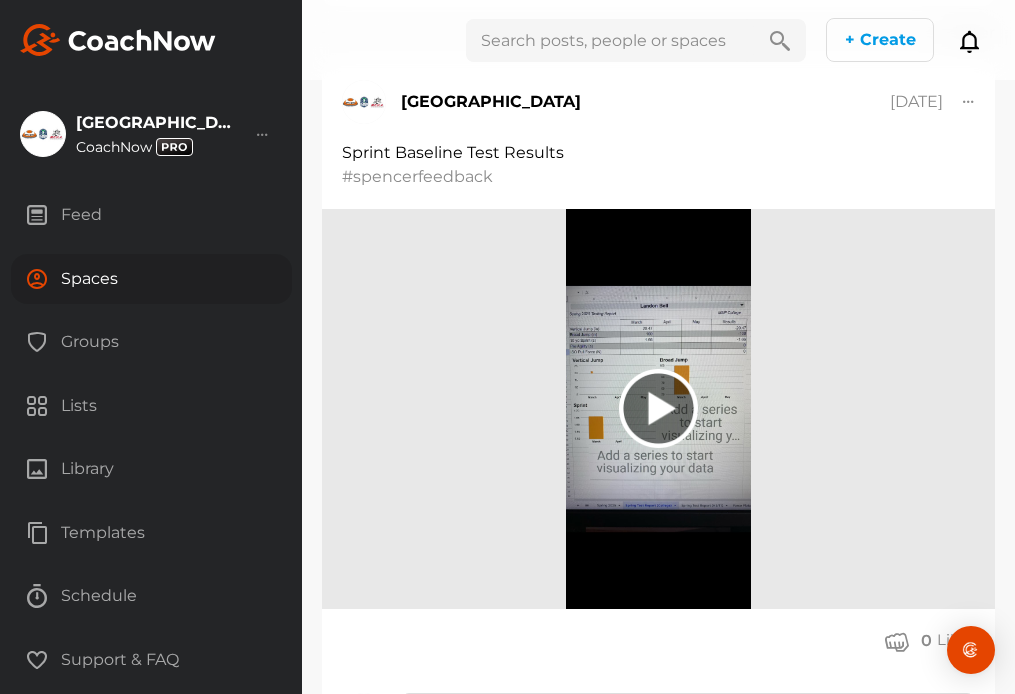 click on "Spaces" at bounding box center [151, 279] 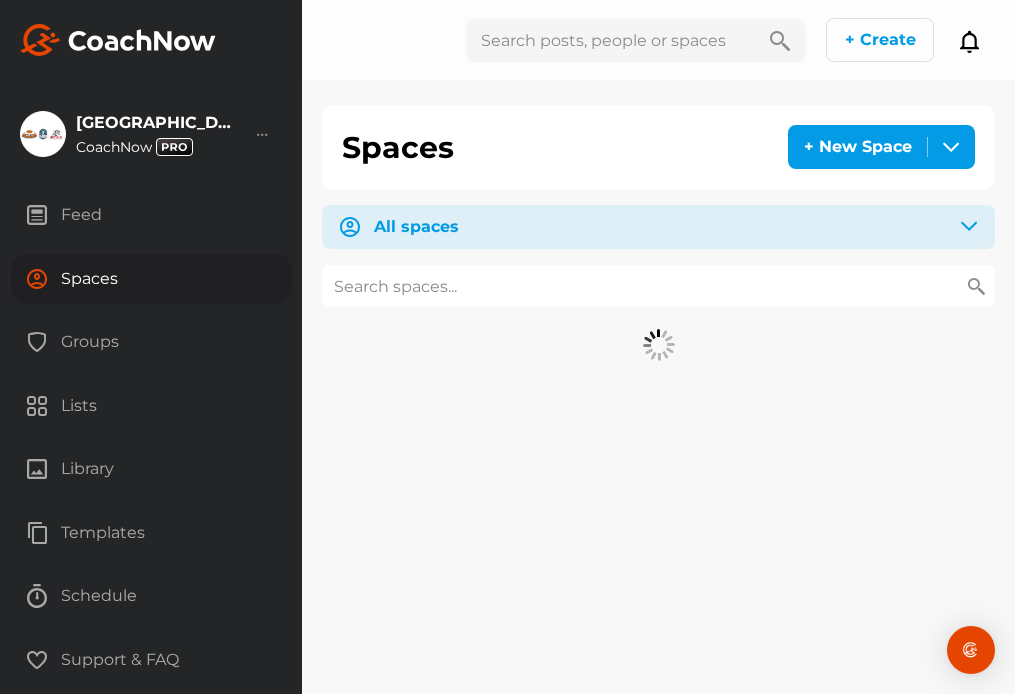 click at bounding box center (658, 286) 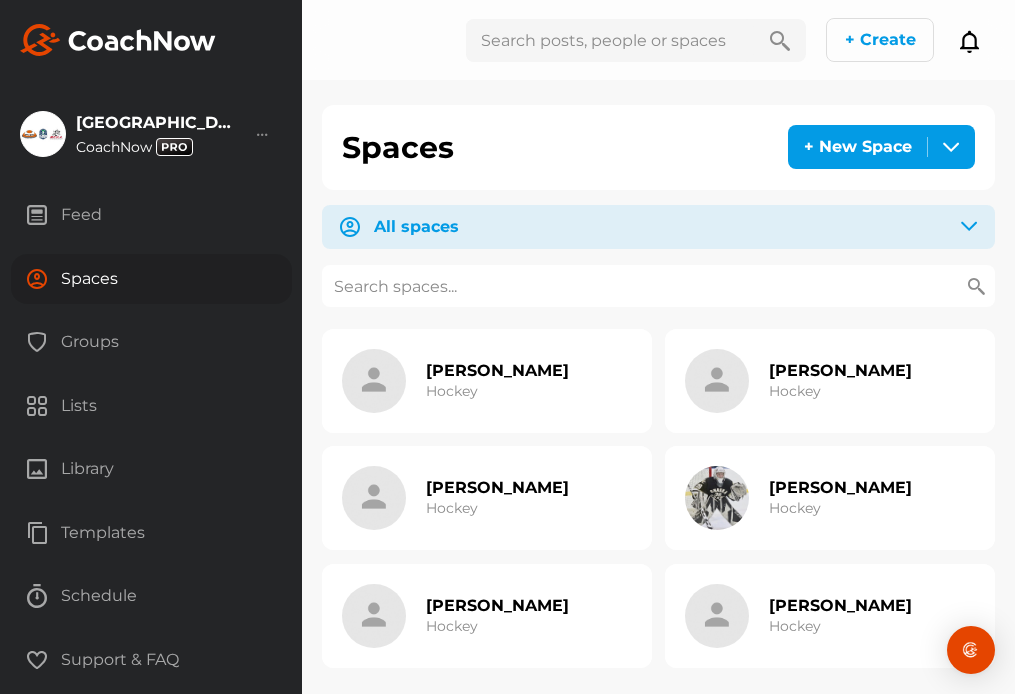 paste on "[PERSON_NAME]" 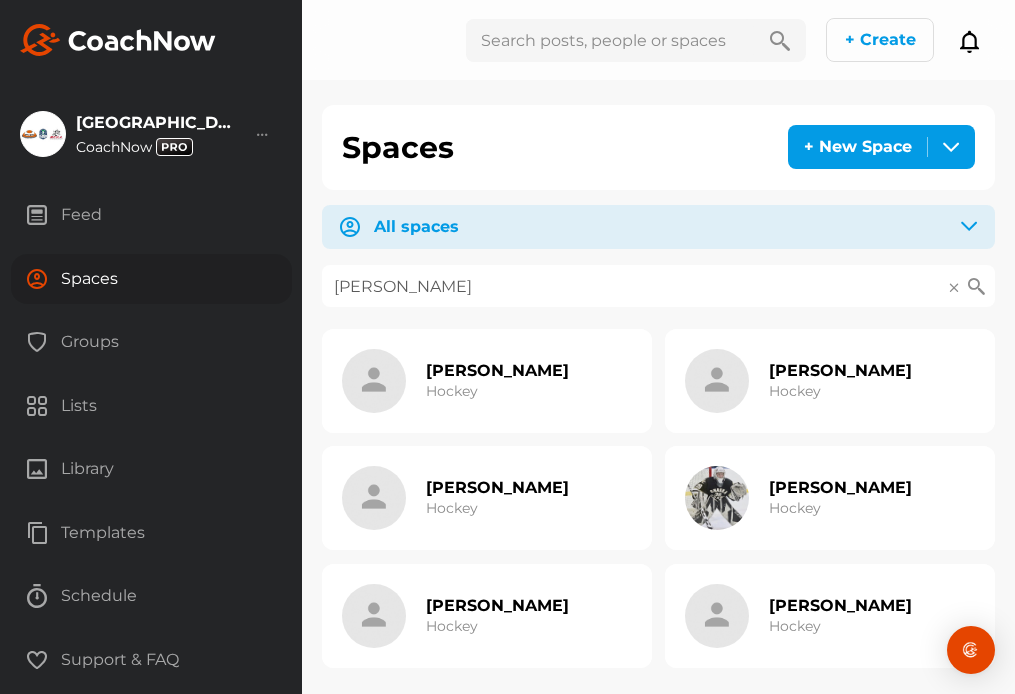 type on "[PERSON_NAME]" 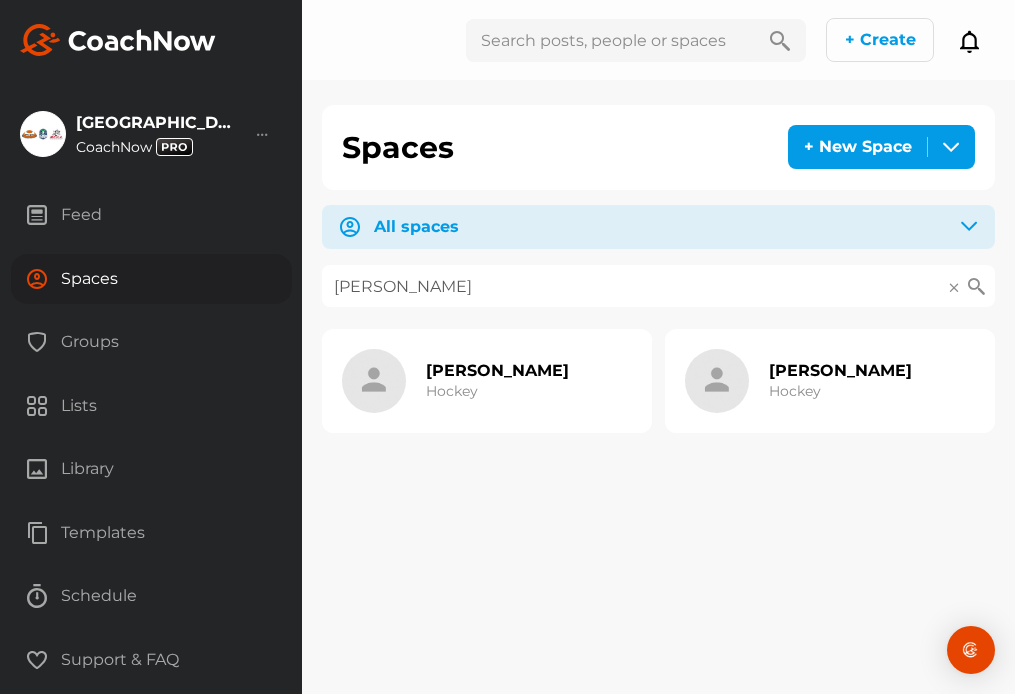click on "Hockey" at bounding box center [452, 391] 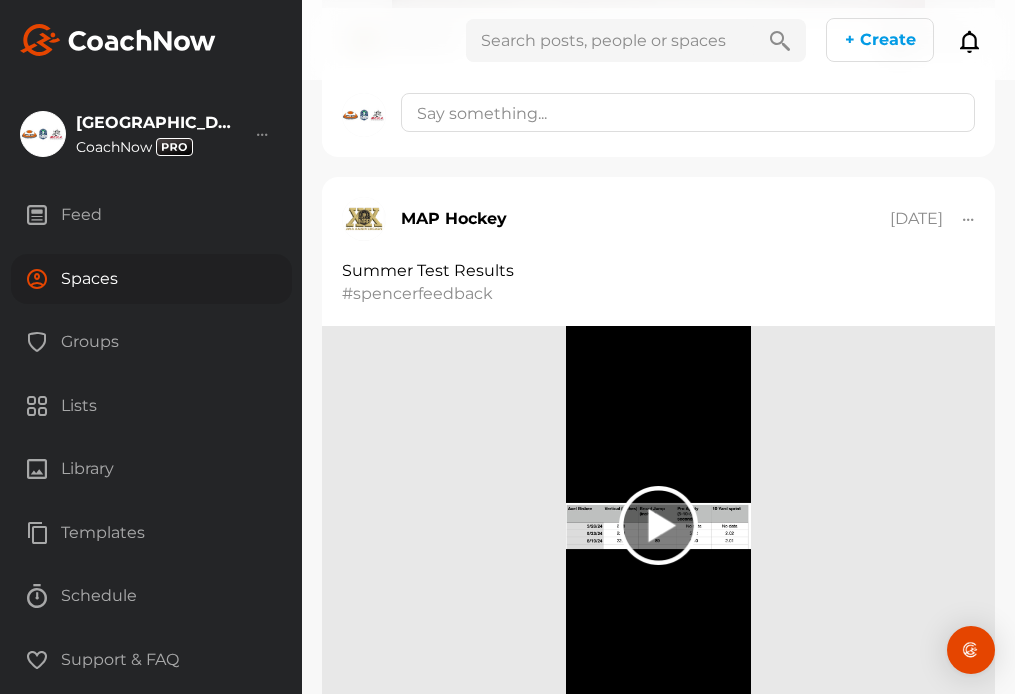scroll, scrollTop: 1661, scrollLeft: 0, axis: vertical 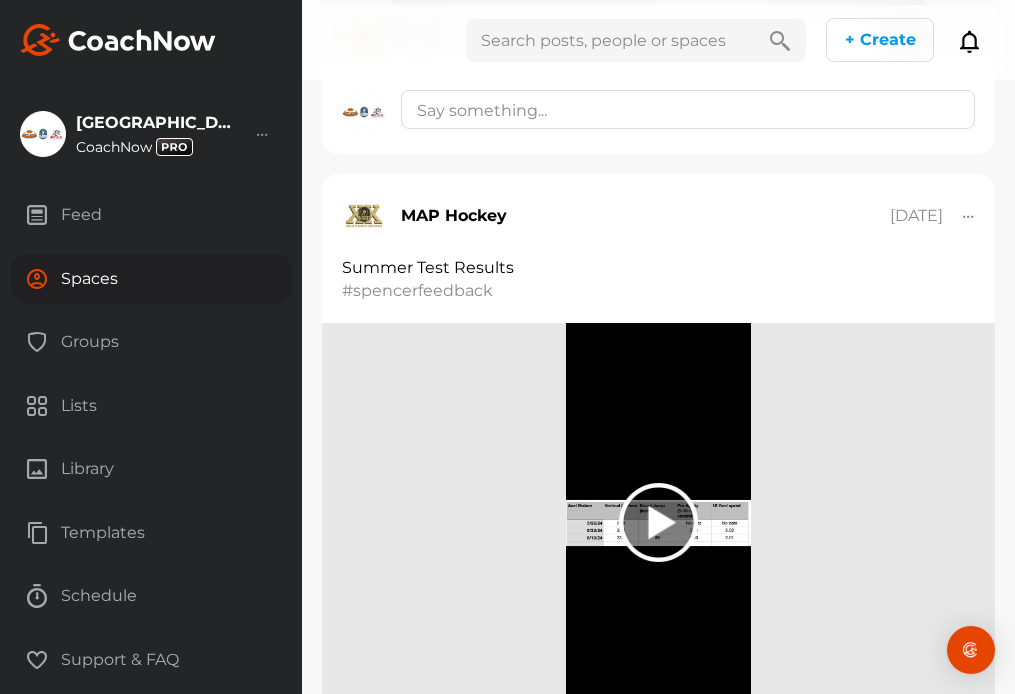click at bounding box center [610, 40] 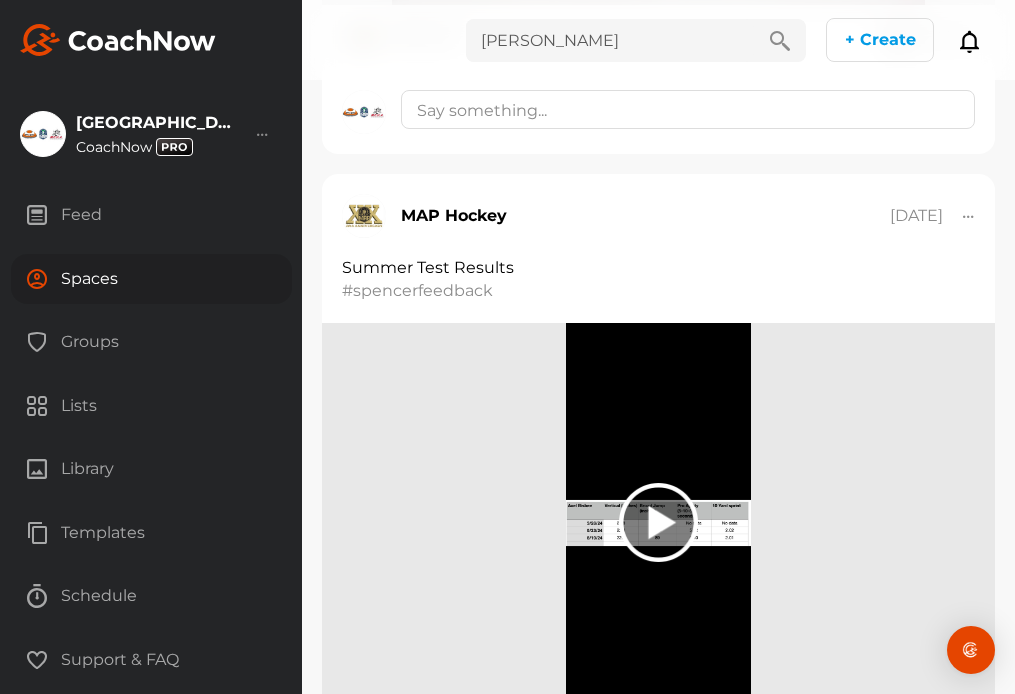 type on "[PERSON_NAME]" 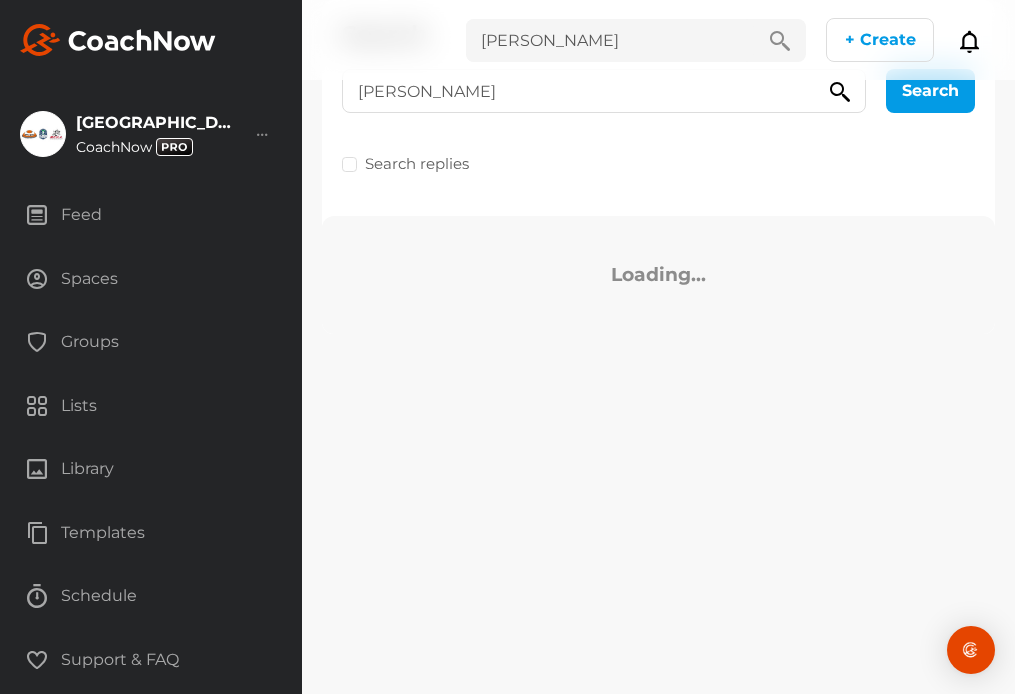scroll, scrollTop: 0, scrollLeft: 0, axis: both 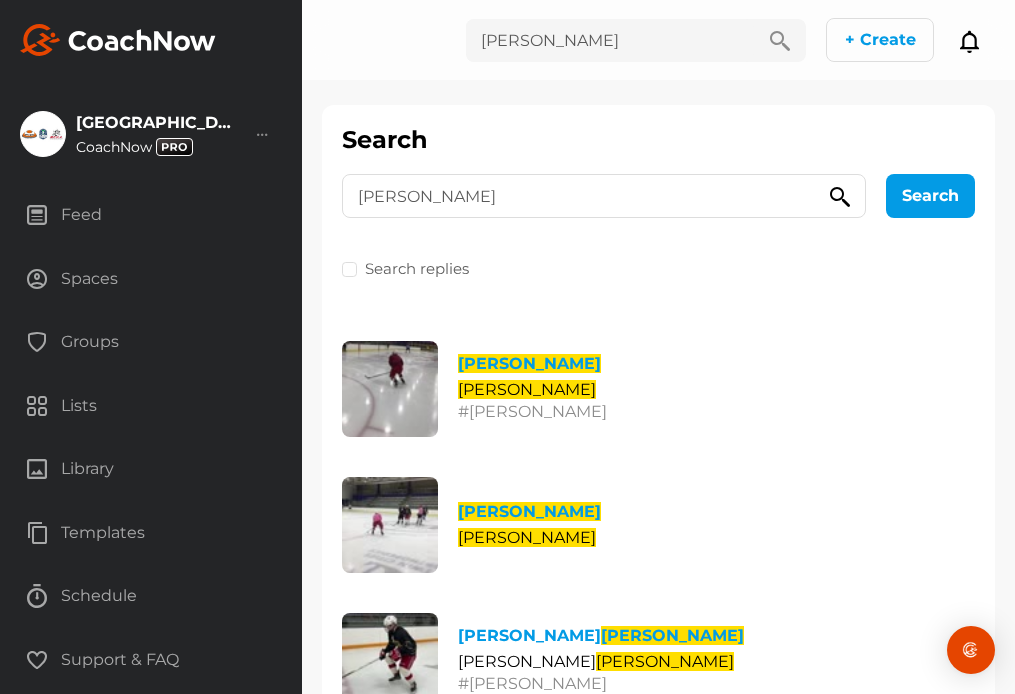 click on "Spaces" at bounding box center [151, 279] 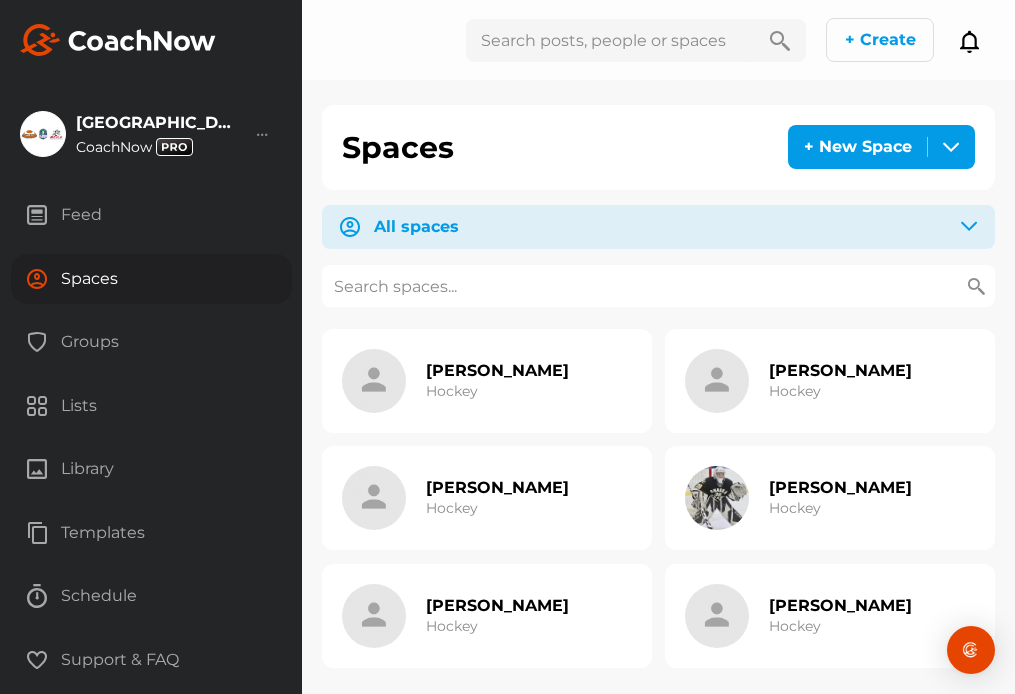 click at bounding box center [658, 286] 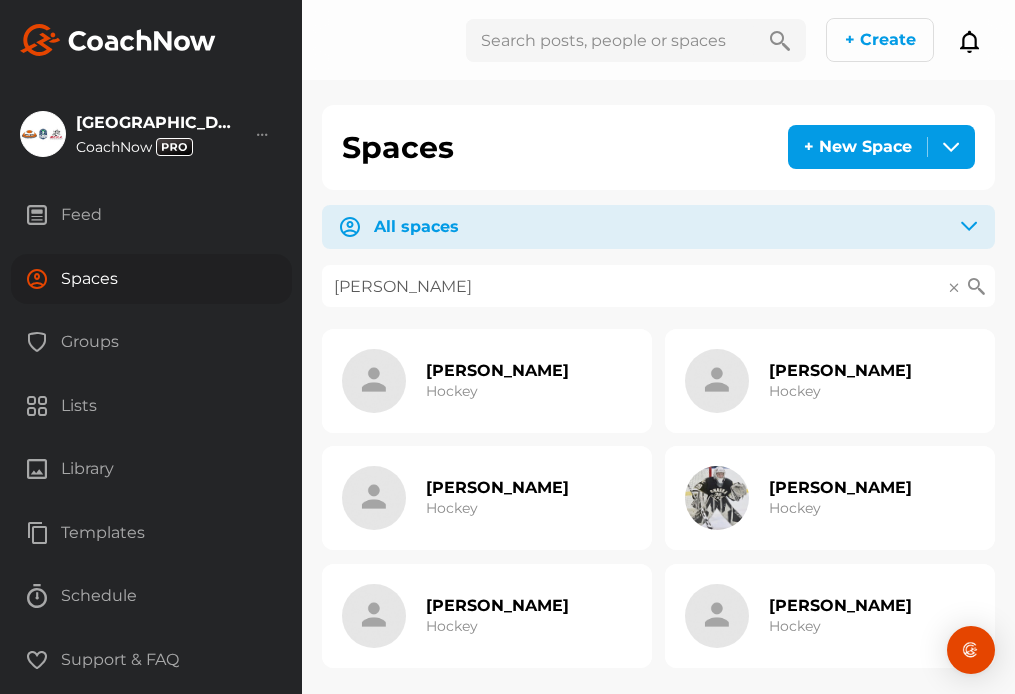 type on "[PERSON_NAME]" 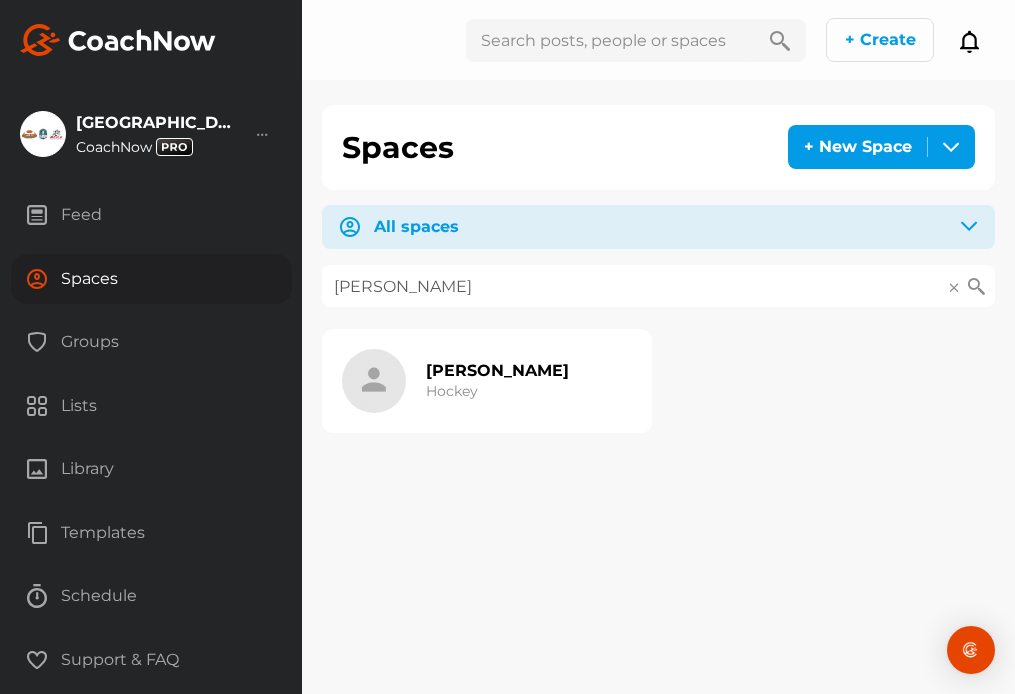click on "[PERSON_NAME]" at bounding box center (497, 370) 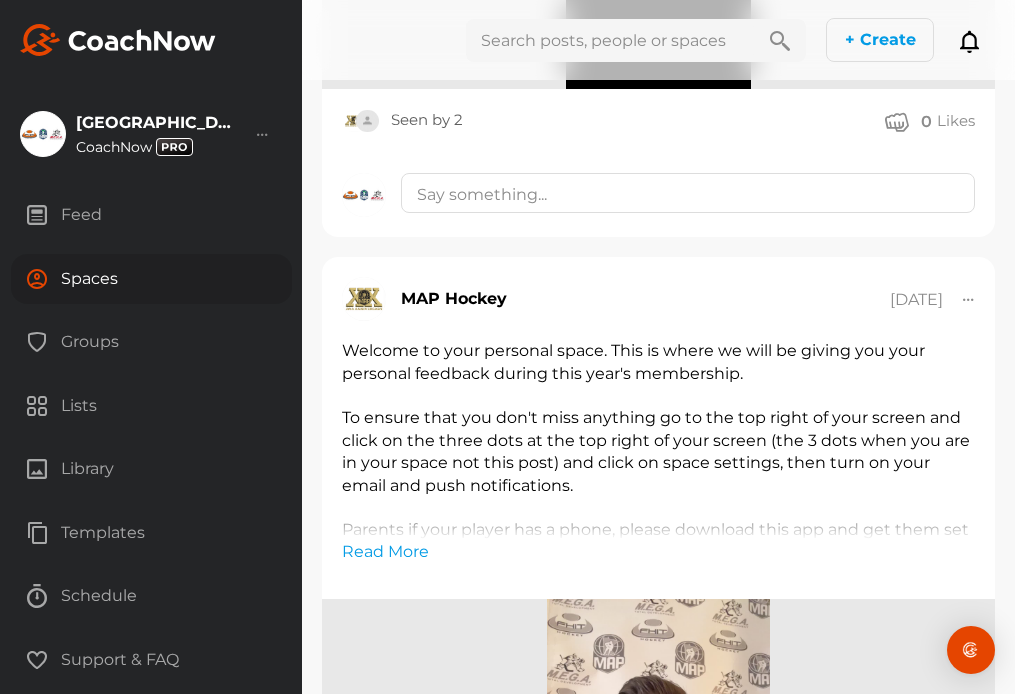scroll, scrollTop: 4451, scrollLeft: 0, axis: vertical 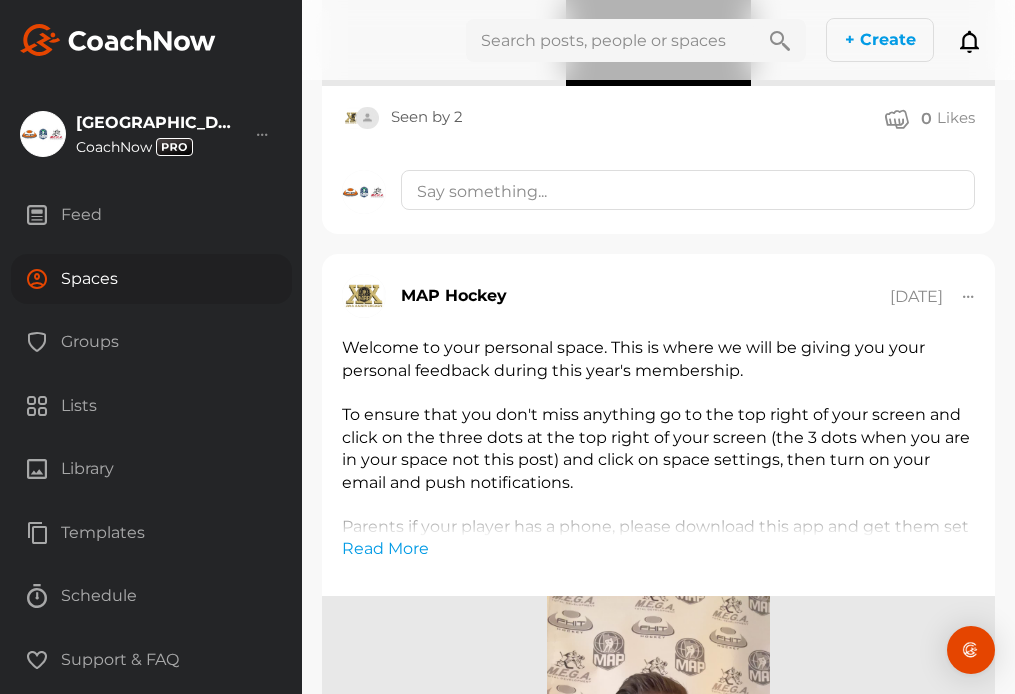 click on "Spaces" at bounding box center [151, 279] 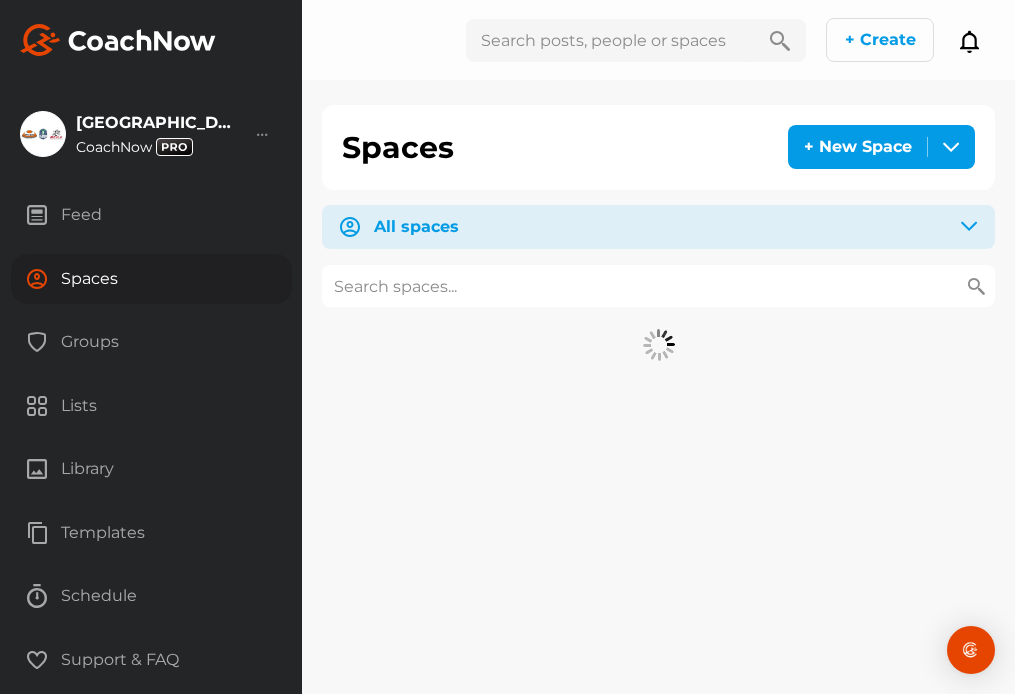 scroll, scrollTop: 0, scrollLeft: 0, axis: both 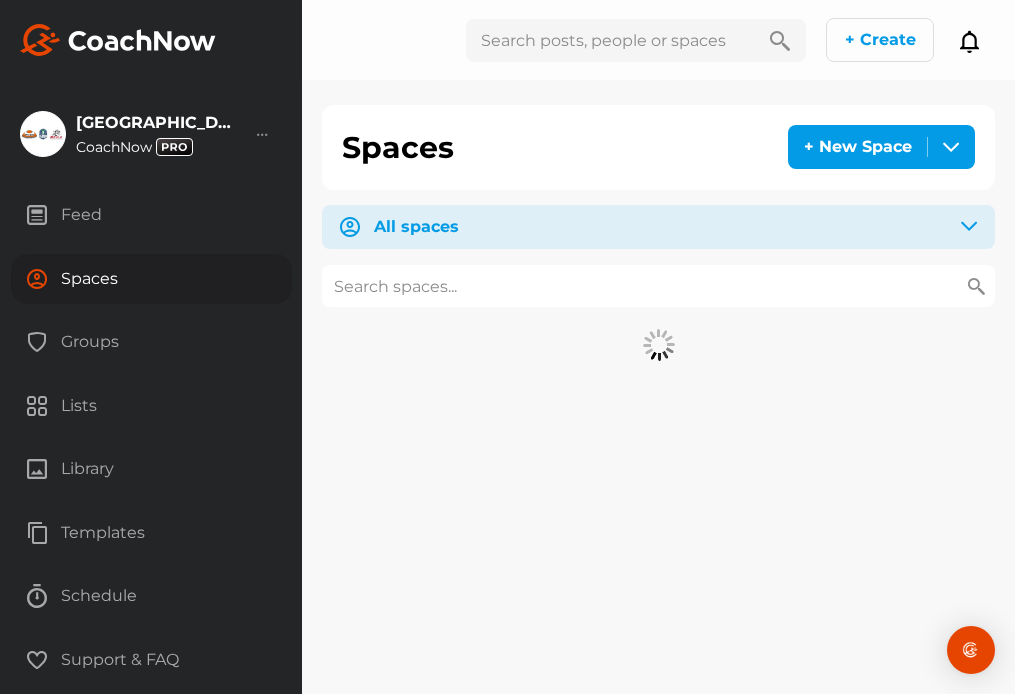 click at bounding box center (658, 286) 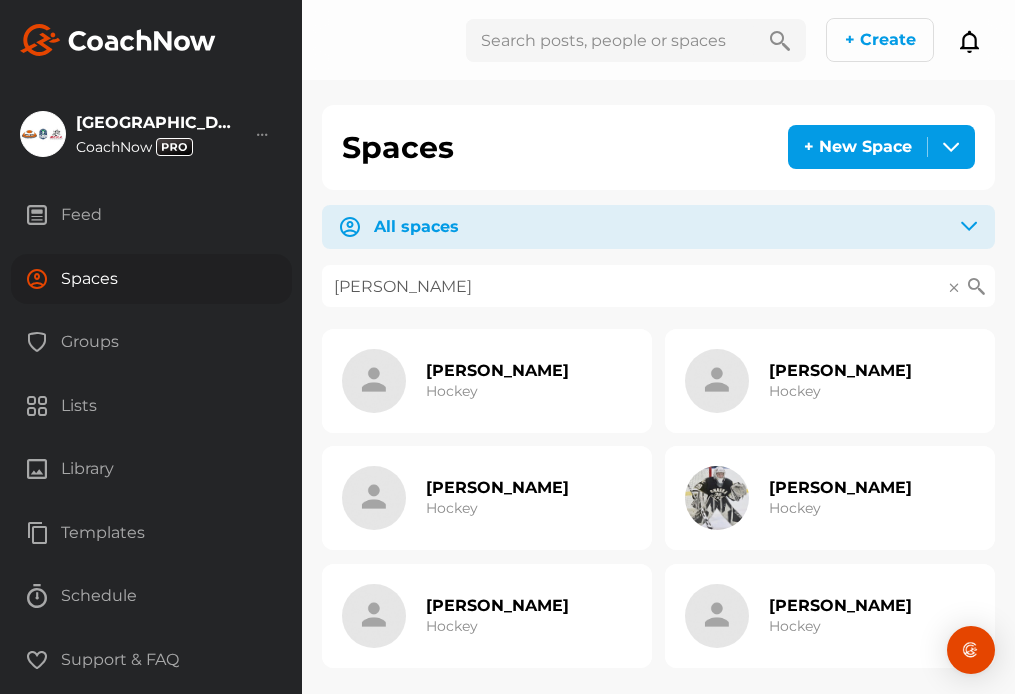 type on "[PERSON_NAME]" 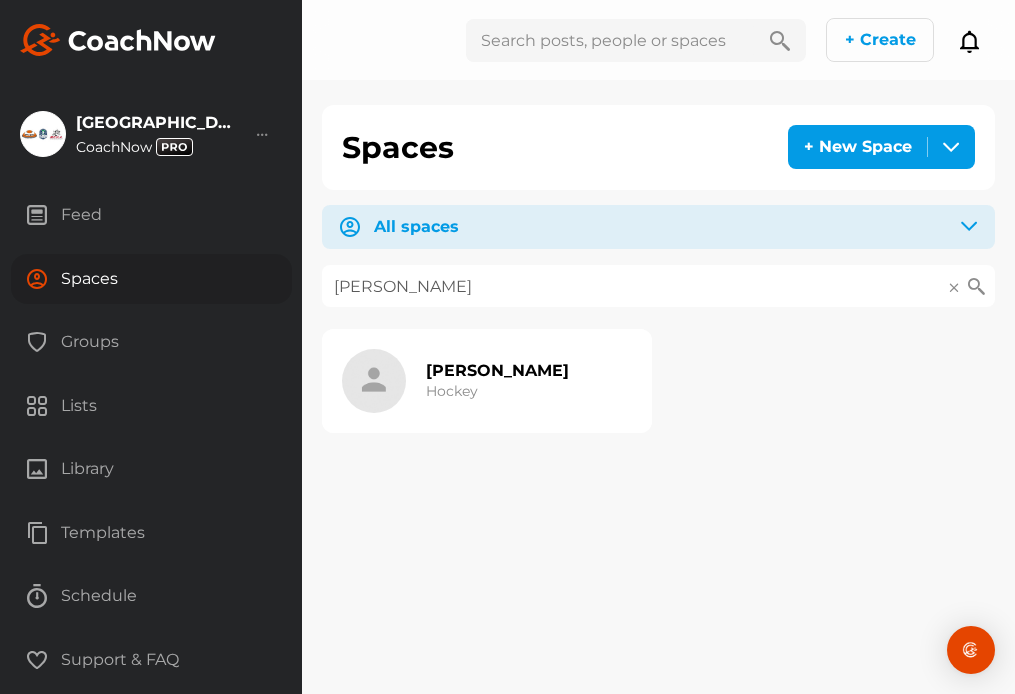click on "[PERSON_NAME] Hockey" at bounding box center (497, 381) 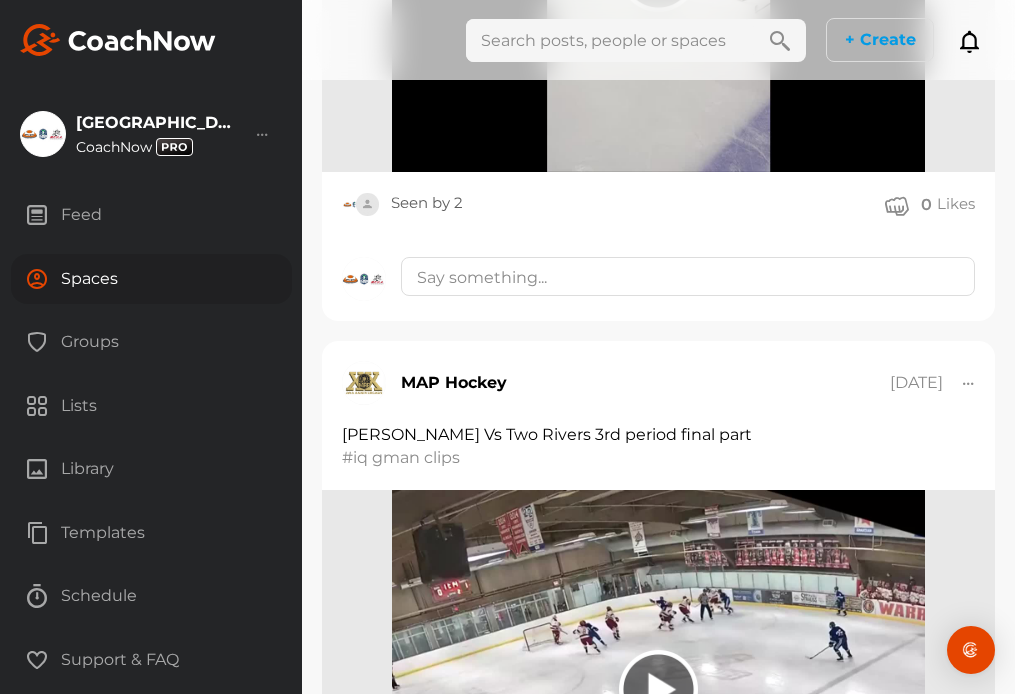scroll, scrollTop: 1520, scrollLeft: 0, axis: vertical 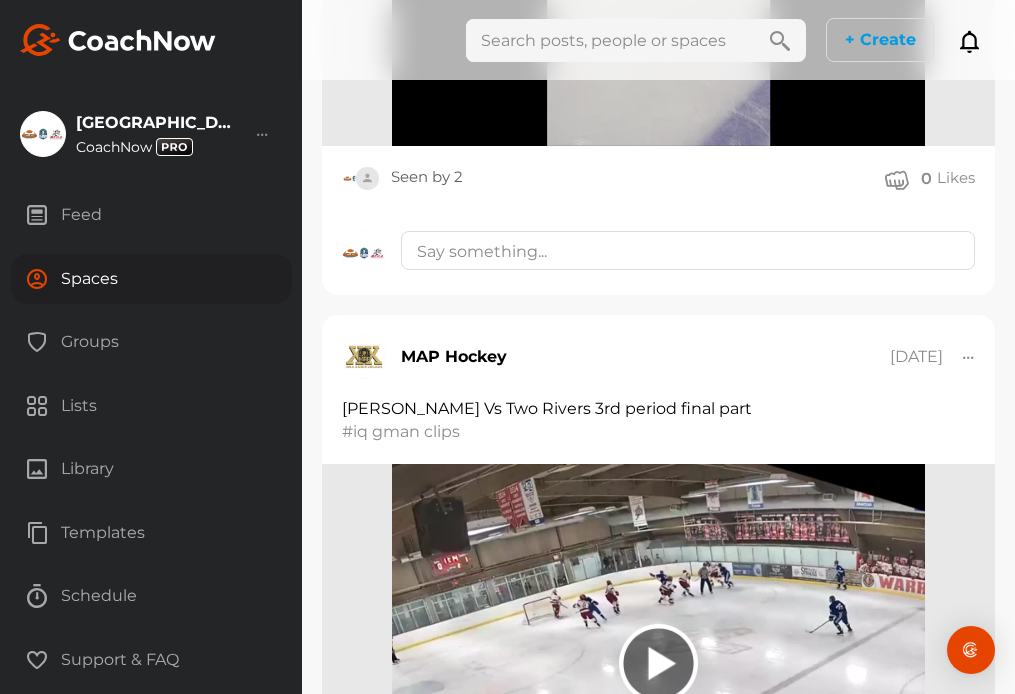 click on "Spaces" at bounding box center (151, 279) 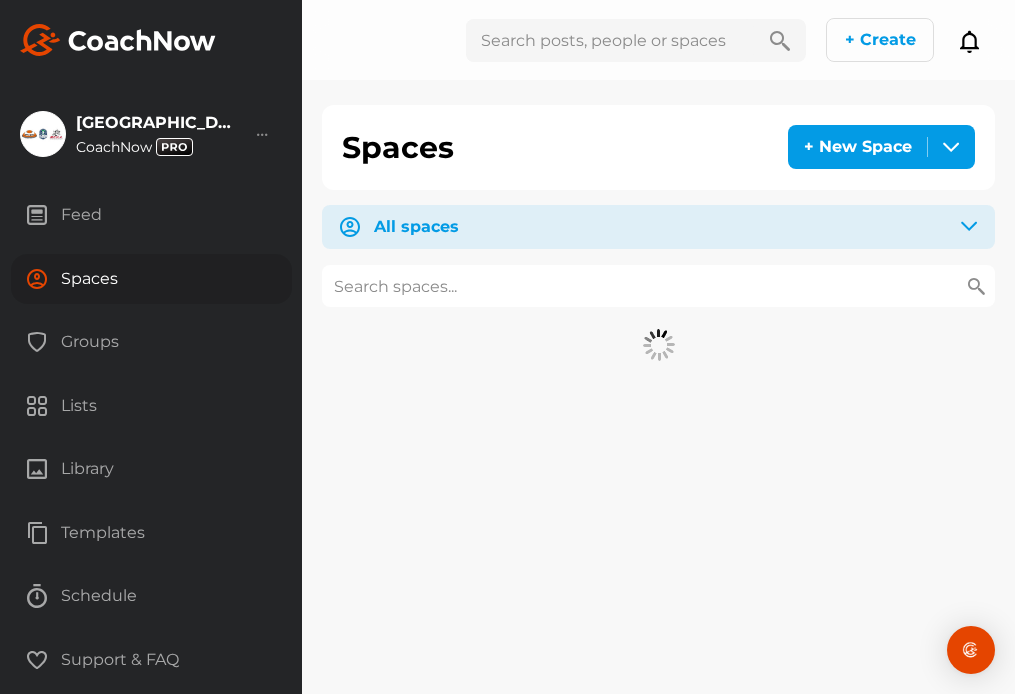 click at bounding box center (658, 286) 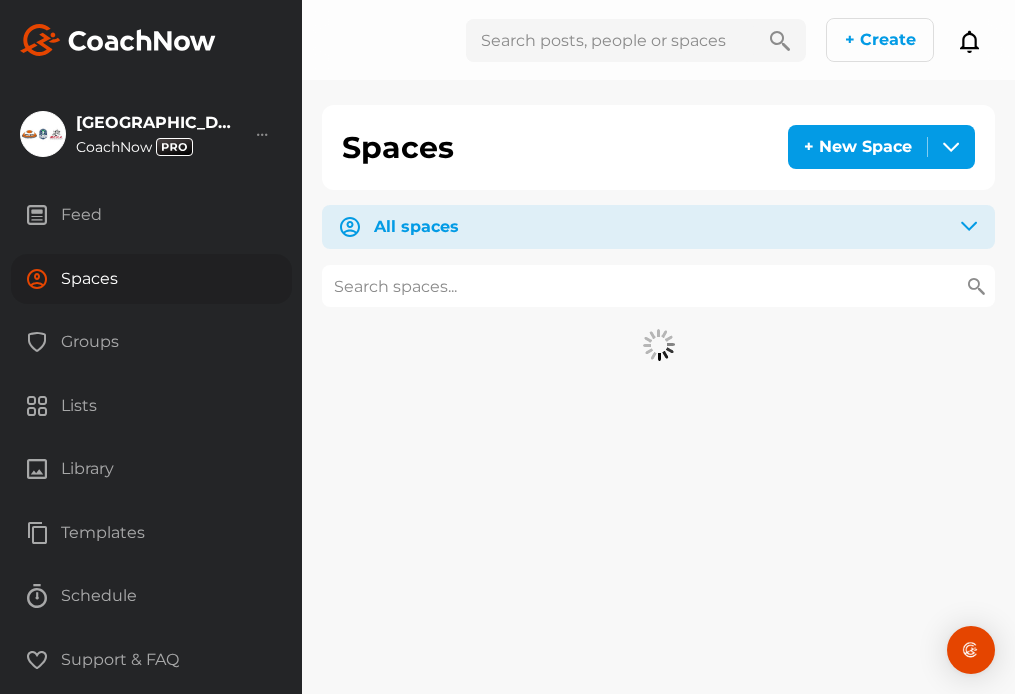 paste on "[PERSON_NAME]" 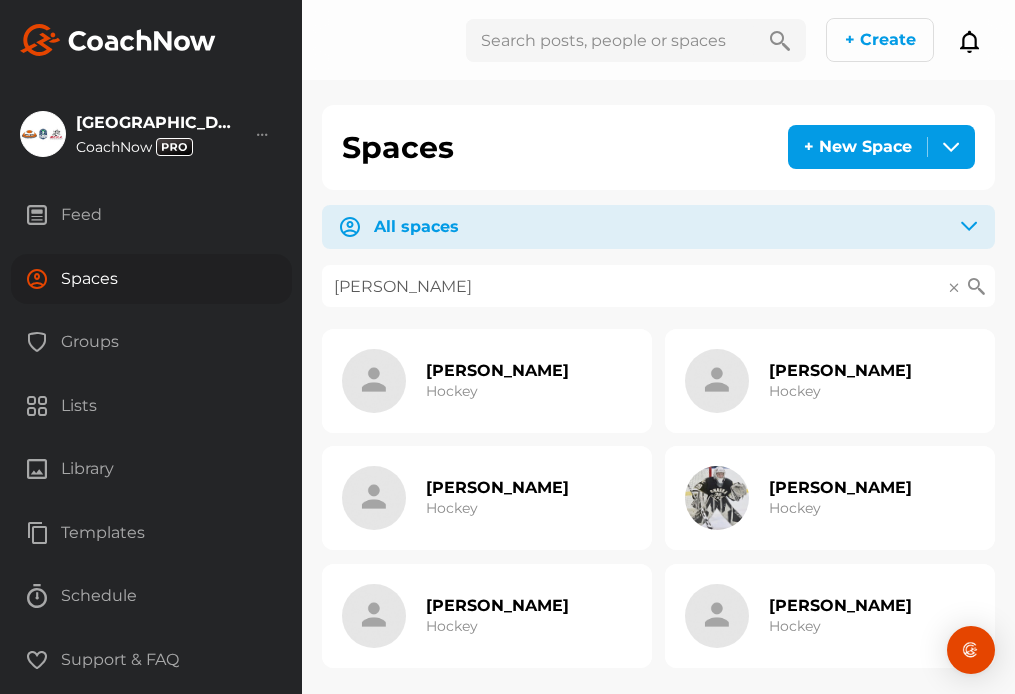 type on "[PERSON_NAME]" 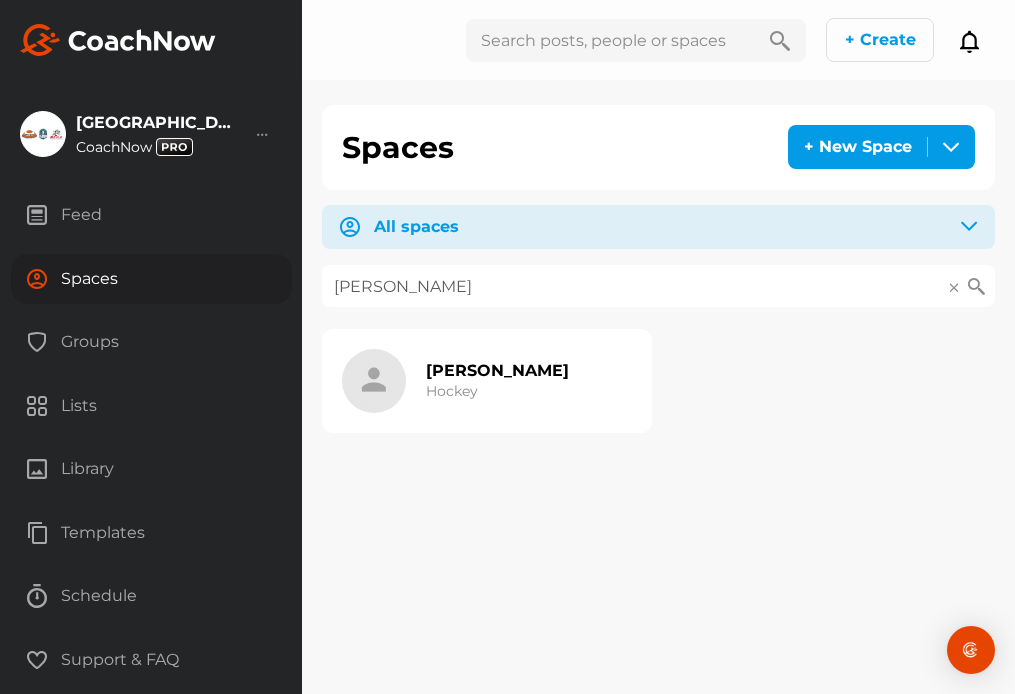 click on "[PERSON_NAME]" at bounding box center [497, 370] 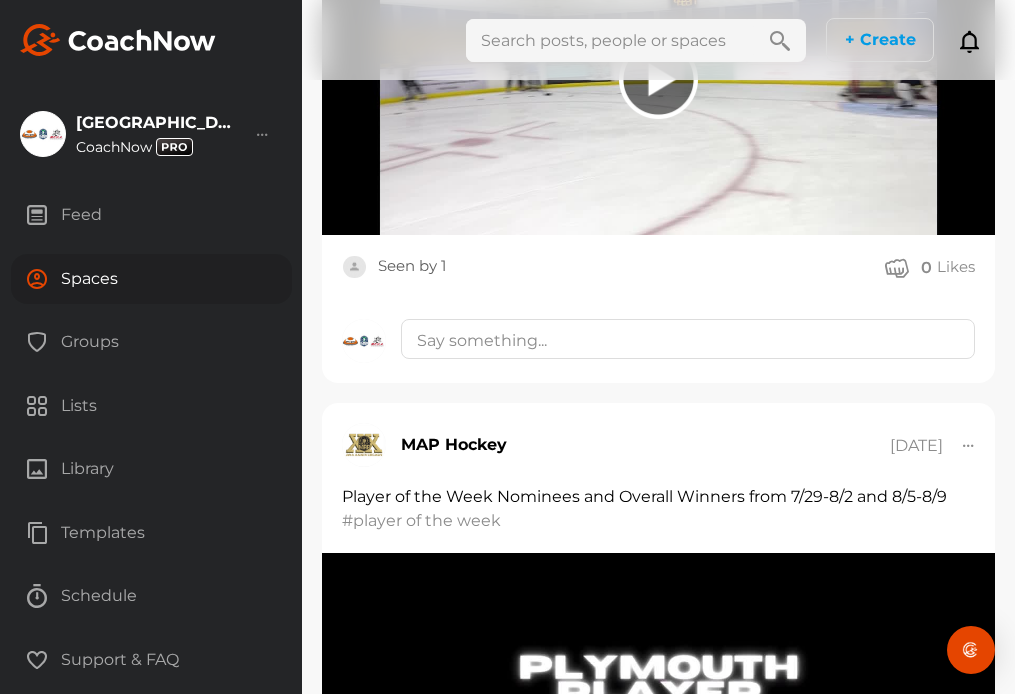 scroll, scrollTop: 2799, scrollLeft: 0, axis: vertical 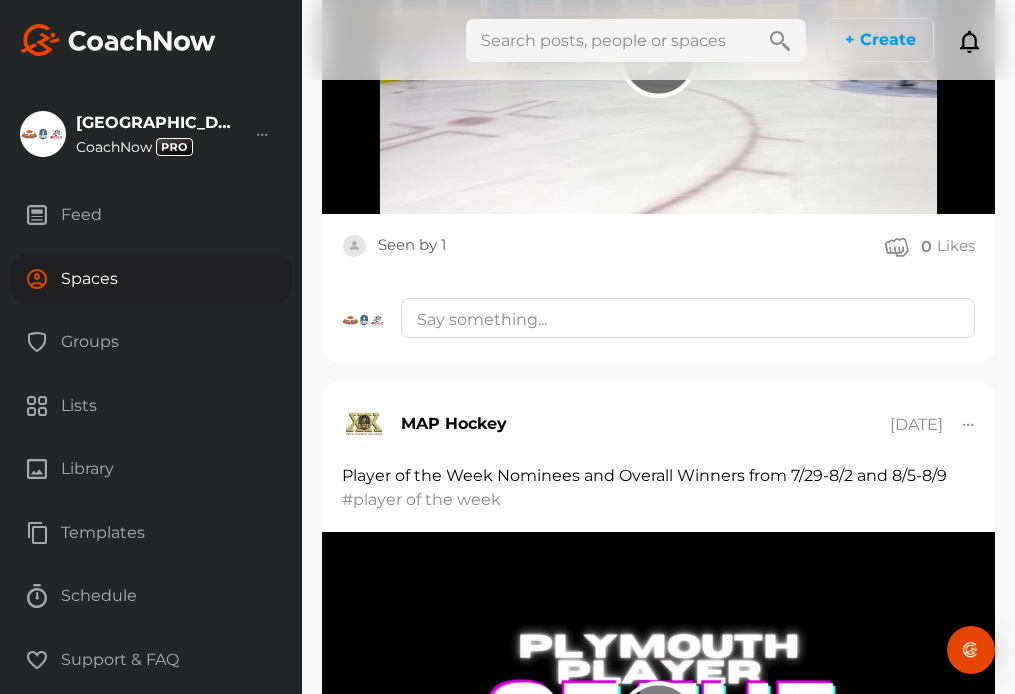 click on "Spaces" at bounding box center (151, 279) 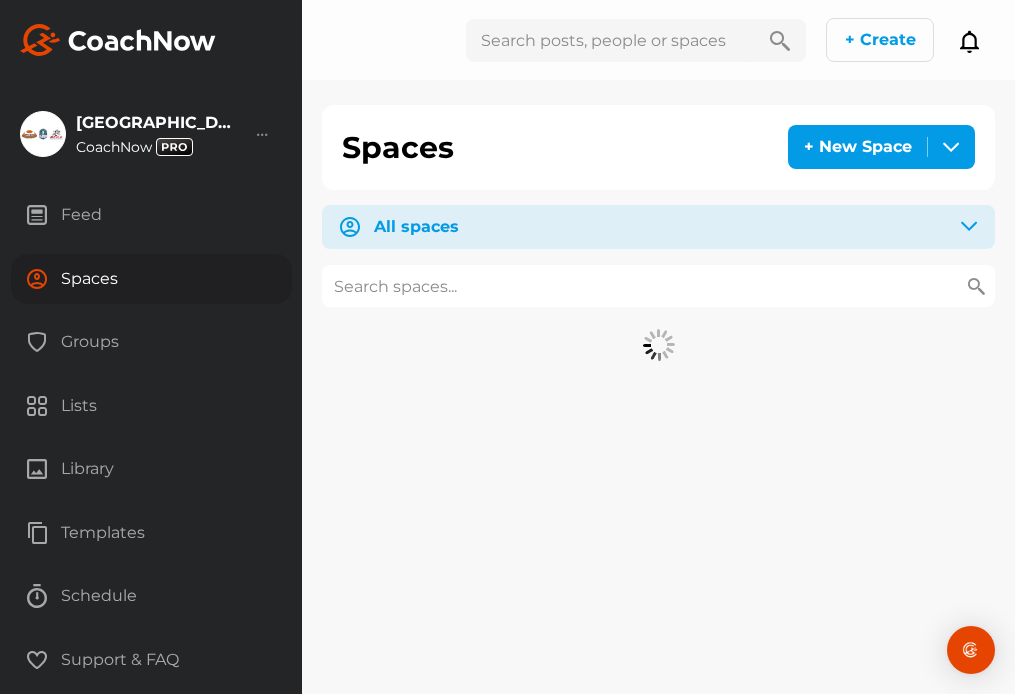 click at bounding box center [658, 286] 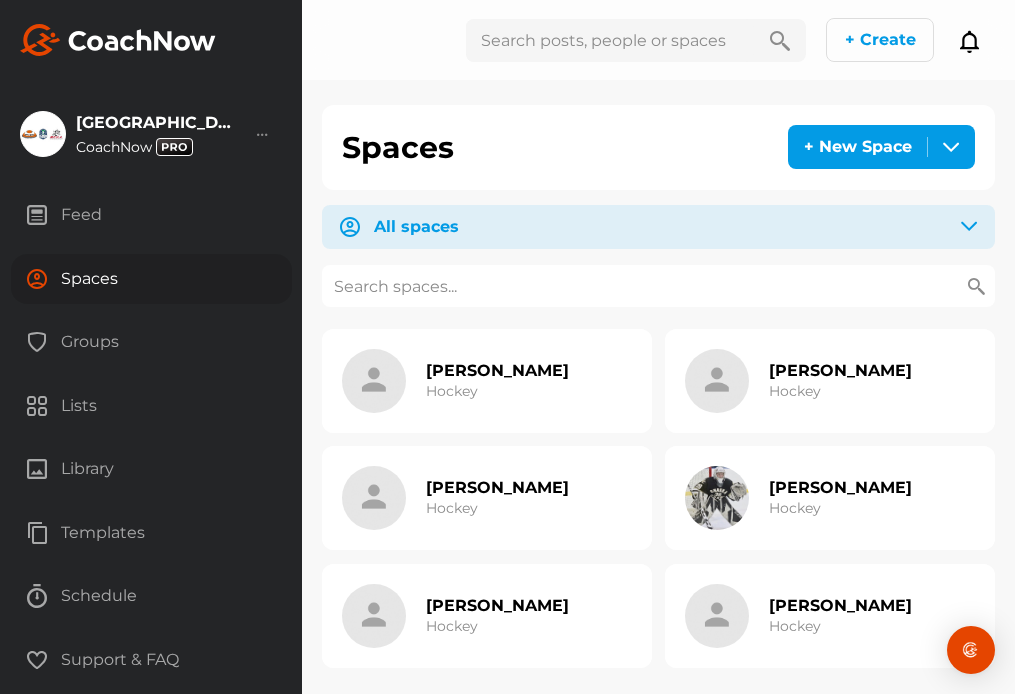 paste on "[PERSON_NAME]" 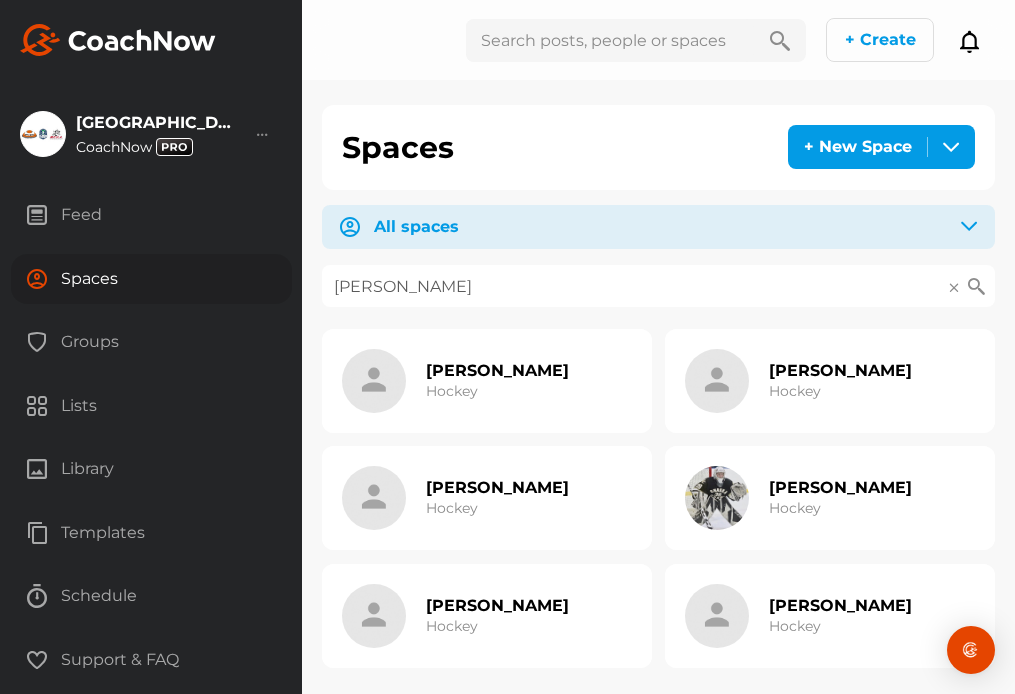 type on "[PERSON_NAME]" 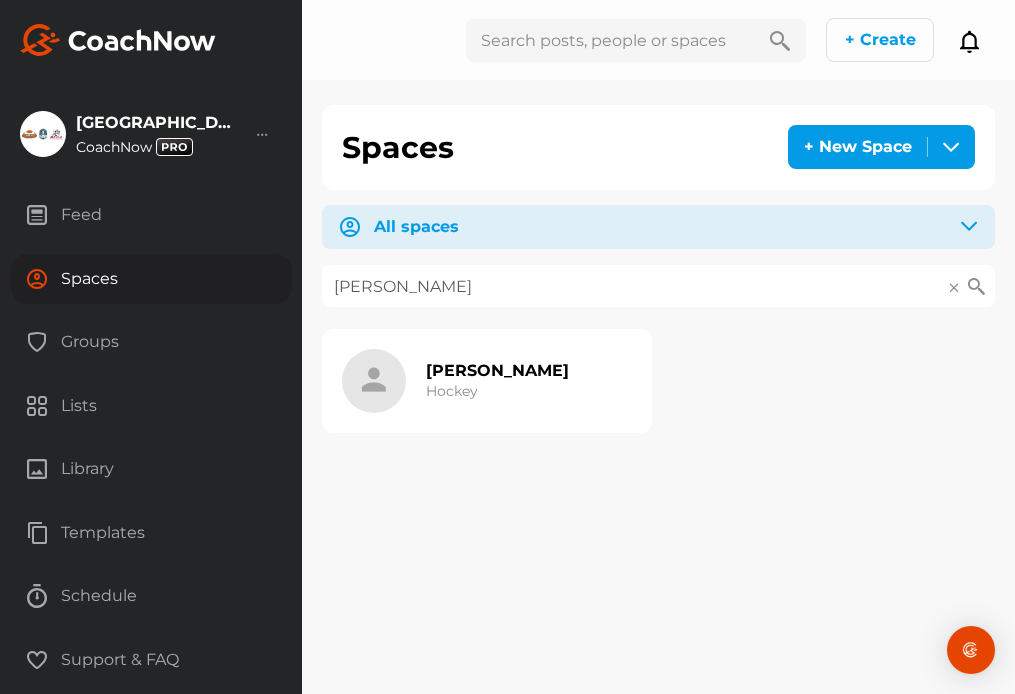 click on "[PERSON_NAME]" at bounding box center (497, 370) 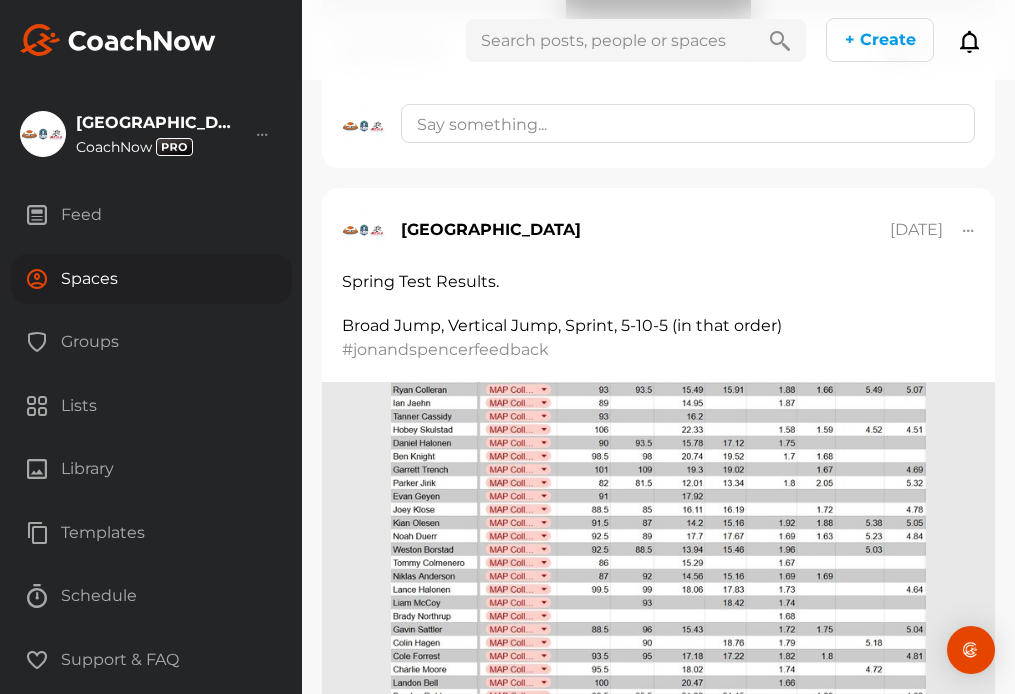 scroll, scrollTop: 2416, scrollLeft: 0, axis: vertical 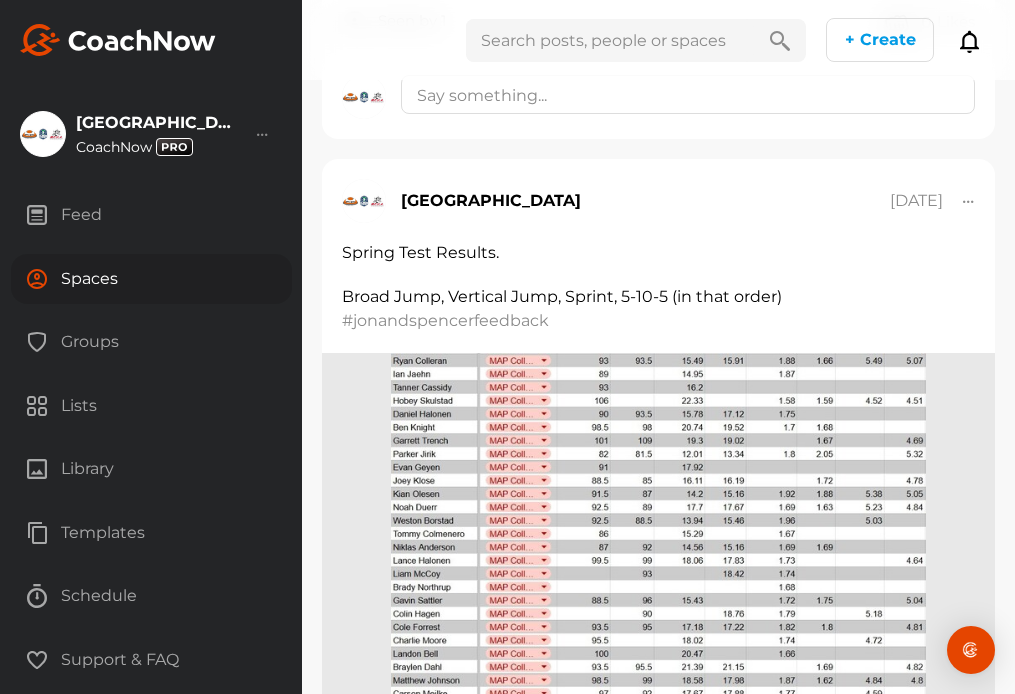click on "Spaces" at bounding box center [151, 279] 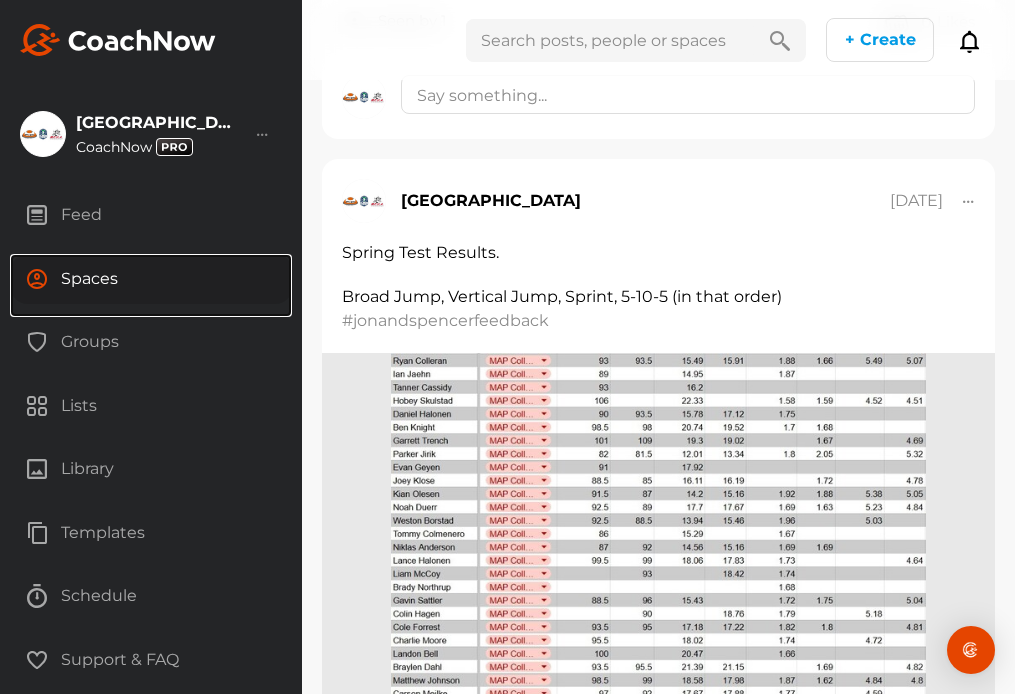 scroll, scrollTop: 0, scrollLeft: 0, axis: both 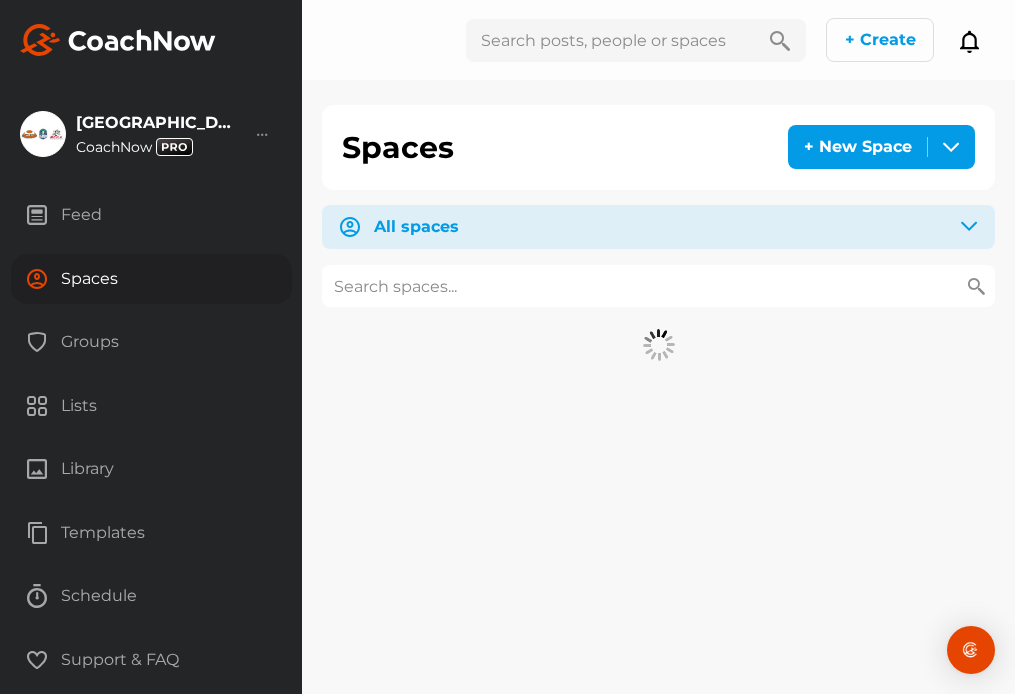 click at bounding box center (658, 286) 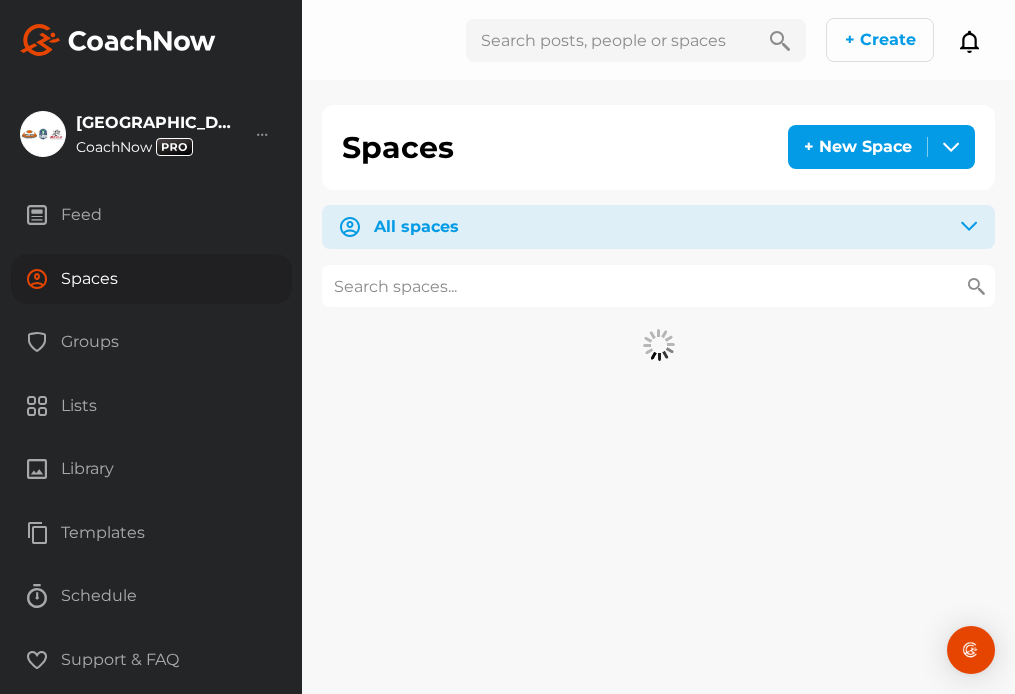 paste on "[PERSON_NAME]" 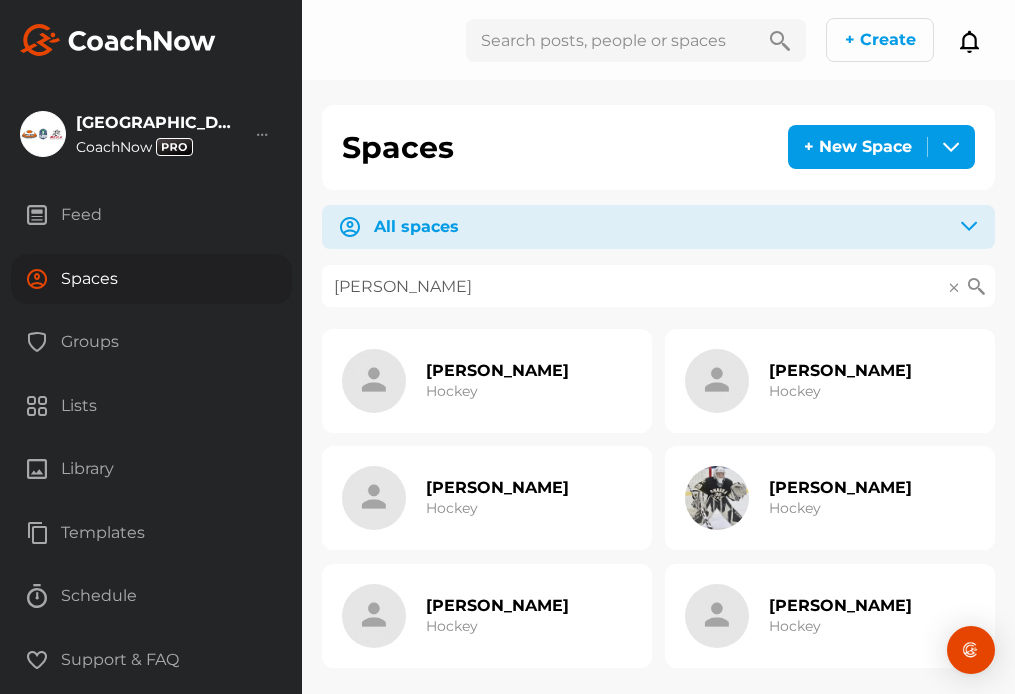 type on "[PERSON_NAME]" 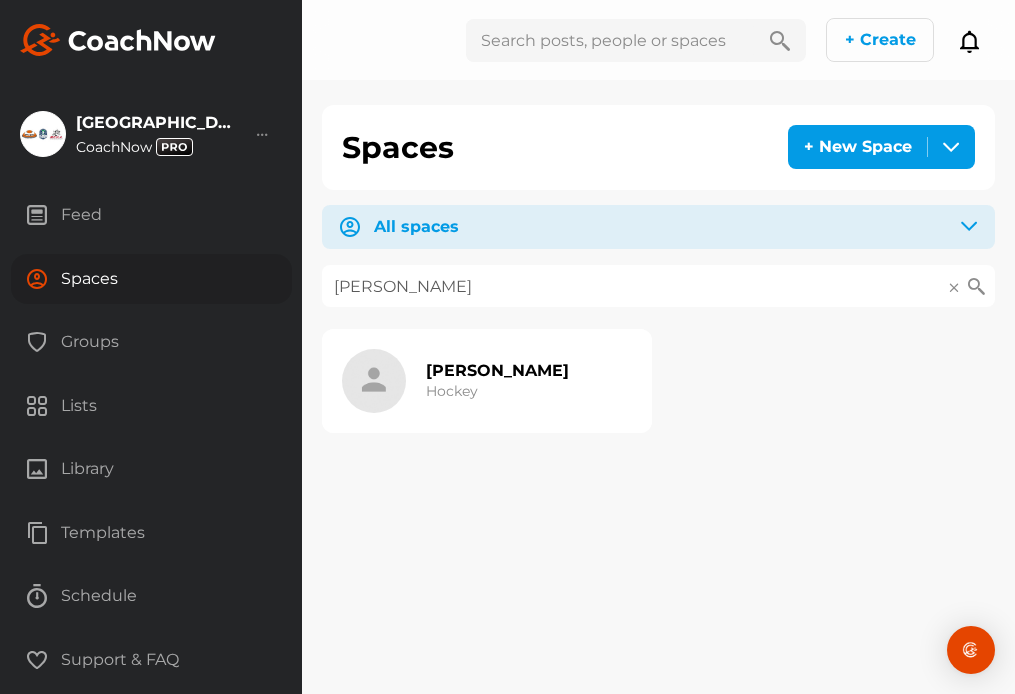 click on "[PERSON_NAME]" at bounding box center [497, 370] 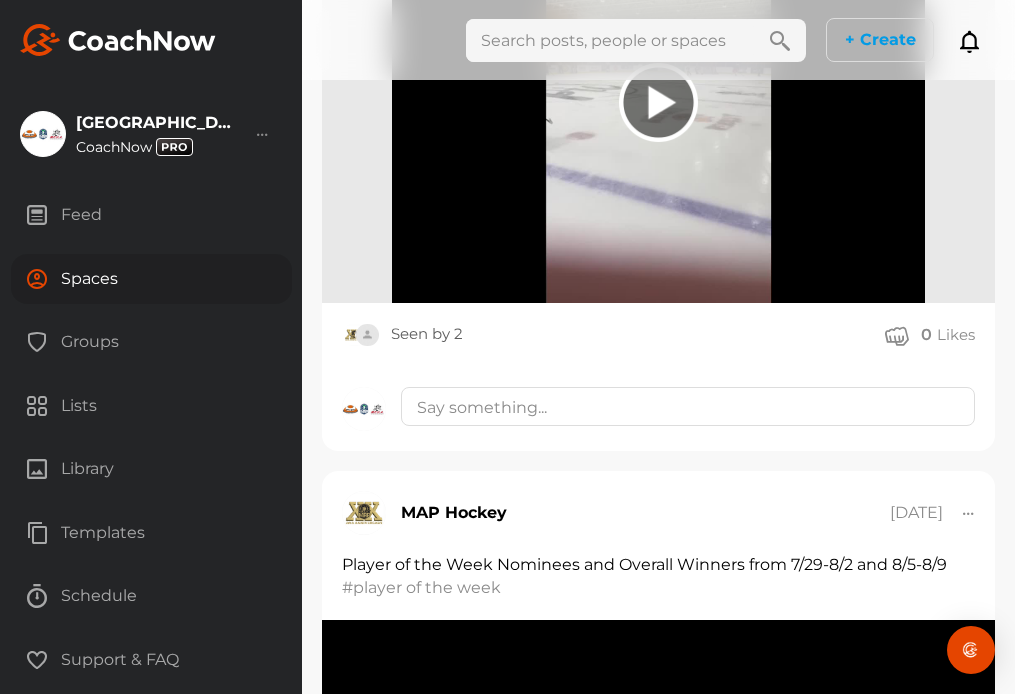 scroll, scrollTop: 3465, scrollLeft: 0, axis: vertical 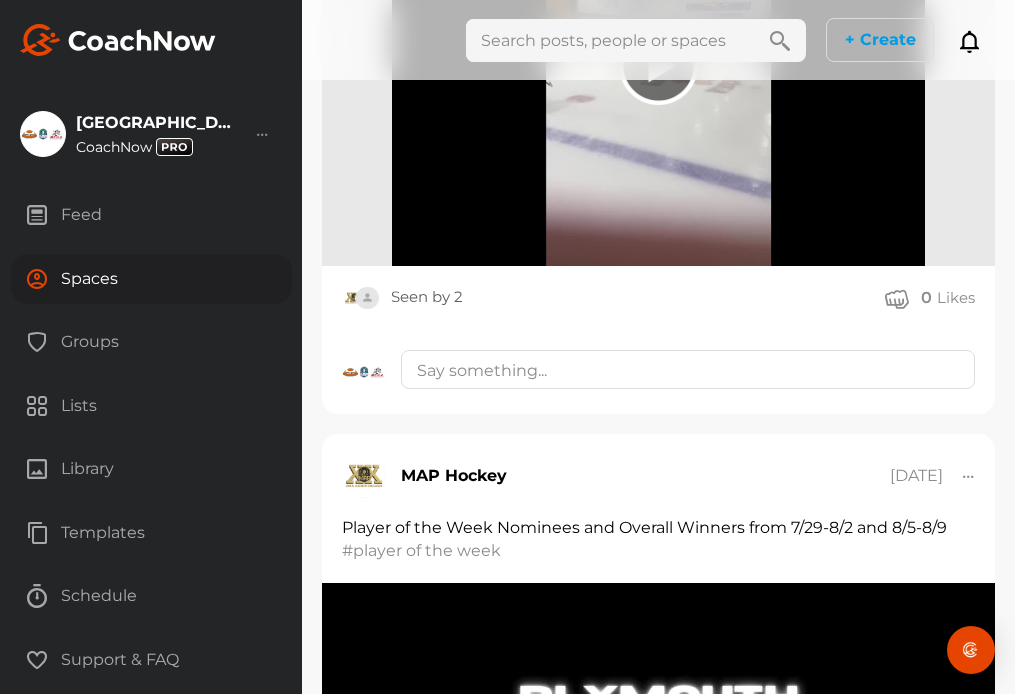click at bounding box center (610, 40) 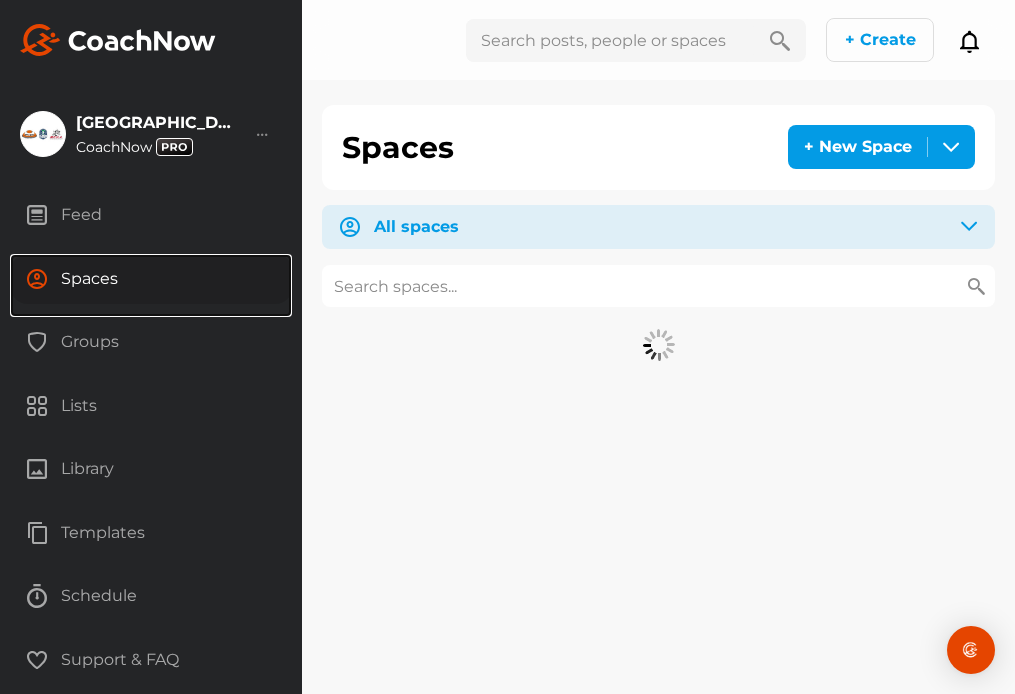 scroll, scrollTop: 0, scrollLeft: 0, axis: both 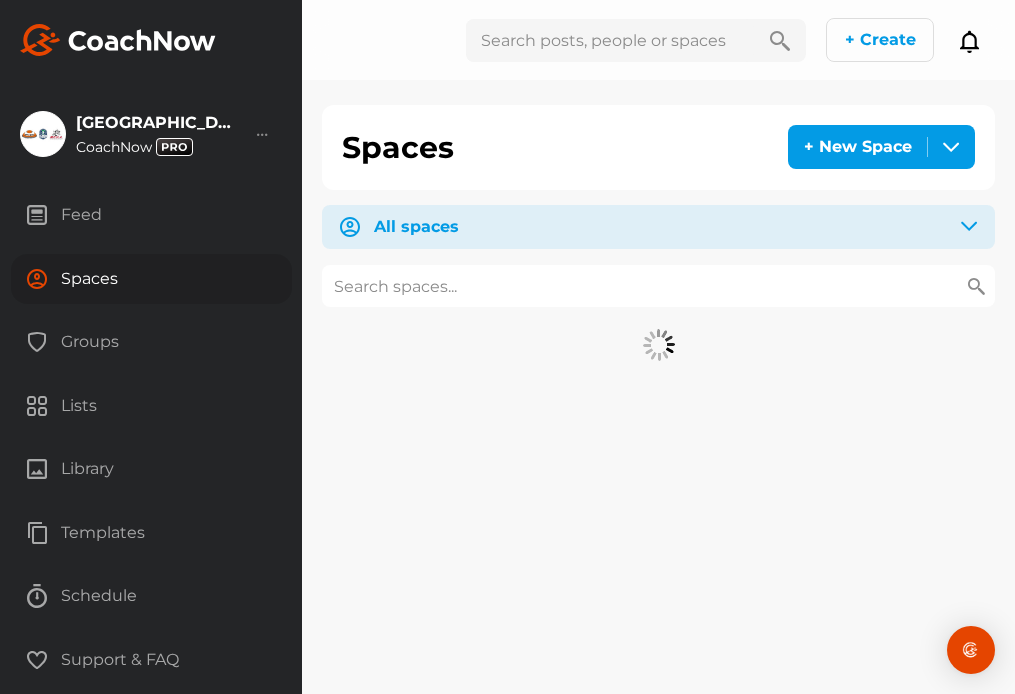 click at bounding box center [658, 286] 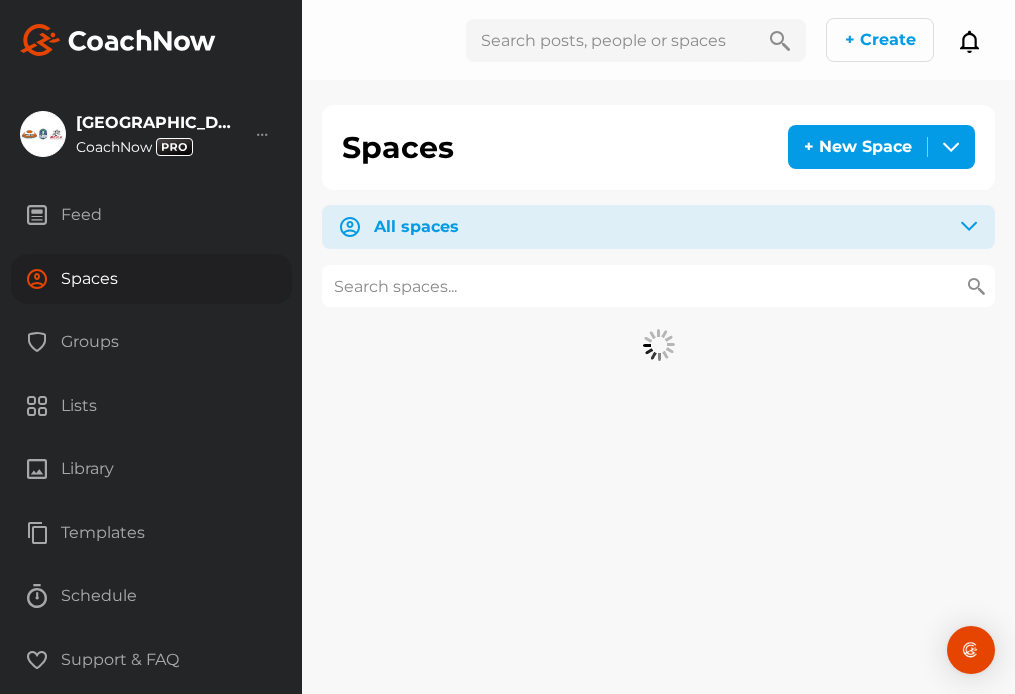 paste on "[PERSON_NAME]" 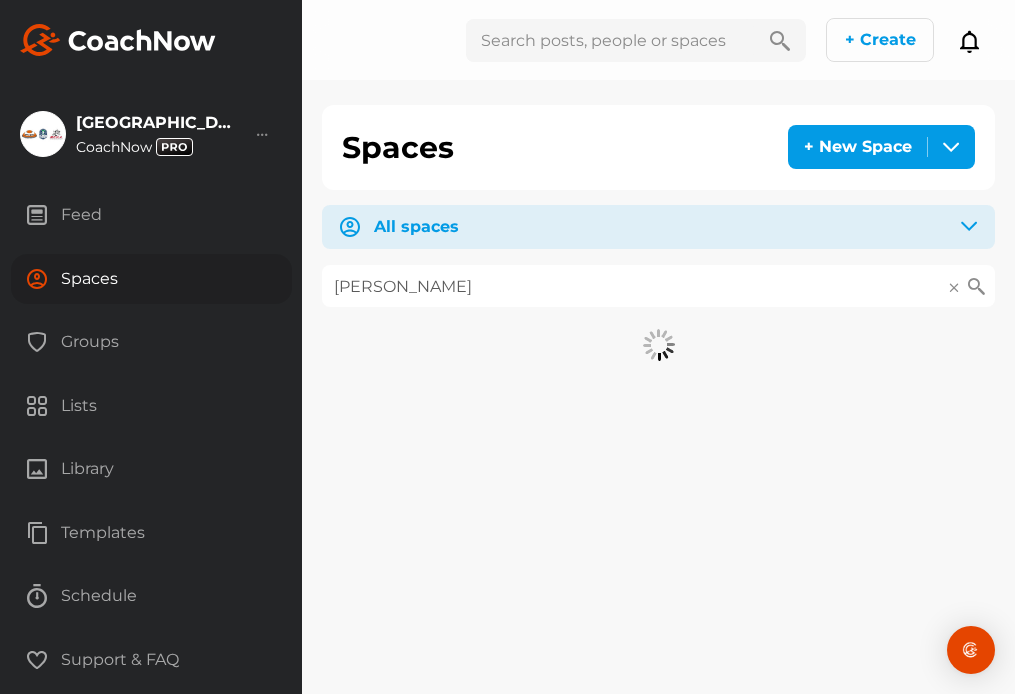 type on "[PERSON_NAME]" 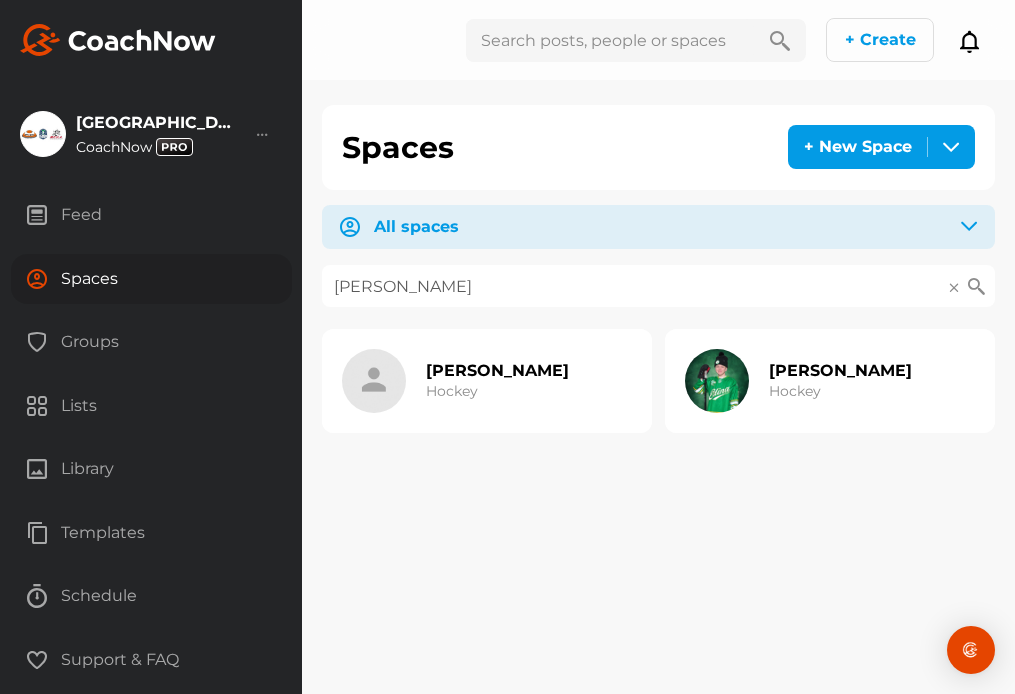 click on "[PERSON_NAME]" at bounding box center (497, 370) 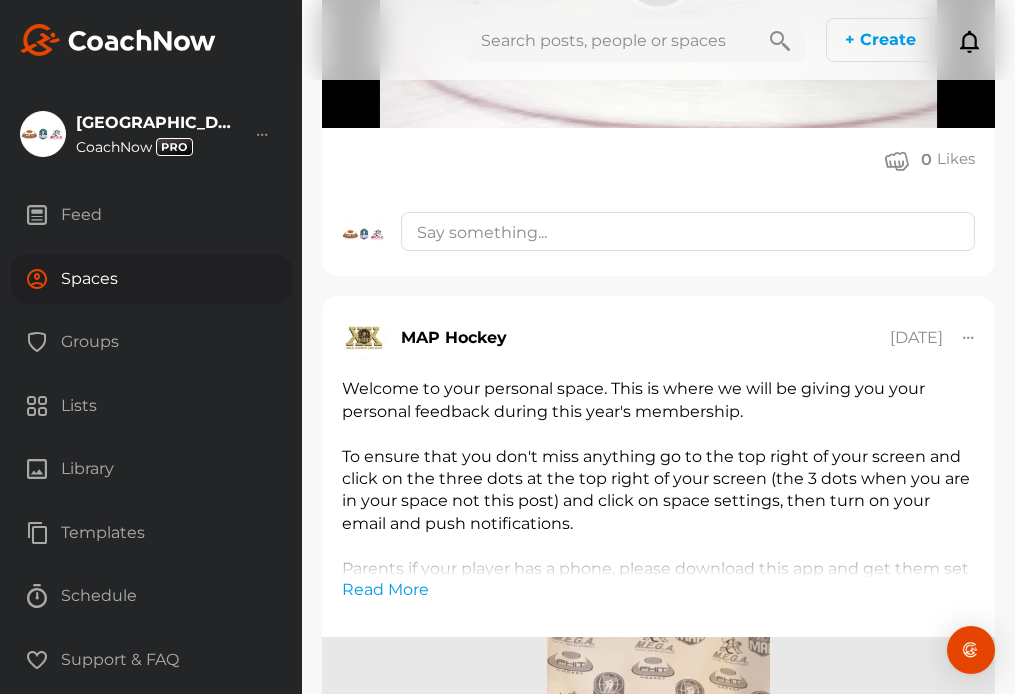 scroll, scrollTop: 1505, scrollLeft: 0, axis: vertical 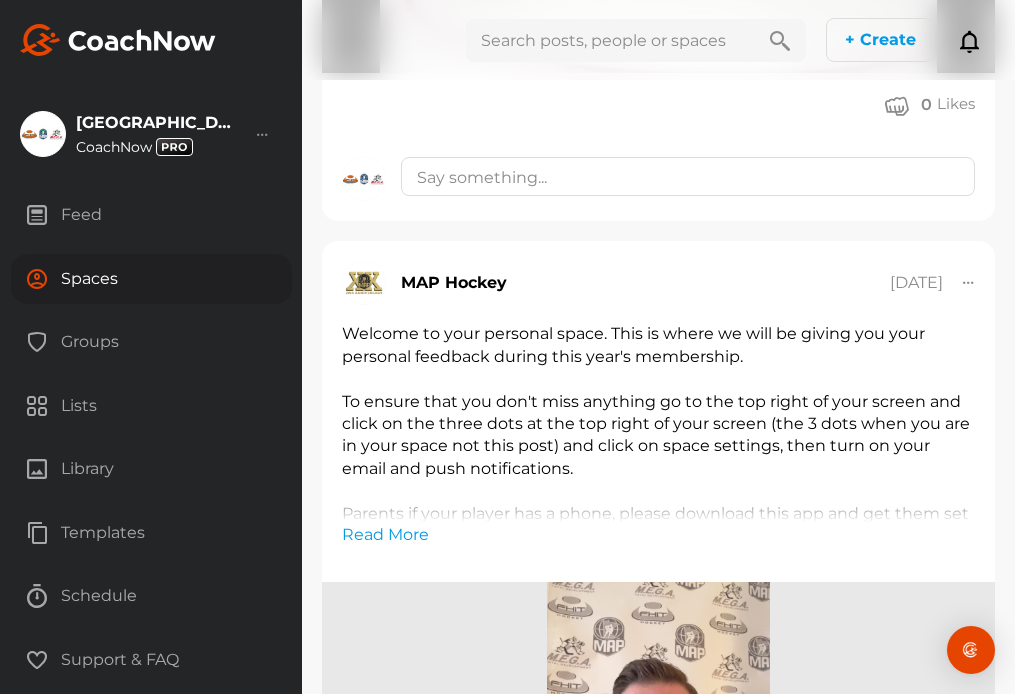 click on "Spaces" at bounding box center (151, 279) 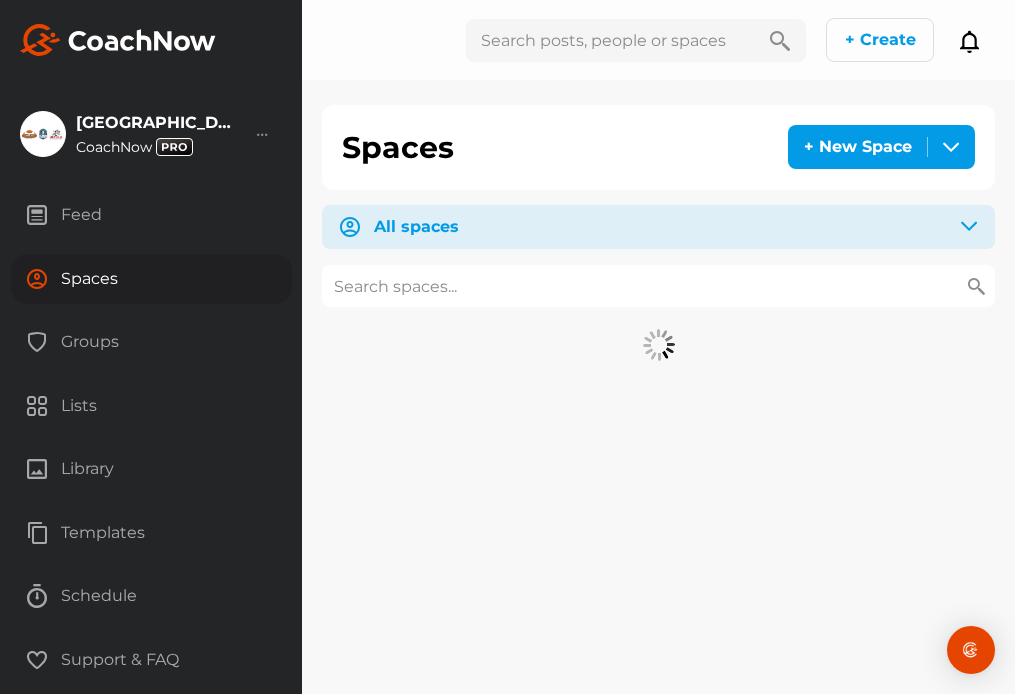 click at bounding box center [658, 286] 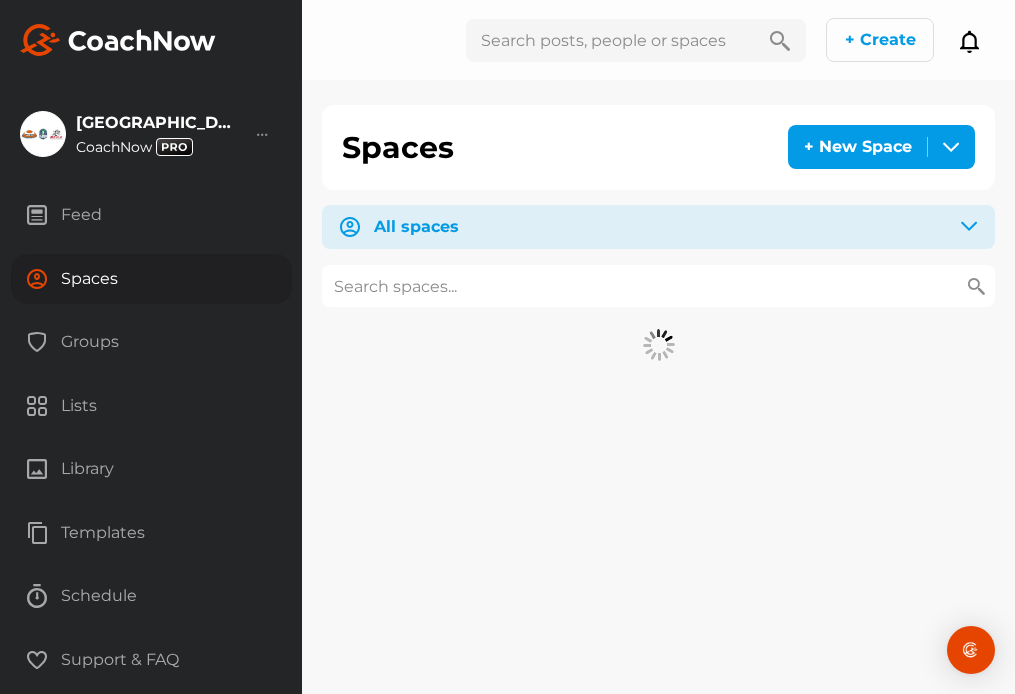 paste on "[PERSON_NAME]" 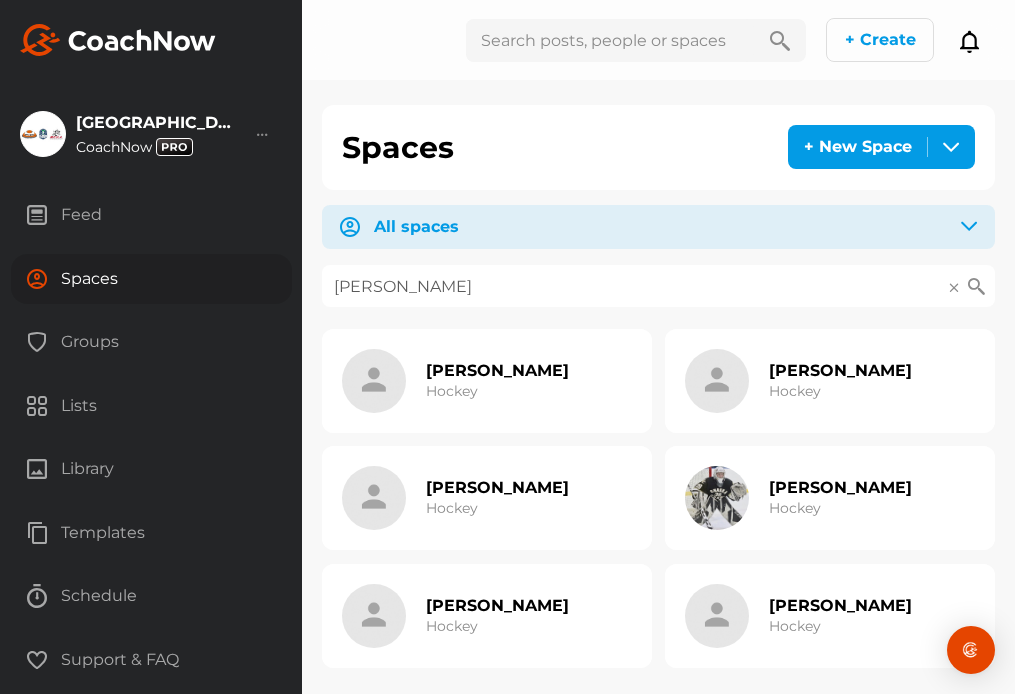 type on "[PERSON_NAME]" 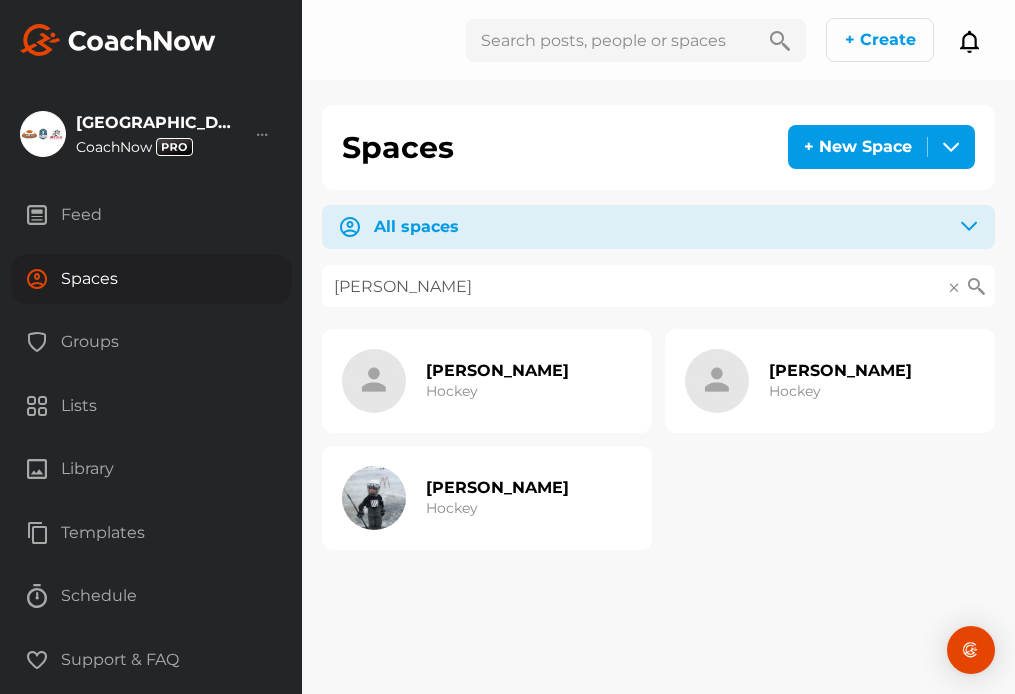 click at bounding box center [717, 381] 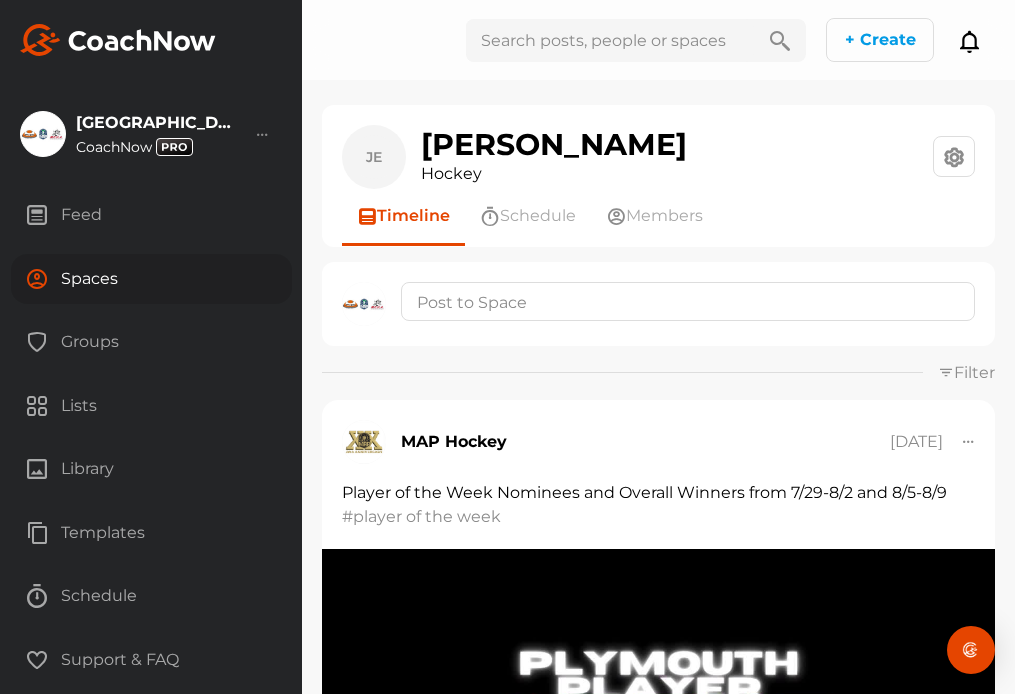 click on "Spaces" at bounding box center [151, 279] 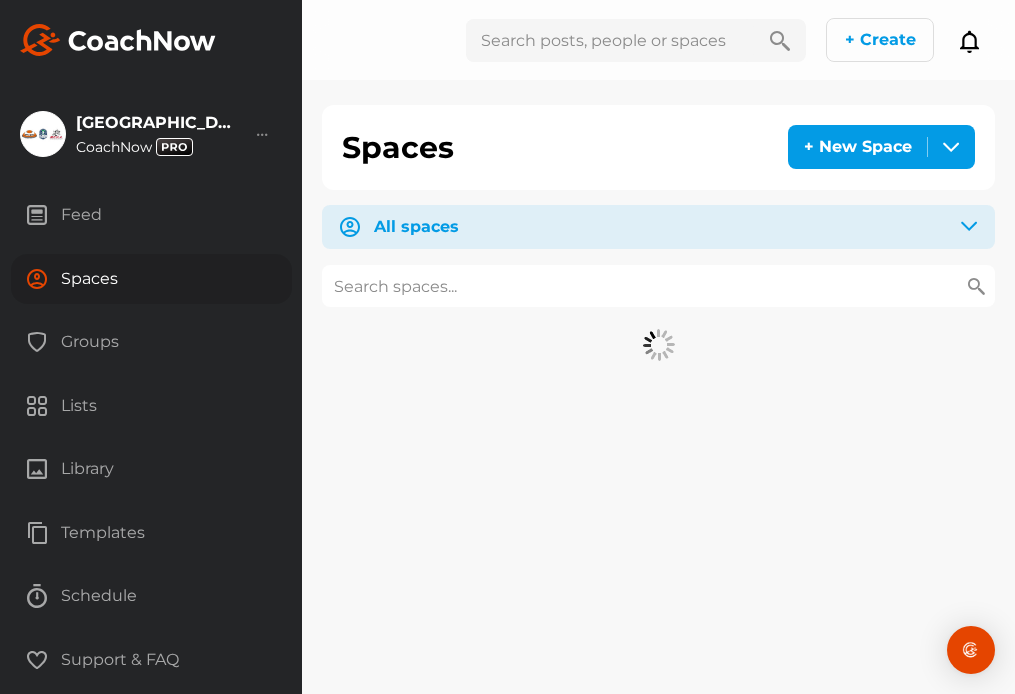 click at bounding box center [658, 286] 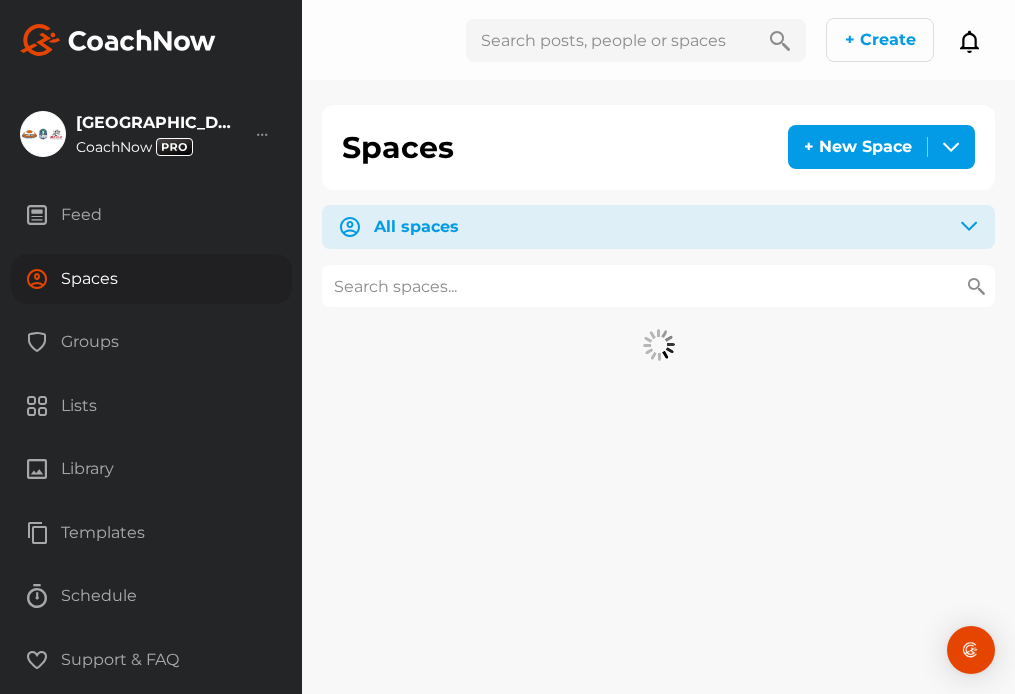 paste on "[PERSON_NAME]" 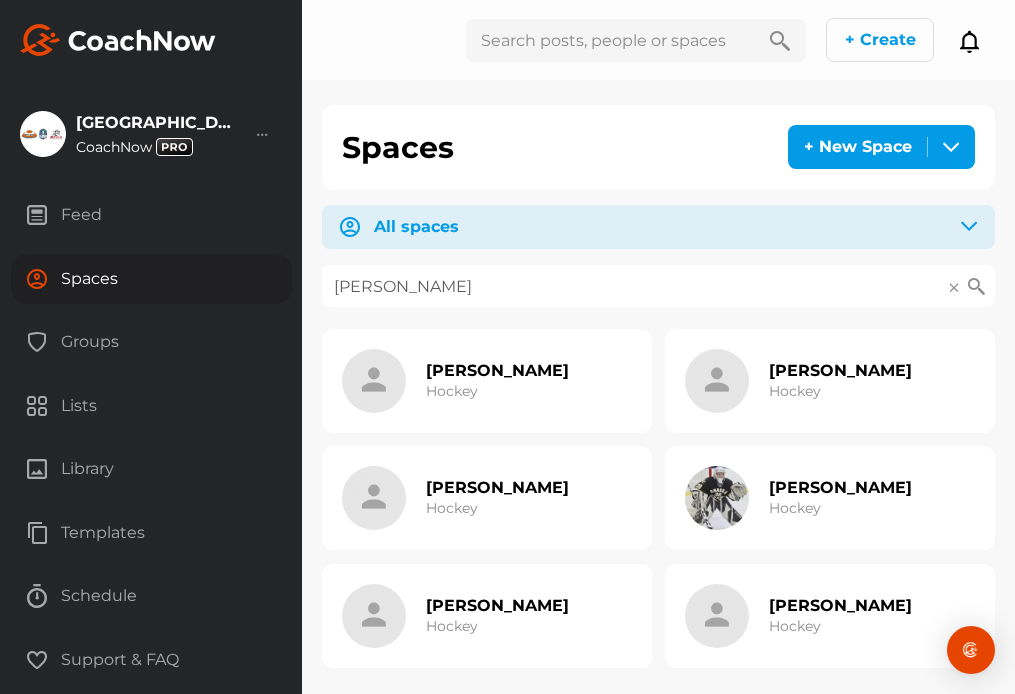 type on "[PERSON_NAME]" 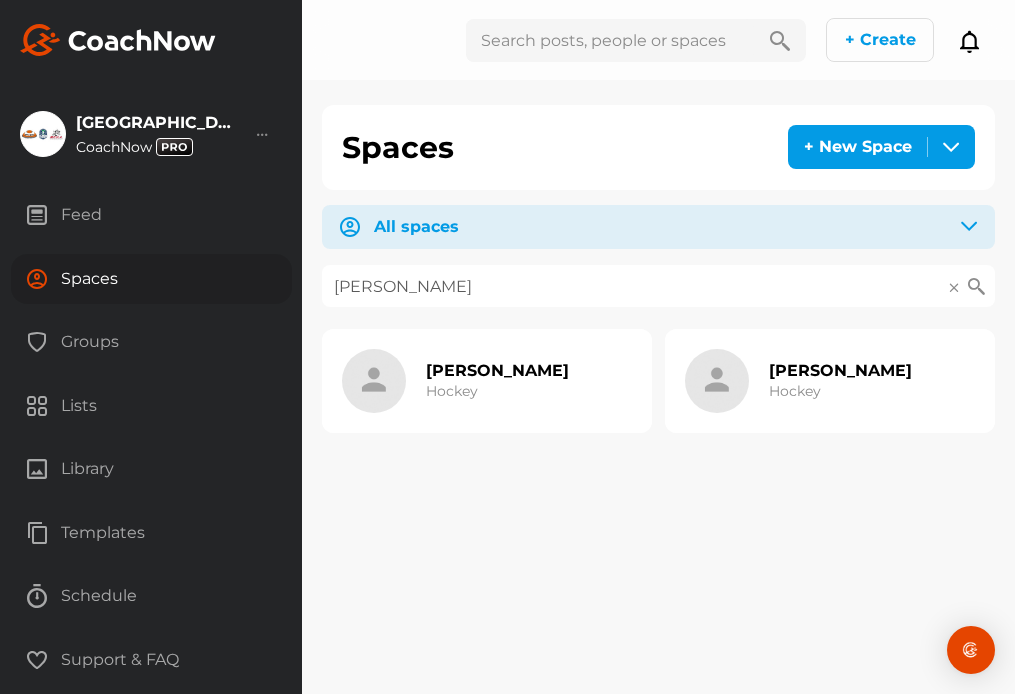 click on "[PERSON_NAME]" at bounding box center (497, 370) 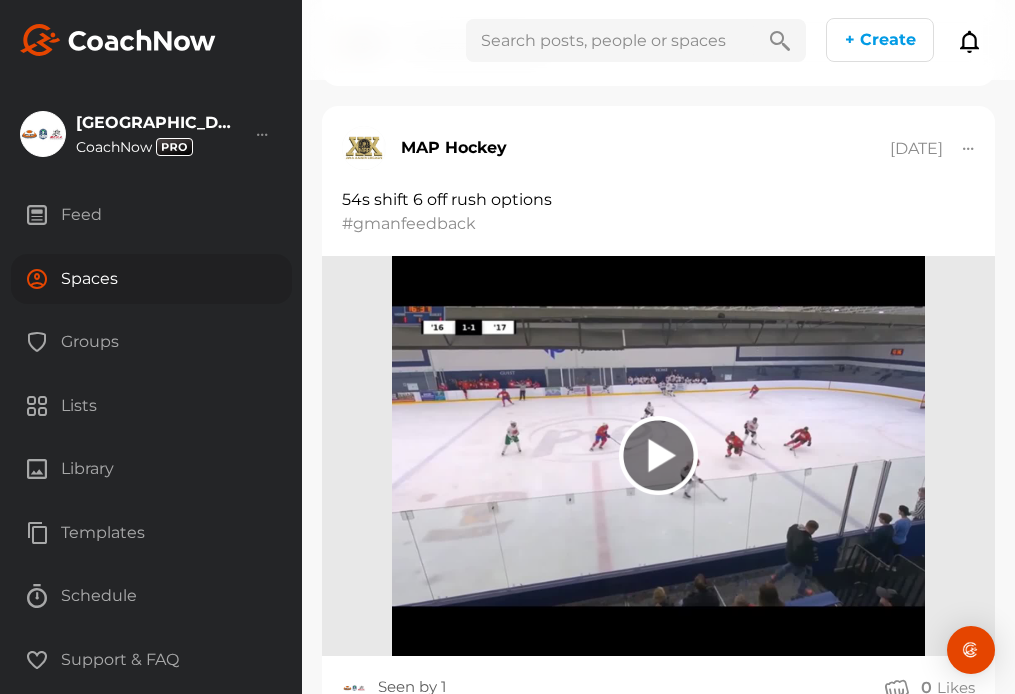 scroll, scrollTop: 1061, scrollLeft: 0, axis: vertical 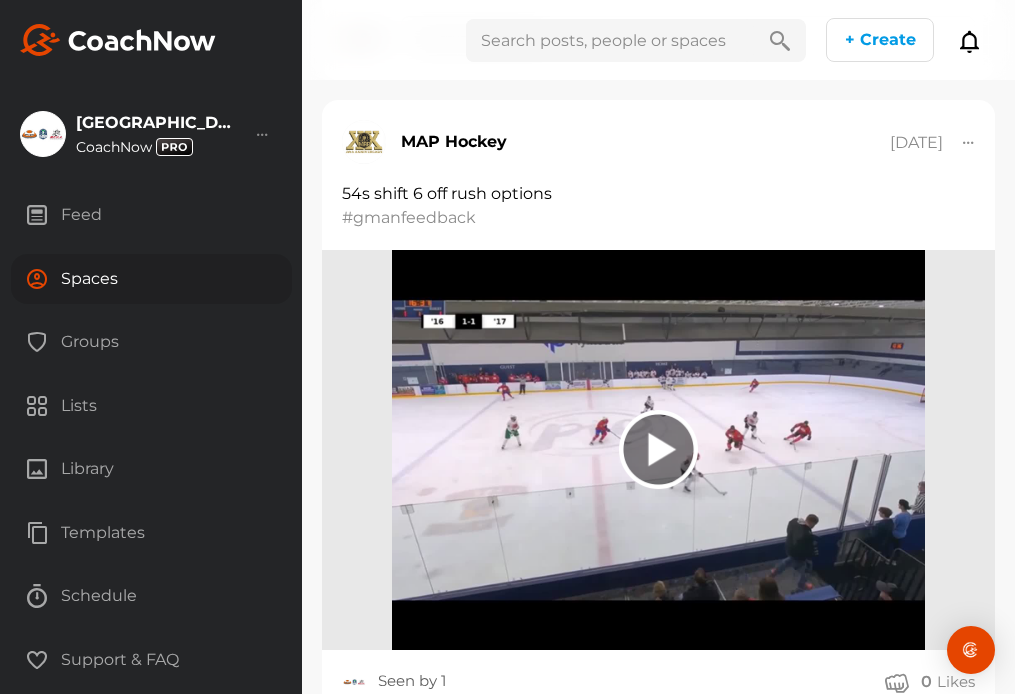 click on "Spaces" at bounding box center (151, 279) 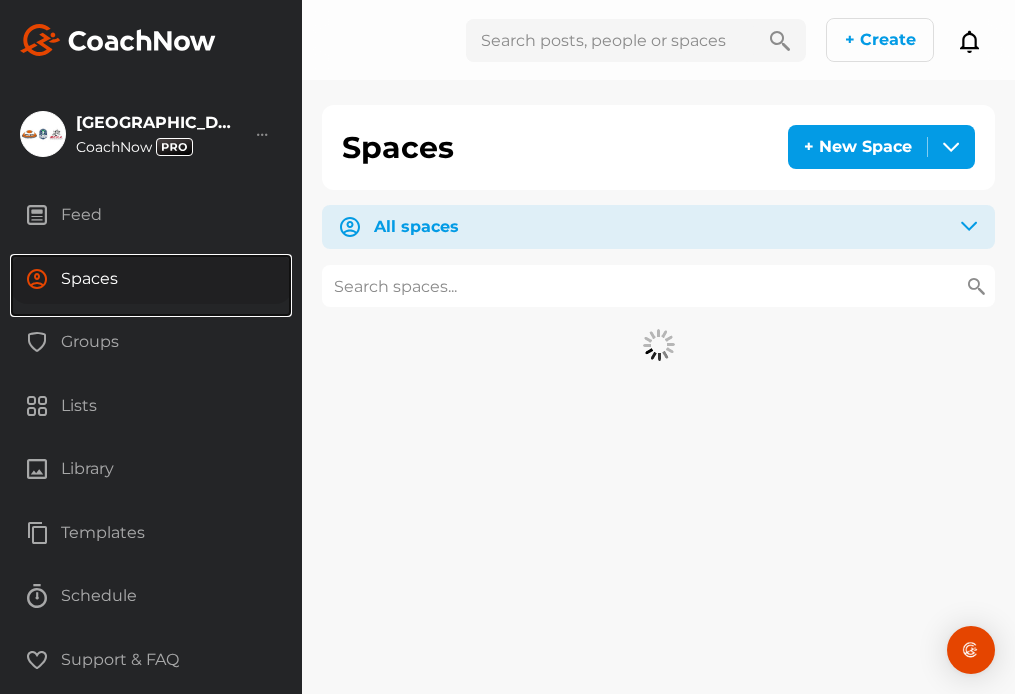 scroll, scrollTop: 0, scrollLeft: 0, axis: both 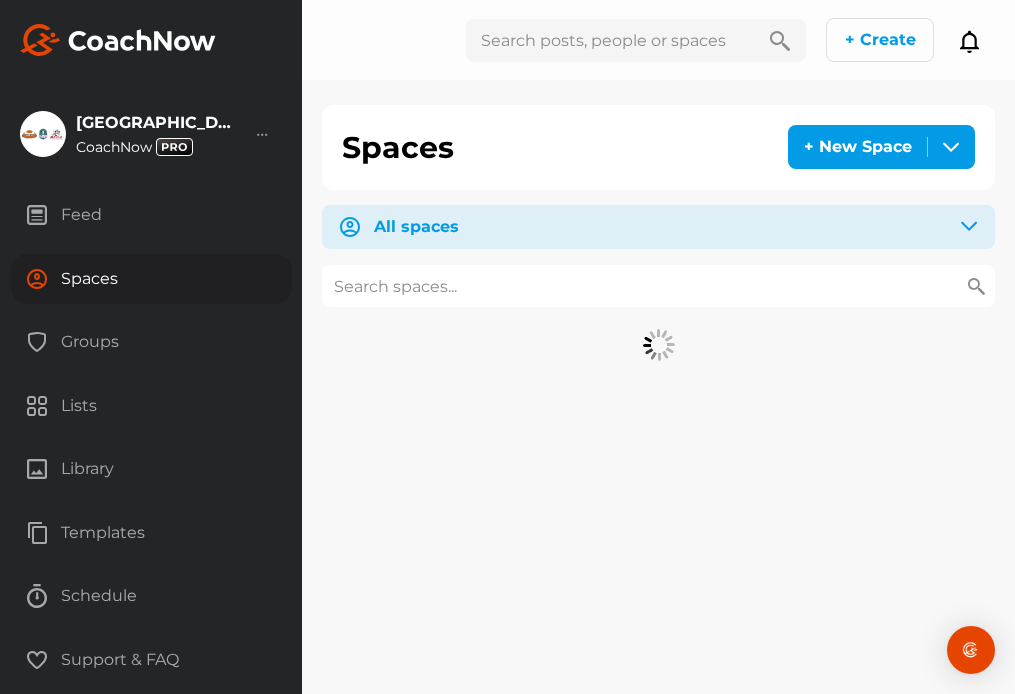 click at bounding box center [658, 286] 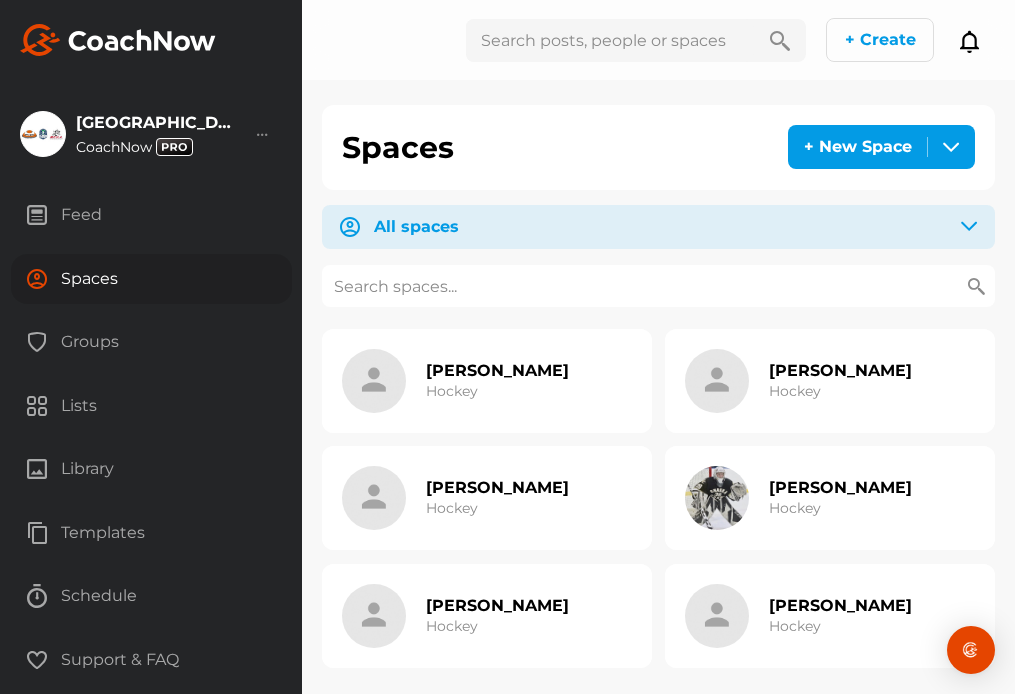 paste on "Fryxell" 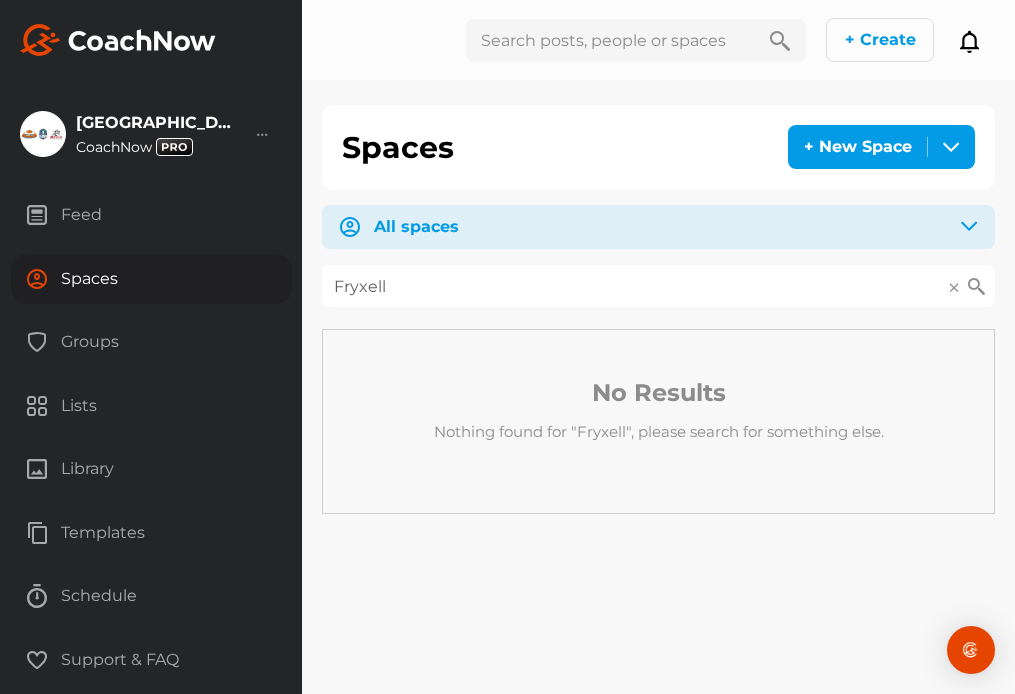 type on "Fryxell" 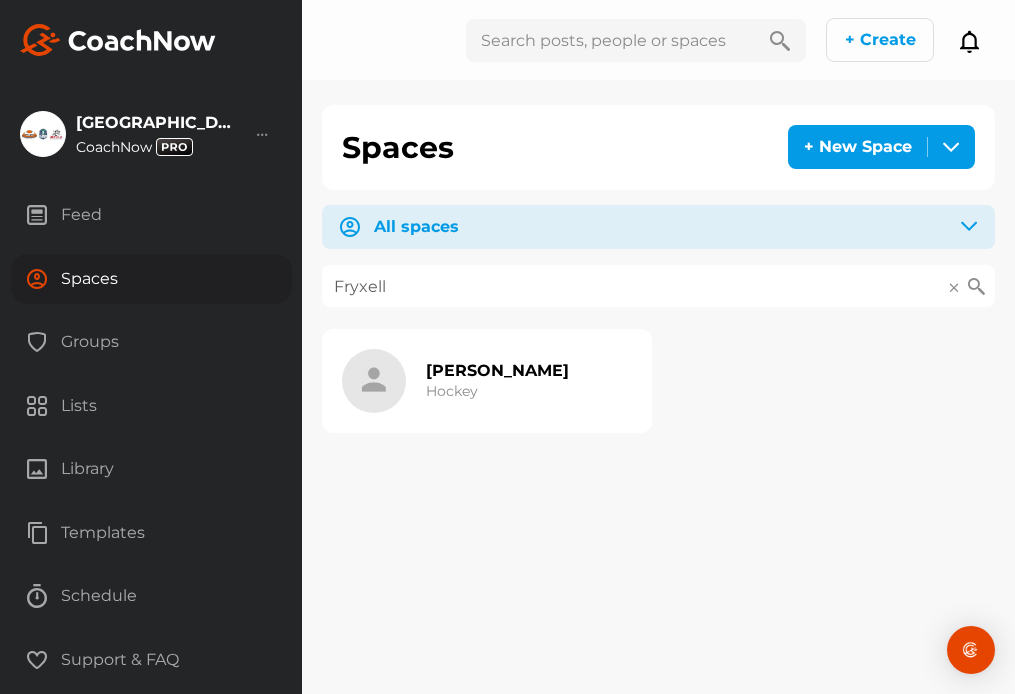 click on "[PERSON_NAME] Hockey" at bounding box center (487, 381) 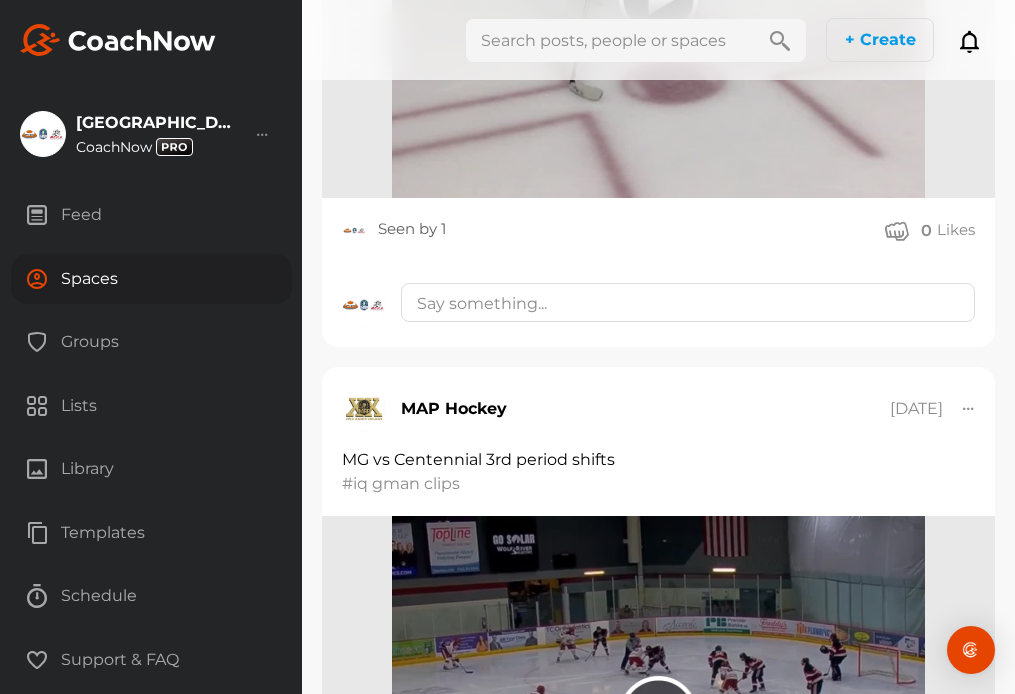 scroll, scrollTop: 1382, scrollLeft: 0, axis: vertical 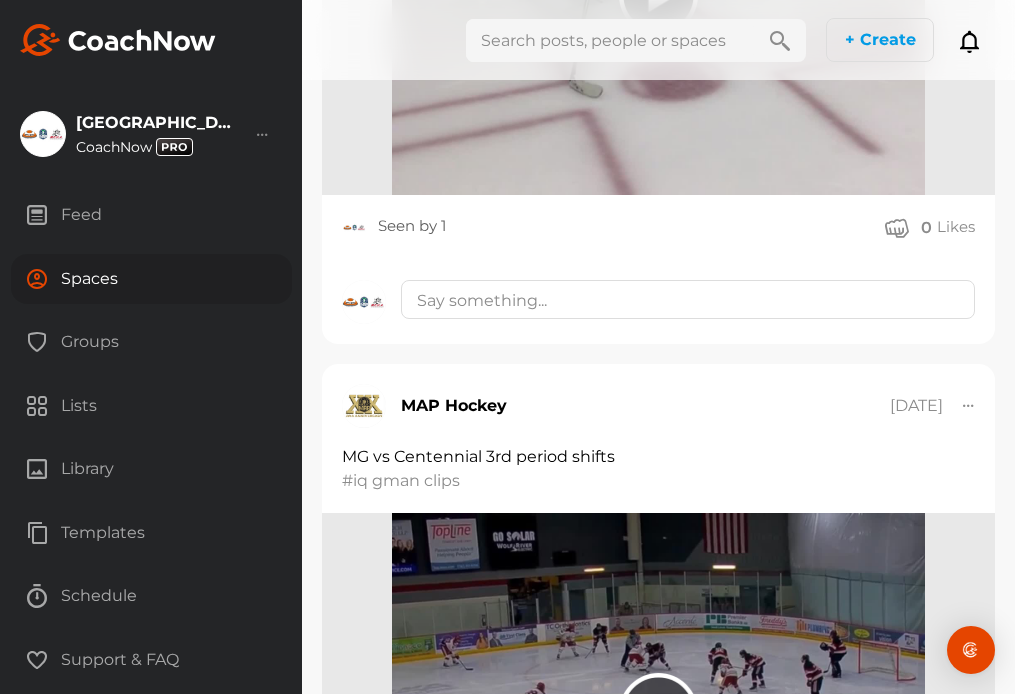 click on "Spaces" at bounding box center (151, 279) 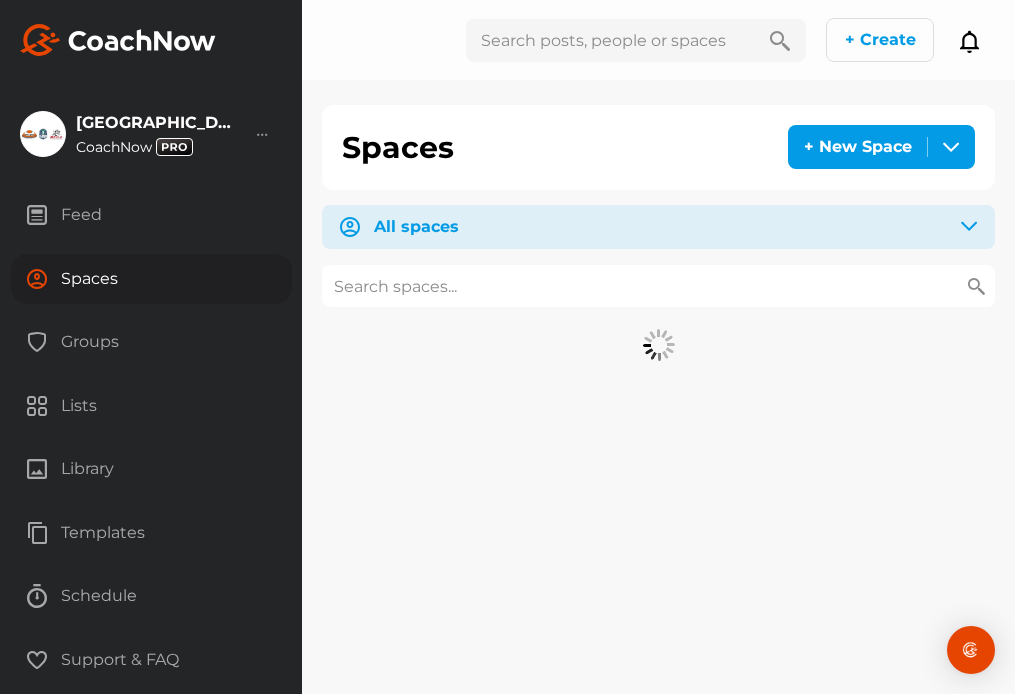 scroll, scrollTop: 0, scrollLeft: 0, axis: both 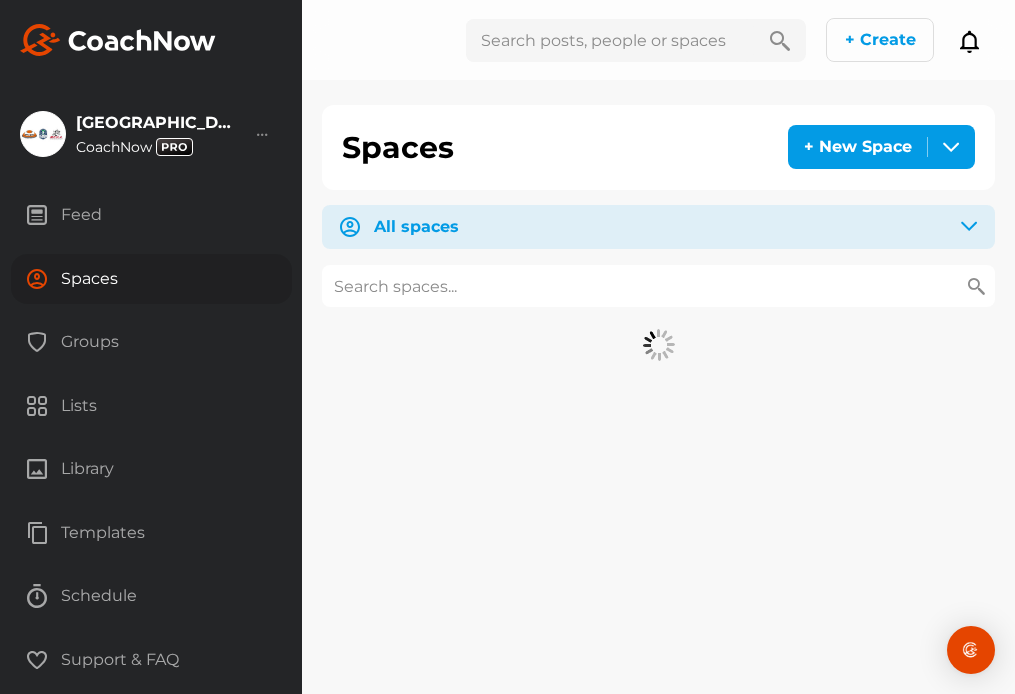 click at bounding box center (658, 286) 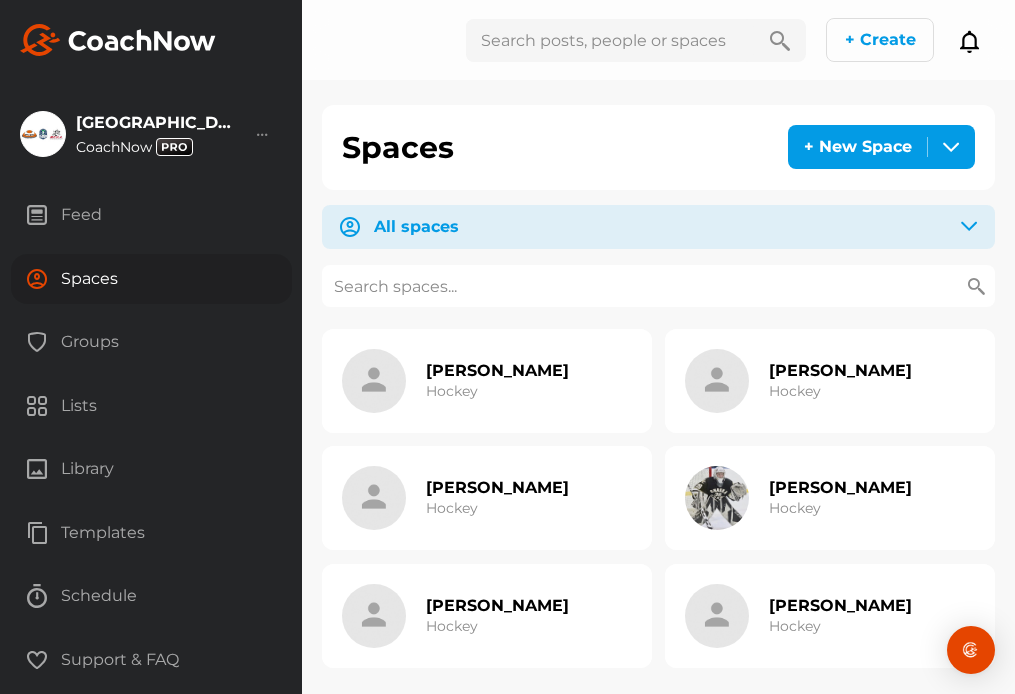 paste on "[PERSON_NAME]" 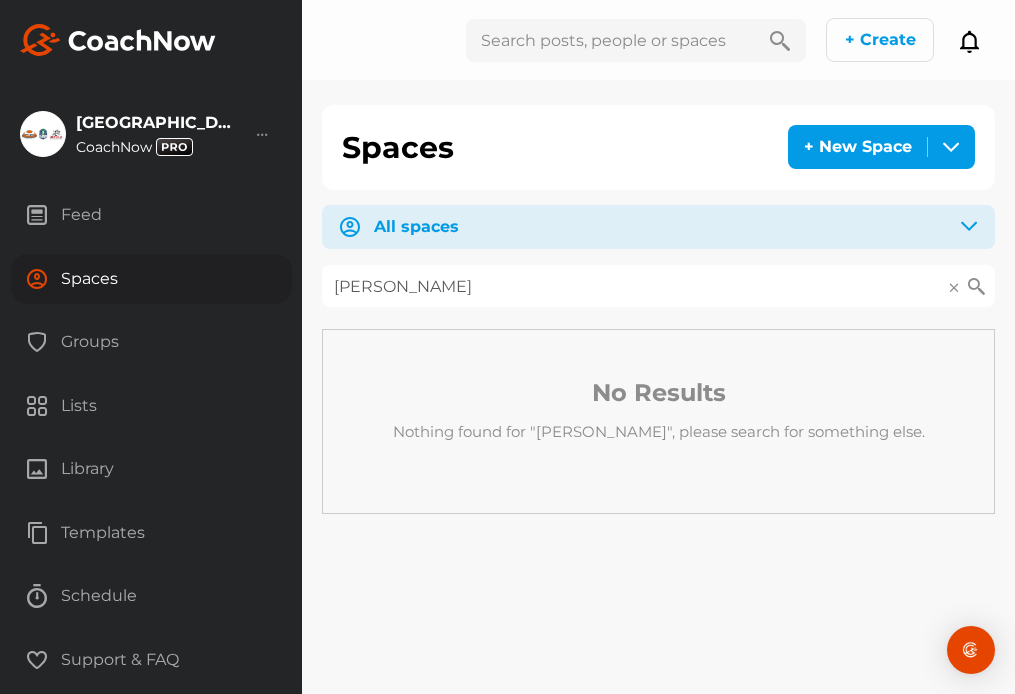 type on "[PERSON_NAME]" 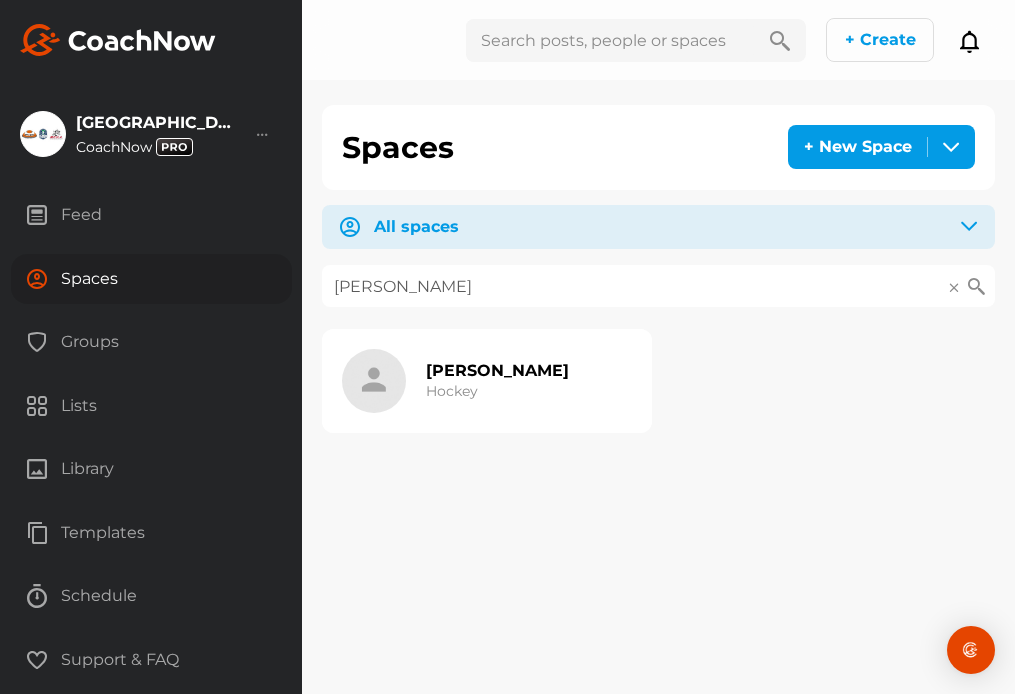 click on "[PERSON_NAME] Hockey" at bounding box center (497, 381) 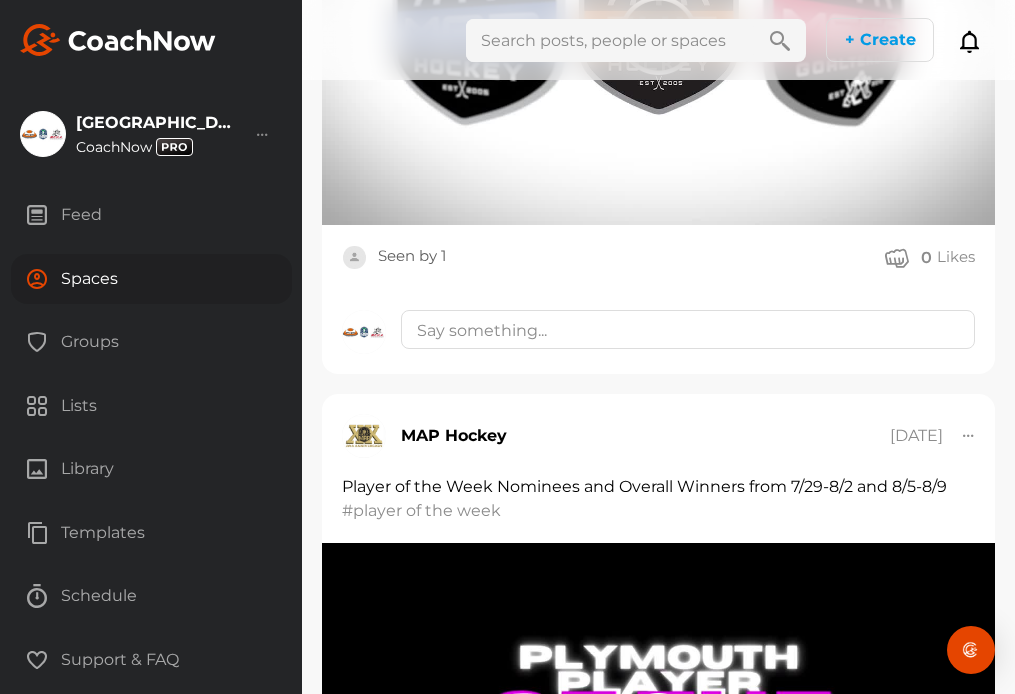 scroll, scrollTop: 698, scrollLeft: 0, axis: vertical 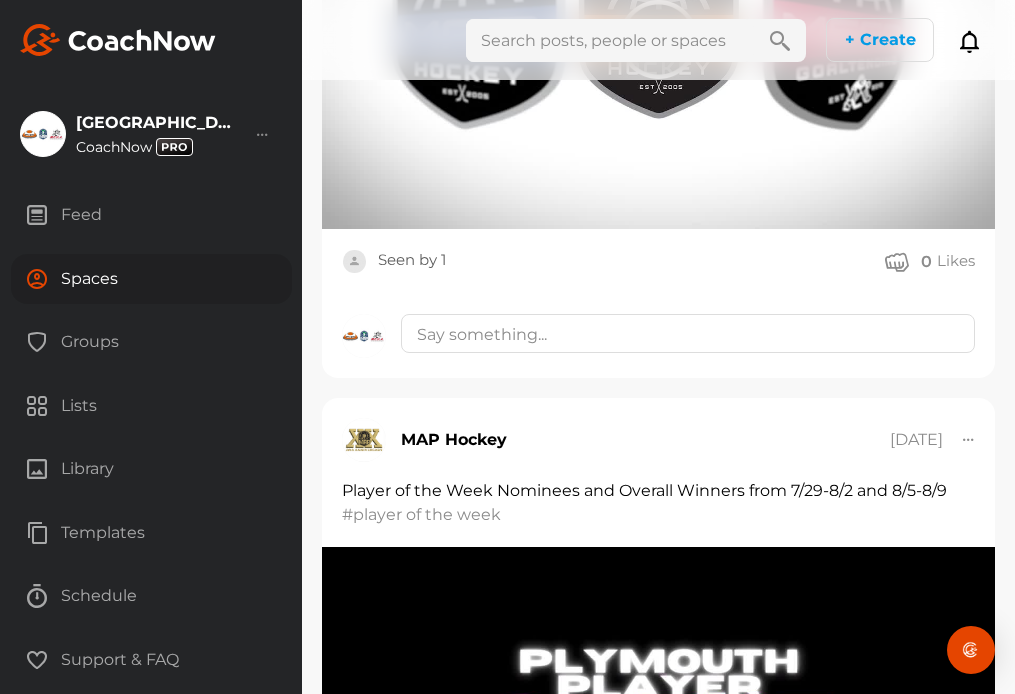 click at bounding box center [610, 40] 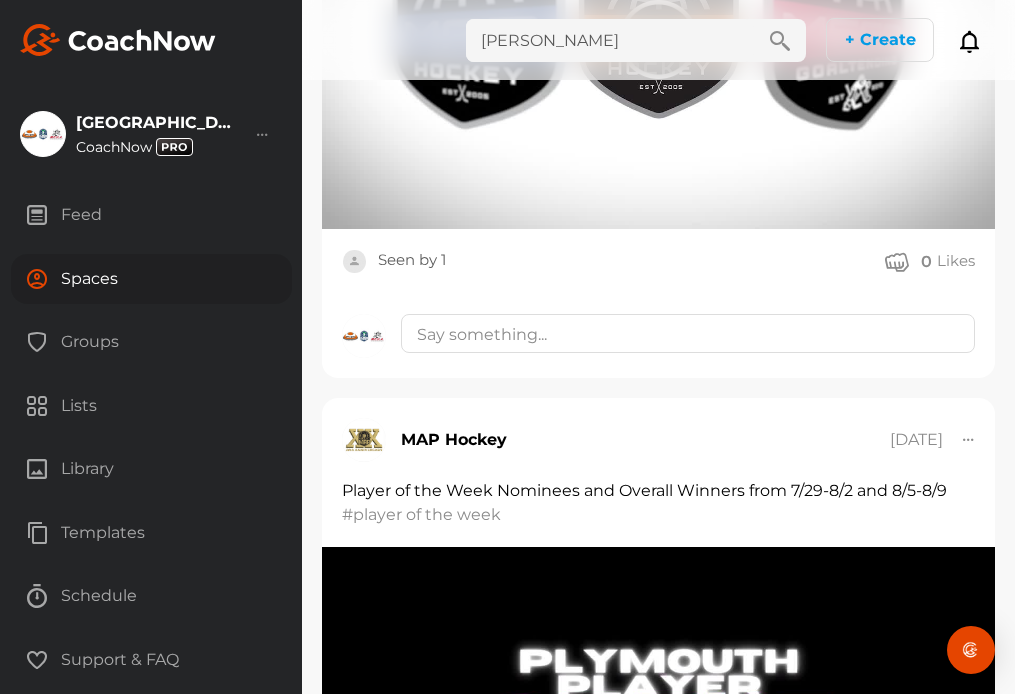 type on "[PERSON_NAME]" 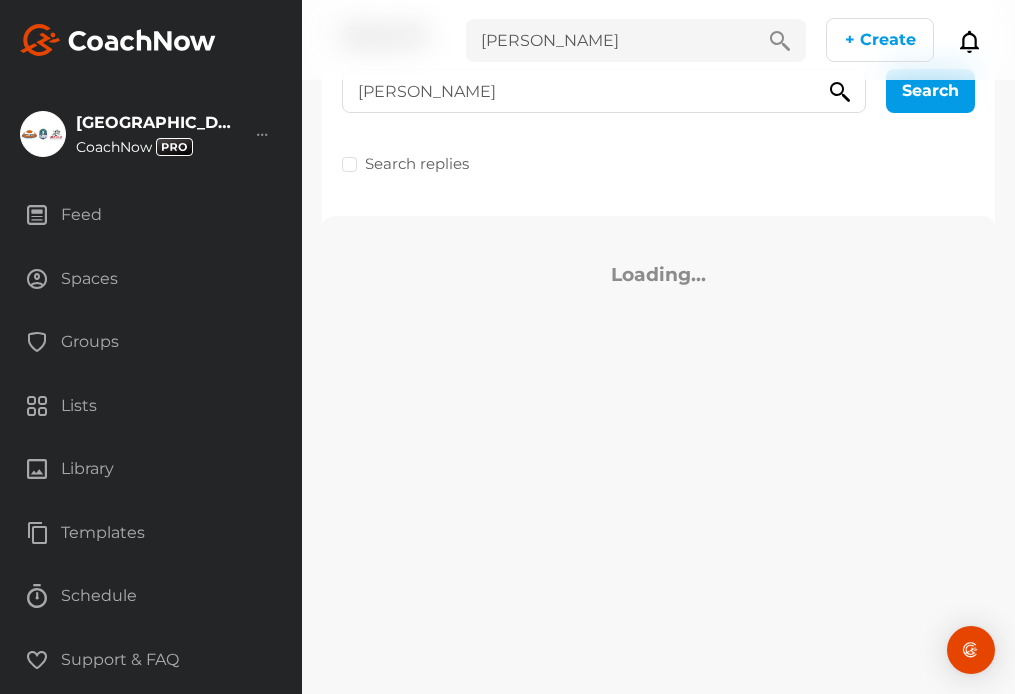 scroll, scrollTop: 0, scrollLeft: 0, axis: both 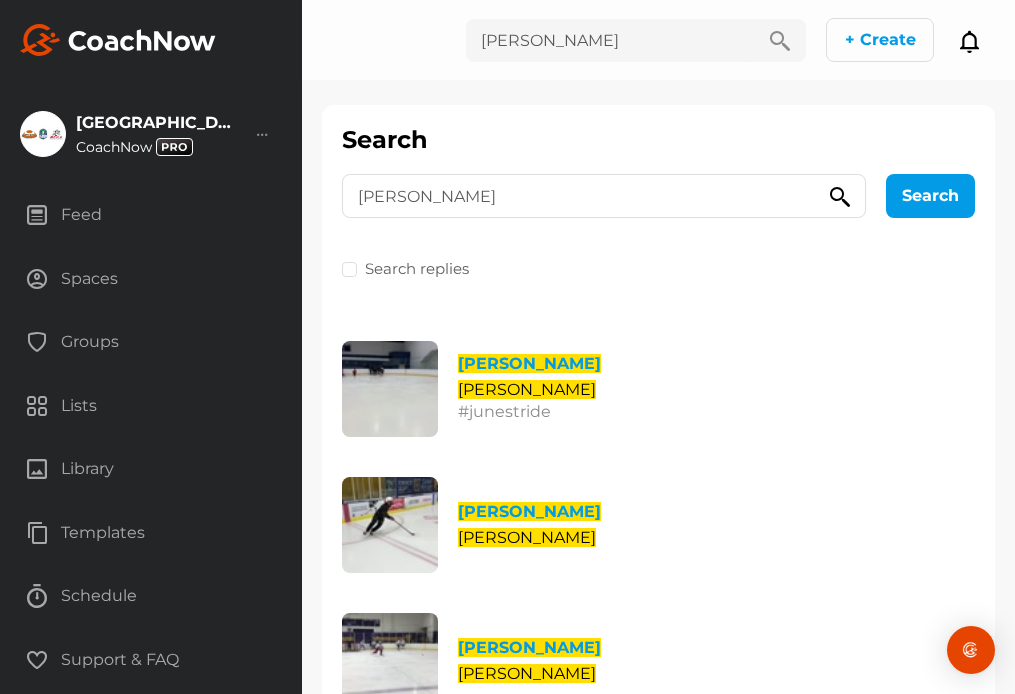 click on "Spaces" at bounding box center [151, 279] 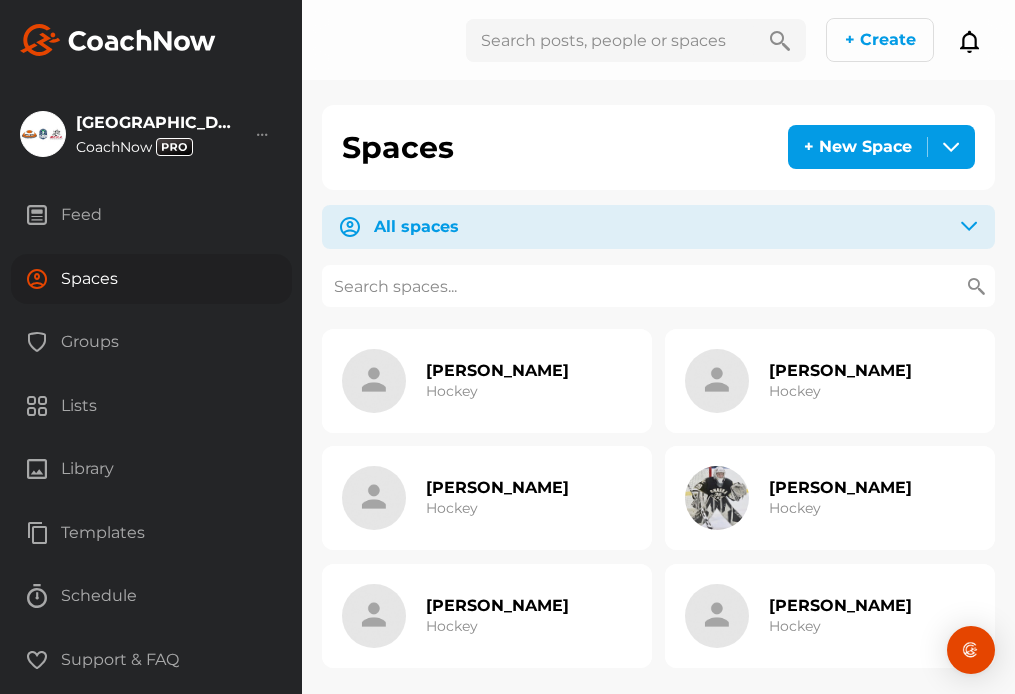 click at bounding box center [658, 286] 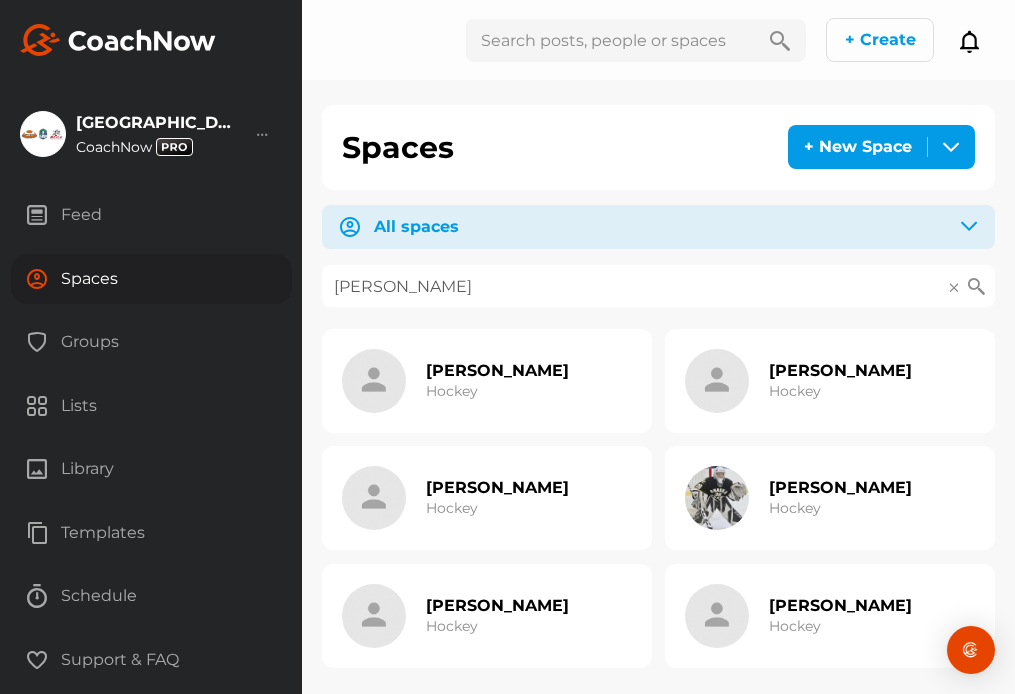 type on "[PERSON_NAME]" 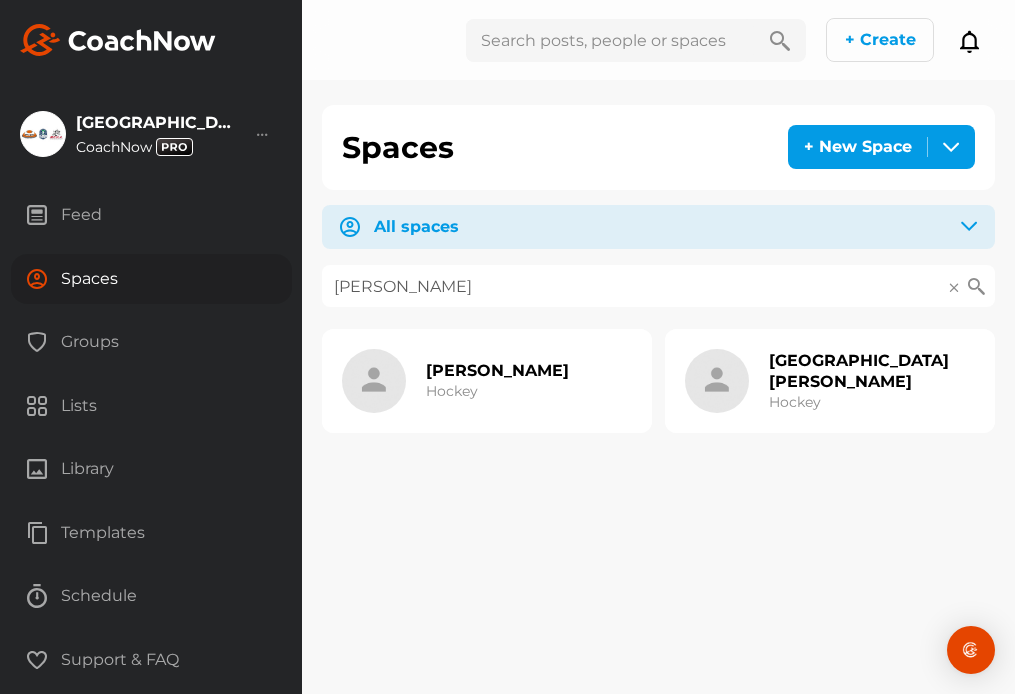 click on "[PERSON_NAME]" at bounding box center [497, 370] 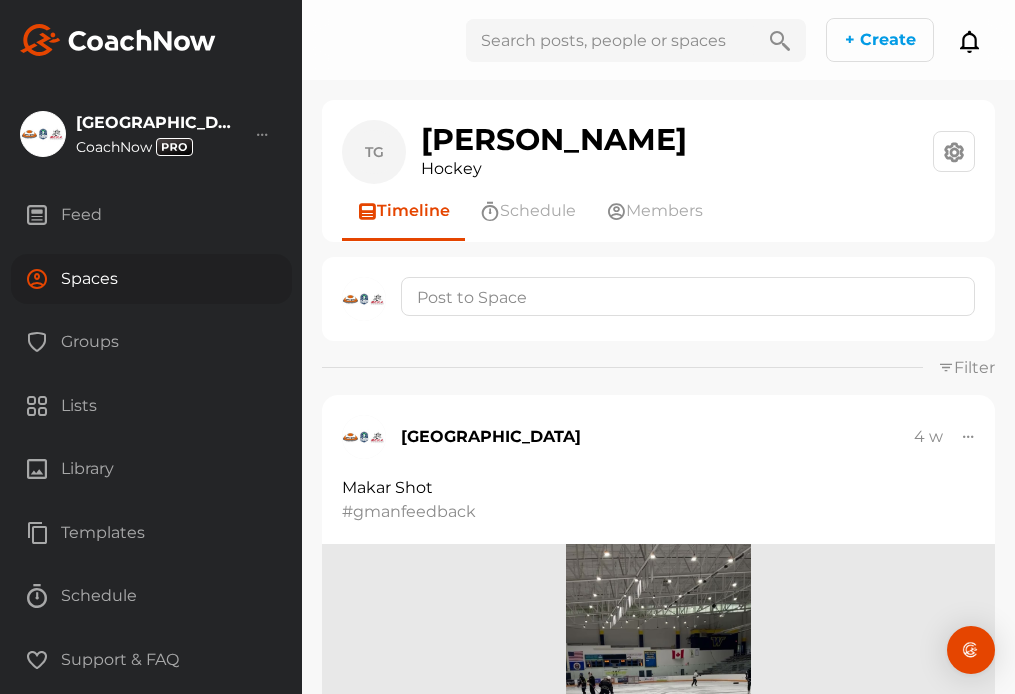 scroll, scrollTop: 0, scrollLeft: 0, axis: both 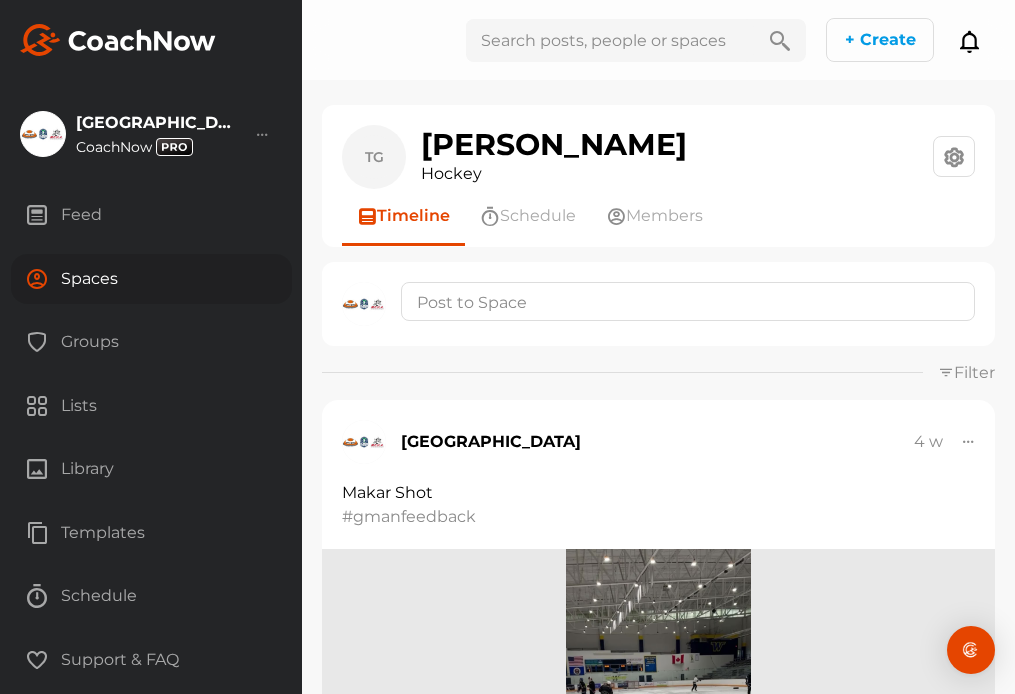 click at bounding box center [610, 40] 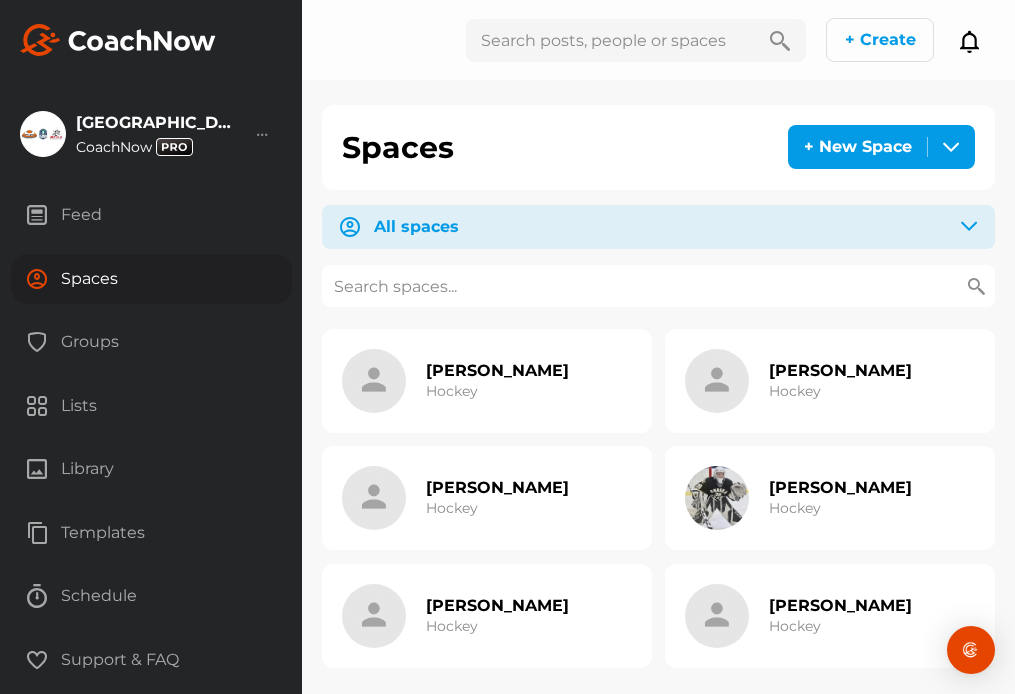 click at bounding box center [658, 286] 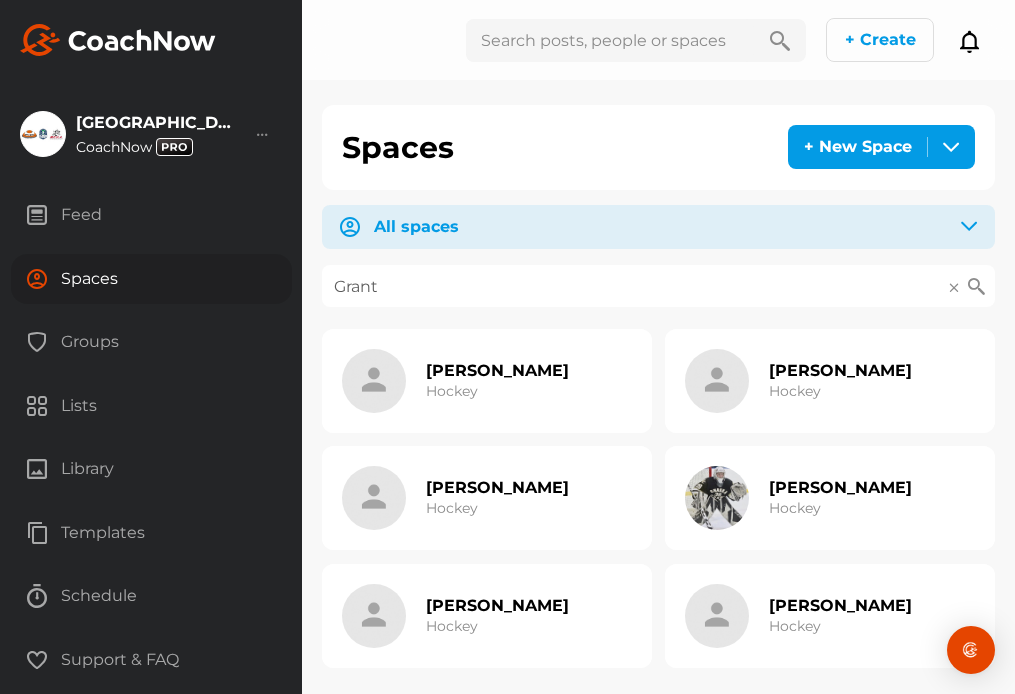 type on "Grant" 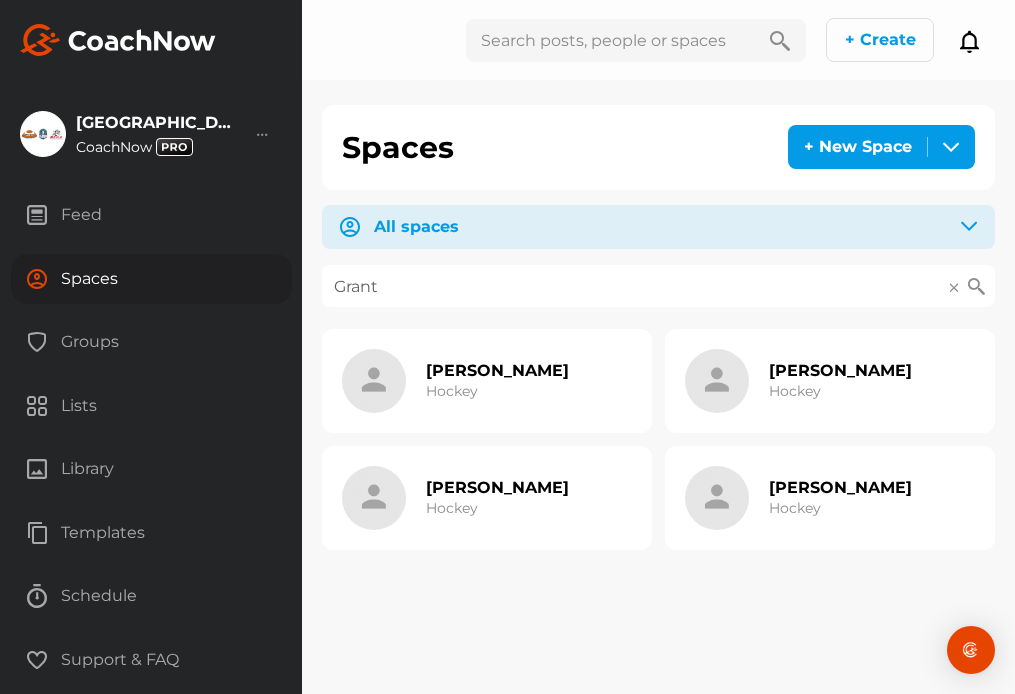 click on "Hockey" at bounding box center (795, 391) 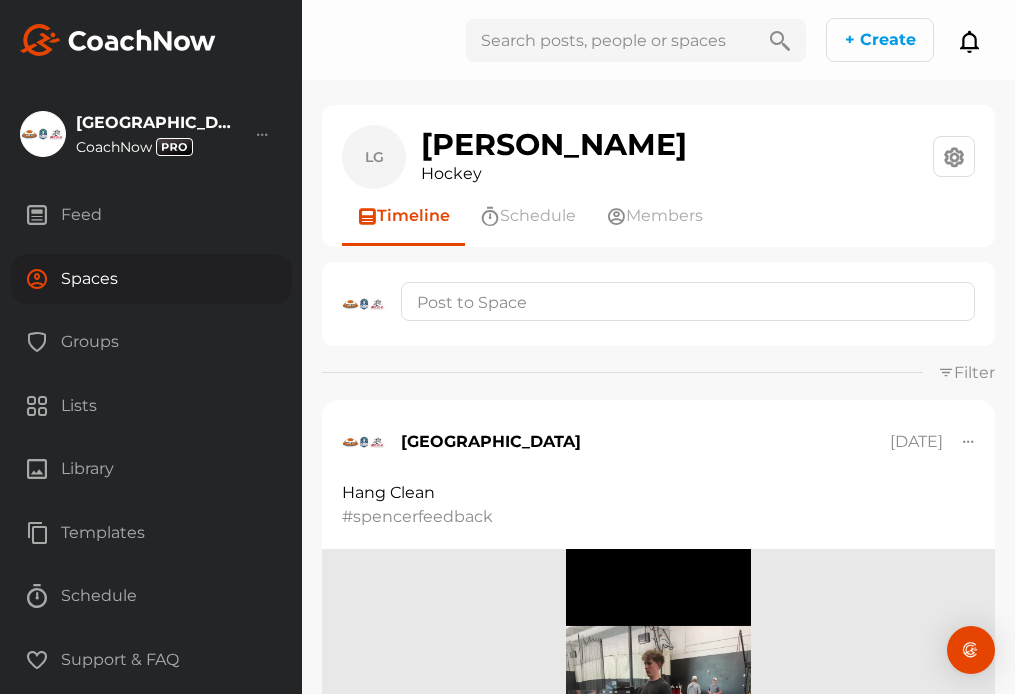 scroll, scrollTop: 17, scrollLeft: 0, axis: vertical 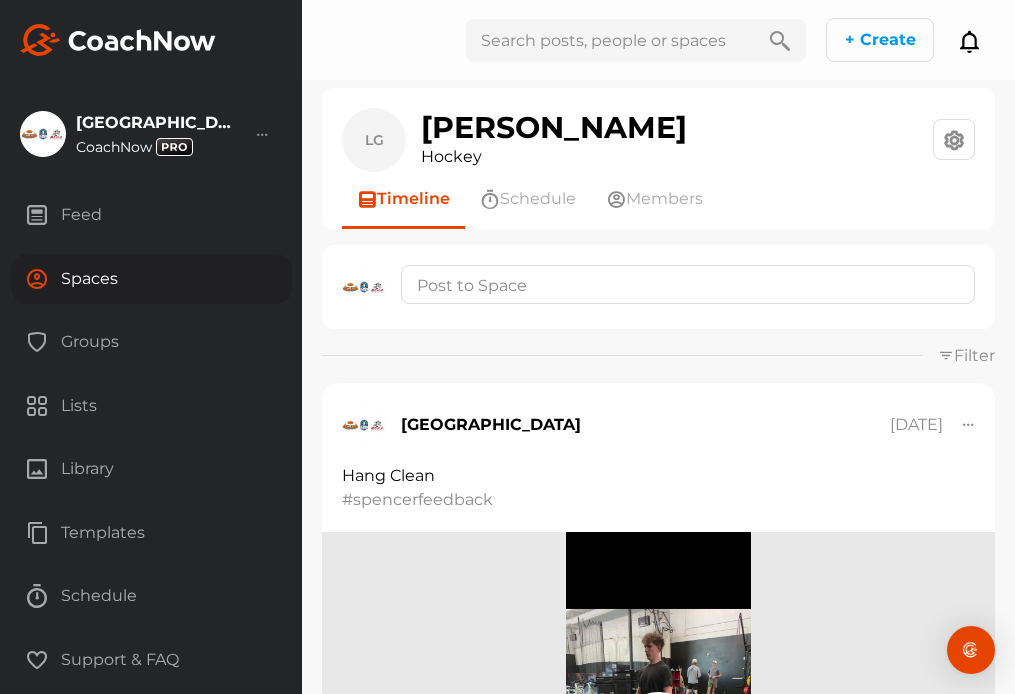 click at bounding box center (610, 40) 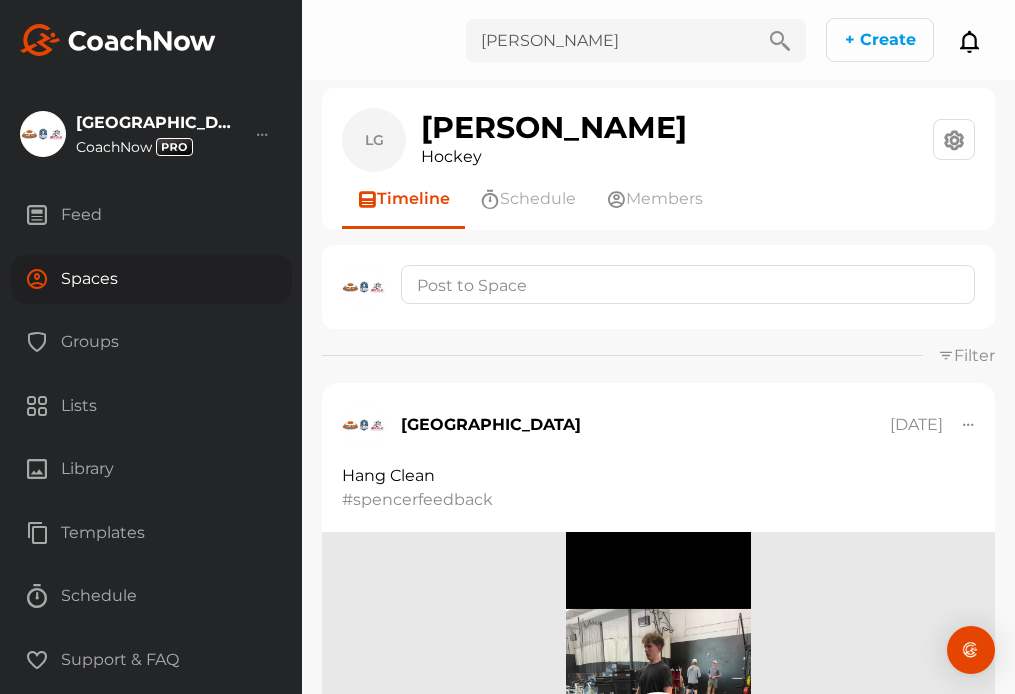 type on "[PERSON_NAME]" 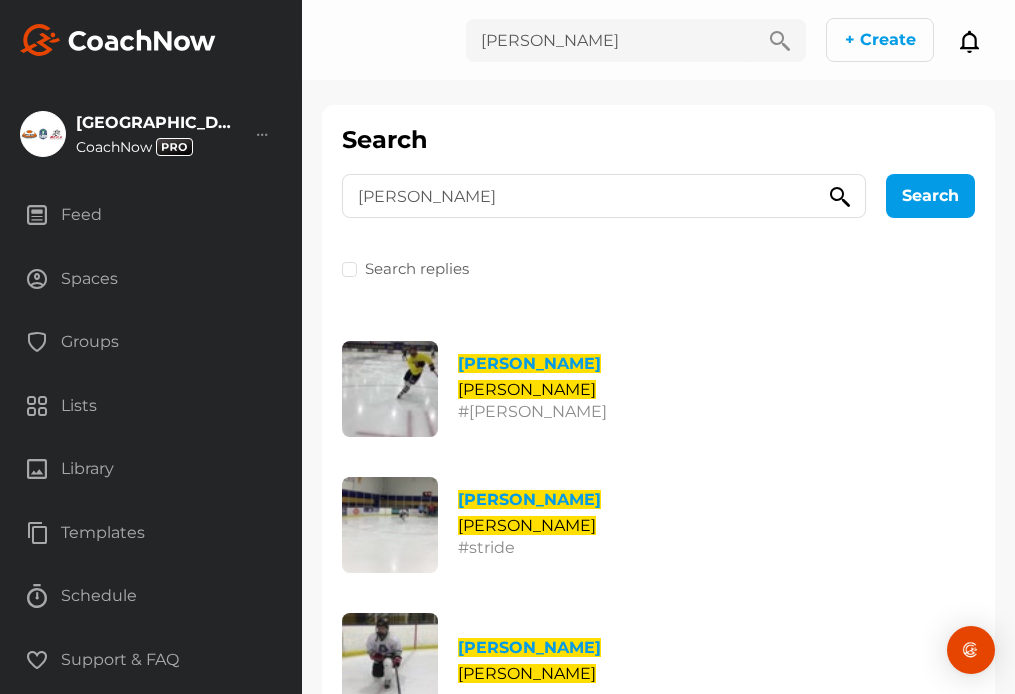click on "Groups" at bounding box center [151, 342] 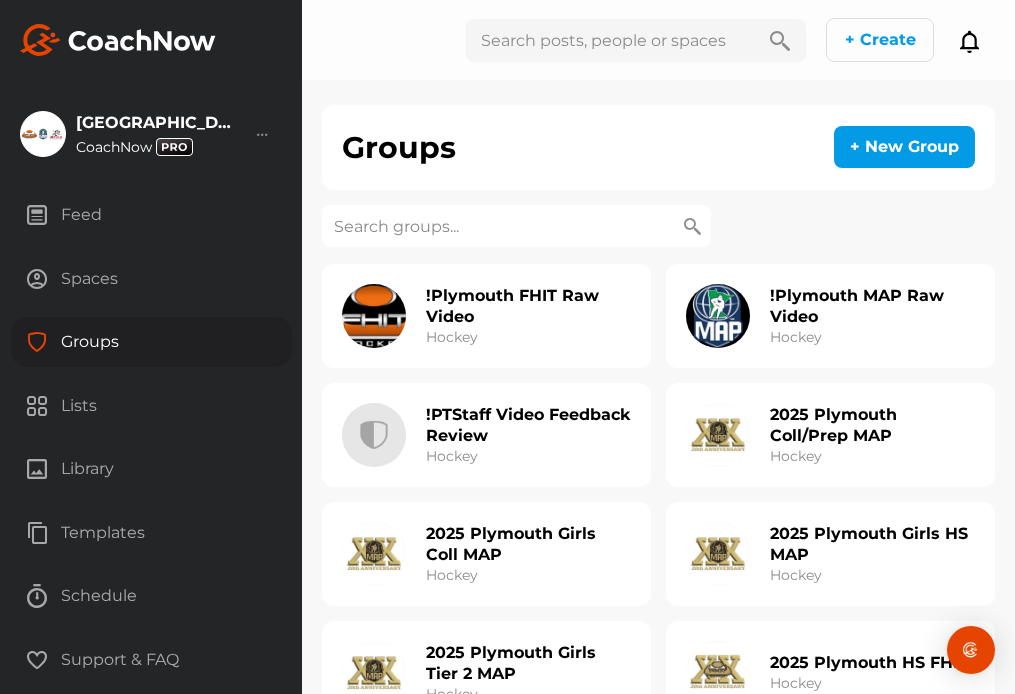 click on "Spaces" at bounding box center (151, 279) 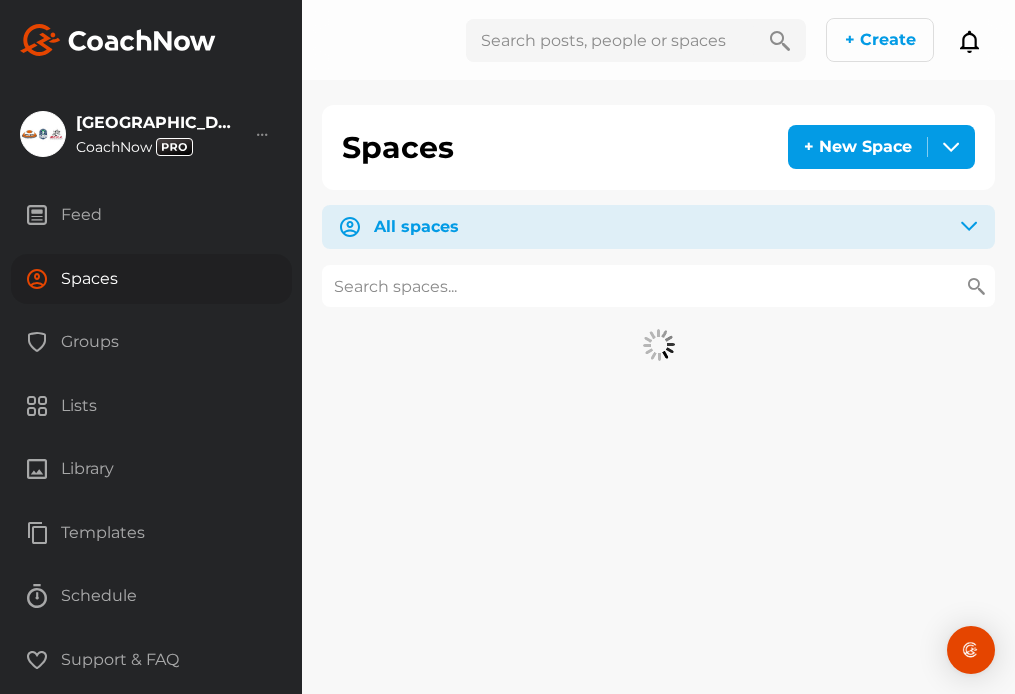 click at bounding box center (658, 286) 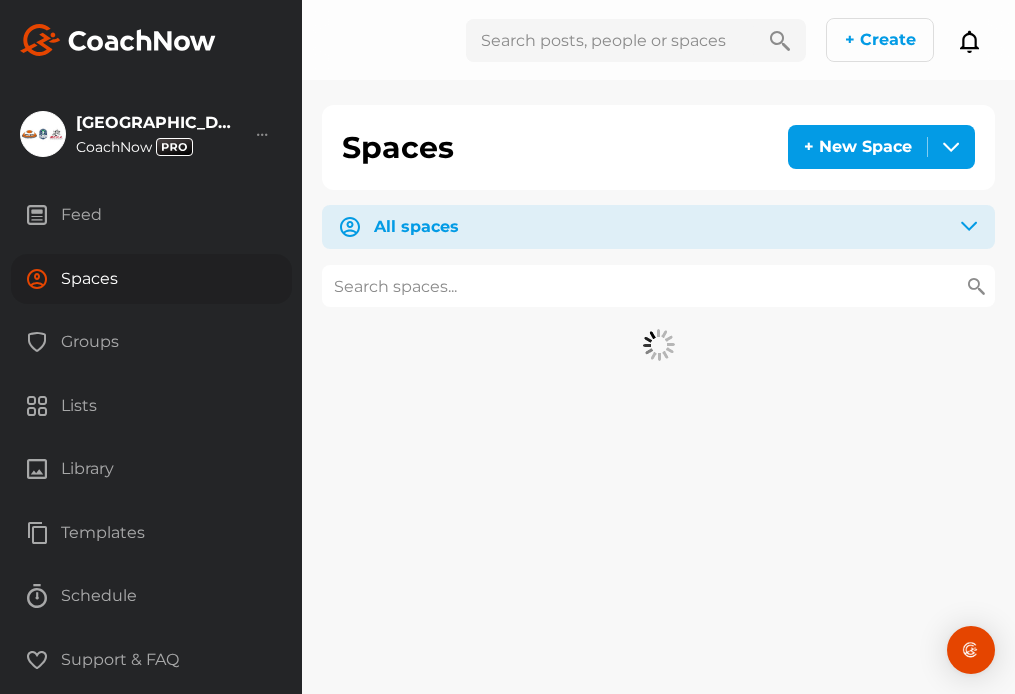 paste on "[PERSON_NAME]" 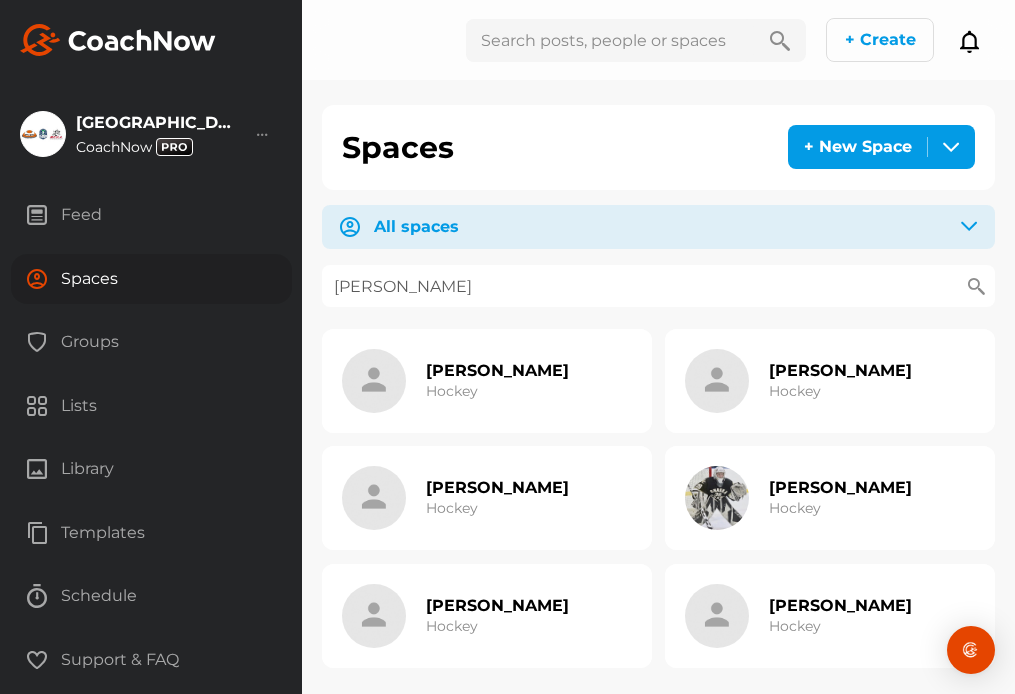 type on "[PERSON_NAME]" 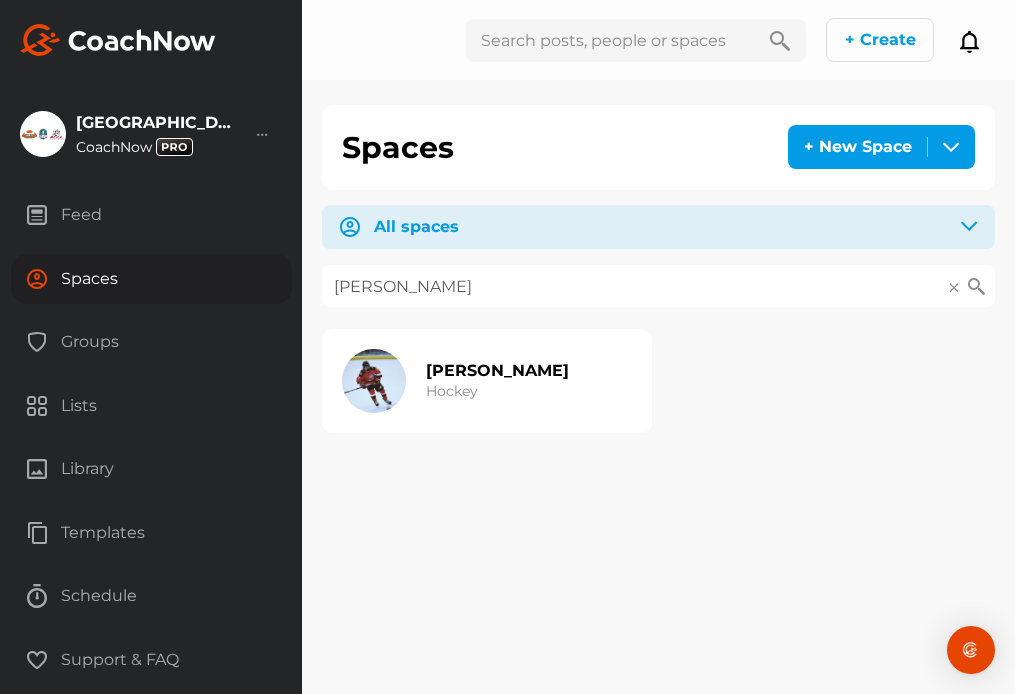 click on "[PERSON_NAME] Hockey" at bounding box center (497, 381) 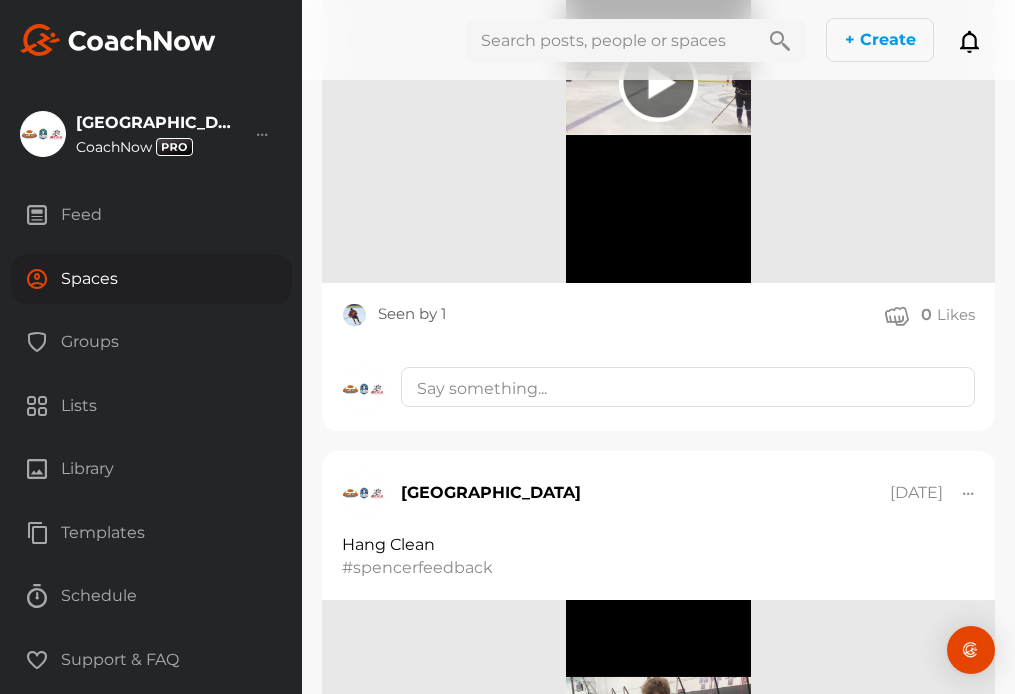 scroll, scrollTop: 697, scrollLeft: 0, axis: vertical 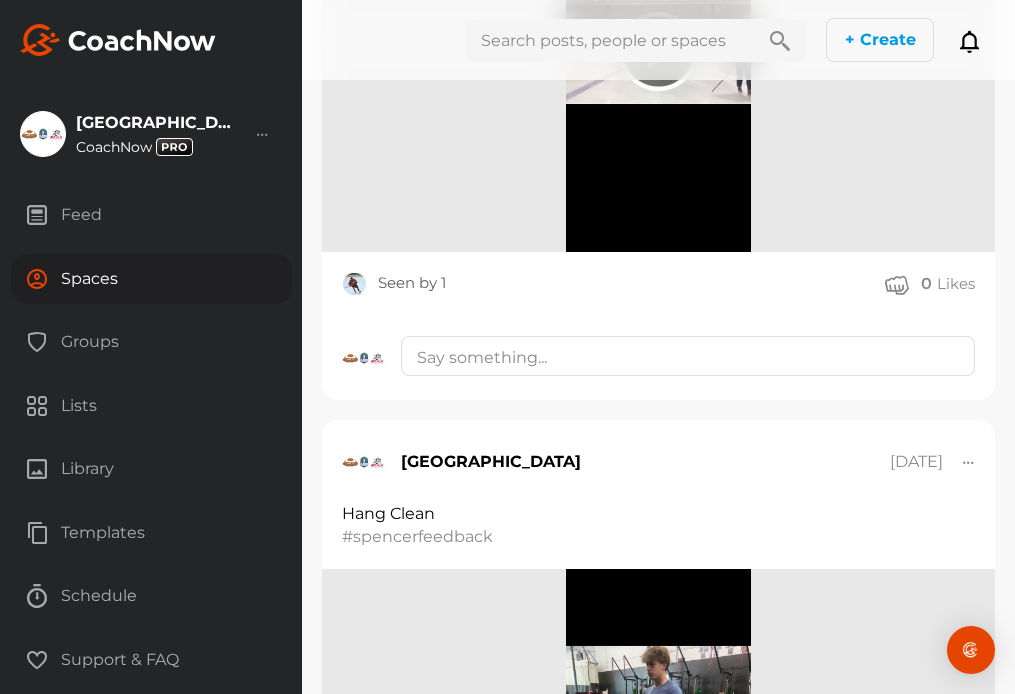 click on "Spaces" at bounding box center [151, 279] 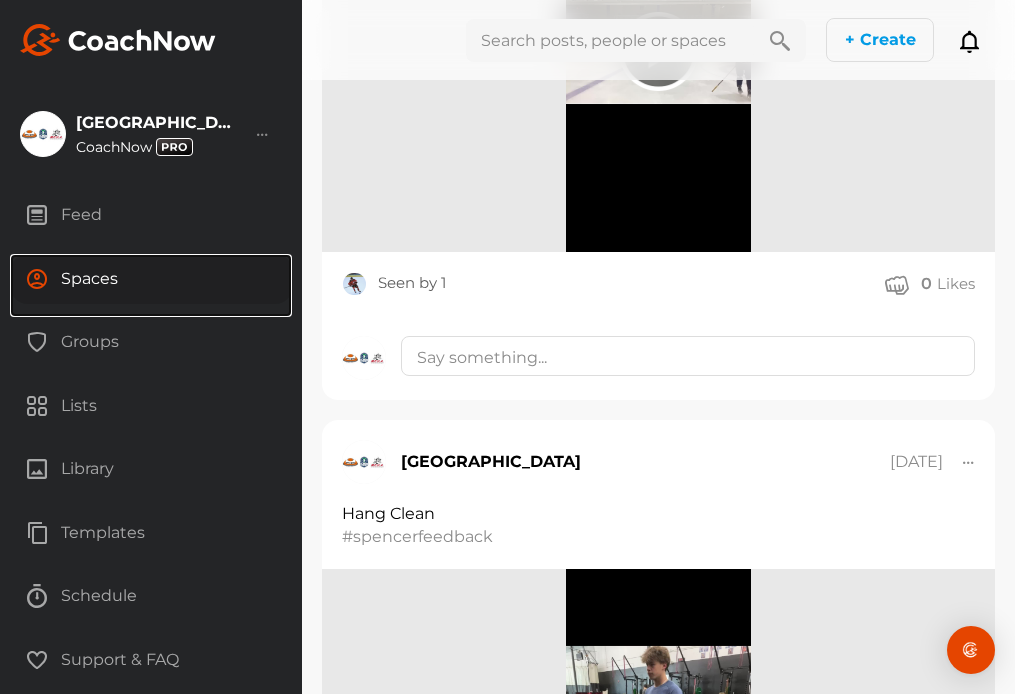 scroll, scrollTop: 0, scrollLeft: 0, axis: both 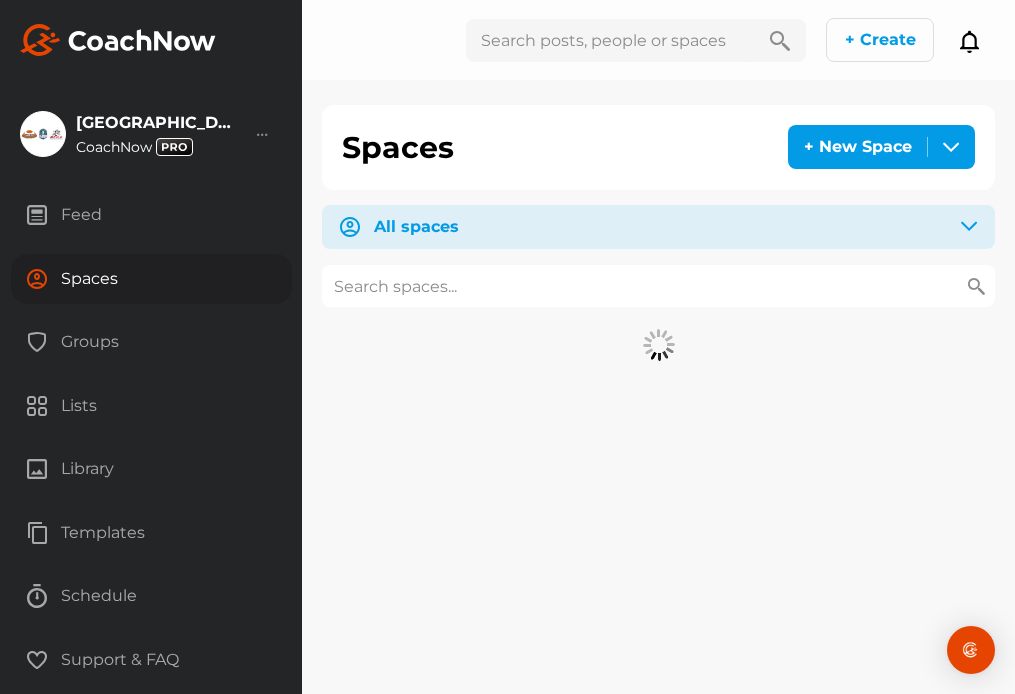 click at bounding box center [610, 40] 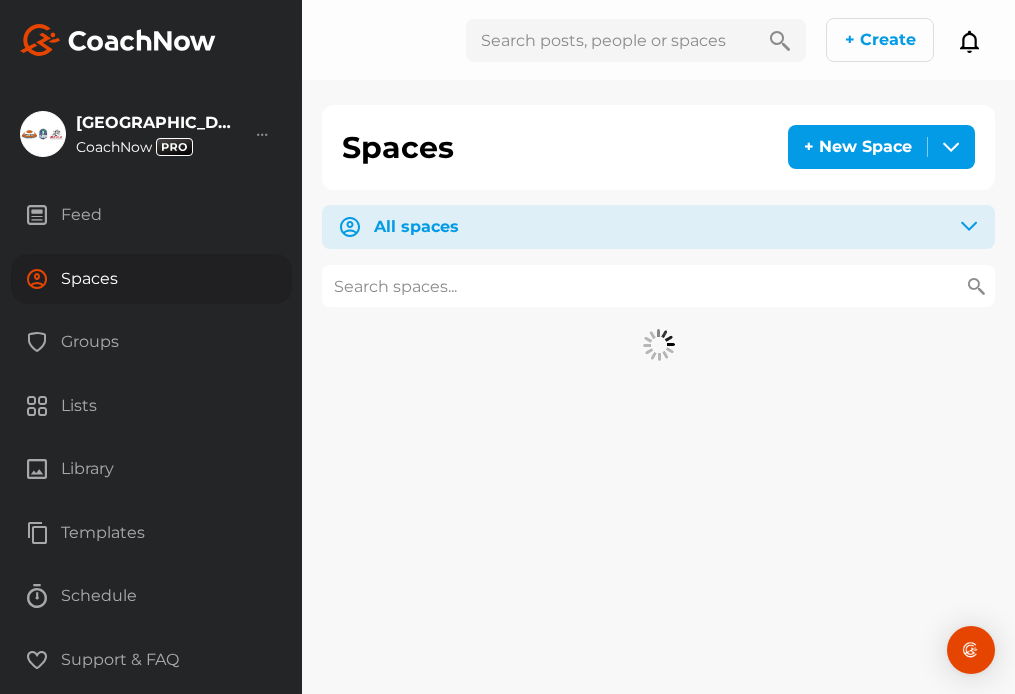 paste on "[PERSON_NAME]" 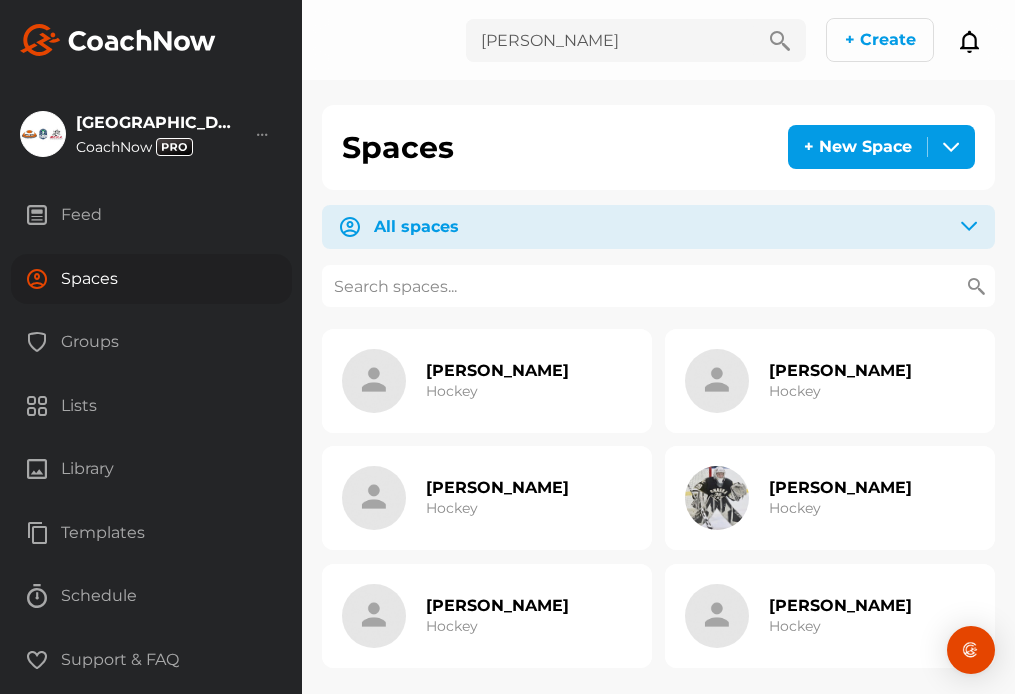 type on "[PERSON_NAME]" 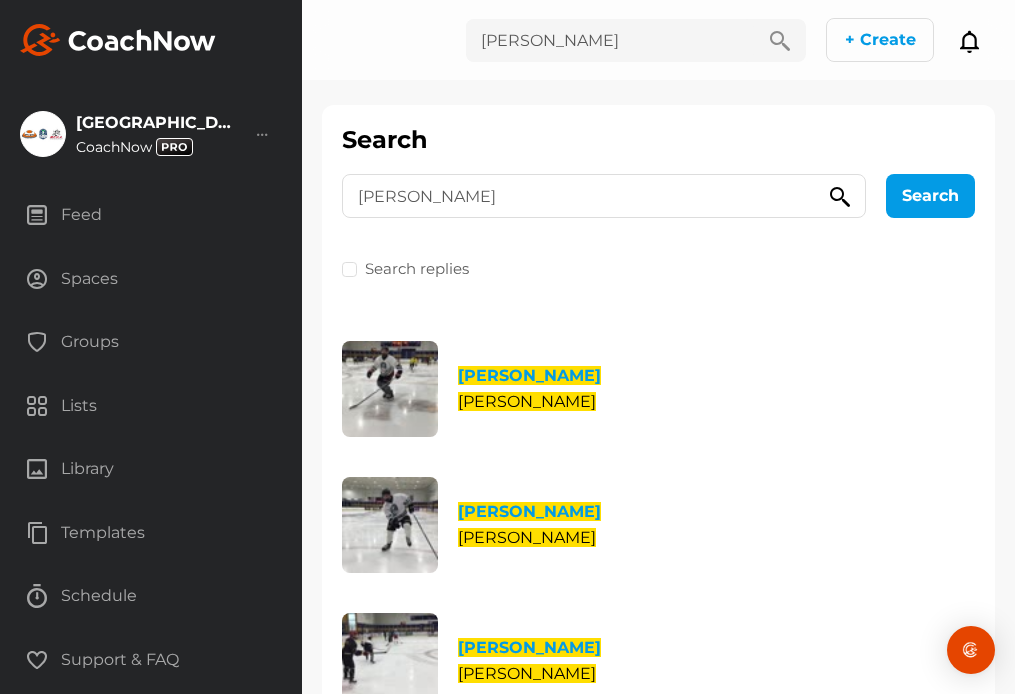 click on "Spaces" at bounding box center [151, 279] 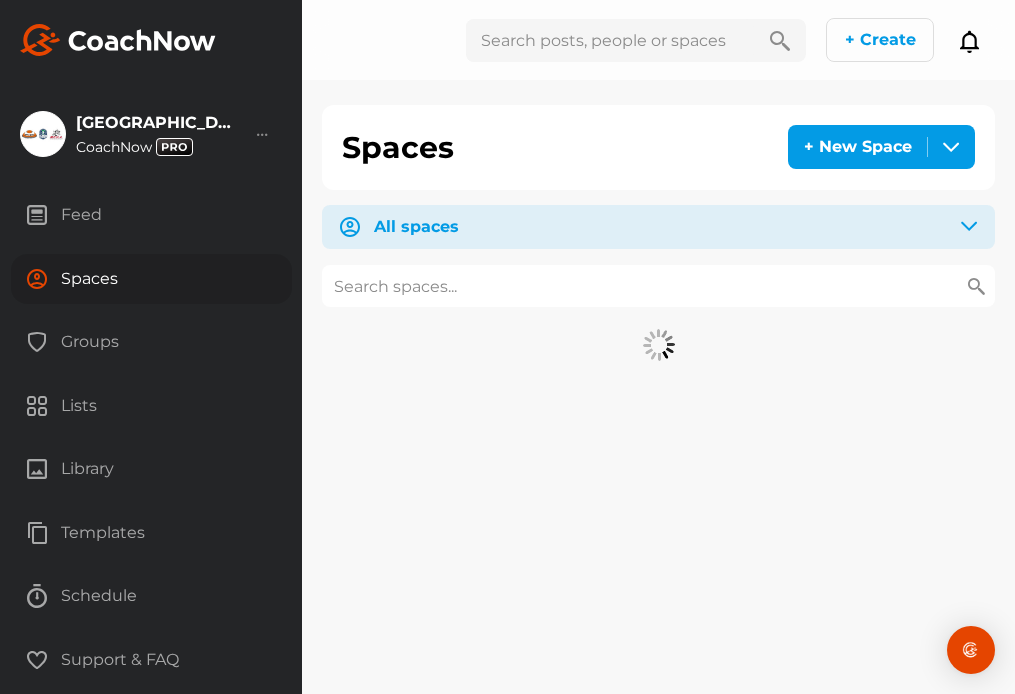 click at bounding box center (658, 286) 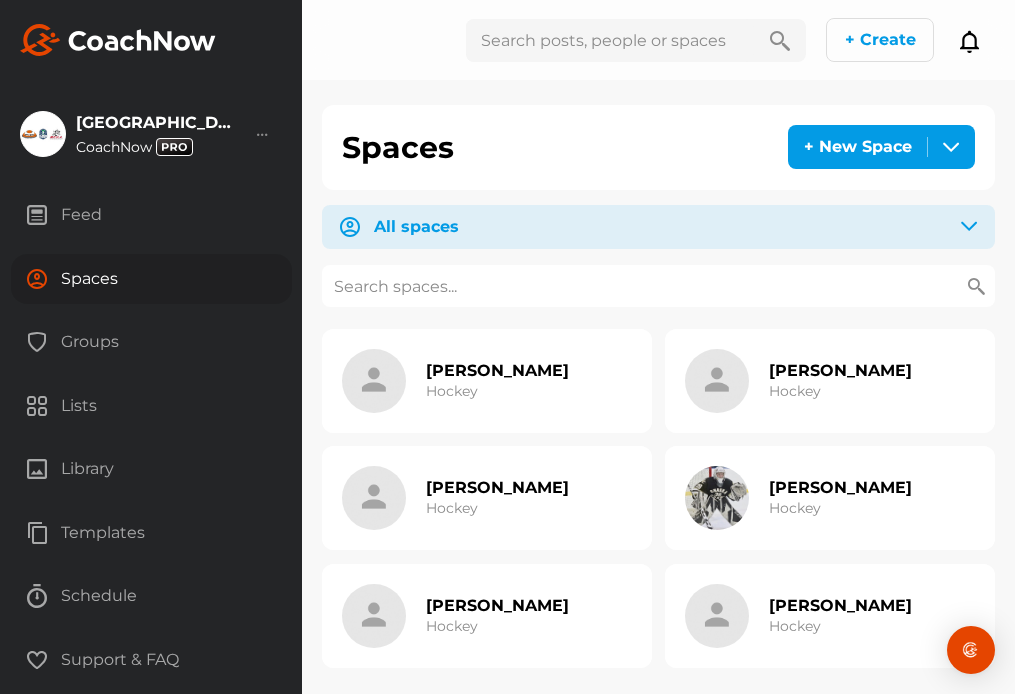 paste on "[PERSON_NAME]" 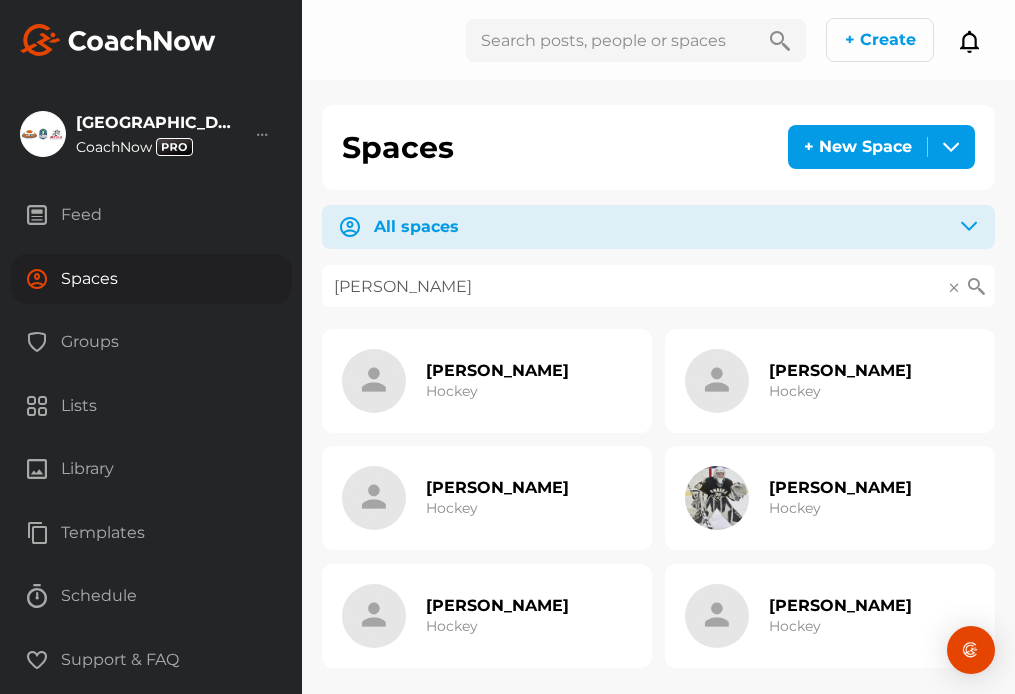 type on "[PERSON_NAME]" 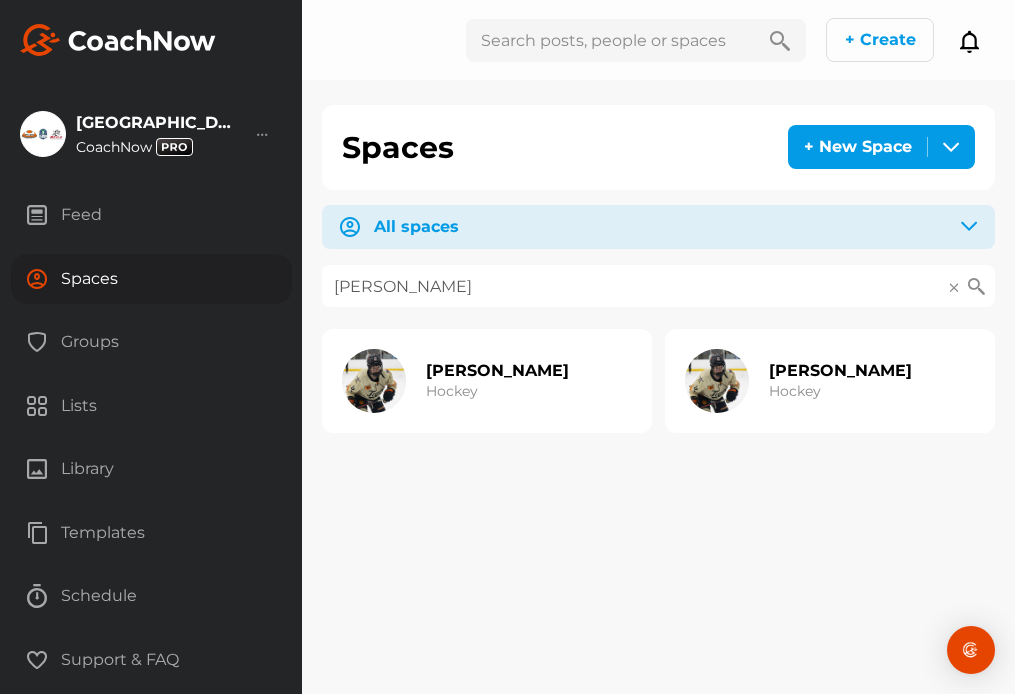 click on "[PERSON_NAME]" at bounding box center (840, 370) 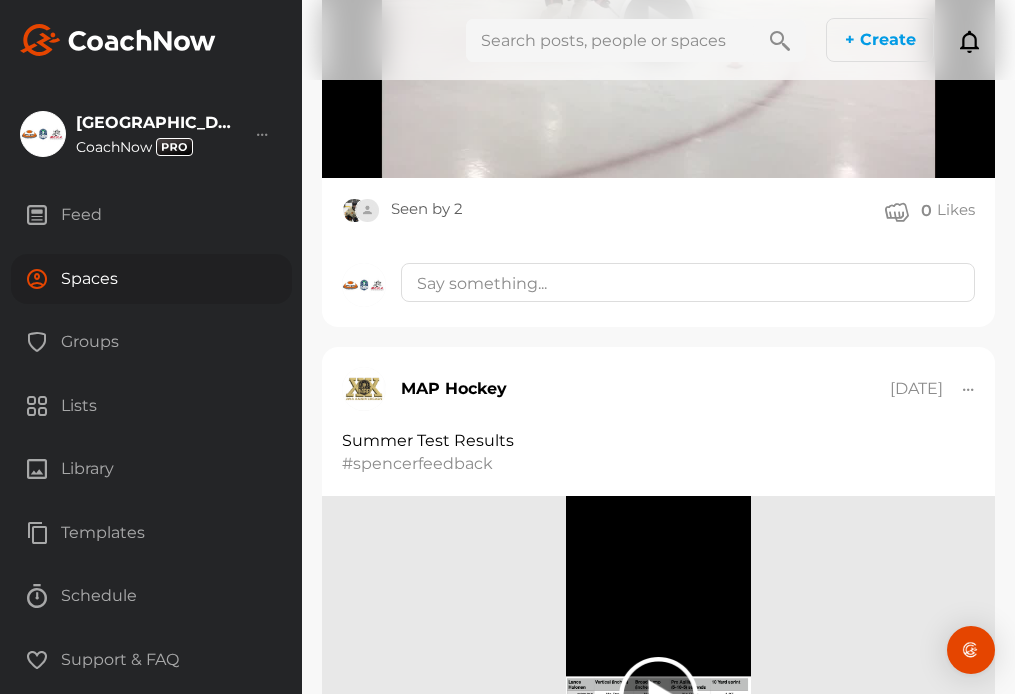 scroll, scrollTop: 5728, scrollLeft: 0, axis: vertical 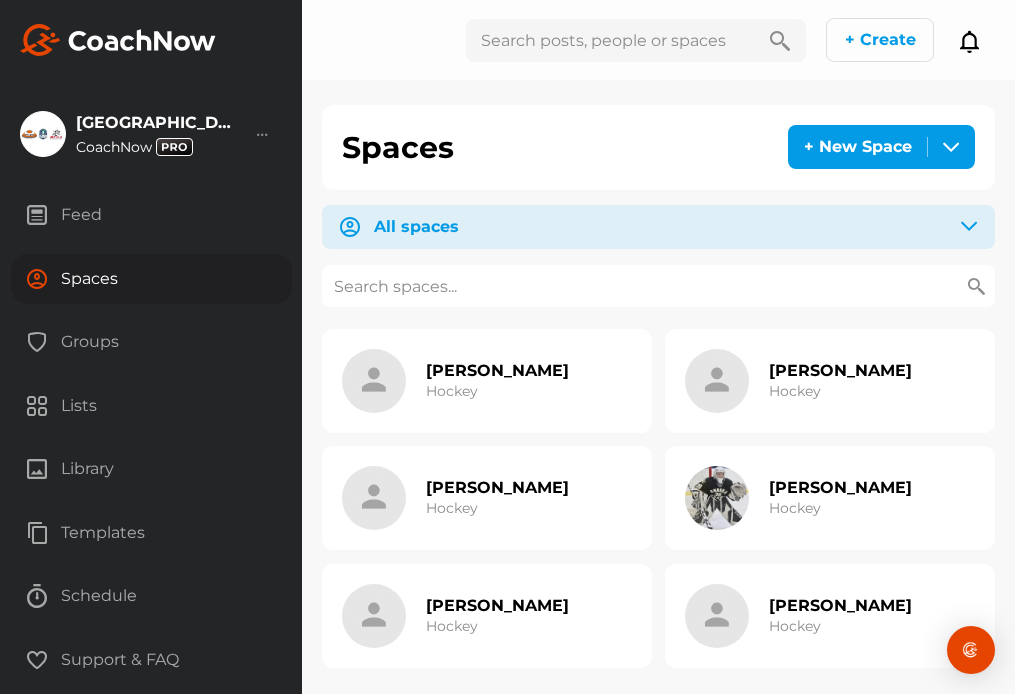click at bounding box center (658, 286) 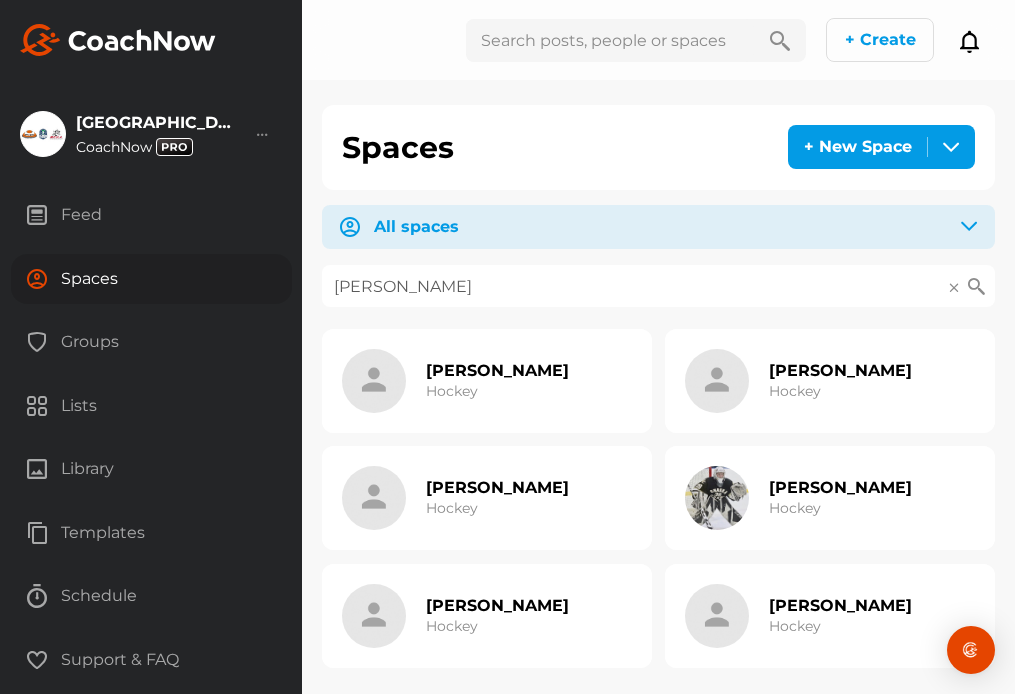 type on "[PERSON_NAME]" 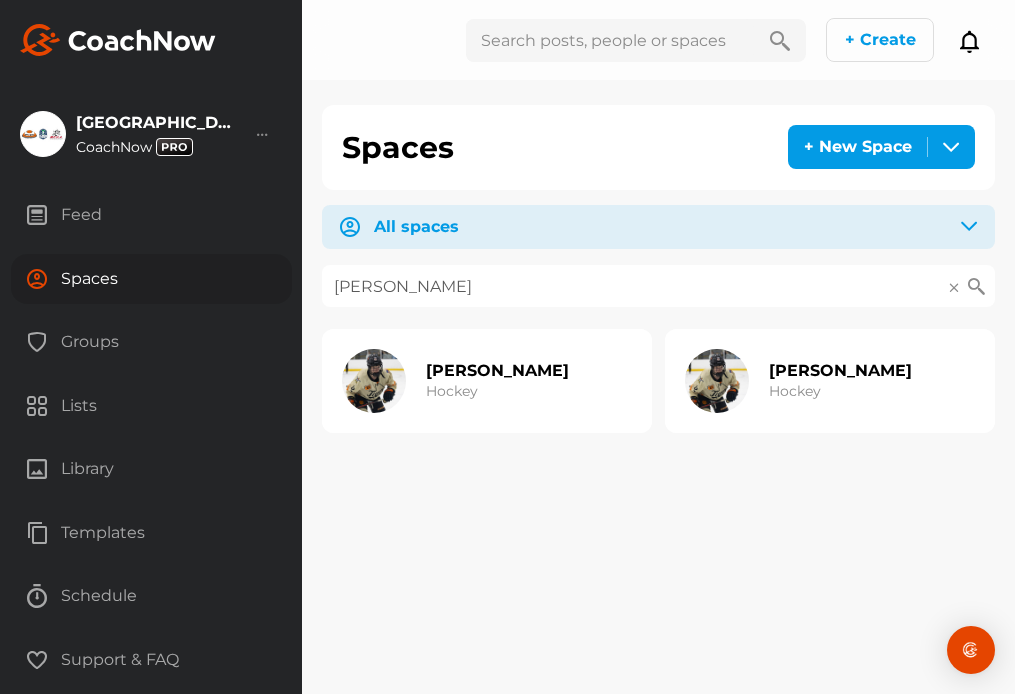 click on "[PERSON_NAME]" at bounding box center (497, 370) 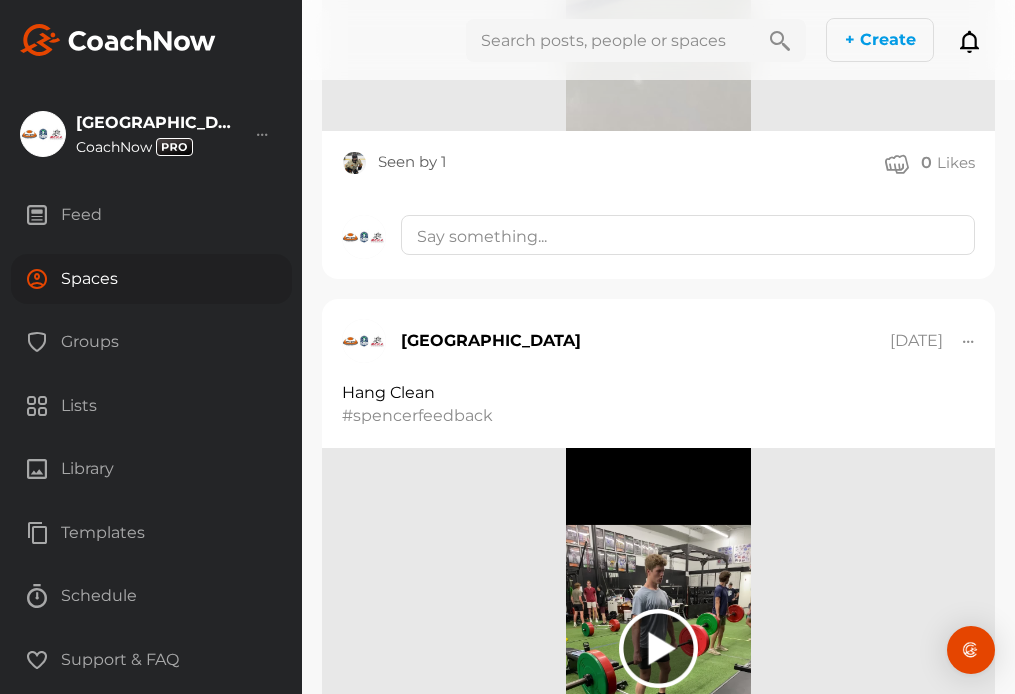 scroll, scrollTop: 821, scrollLeft: 0, axis: vertical 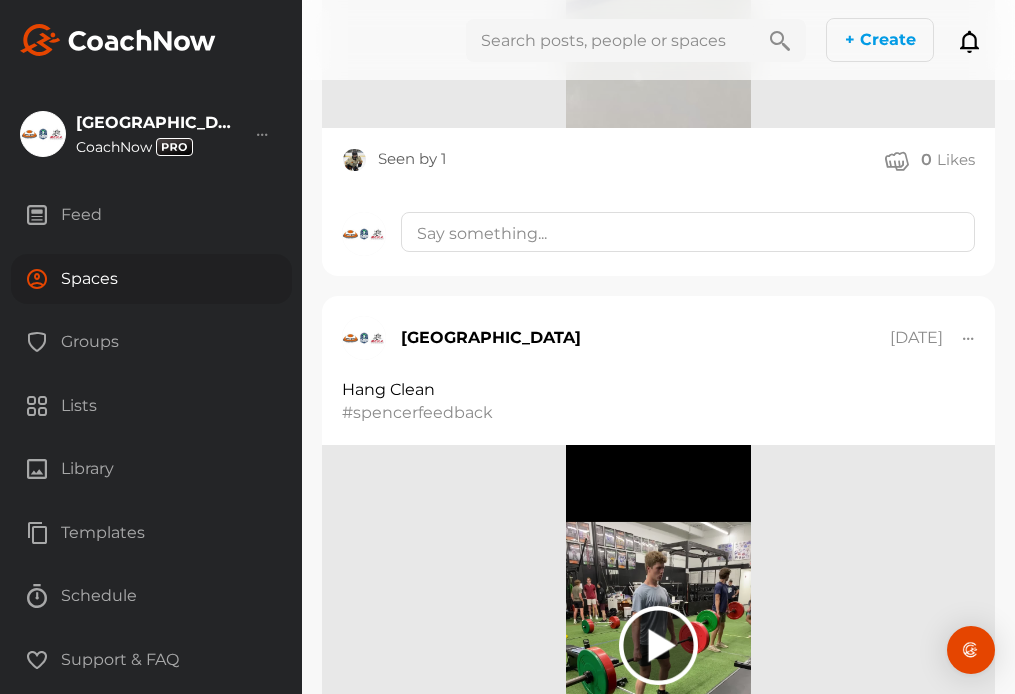 click at bounding box center (610, 40) 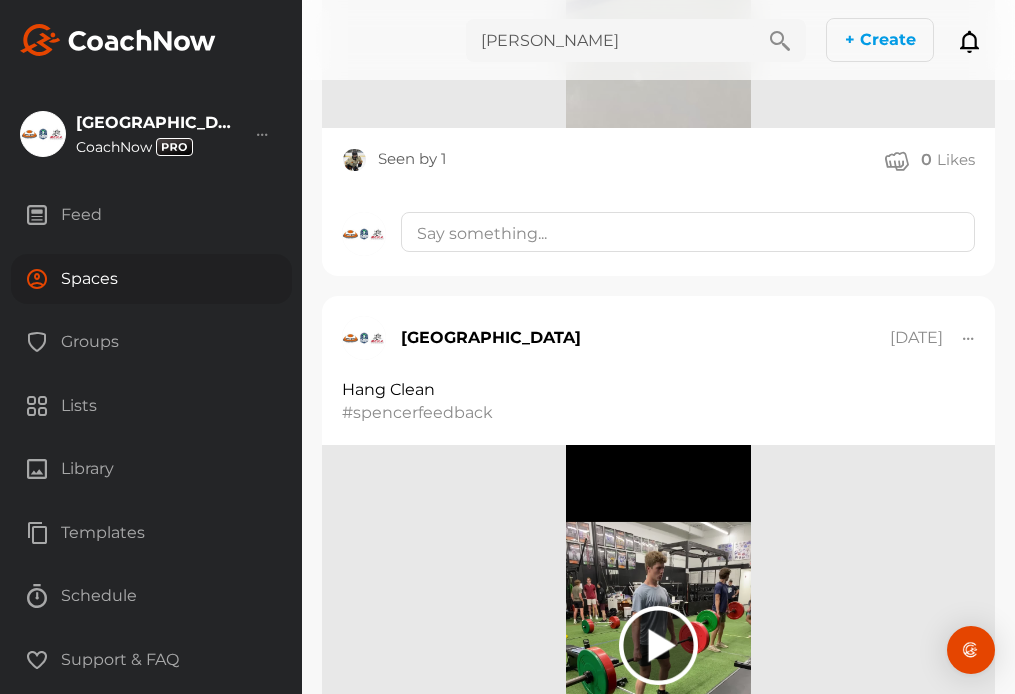 type on "[PERSON_NAME]" 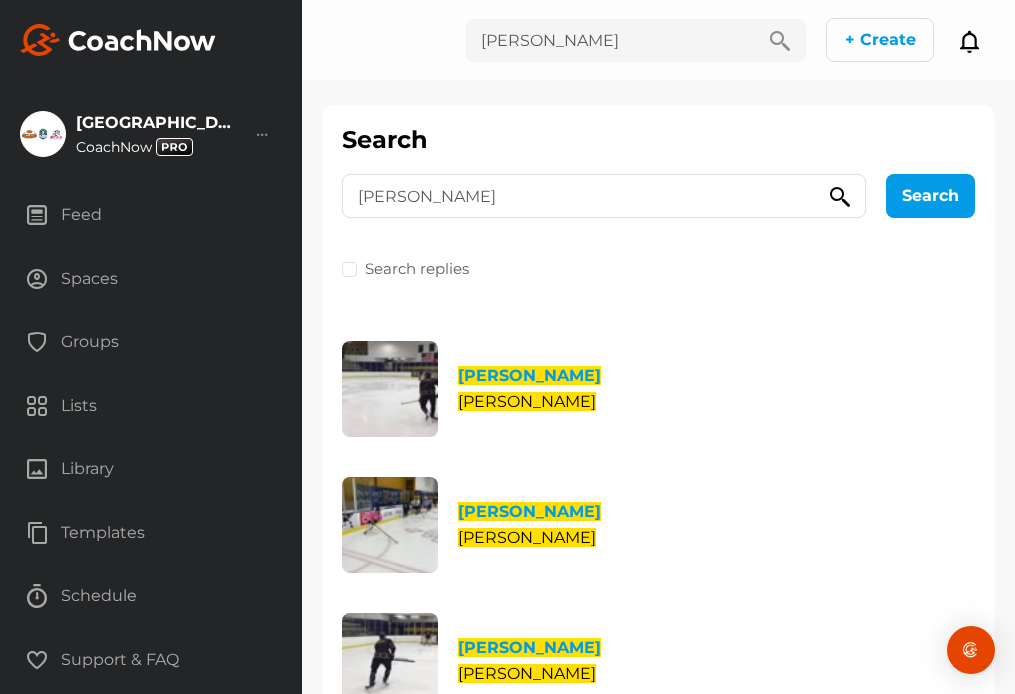 click on "Spaces" at bounding box center (151, 279) 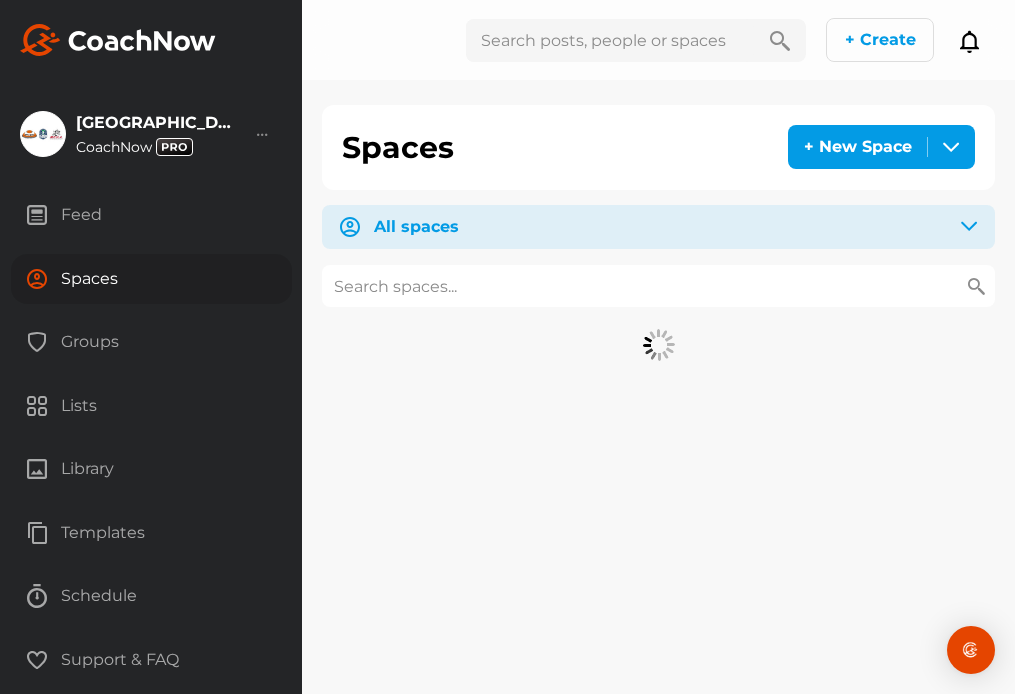 click at bounding box center (658, 286) 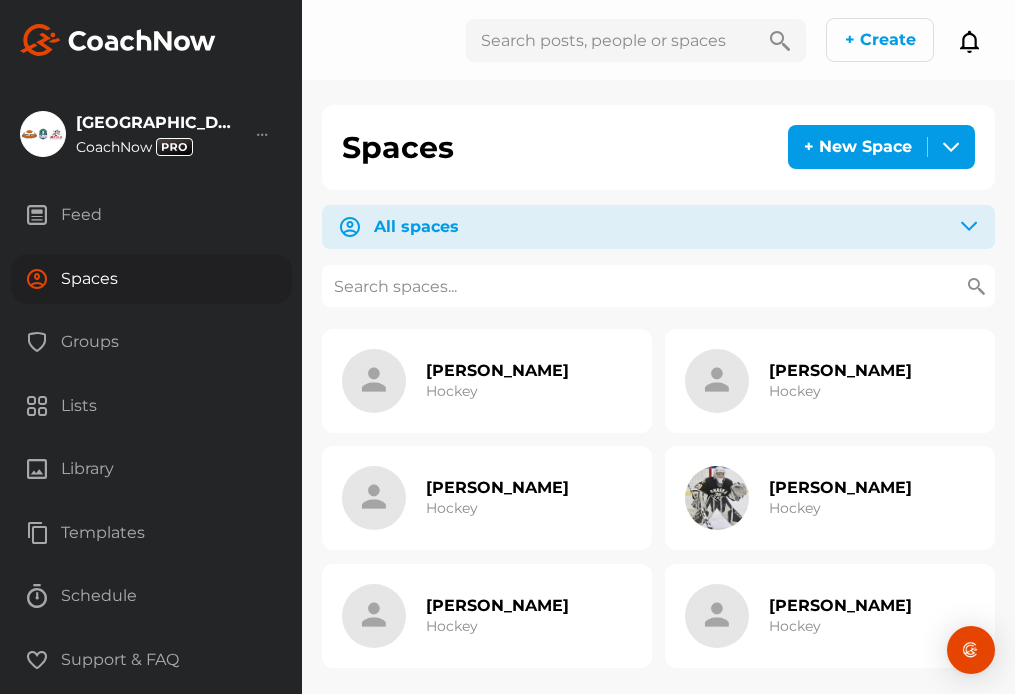paste on "[PERSON_NAME]" 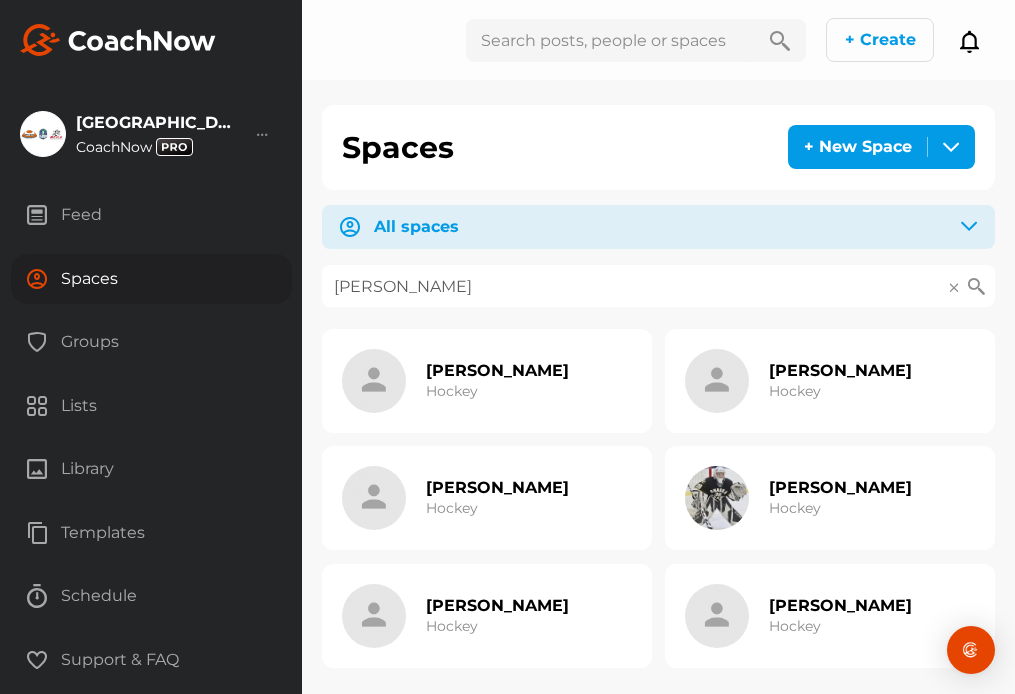 type on "[PERSON_NAME]" 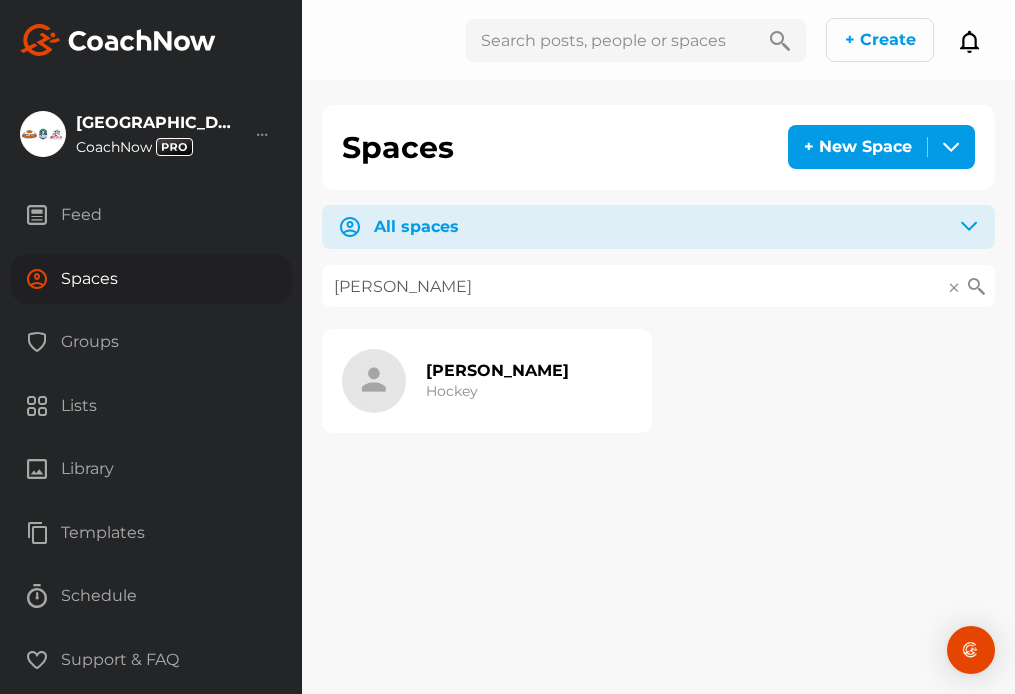 click on "[PERSON_NAME]" at bounding box center [497, 370] 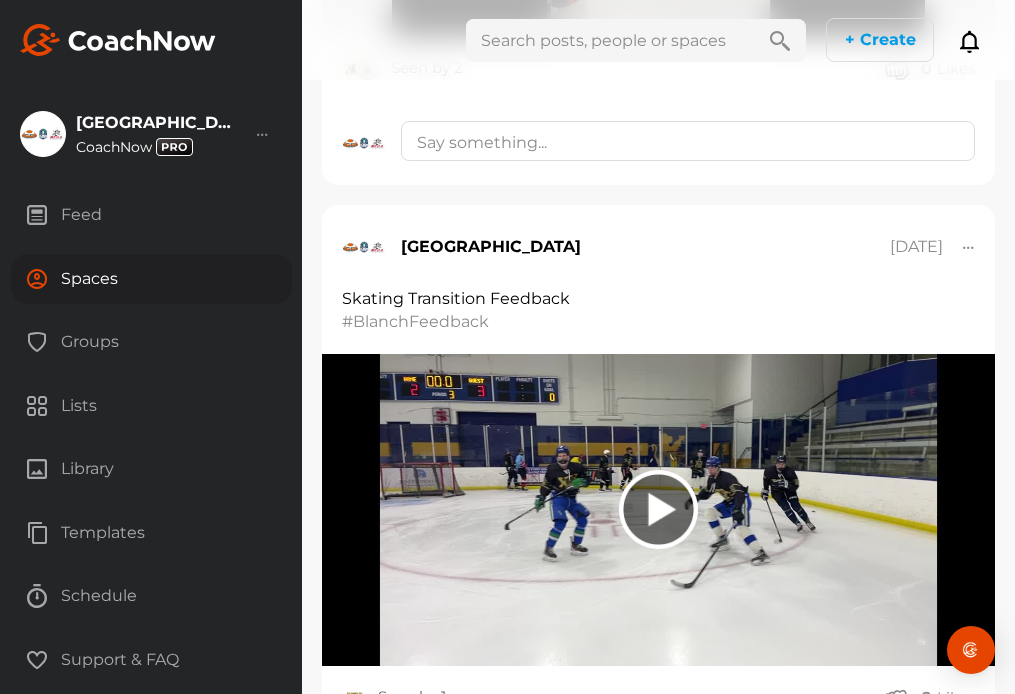 scroll, scrollTop: 921, scrollLeft: 0, axis: vertical 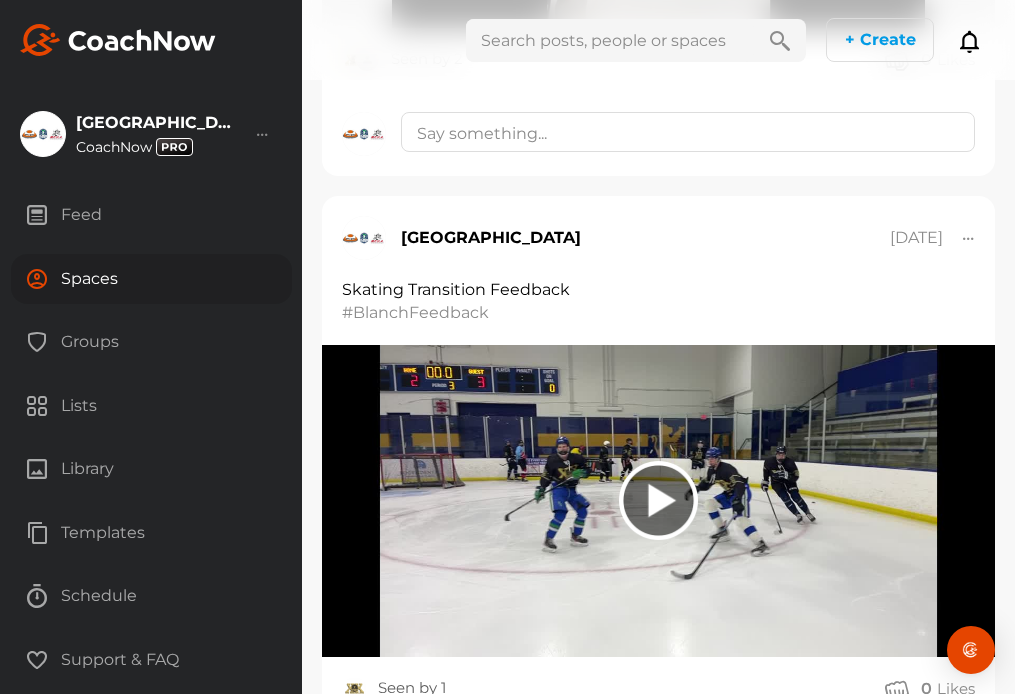 click at bounding box center [610, 40] 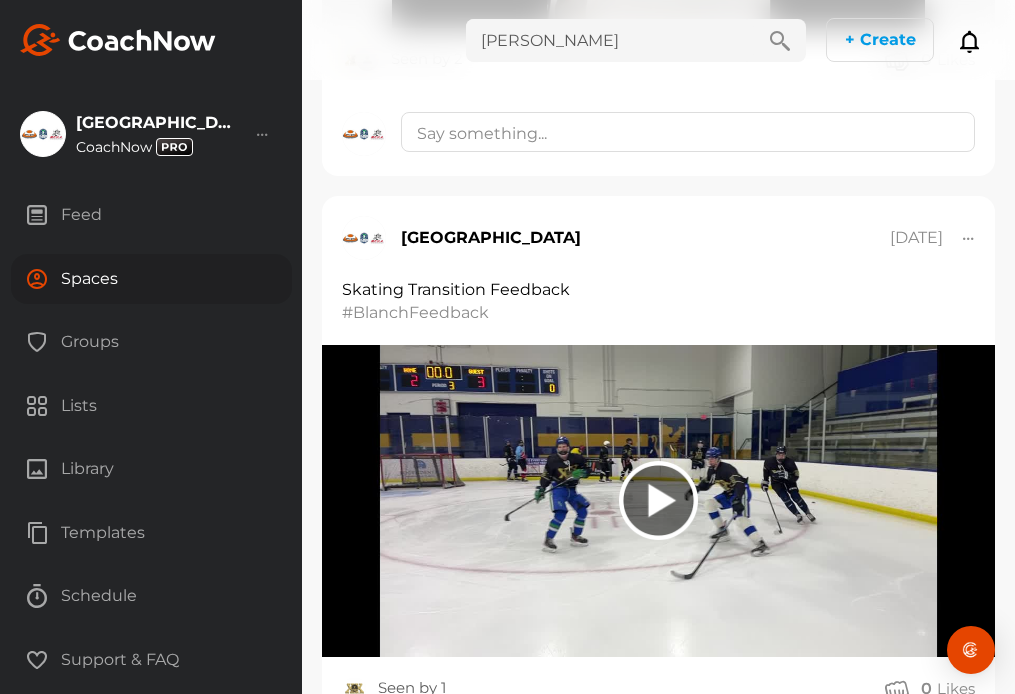 type on "[PERSON_NAME]" 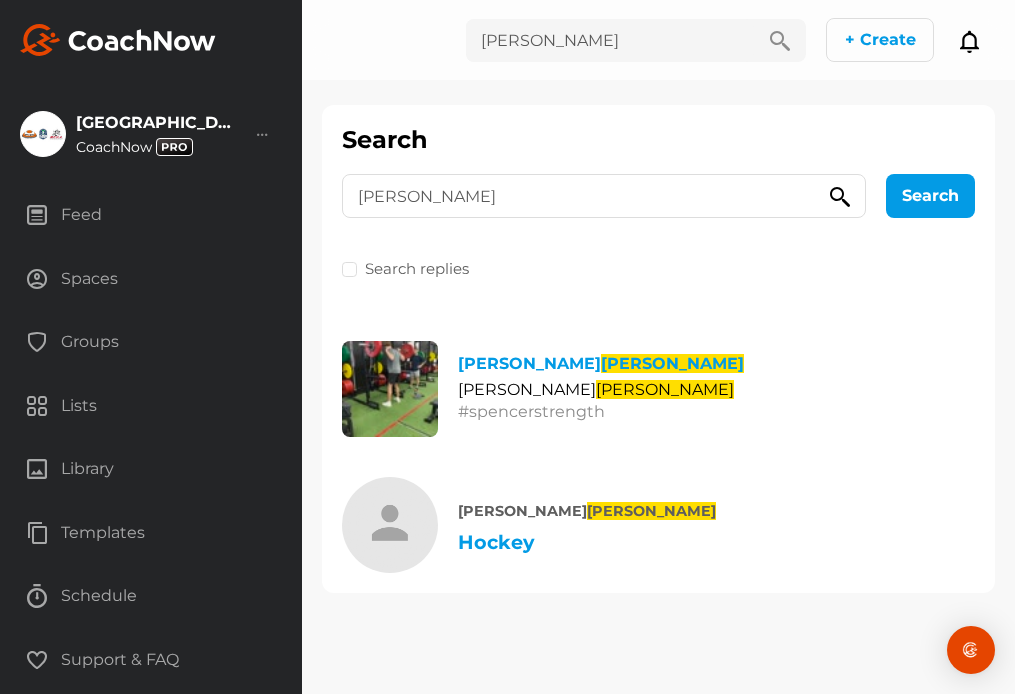 click on "Spaces" at bounding box center (151, 279) 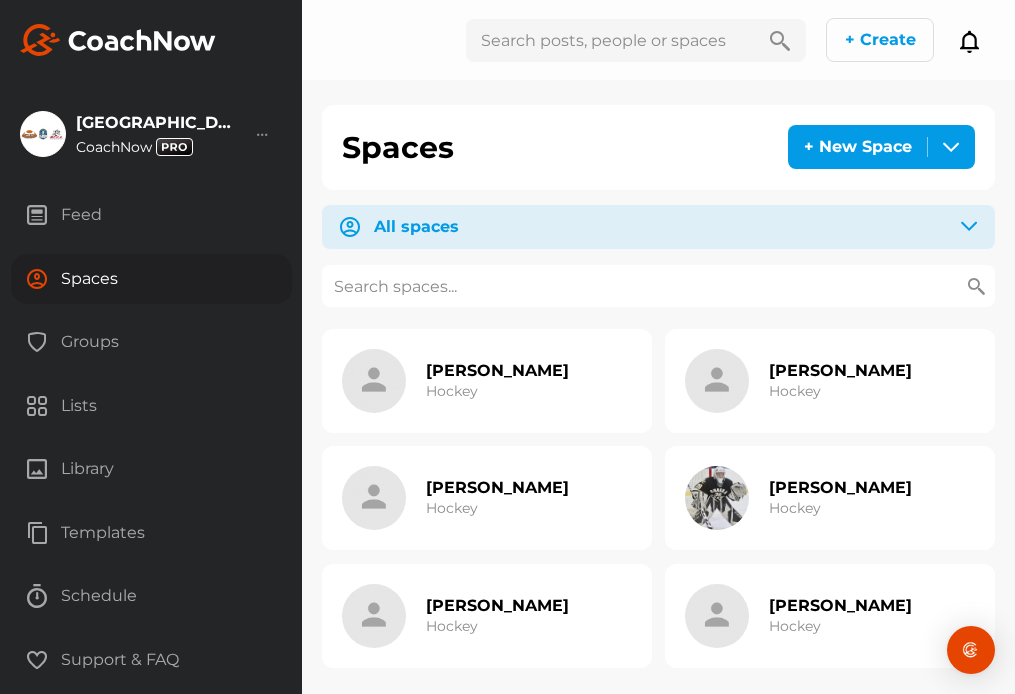 click at bounding box center (658, 286) 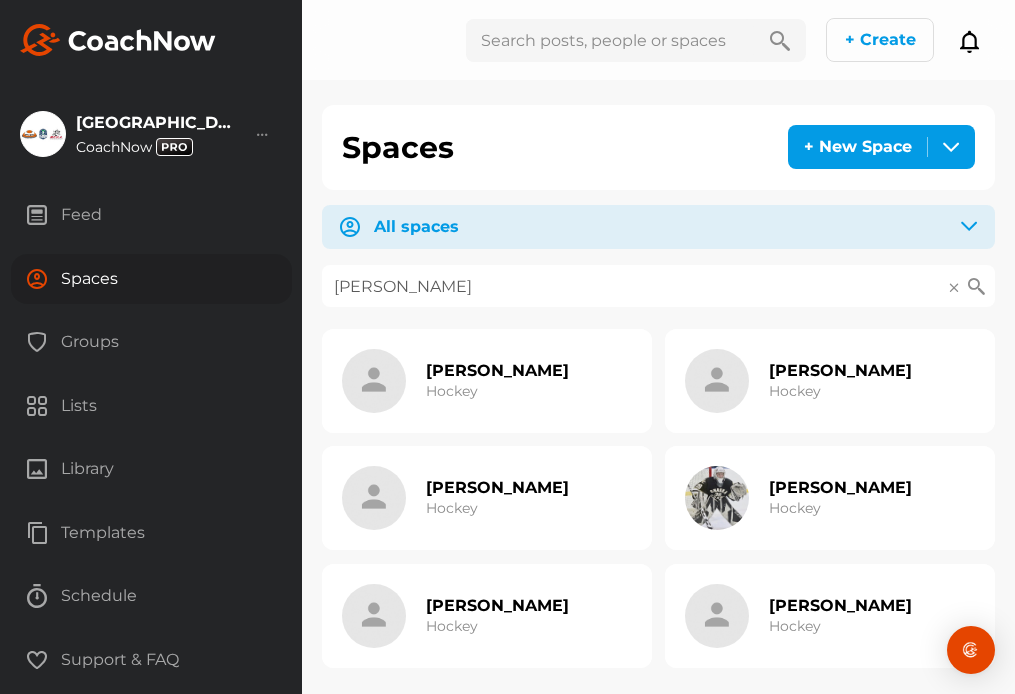 type on "[PERSON_NAME]" 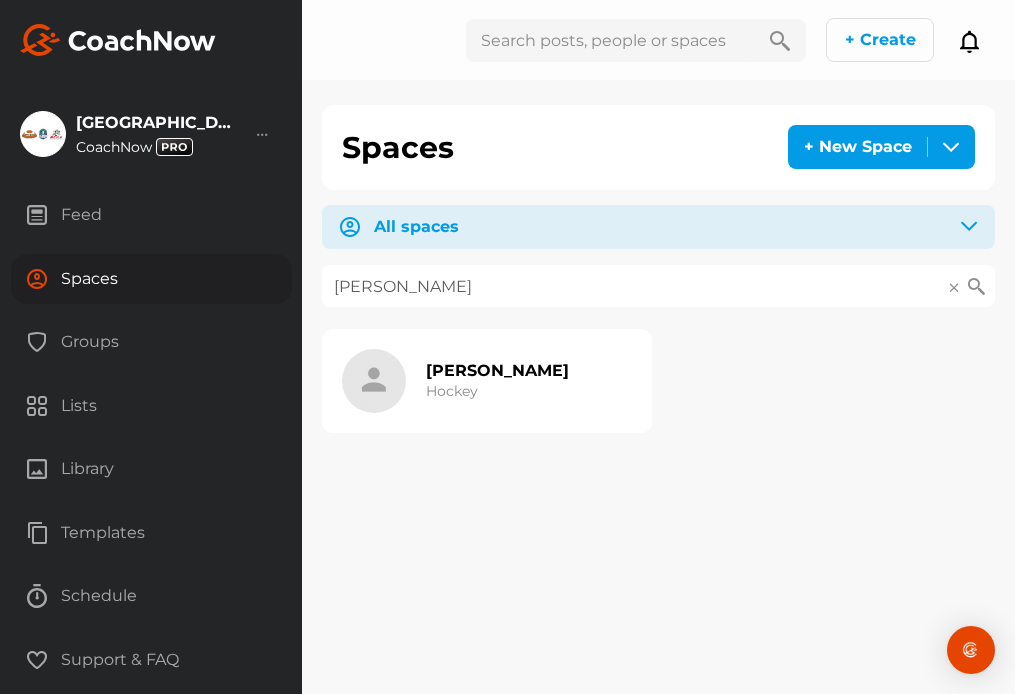 click on "[PERSON_NAME] Hockey" at bounding box center [497, 381] 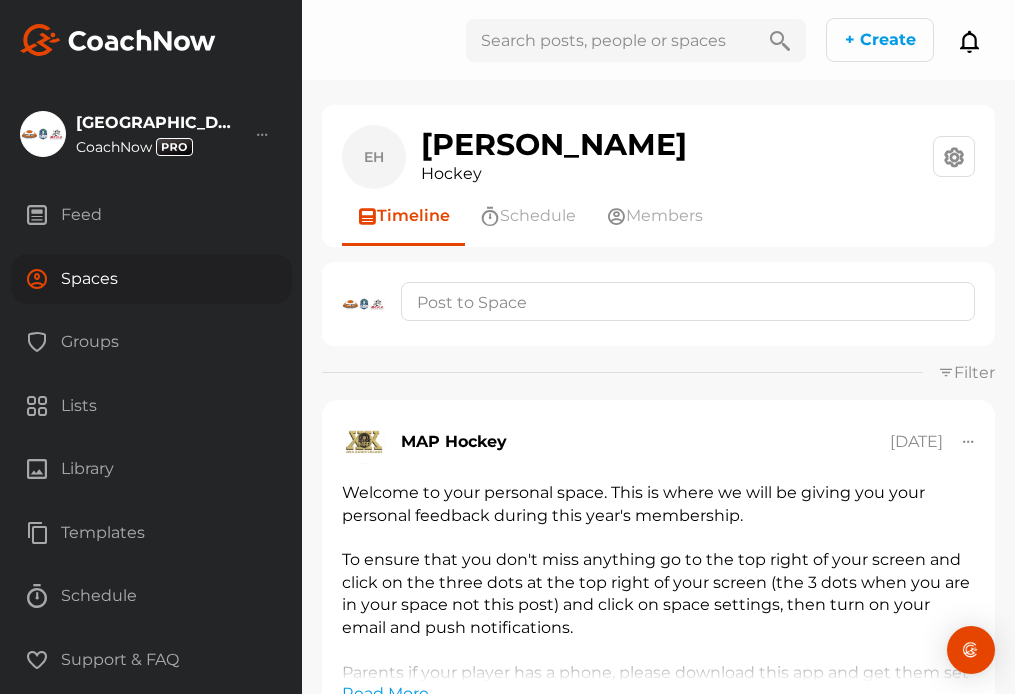 click on "Feed" at bounding box center [151, 215] 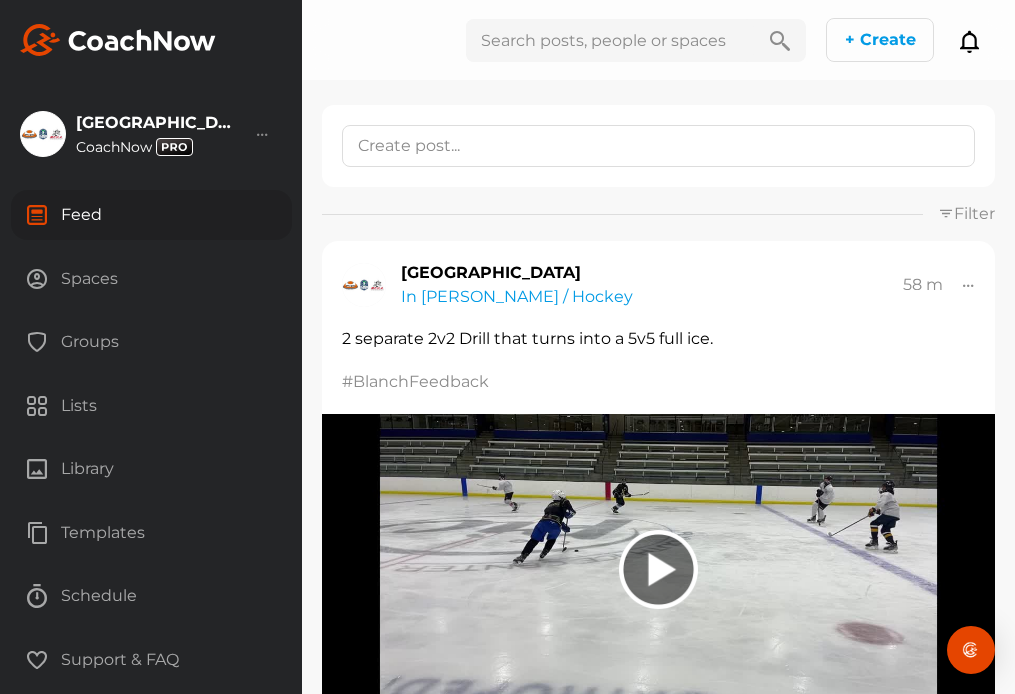 click on "Spaces" at bounding box center [151, 279] 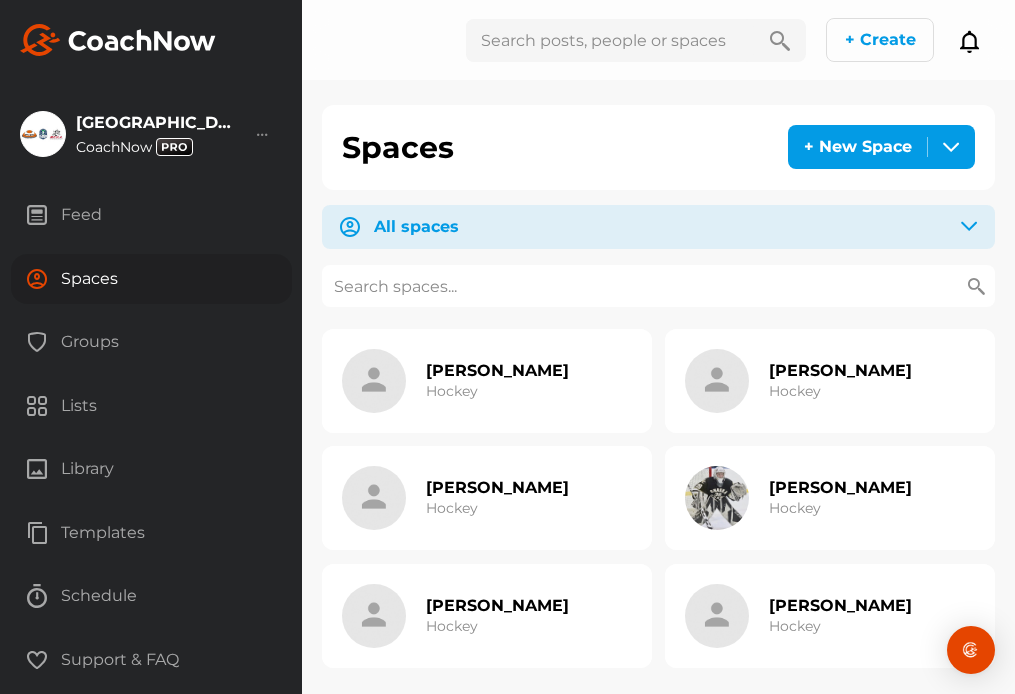 click at bounding box center [658, 286] 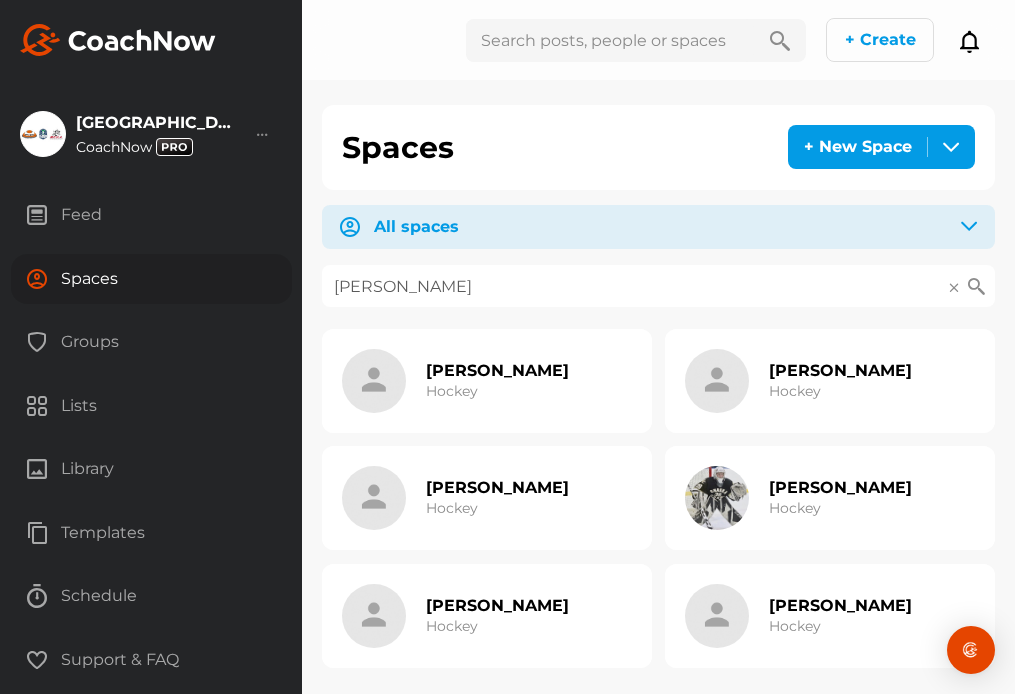 type on "[PERSON_NAME]" 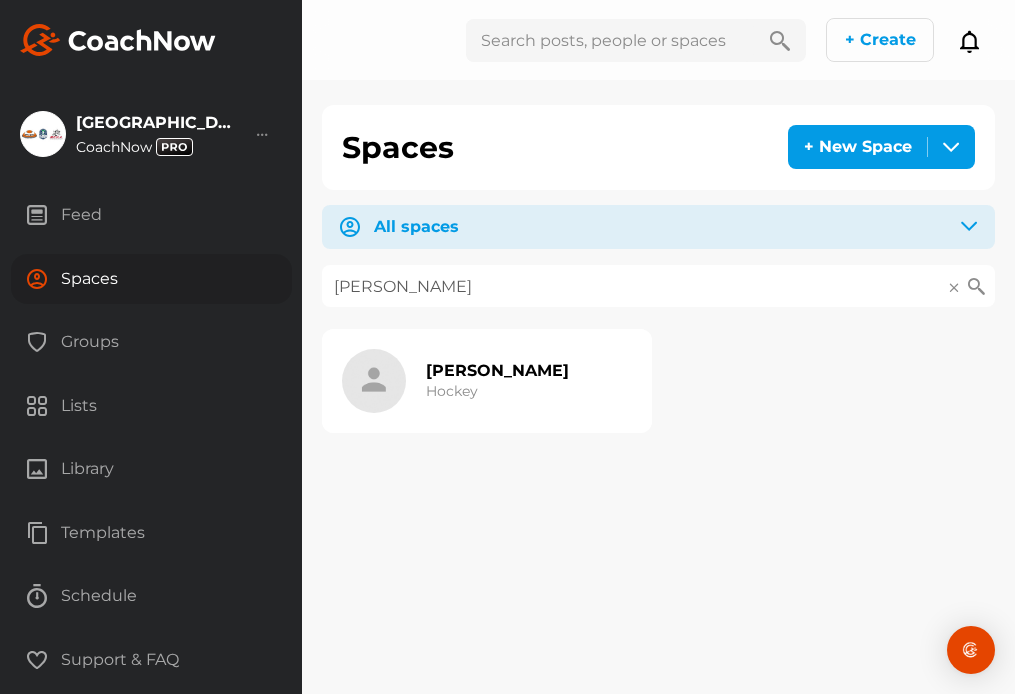 click on "[PERSON_NAME] Hockey" at bounding box center [487, 381] 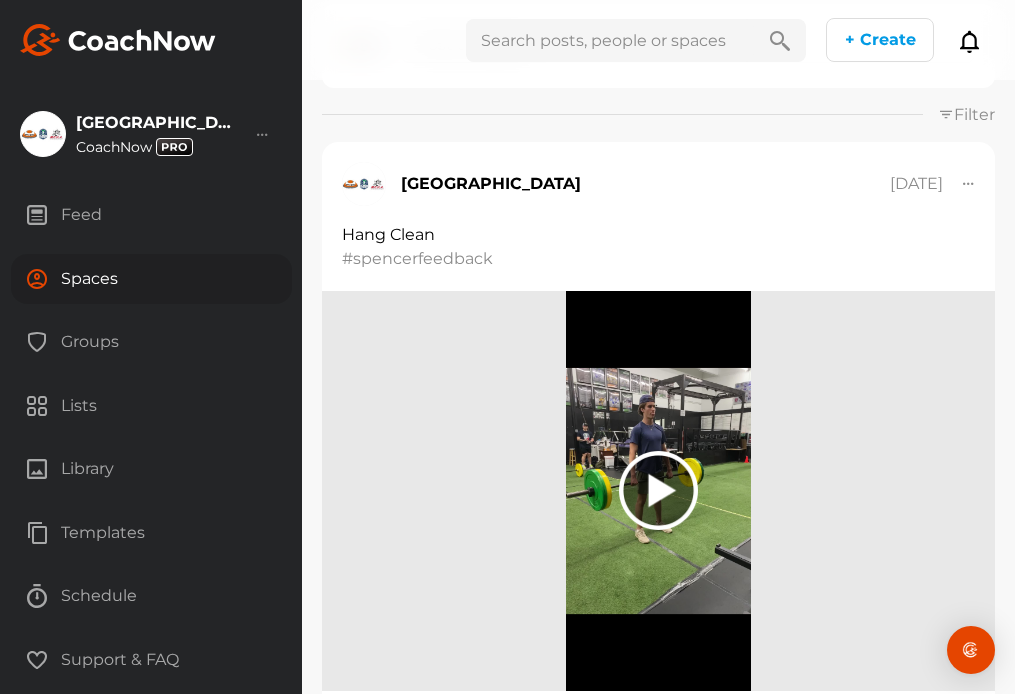 scroll, scrollTop: 259, scrollLeft: 0, axis: vertical 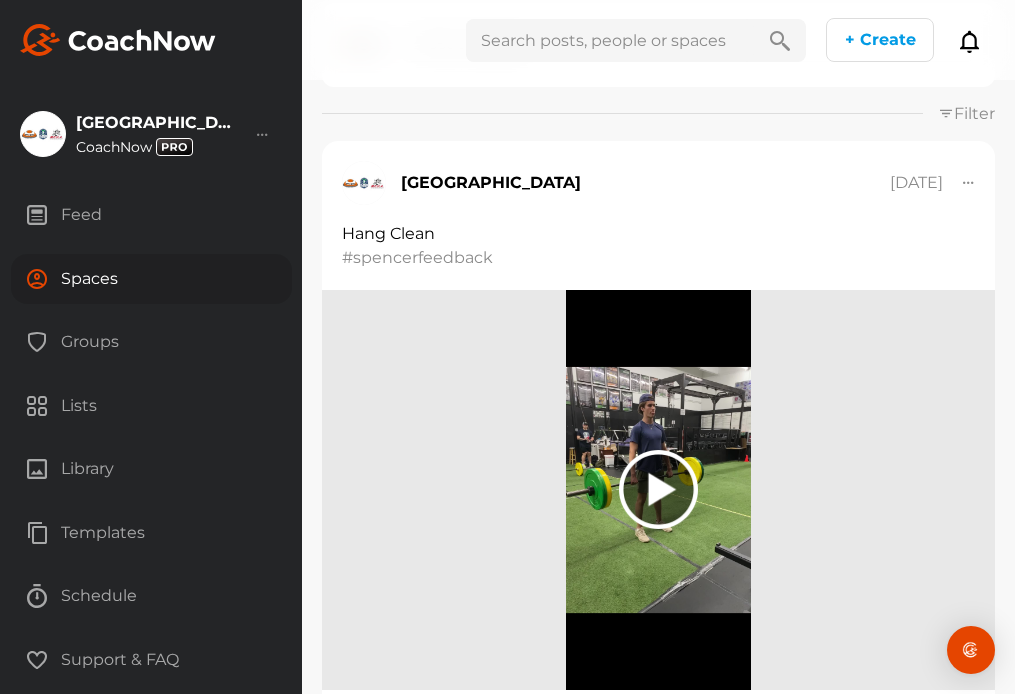click at bounding box center (610, 40) 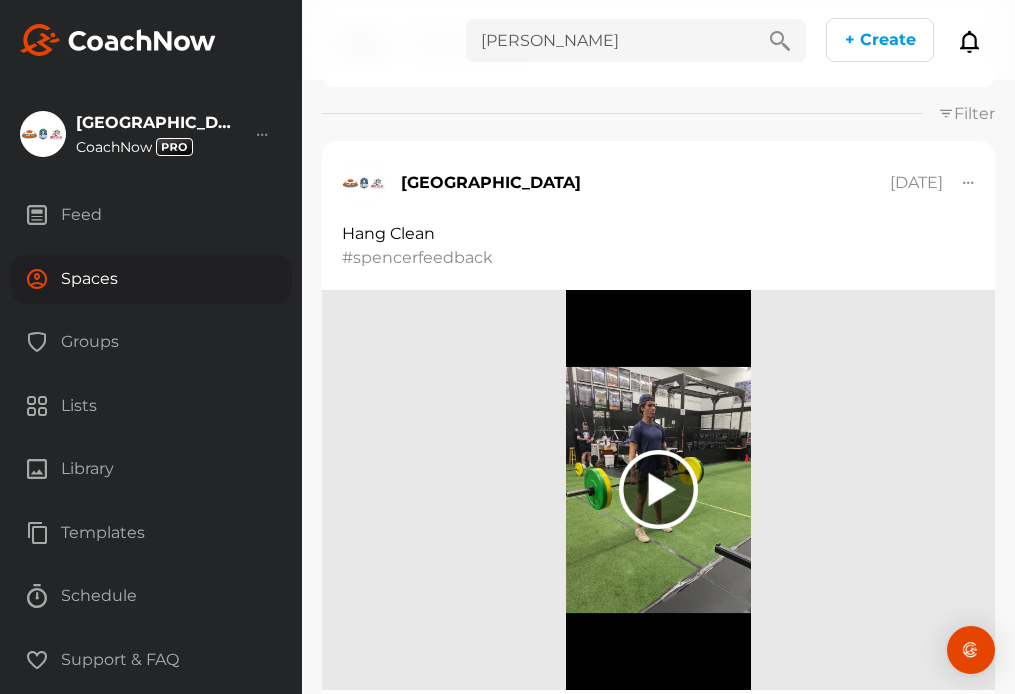 type on "[PERSON_NAME]" 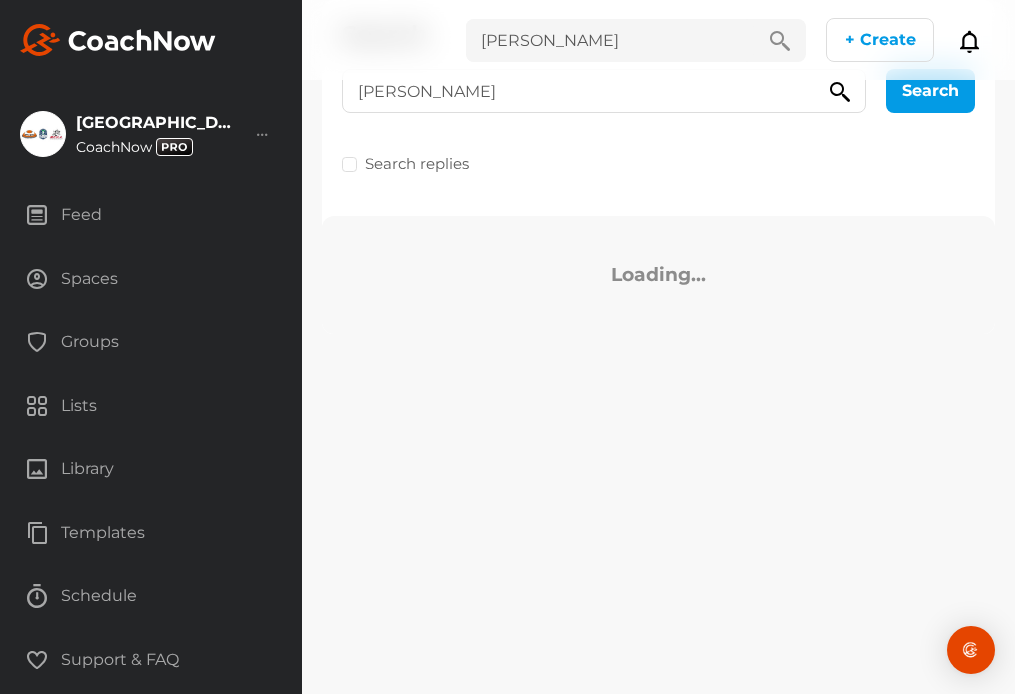 scroll, scrollTop: 0, scrollLeft: 0, axis: both 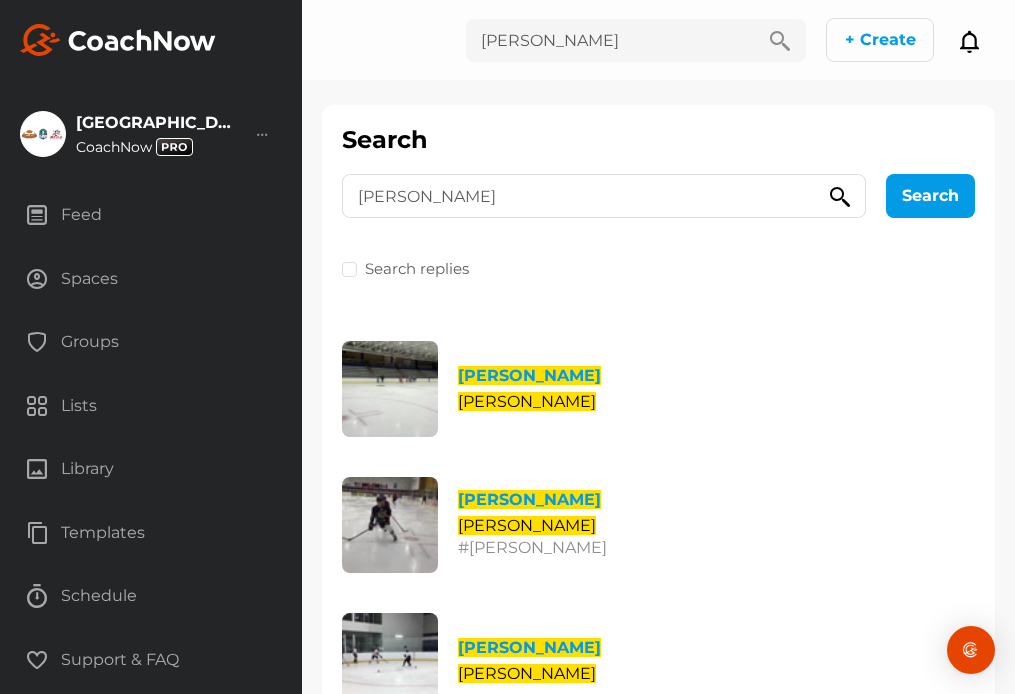 click on "Spaces" at bounding box center (151, 279) 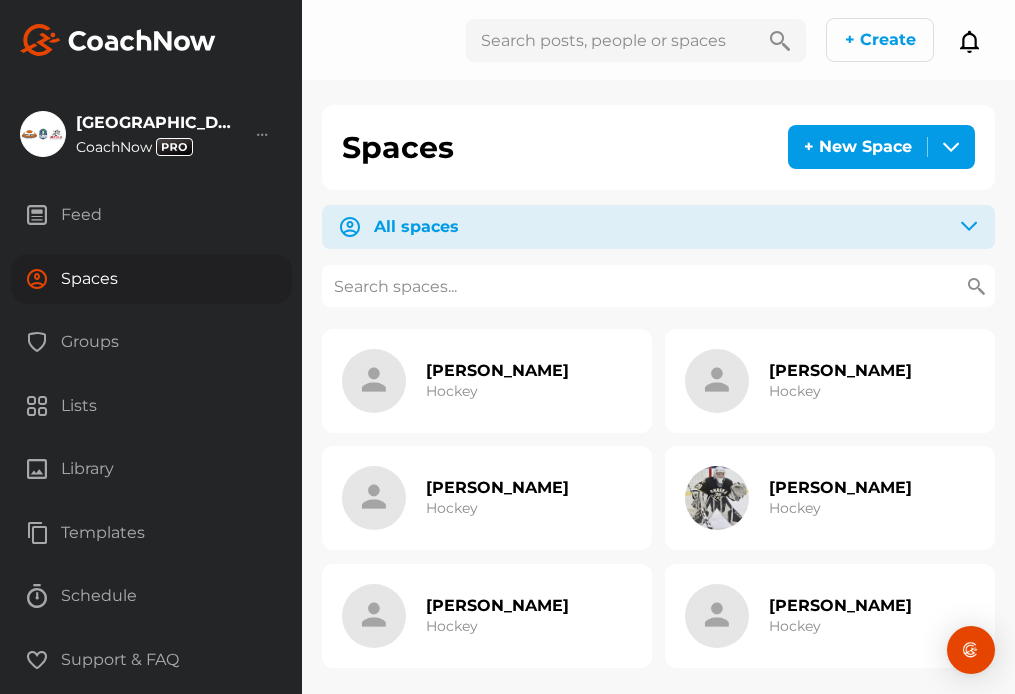 click at bounding box center (658, 286) 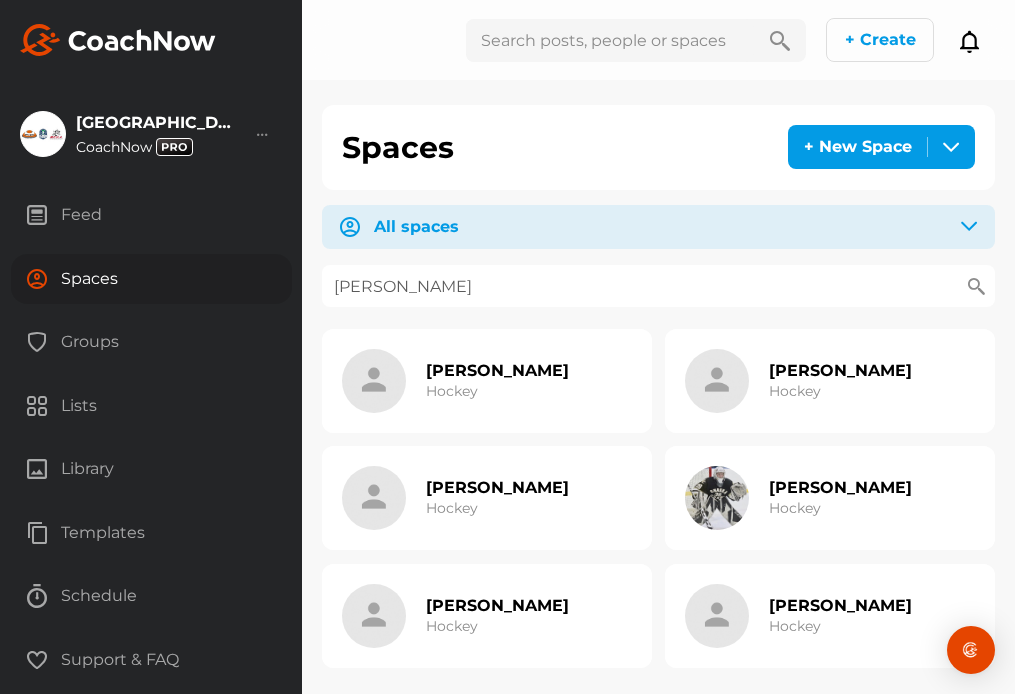 type on "[PERSON_NAME]" 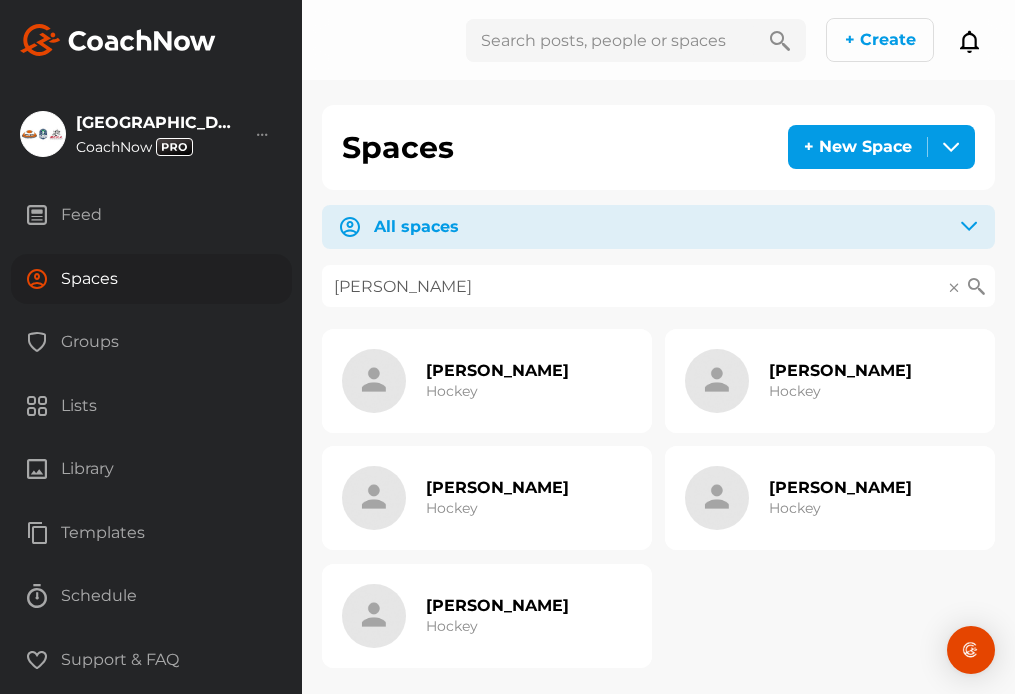 click at bounding box center (717, 498) 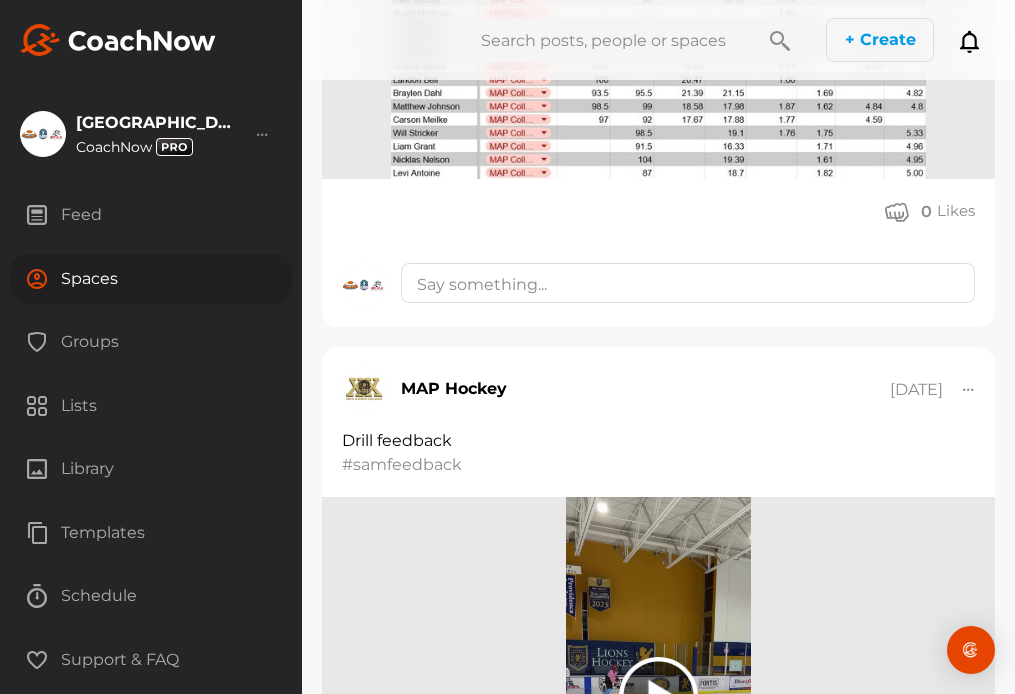scroll, scrollTop: 843, scrollLeft: 0, axis: vertical 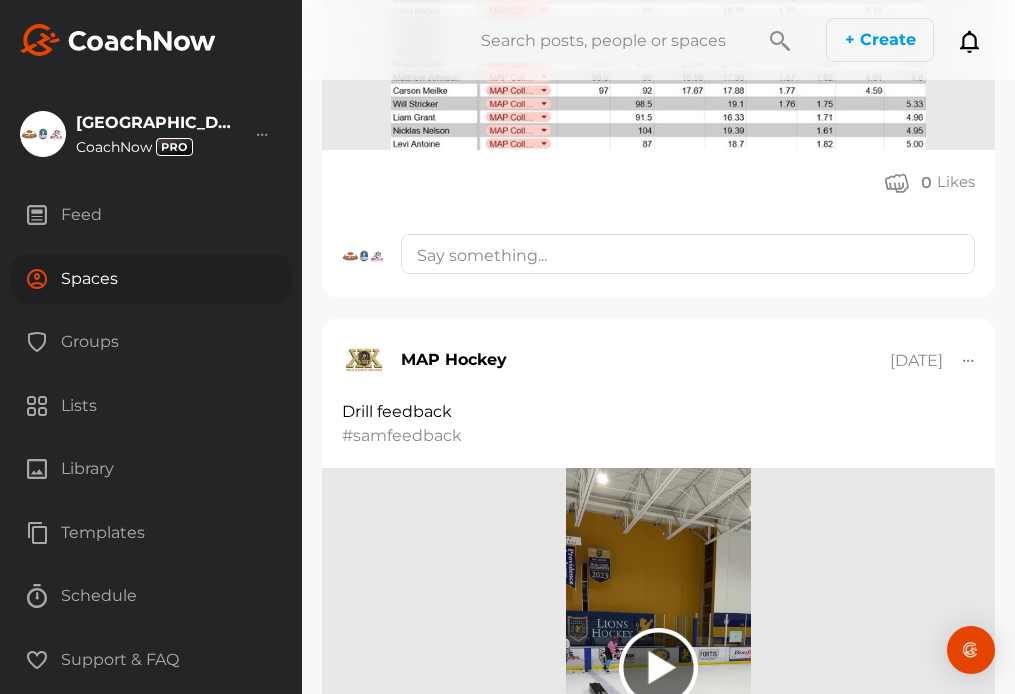 click on "Spaces" at bounding box center (151, 279) 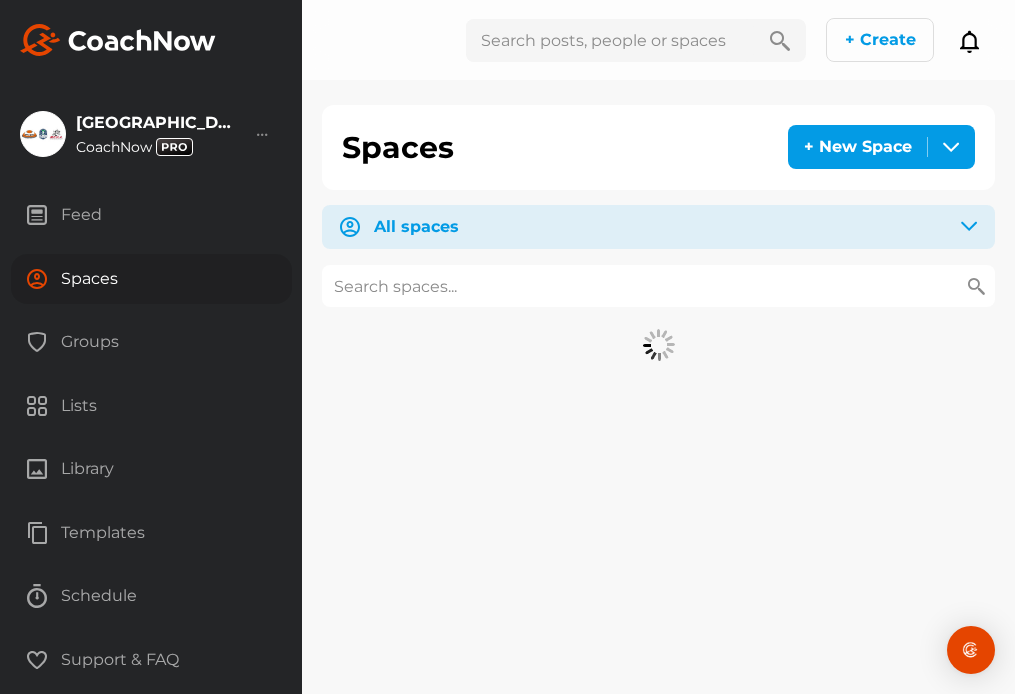 click at bounding box center [658, 286] 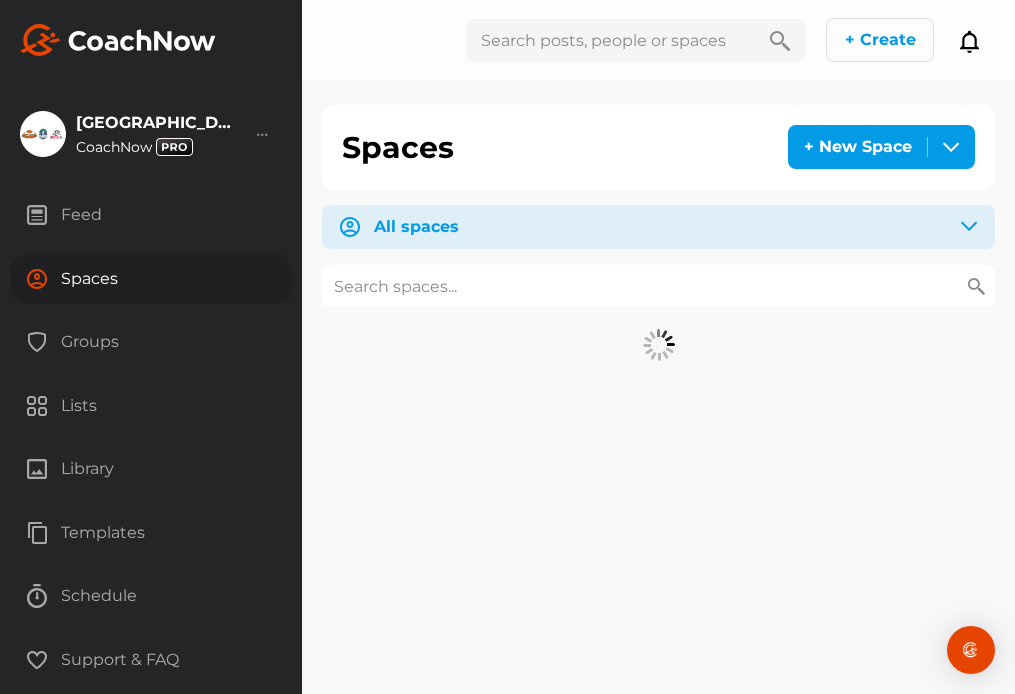 paste on "Knight" 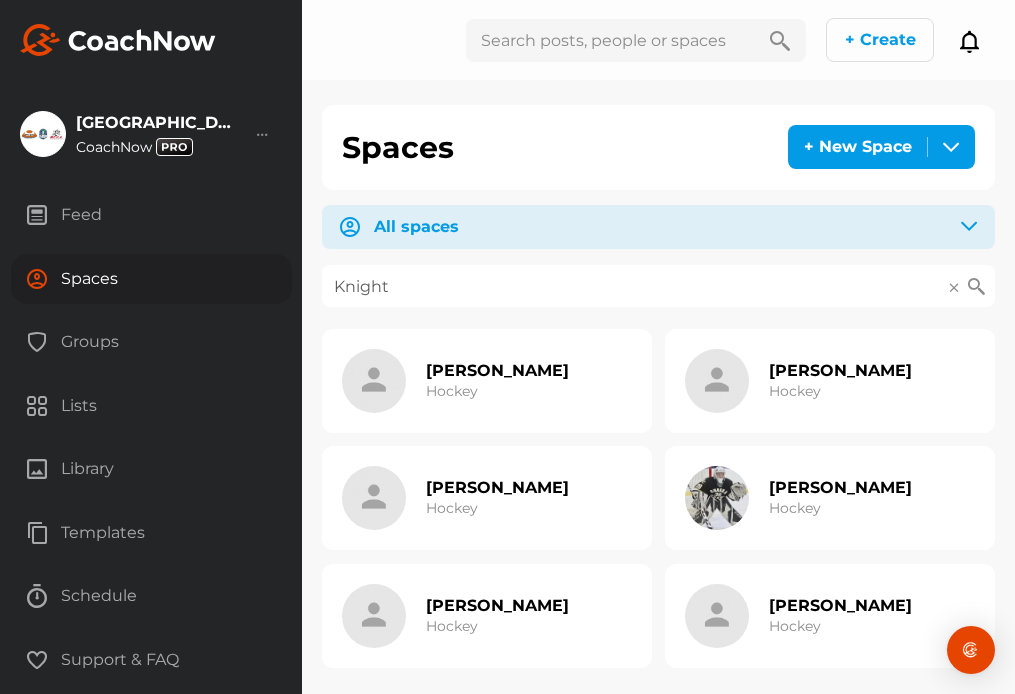 type on "Knight" 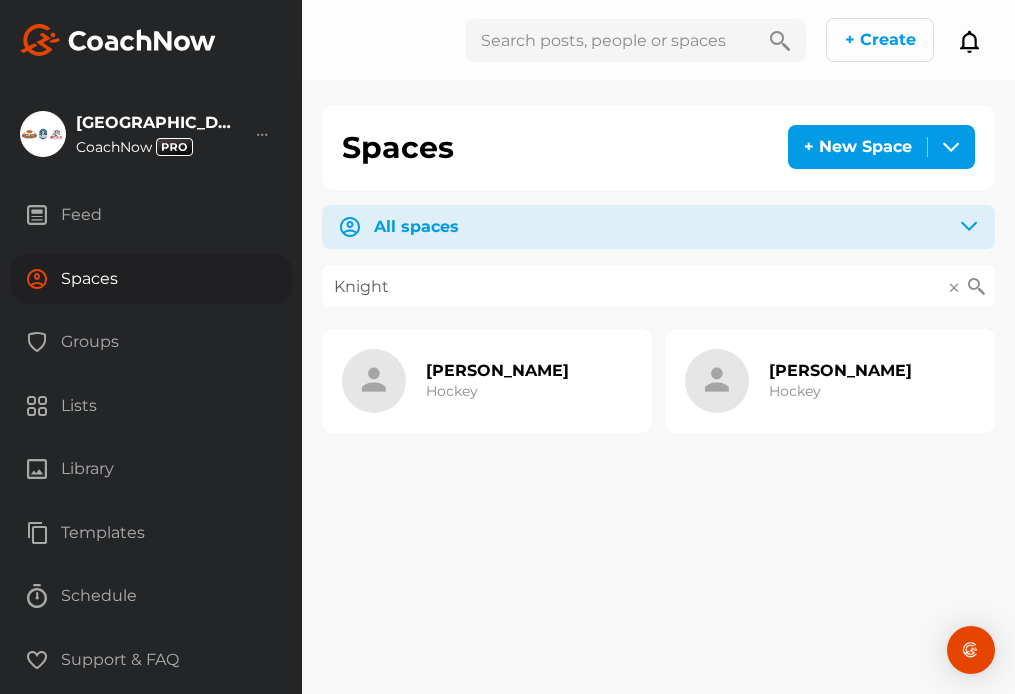 click on "[PERSON_NAME] Hockey" at bounding box center (497, 381) 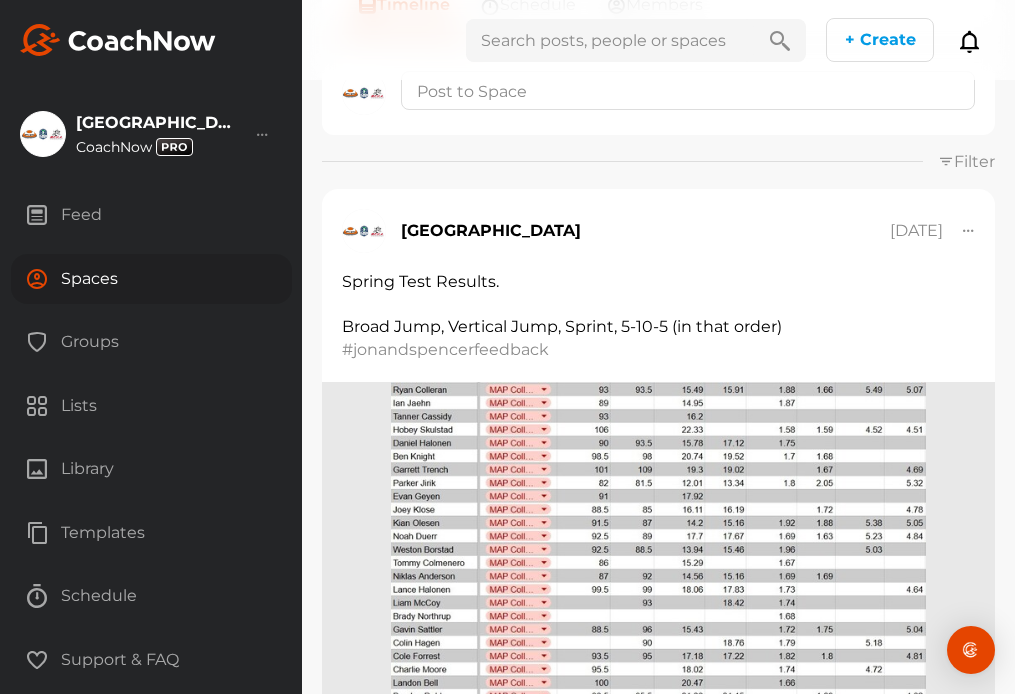 scroll, scrollTop: 238, scrollLeft: 0, axis: vertical 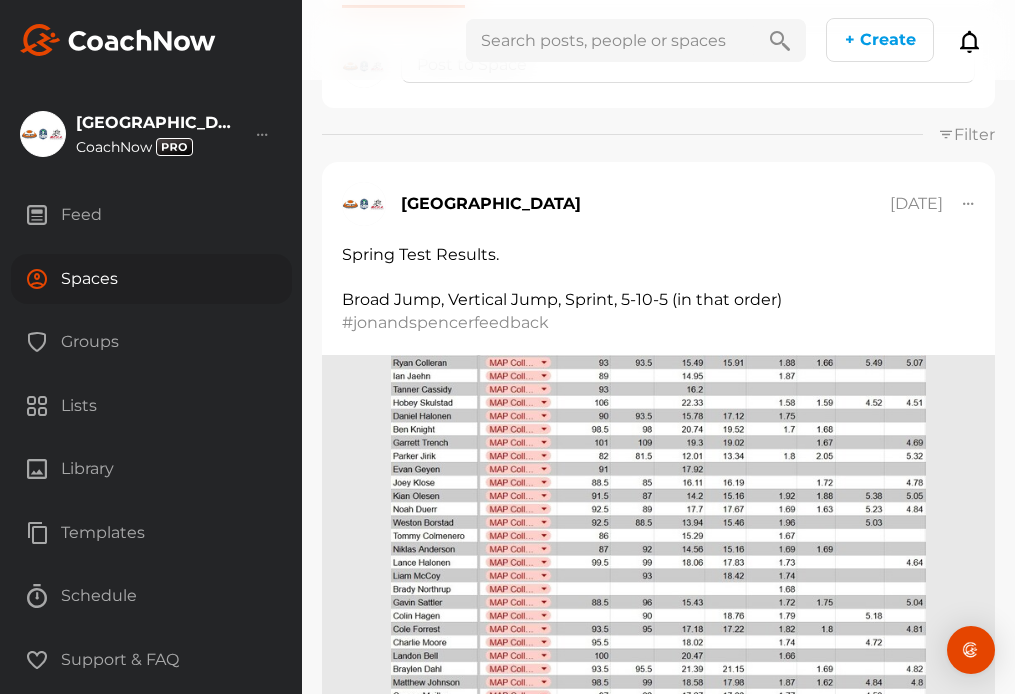 click on "Spaces" at bounding box center (151, 279) 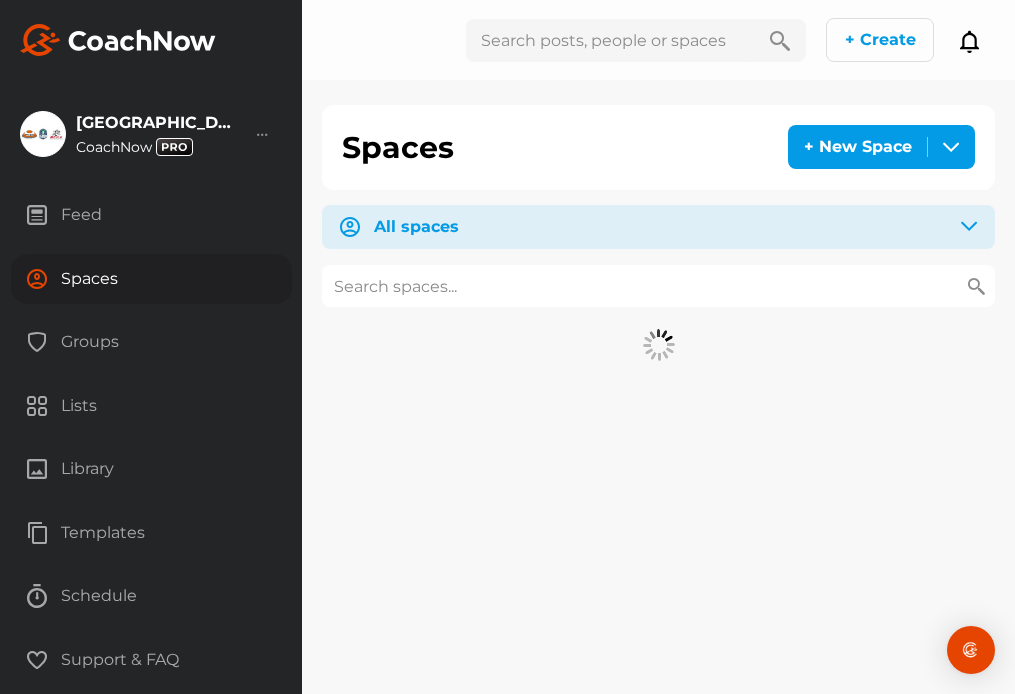 scroll, scrollTop: 0, scrollLeft: 0, axis: both 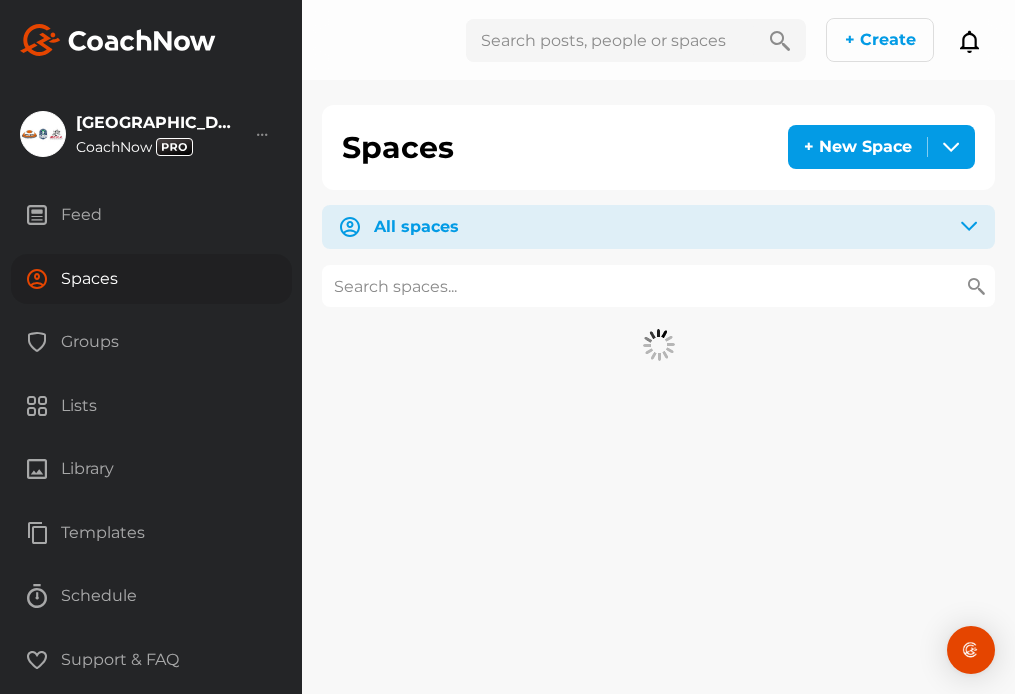 click at bounding box center (658, 286) 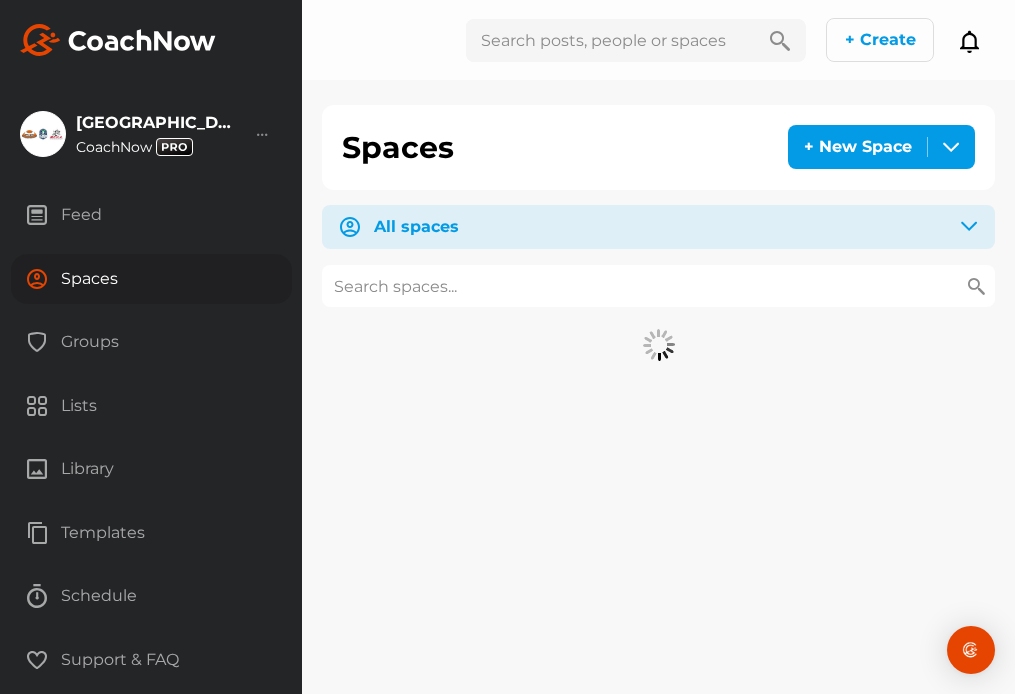 paste on "Kvern" 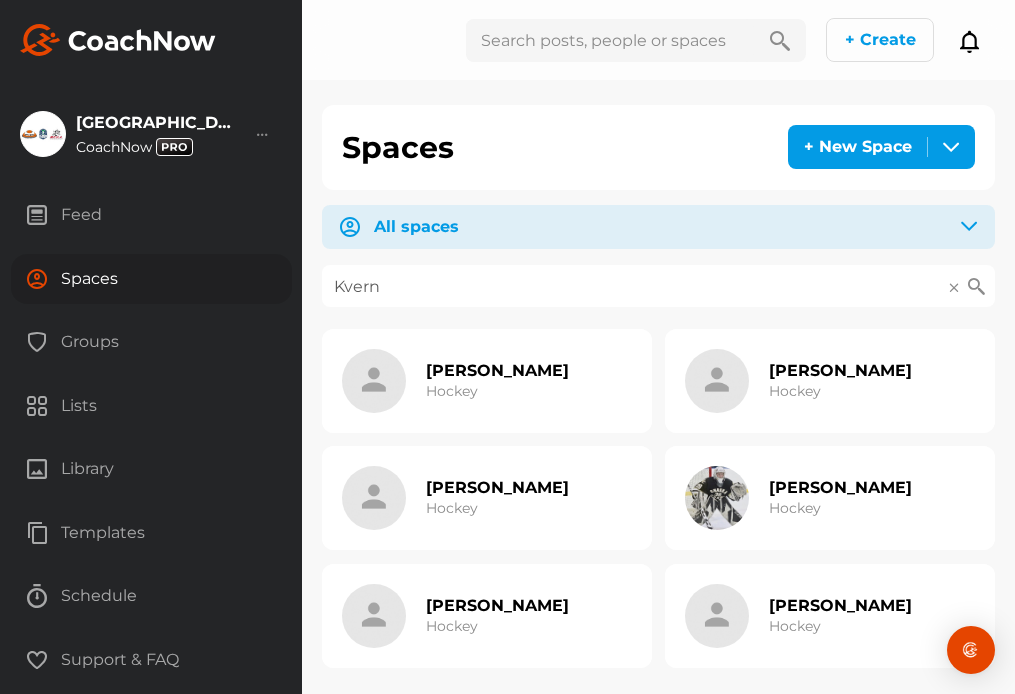 type on "Kvern" 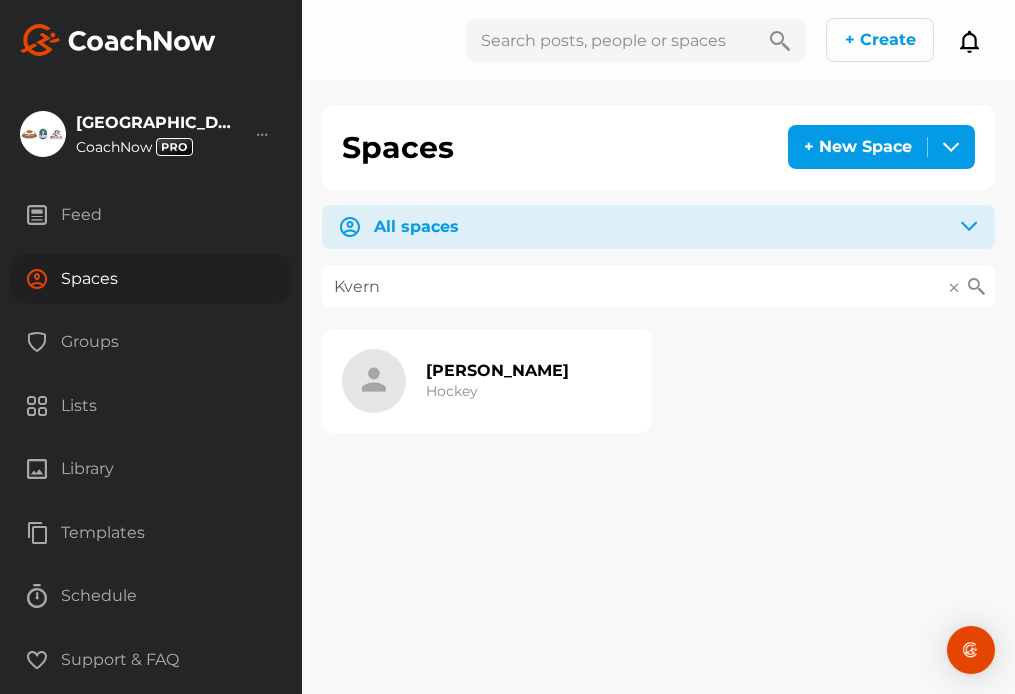 click on "Hockey" at bounding box center [452, 391] 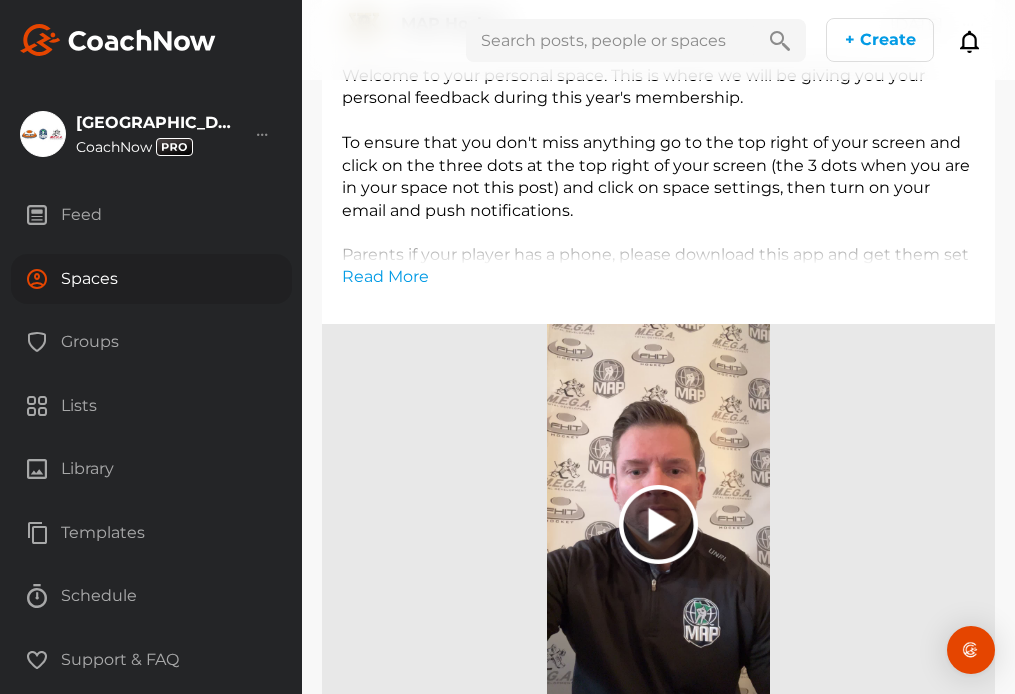 scroll, scrollTop: 1898, scrollLeft: 0, axis: vertical 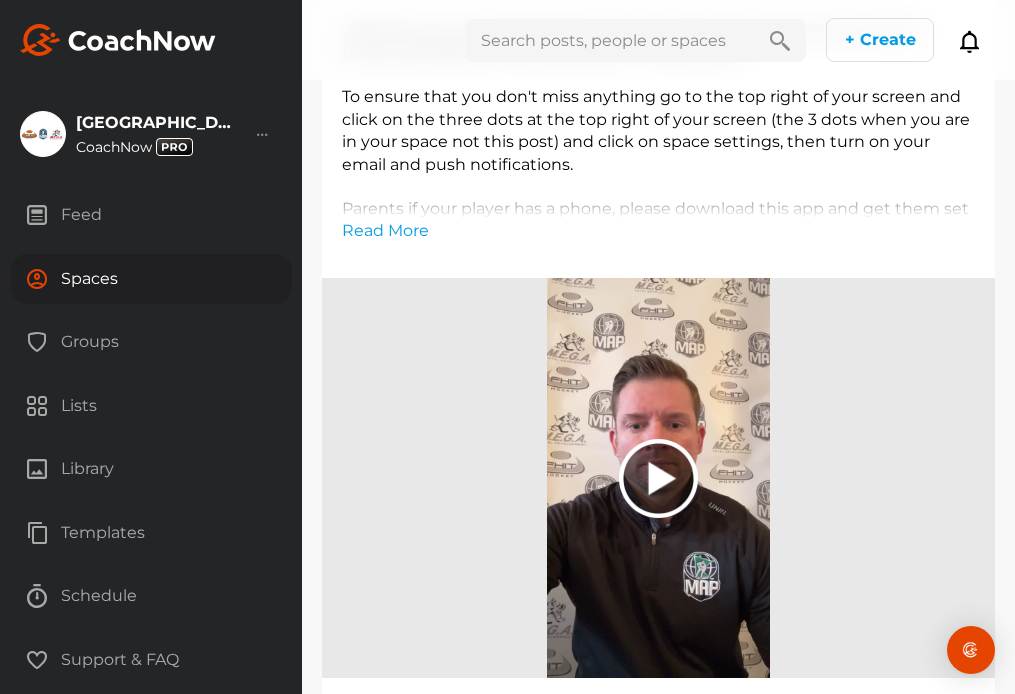 click on "Spaces" at bounding box center (151, 279) 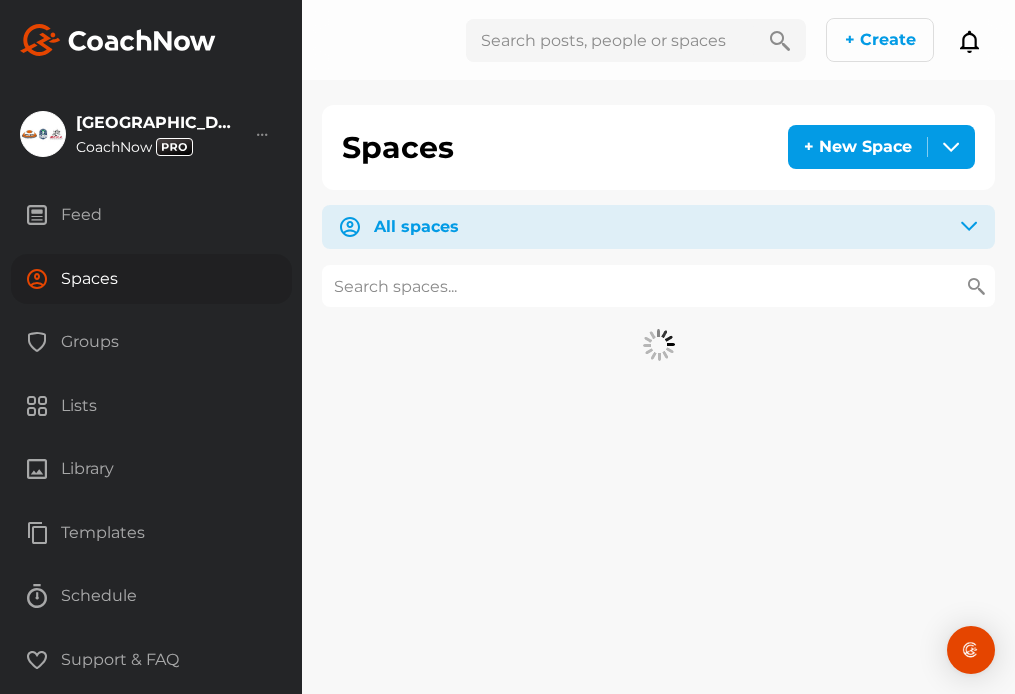 click at bounding box center [658, 286] 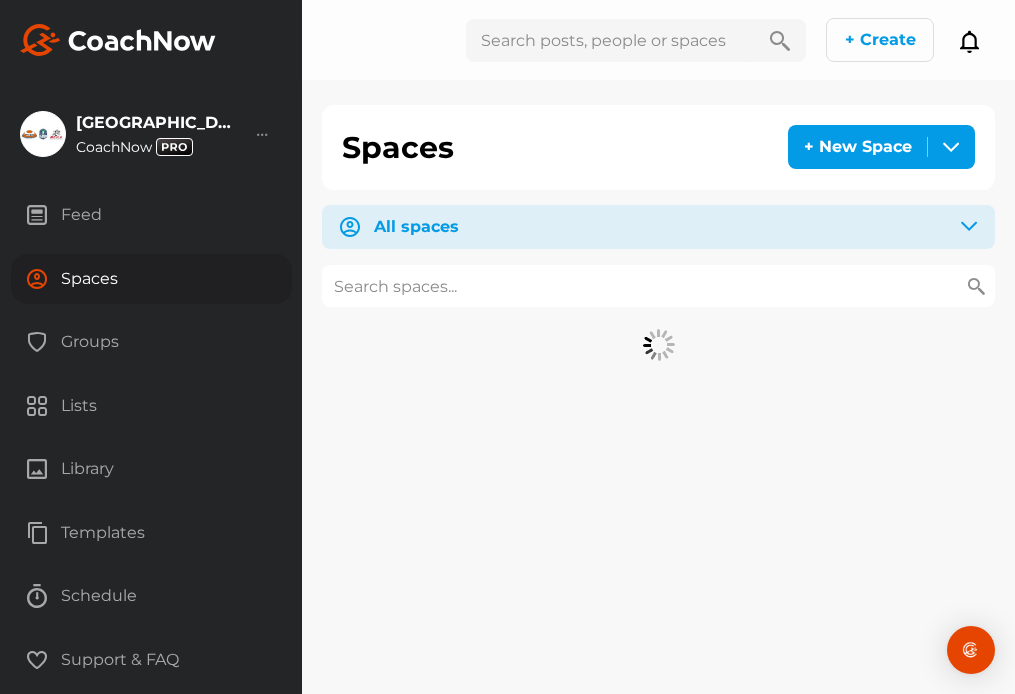 paste on "[PERSON_NAME]" 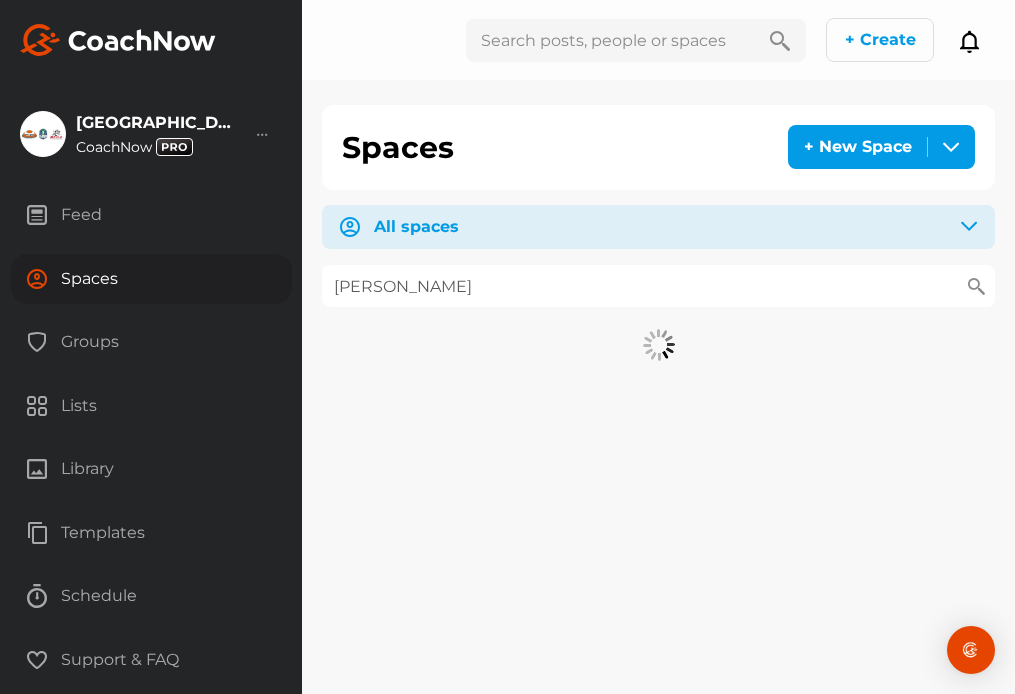 type on "[PERSON_NAME]" 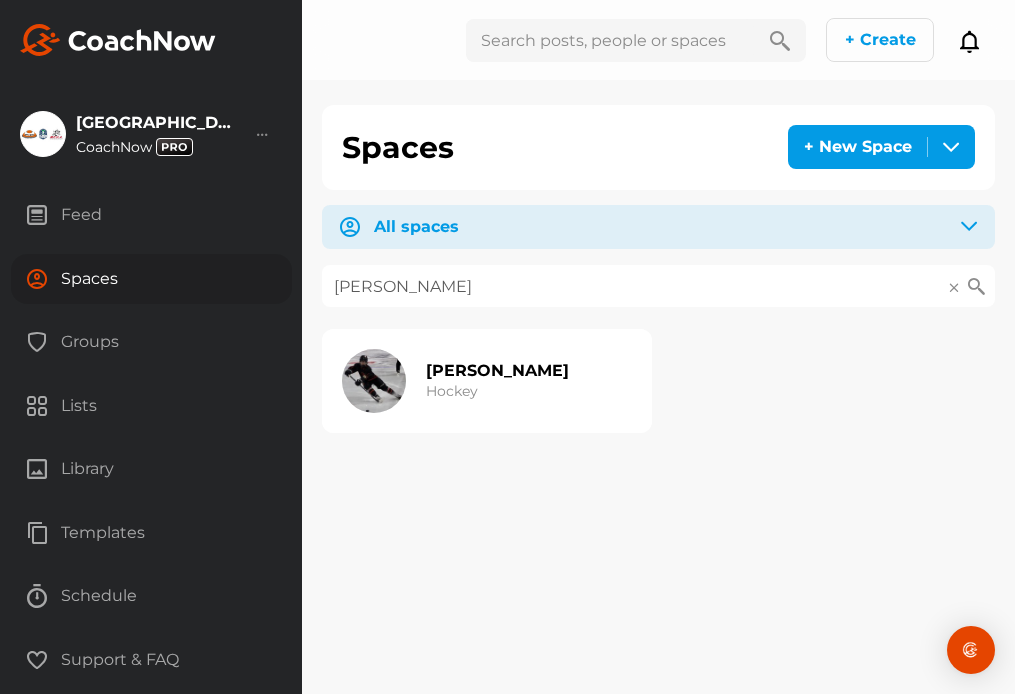 click on "[PERSON_NAME]" at bounding box center (497, 370) 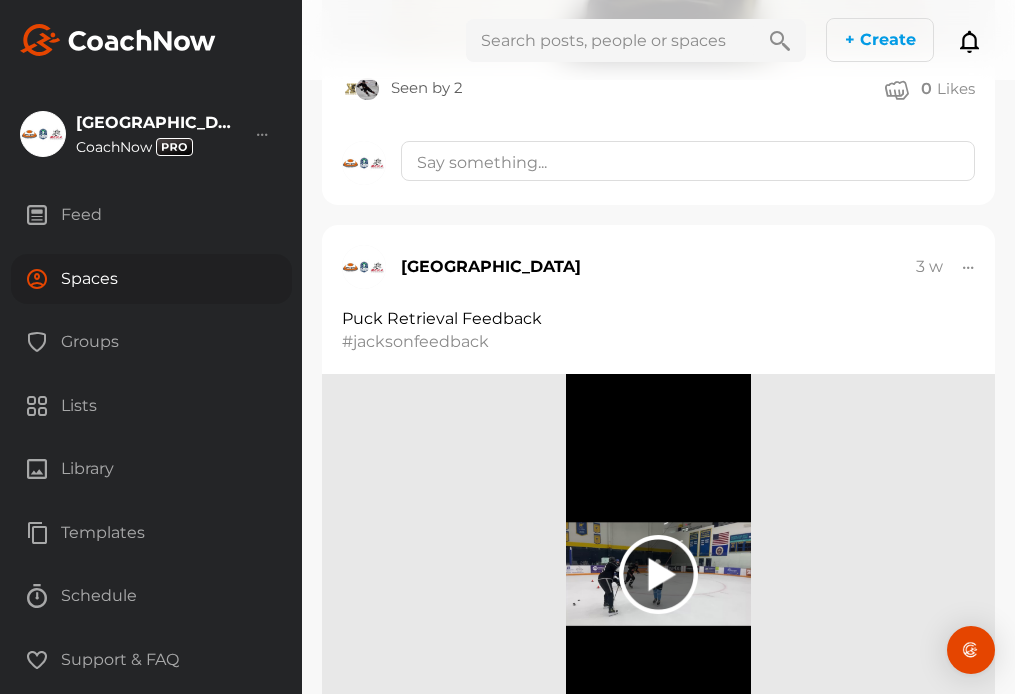 scroll, scrollTop: 901, scrollLeft: 0, axis: vertical 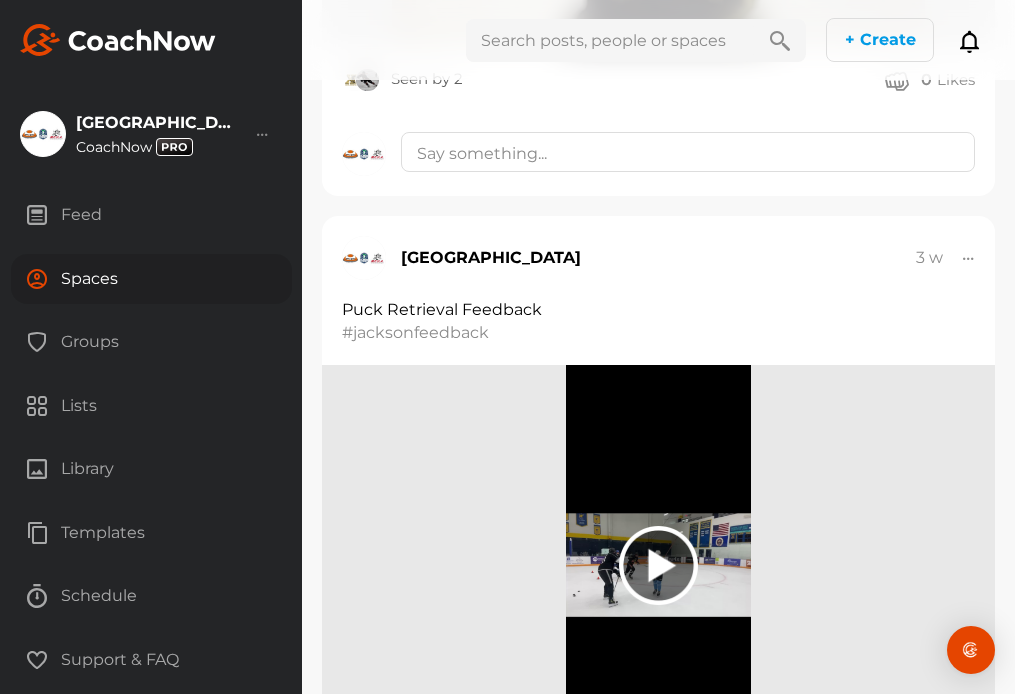 click at bounding box center (610, 40) 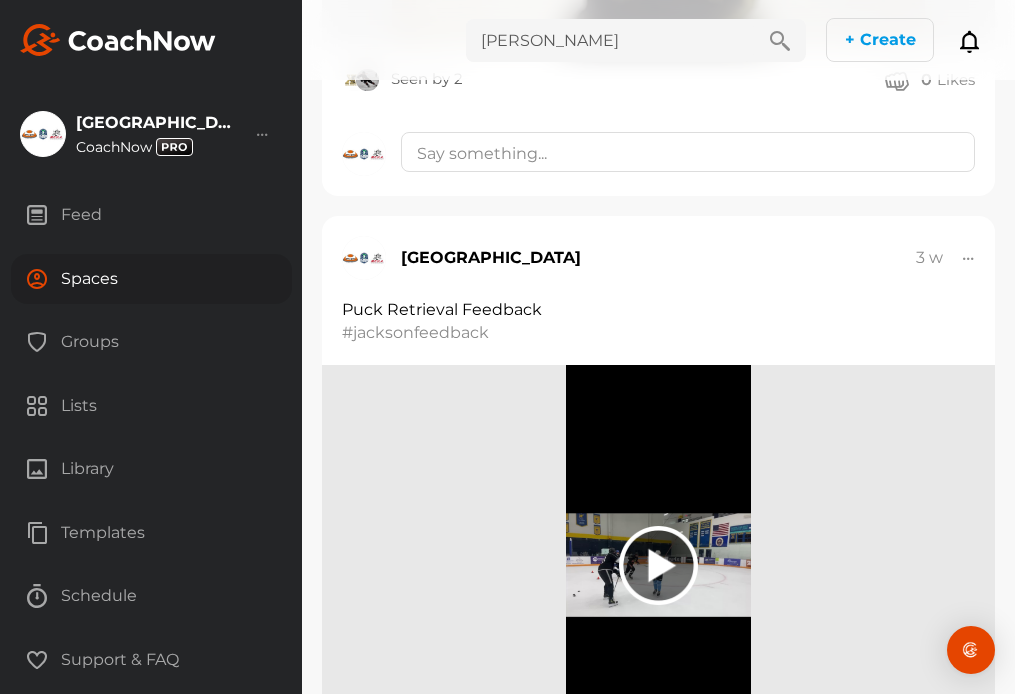 type on "[PERSON_NAME]" 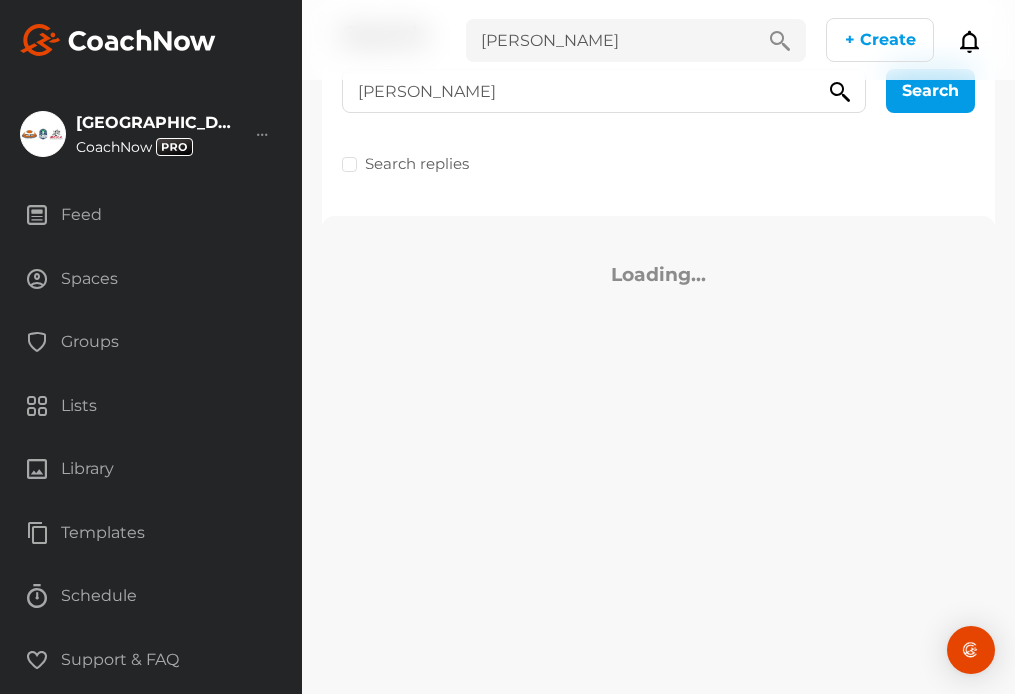 scroll, scrollTop: 0, scrollLeft: 0, axis: both 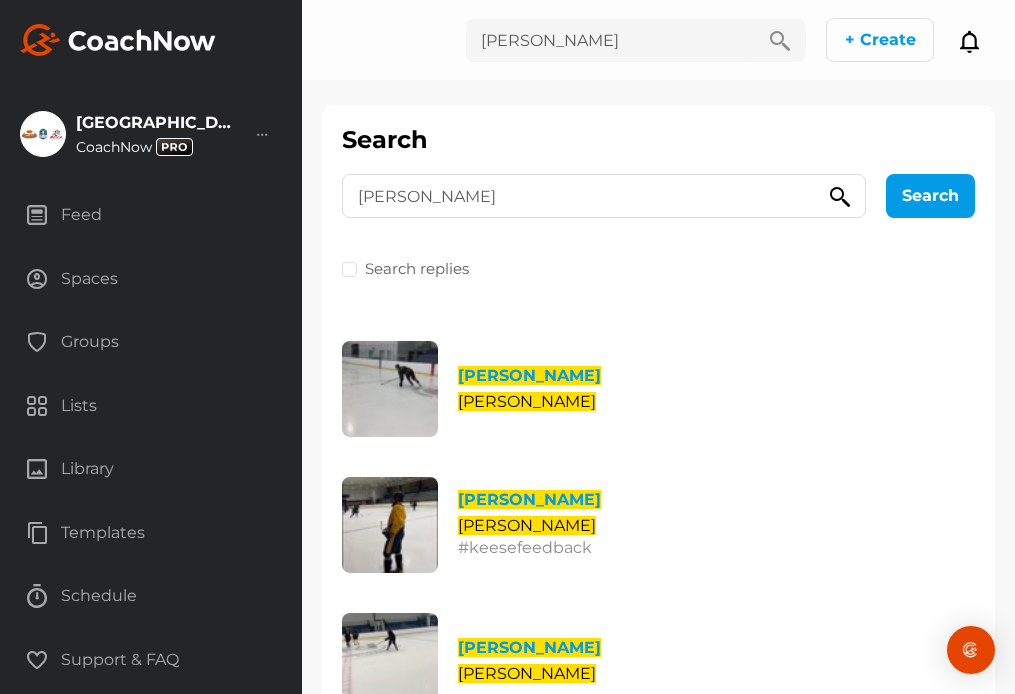click on "Spaces" at bounding box center [151, 279] 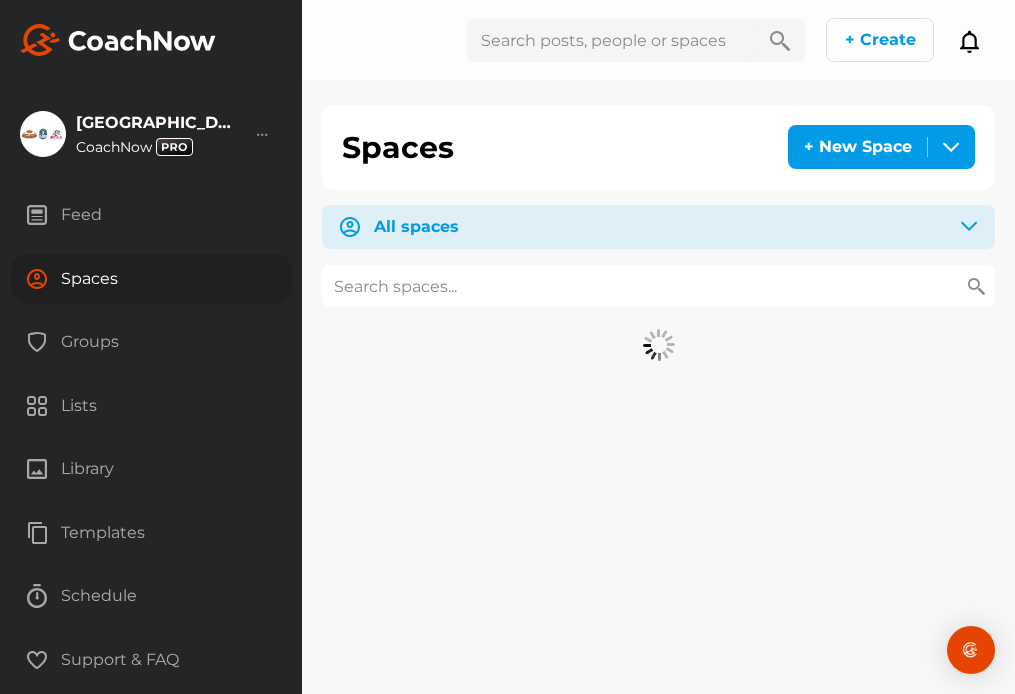 click at bounding box center (658, 286) 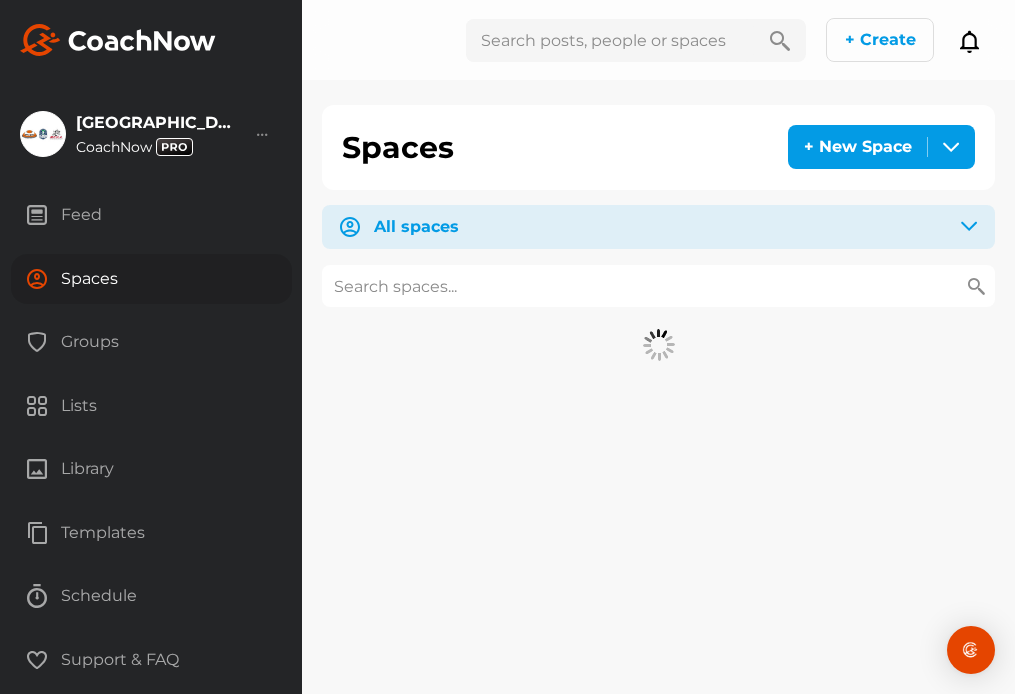 paste on "[PERSON_NAME]" 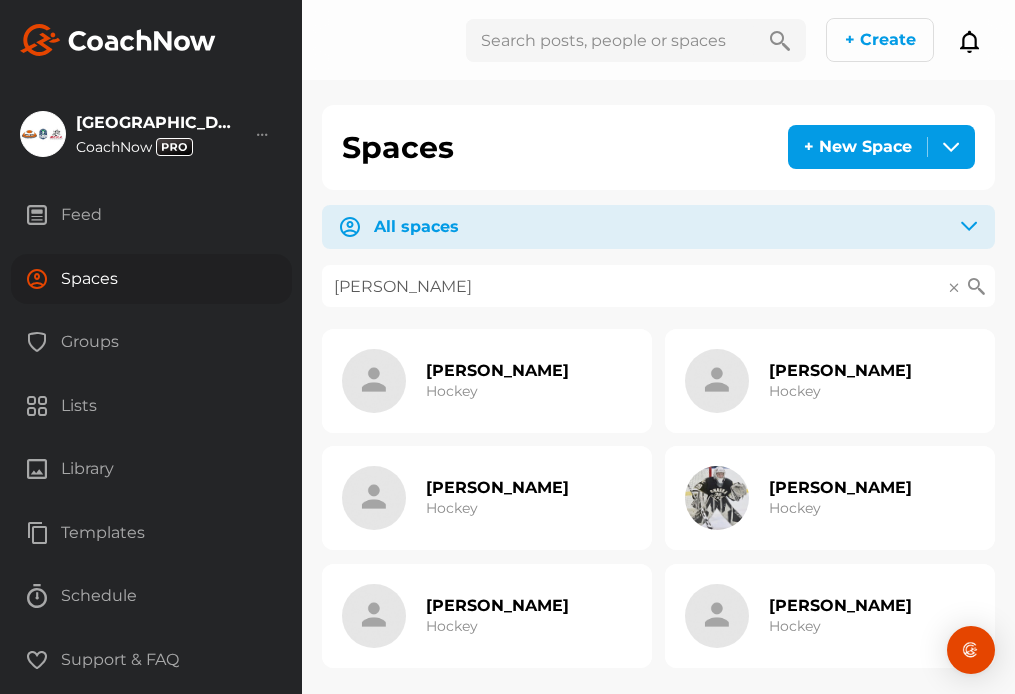 type on "[PERSON_NAME]" 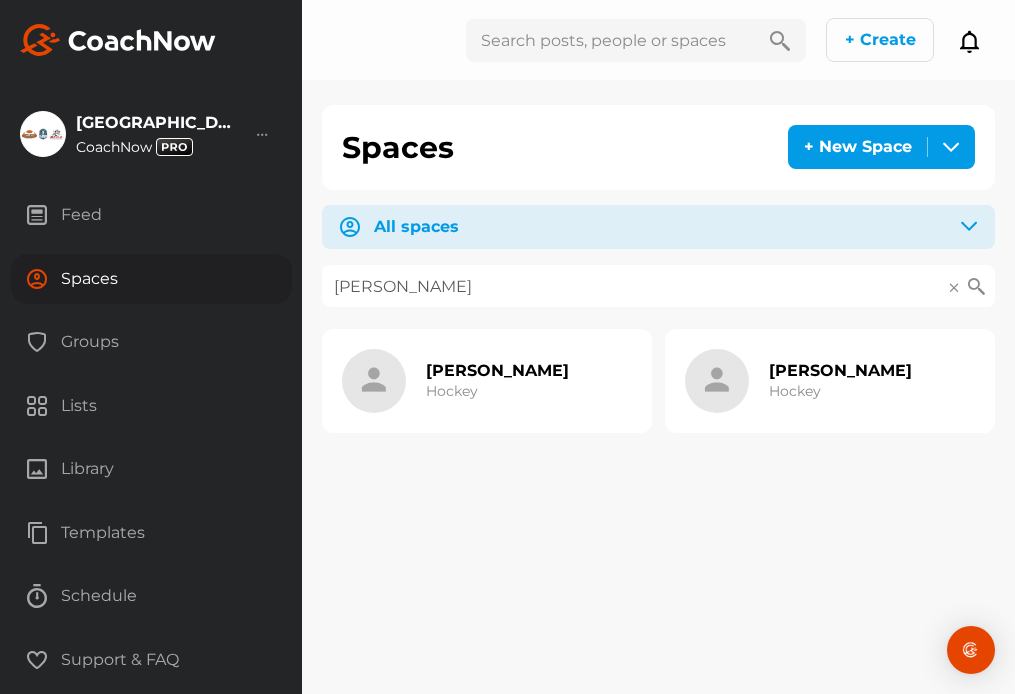 click on "[PERSON_NAME]" at bounding box center (497, 370) 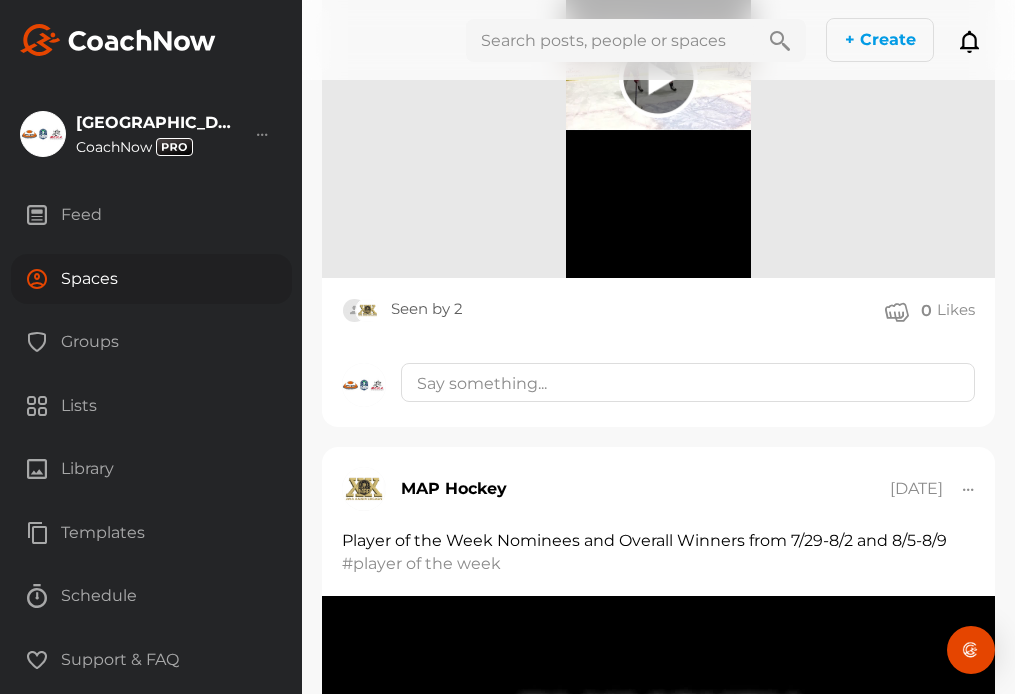 scroll, scrollTop: 1387, scrollLeft: 0, axis: vertical 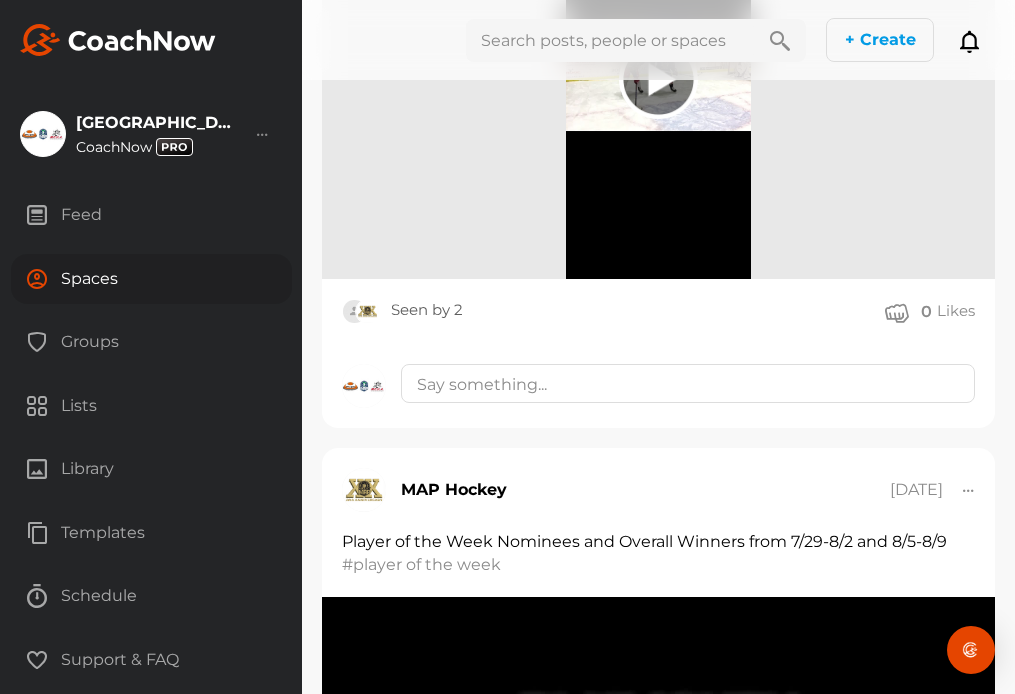 click on "Spaces" at bounding box center (151, 279) 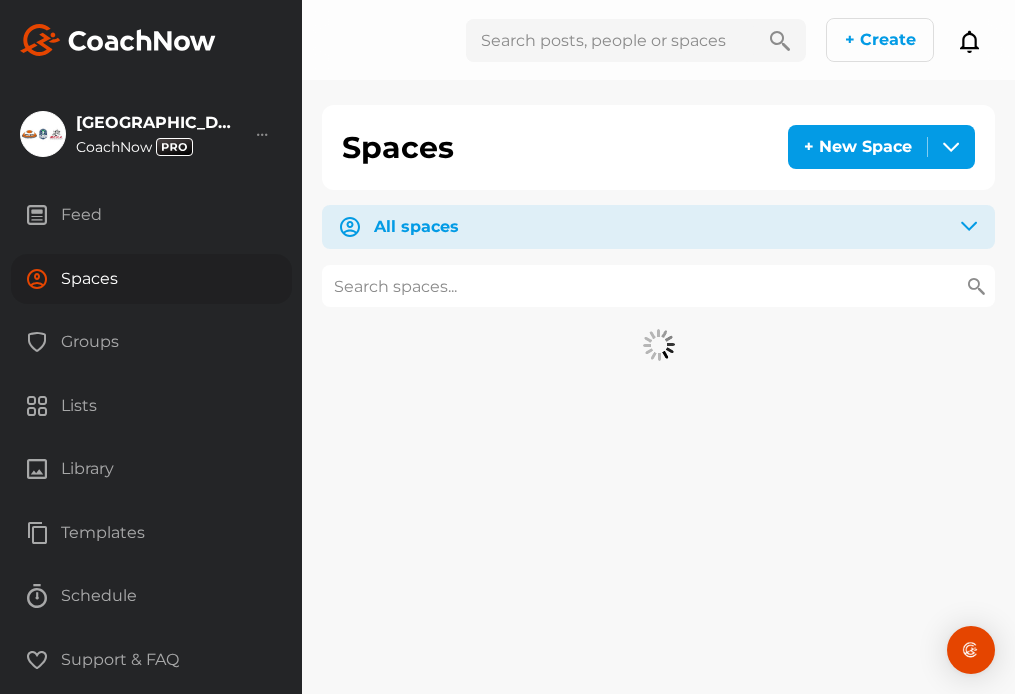 scroll, scrollTop: 0, scrollLeft: 0, axis: both 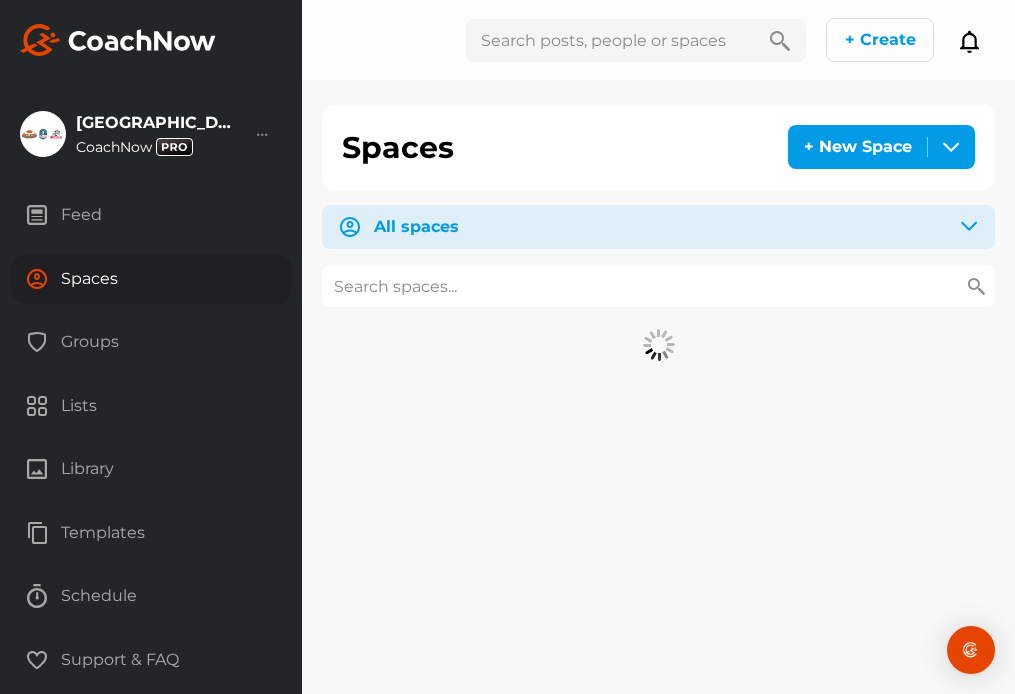 click at bounding box center (658, 286) 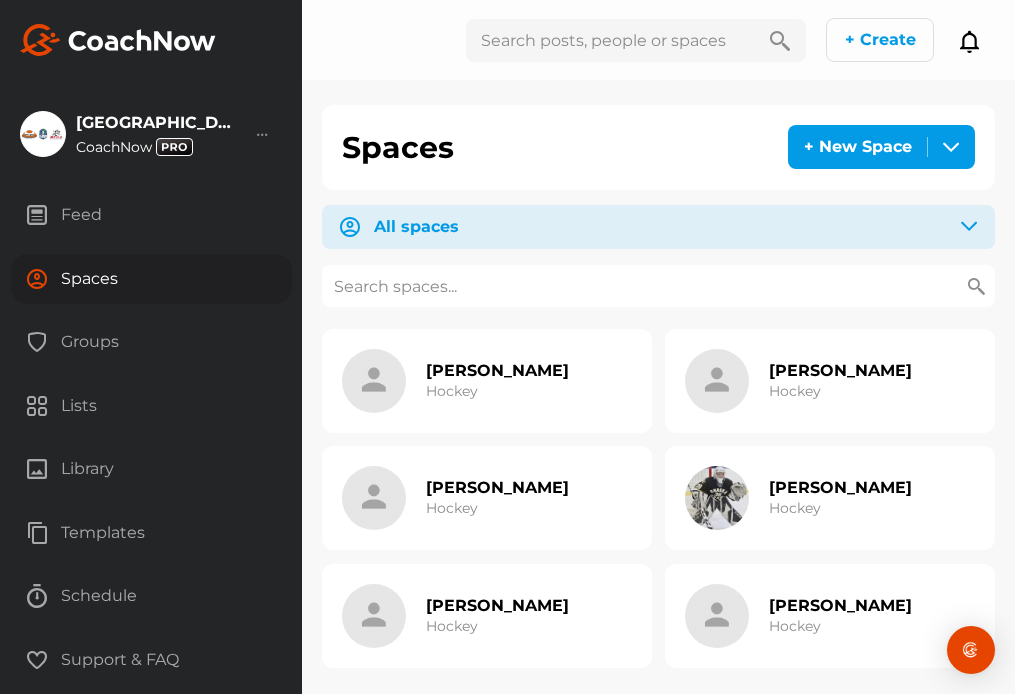 paste on "[PERSON_NAME]" 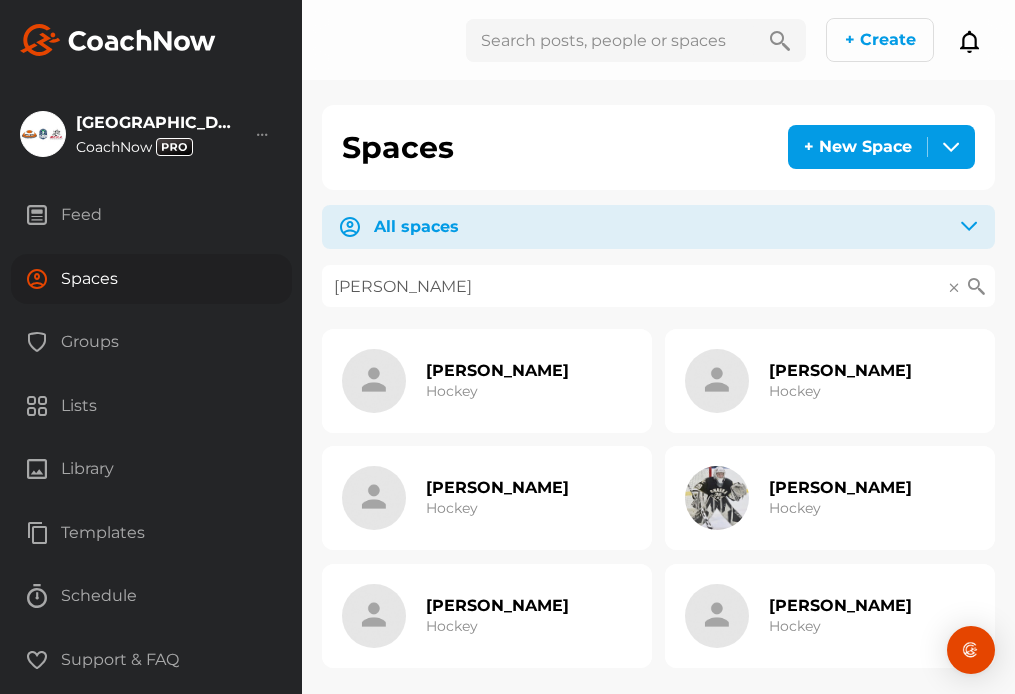 type on "[PERSON_NAME]" 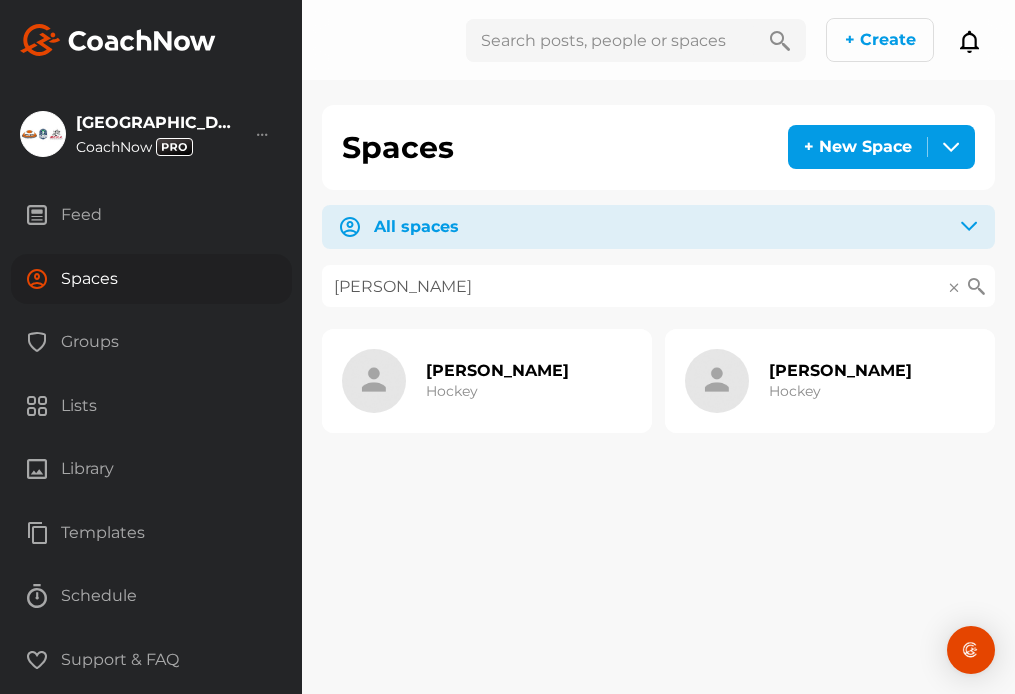 click on "[PERSON_NAME] Hockey" at bounding box center (497, 381) 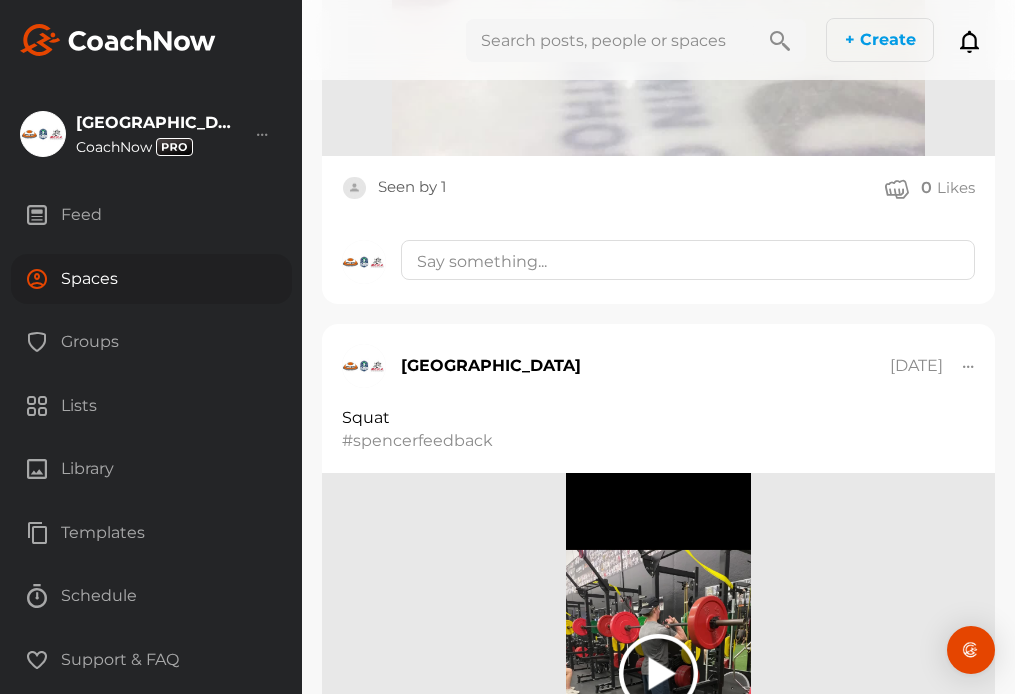 scroll, scrollTop: 840, scrollLeft: 0, axis: vertical 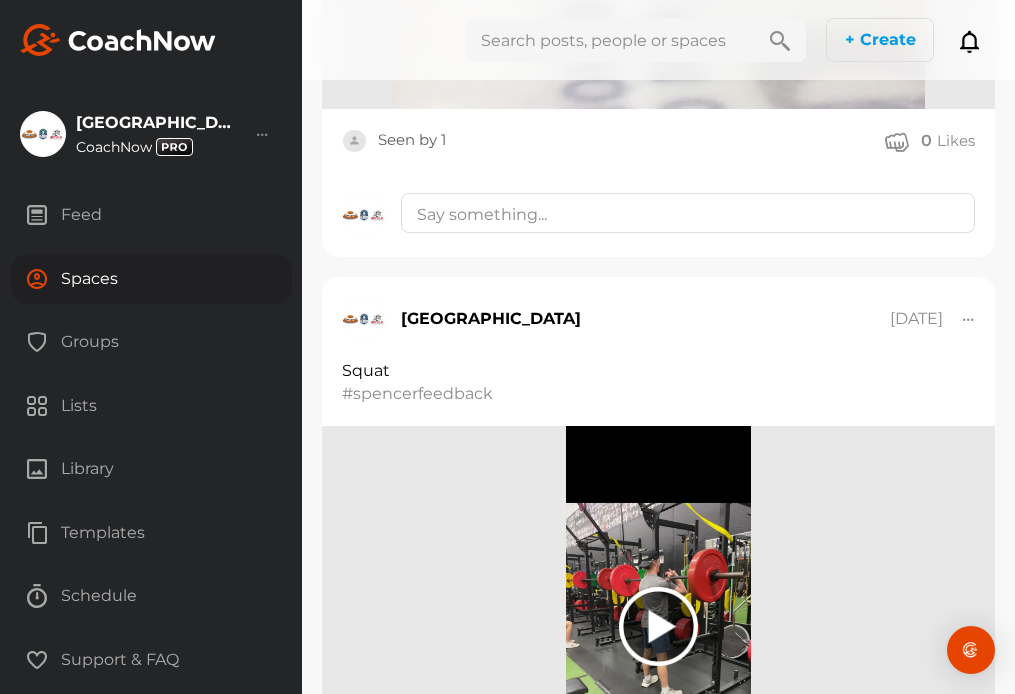 click on "Spaces" at bounding box center (151, 279) 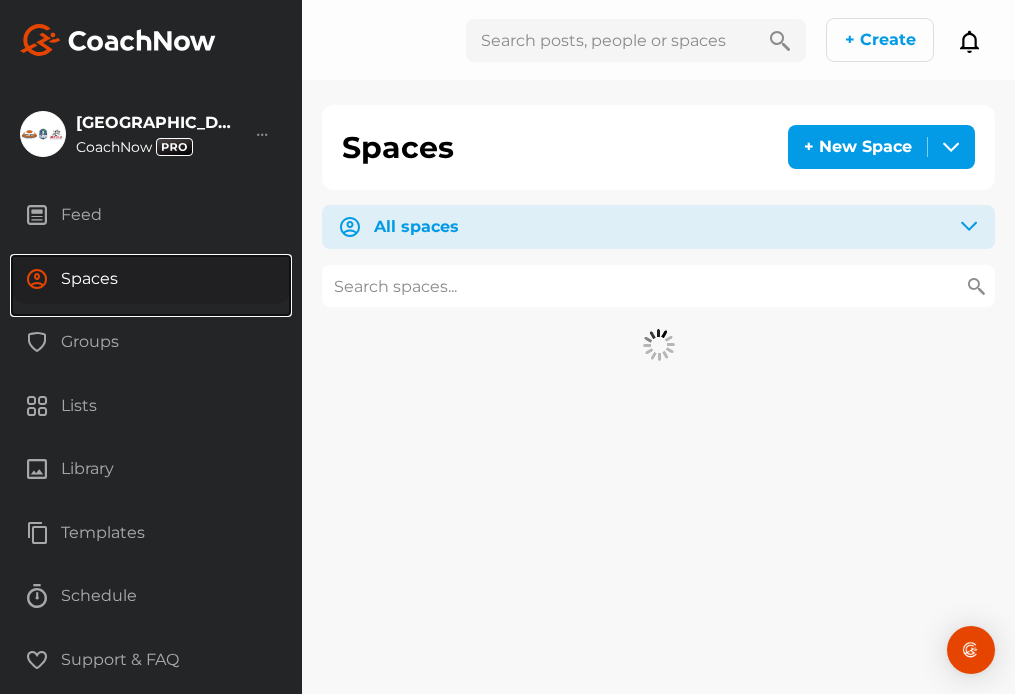 scroll, scrollTop: 0, scrollLeft: 0, axis: both 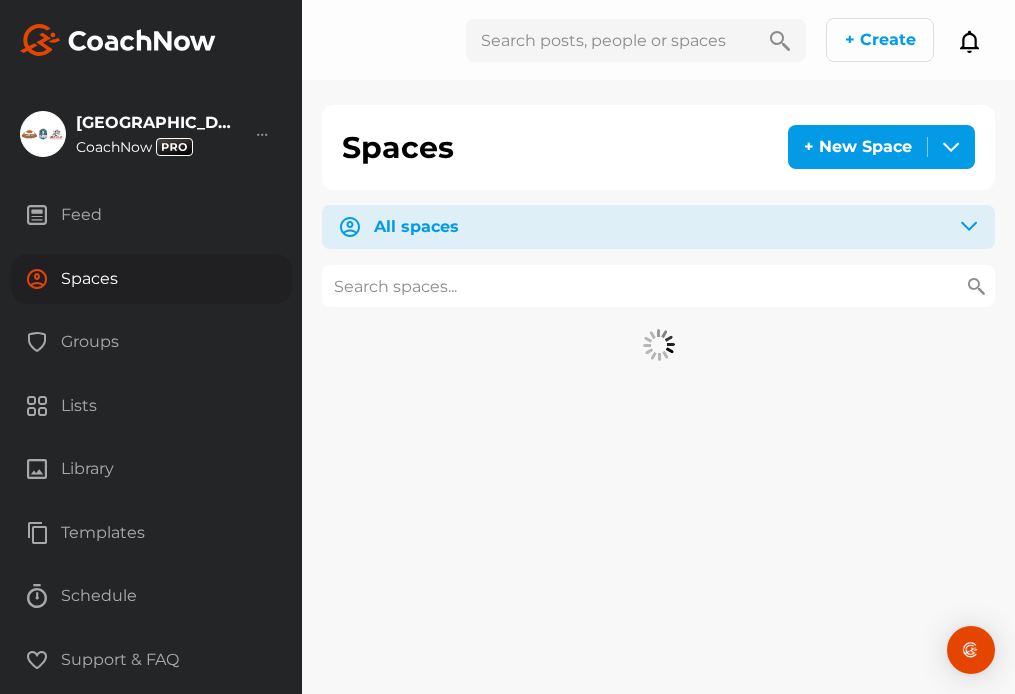 click at bounding box center [658, 286] 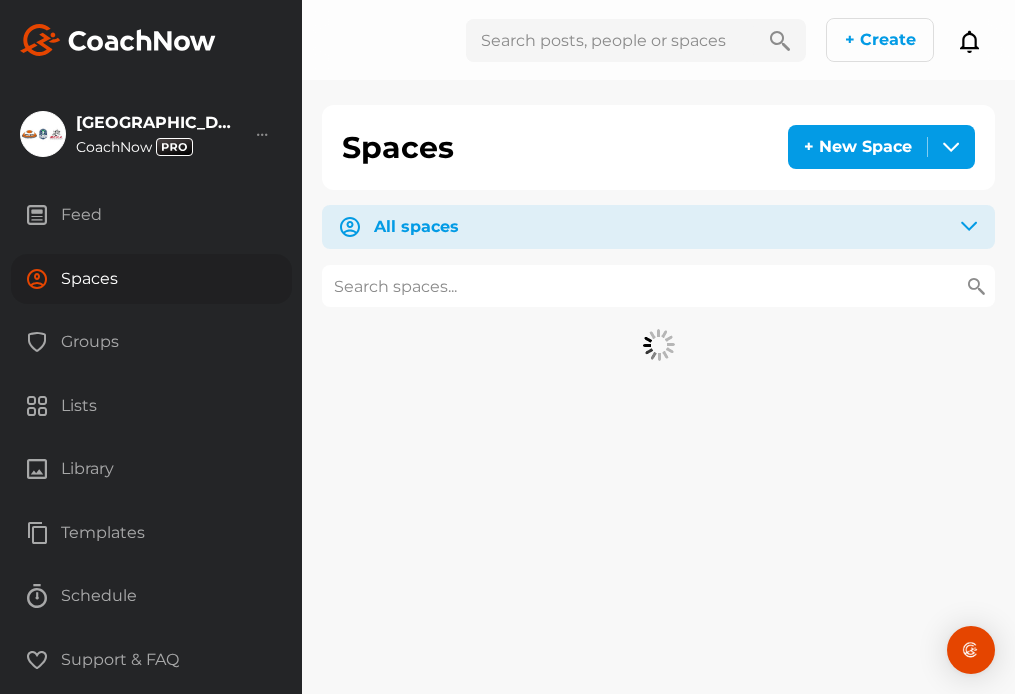 paste on "[PERSON_NAME]" 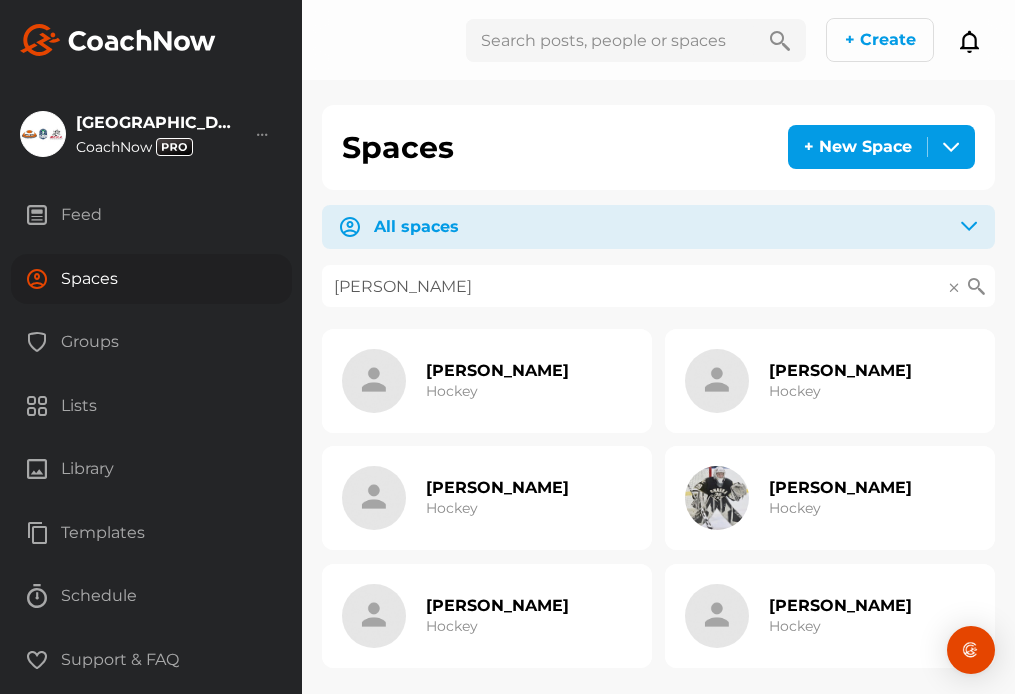 type on "[PERSON_NAME]" 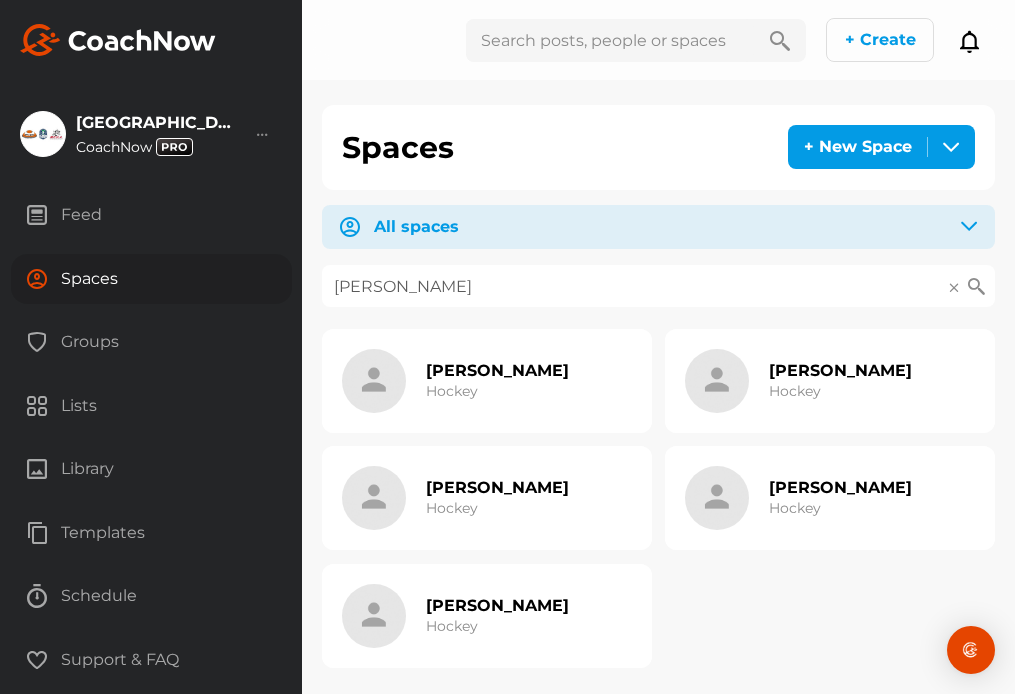 click on "[PERSON_NAME]" at bounding box center (840, 487) 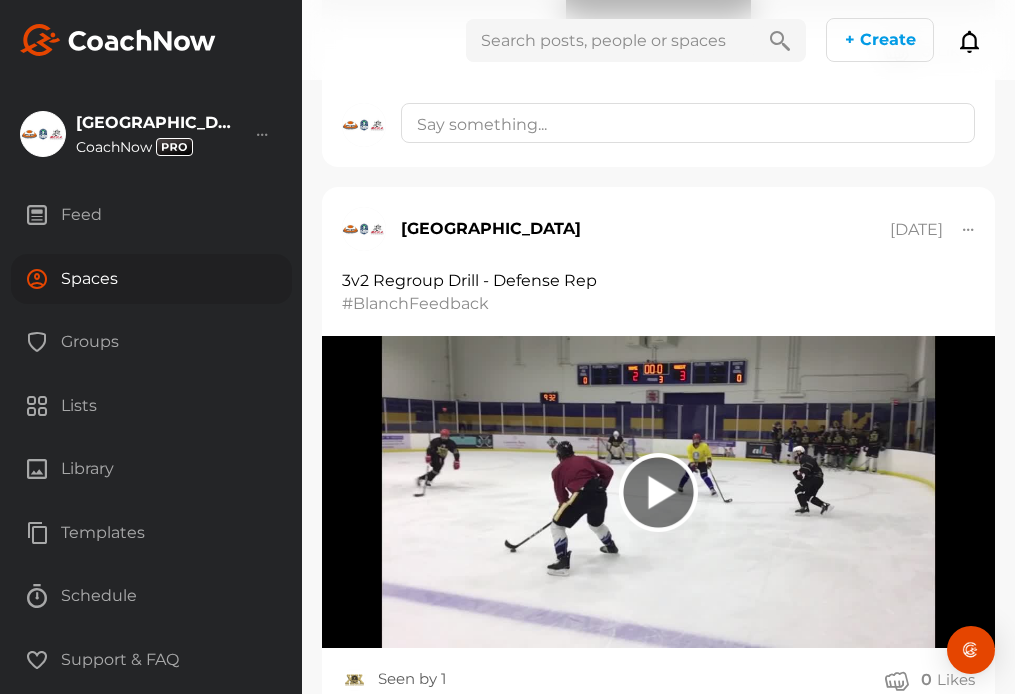 scroll, scrollTop: 1676, scrollLeft: 0, axis: vertical 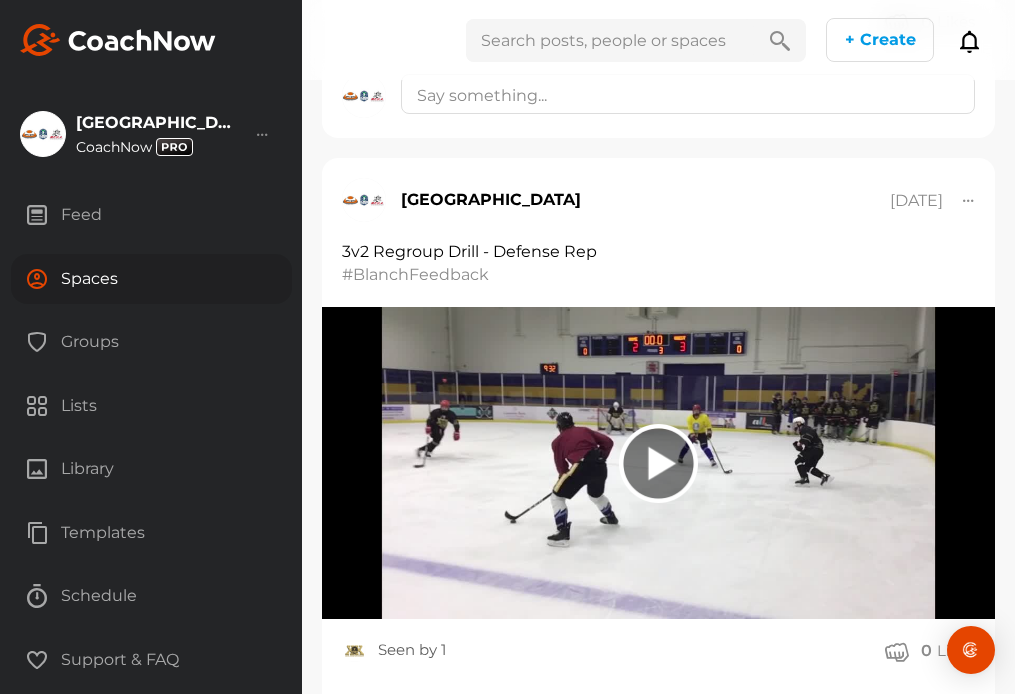 click on "Spaces" at bounding box center [151, 279] 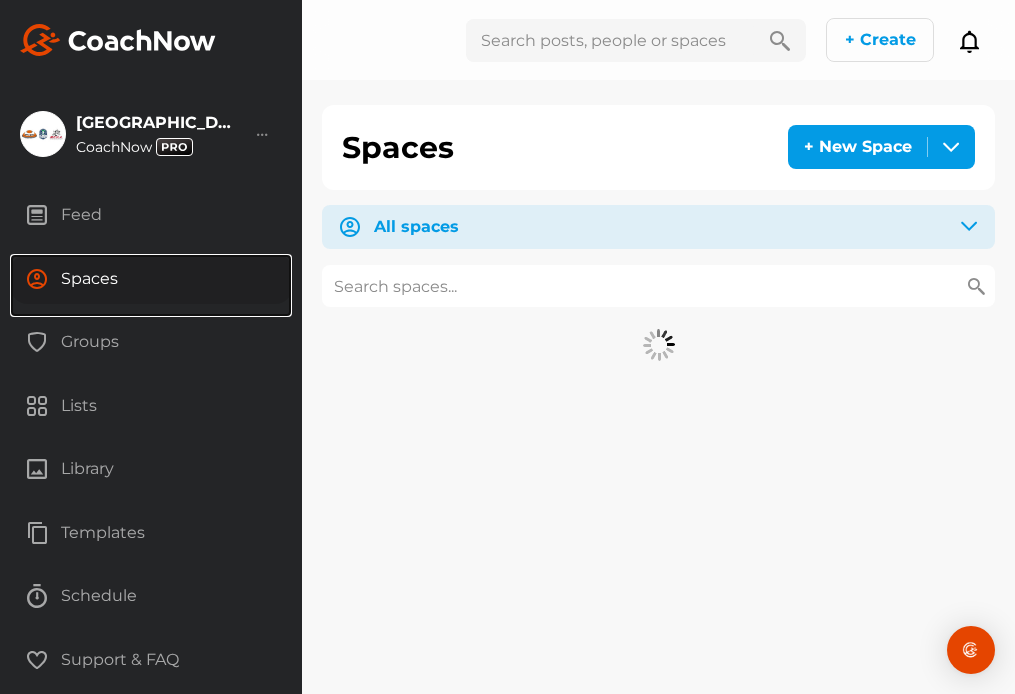 scroll, scrollTop: 0, scrollLeft: 0, axis: both 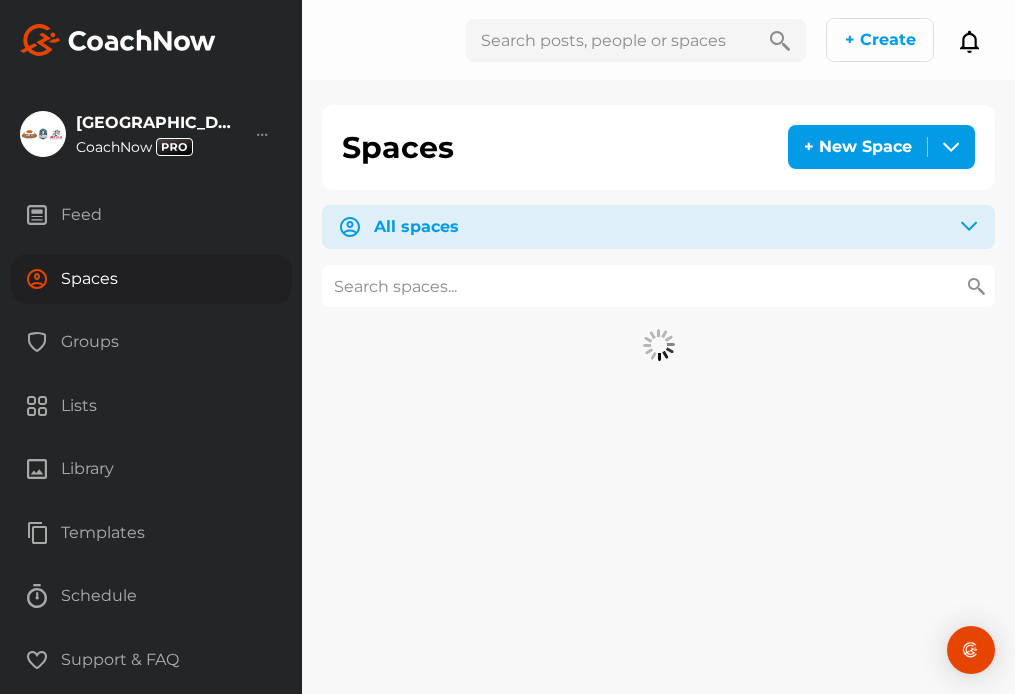 click at bounding box center (658, 286) 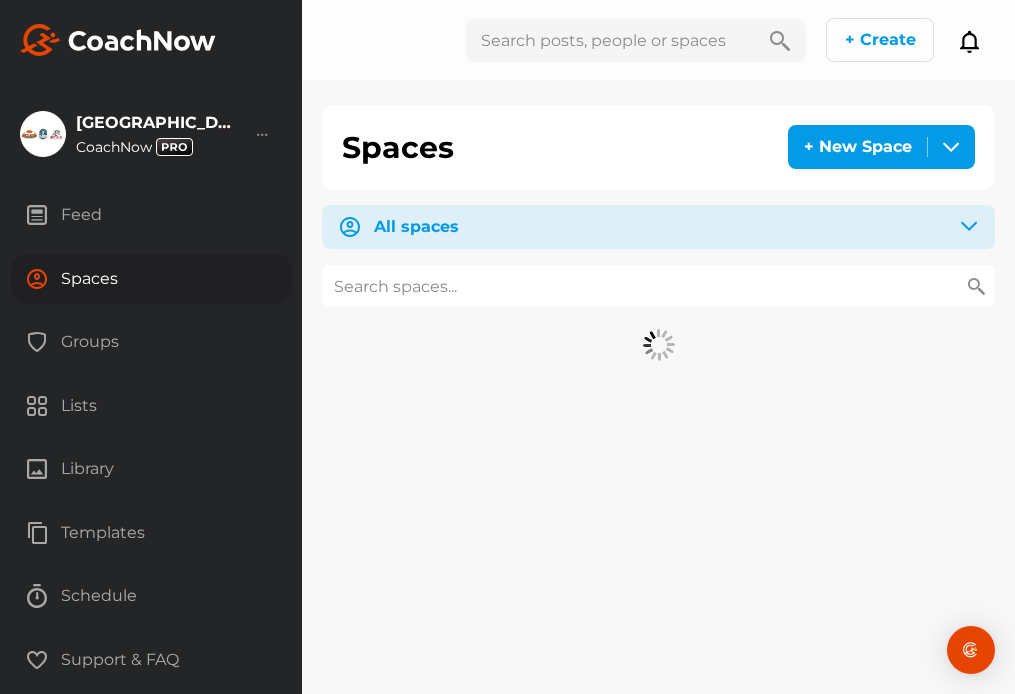 paste on "[PERSON_NAME]" 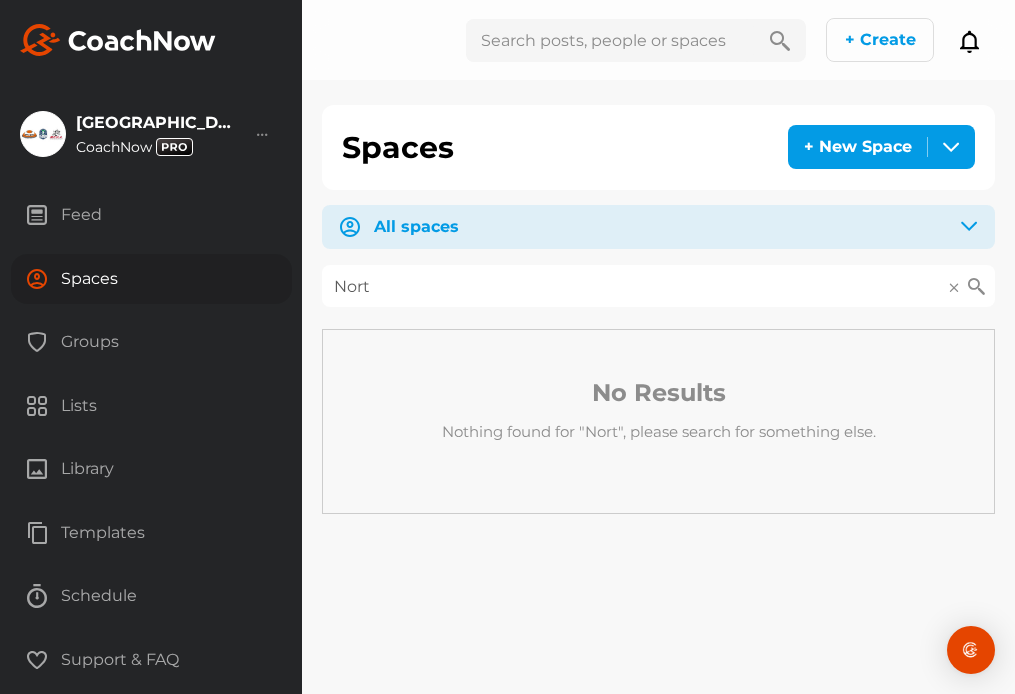 type on "Nort" 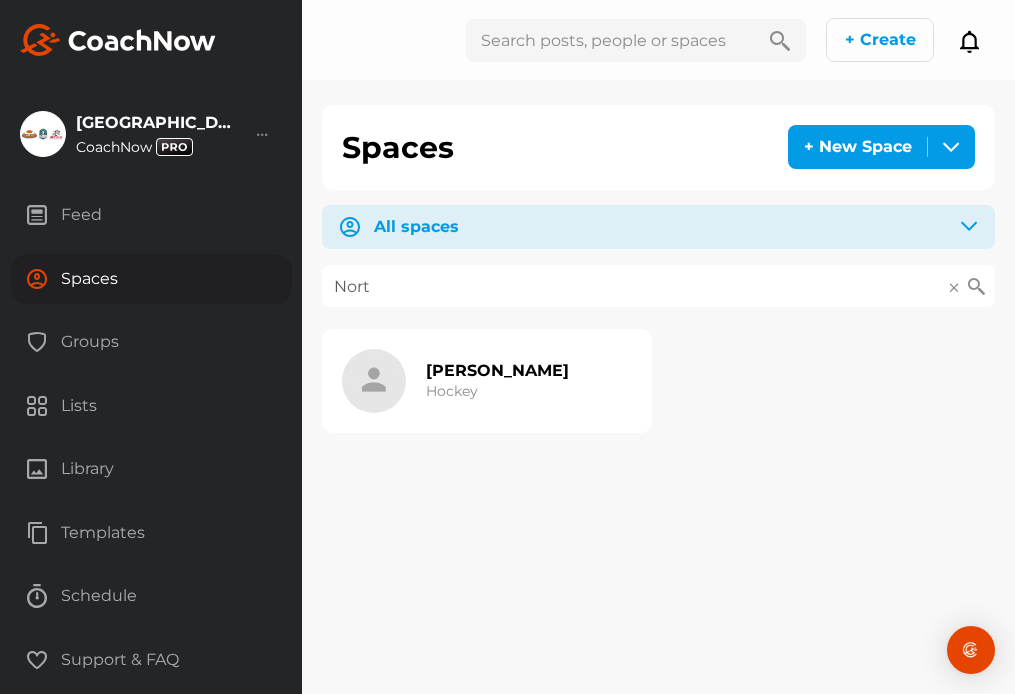 click on "[PERSON_NAME] Hockey" at bounding box center (497, 381) 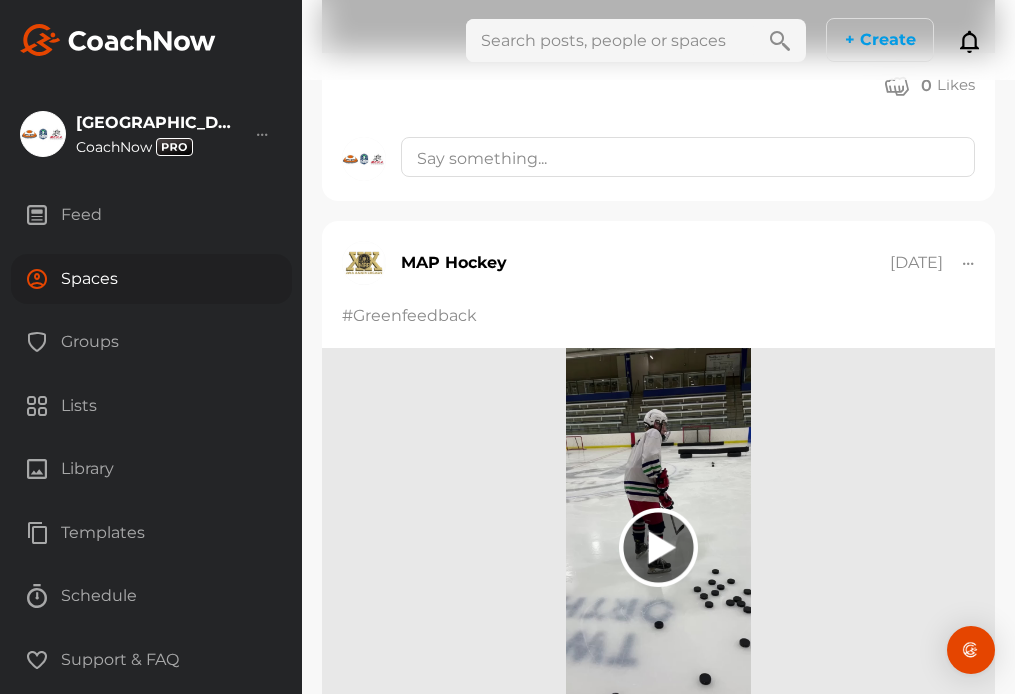 scroll, scrollTop: 878, scrollLeft: 0, axis: vertical 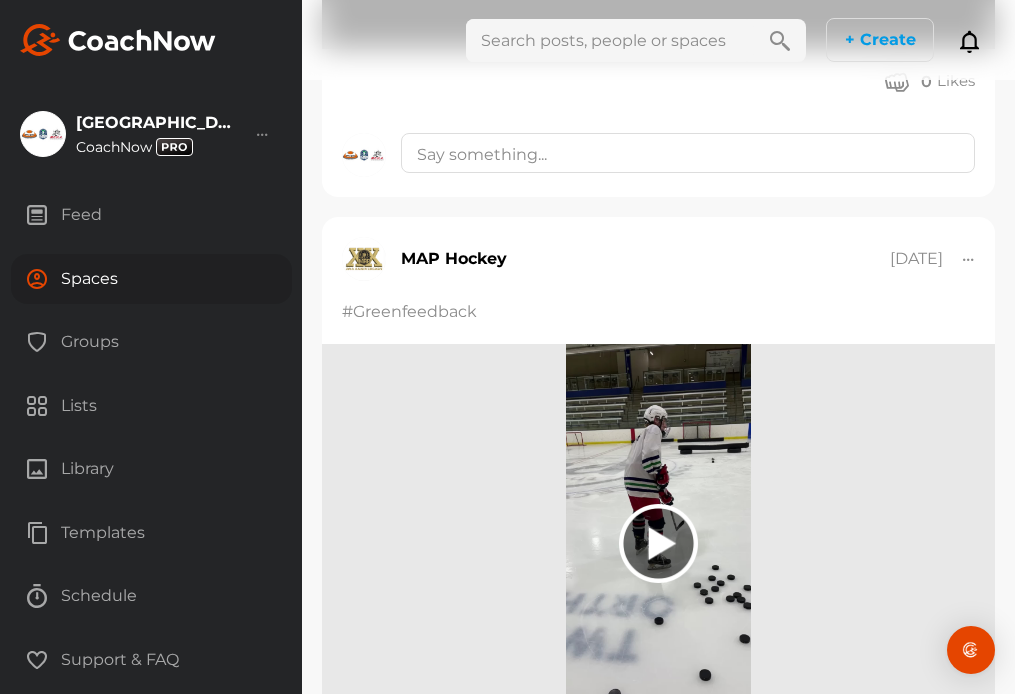 click on "Spaces" at bounding box center [151, 279] 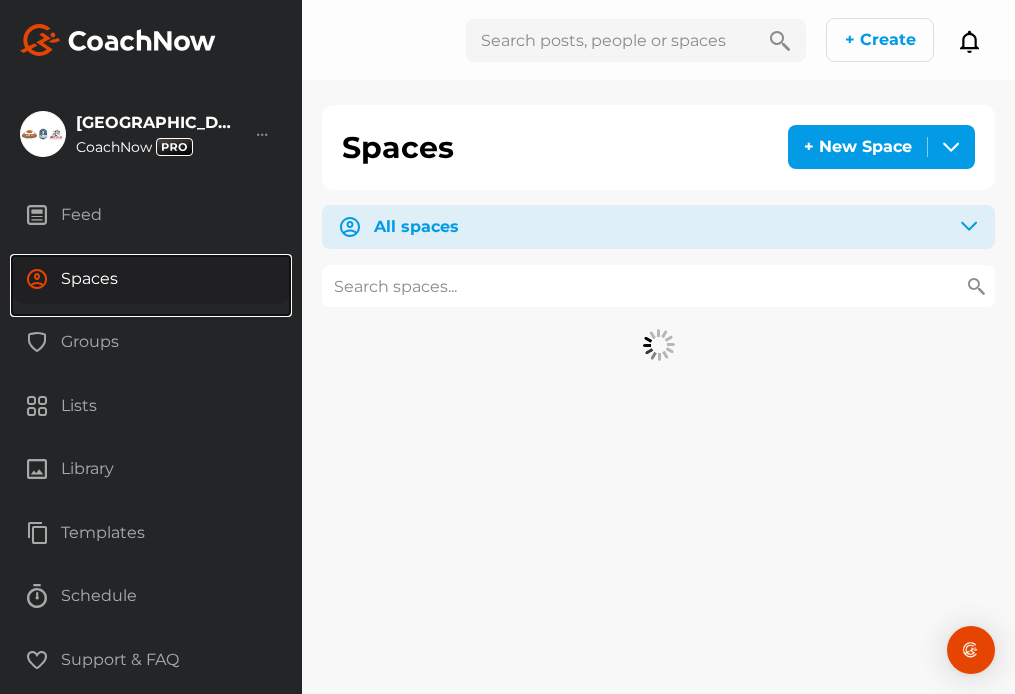 scroll, scrollTop: 0, scrollLeft: 0, axis: both 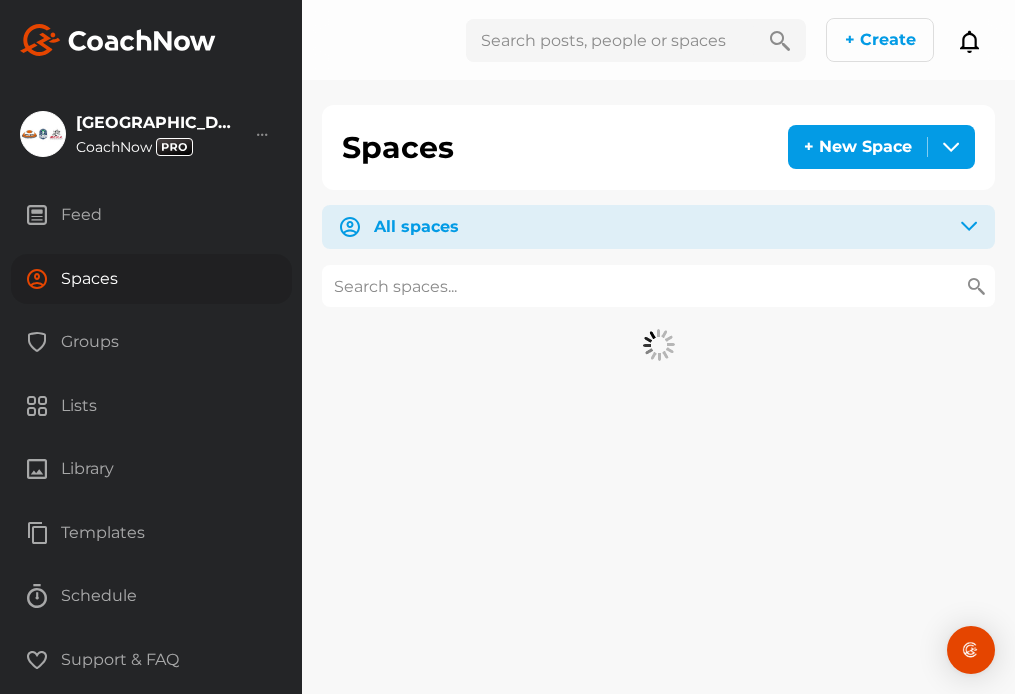 click at bounding box center (658, 286) 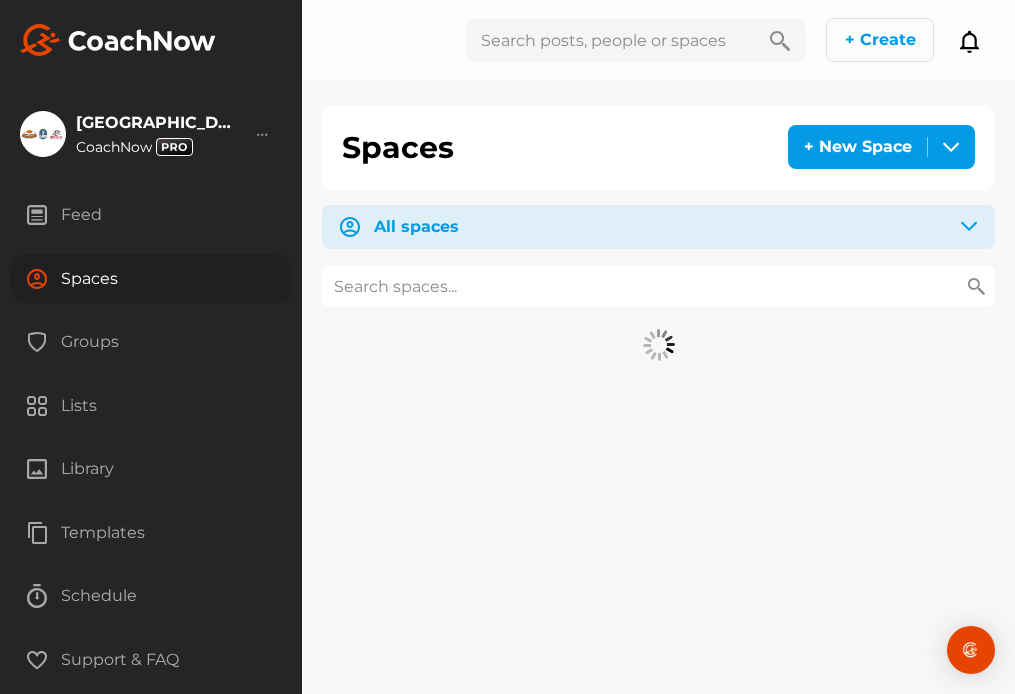 paste on "[PERSON_NAME]" 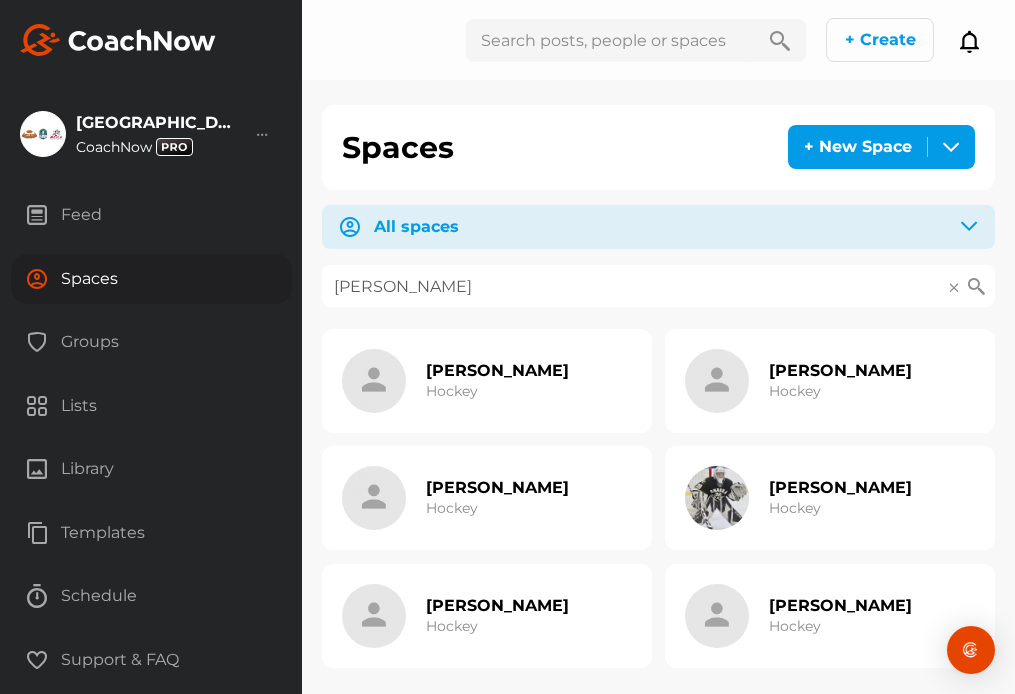 type on "[PERSON_NAME]" 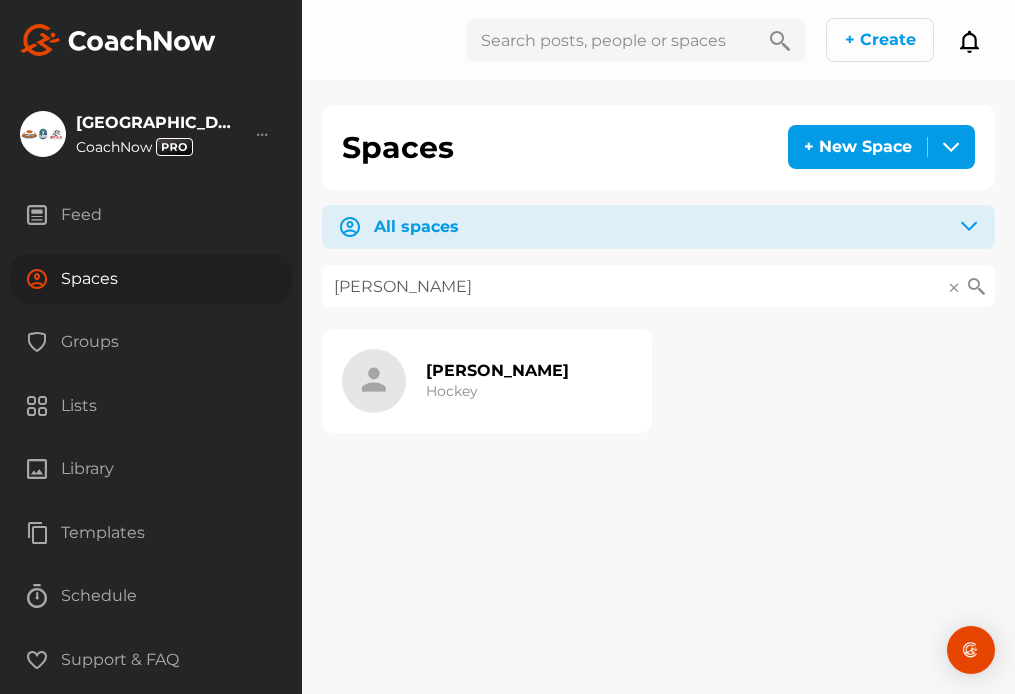 click on "[PERSON_NAME]" at bounding box center [497, 370] 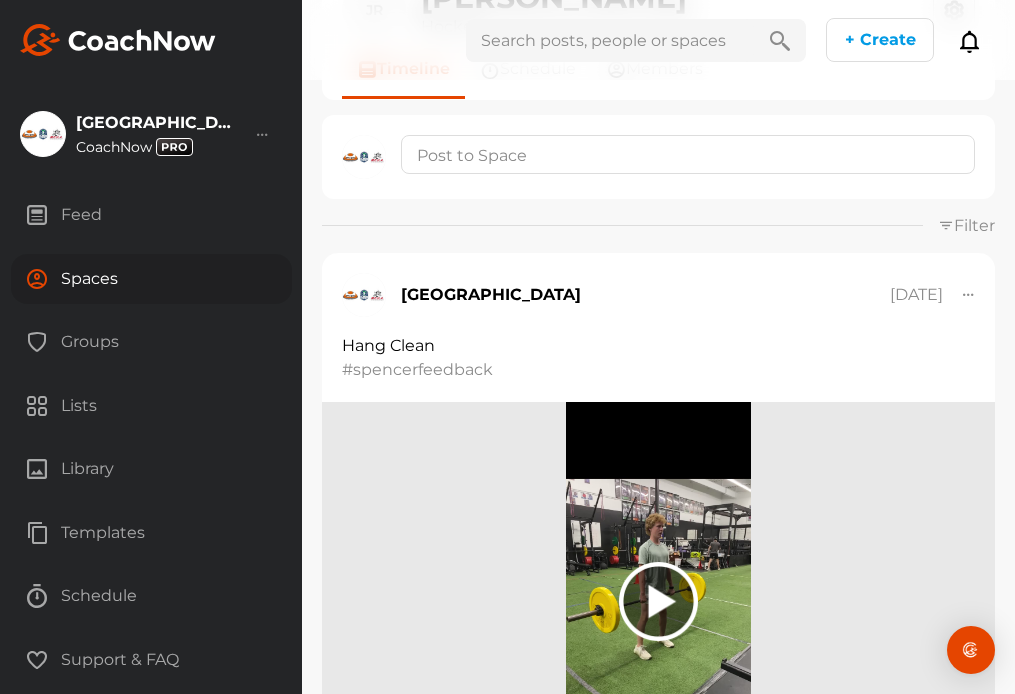 scroll, scrollTop: 164, scrollLeft: 0, axis: vertical 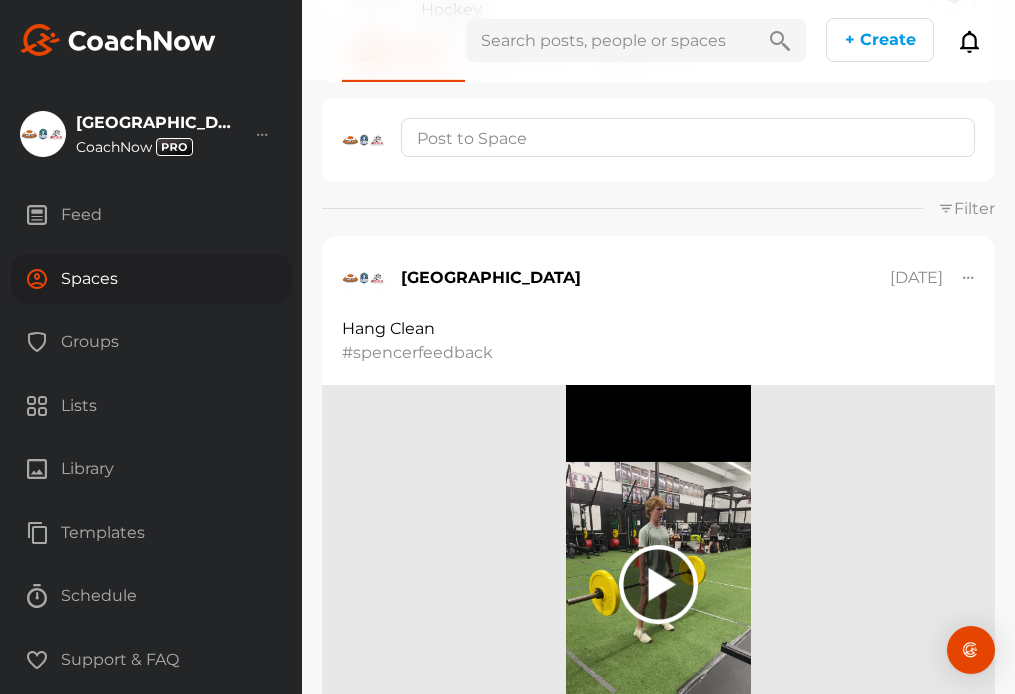 click on "Feed
Spaces
Groups
Lists
Library
Templates
Schedule
Support & FAQ" at bounding box center (151, 444) 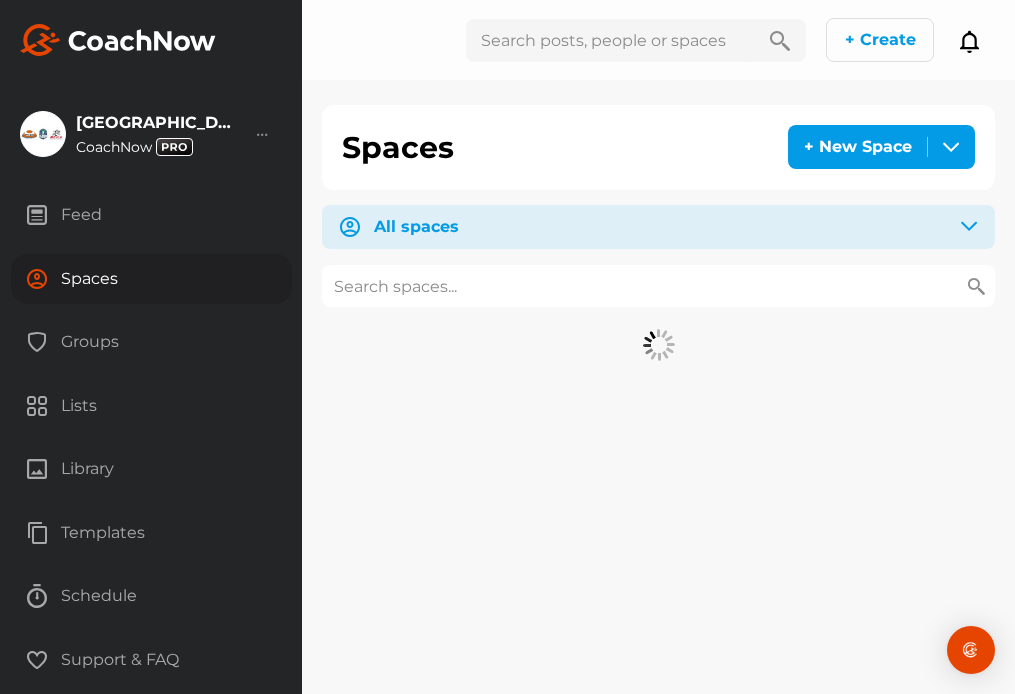 click at bounding box center (658, 286) 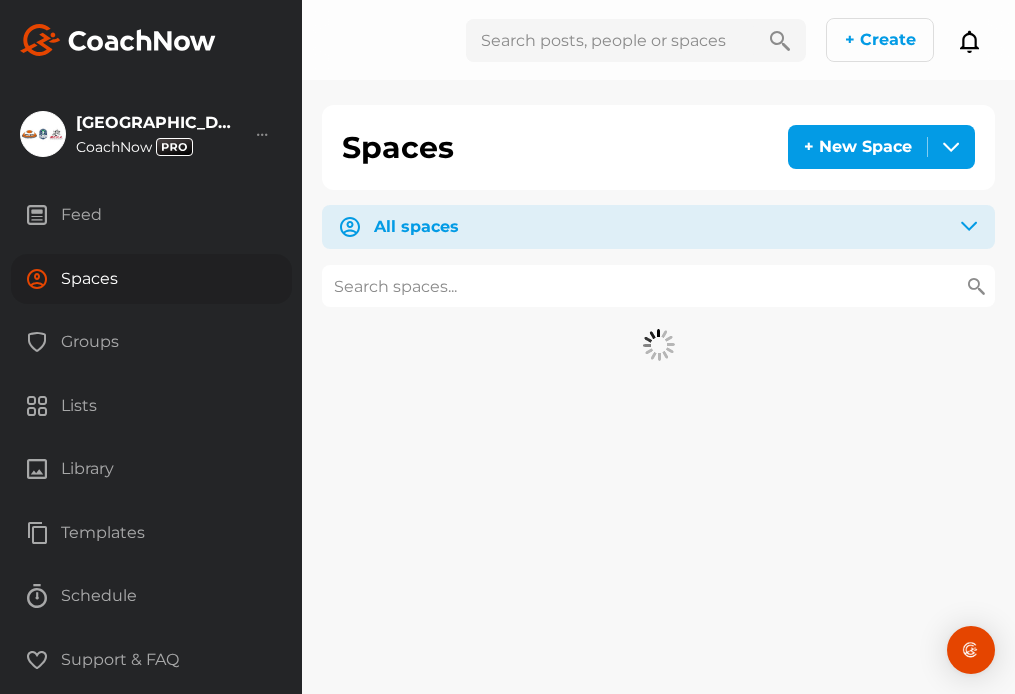 paste on "[PERSON_NAME]" 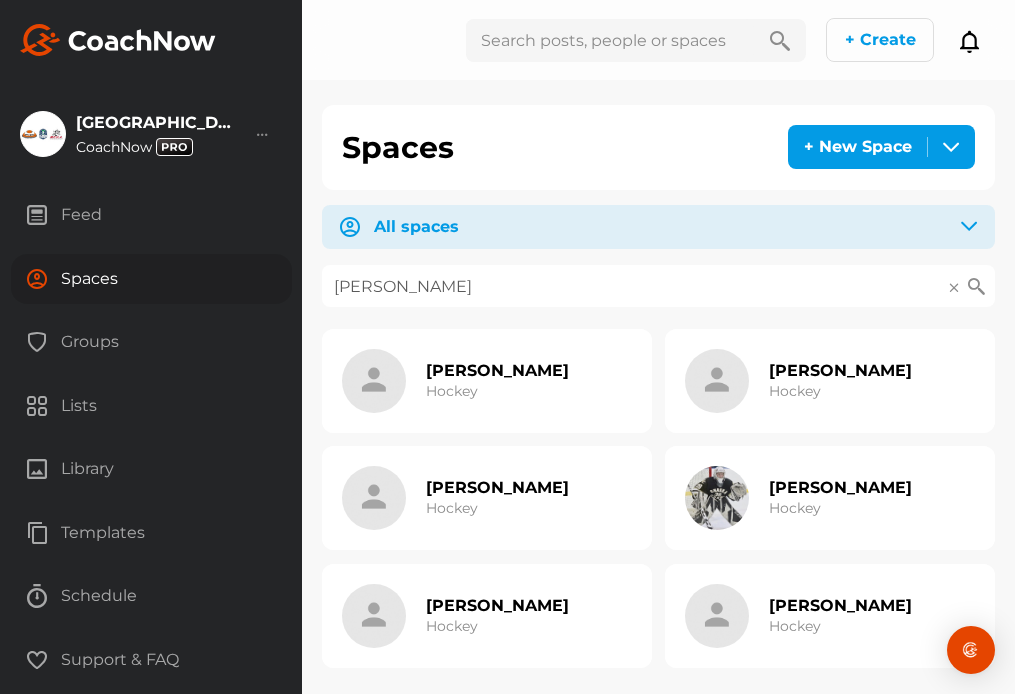 type on "[PERSON_NAME]" 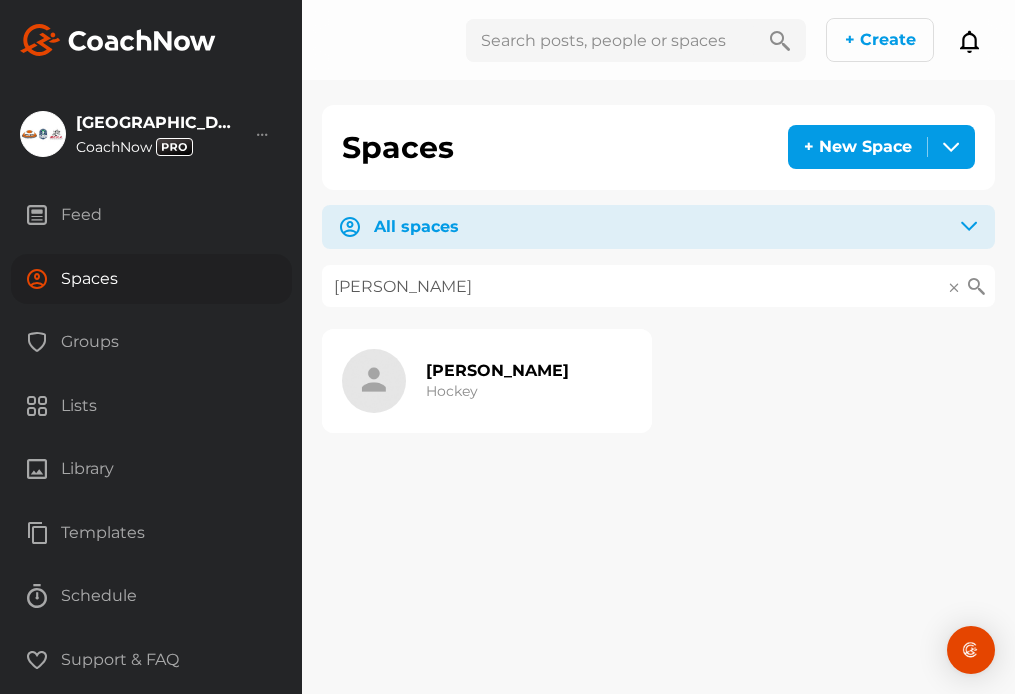 click on "[PERSON_NAME] Hockey" at bounding box center (497, 381) 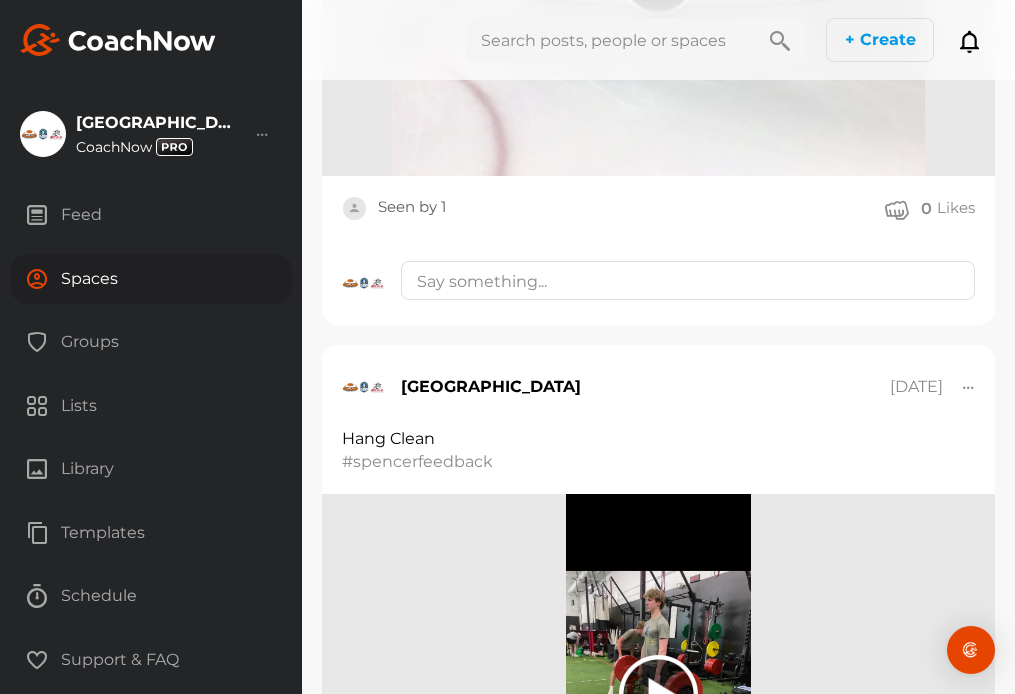 scroll, scrollTop: 3582, scrollLeft: 0, axis: vertical 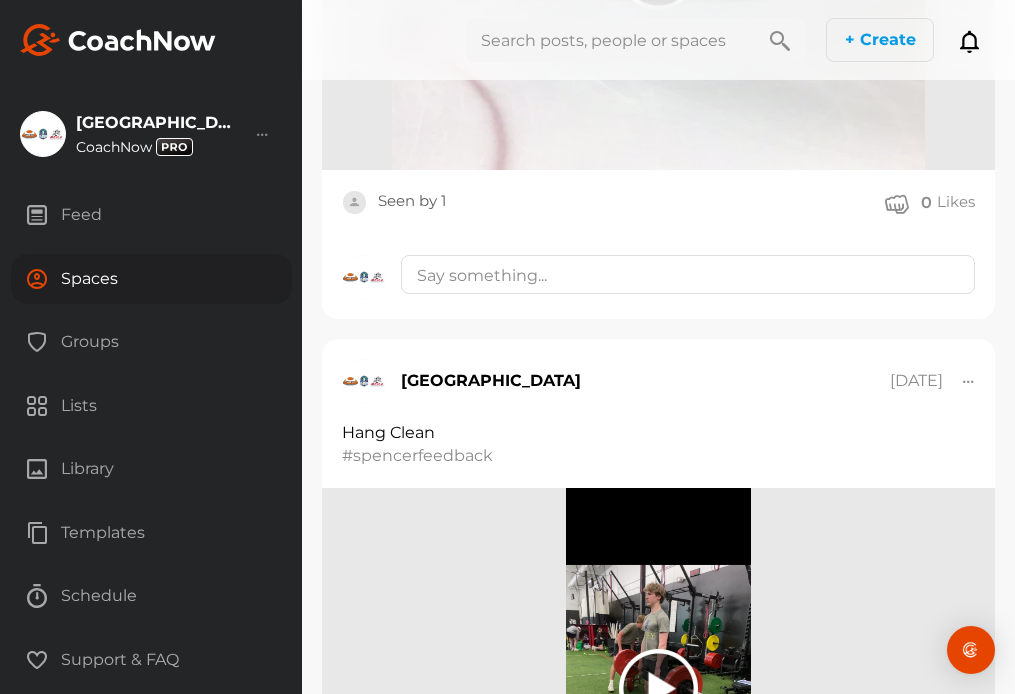 click on "Spaces" at bounding box center (151, 279) 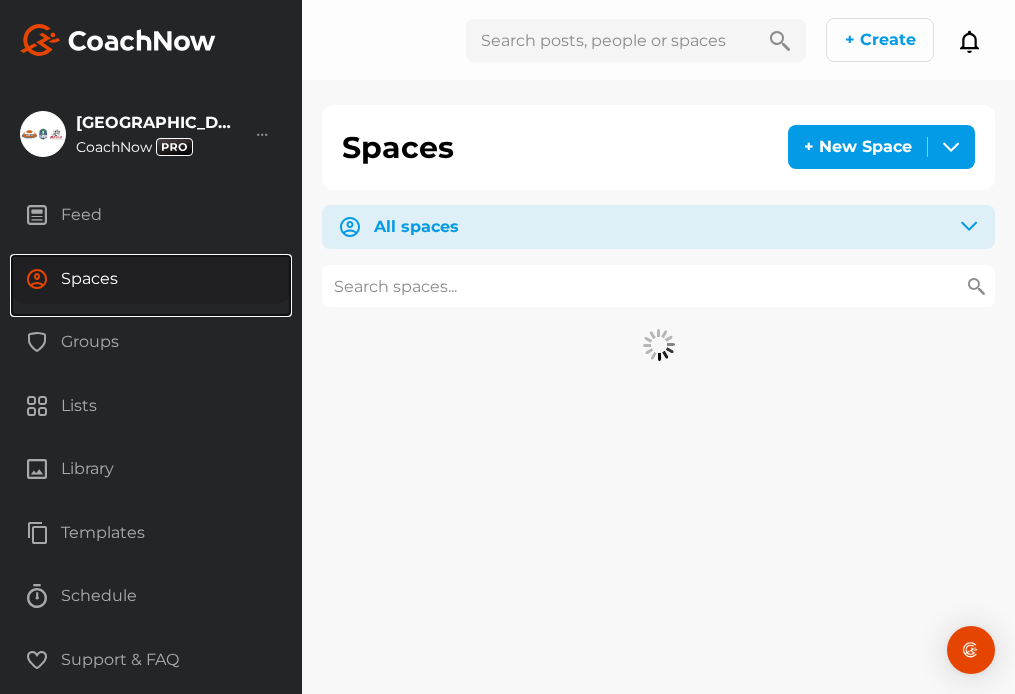 scroll, scrollTop: 0, scrollLeft: 0, axis: both 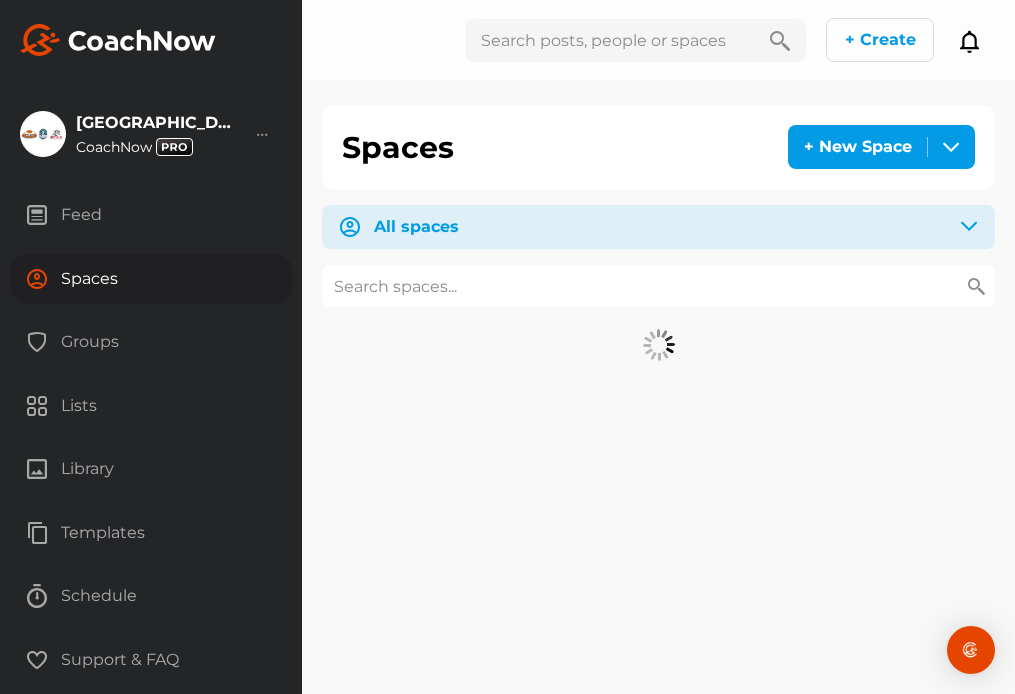 click at bounding box center [658, 286] 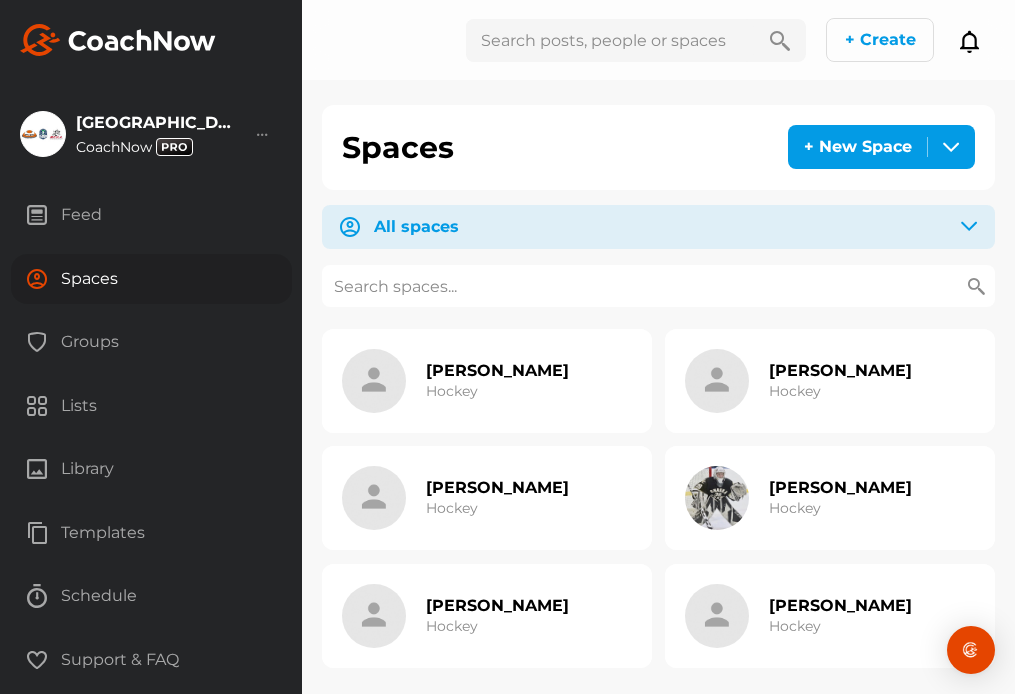 paste on "Skulstad" 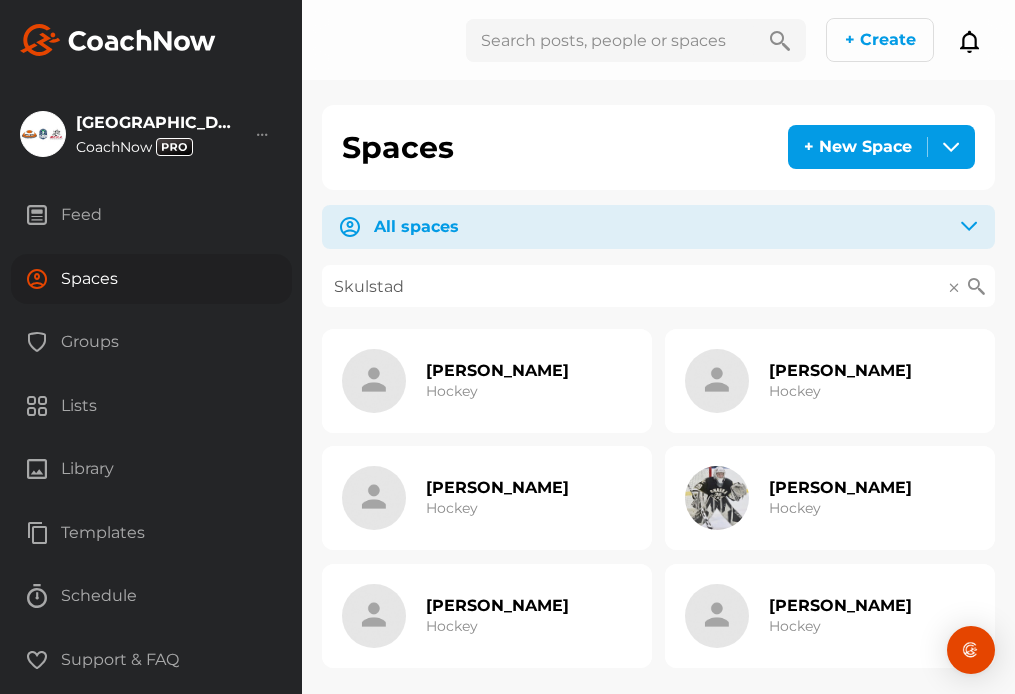 type on "Skulstad" 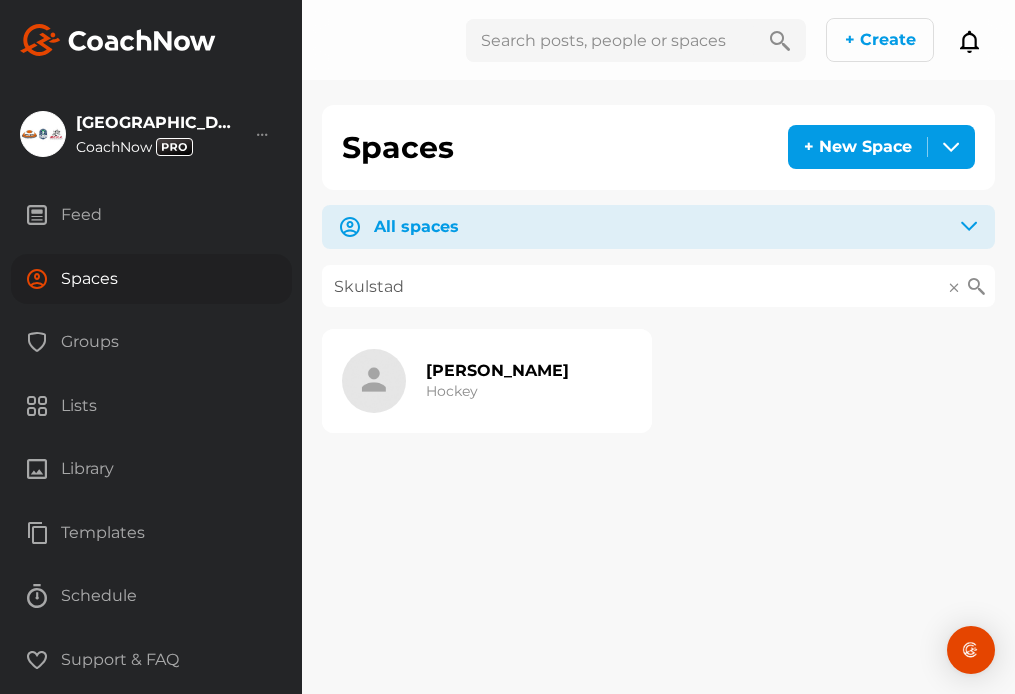click on "Hockey" at bounding box center (452, 391) 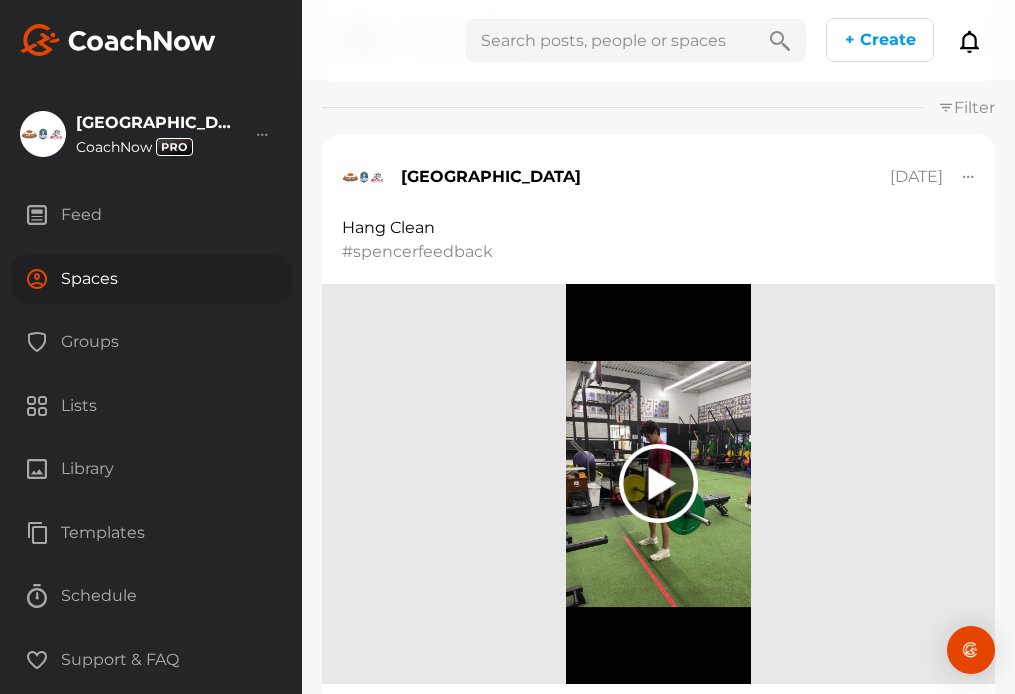 scroll, scrollTop: 361, scrollLeft: 0, axis: vertical 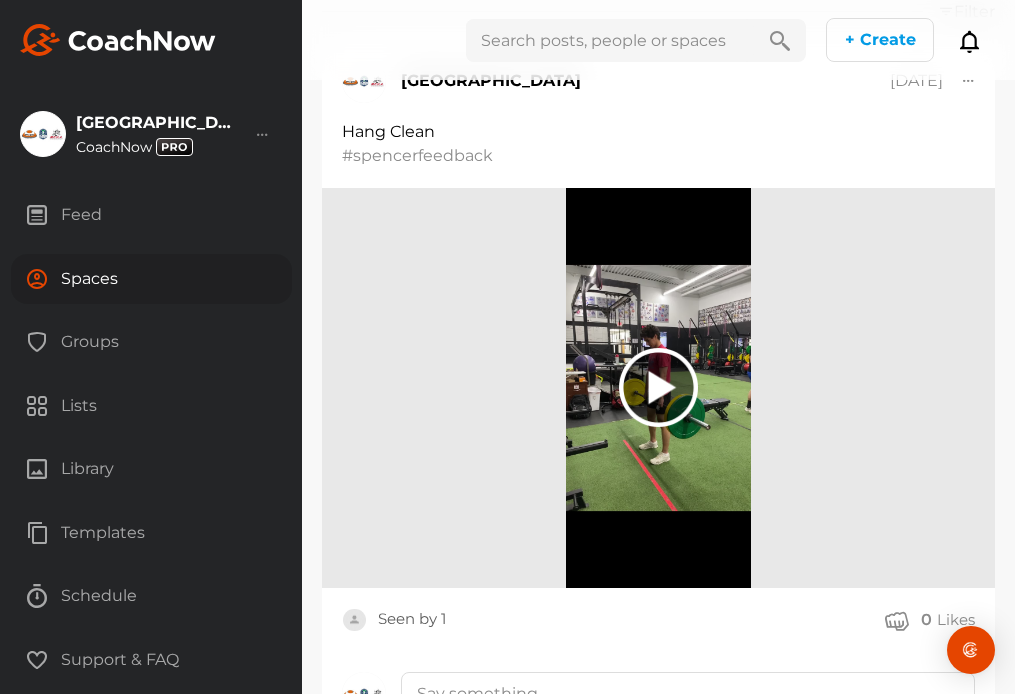 click at bounding box center [610, 40] 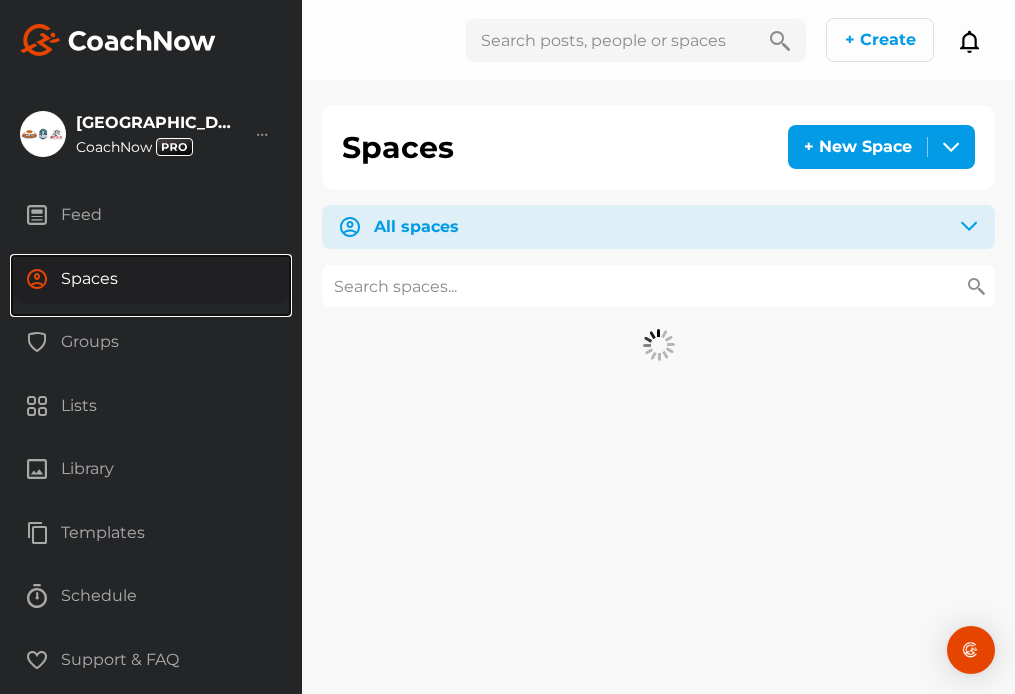 scroll, scrollTop: 0, scrollLeft: 0, axis: both 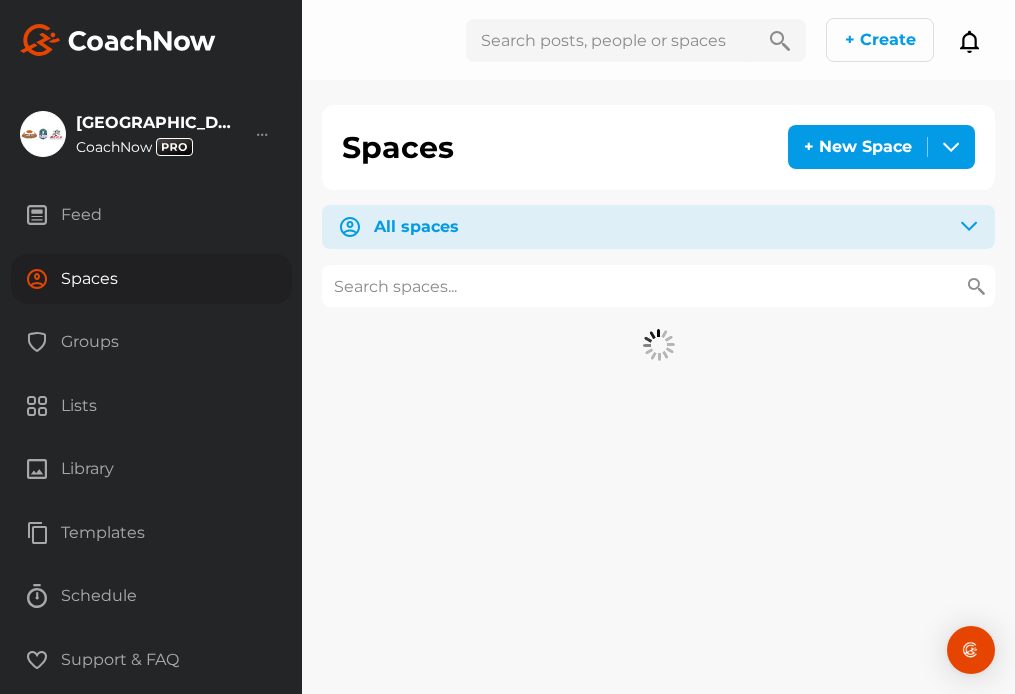 click at bounding box center [658, 286] 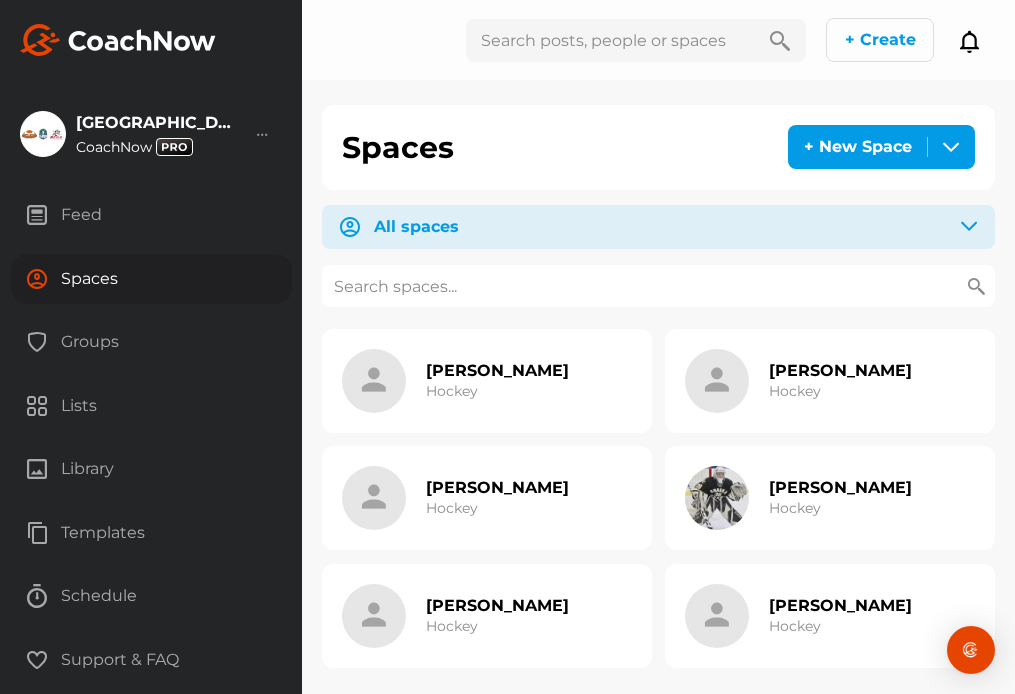 paste on "[PERSON_NAME]" 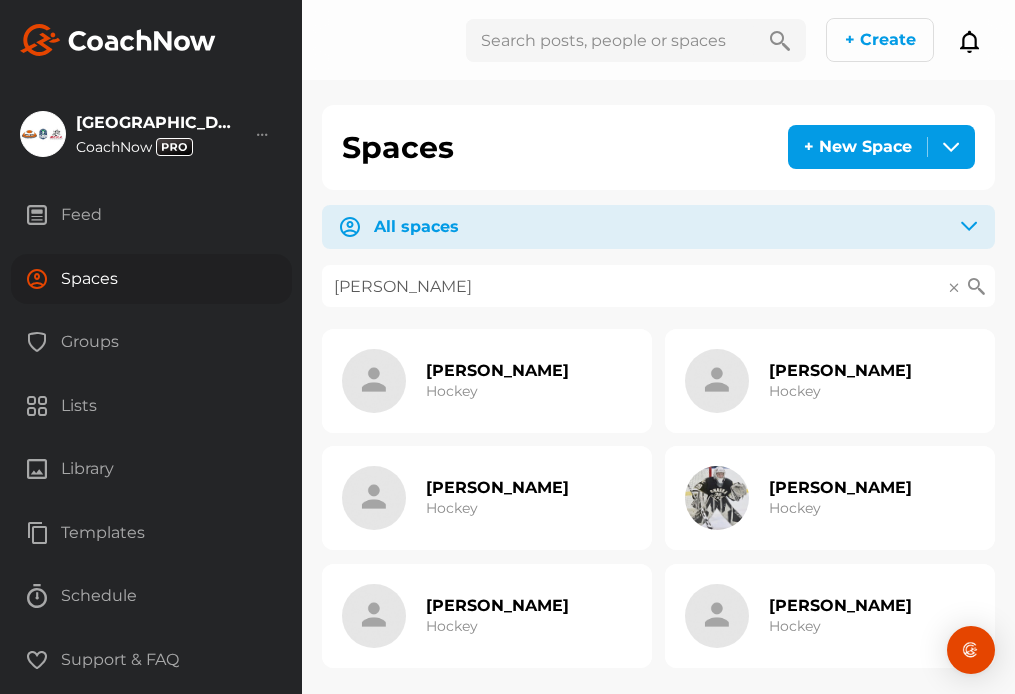 type on "[PERSON_NAME]" 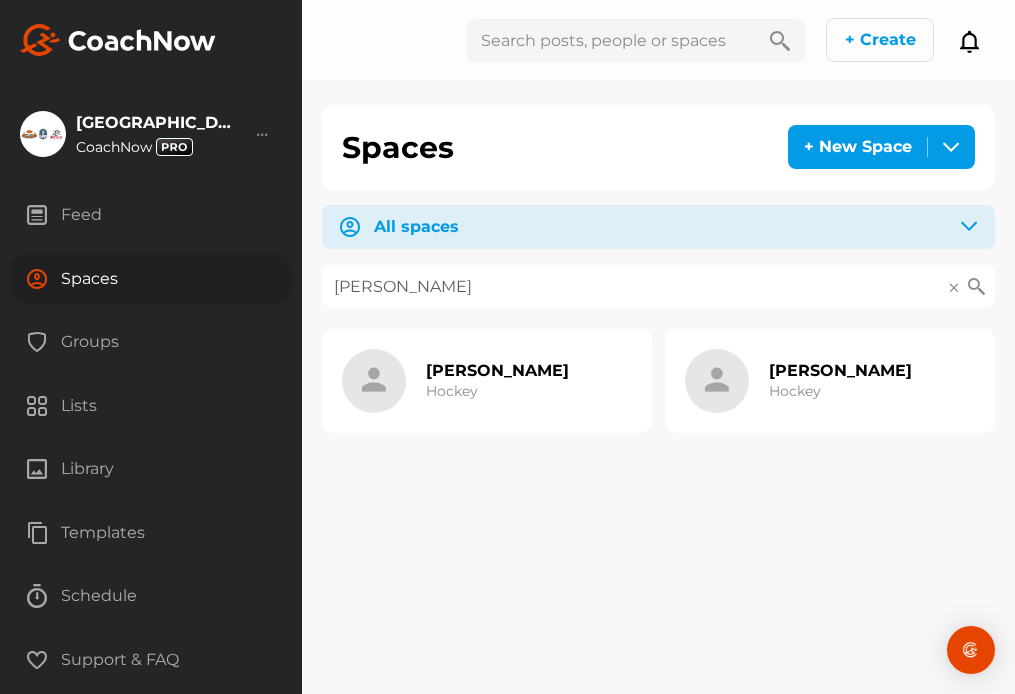 click on "[PERSON_NAME]" at bounding box center (497, 370) 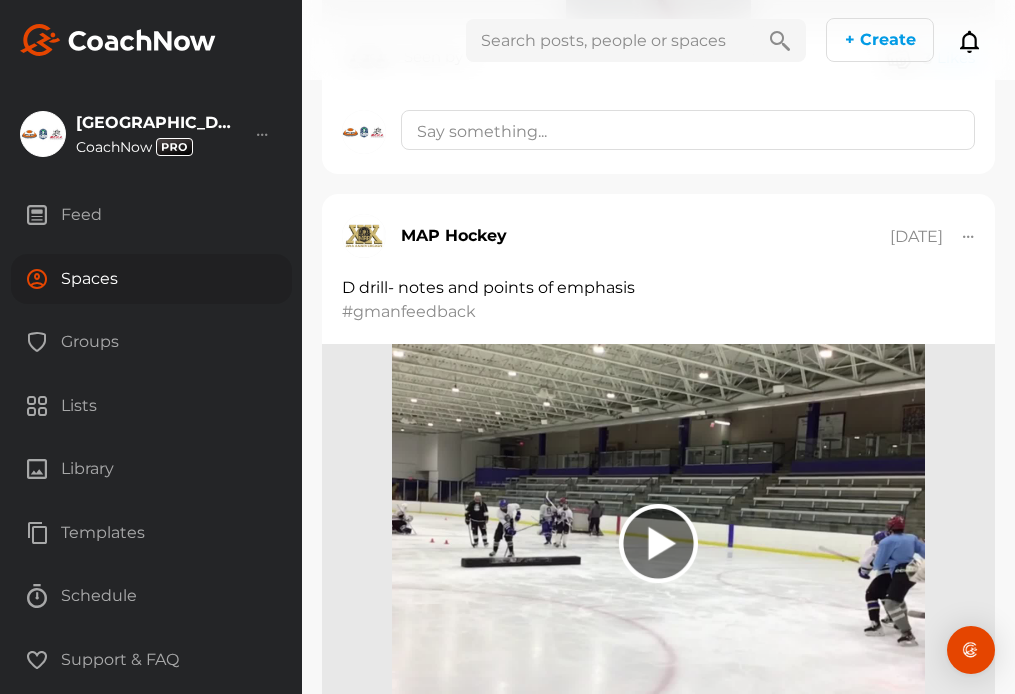 scroll, scrollTop: 2363, scrollLeft: 0, axis: vertical 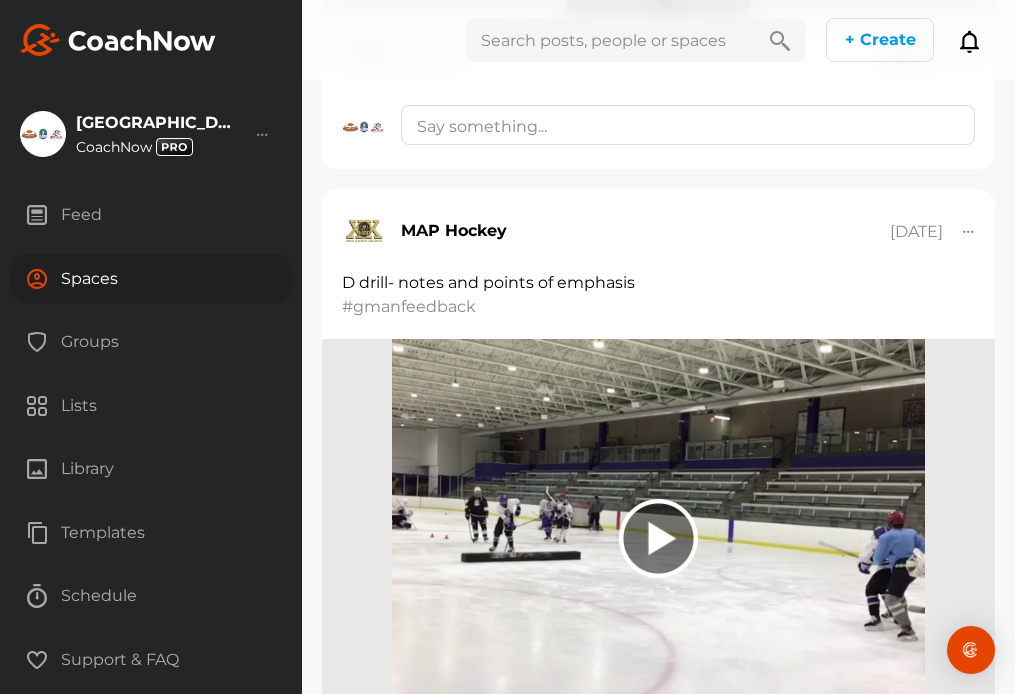 click on "Spaces" at bounding box center [151, 279] 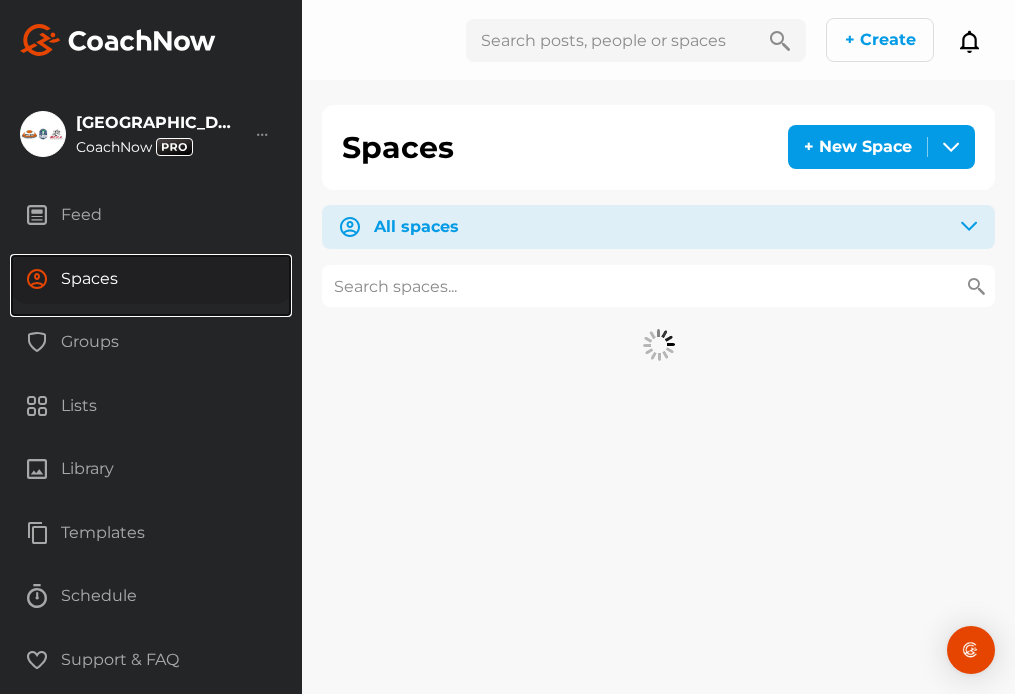 scroll, scrollTop: 0, scrollLeft: 0, axis: both 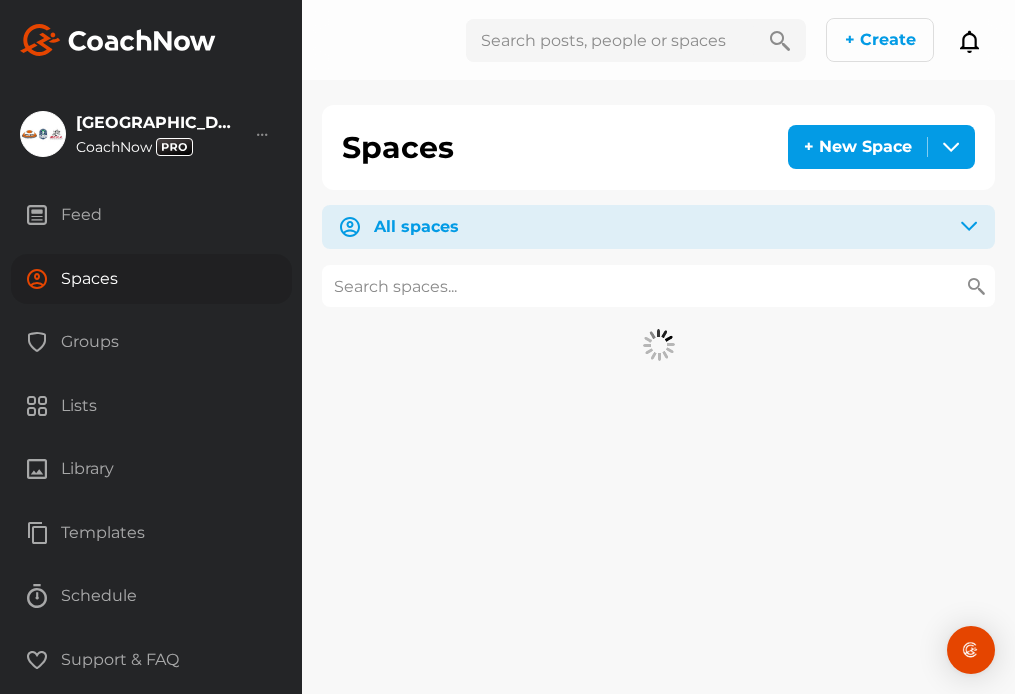 click at bounding box center (658, 286) 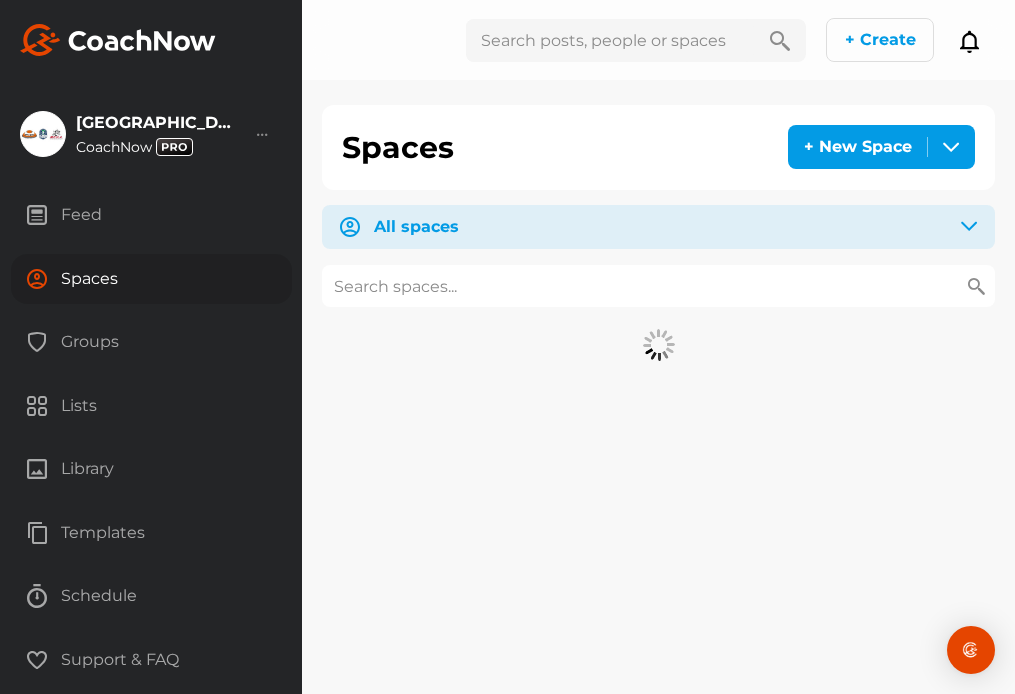 paste on "[PERSON_NAME]" 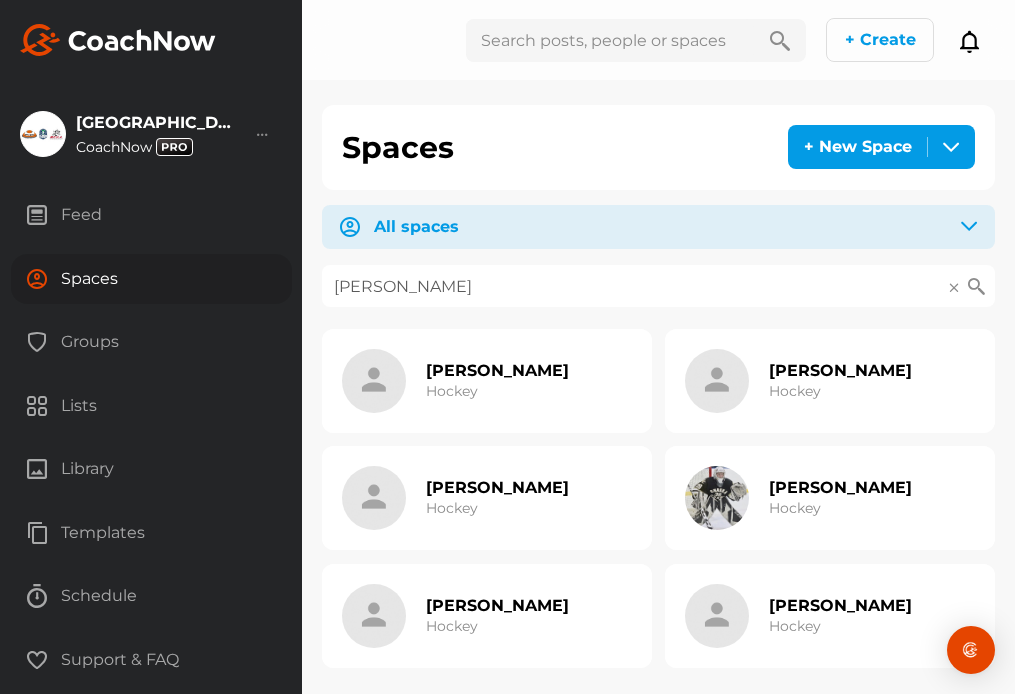 type on "[PERSON_NAME]" 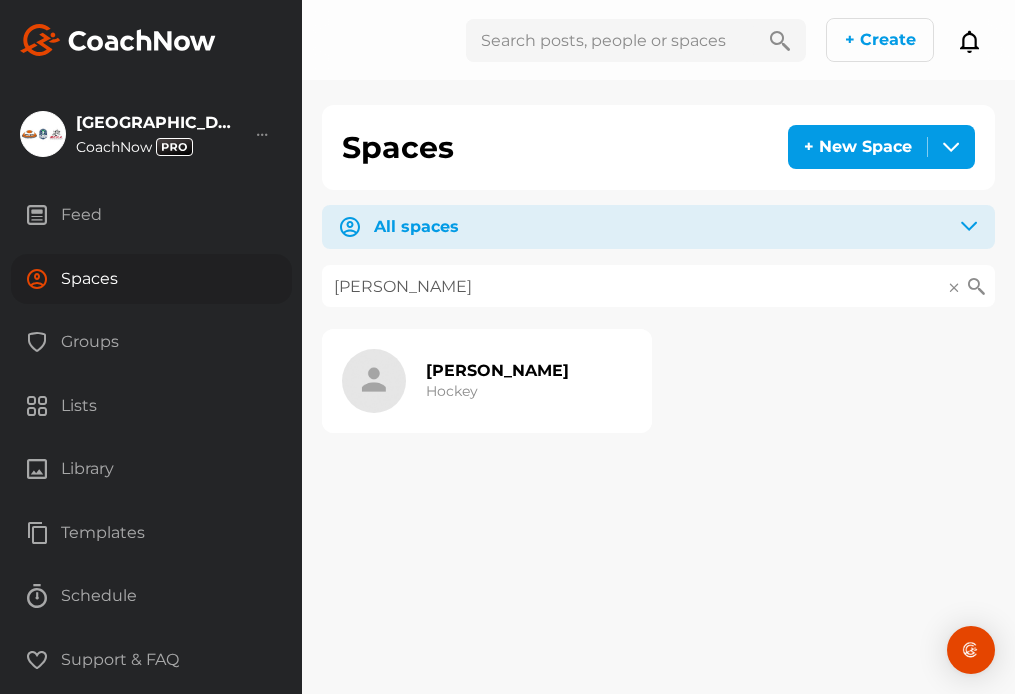 click on "[PERSON_NAME] Hockey" at bounding box center [497, 381] 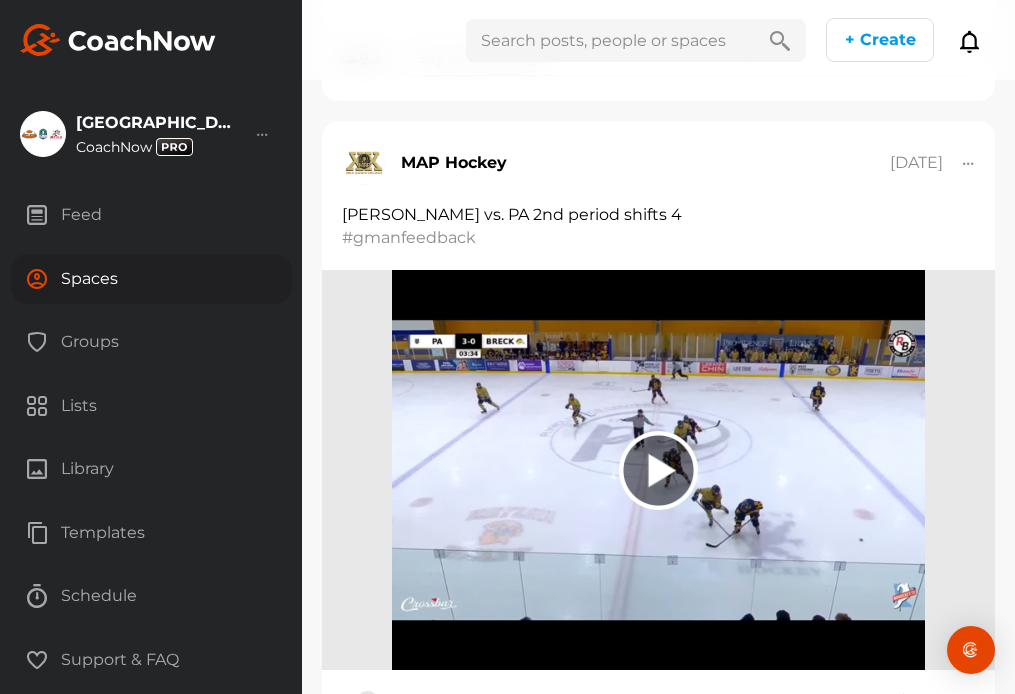 scroll, scrollTop: 1653, scrollLeft: 0, axis: vertical 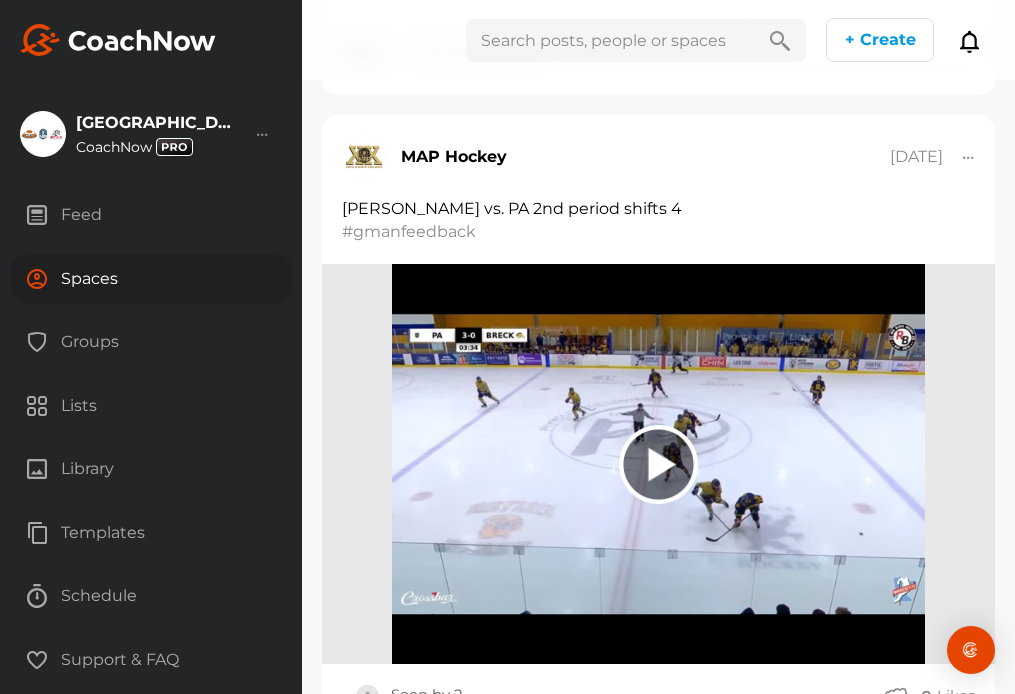 click on "Spaces" at bounding box center [151, 279] 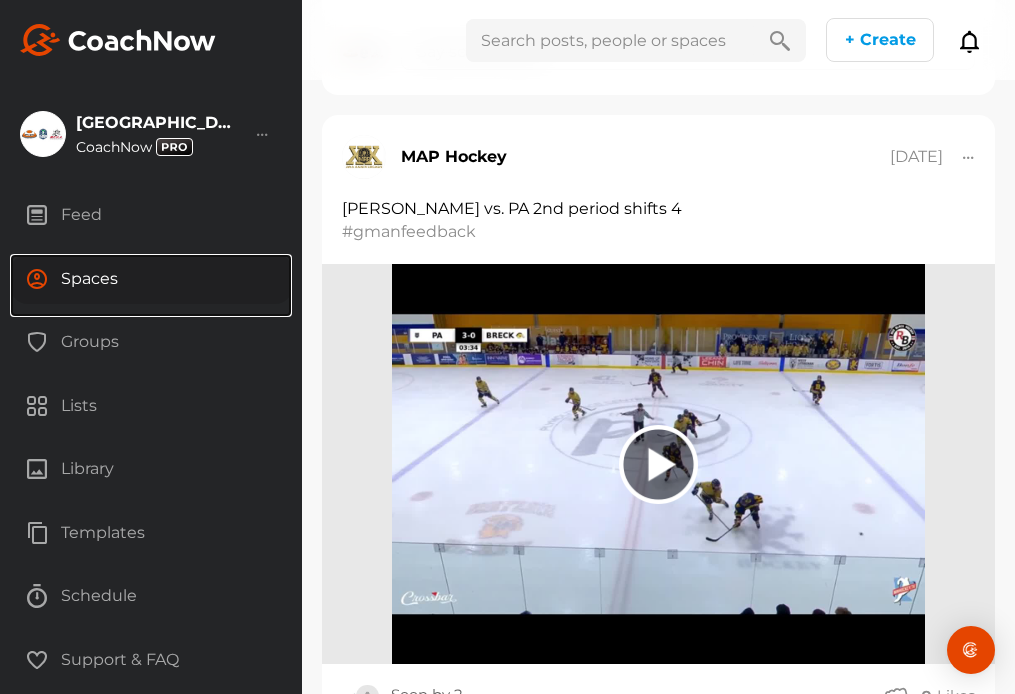 scroll, scrollTop: 0, scrollLeft: 0, axis: both 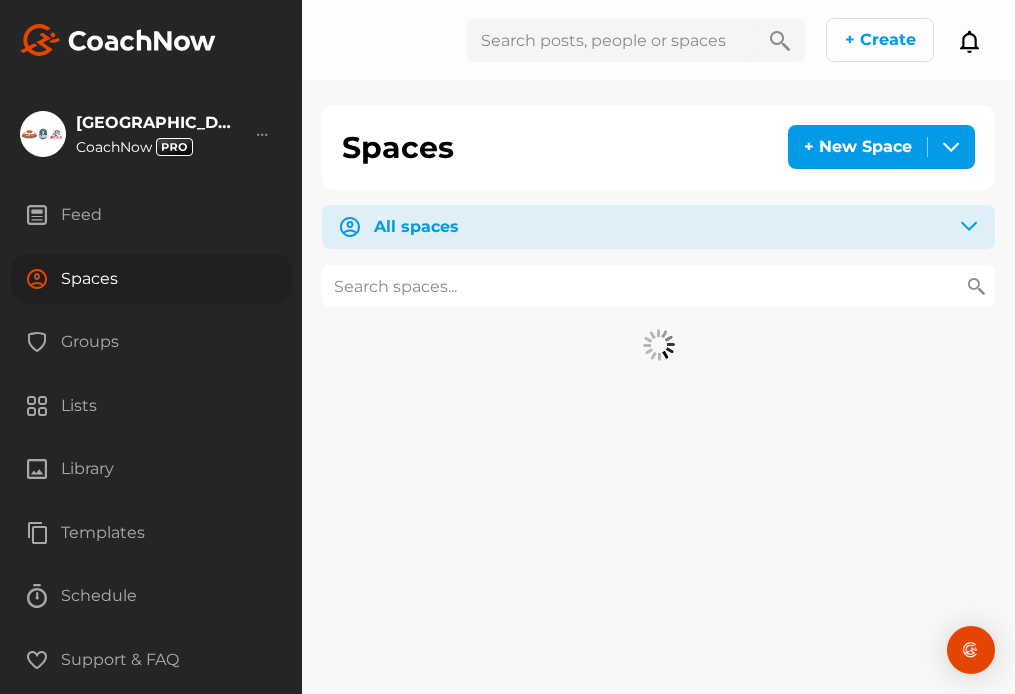 click at bounding box center [658, 286] 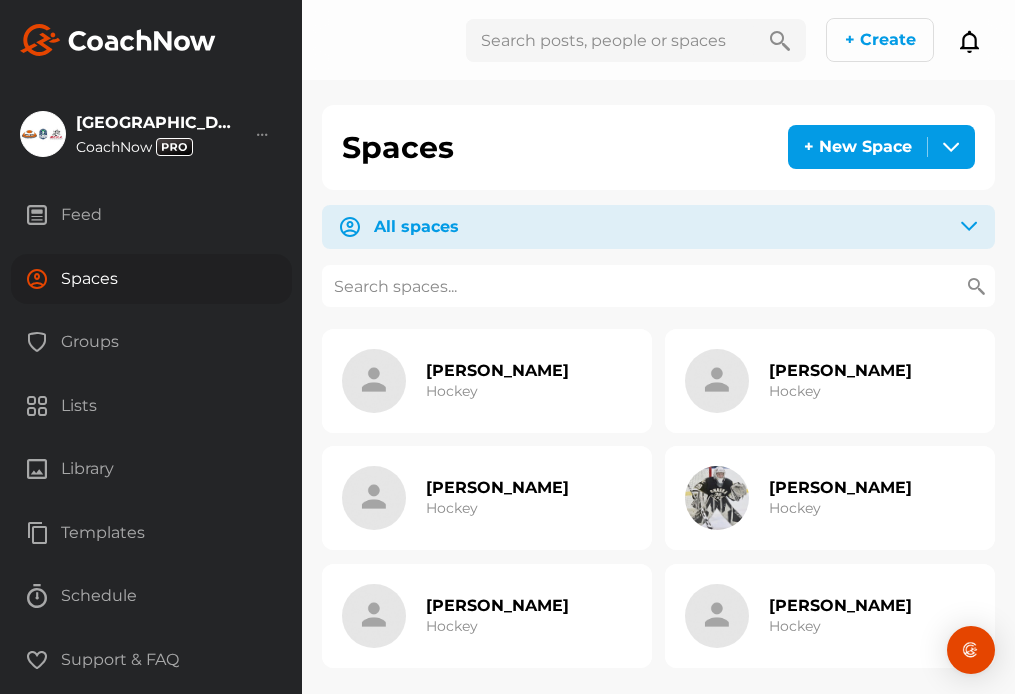 paste on "[PERSON_NAME]" 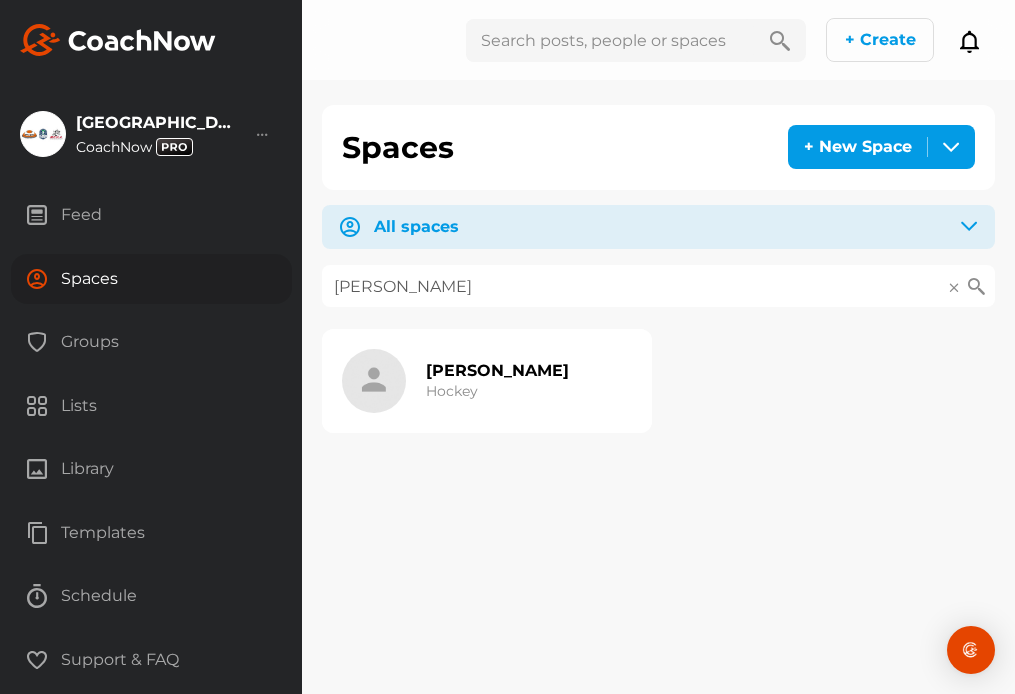 type on "[PERSON_NAME]" 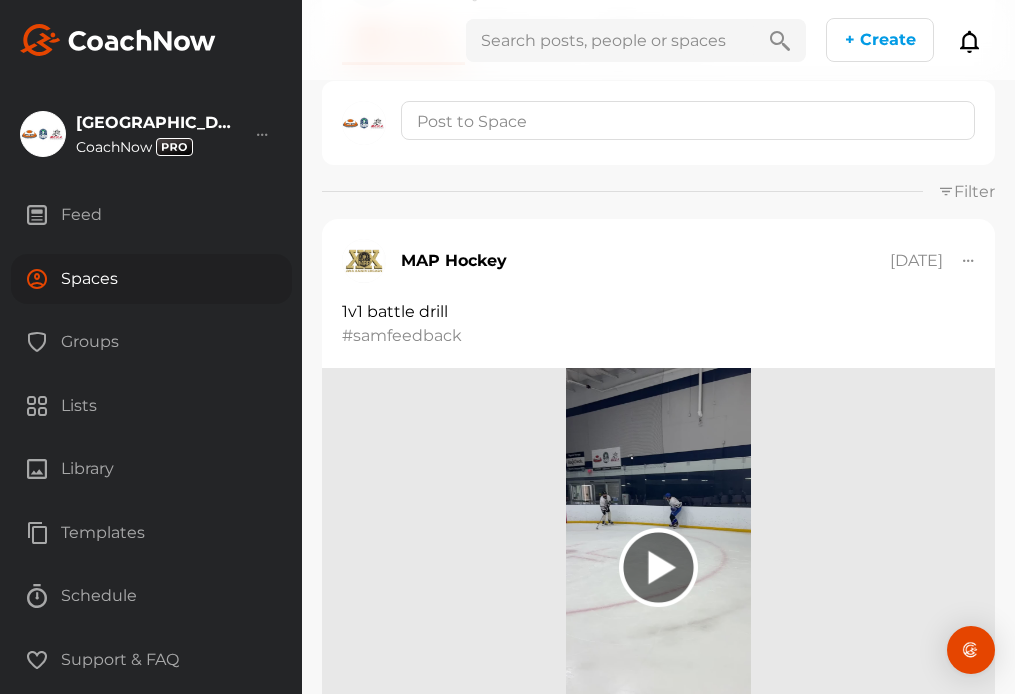 scroll, scrollTop: 197, scrollLeft: 0, axis: vertical 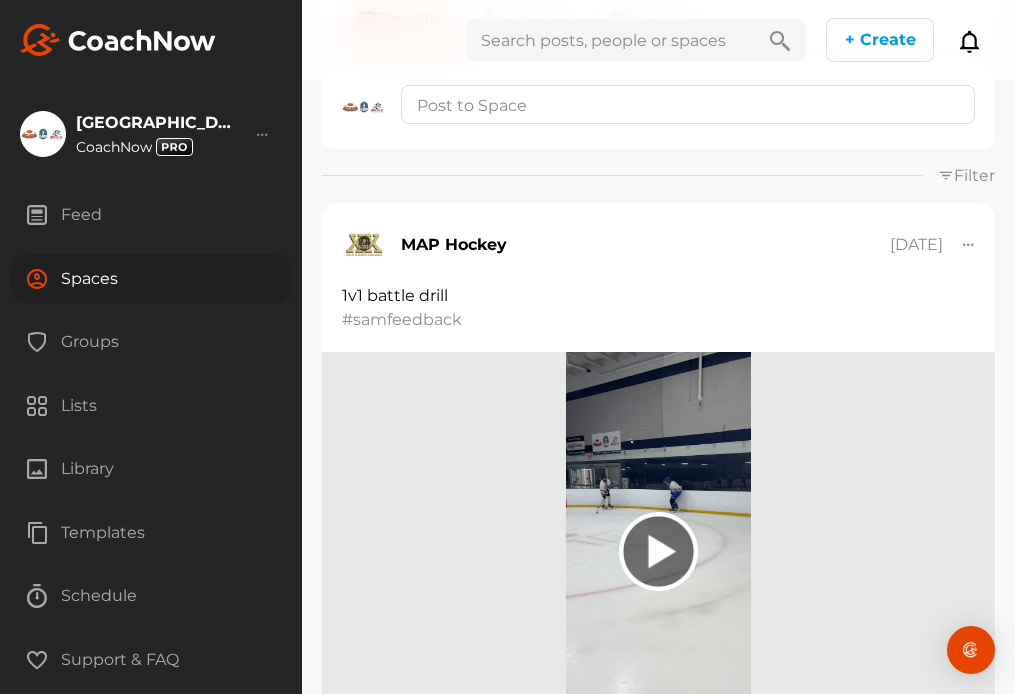 click on "Spaces" at bounding box center [151, 279] 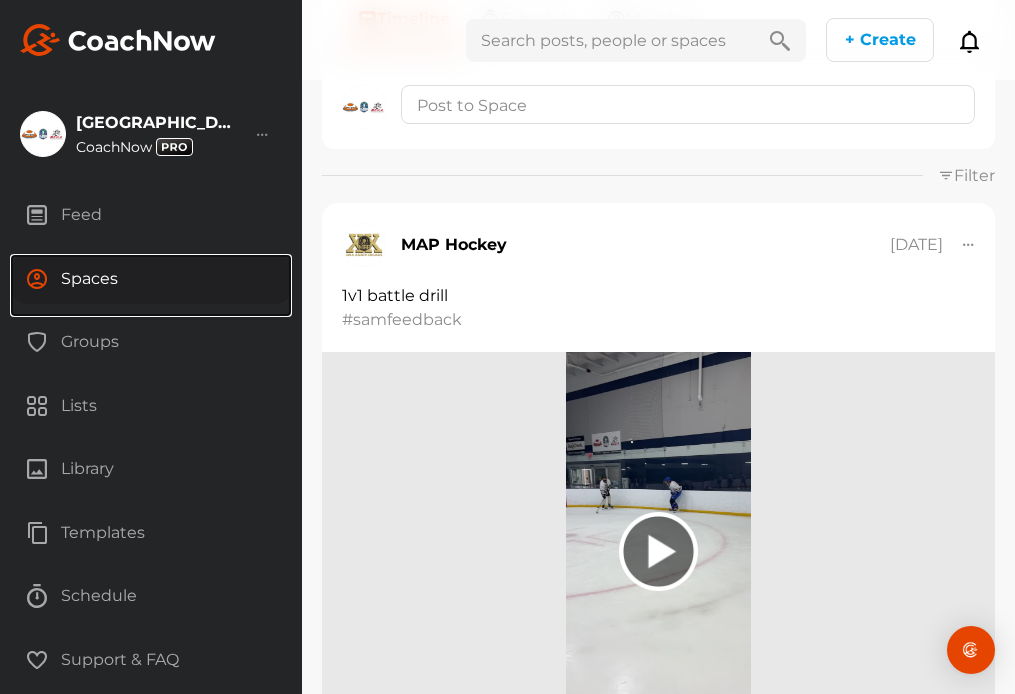 scroll, scrollTop: 0, scrollLeft: 0, axis: both 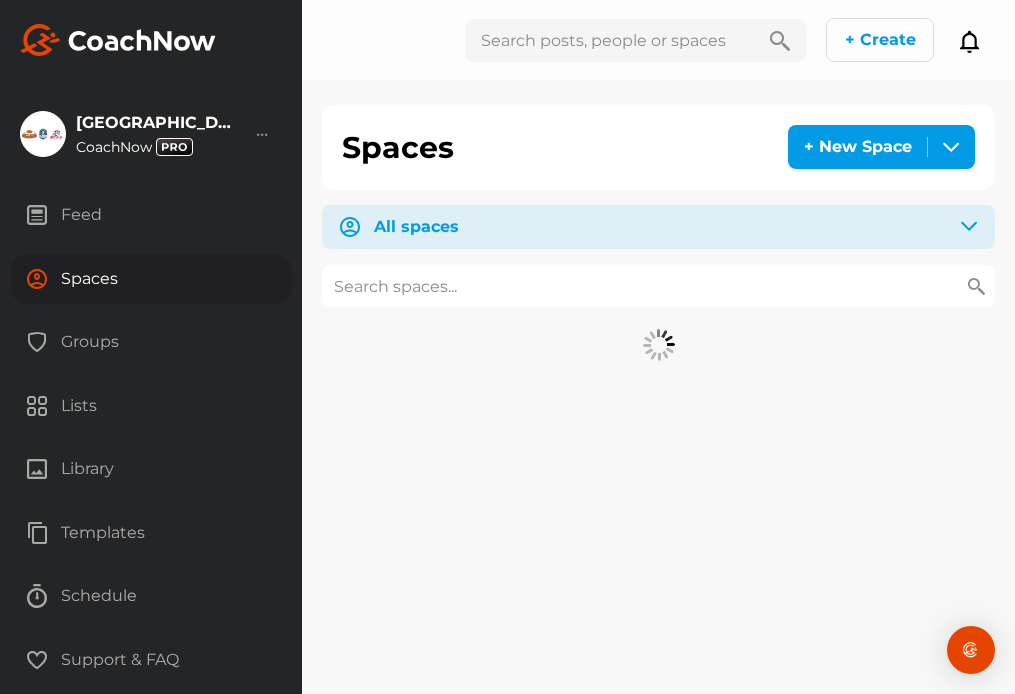 click at bounding box center [658, 286] 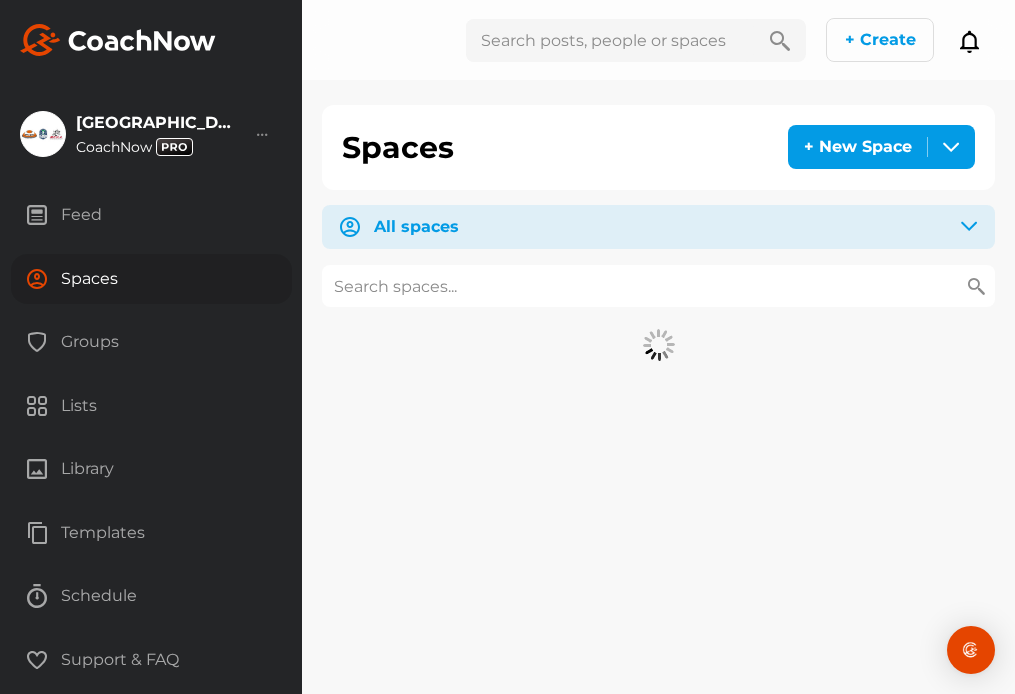 paste on "Trench" 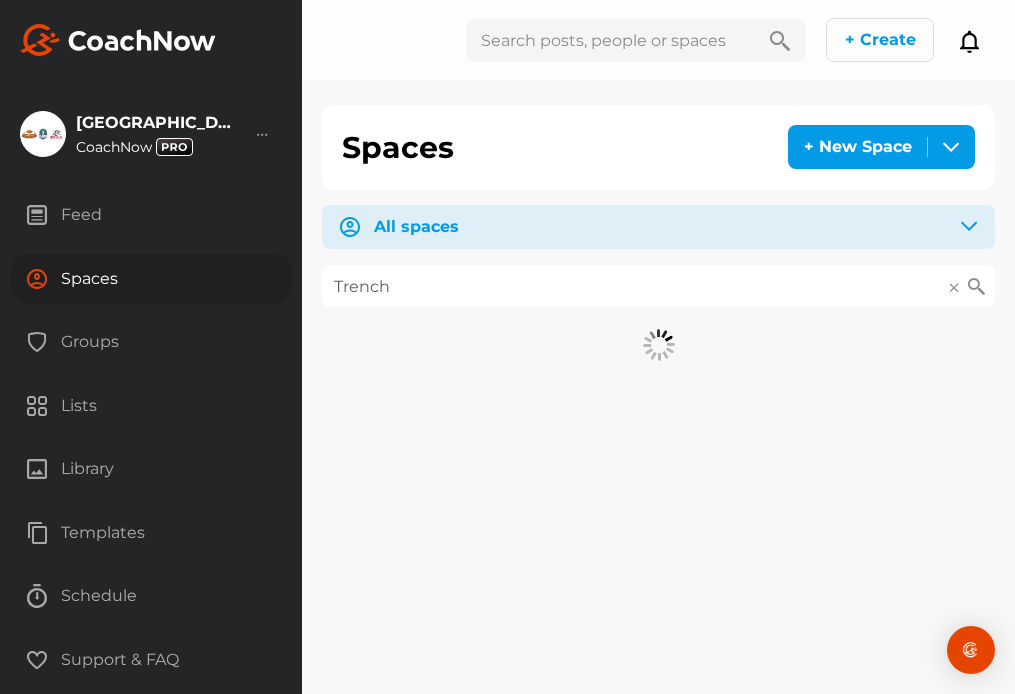 type on "Trench" 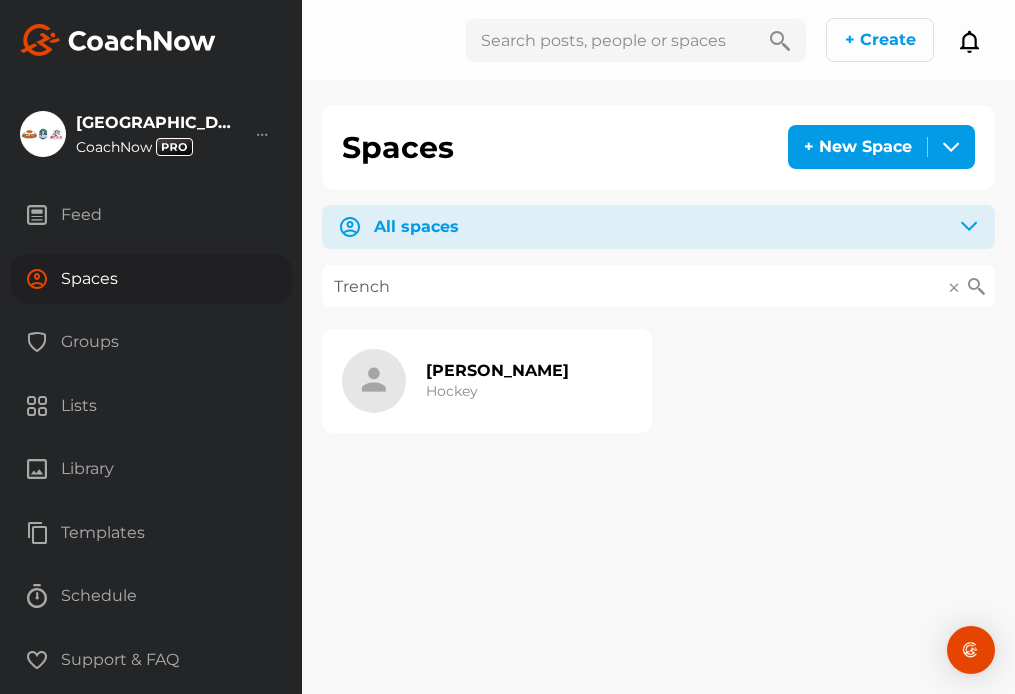 click on "[PERSON_NAME]" at bounding box center (497, 370) 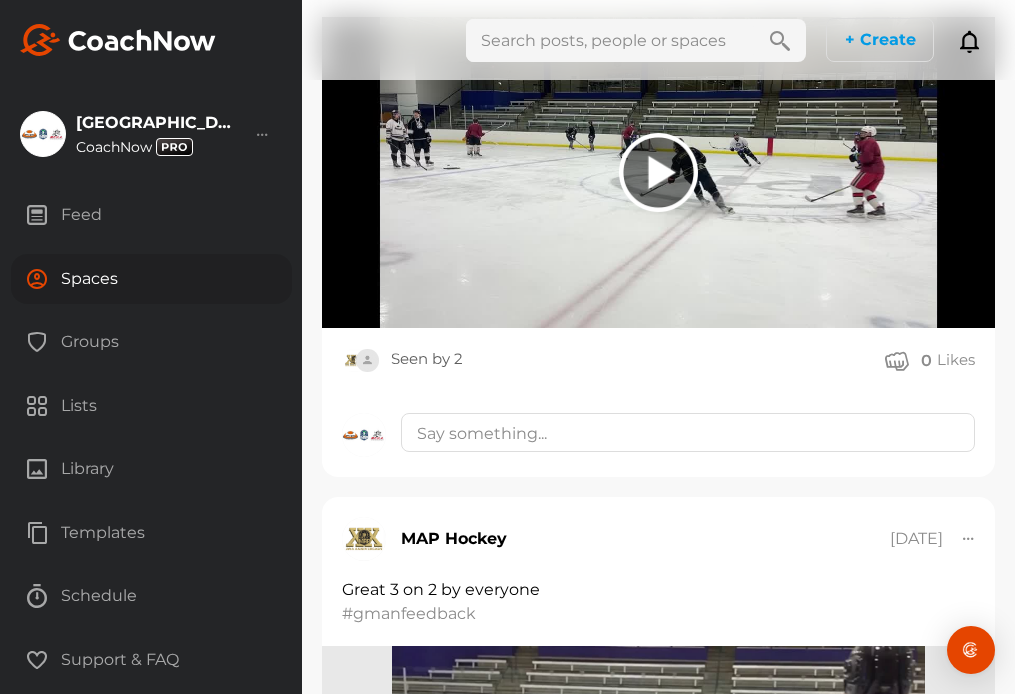 scroll, scrollTop: 1946, scrollLeft: 0, axis: vertical 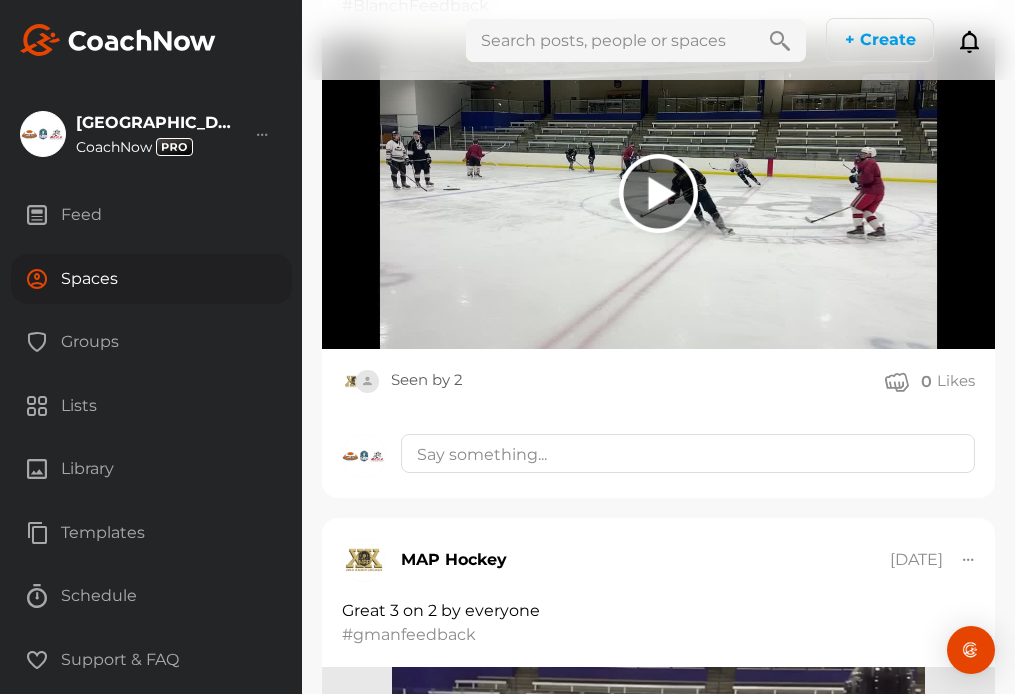 click on "Spaces" at bounding box center [151, 279] 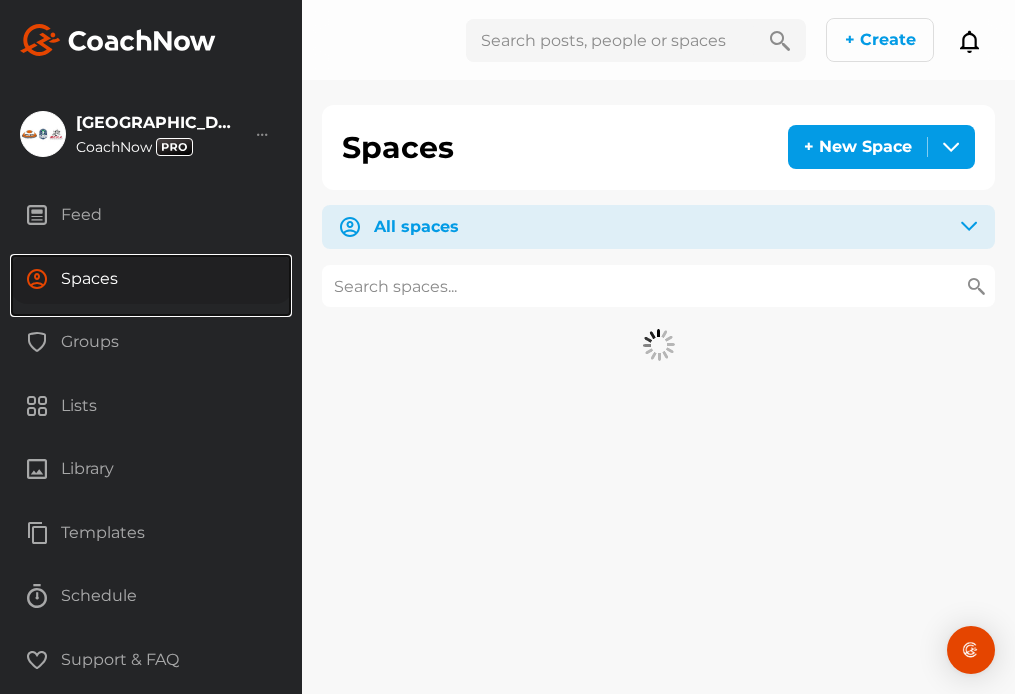 scroll, scrollTop: 0, scrollLeft: 0, axis: both 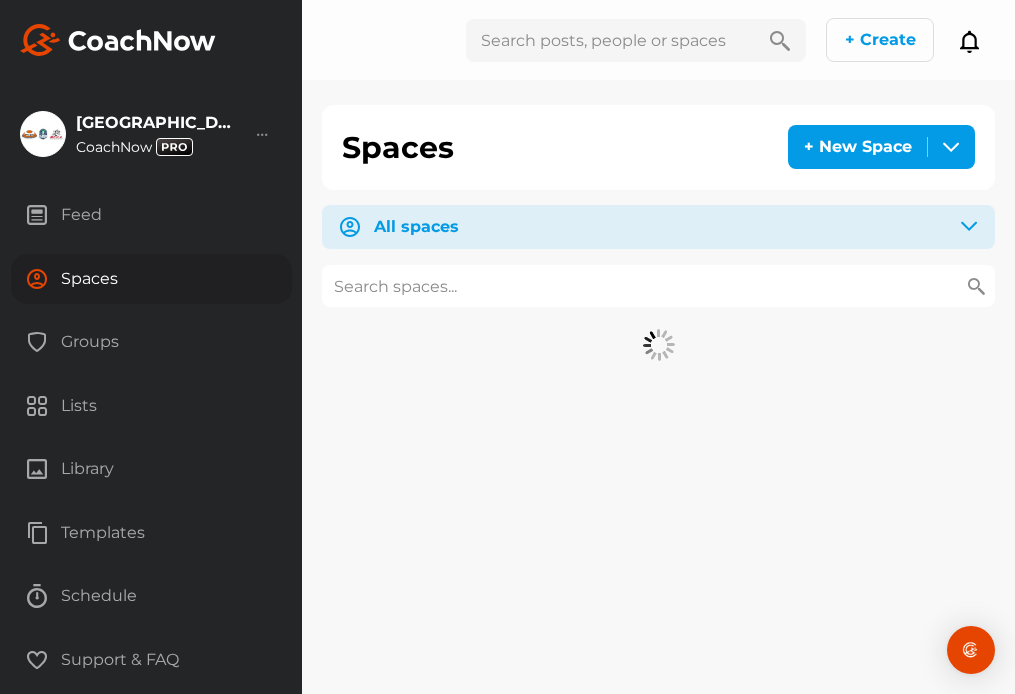 click at bounding box center [658, 286] 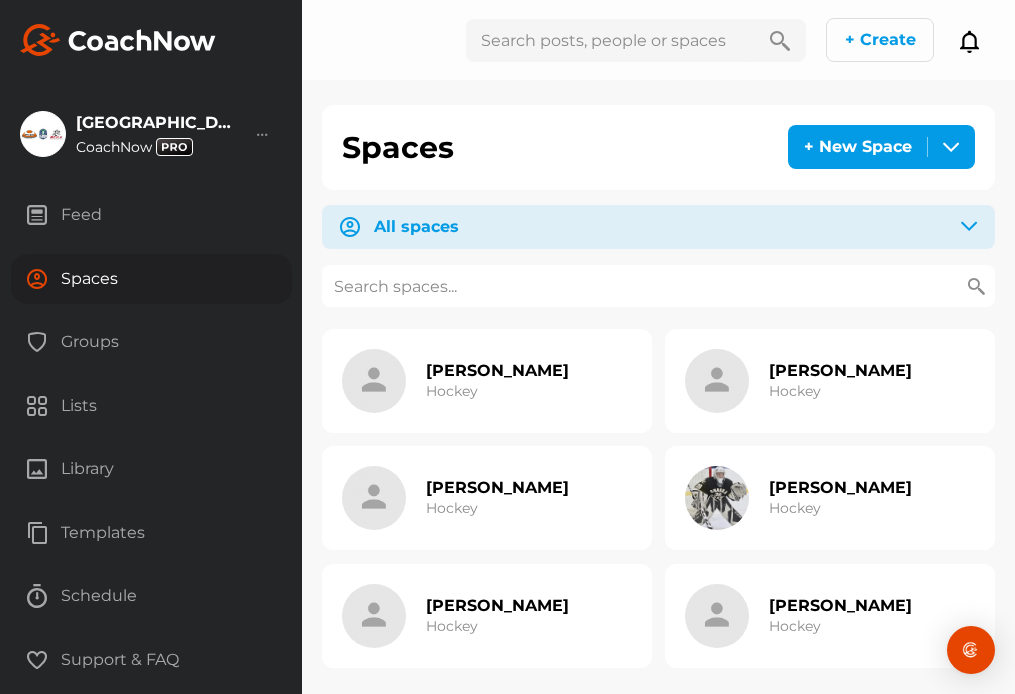 paste on "[PERSON_NAME]" 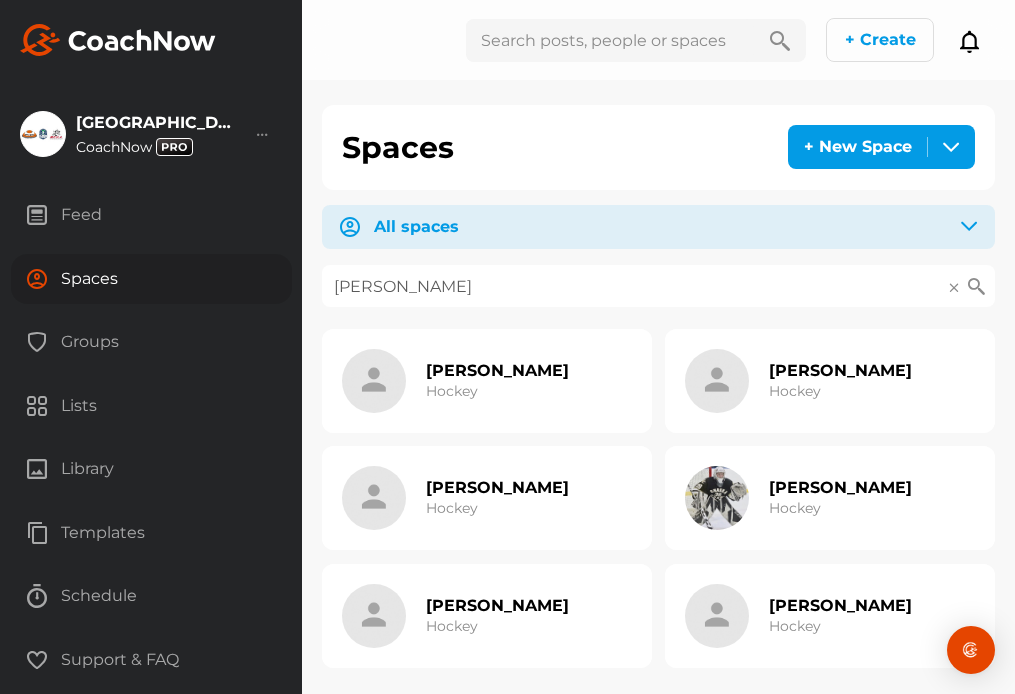 type on "[PERSON_NAME]" 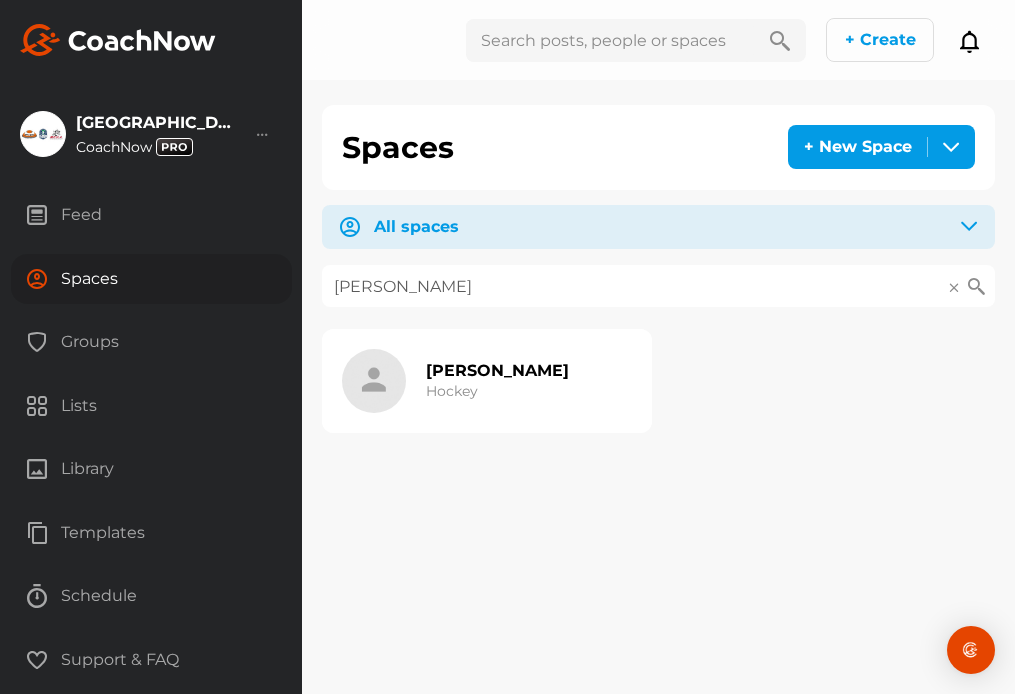 click on "Hockey" at bounding box center [452, 391] 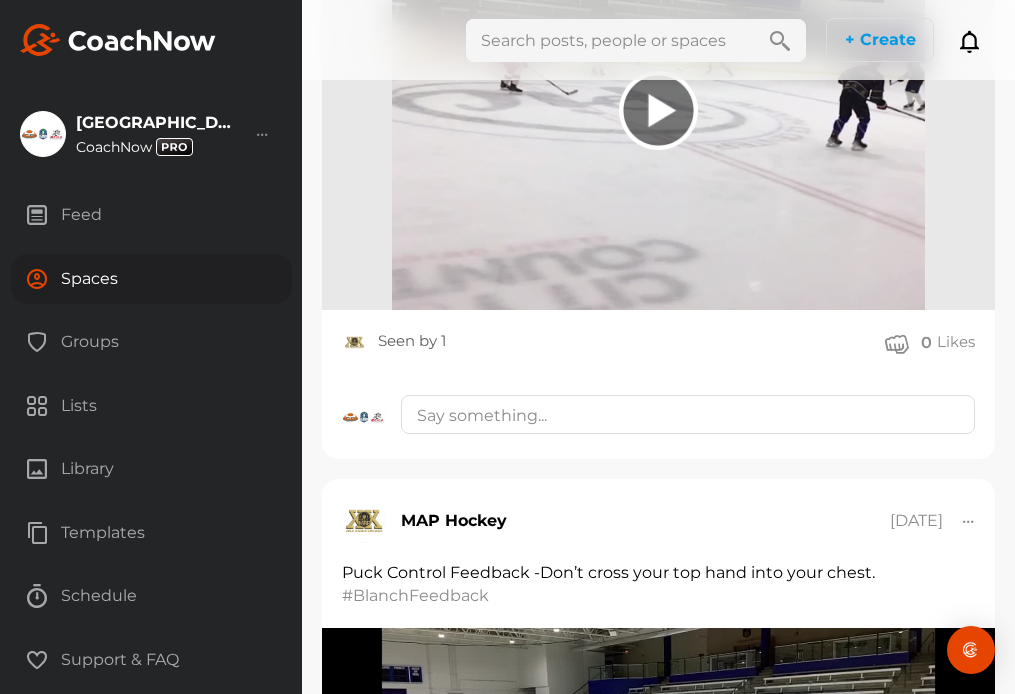 scroll, scrollTop: 1427, scrollLeft: 0, axis: vertical 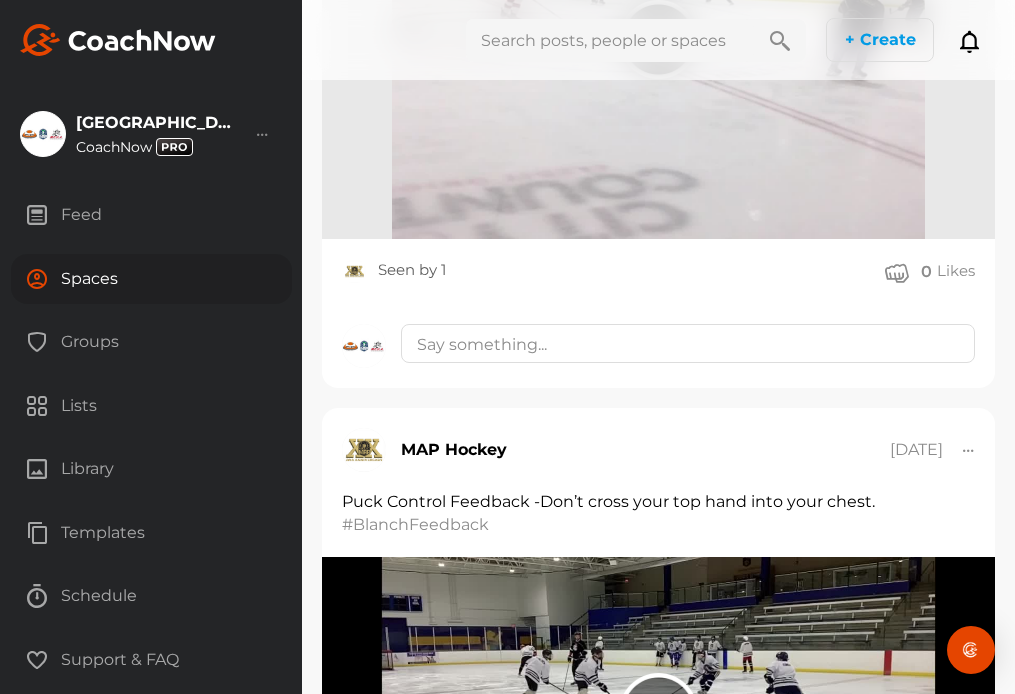 click on "Spaces" at bounding box center (151, 279) 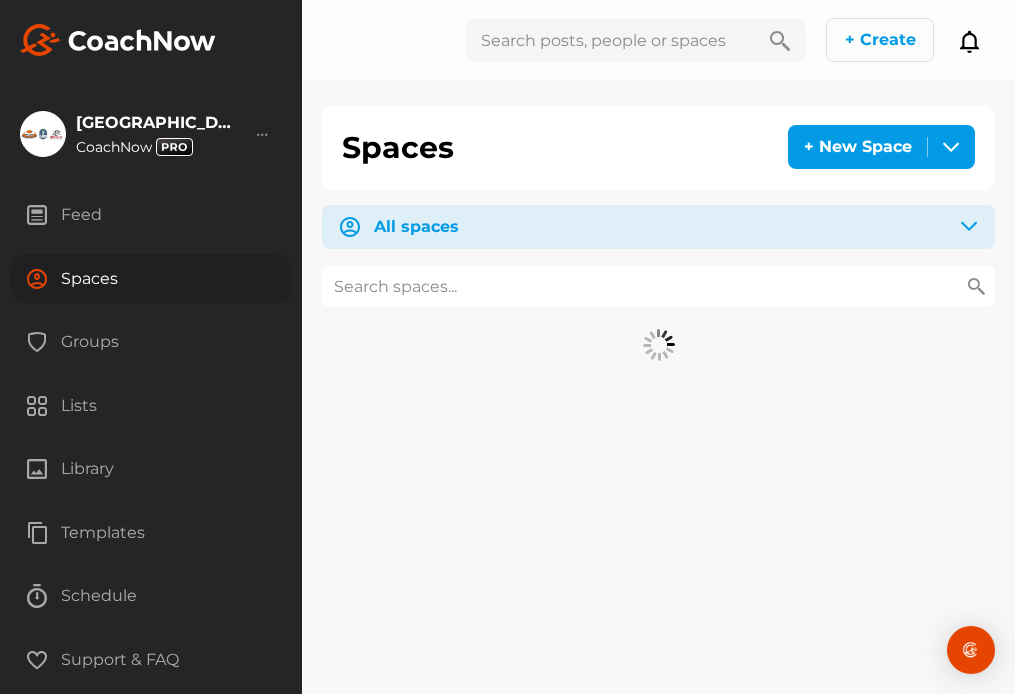 scroll, scrollTop: 0, scrollLeft: 0, axis: both 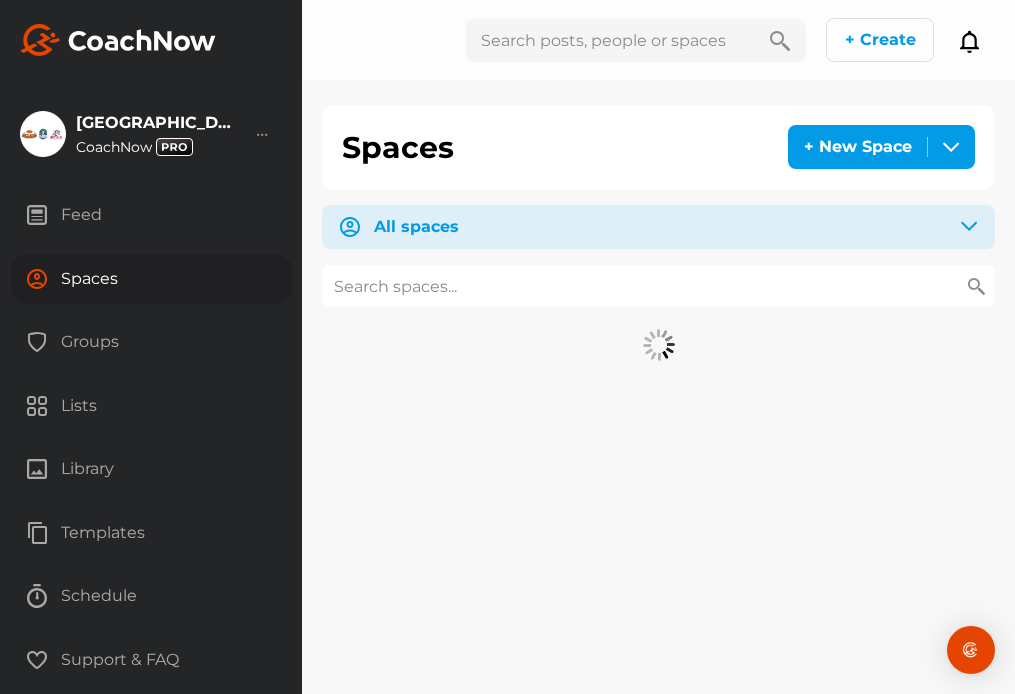 click at bounding box center [658, 286] 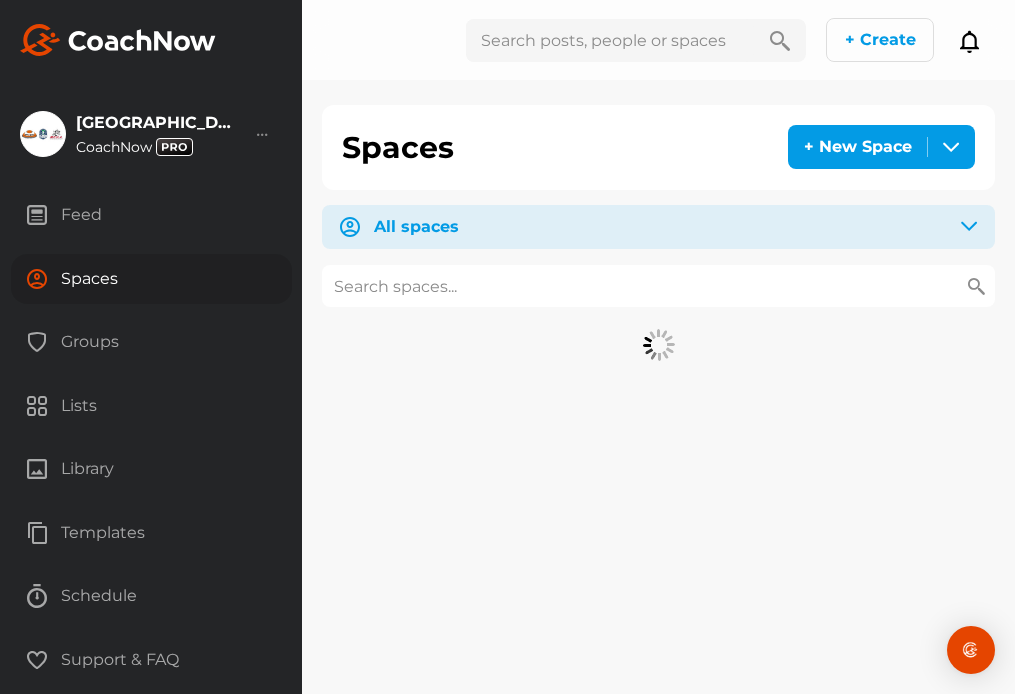 paste on "Welle" 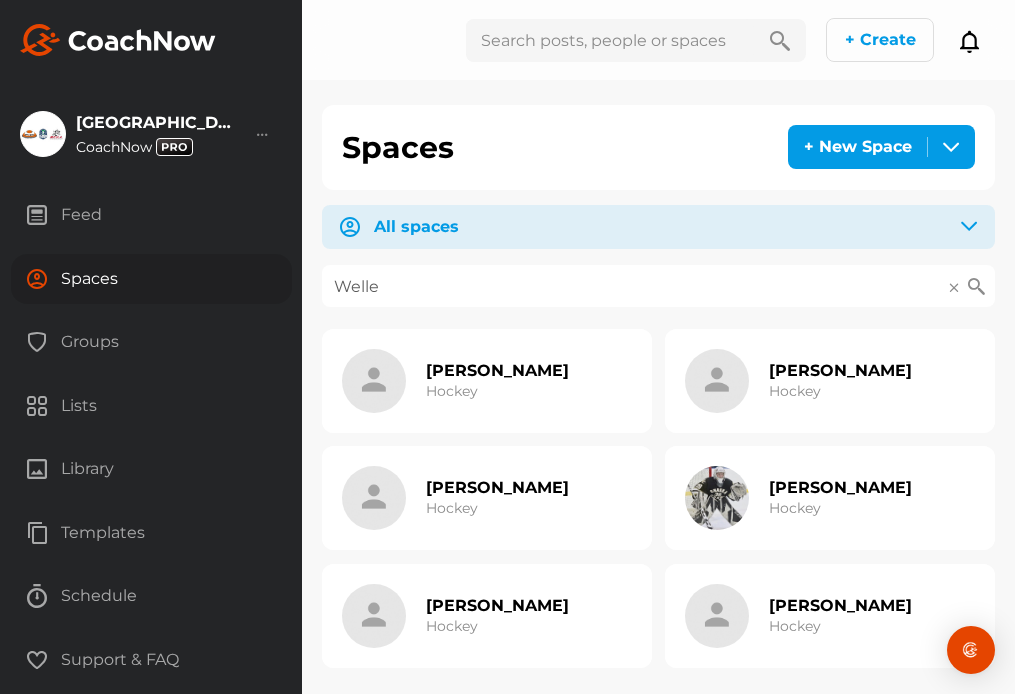 type on "Welle" 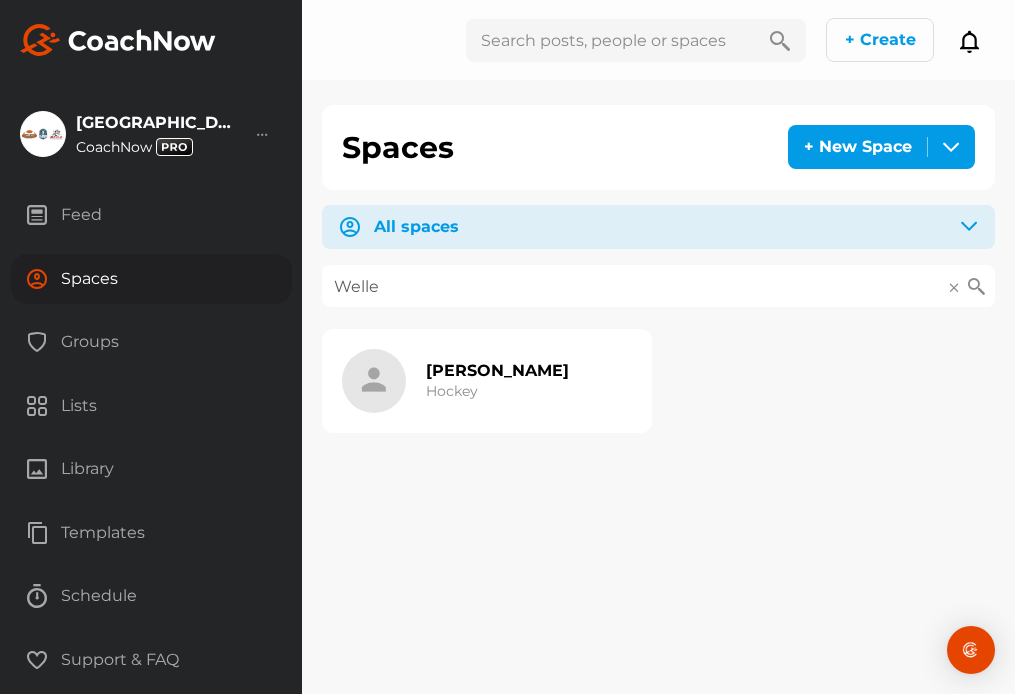click on "[PERSON_NAME]" at bounding box center [497, 370] 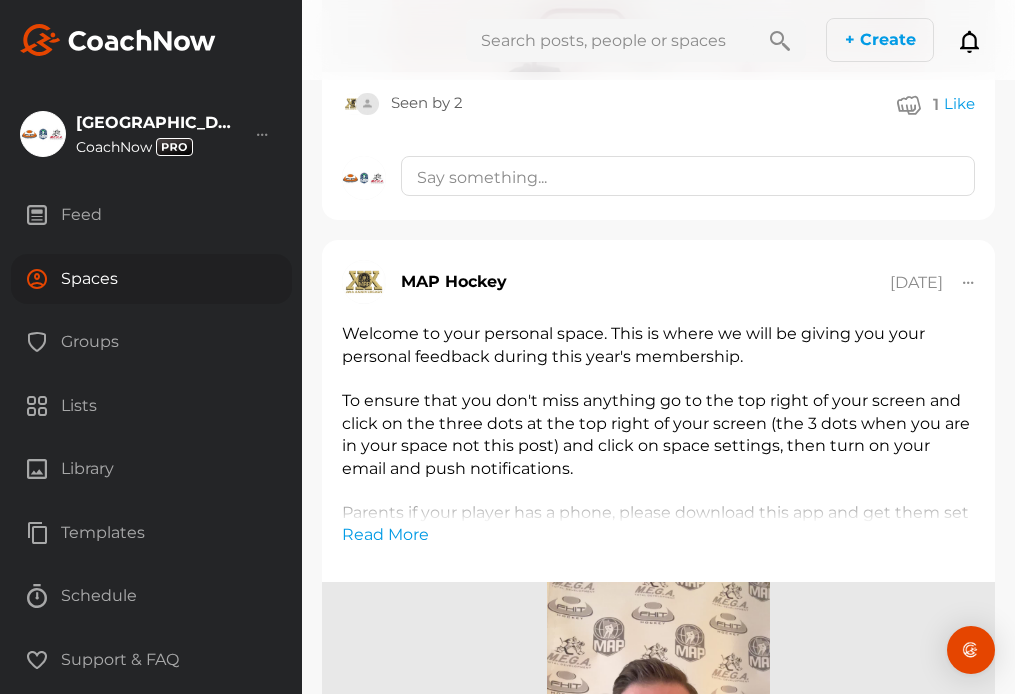 scroll, scrollTop: 2314, scrollLeft: 0, axis: vertical 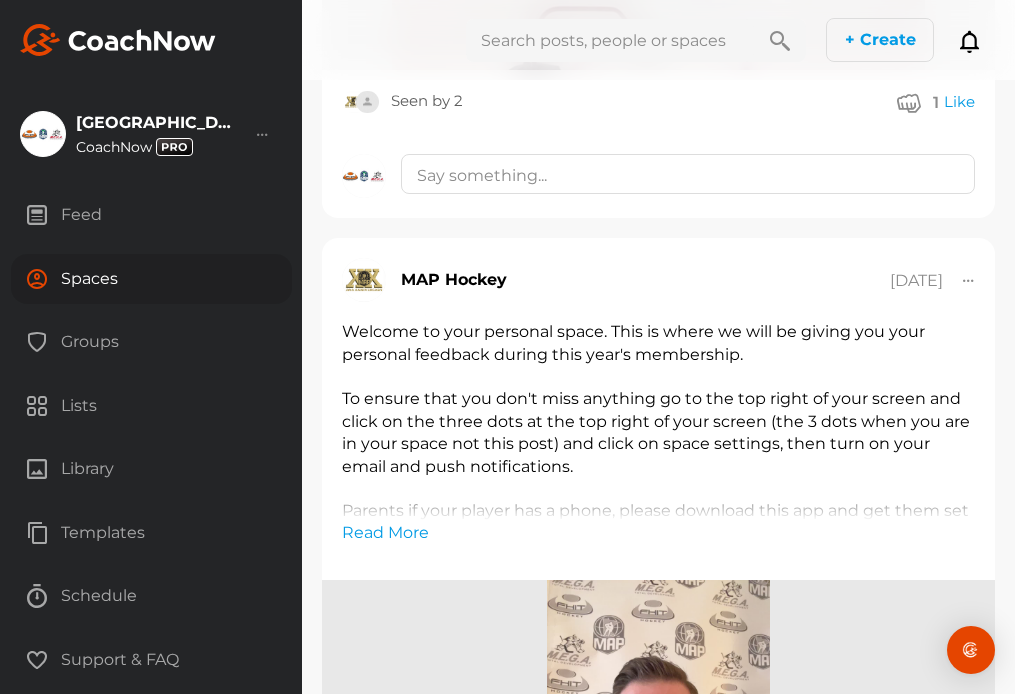click on "Spaces" at bounding box center [151, 279] 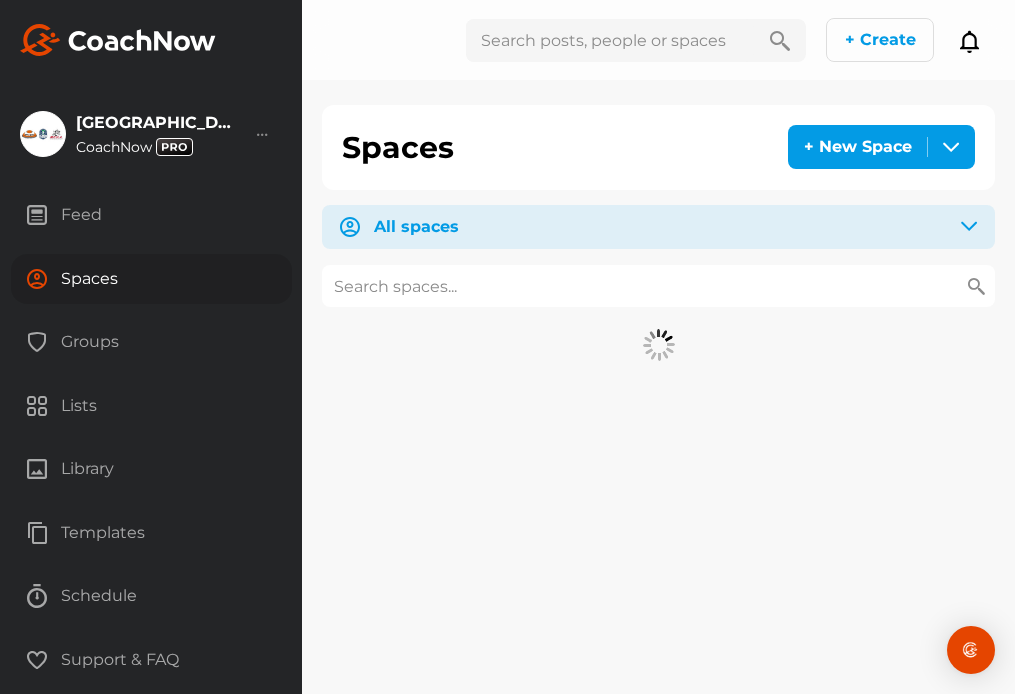 click at bounding box center [658, 286] 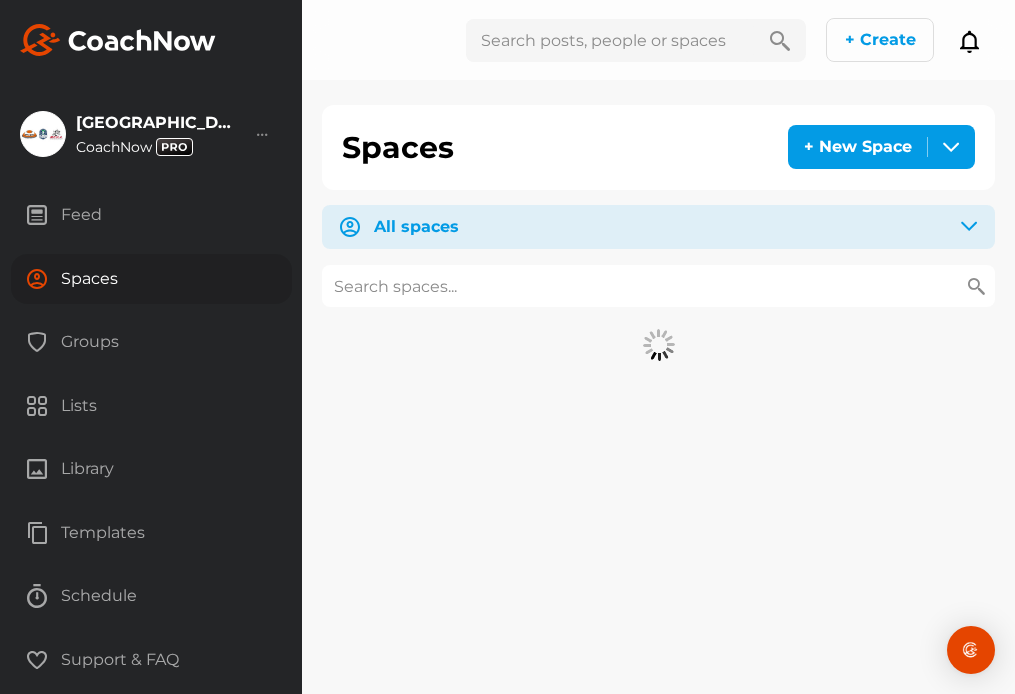 paste on "[PERSON_NAME]" 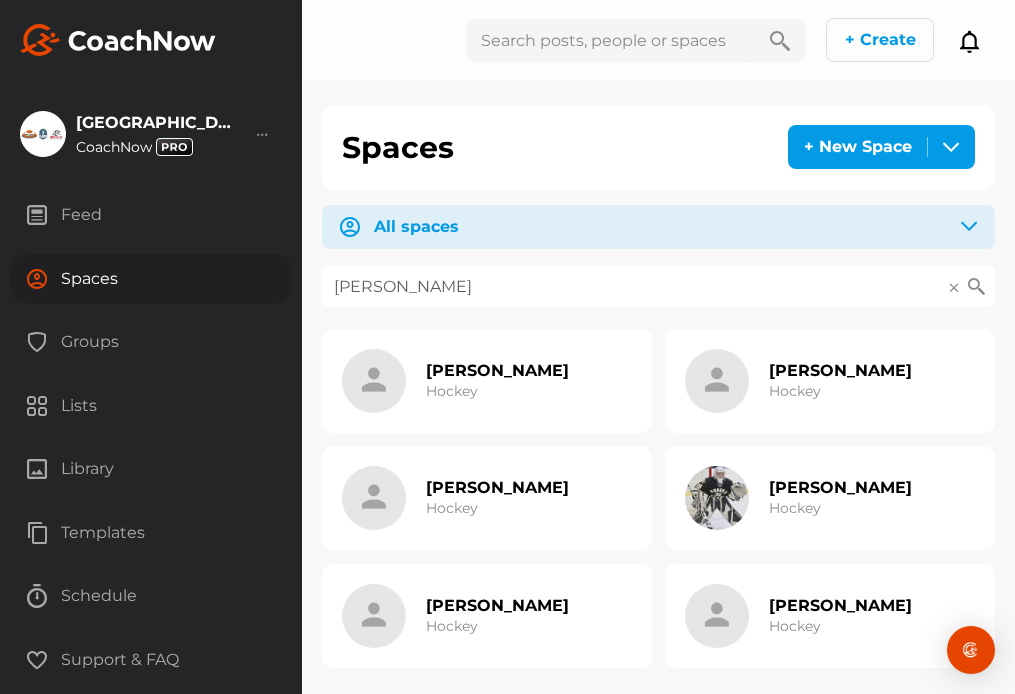 type on "[PERSON_NAME]" 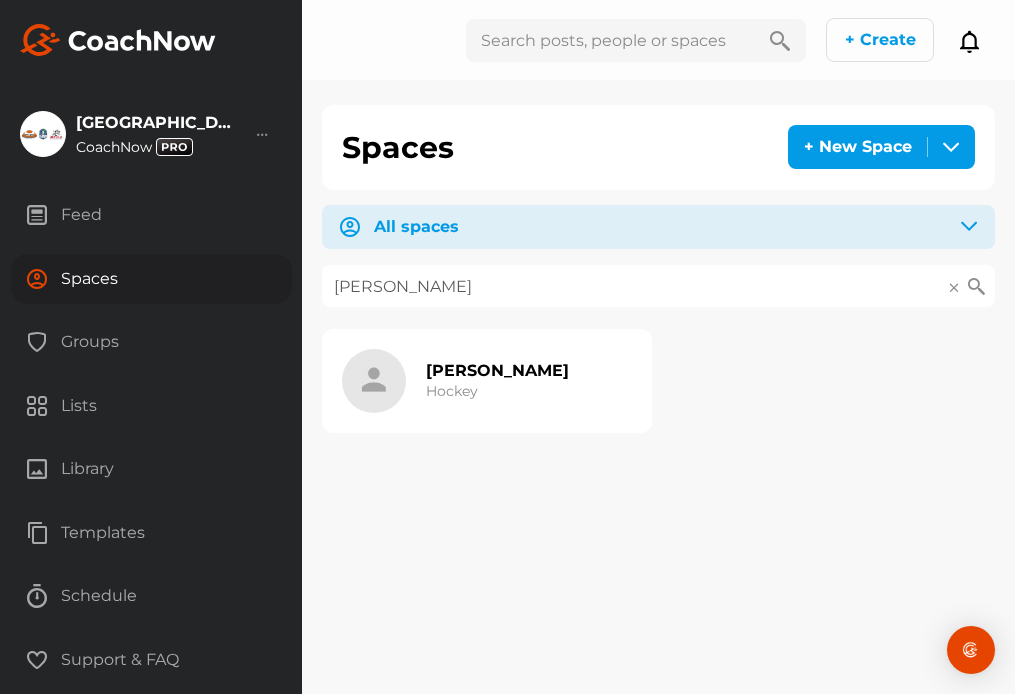 click on "[PERSON_NAME]" at bounding box center [497, 370] 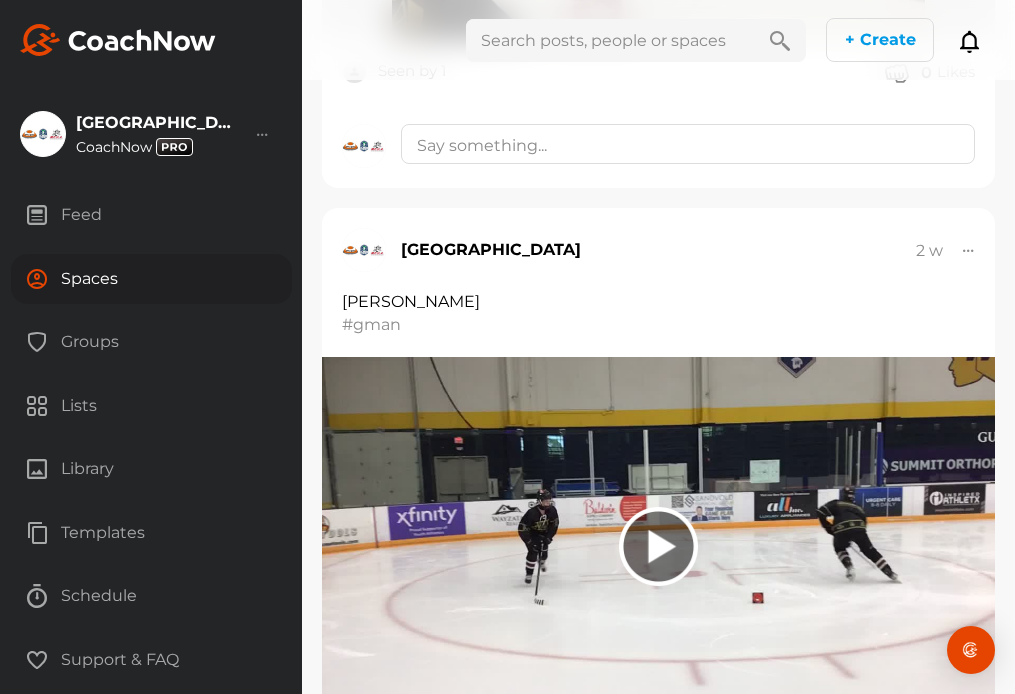 scroll, scrollTop: 1625, scrollLeft: 0, axis: vertical 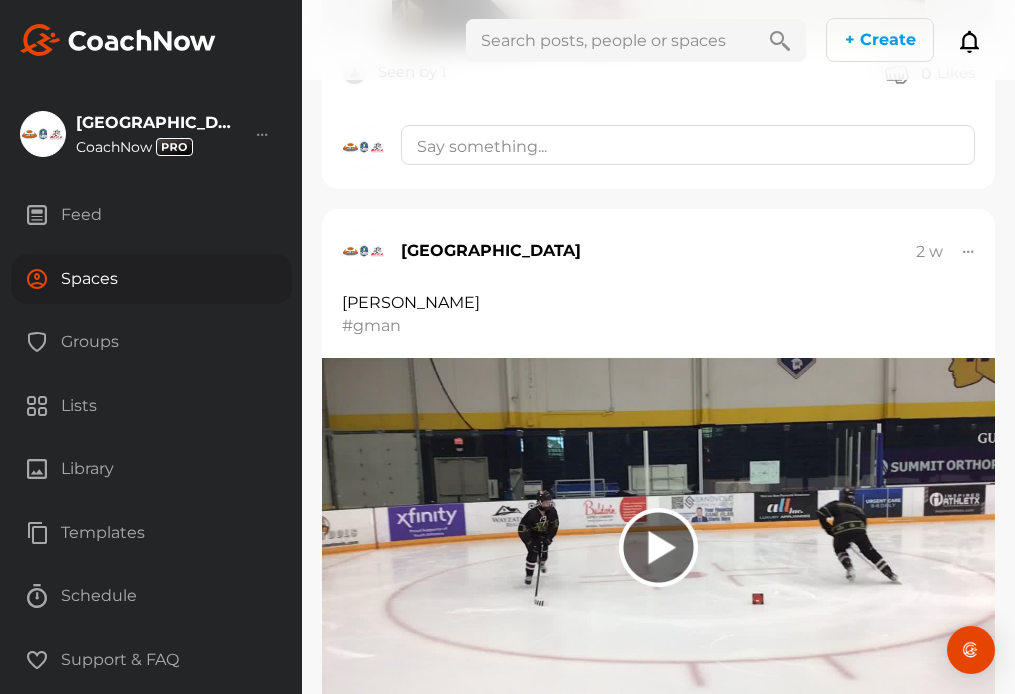 click 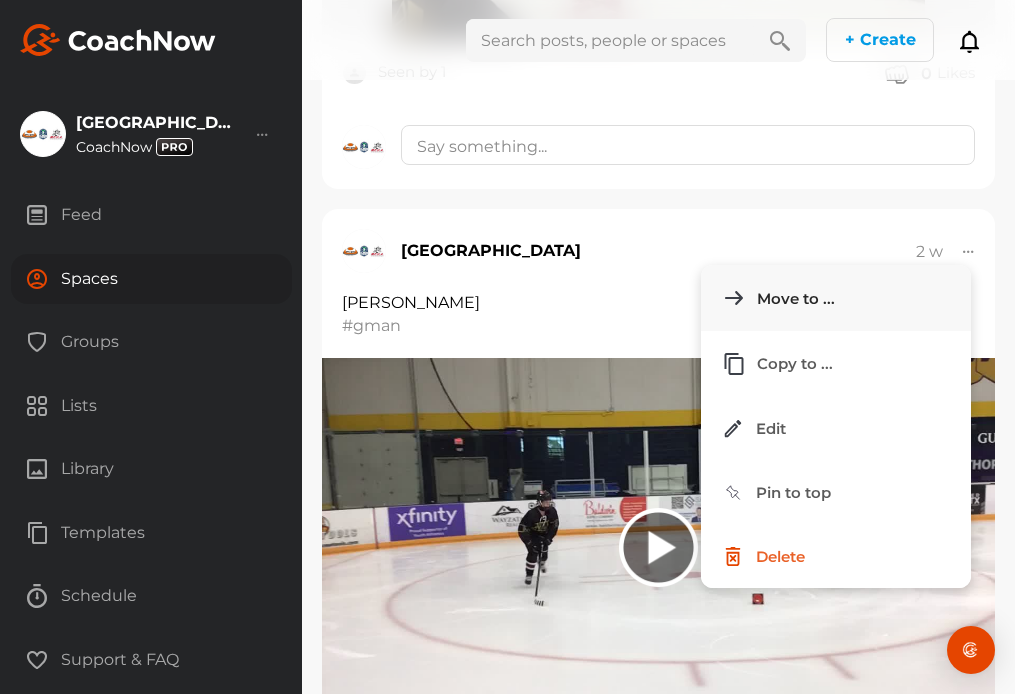 click on "Move to ..." 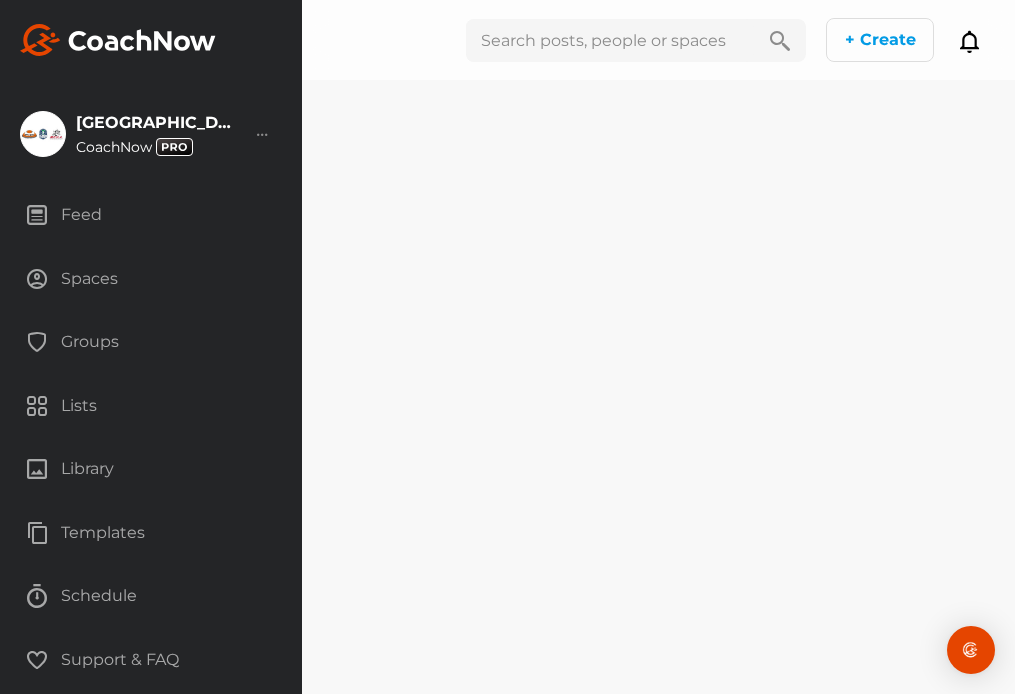 scroll, scrollTop: 0, scrollLeft: 0, axis: both 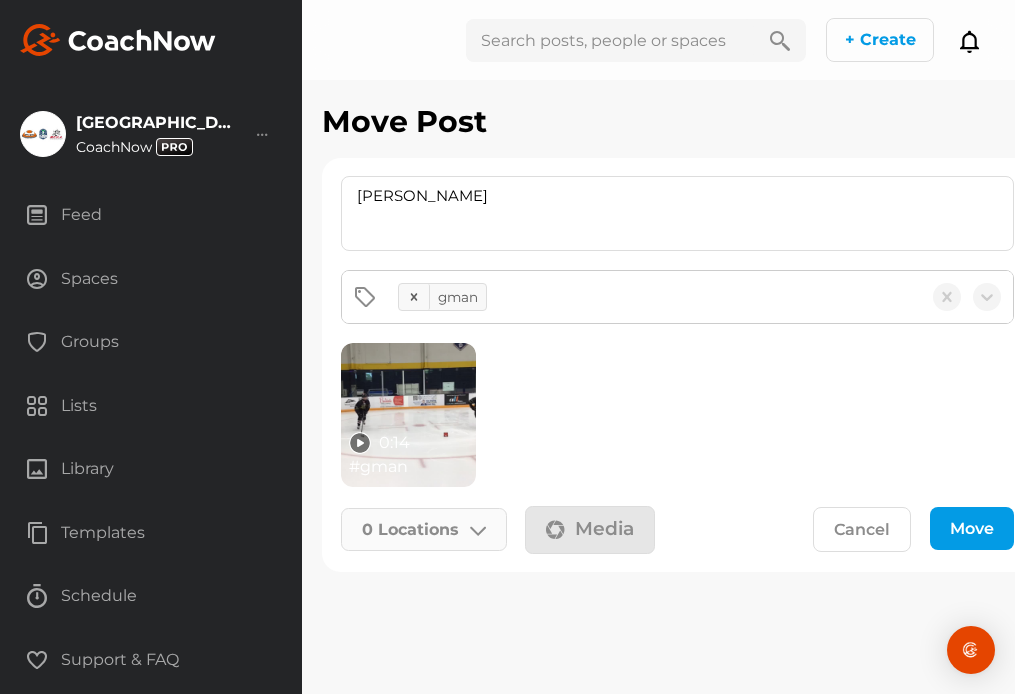 click on "0   Locations" 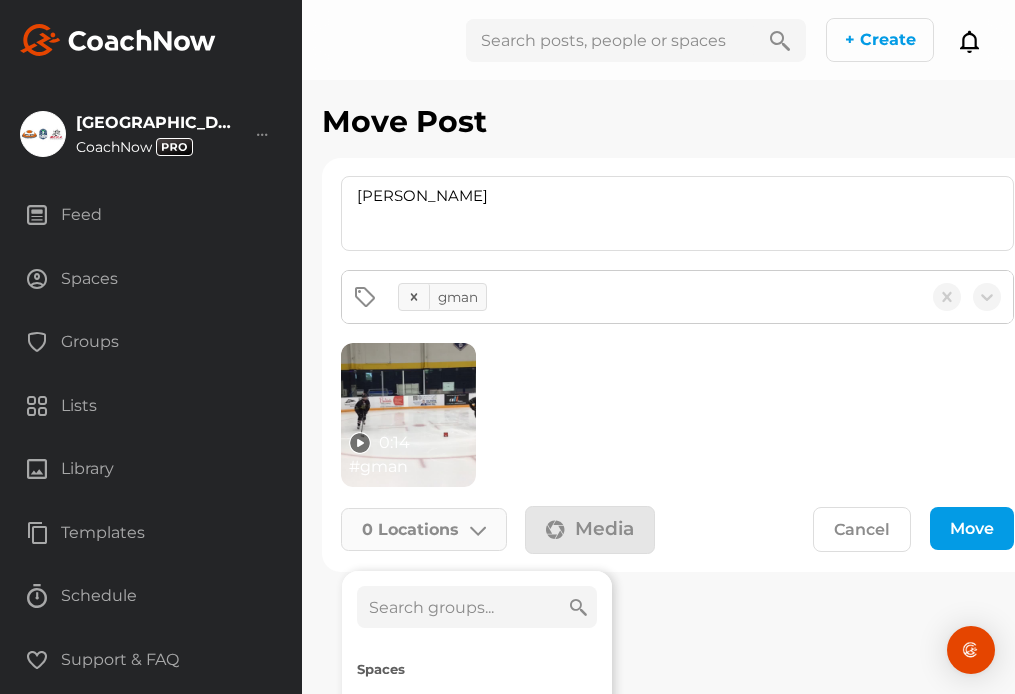 click 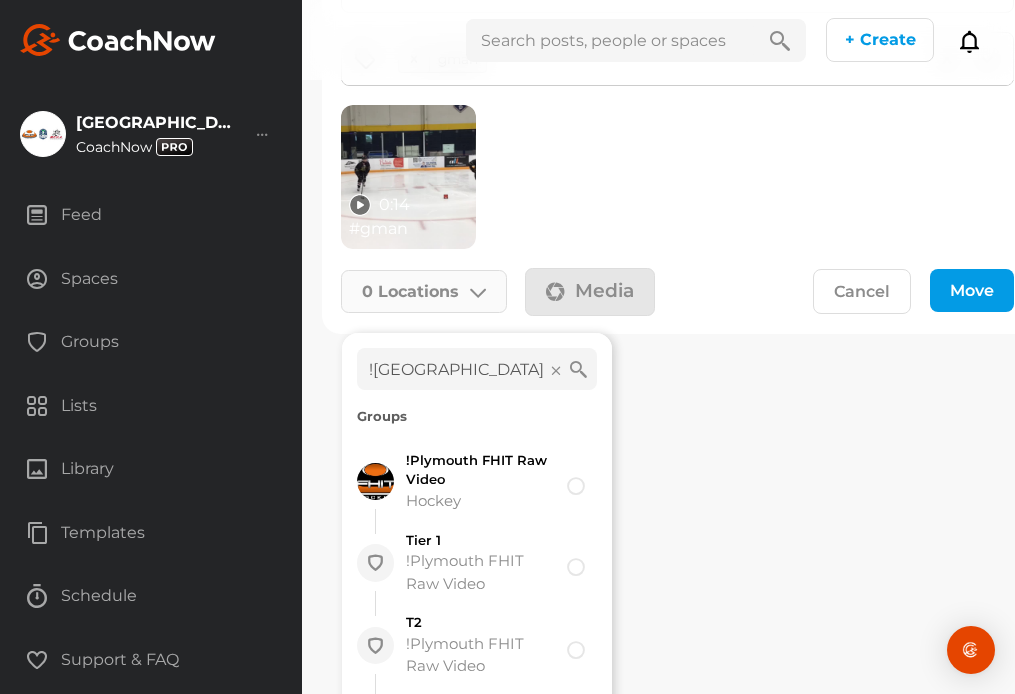scroll, scrollTop: 236, scrollLeft: 0, axis: vertical 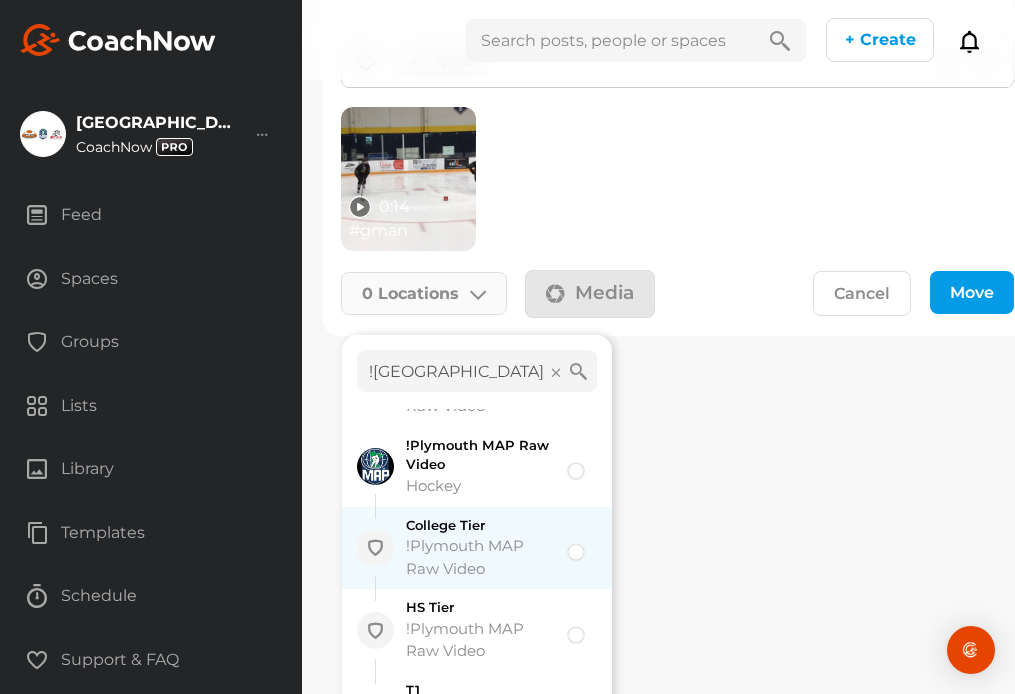 type on "![GEOGRAPHIC_DATA]" 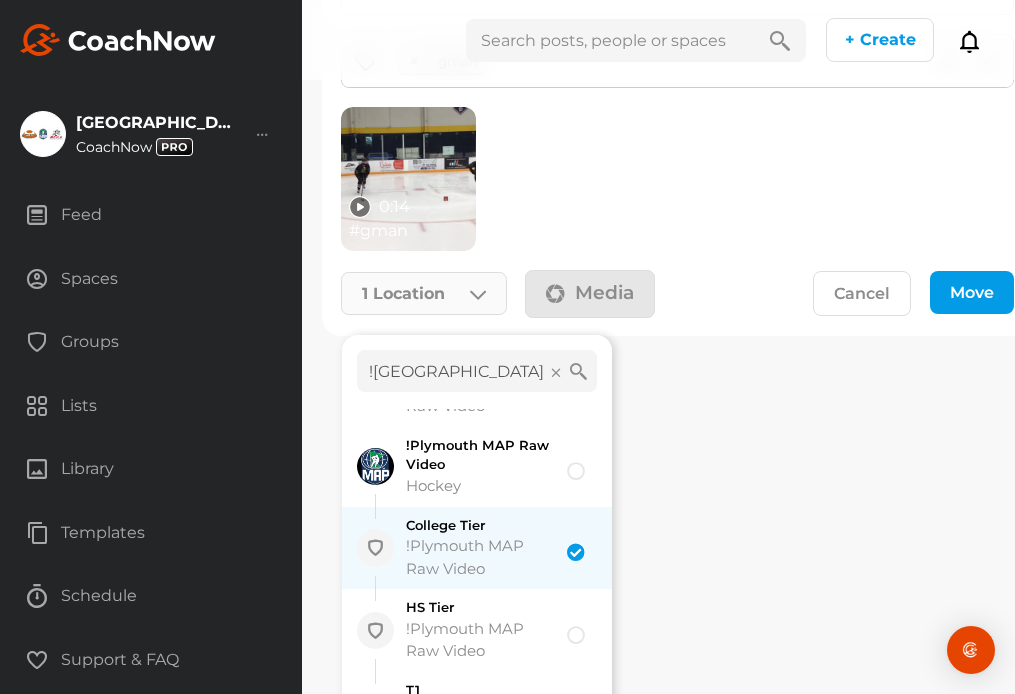click 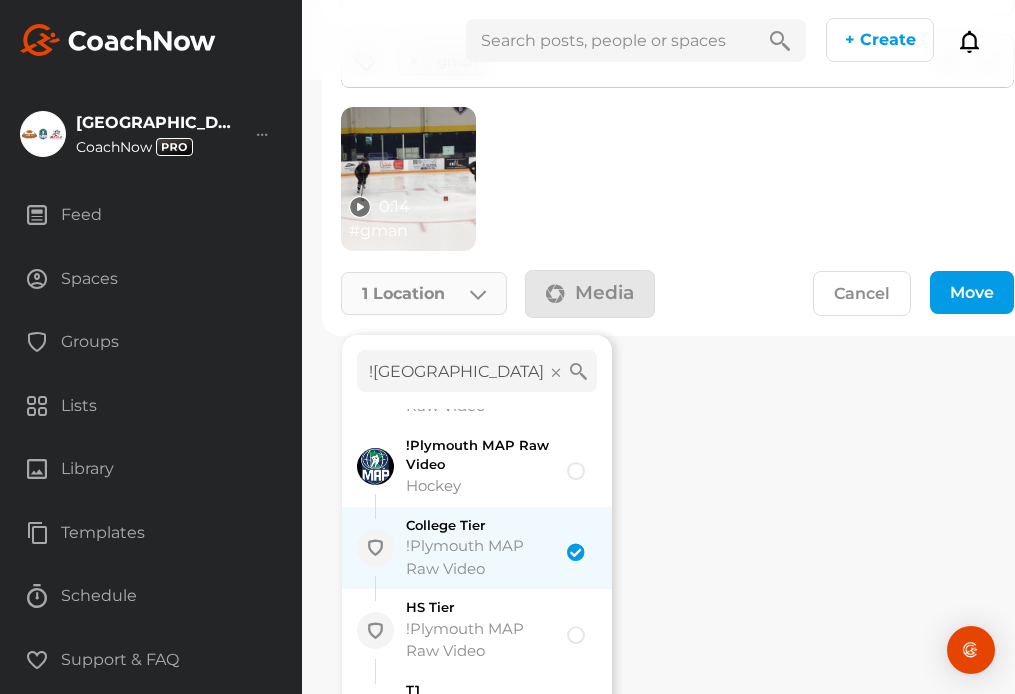 click at bounding box center [573, 542] 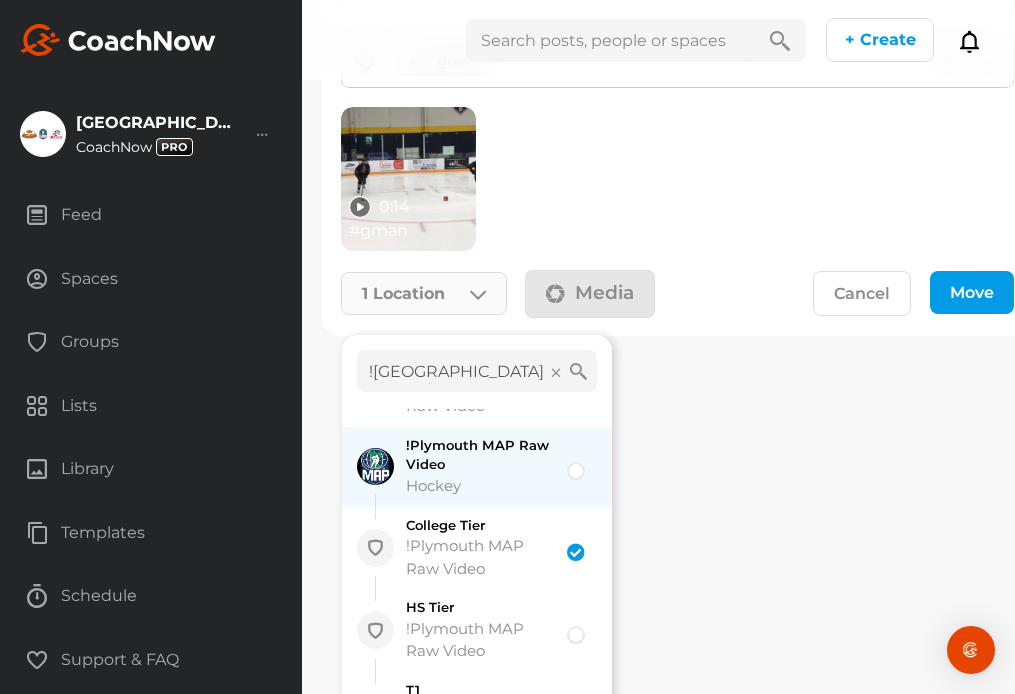 click 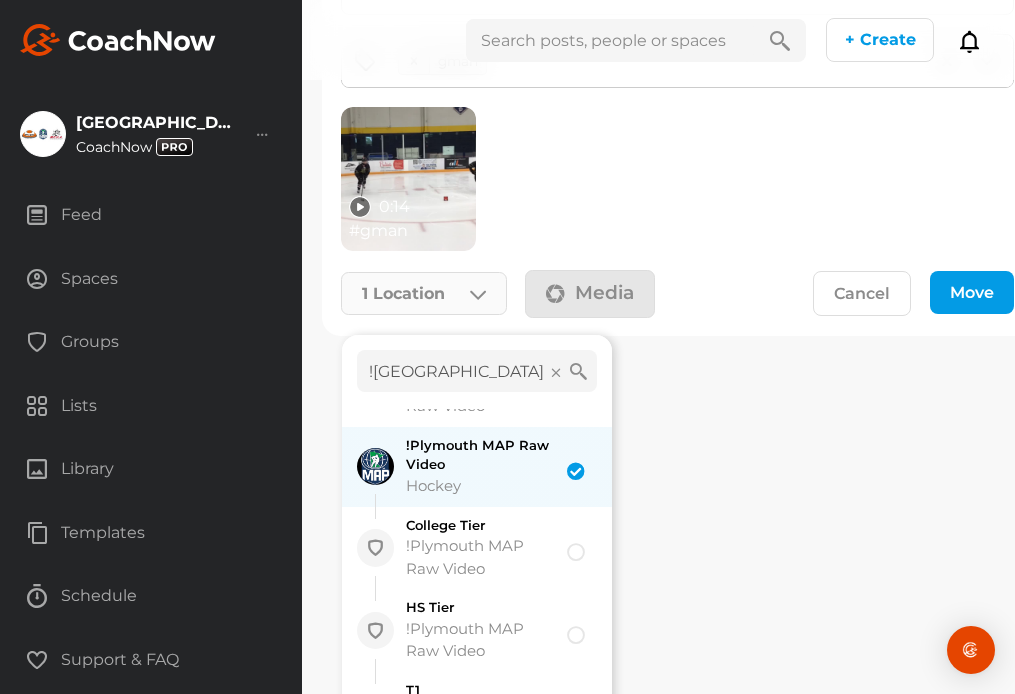 checkbox on "true" 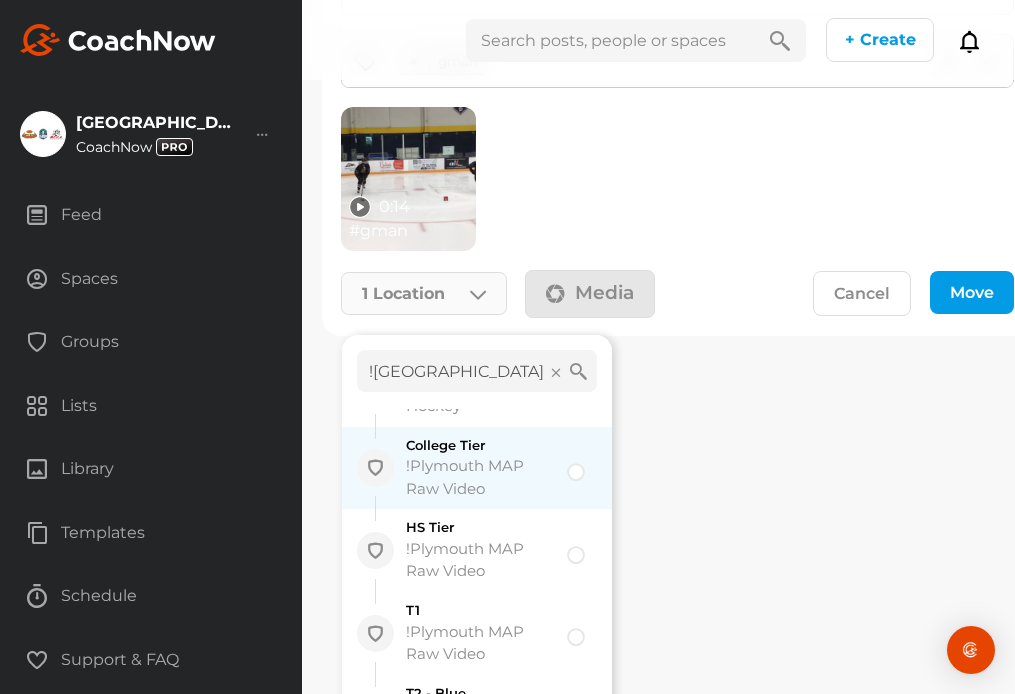 scroll, scrollTop: 674, scrollLeft: 0, axis: vertical 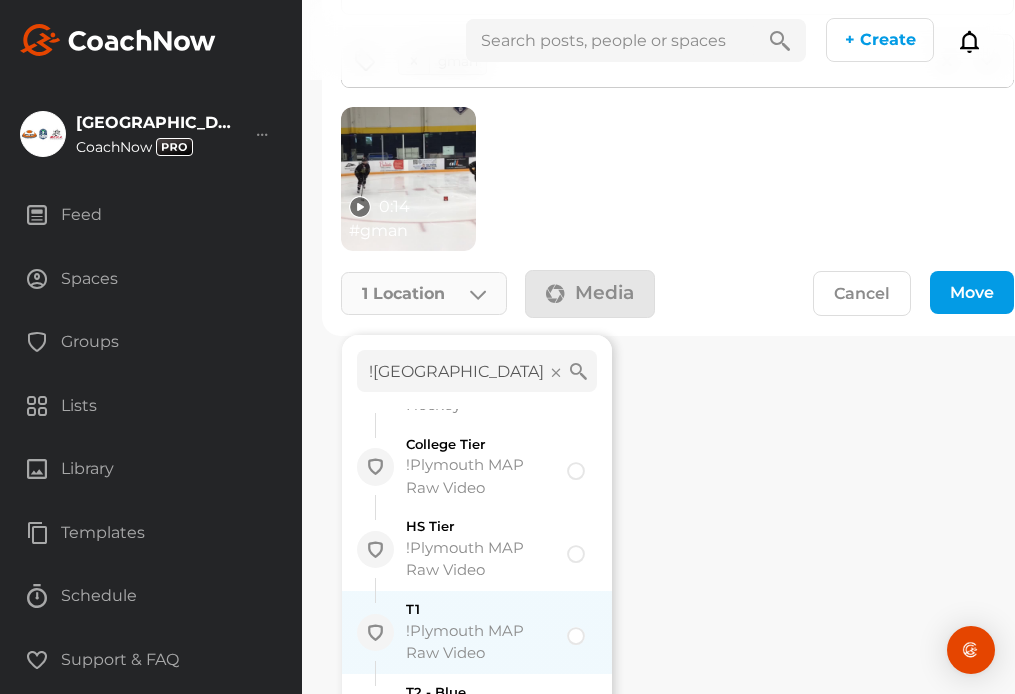 click 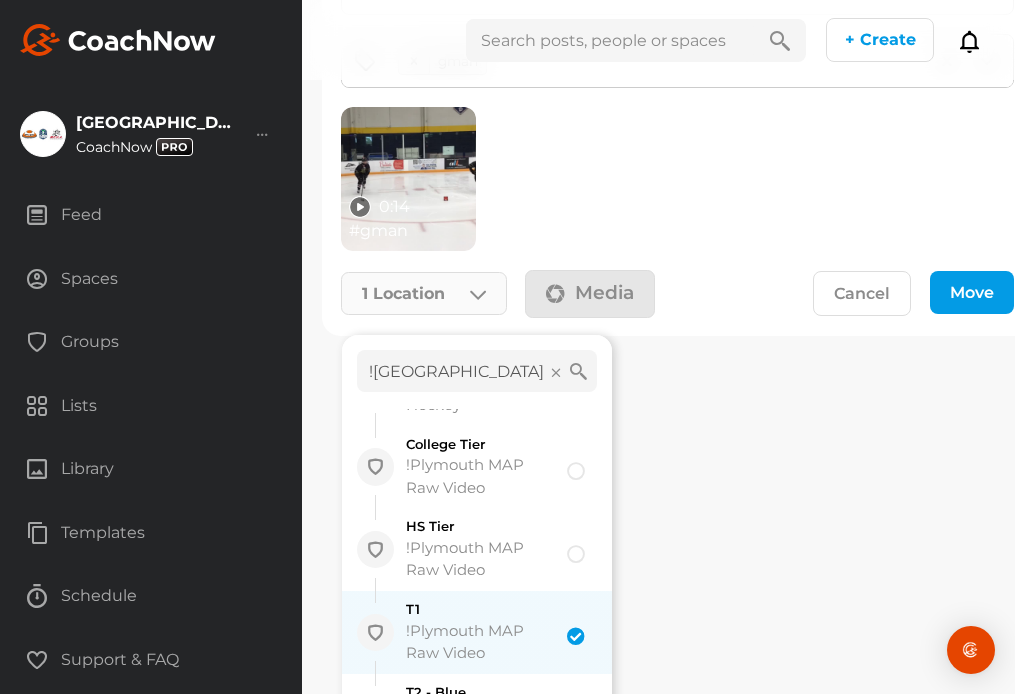 checkbox on "false" 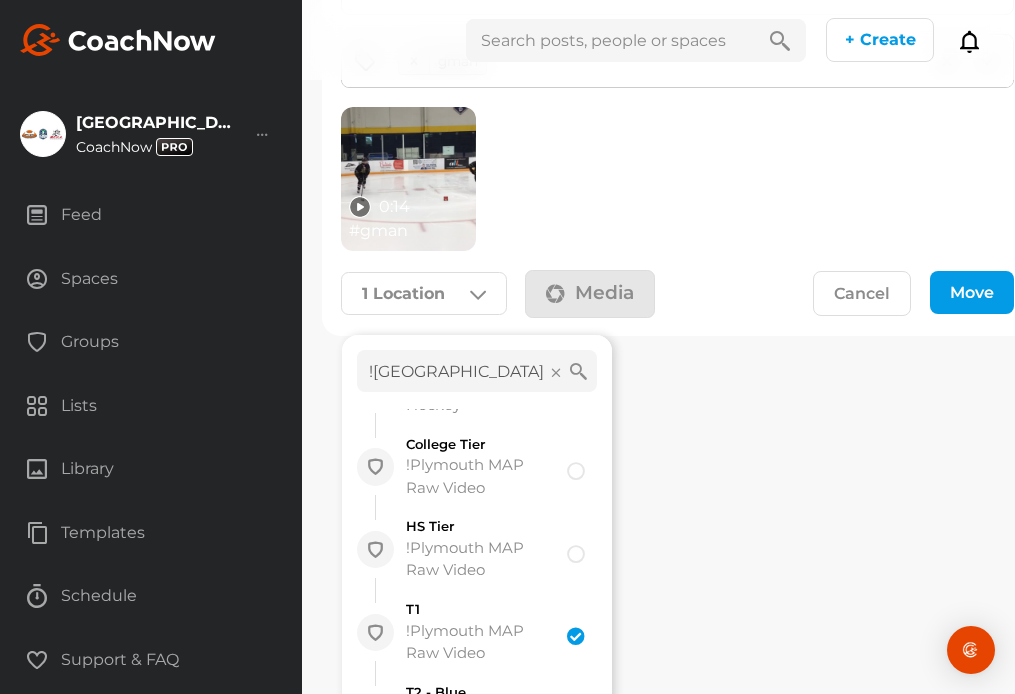 click on "Move" 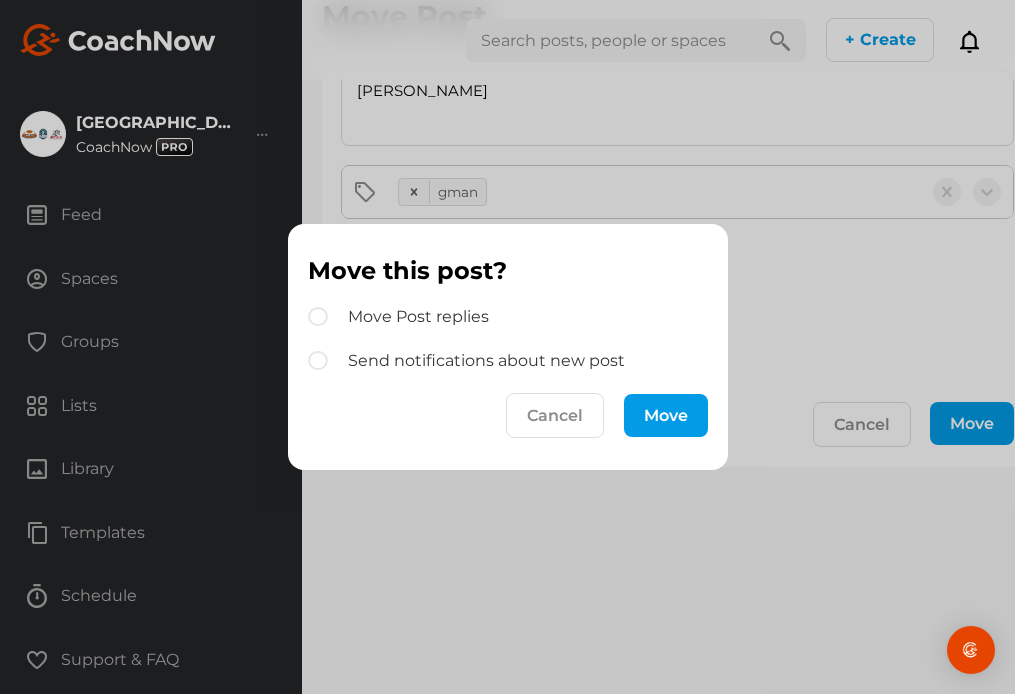 click on "Move" at bounding box center [666, 415] 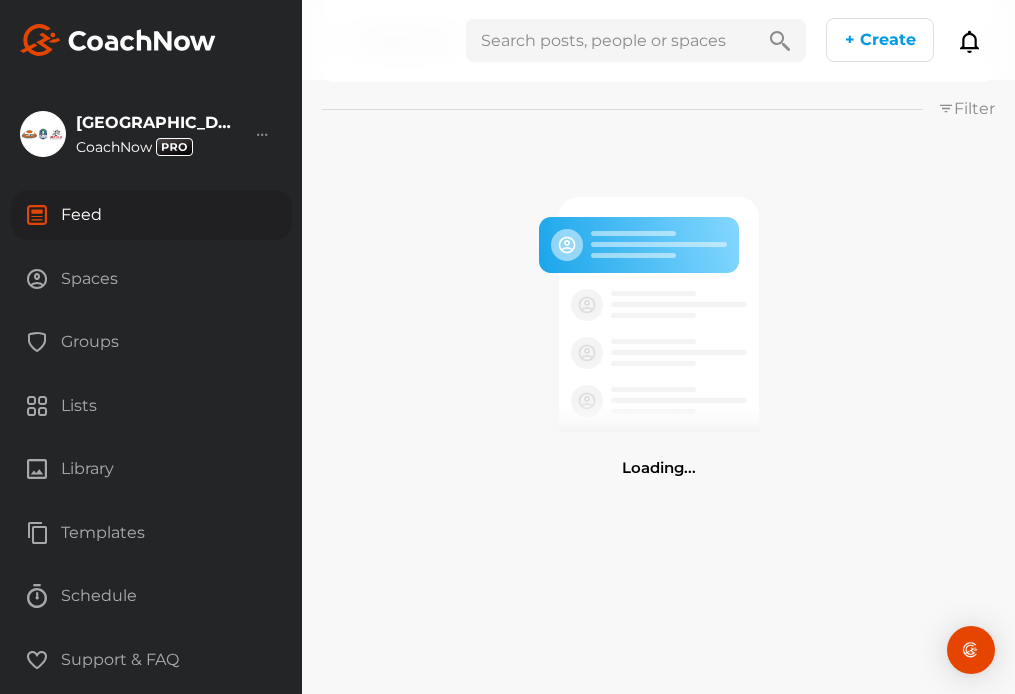 scroll, scrollTop: 0, scrollLeft: 0, axis: both 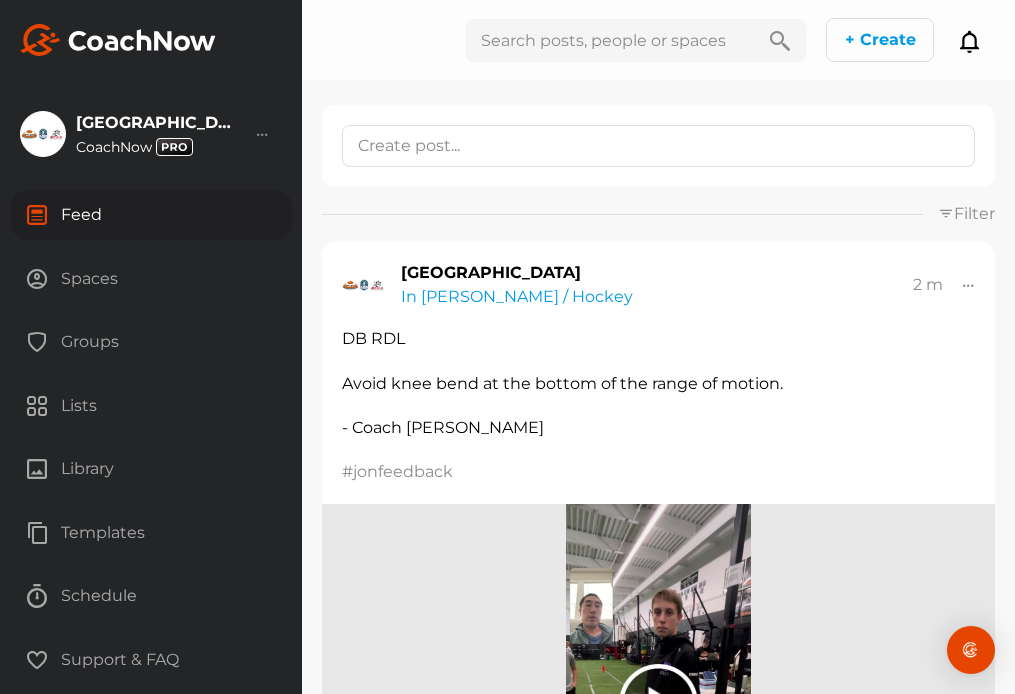 click on "Spaces" at bounding box center (151, 279) 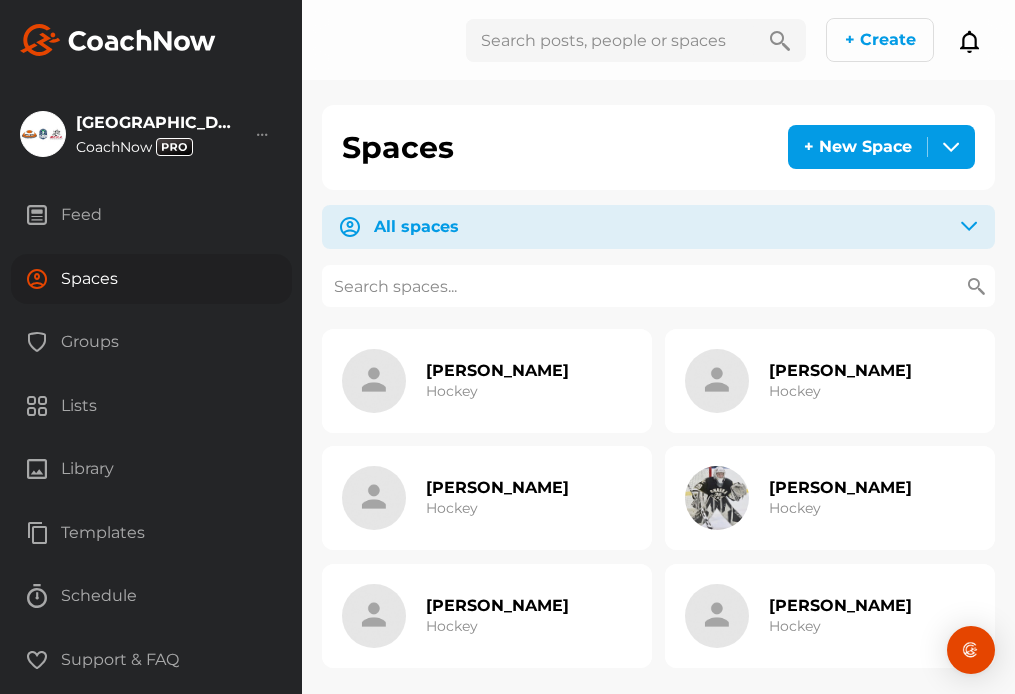 click at bounding box center (658, 286) 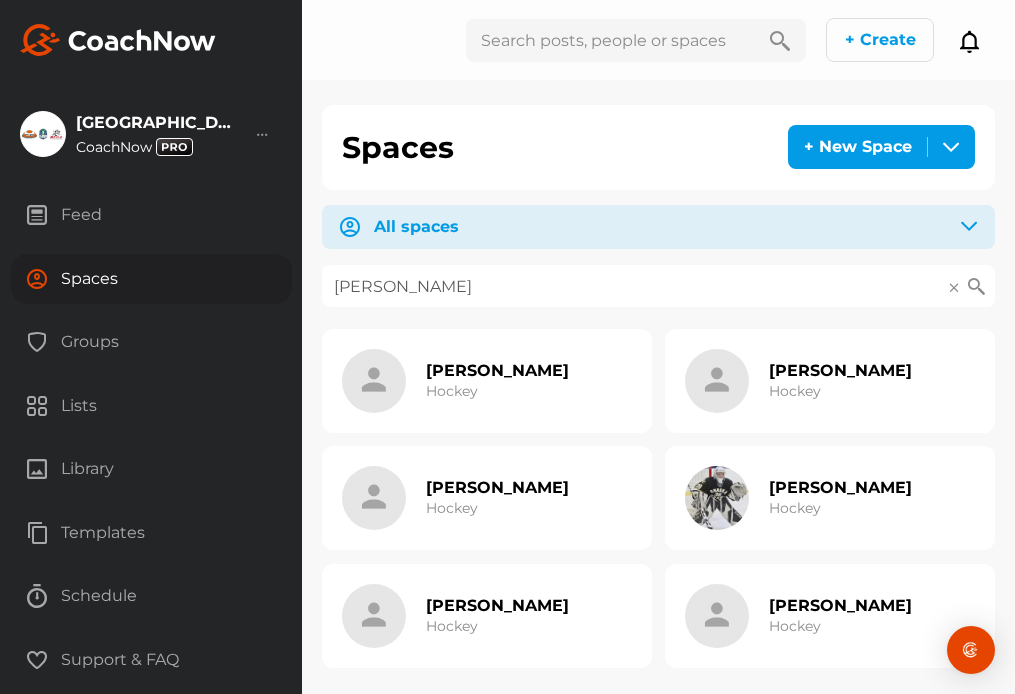 type on "[PERSON_NAME]" 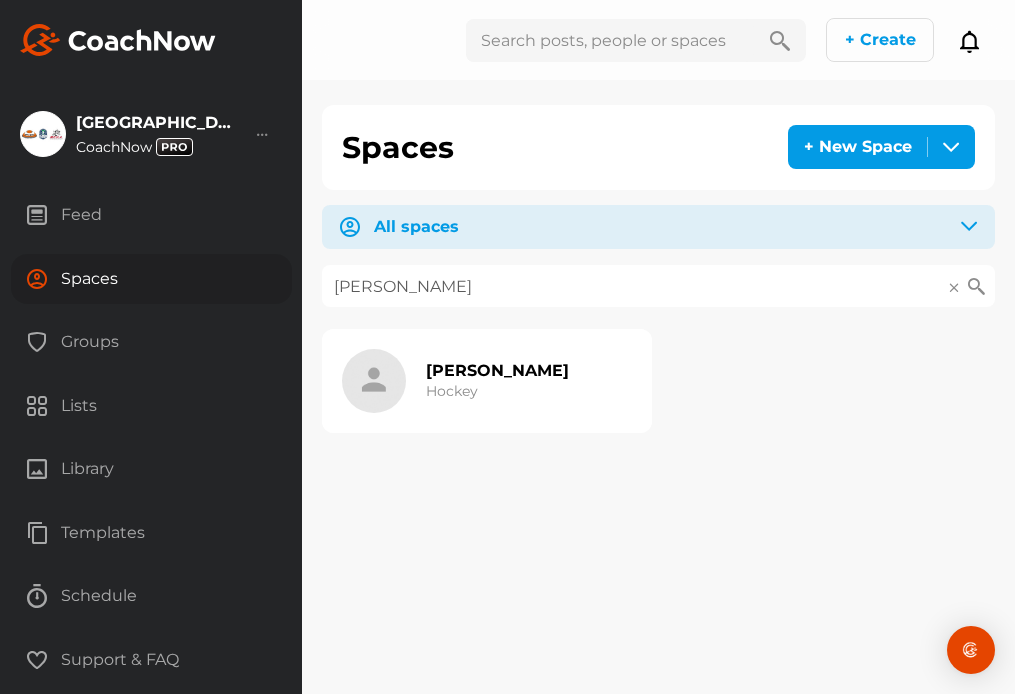 click on "[PERSON_NAME] Hockey" at bounding box center (487, 381) 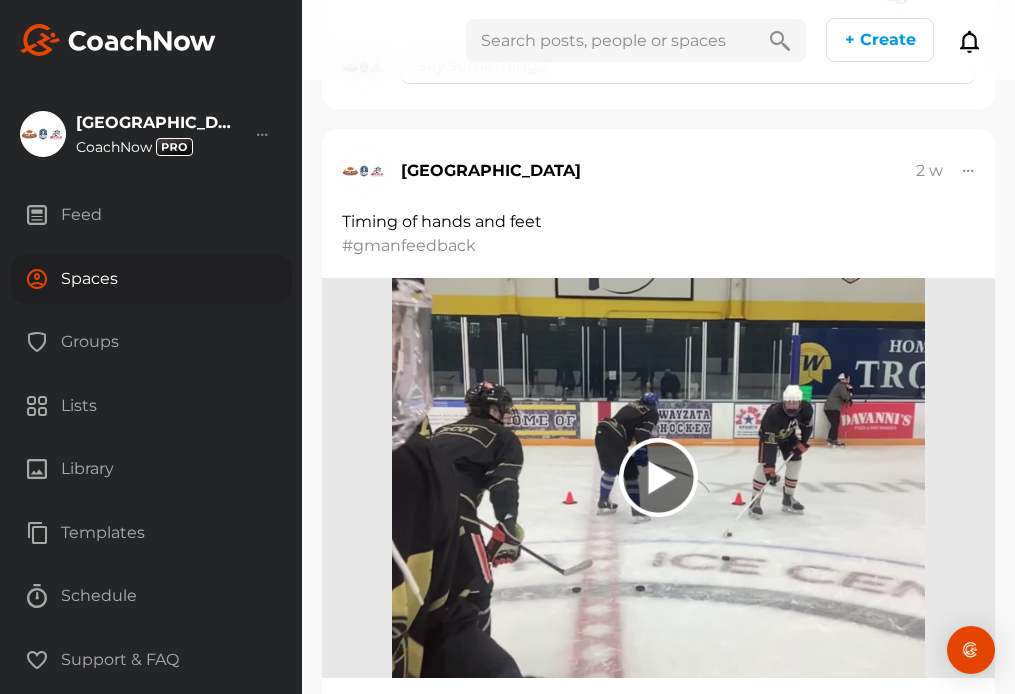 scroll, scrollTop: 750, scrollLeft: 0, axis: vertical 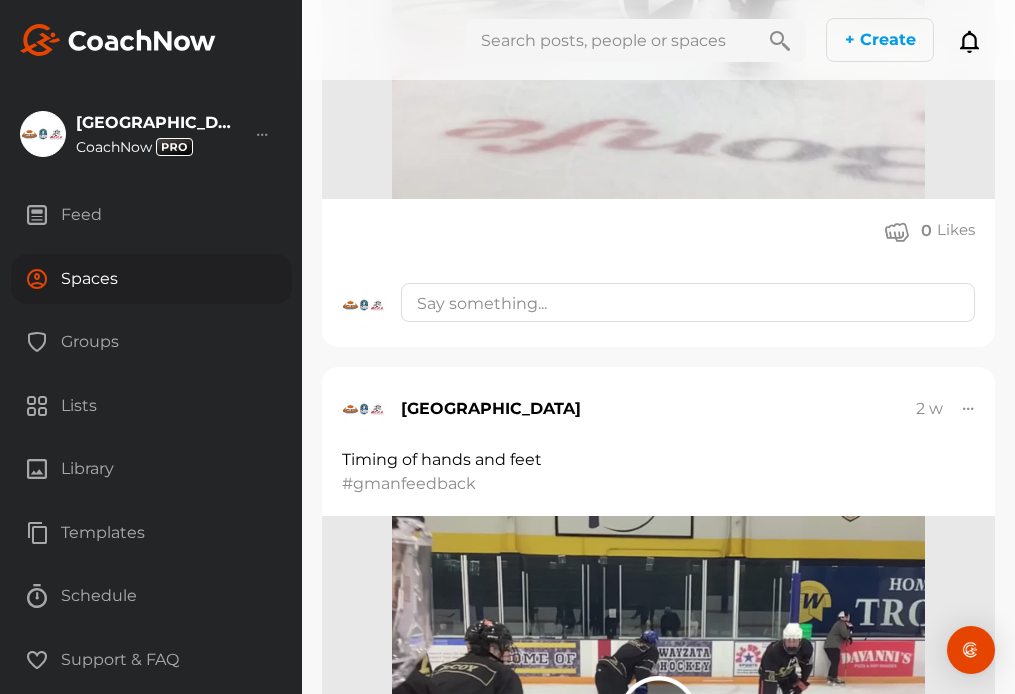 click on "Spaces" at bounding box center (151, 279) 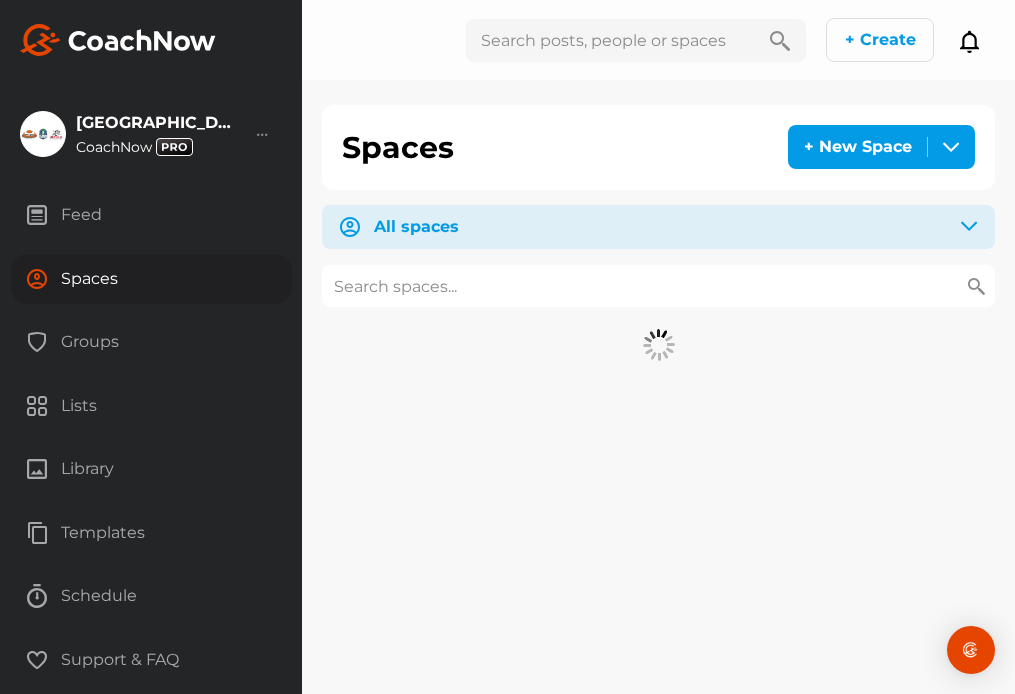 scroll, scrollTop: 0, scrollLeft: 0, axis: both 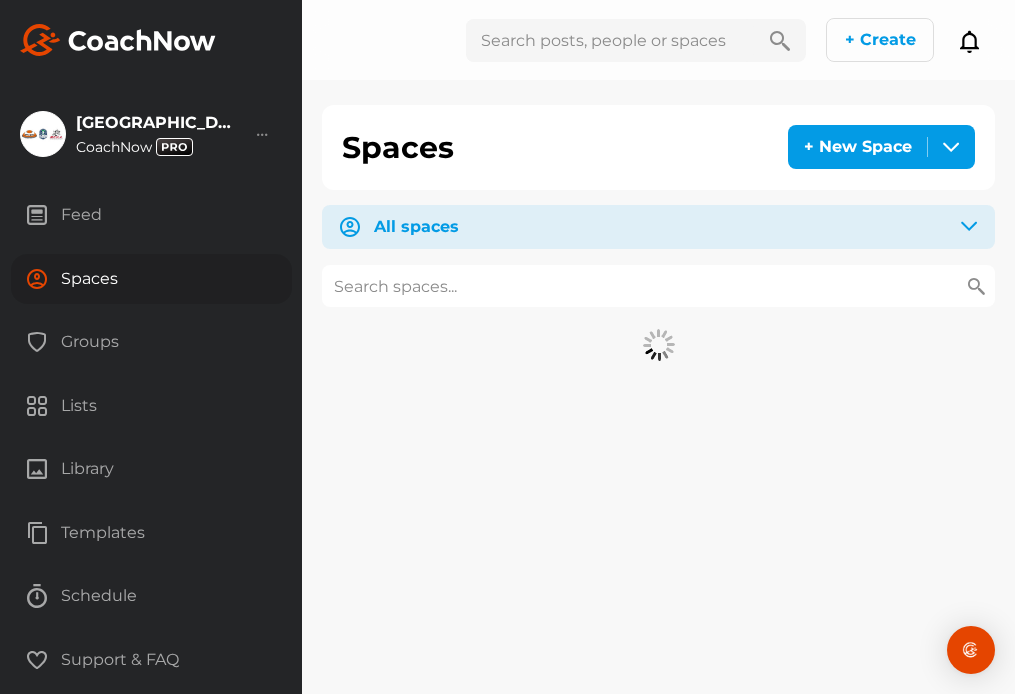 click on "Feed" at bounding box center [151, 215] 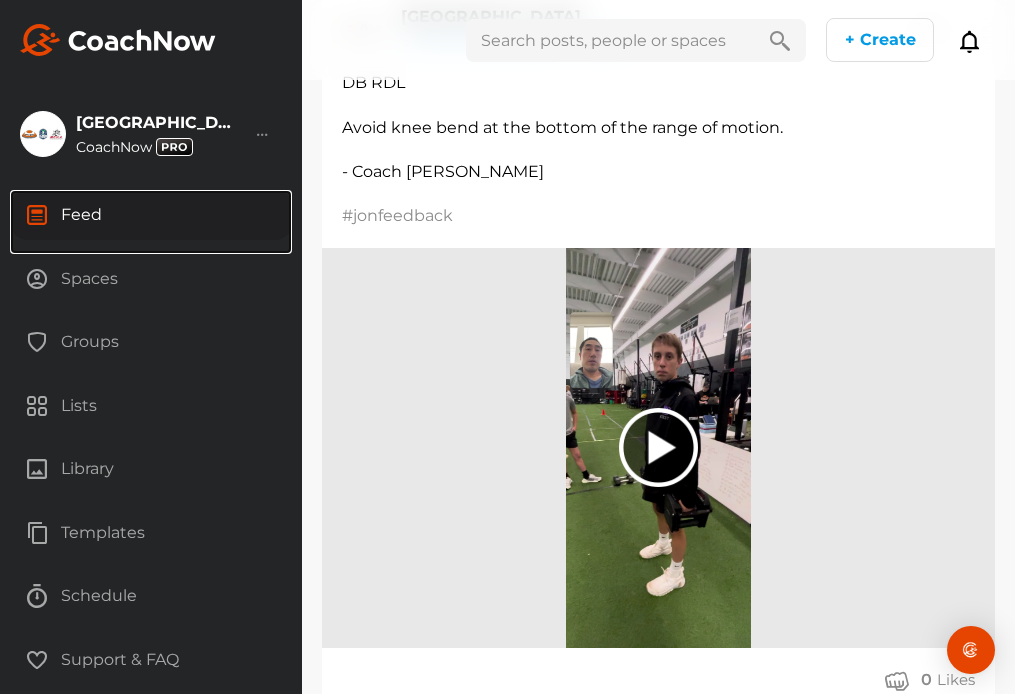 scroll, scrollTop: 0, scrollLeft: 0, axis: both 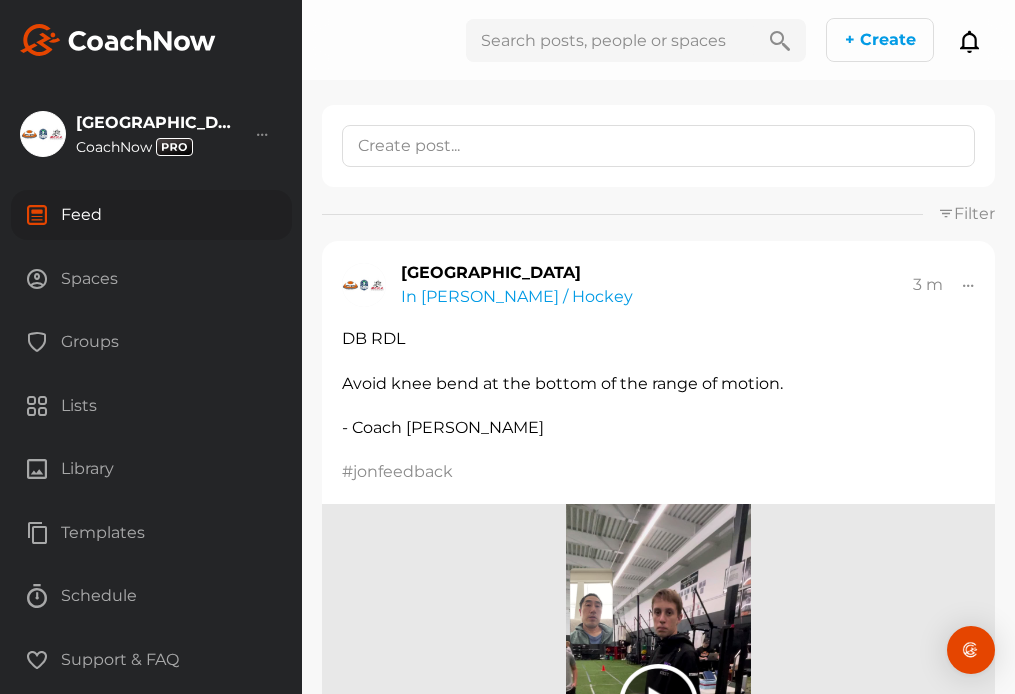 click on "Spaces" at bounding box center [151, 279] 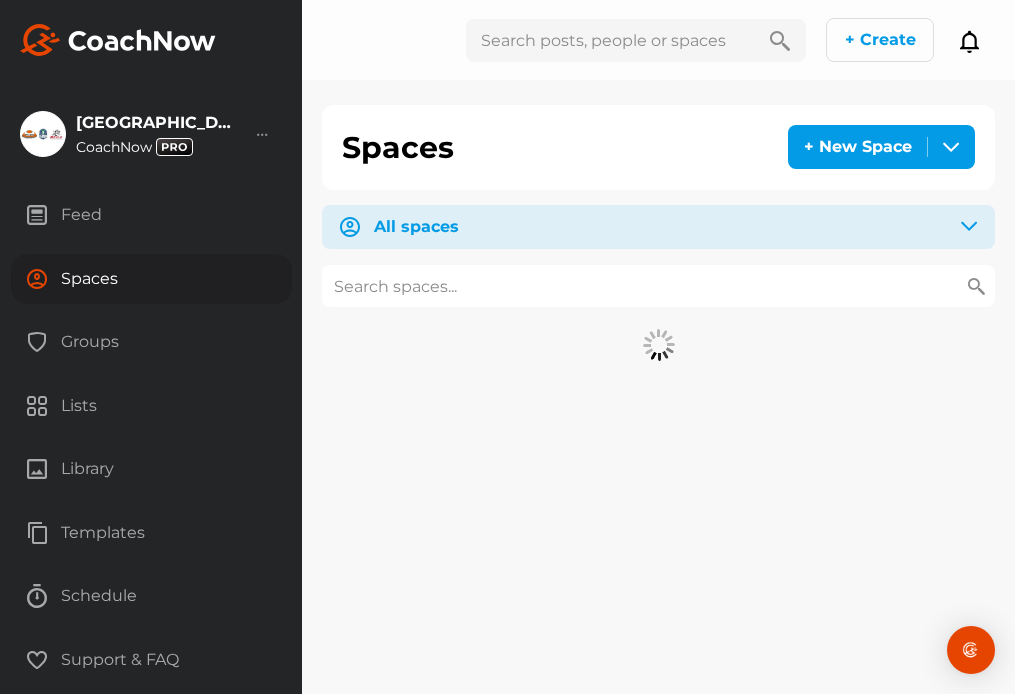 click at bounding box center (658, 286) 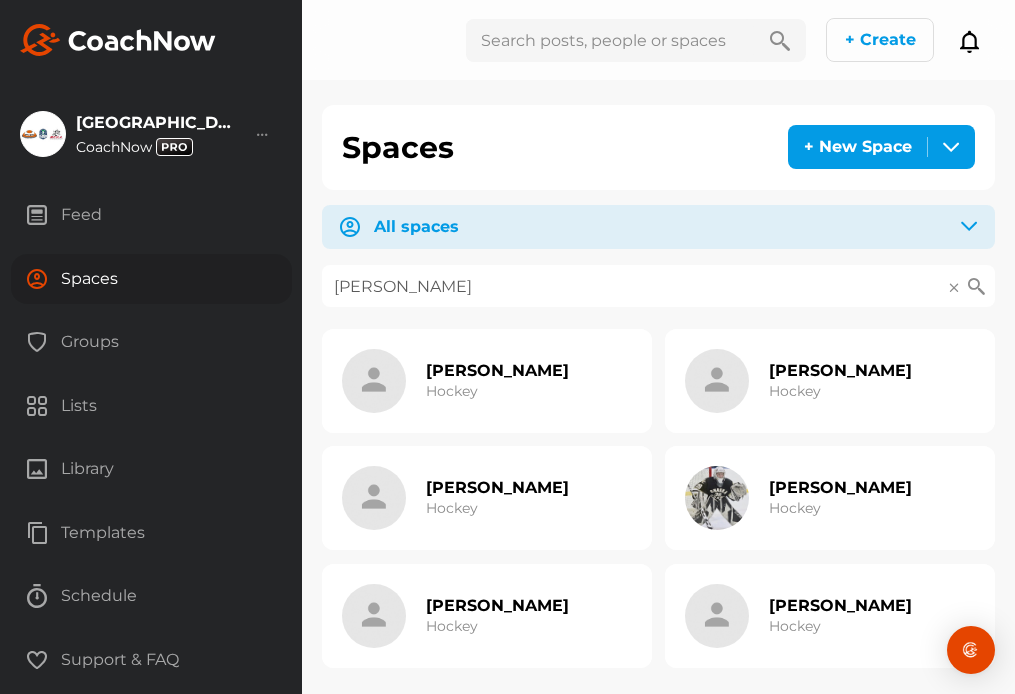 type on "[PERSON_NAME]" 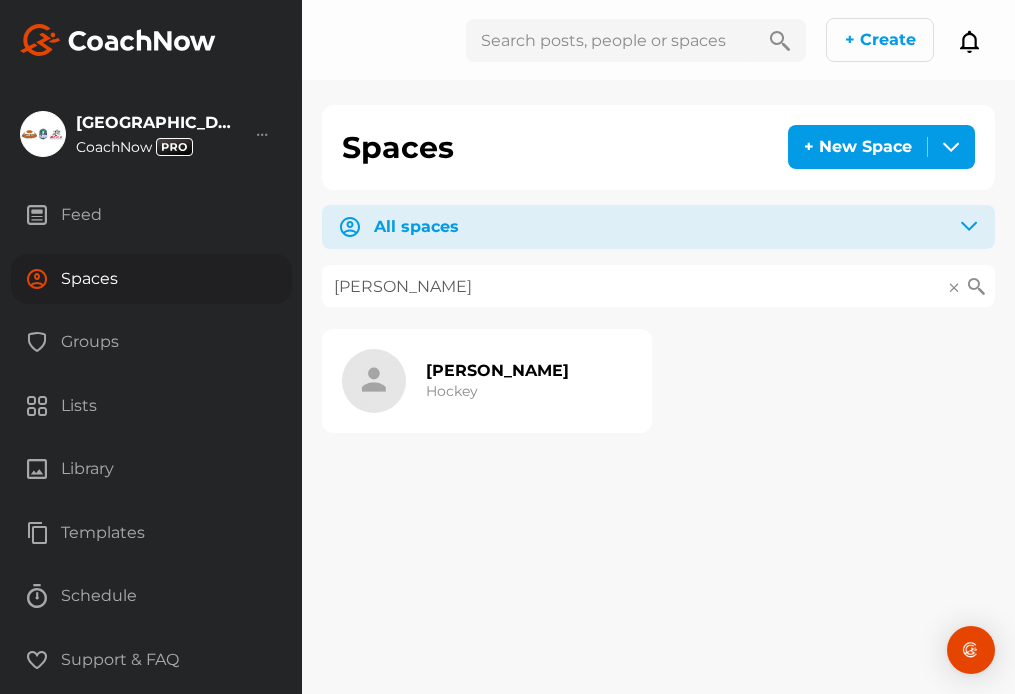 click on "Hockey" at bounding box center [452, 391] 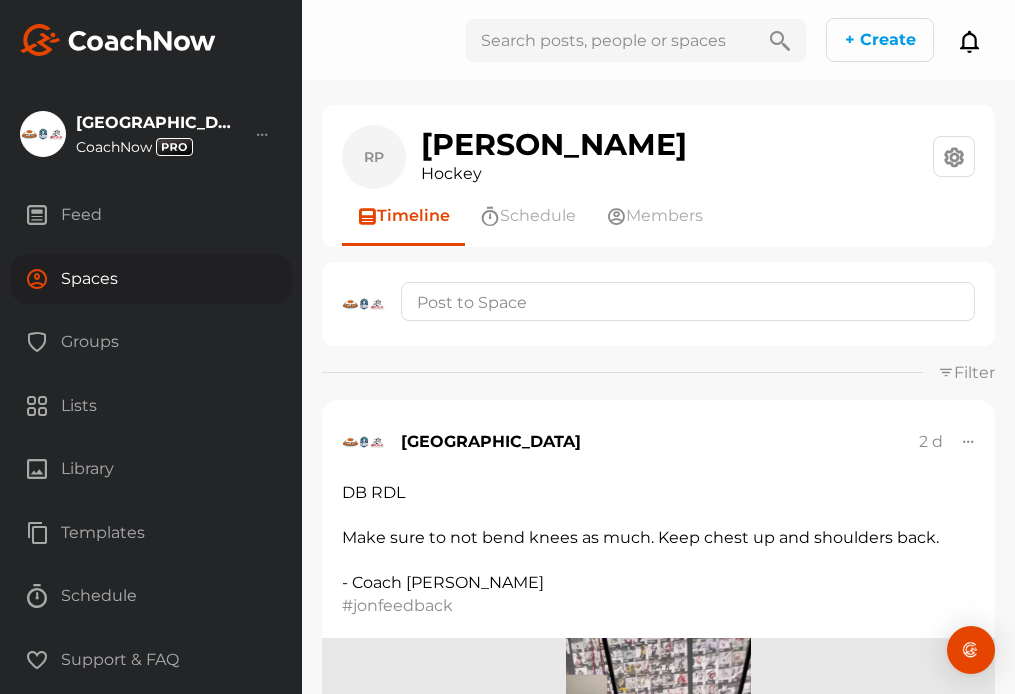 scroll, scrollTop: 0, scrollLeft: 0, axis: both 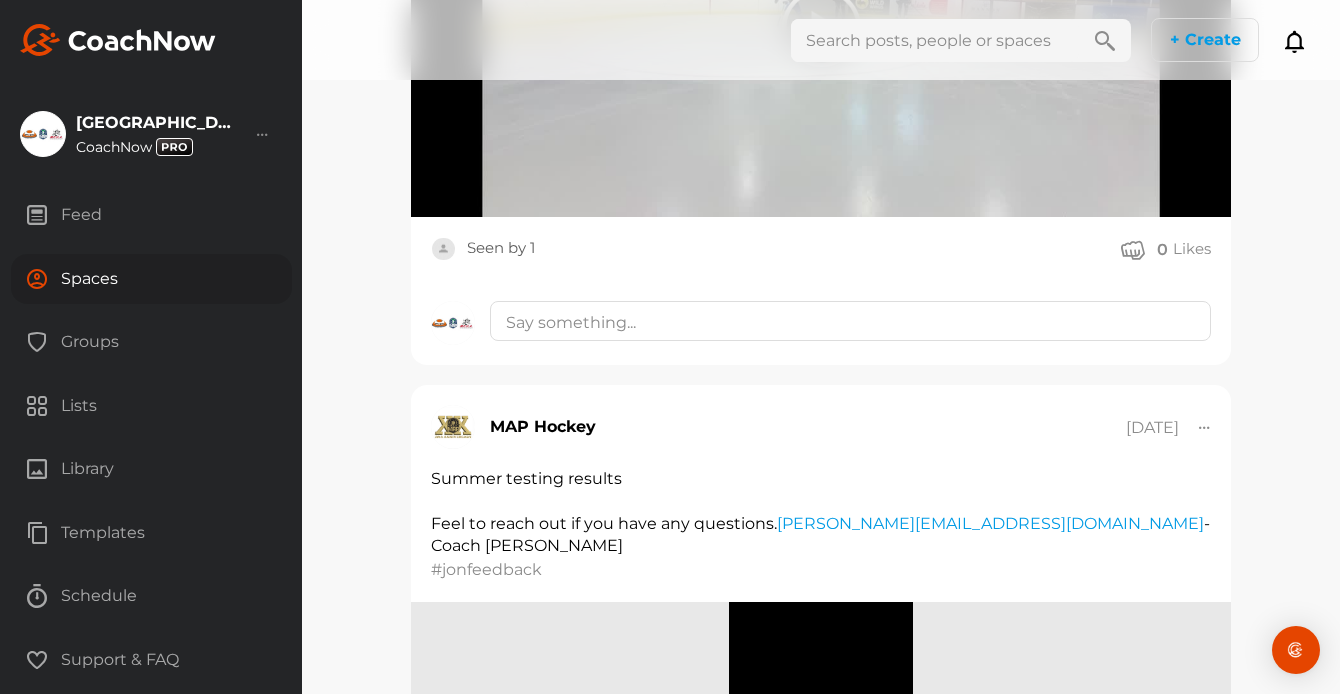 click on "Spaces" at bounding box center [151, 279] 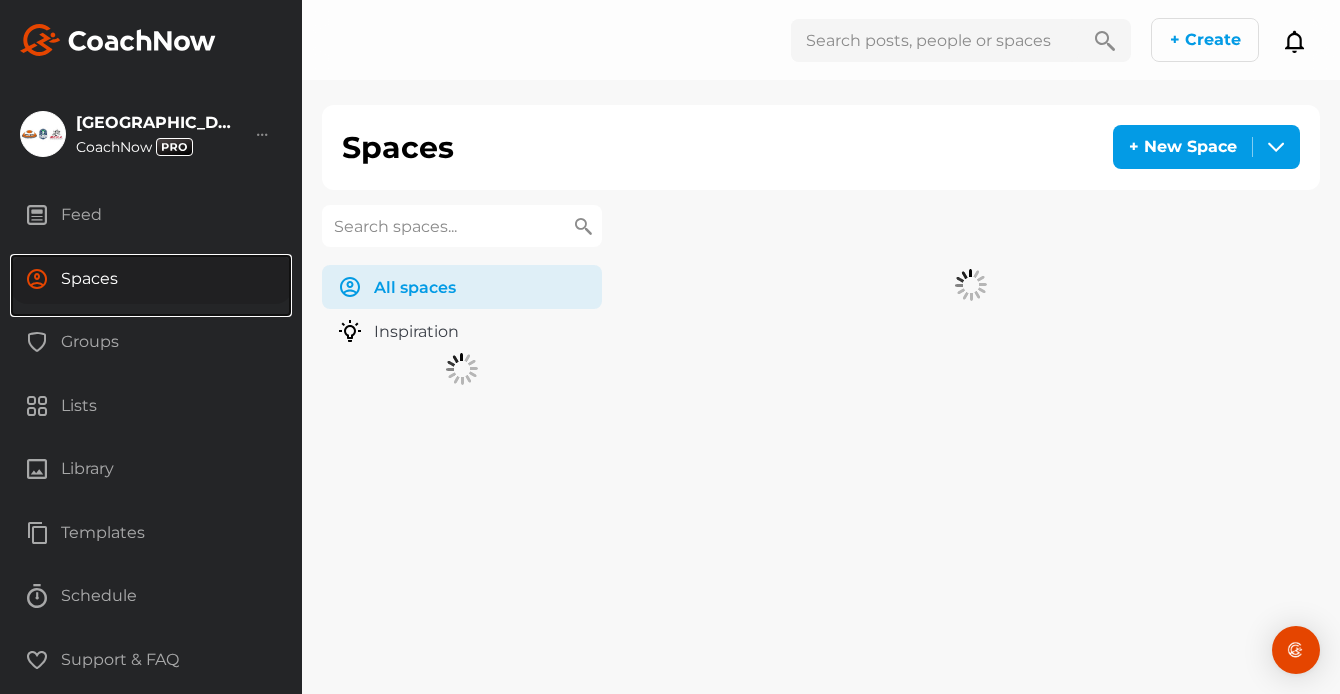 scroll, scrollTop: 0, scrollLeft: 0, axis: both 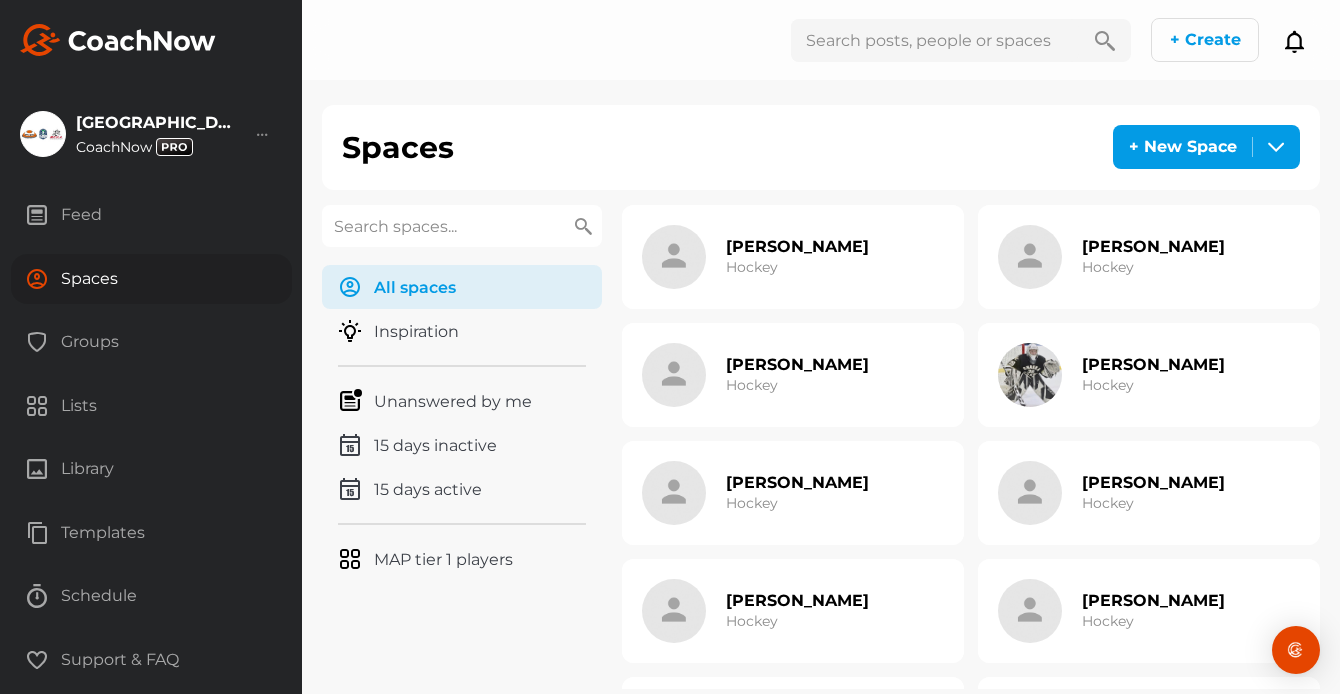 click at bounding box center (935, 40) 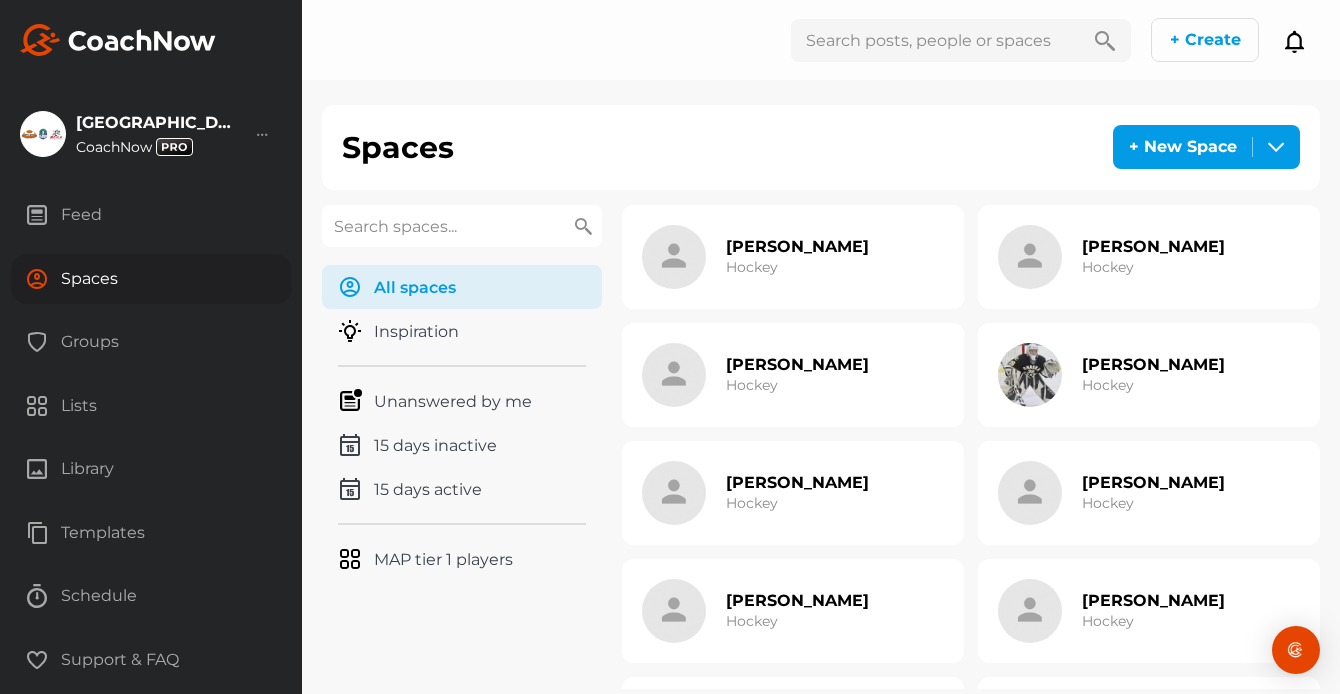 click at bounding box center (462, 226) 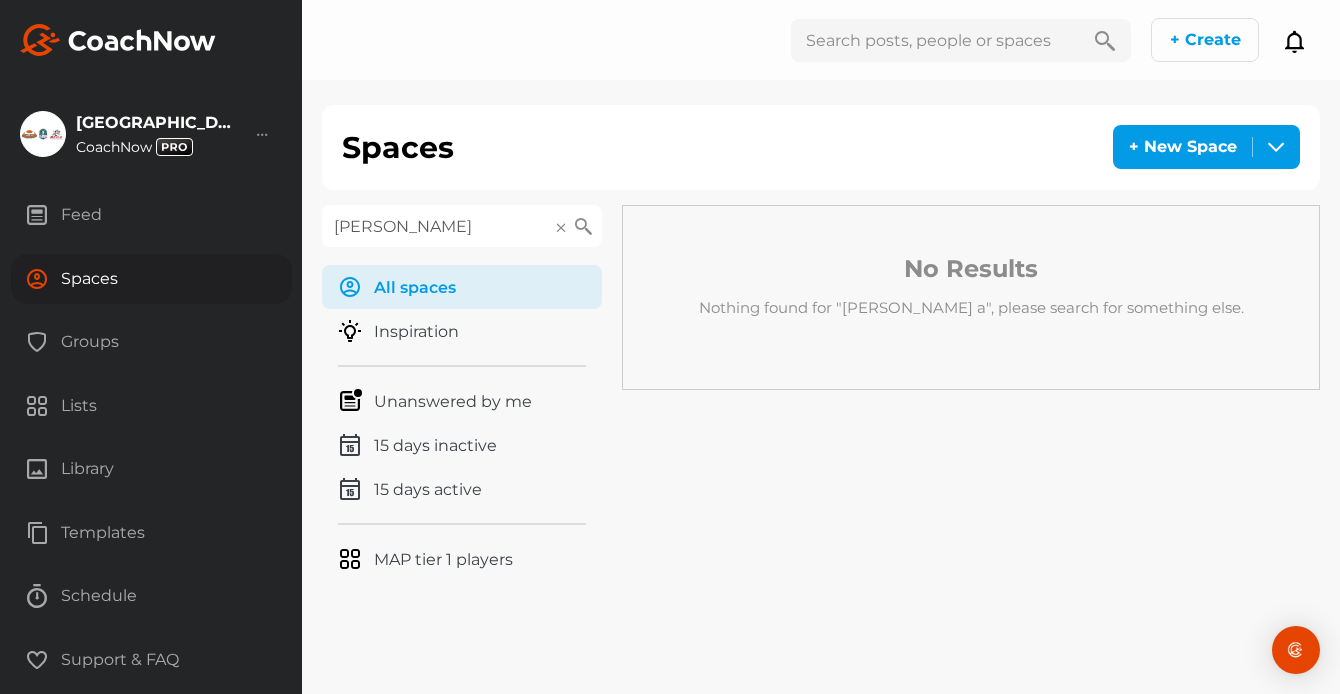 type on "brody a" 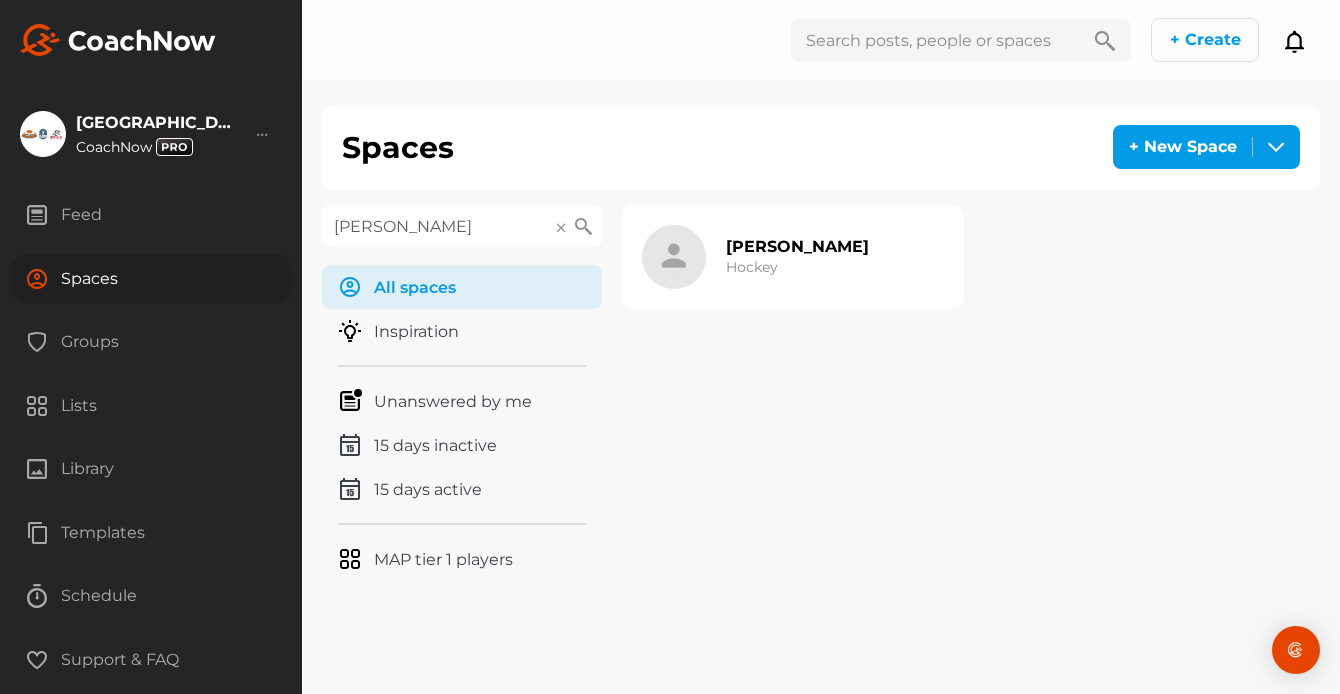 click on "Hockey" at bounding box center (752, 267) 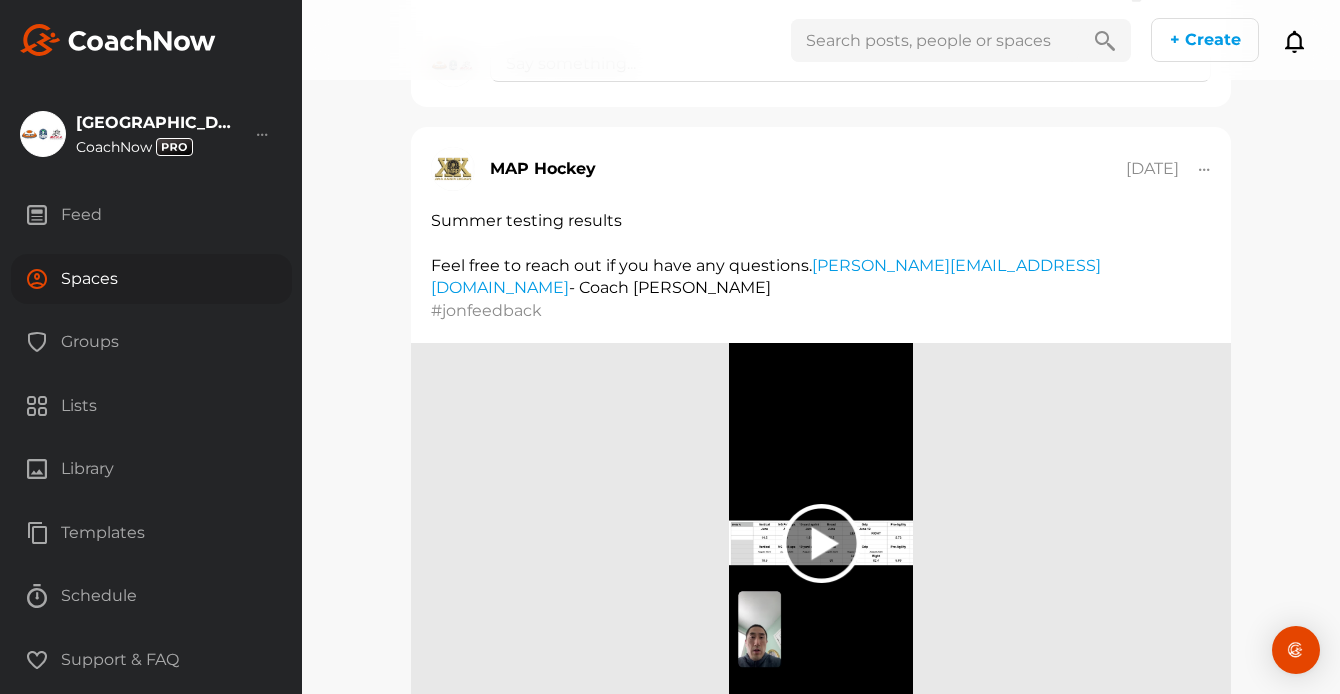 scroll, scrollTop: 2543, scrollLeft: 0, axis: vertical 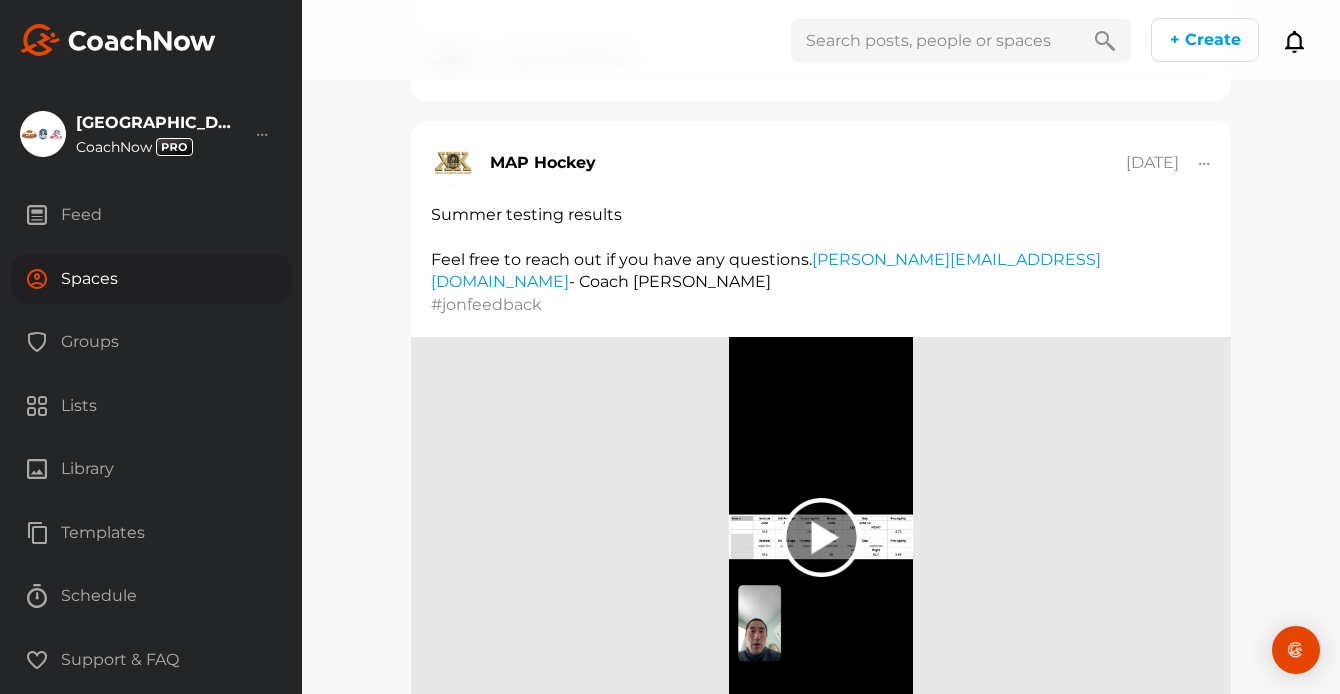 click on "Spaces" at bounding box center [151, 279] 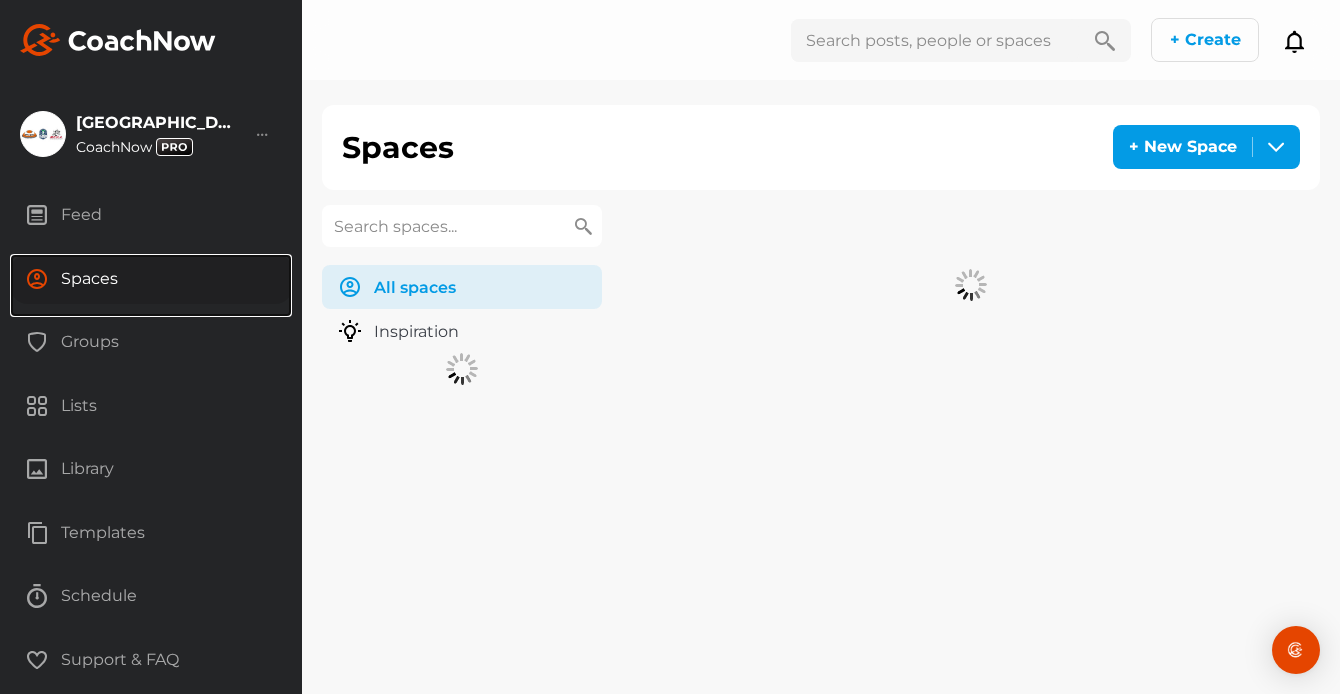 scroll, scrollTop: 0, scrollLeft: 0, axis: both 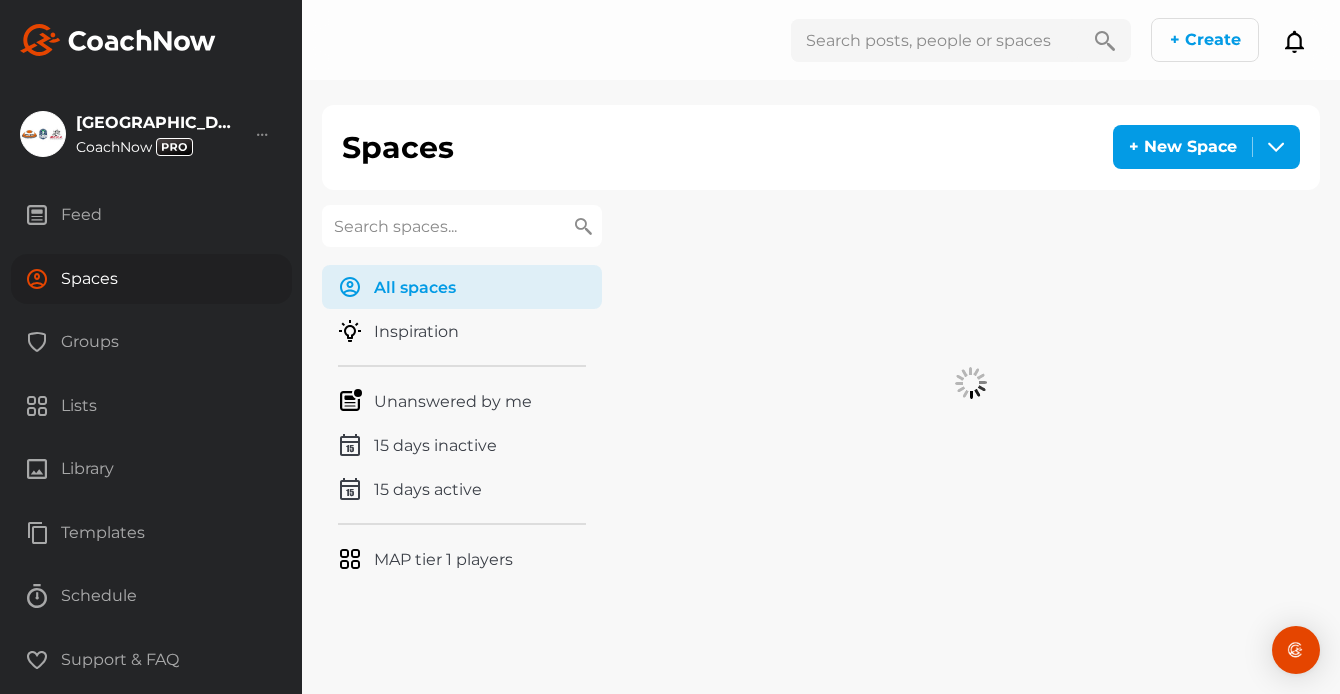 click at bounding box center (462, 226) 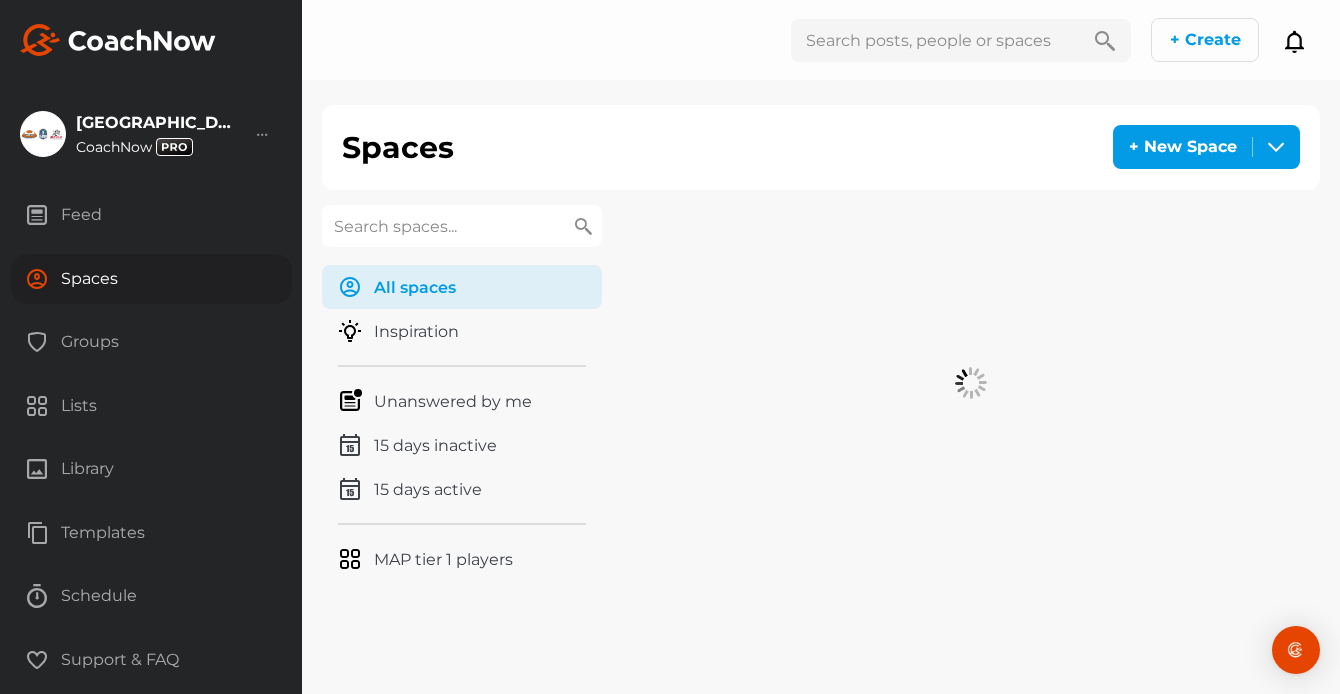 paste on "Carleton" 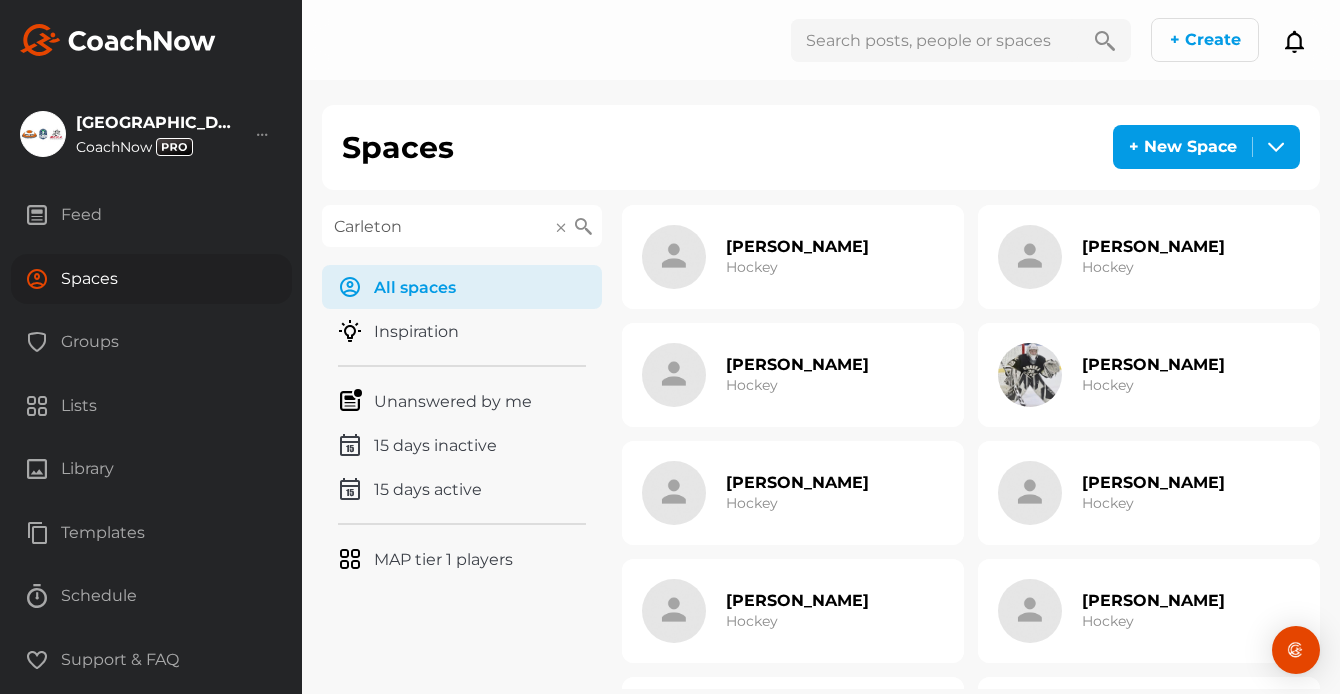 type on "Carleton" 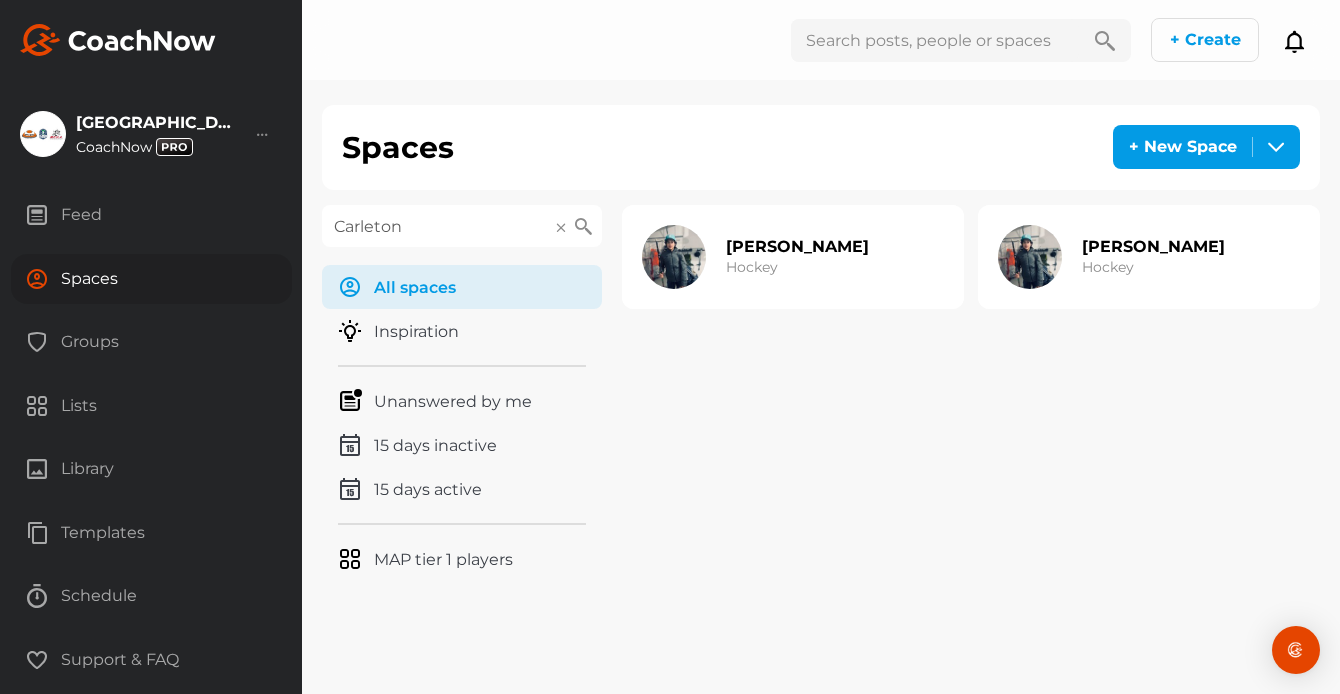 click on "Hockey" at bounding box center (1108, 267) 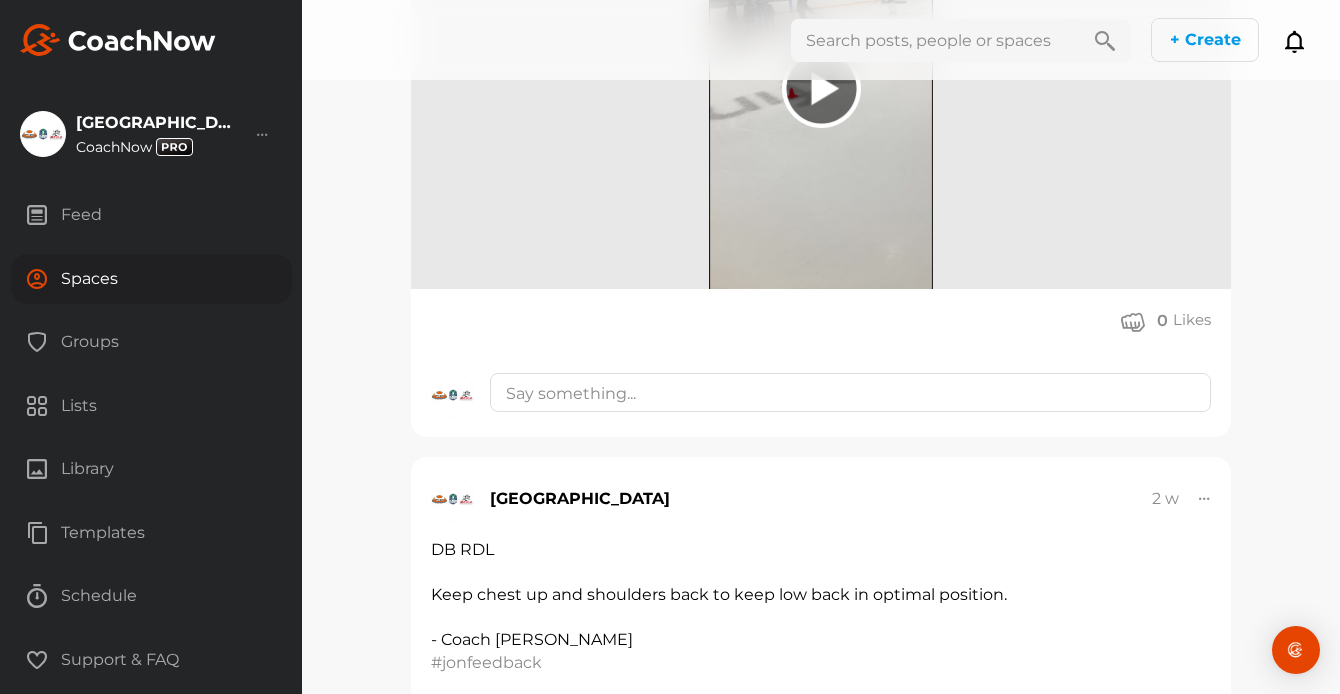 scroll, scrollTop: 0, scrollLeft: 0, axis: both 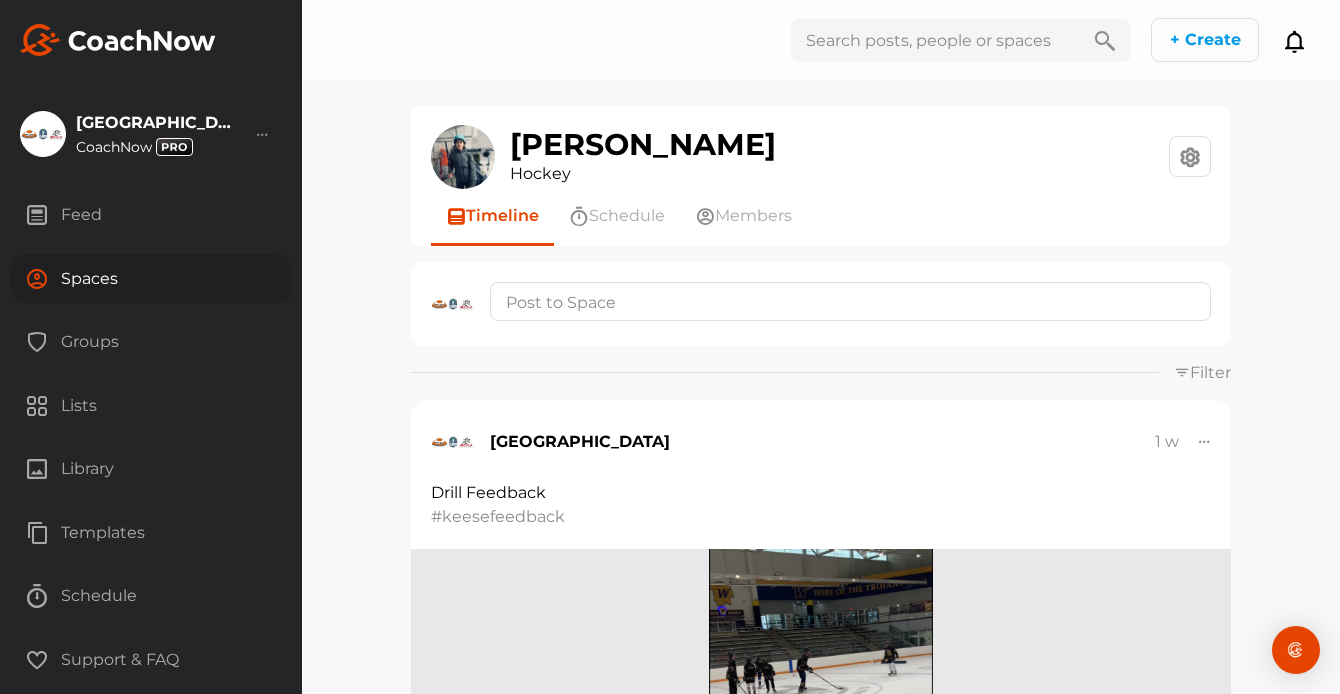 click on "Spaces" at bounding box center (151, 279) 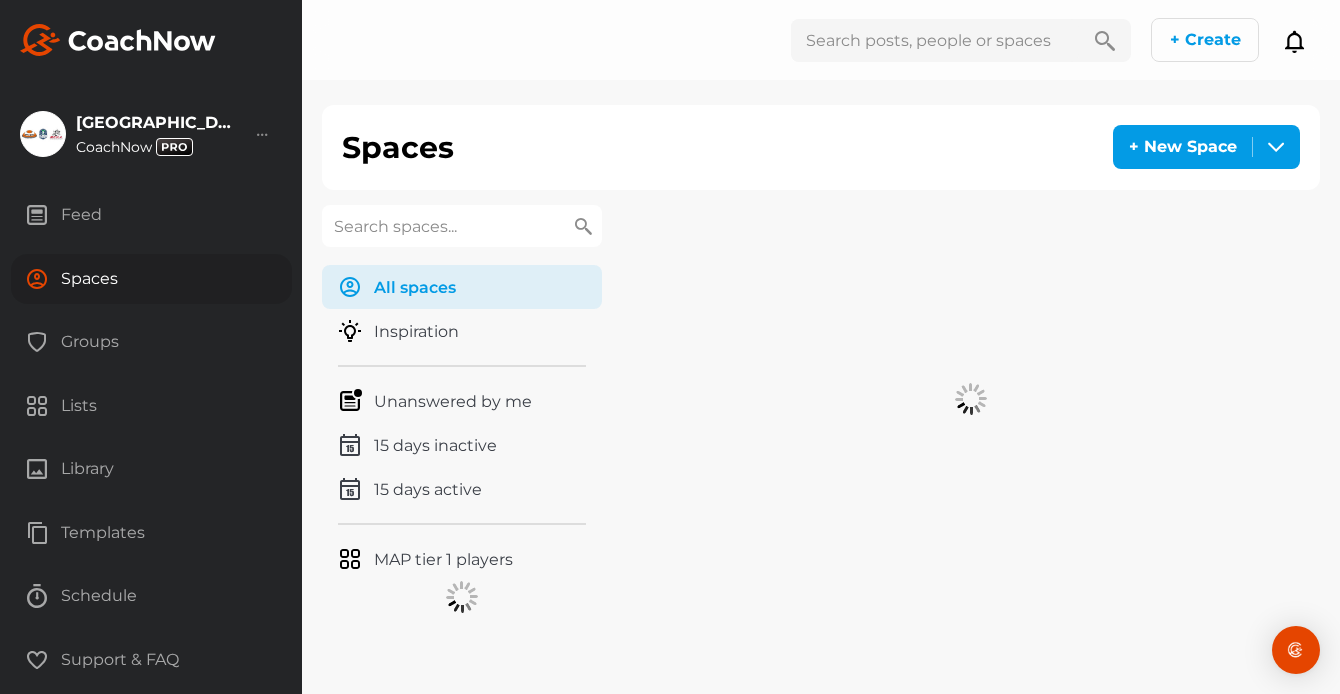 click at bounding box center (462, 226) 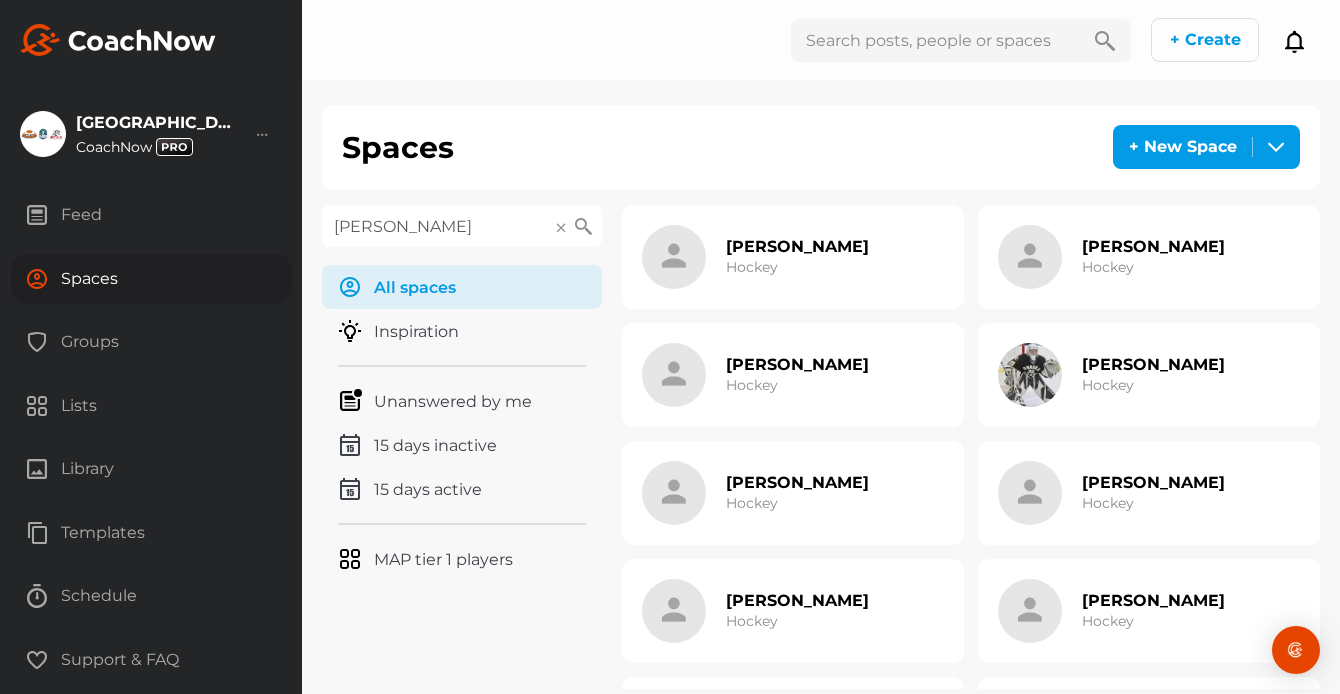 type on "carlson" 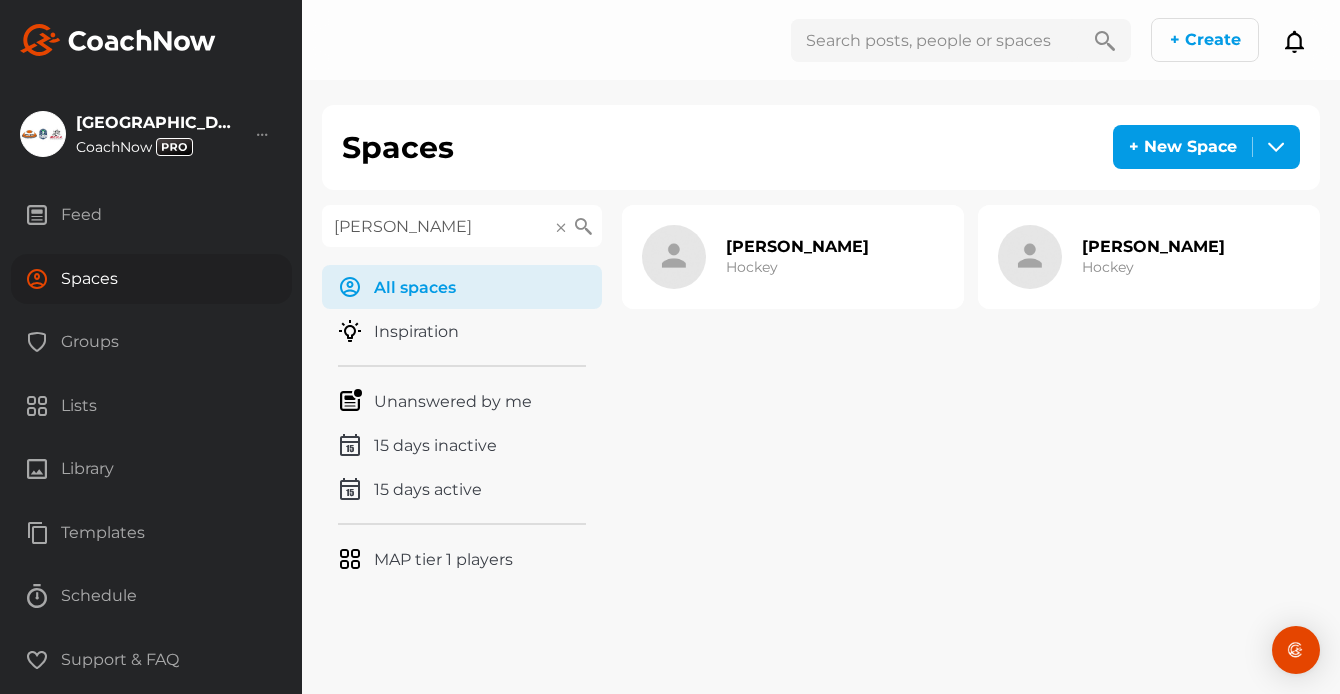 click on "Ethan Carlson Hockey" at bounding box center [793, 257] 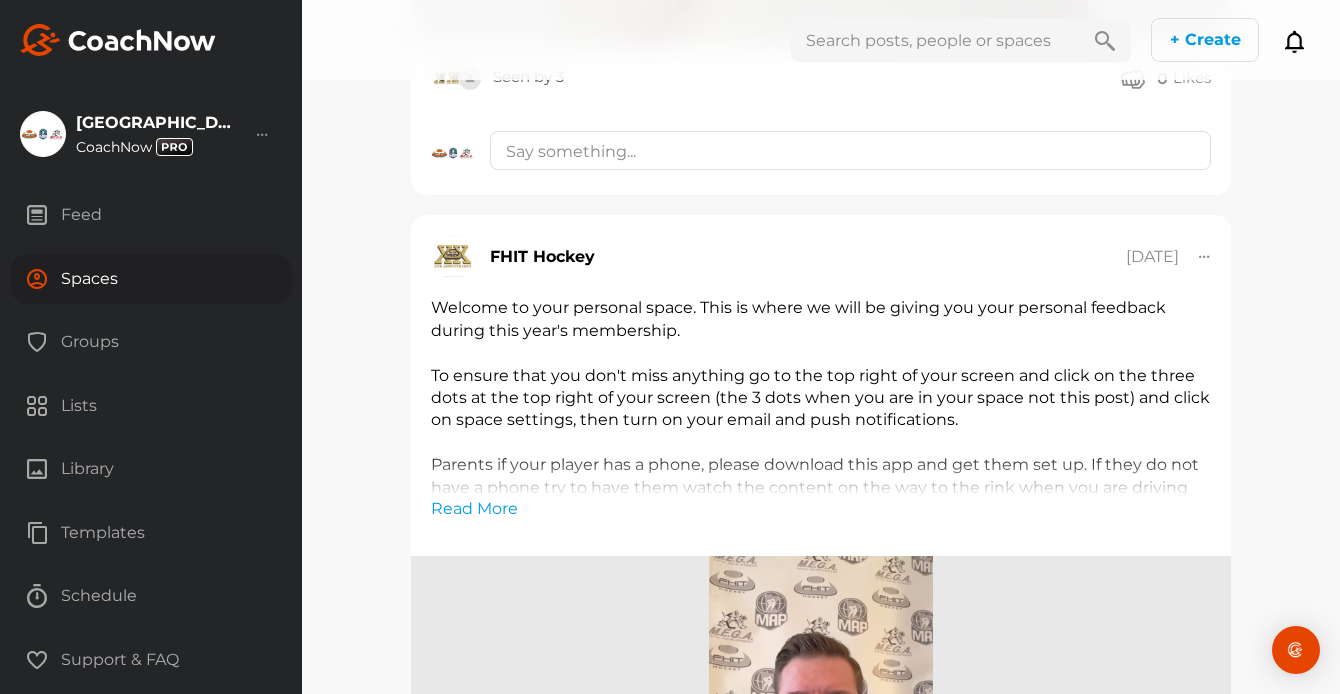 scroll, scrollTop: 3189, scrollLeft: 0, axis: vertical 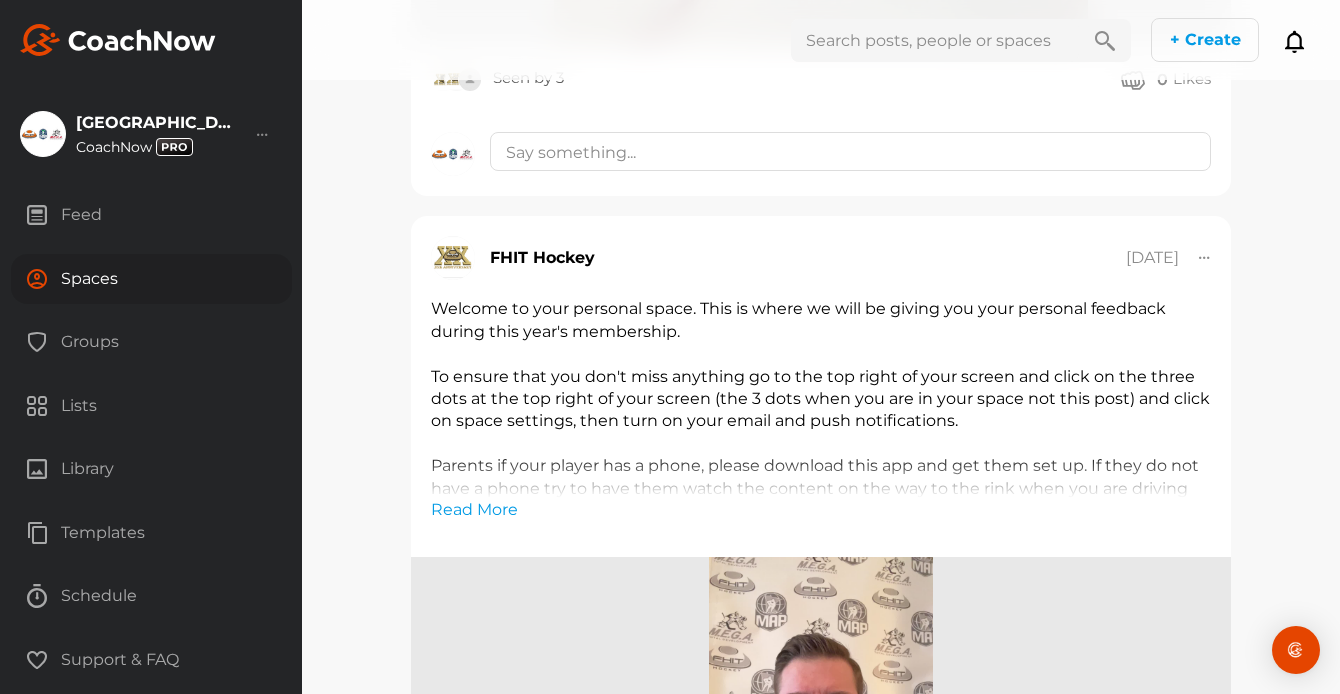 click on "Spaces" at bounding box center [151, 279] 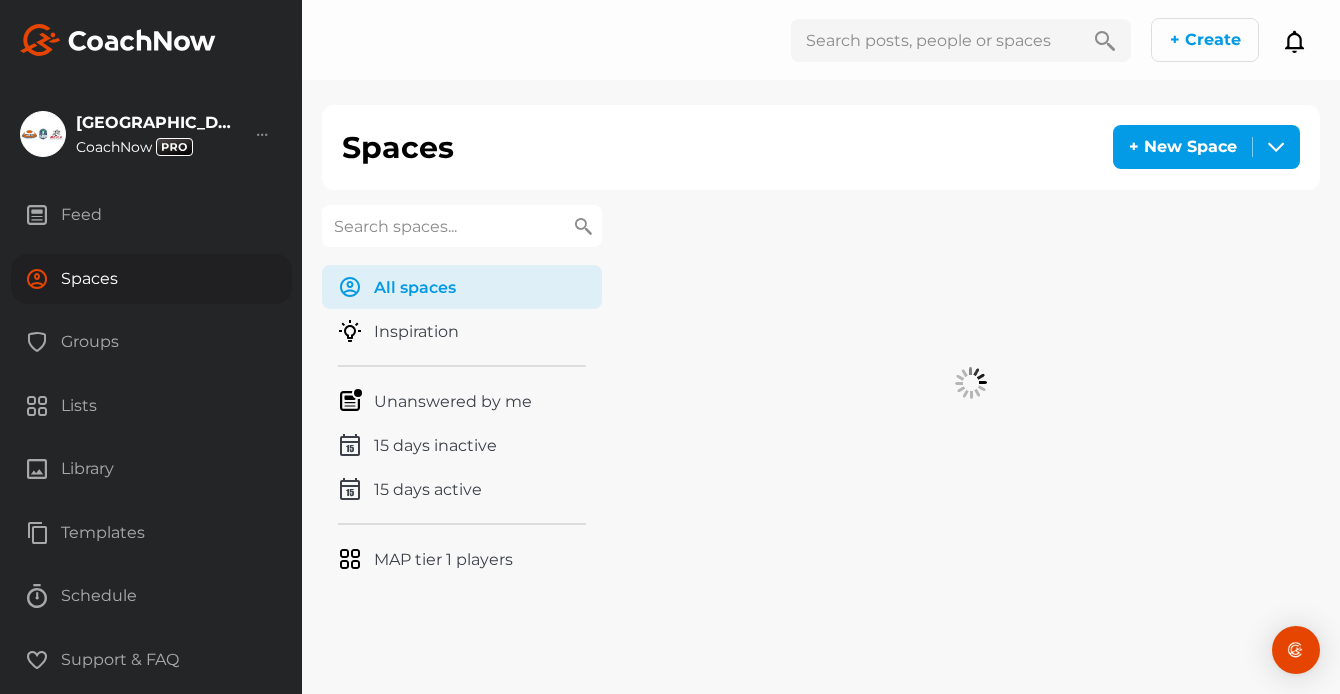 click at bounding box center [462, 226] 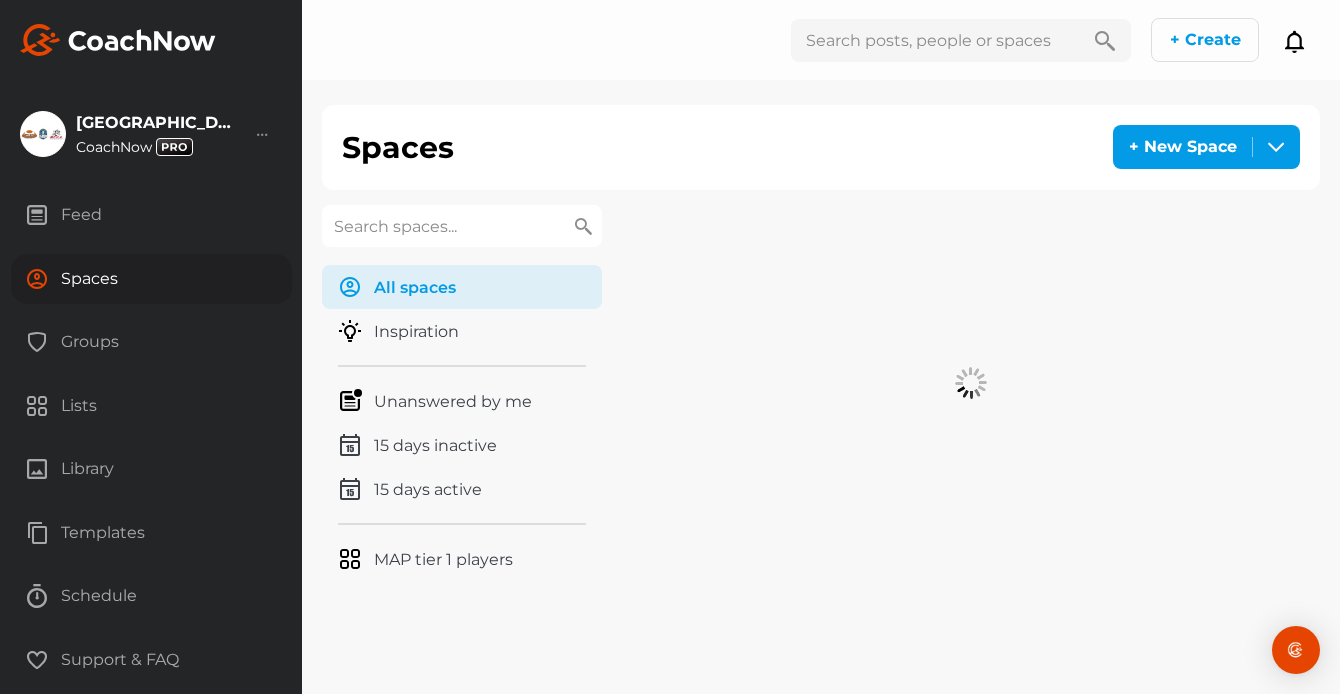 paste on "Ciavarella" 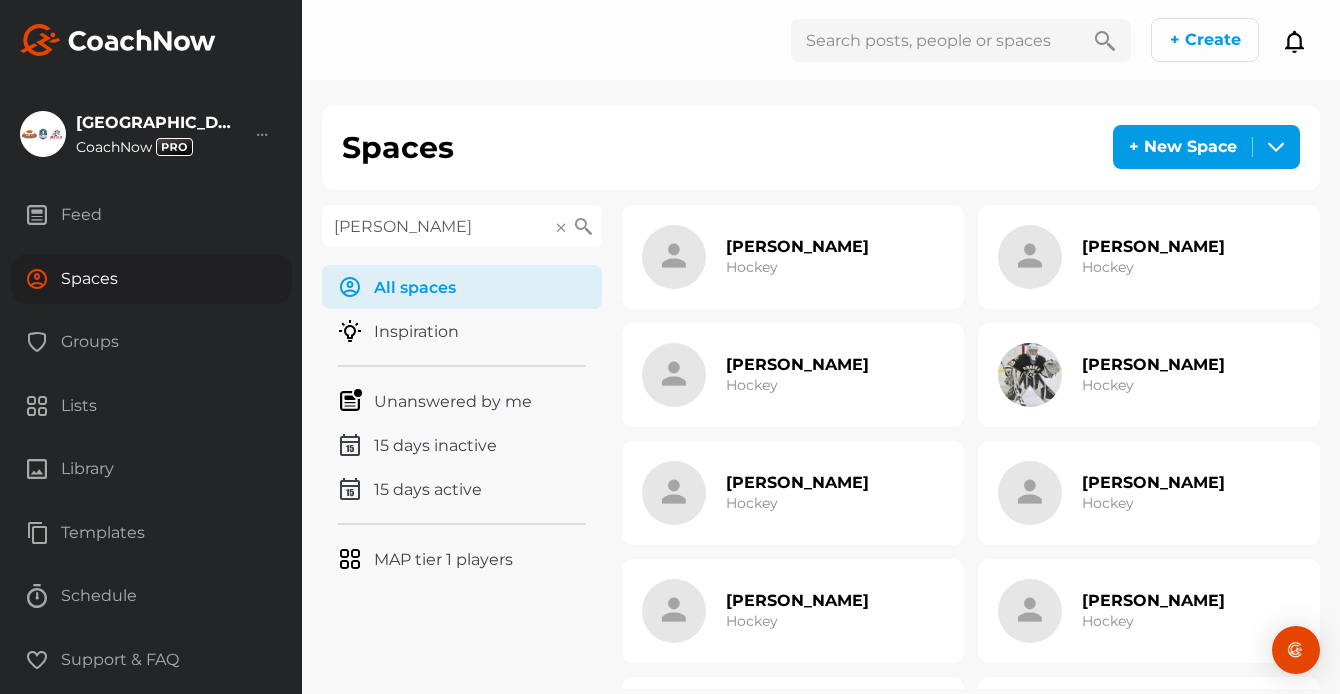 type on "Ciavarella" 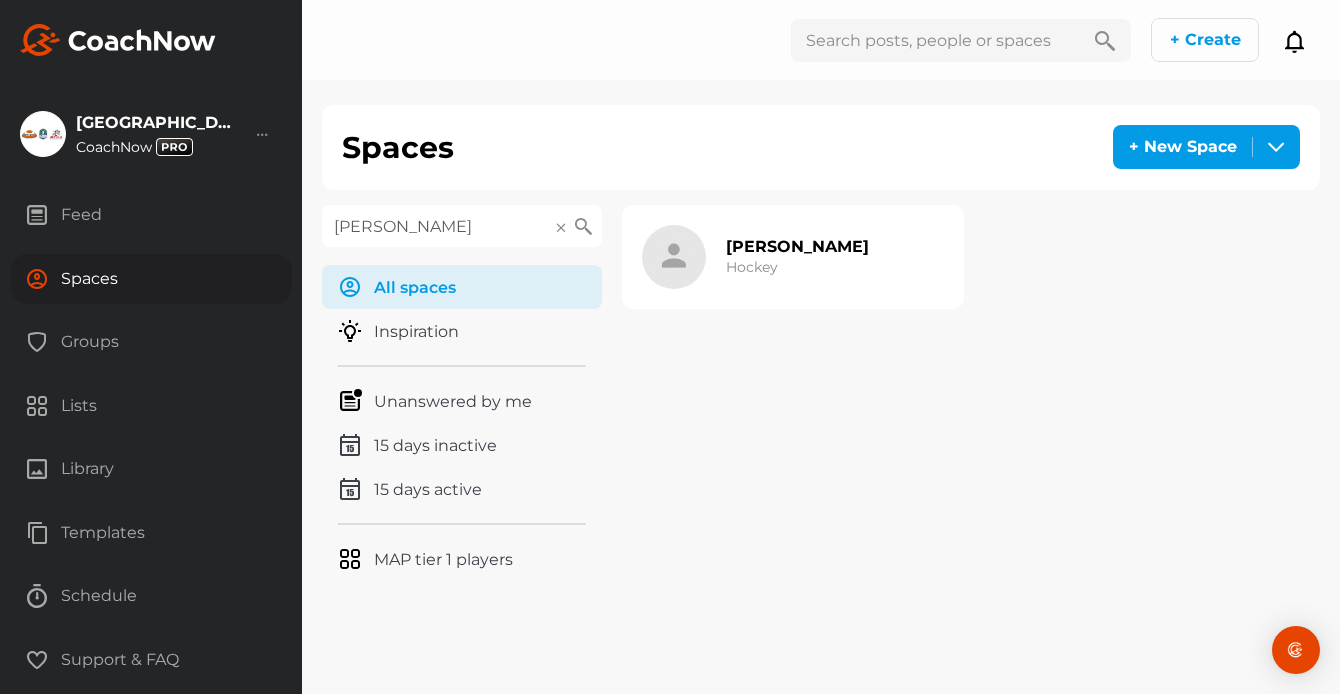 click on "Lucas Ciavarella" at bounding box center (797, 246) 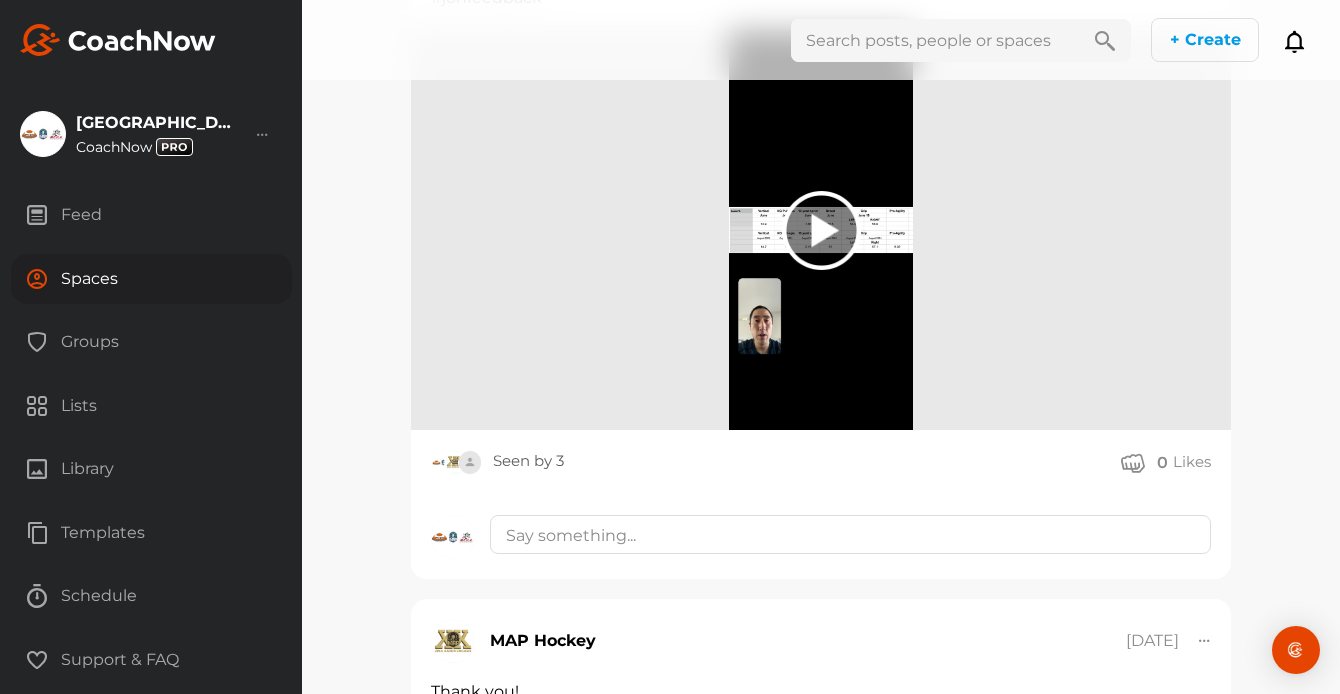 scroll, scrollTop: 1419, scrollLeft: 0, axis: vertical 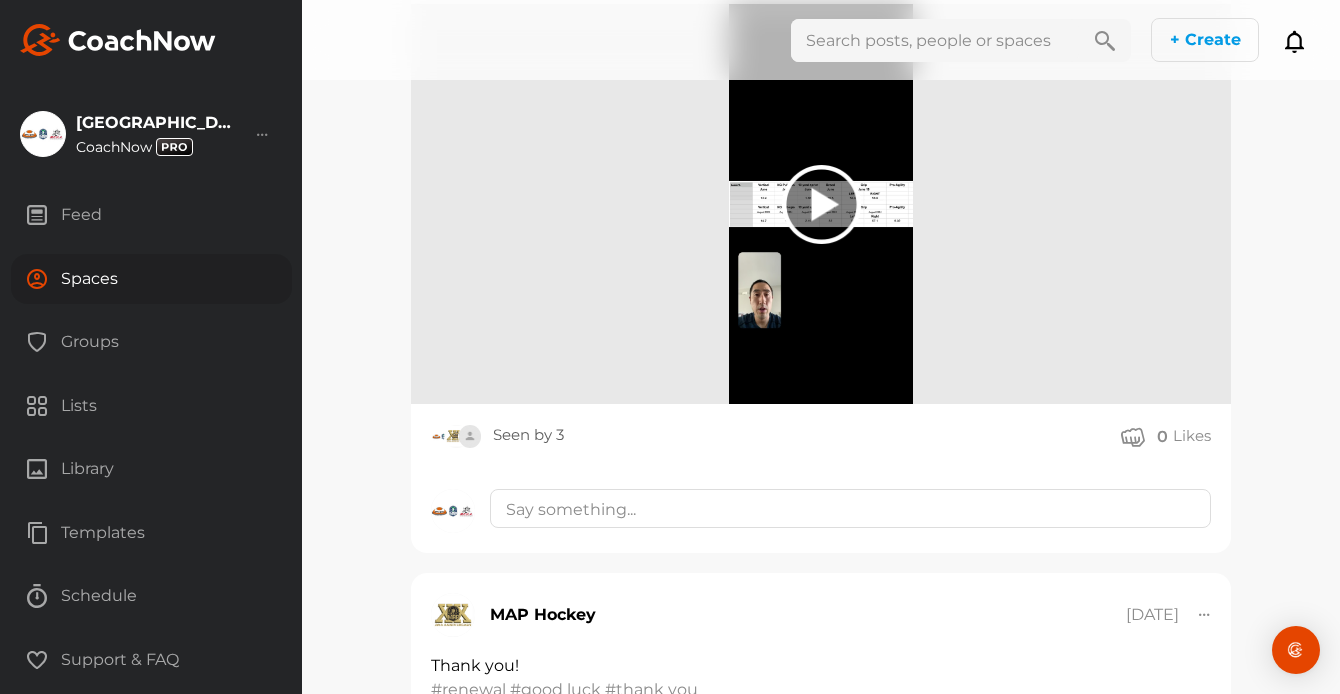 click on "Spaces" at bounding box center (151, 279) 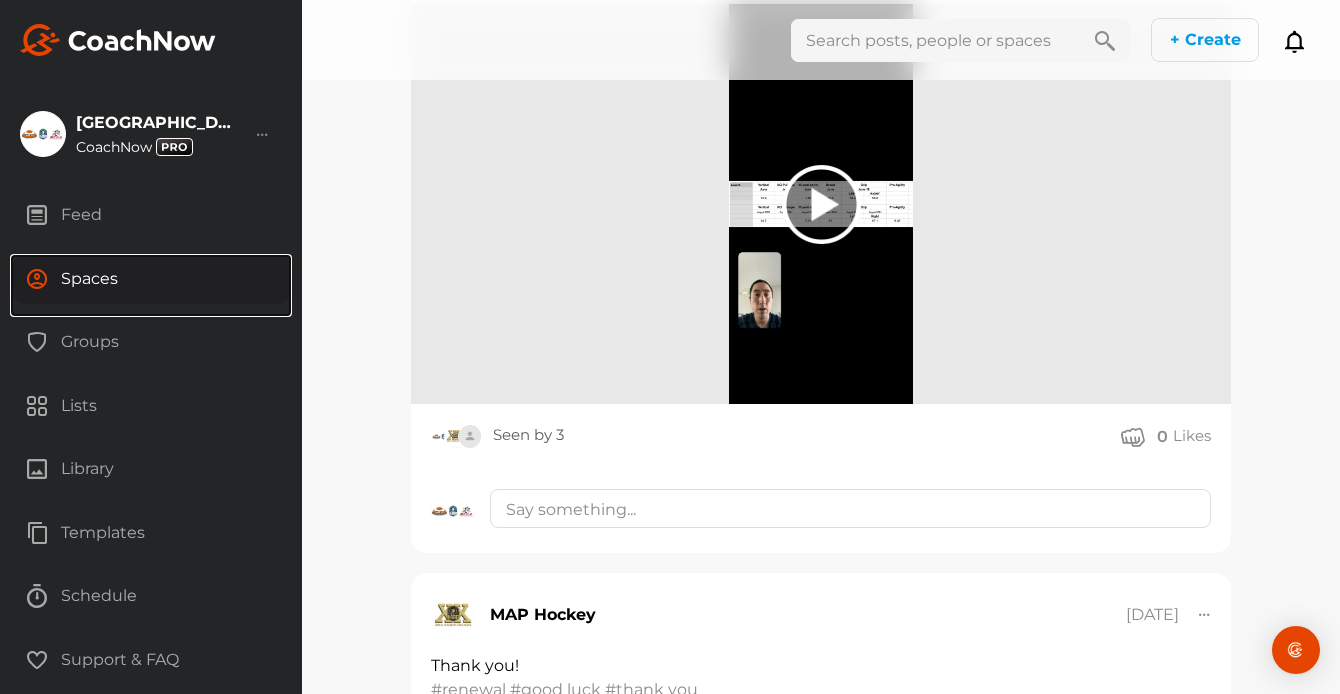scroll, scrollTop: 0, scrollLeft: 0, axis: both 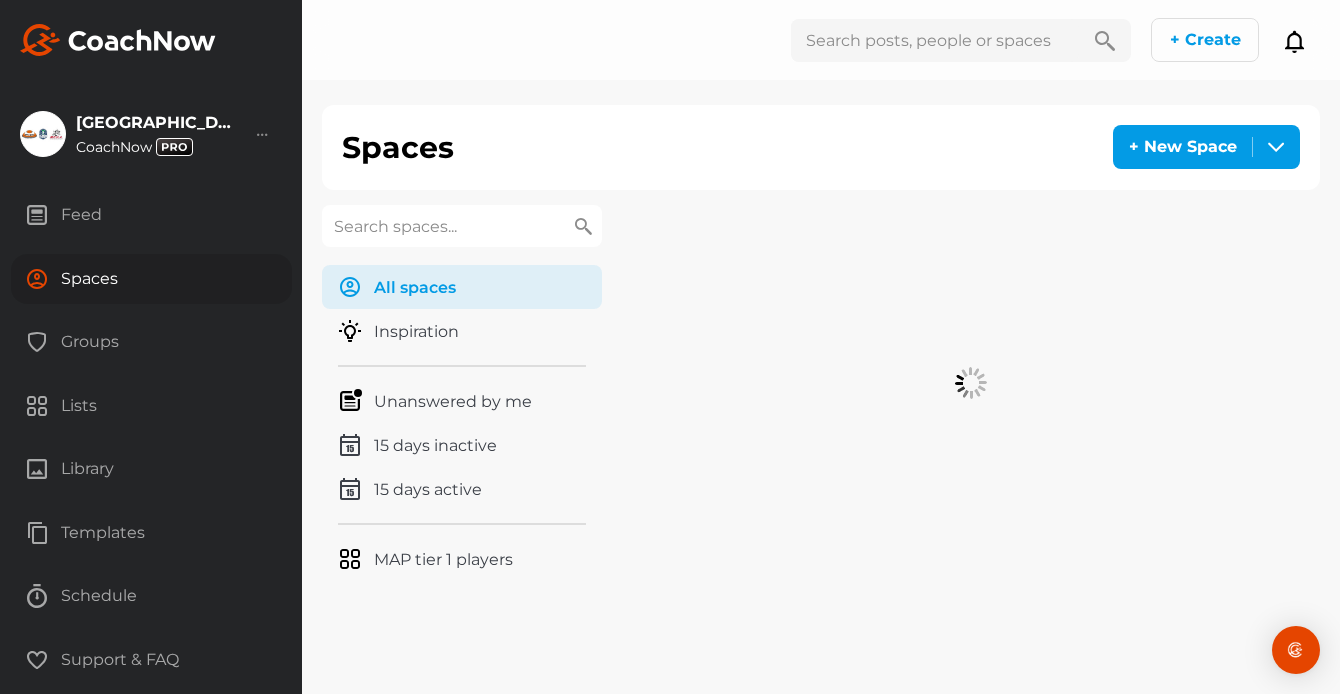 click at bounding box center (462, 226) 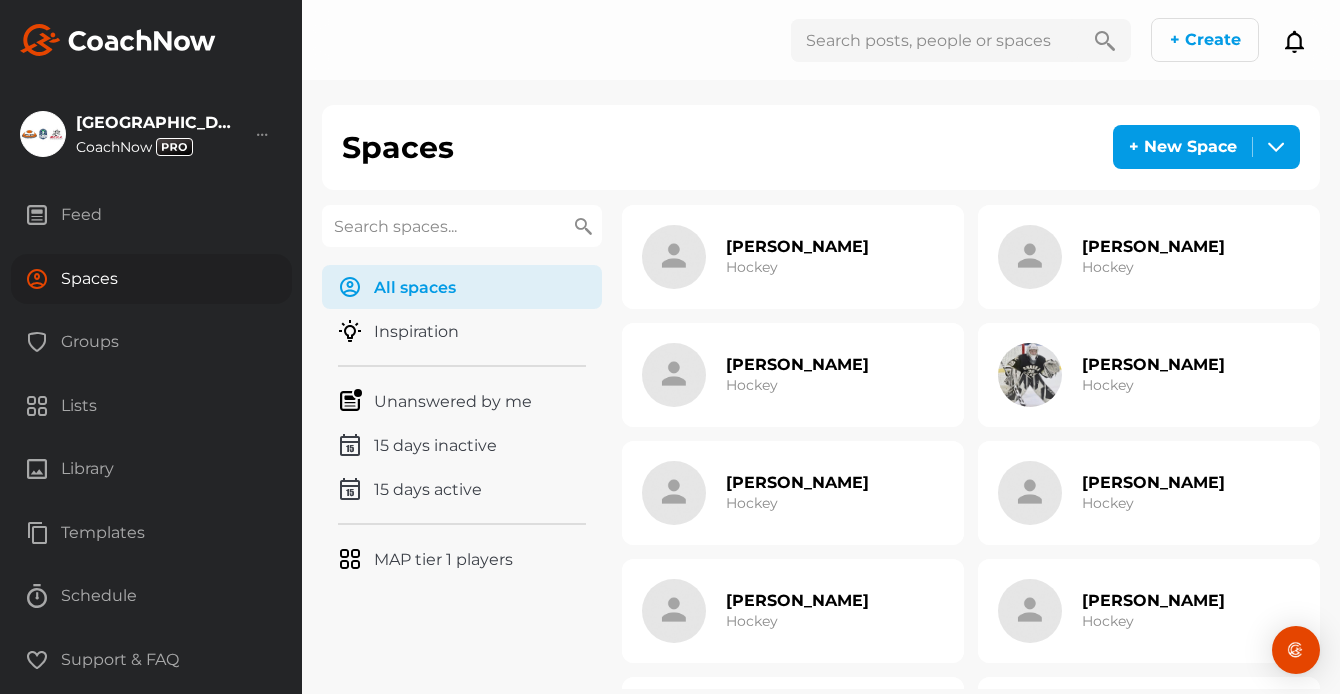 paste on "Hudson	Day" 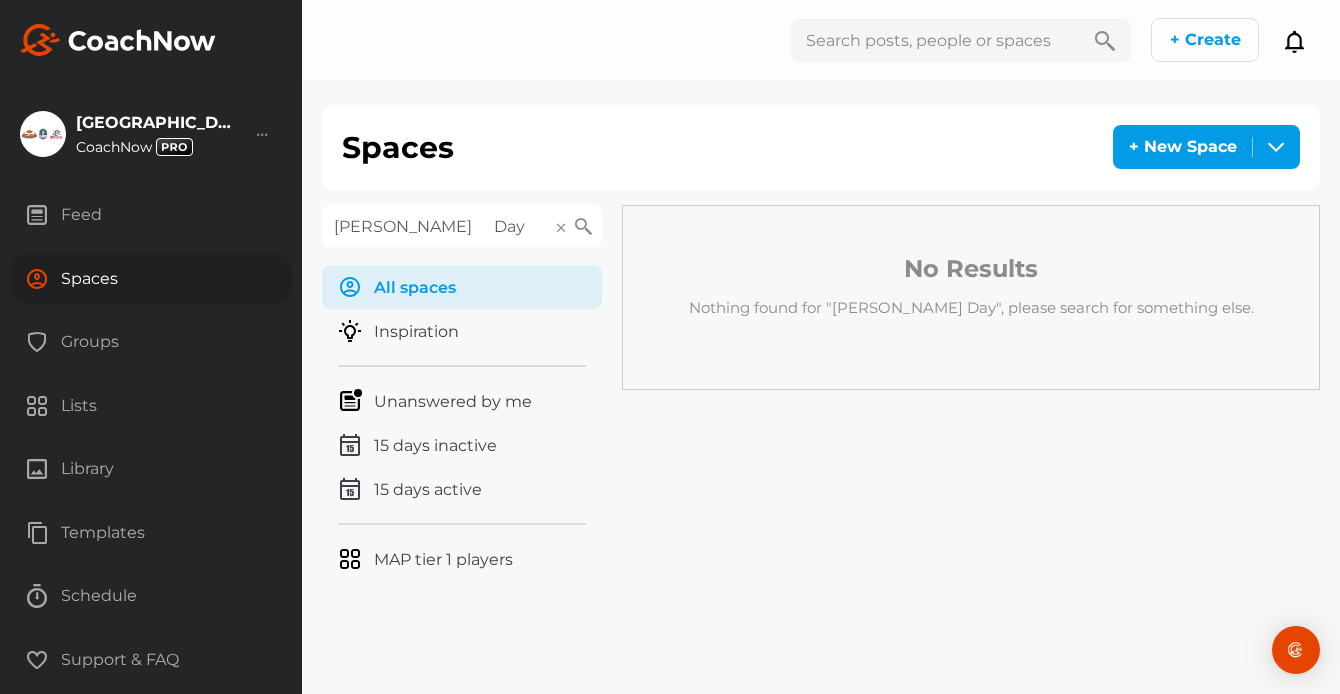 drag, startPoint x: 440, startPoint y: 225, endPoint x: 150, endPoint y: 203, distance: 290.83328 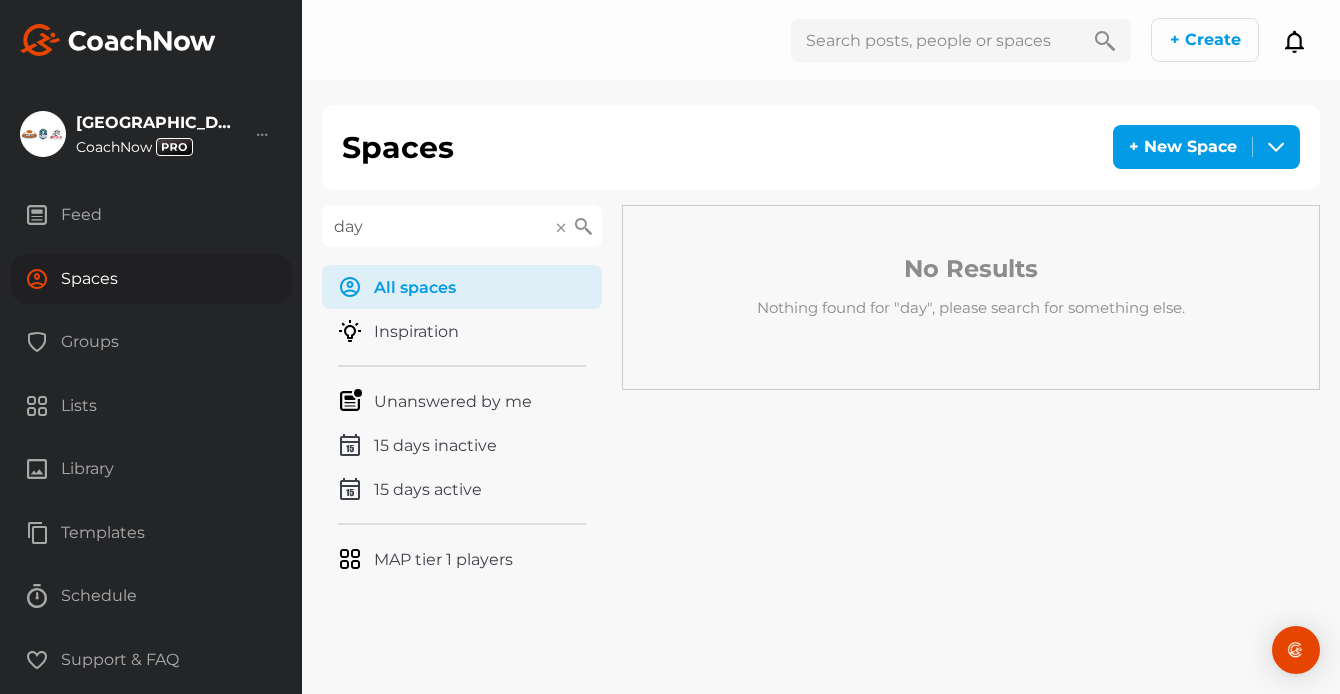 type on "day" 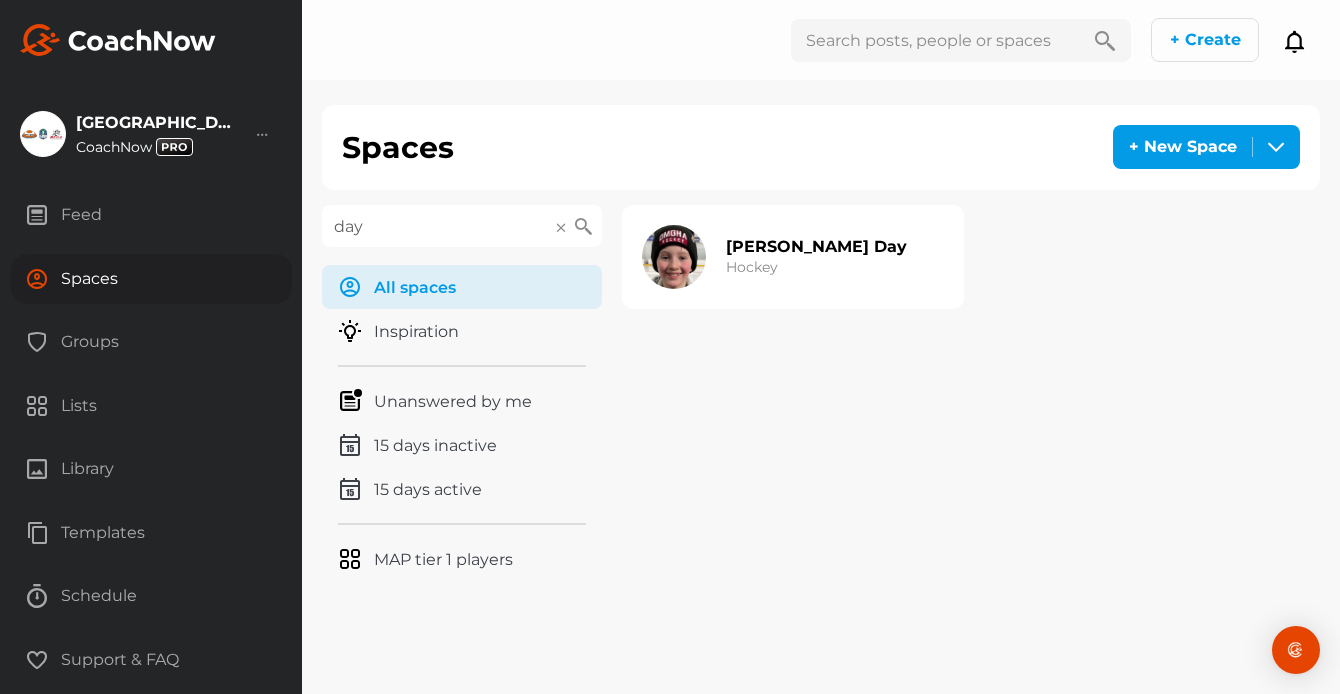 click at bounding box center [674, 257] 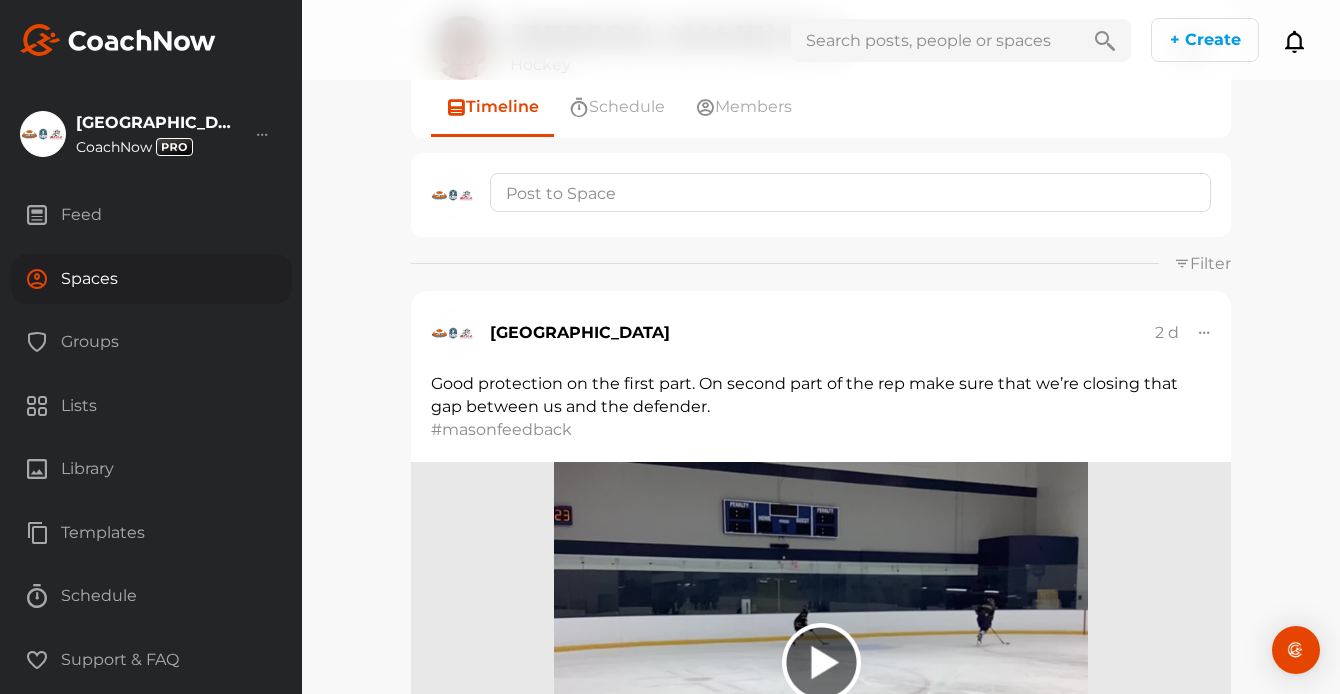 scroll, scrollTop: 0, scrollLeft: 0, axis: both 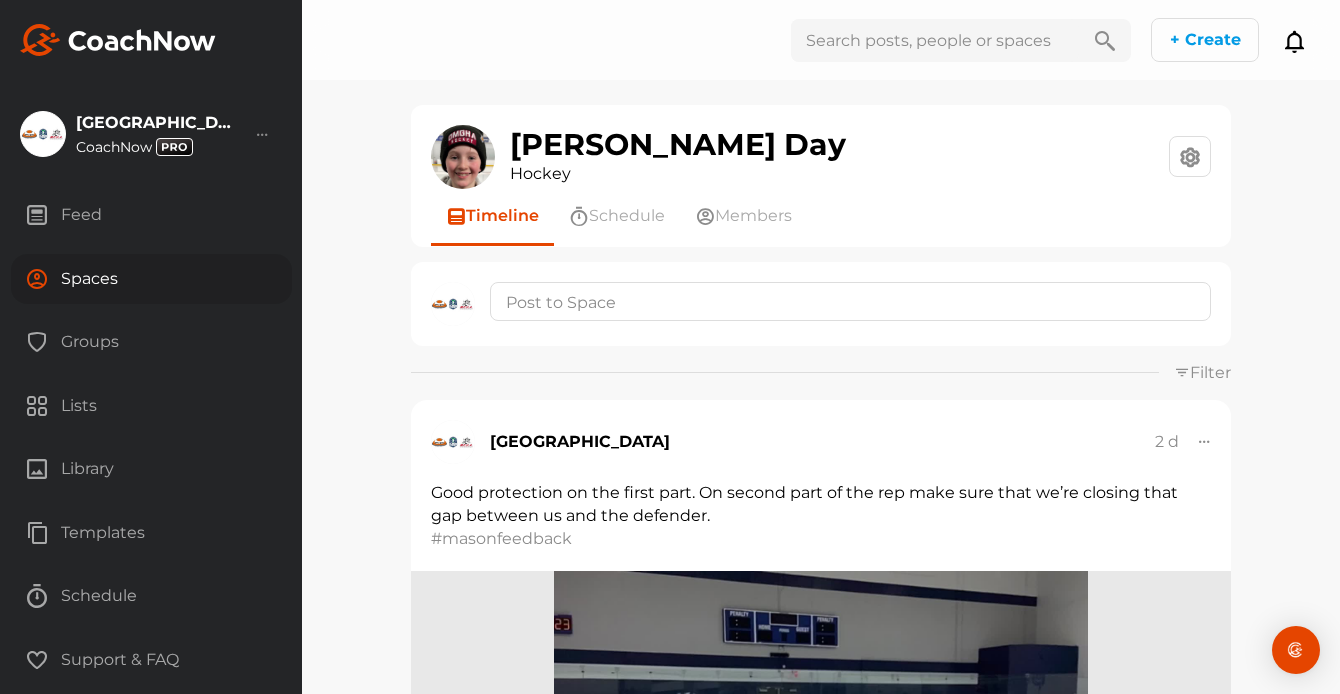 click on "Spaces" at bounding box center [151, 279] 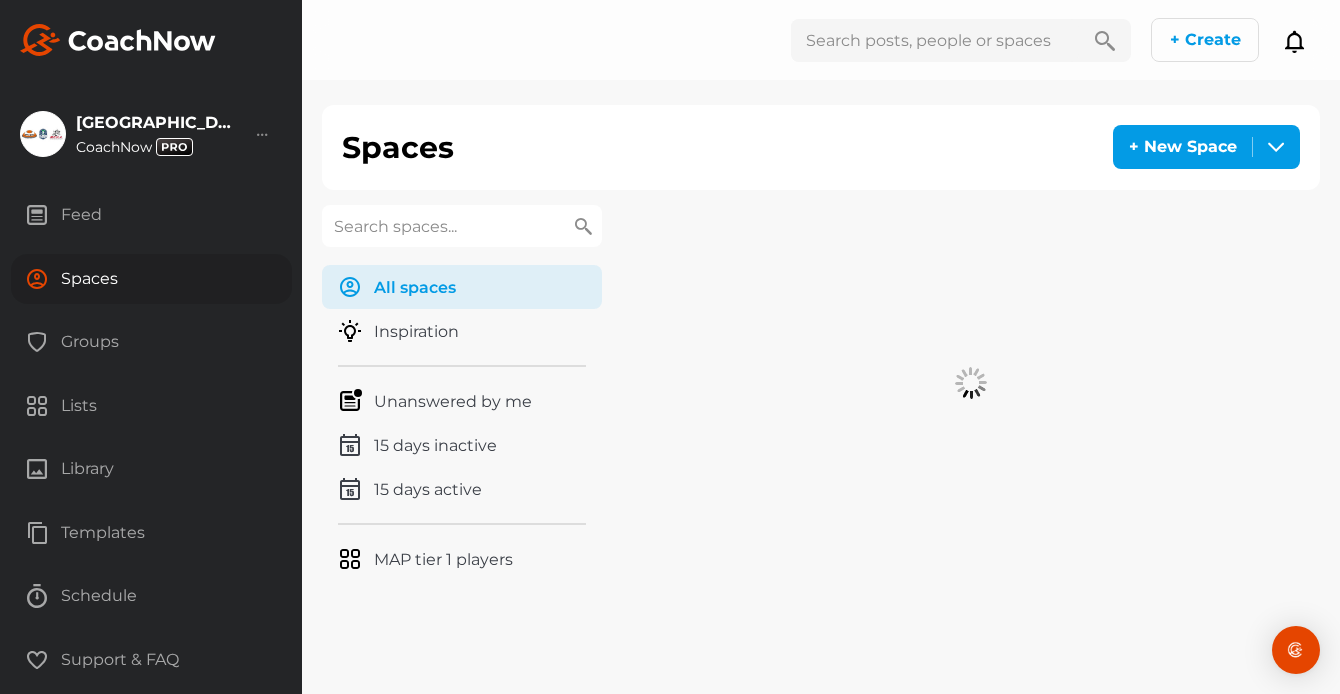 click at bounding box center [462, 226] 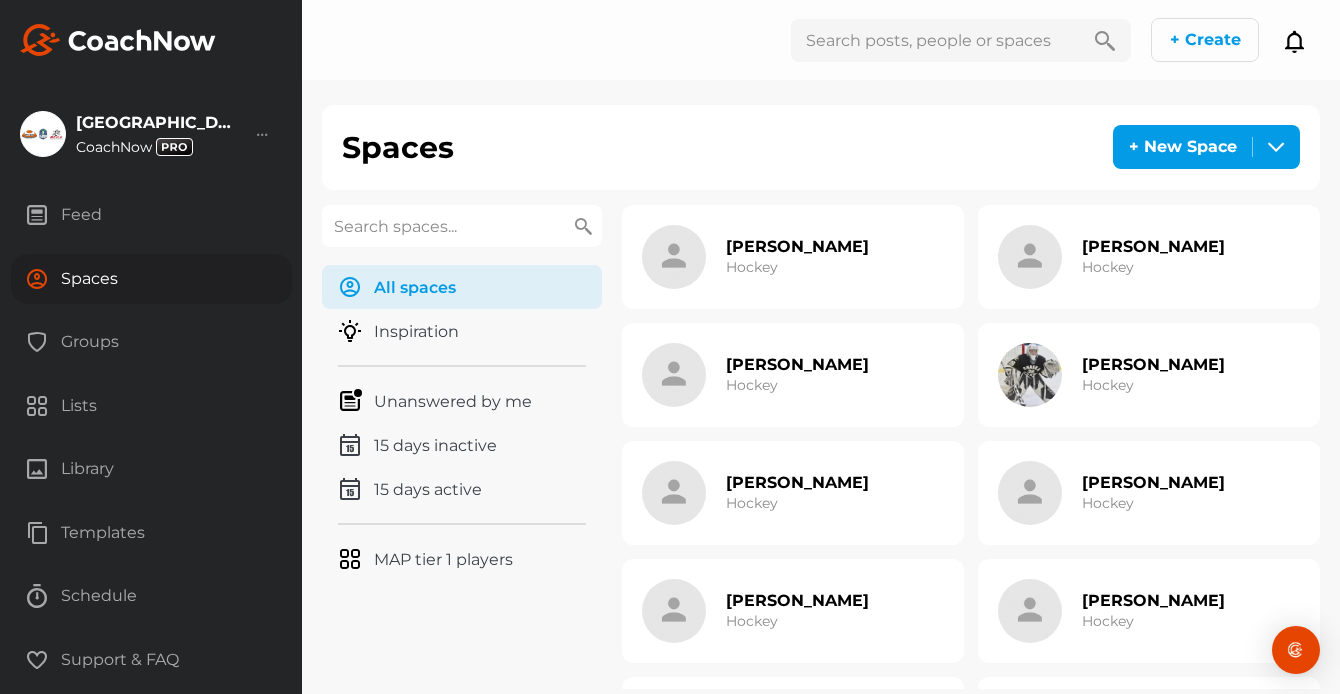 paste on "Eveland" 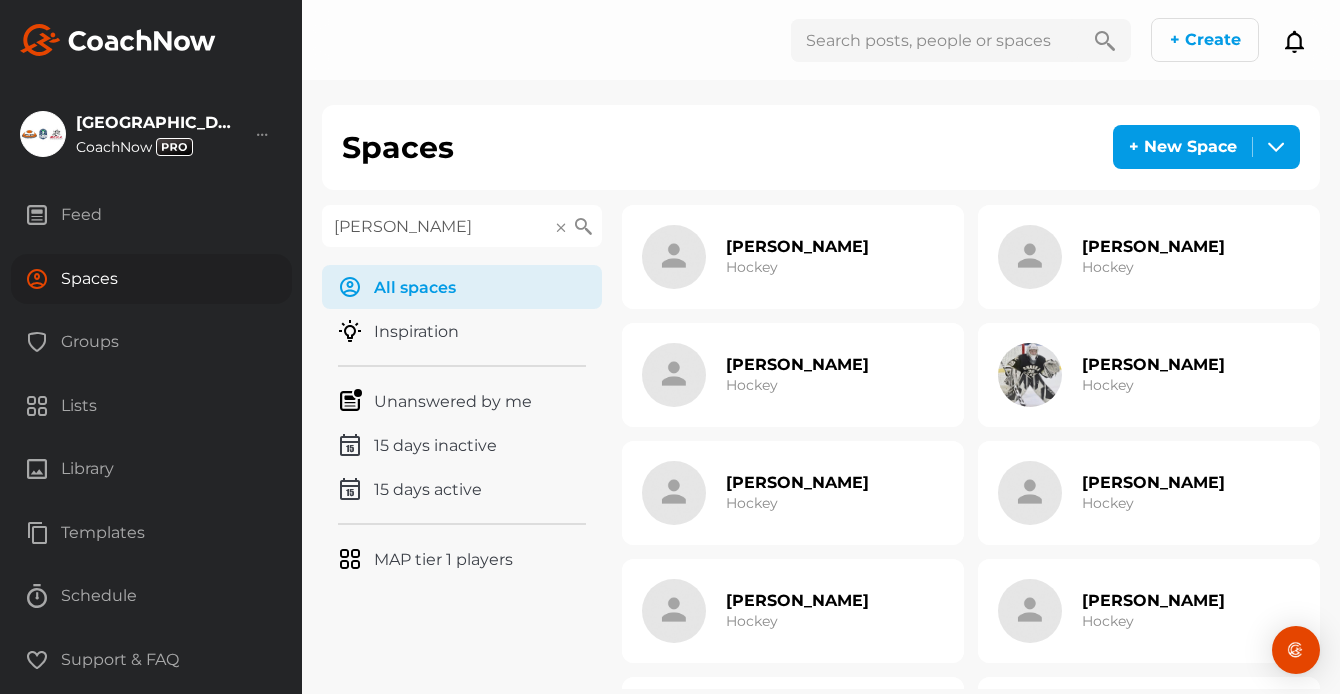type on "Eveland" 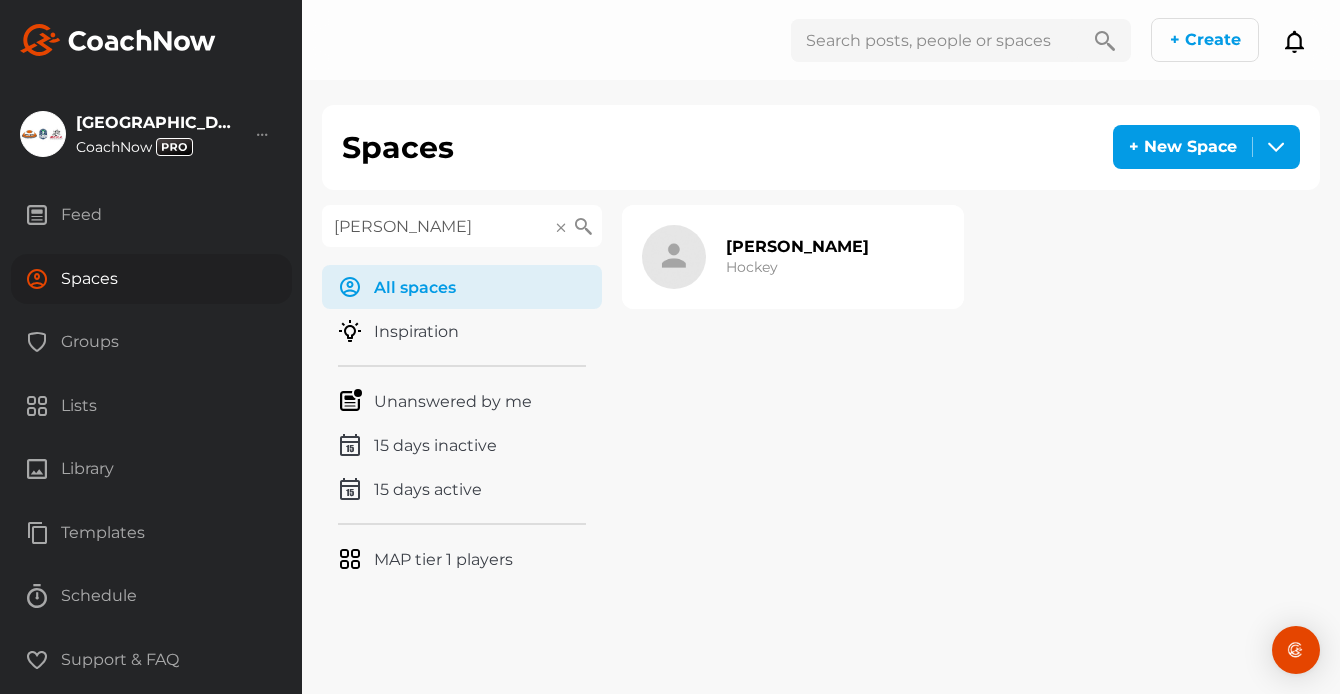click on "Ryan Eveland" at bounding box center (797, 246) 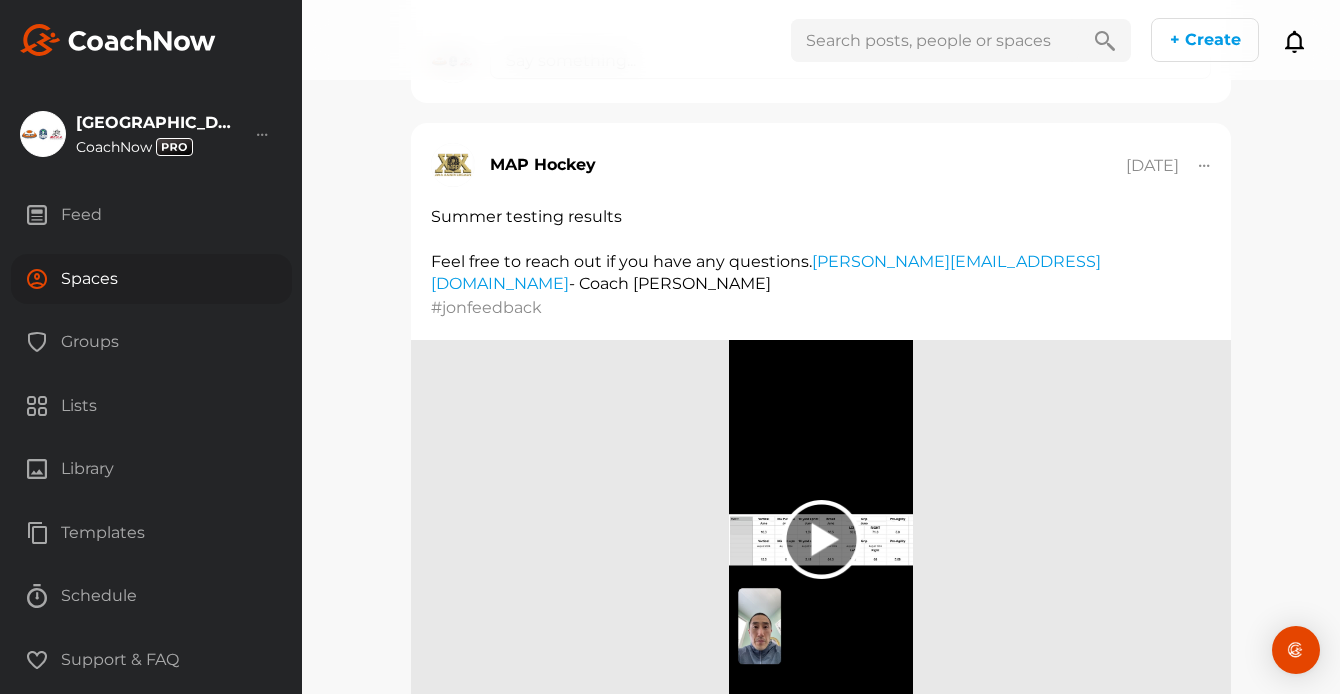 scroll, scrollTop: 4879, scrollLeft: 0, axis: vertical 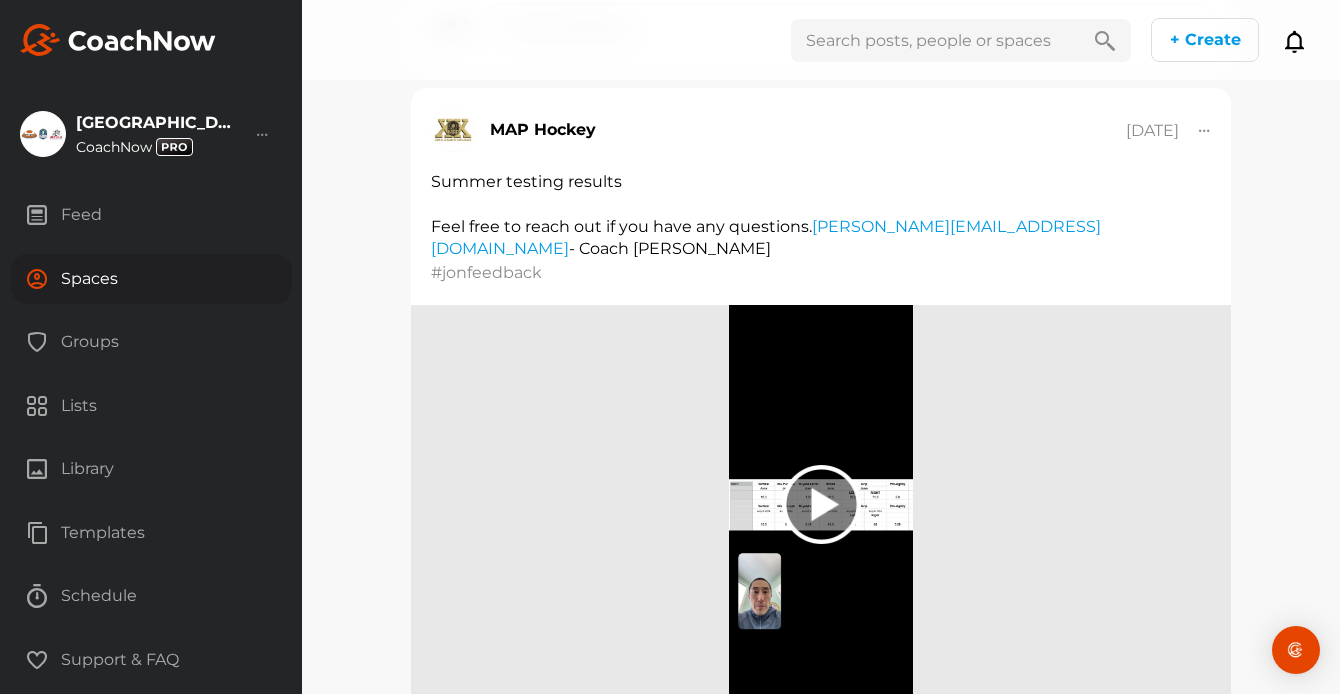 click at bounding box center (935, 40) 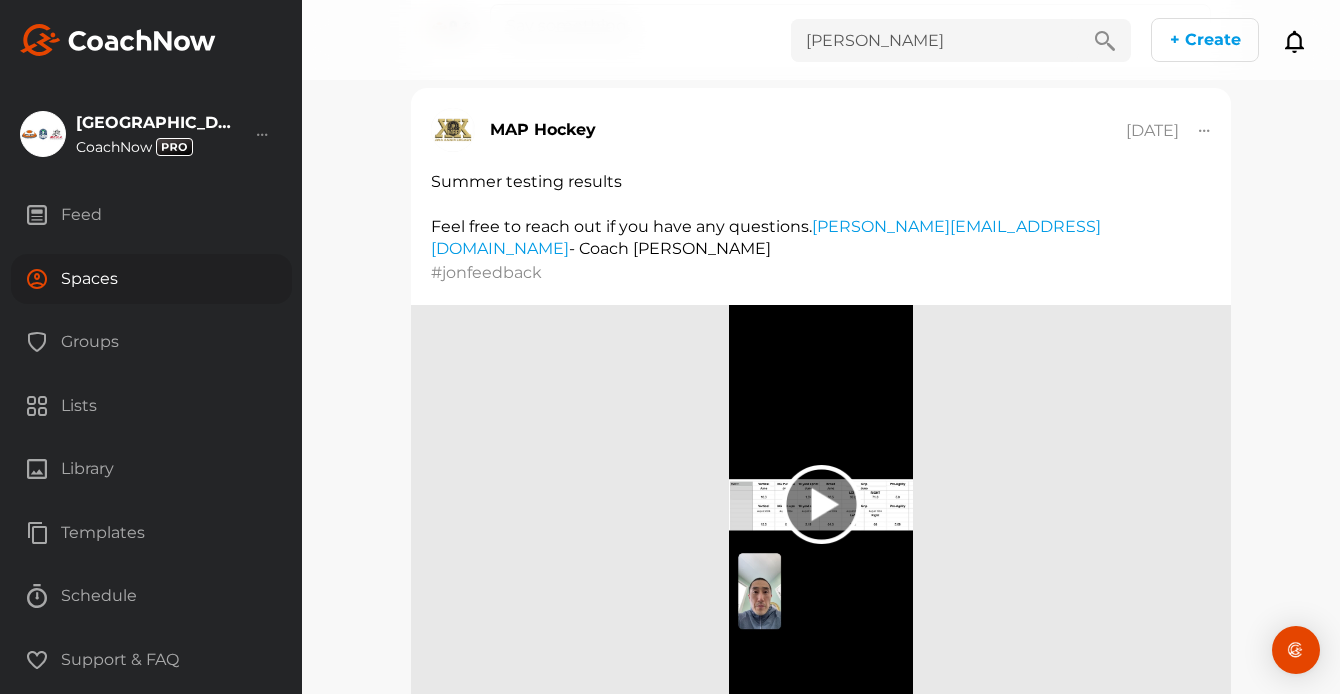 type on "Fredrickson" 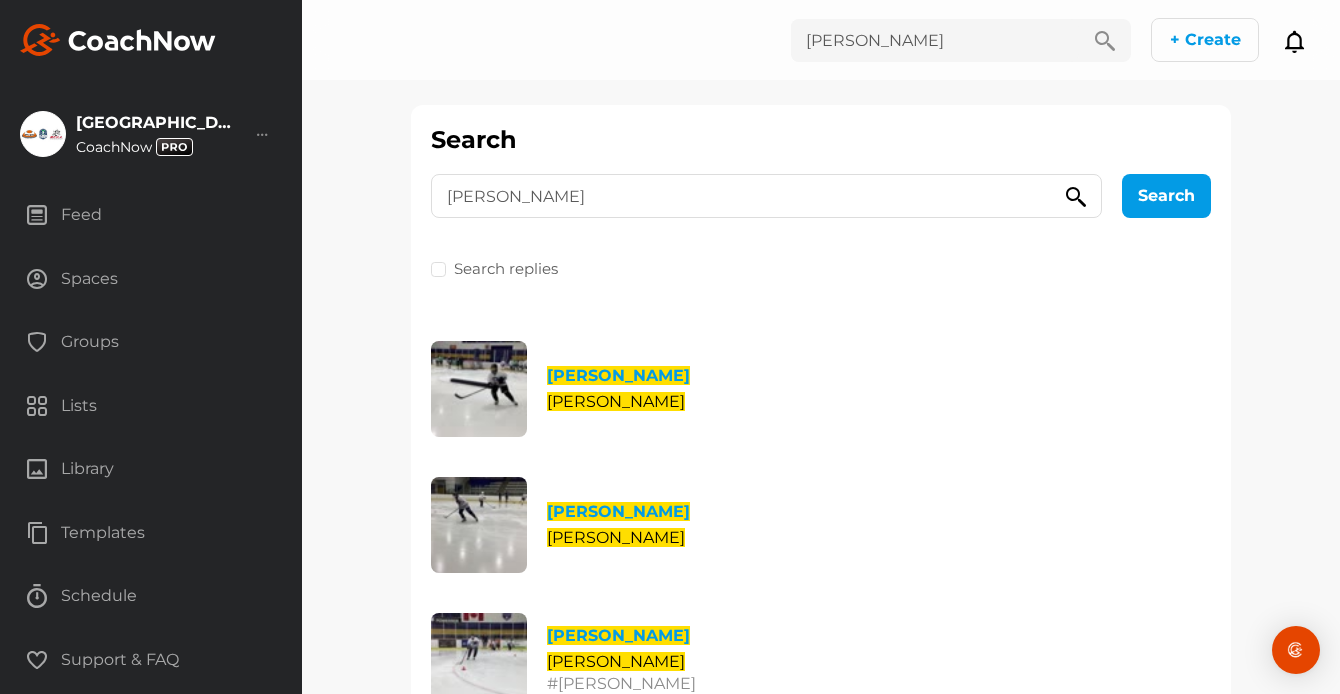 click on "Spaces" at bounding box center (151, 279) 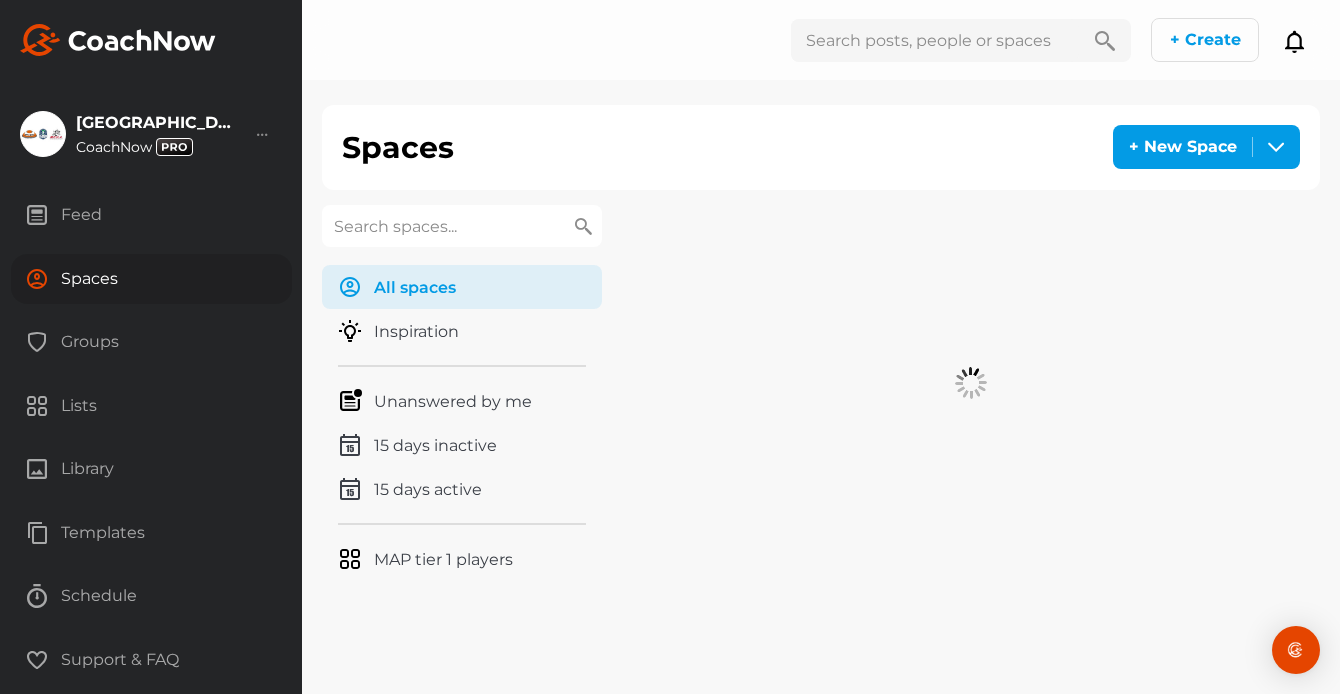 click at bounding box center [462, 226] 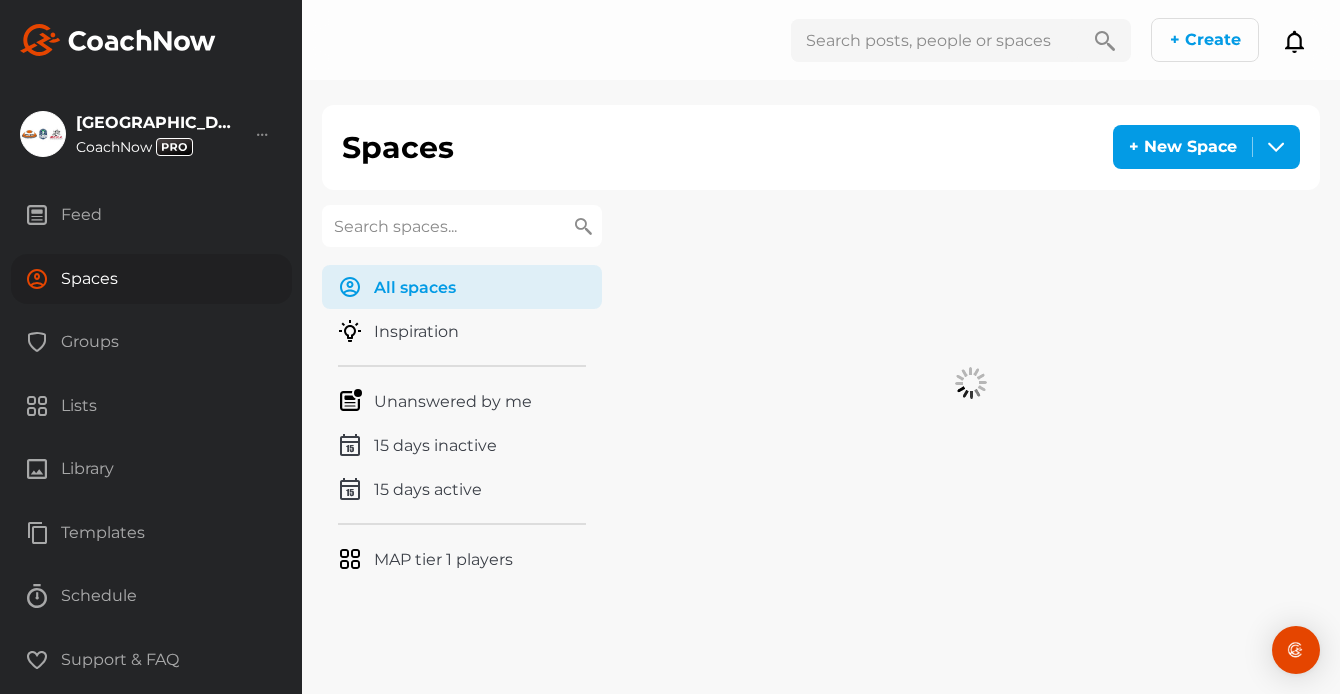 paste on "Fredrickson" 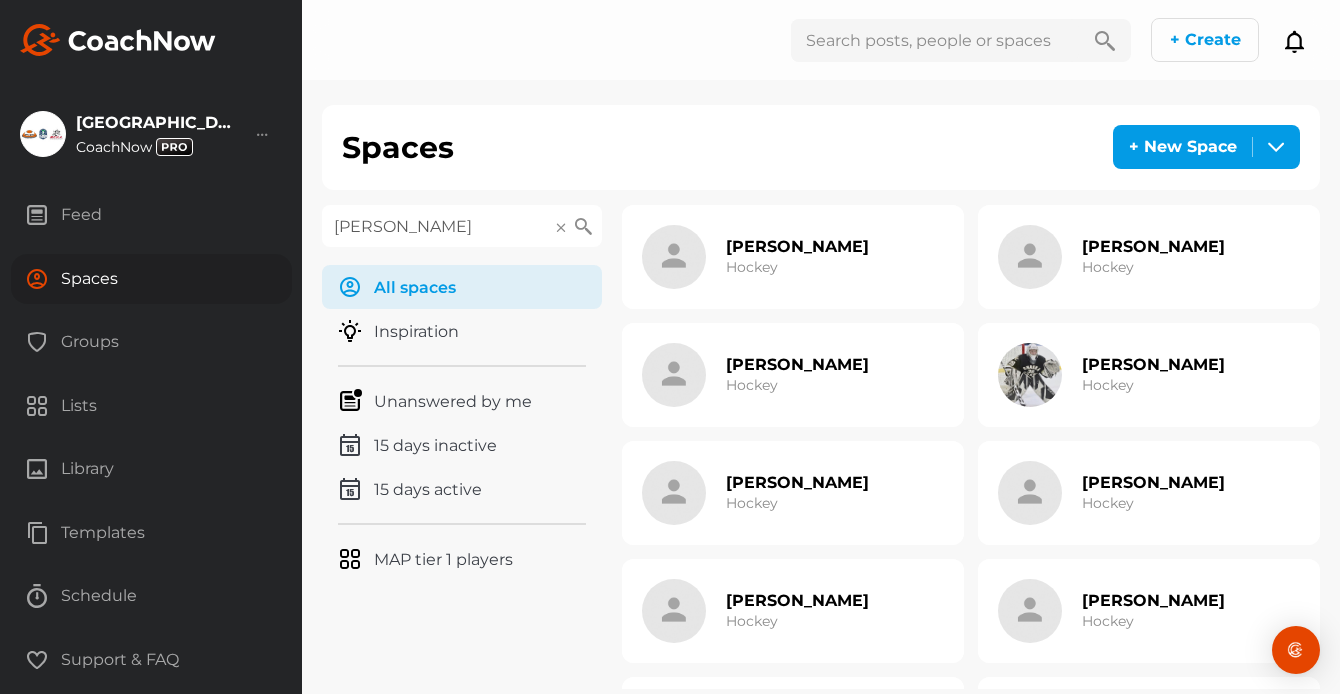 type on "Fredrickson" 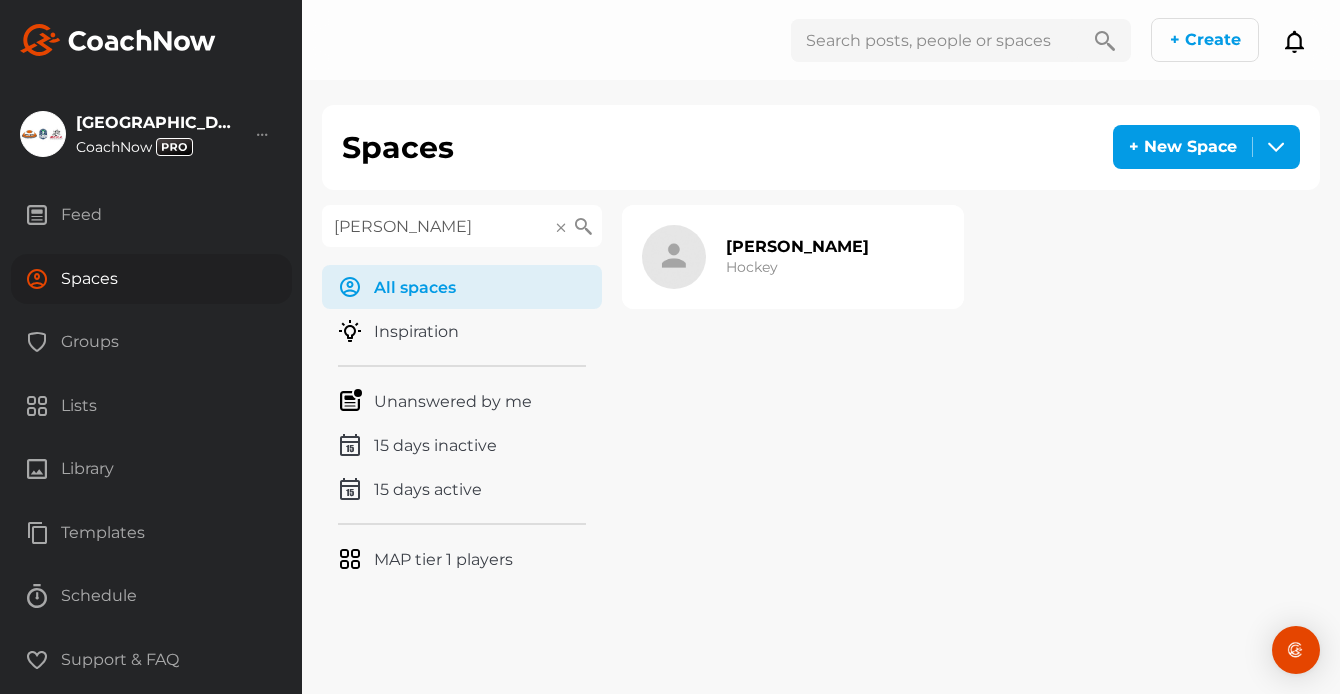 click on "Hockey" at bounding box center [752, 267] 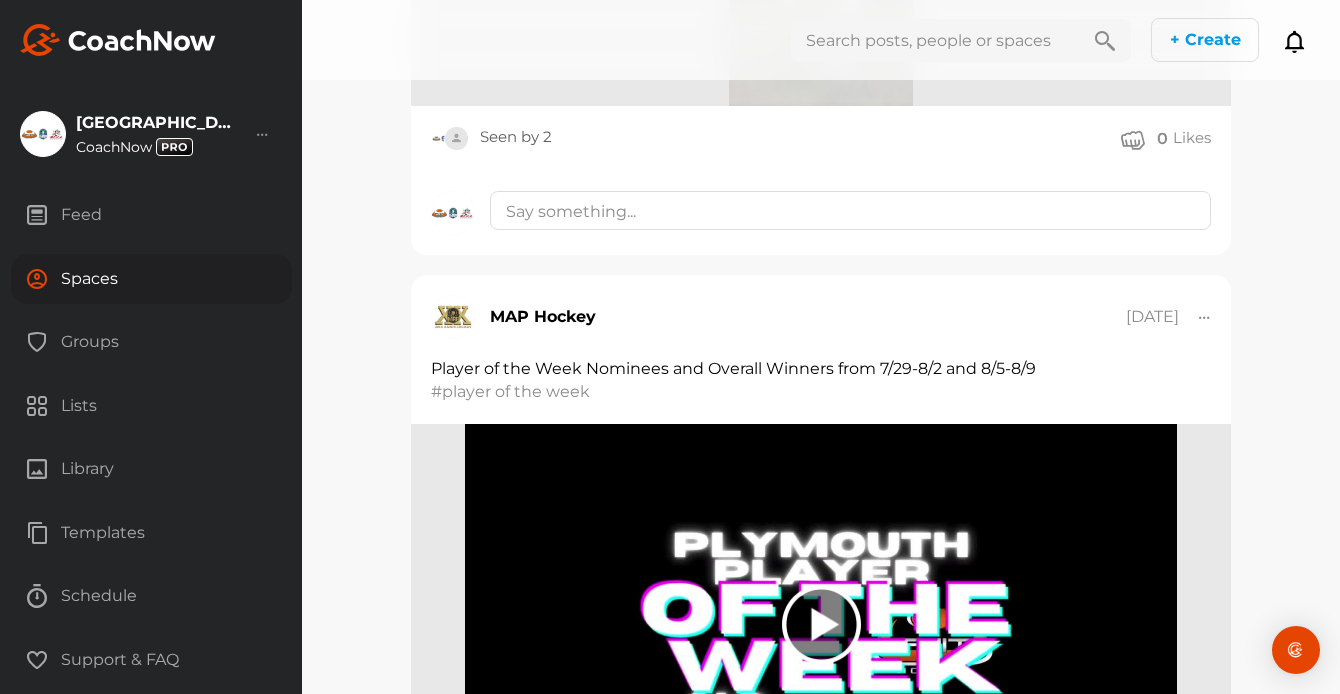 scroll, scrollTop: 2559, scrollLeft: 0, axis: vertical 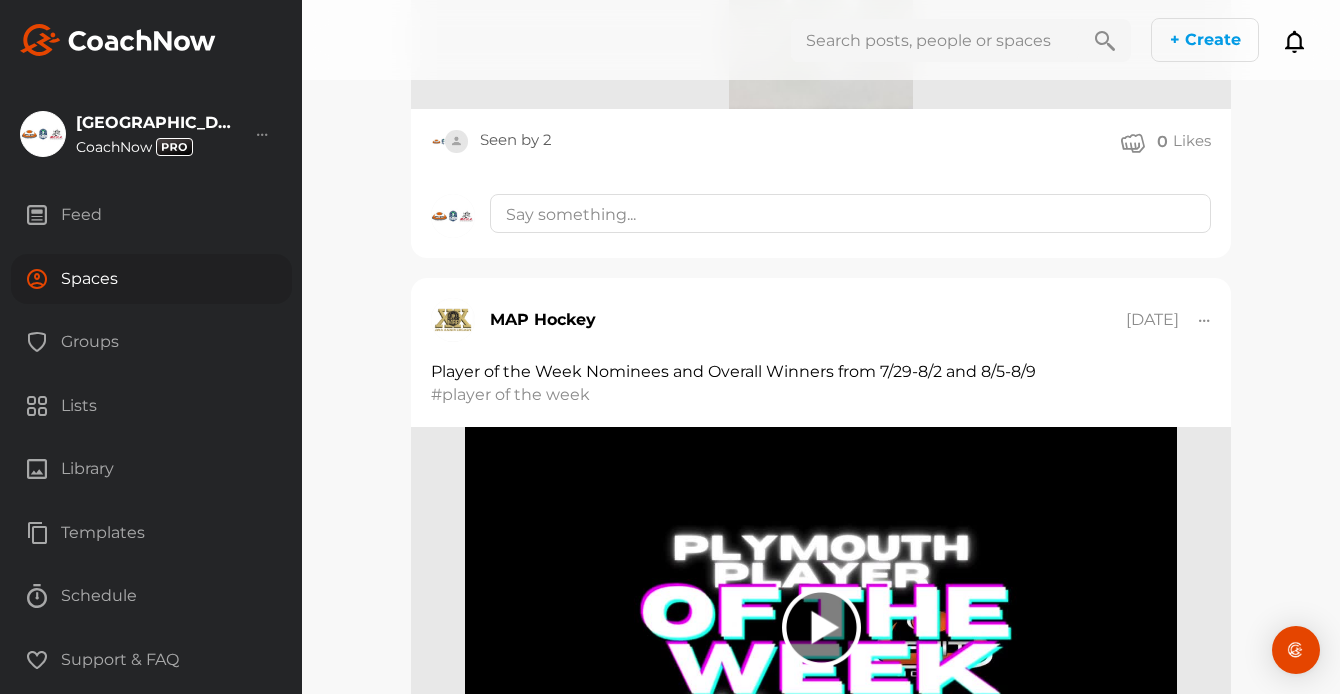click on "Spaces" at bounding box center [151, 279] 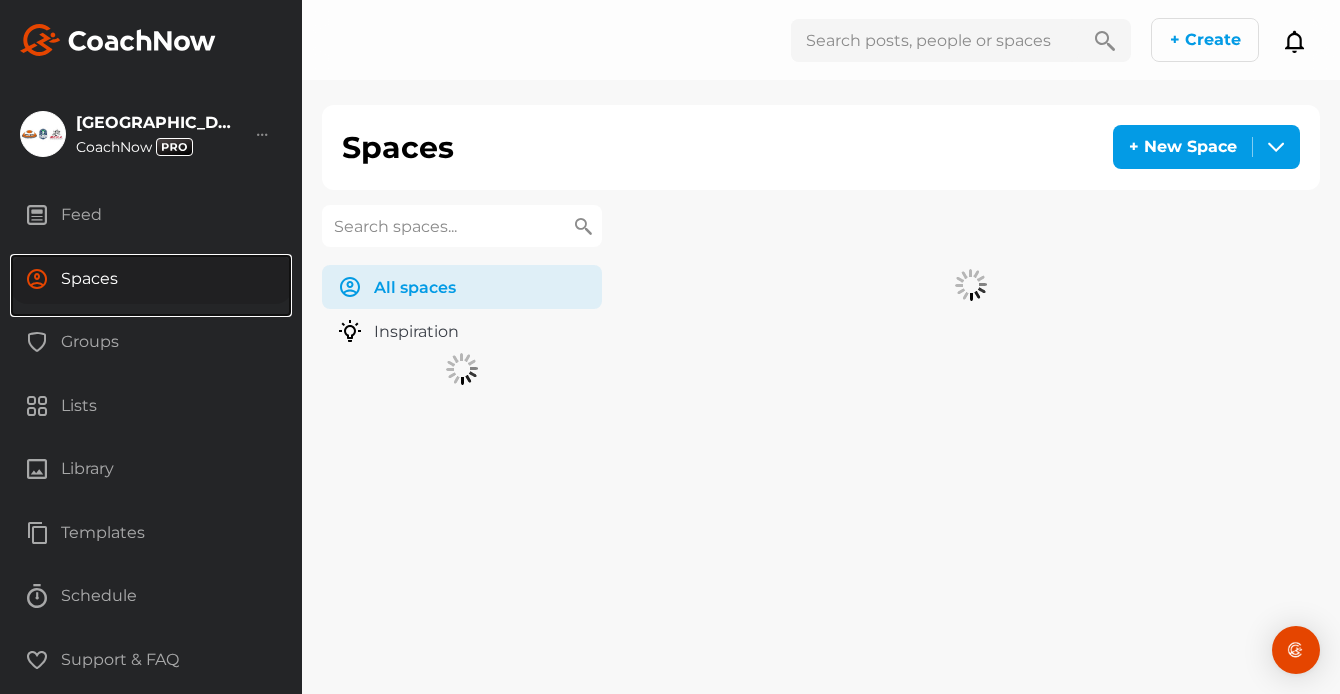 scroll, scrollTop: 0, scrollLeft: 0, axis: both 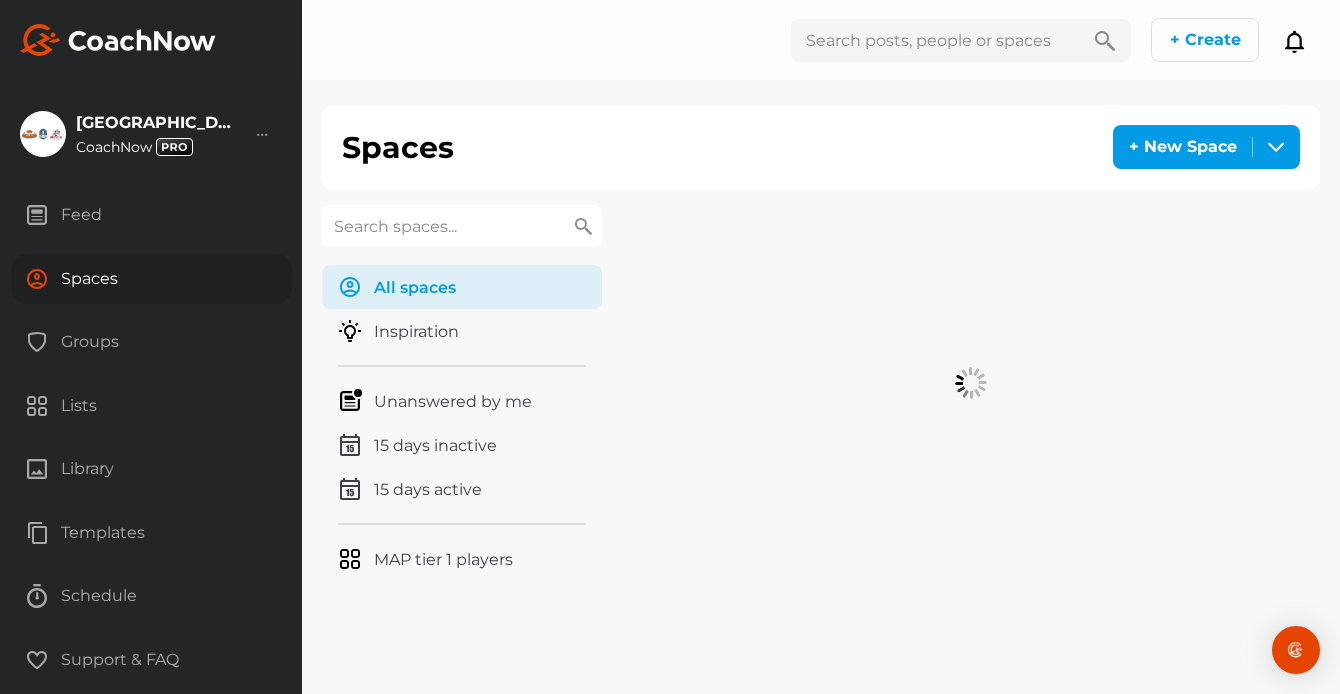 click at bounding box center [462, 226] 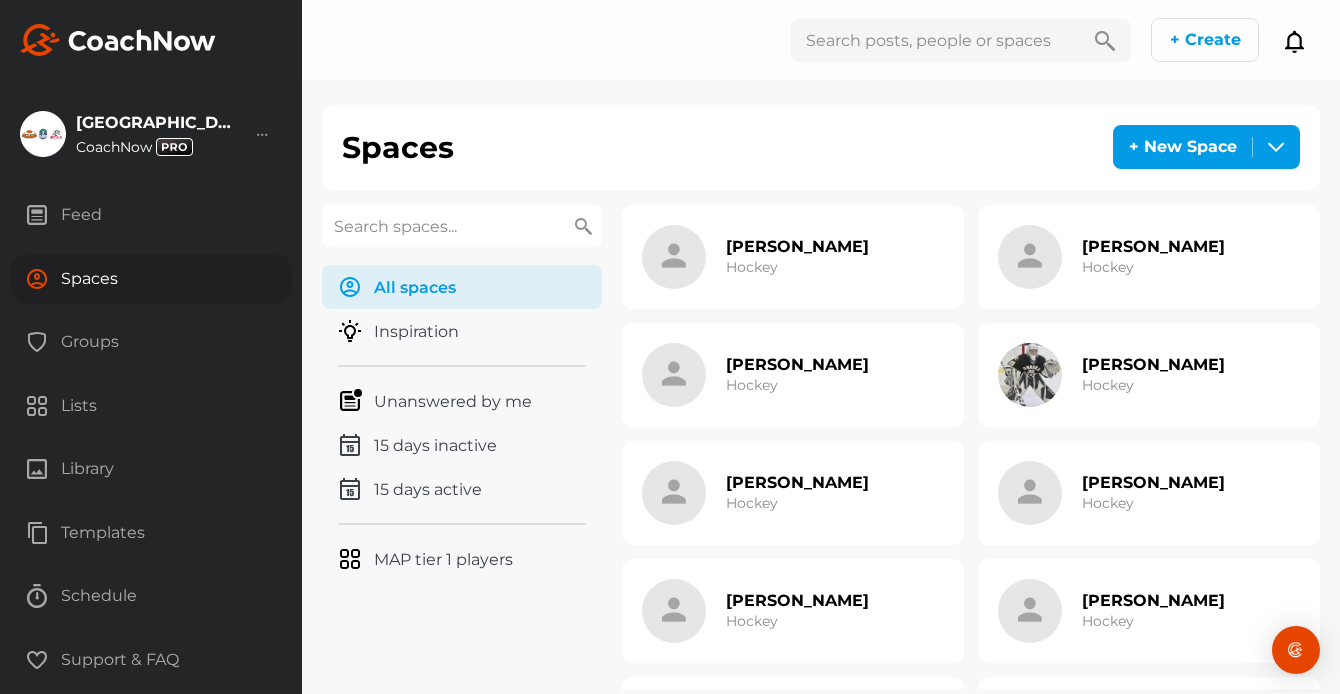 paste on "Gilbert" 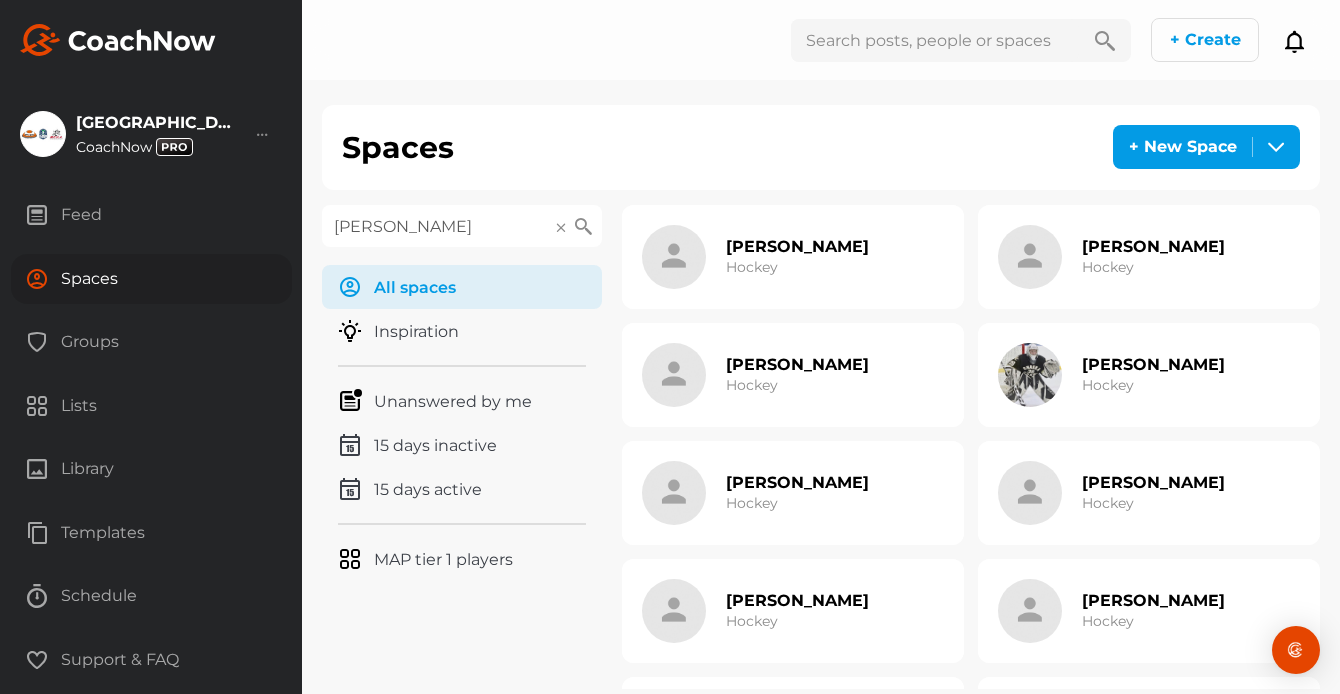 type on "Gilbert" 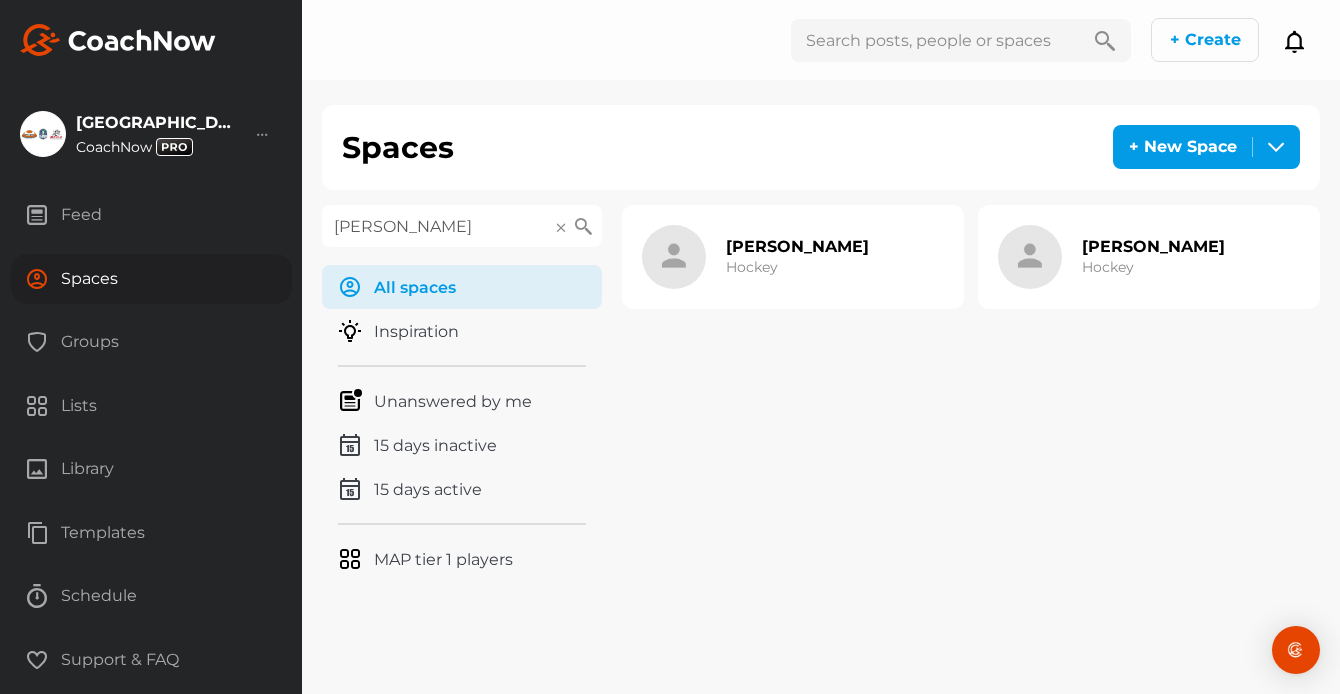 click on "Josh Gilbert" at bounding box center [797, 246] 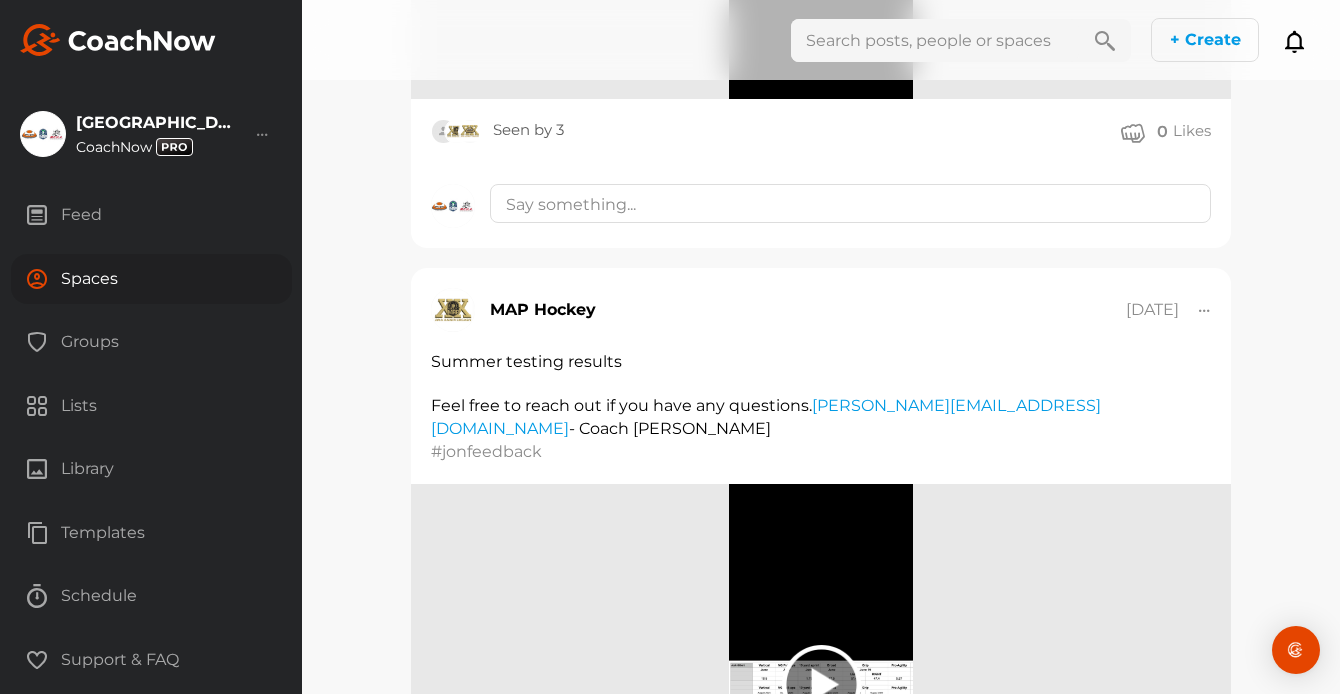scroll, scrollTop: 1680, scrollLeft: 0, axis: vertical 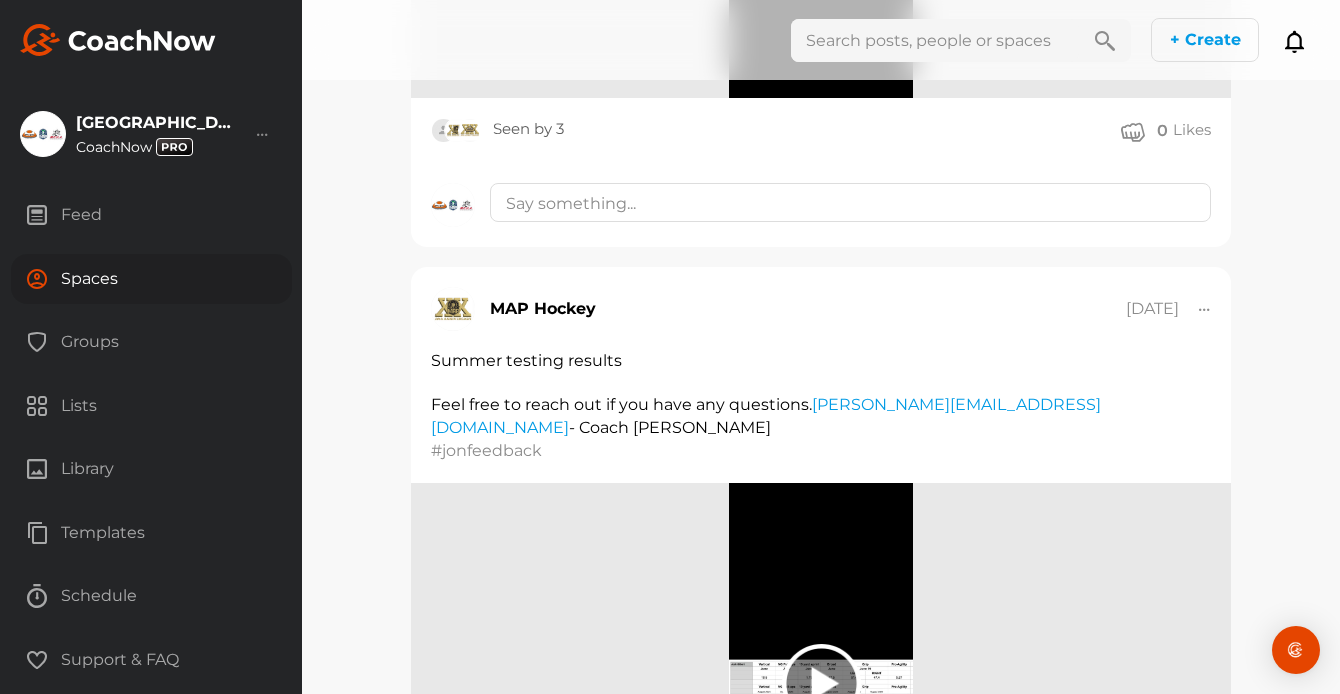 click on "Spaces" at bounding box center [151, 279] 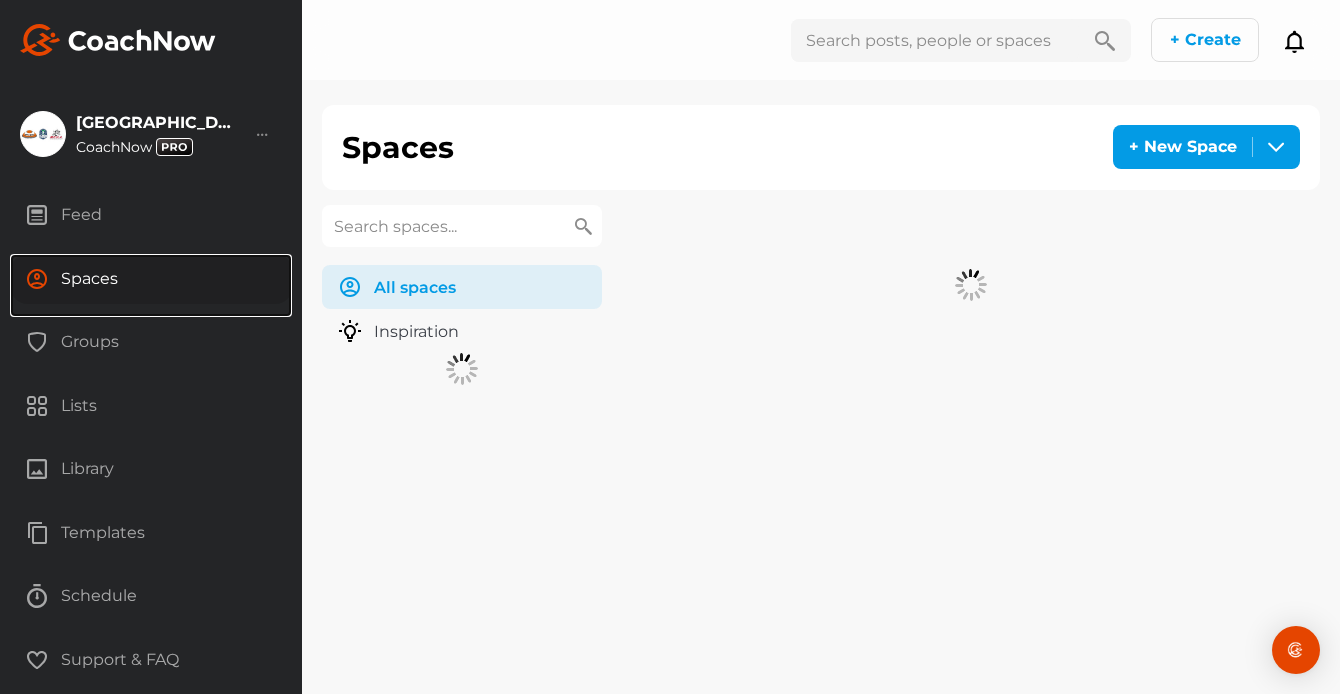 scroll, scrollTop: 0, scrollLeft: 0, axis: both 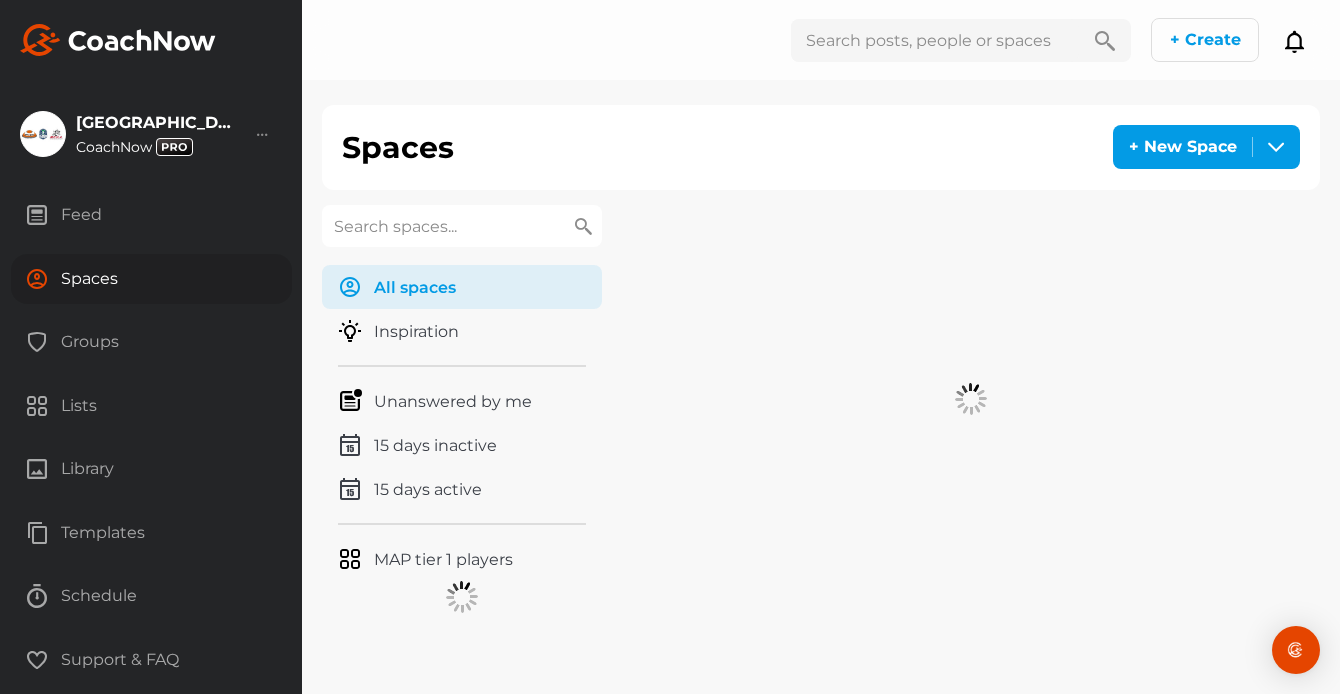 click at bounding box center [462, 226] 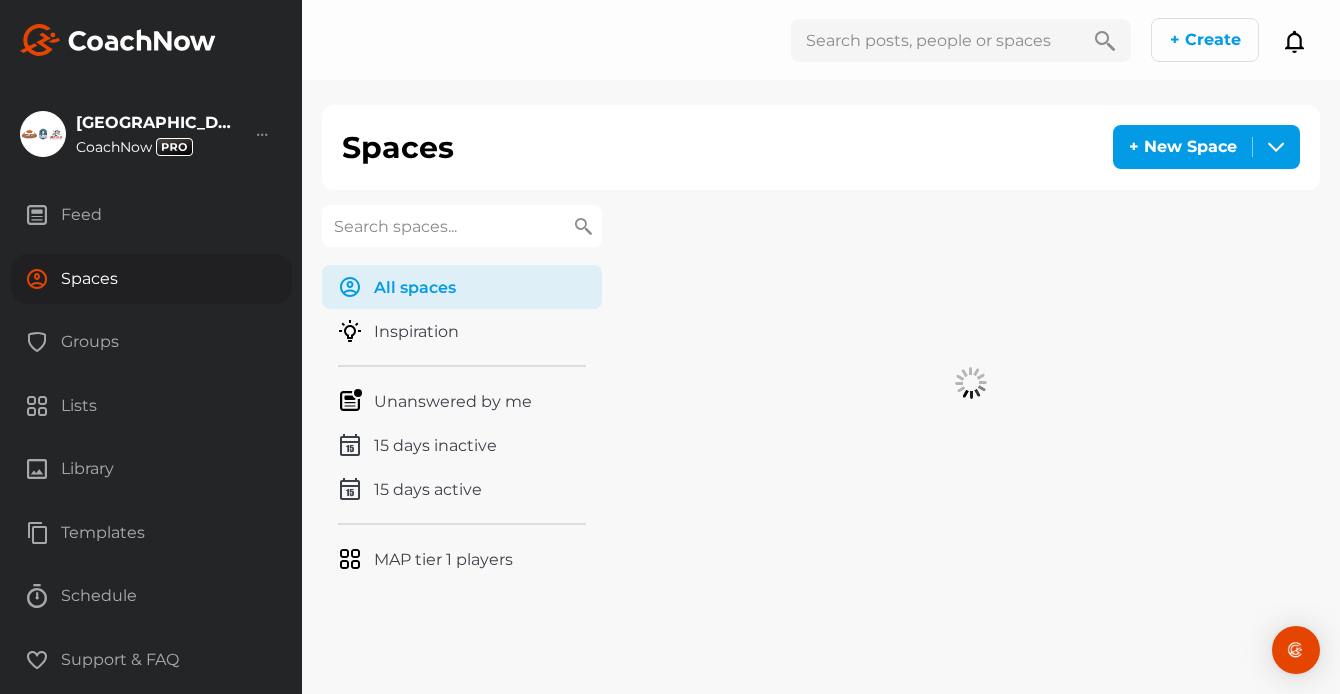 paste on "Herman" 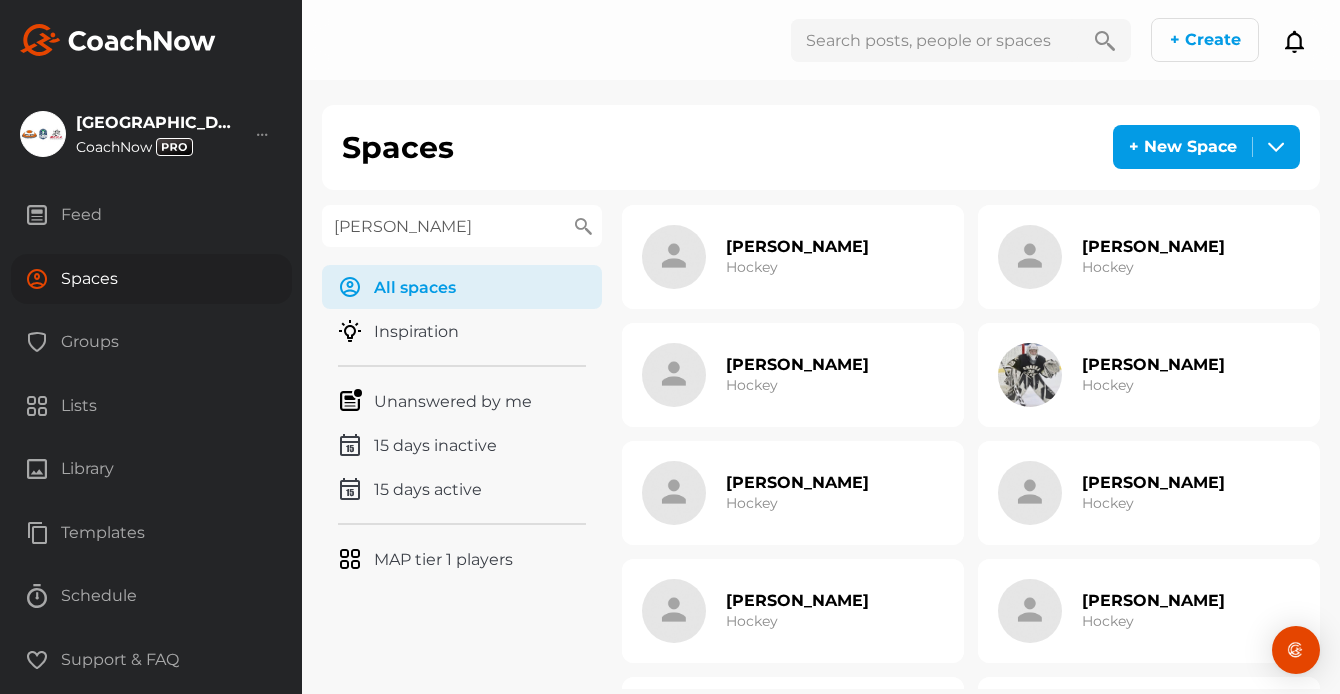 type on "Herman" 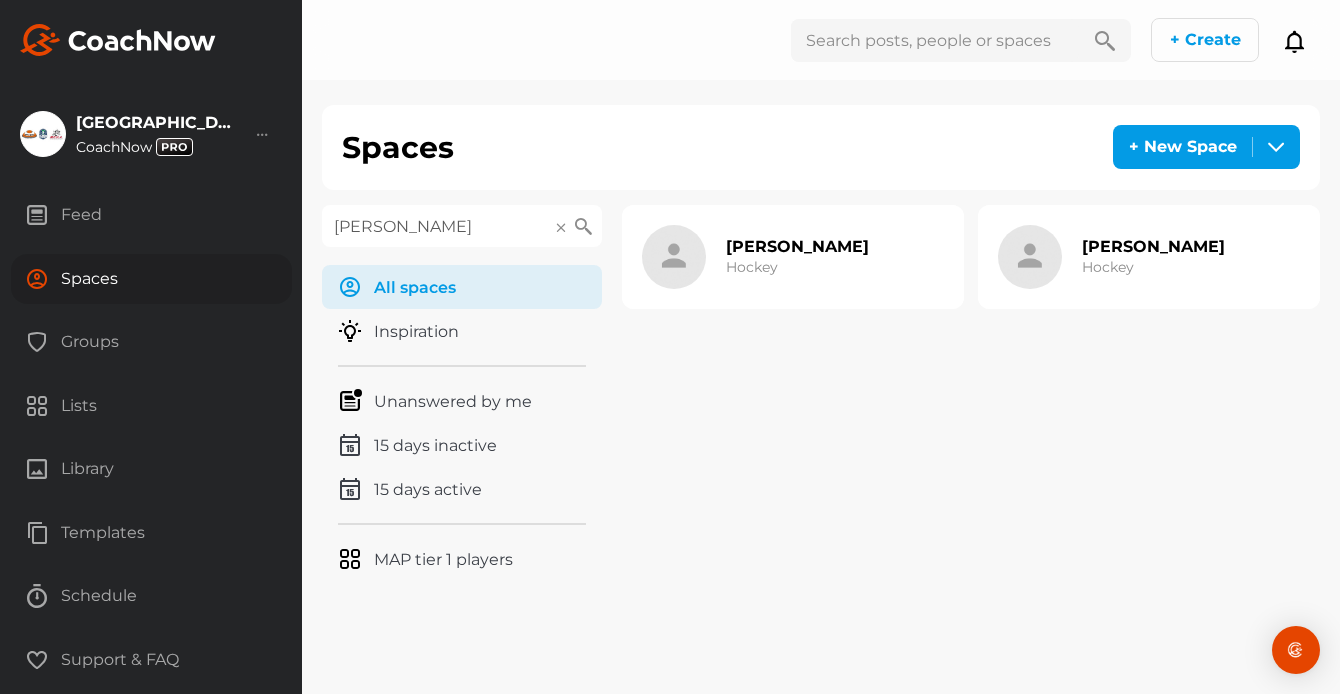 click on "Hockey" at bounding box center [752, 267] 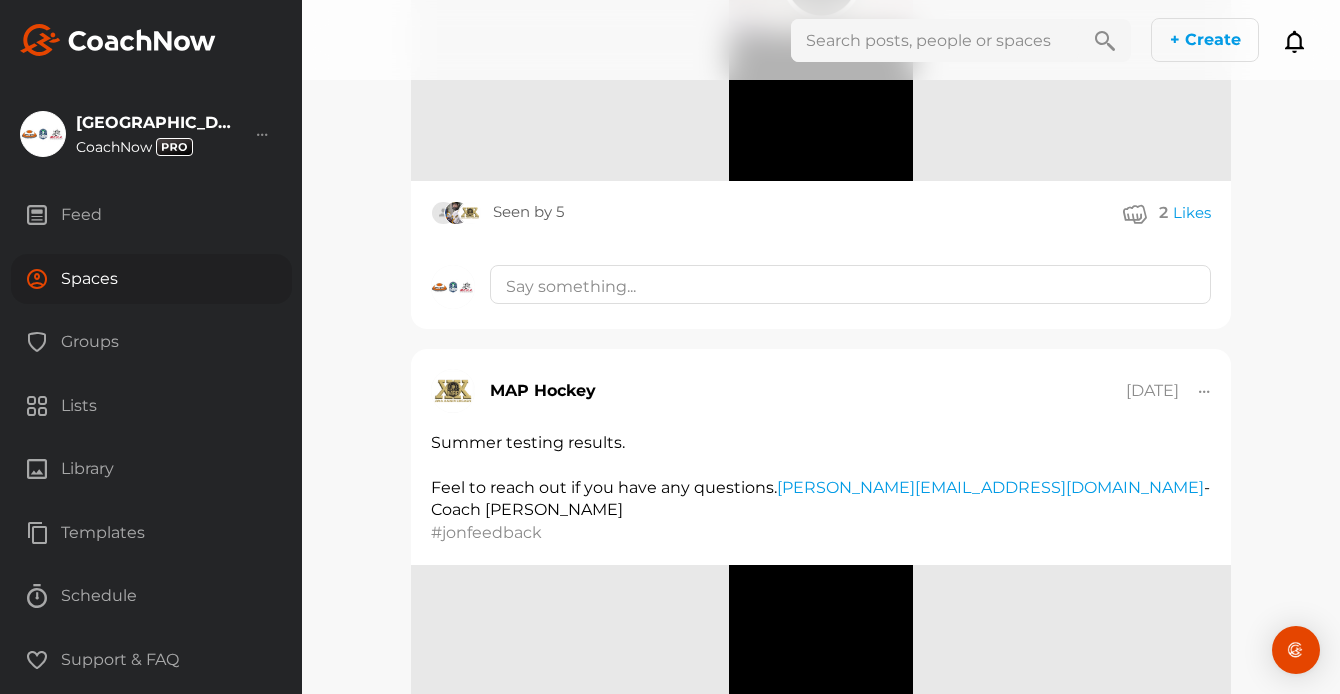 scroll, scrollTop: 2475, scrollLeft: 0, axis: vertical 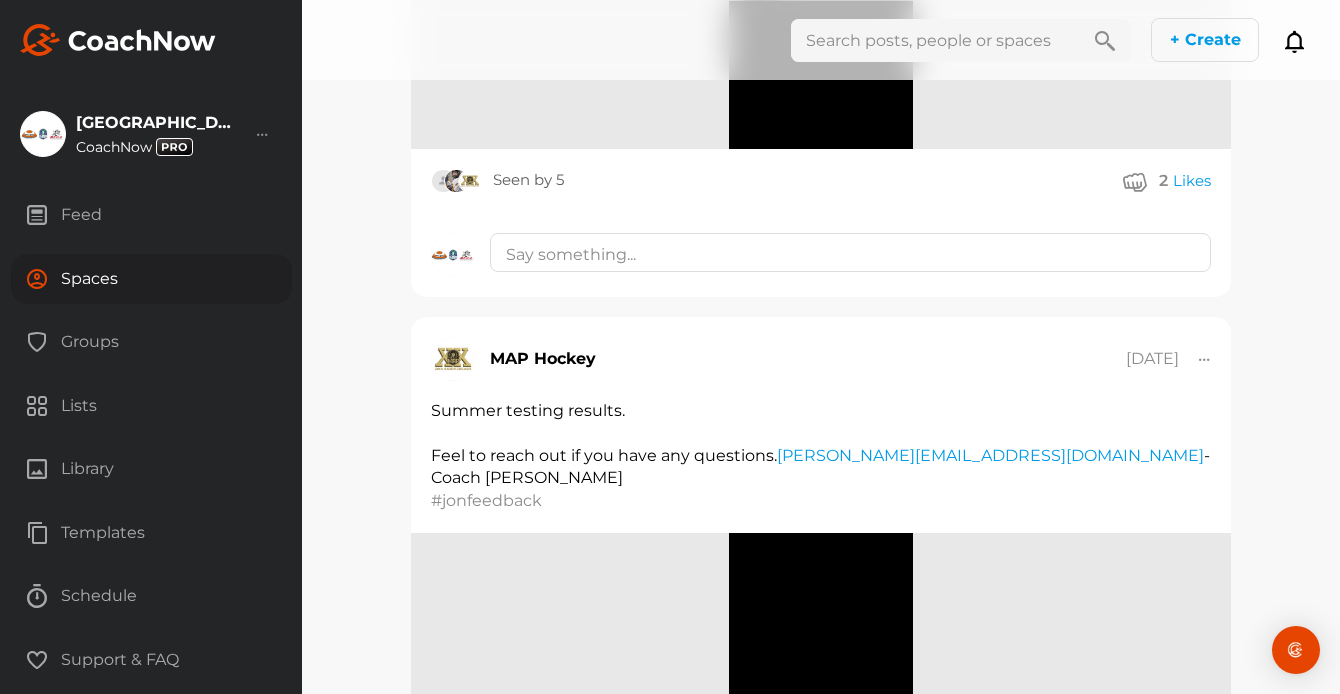 click at bounding box center (935, 40) 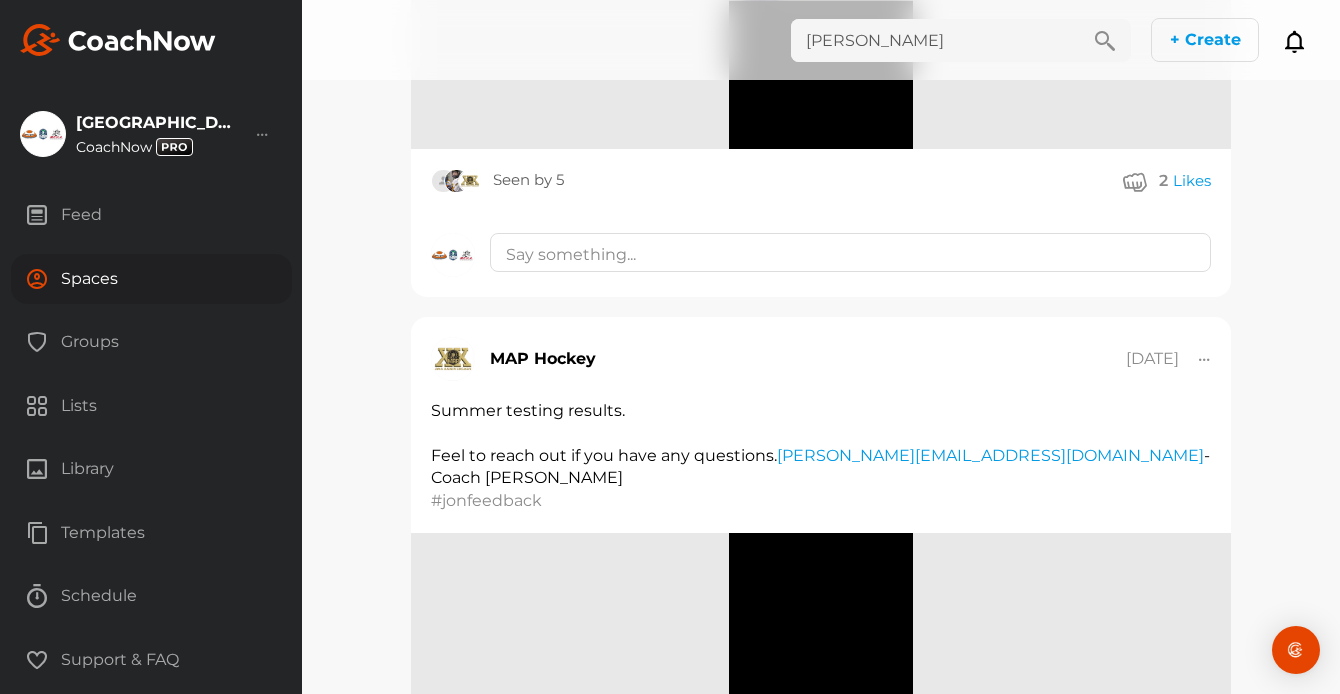 type on "Kaufmann" 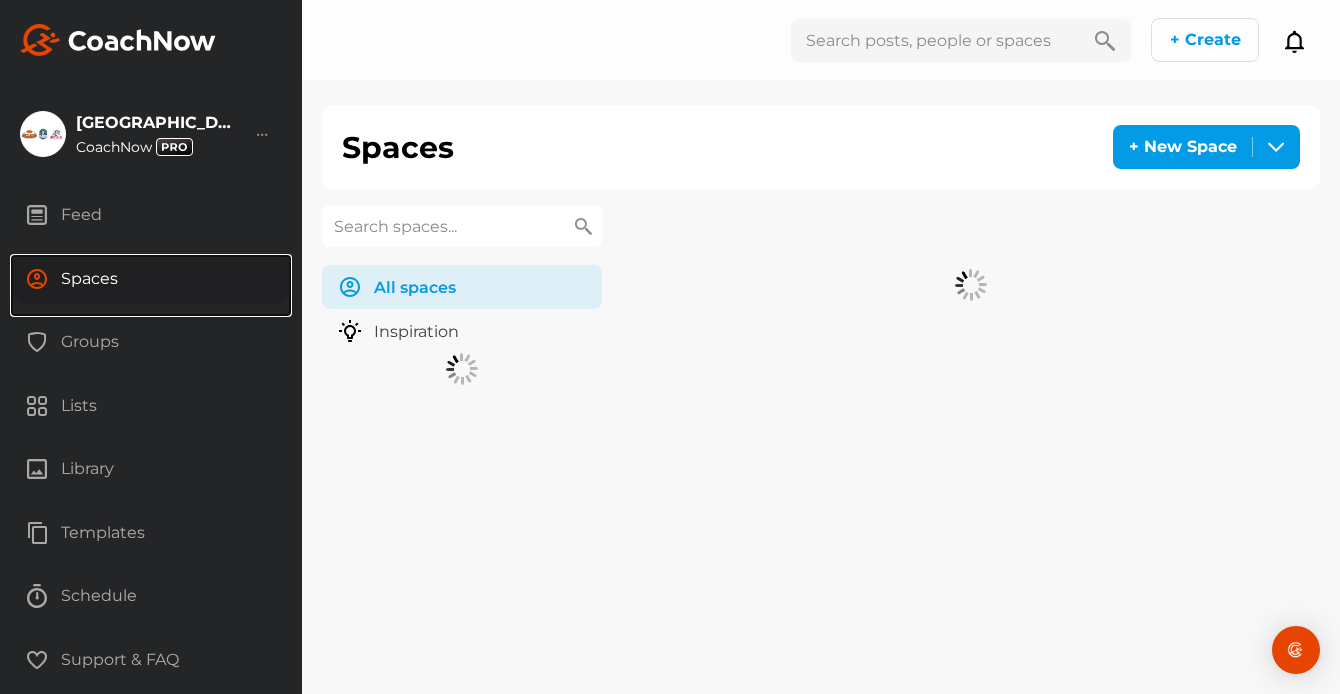 scroll, scrollTop: 0, scrollLeft: 0, axis: both 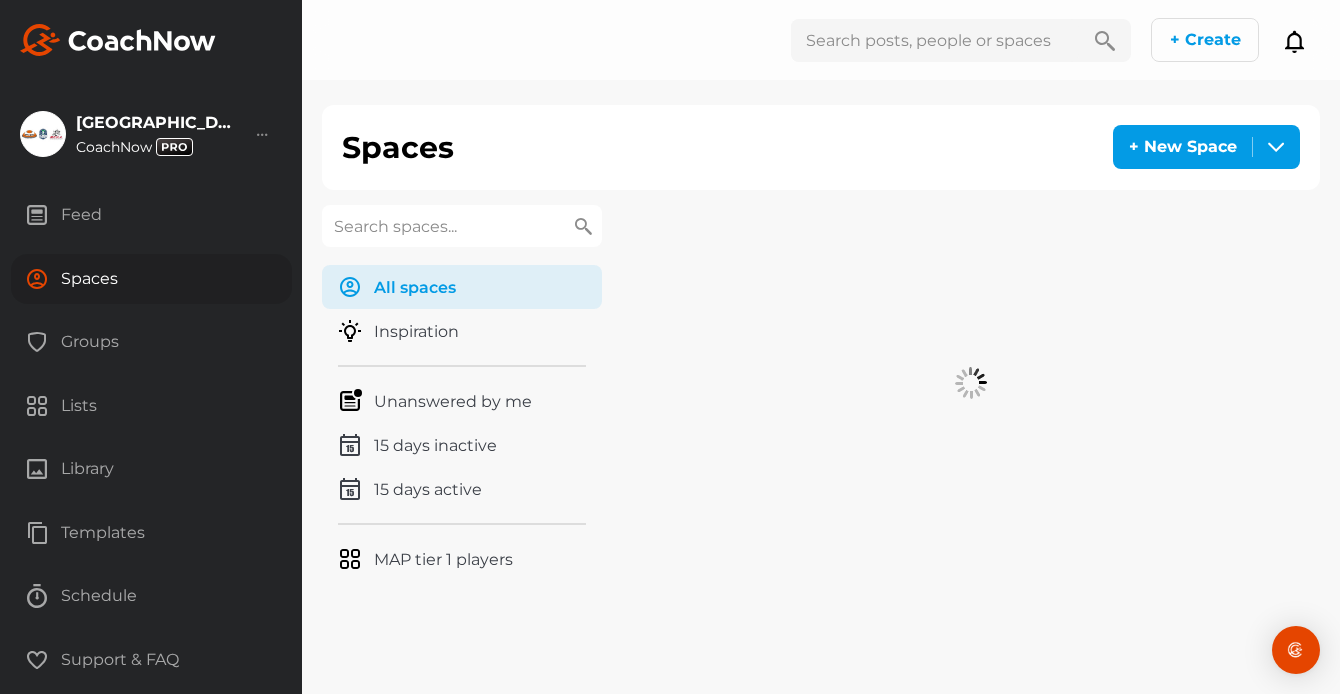click at bounding box center [462, 227] 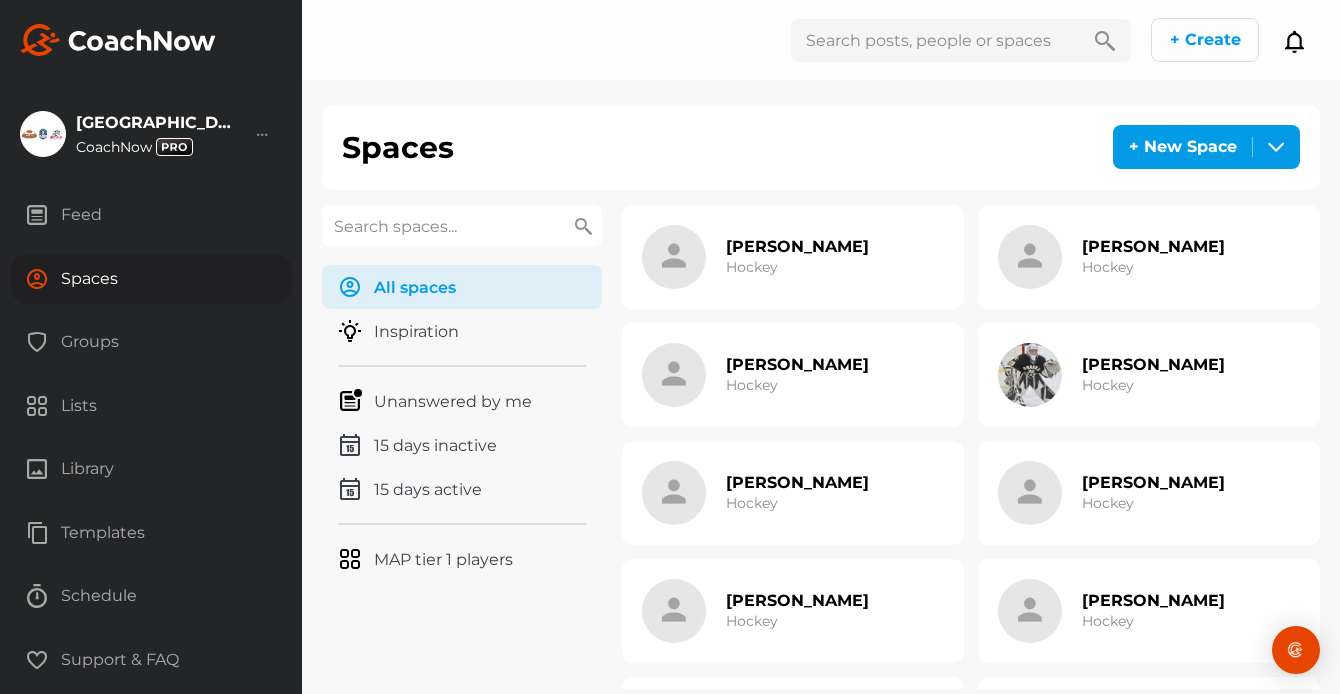 click at bounding box center (462, 226) 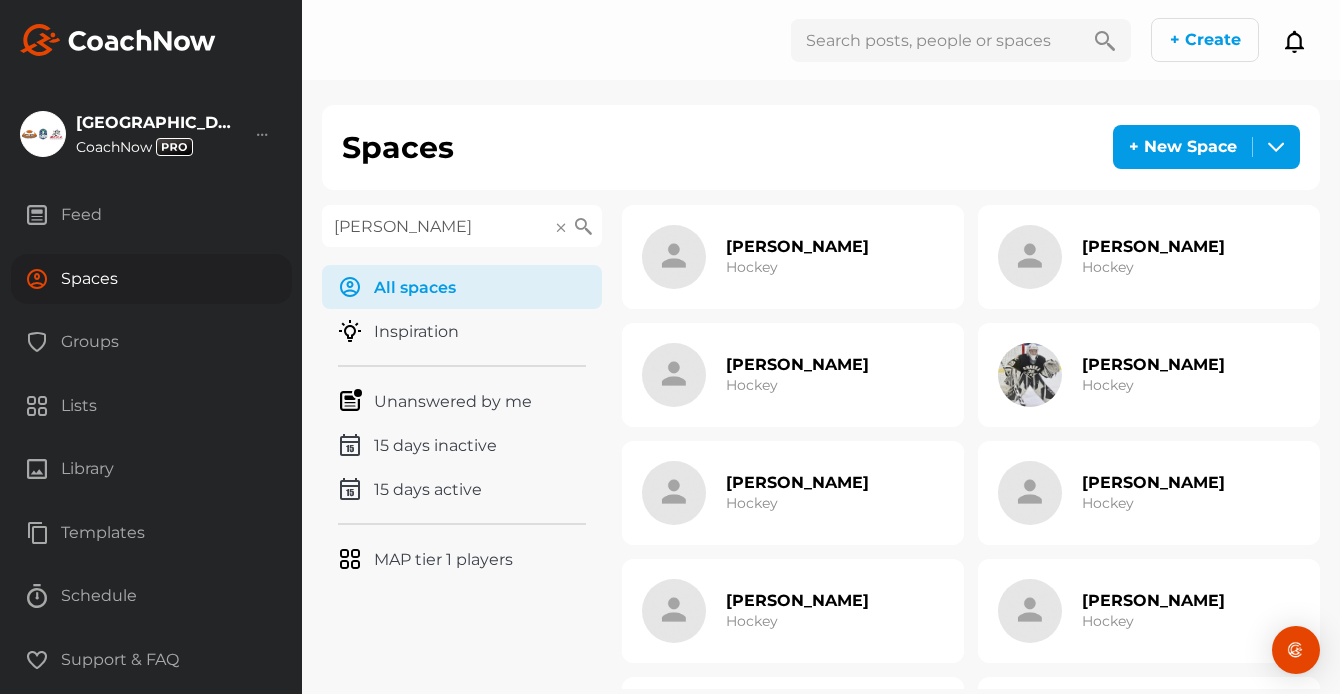type on "Kaufmann" 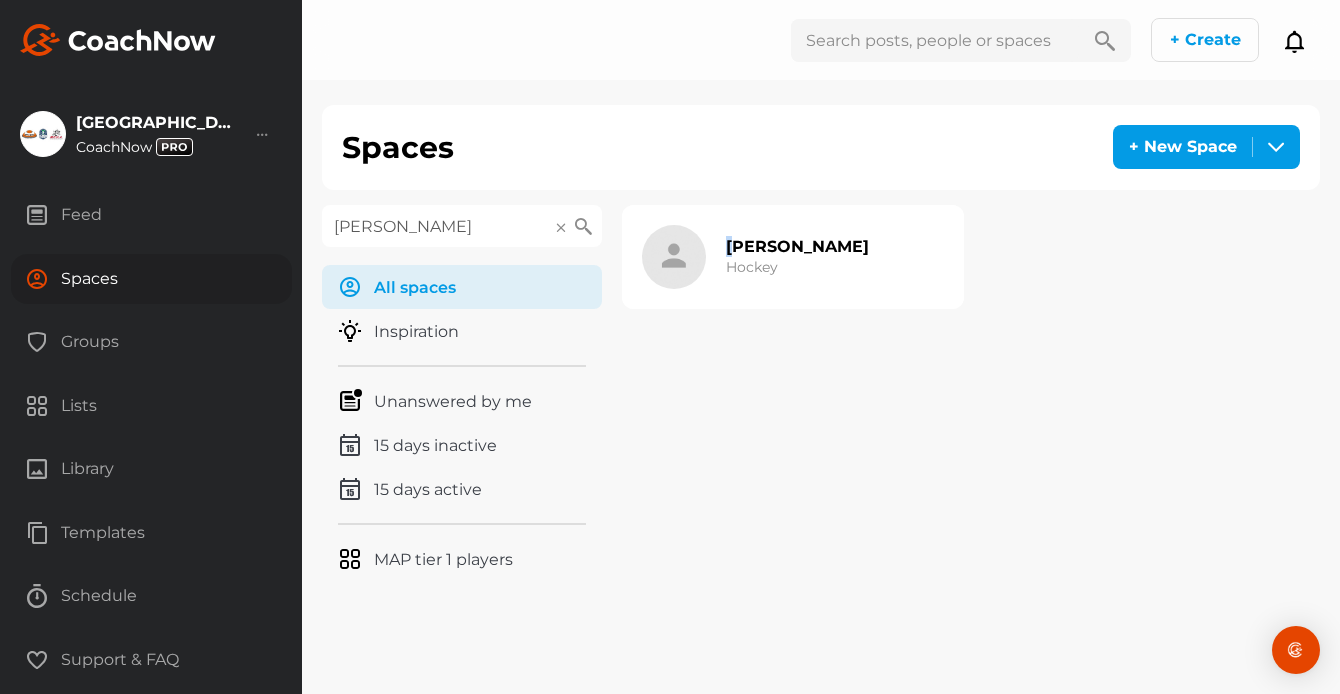 click on "Eli Kaufmann" at bounding box center (797, 246) 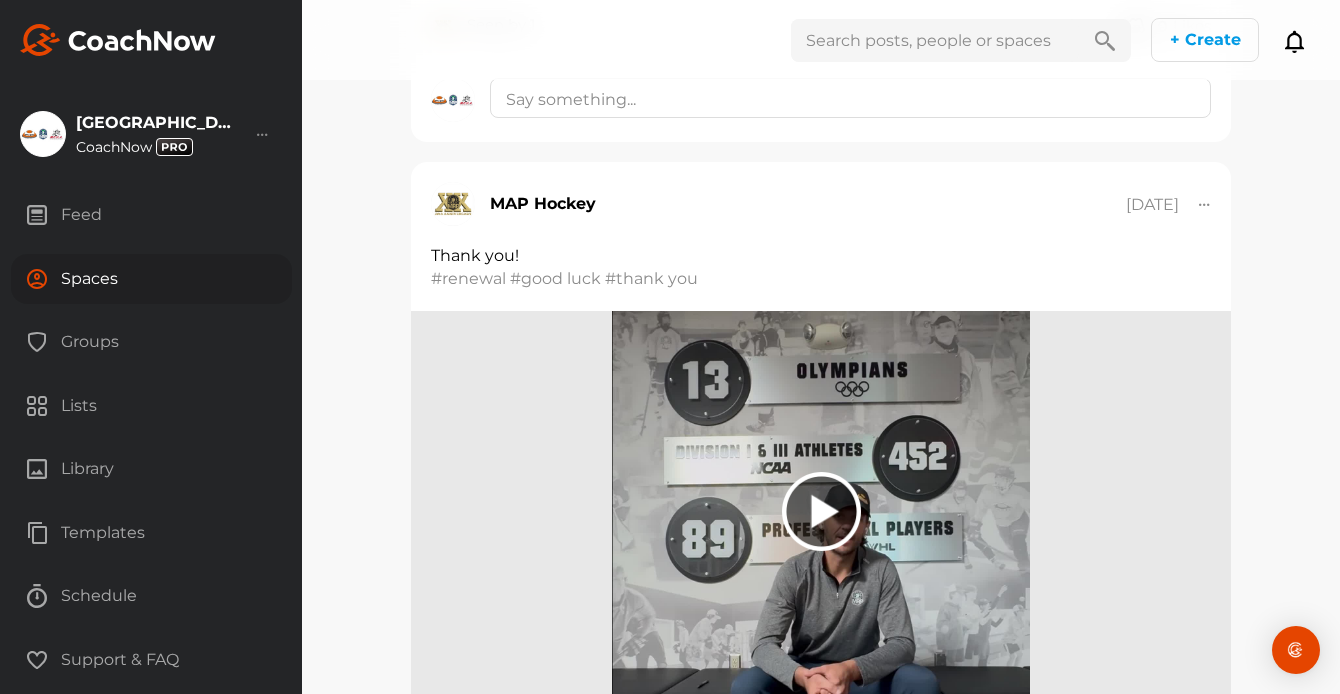 scroll, scrollTop: 3220, scrollLeft: 0, axis: vertical 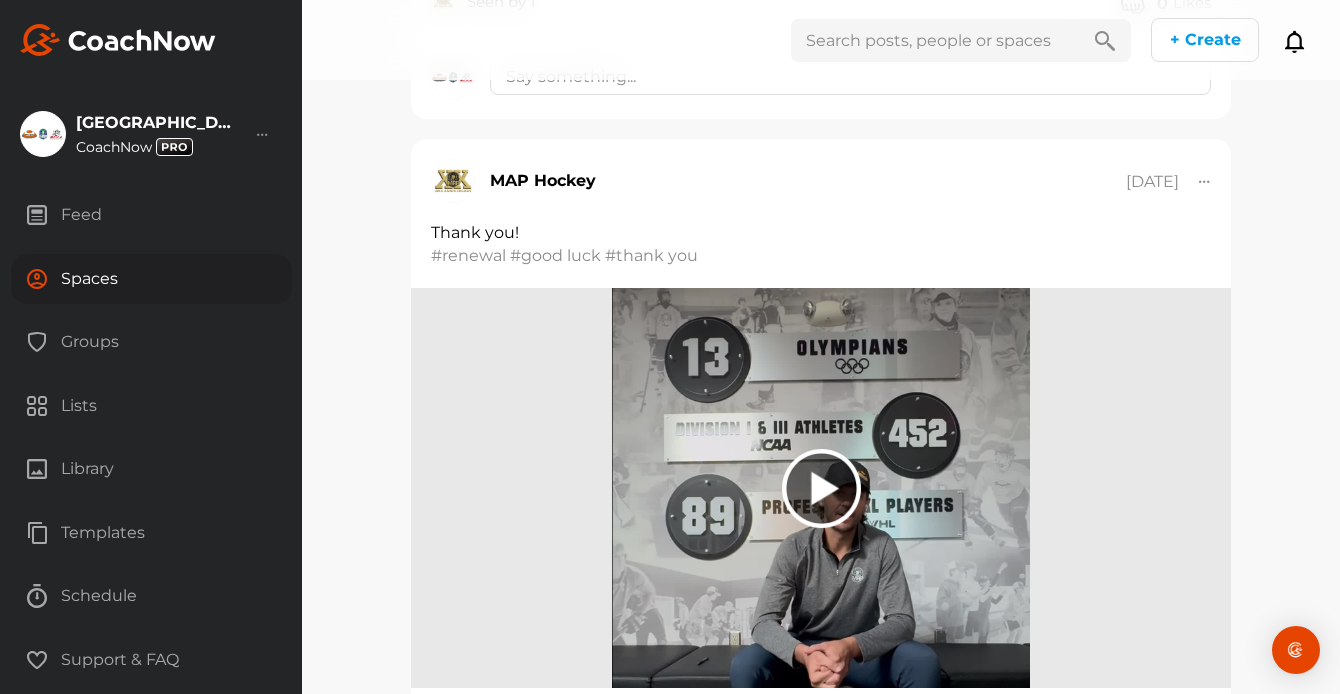 click on "Spaces" at bounding box center (151, 279) 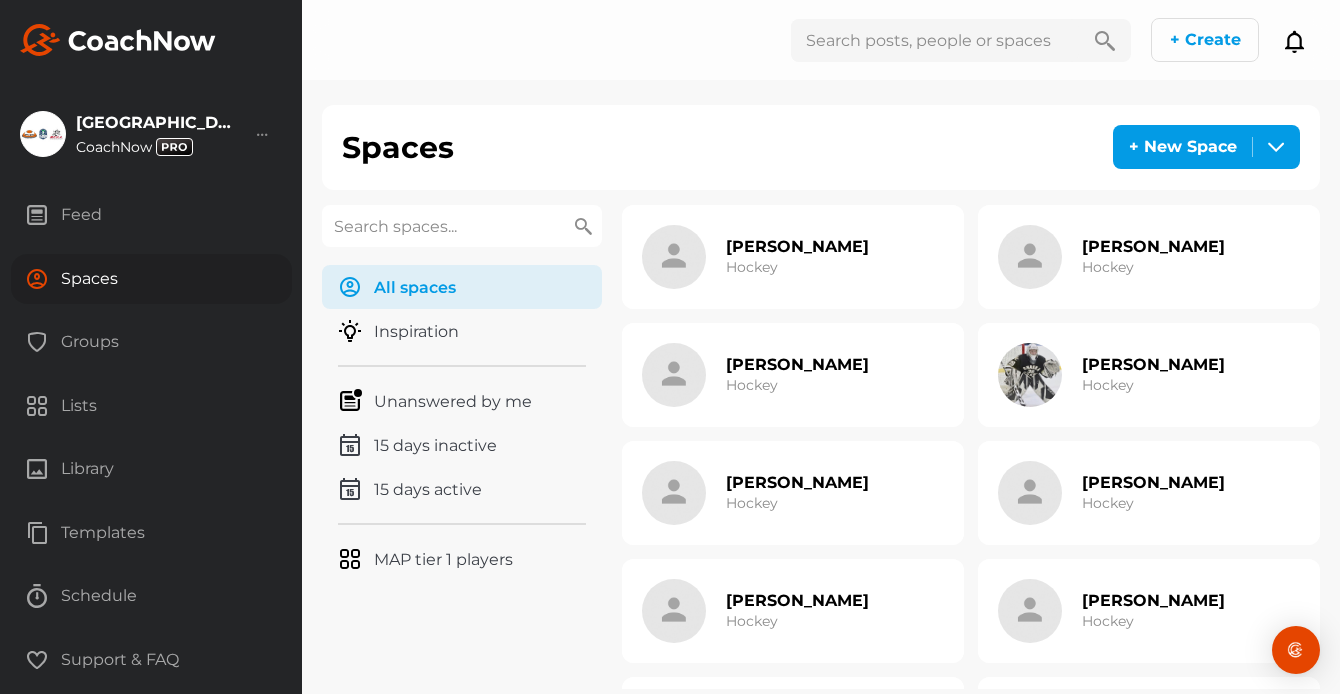 click at bounding box center [462, 226] 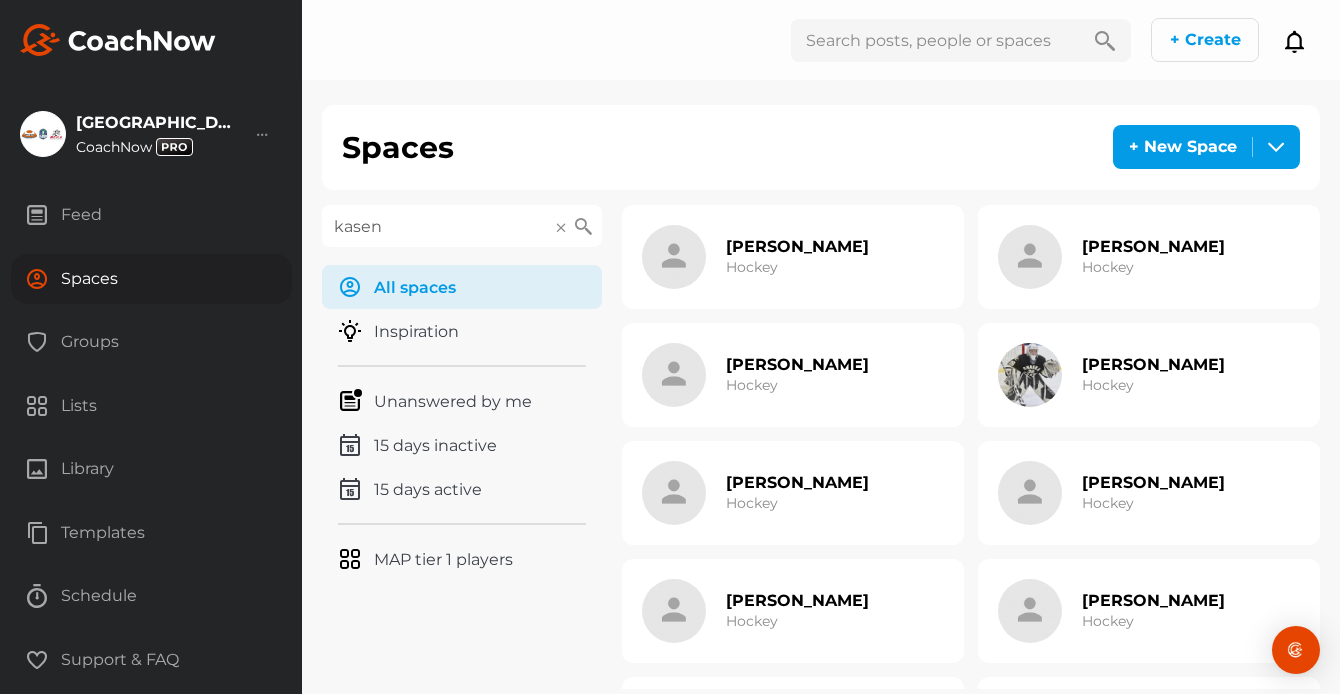 type on "kasen" 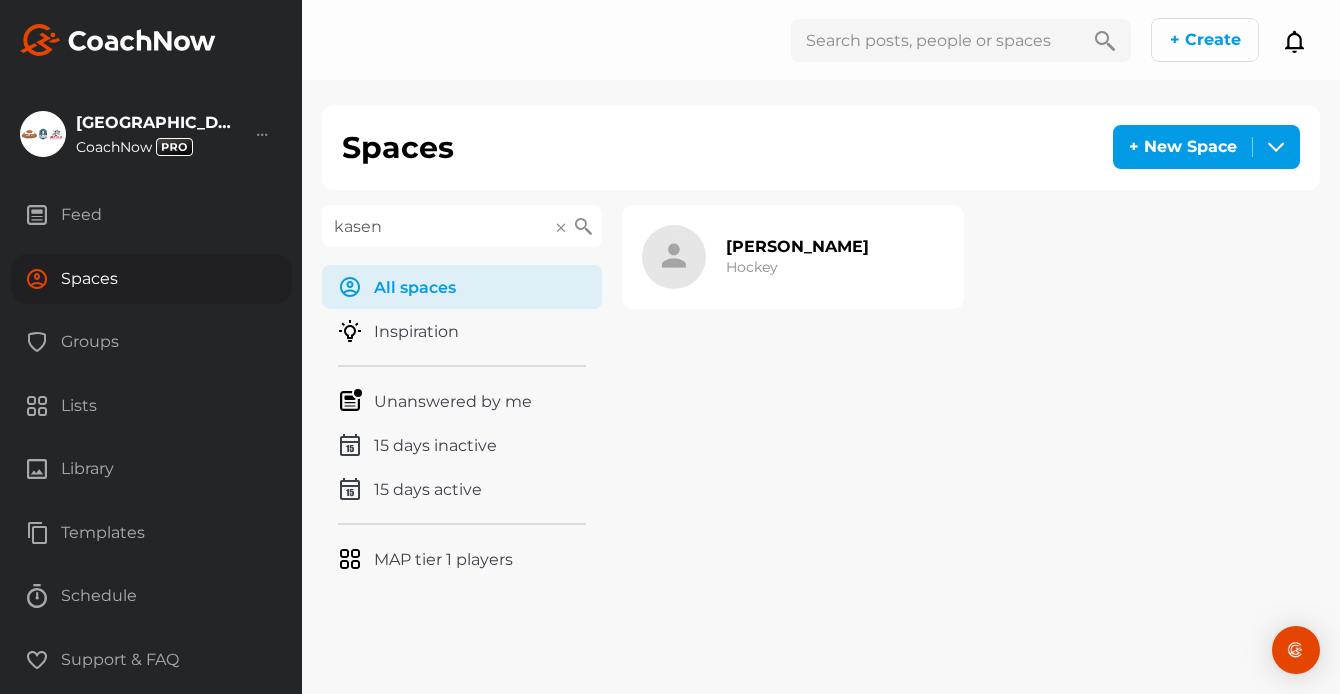 click at bounding box center [674, 257] 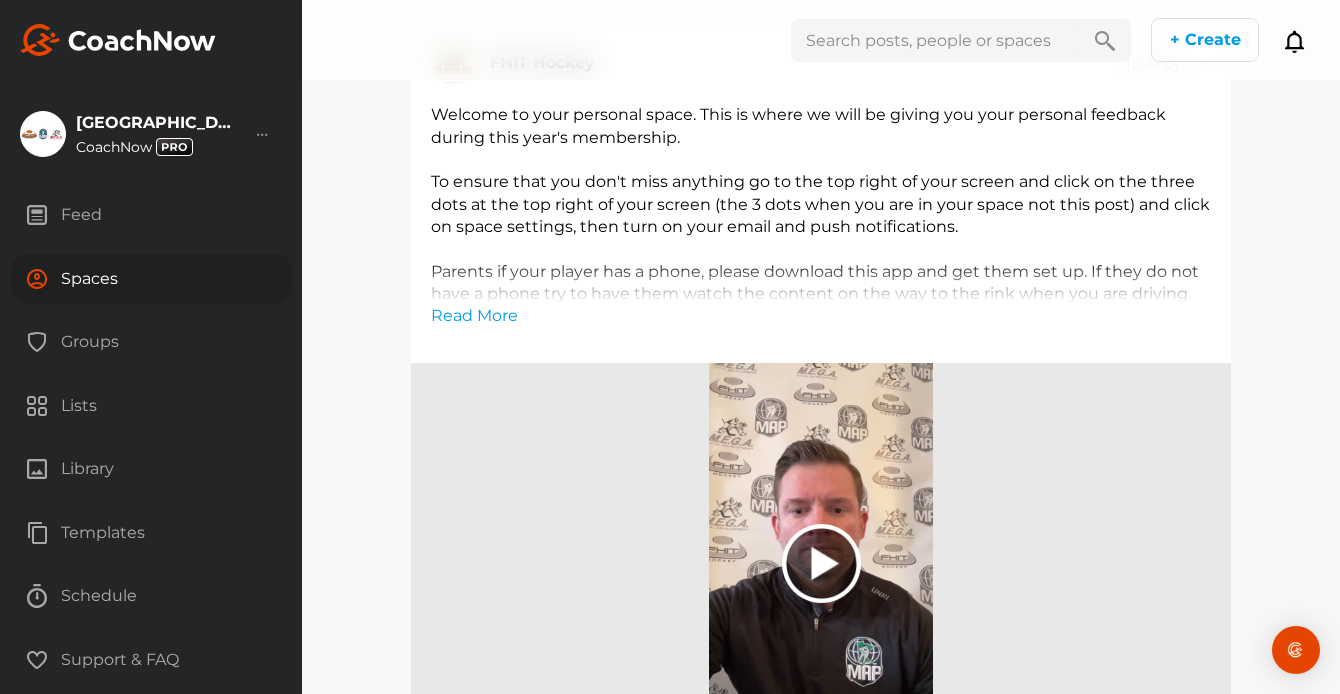 scroll, scrollTop: 4801, scrollLeft: 0, axis: vertical 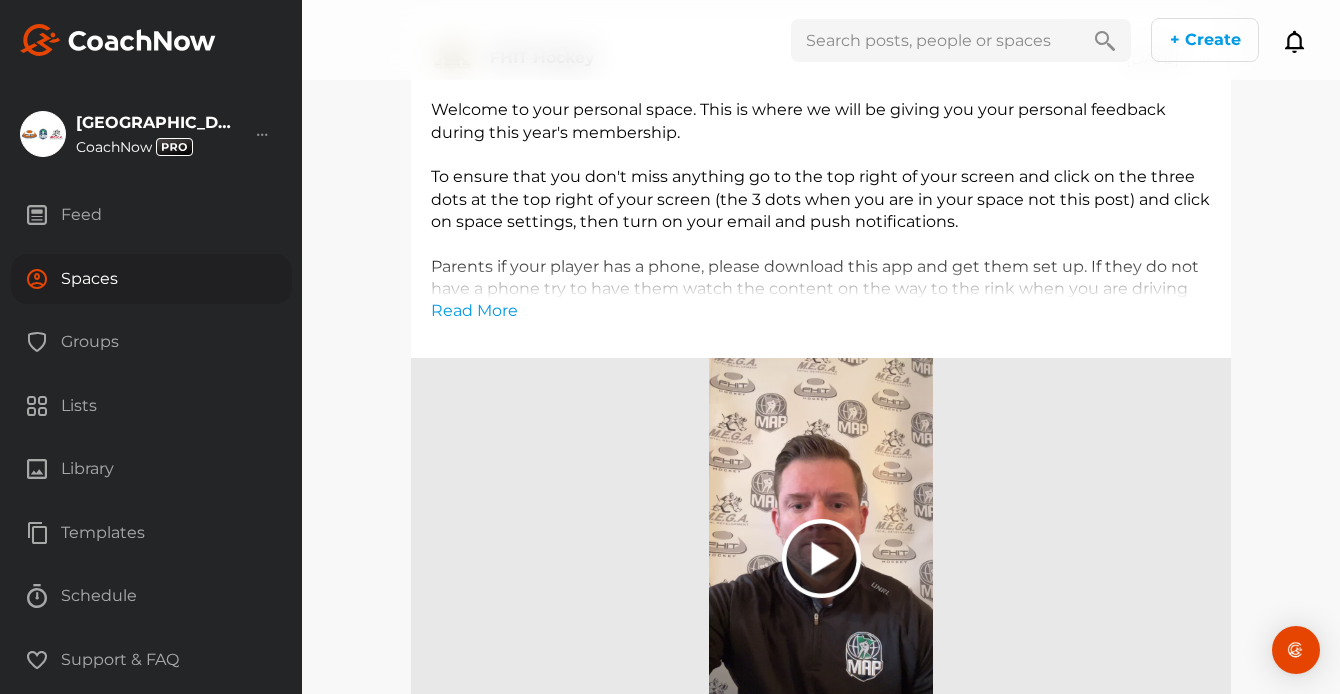 click on "Spaces" at bounding box center (151, 279) 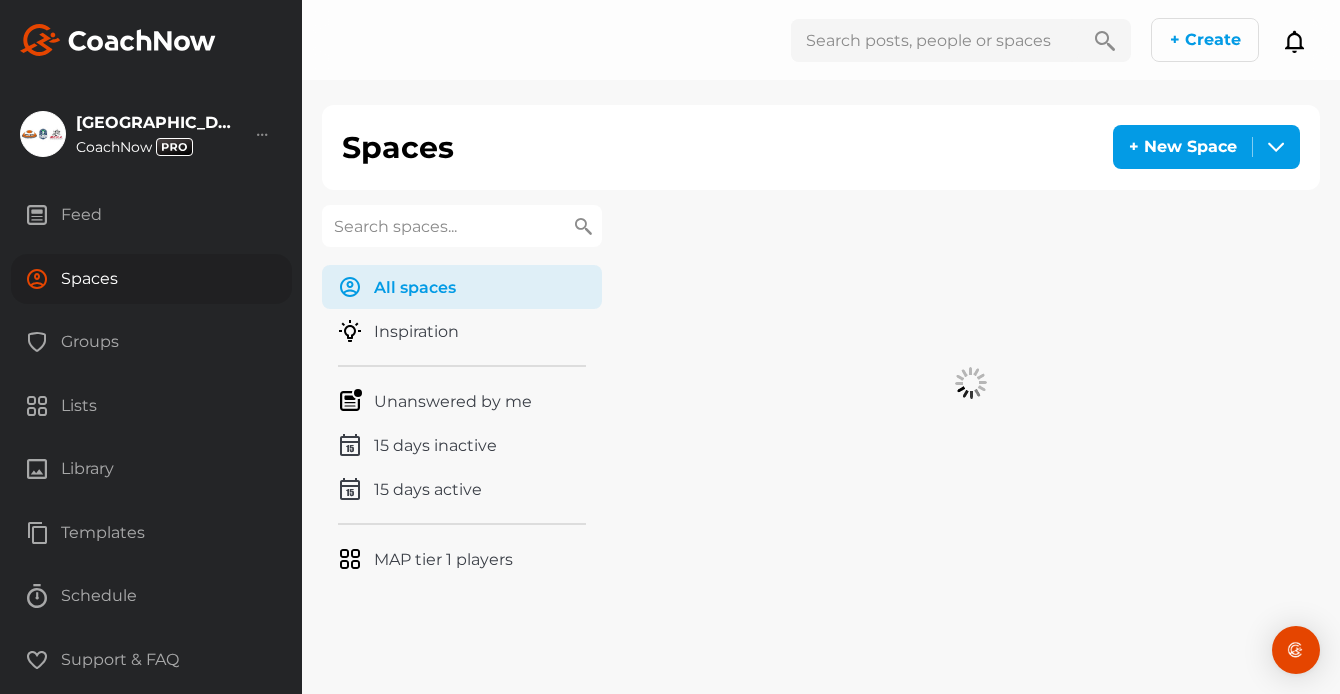 click at bounding box center [462, 226] 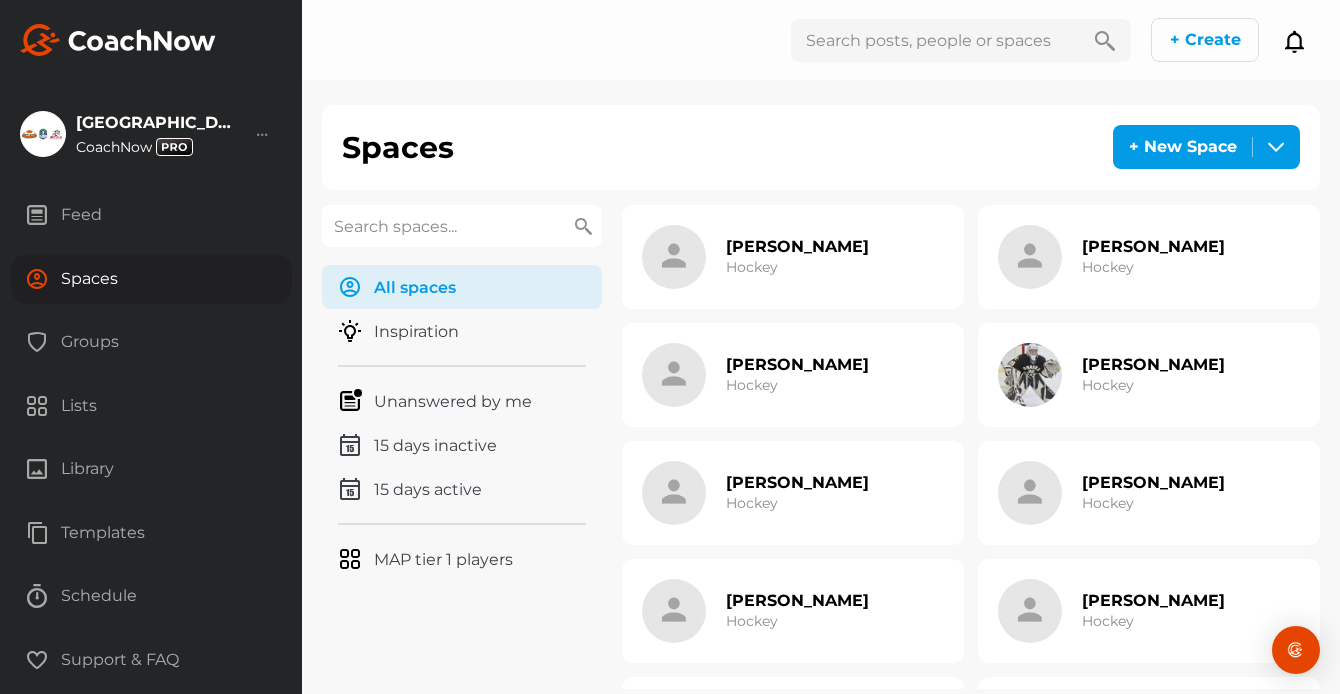 paste on "Kisch" 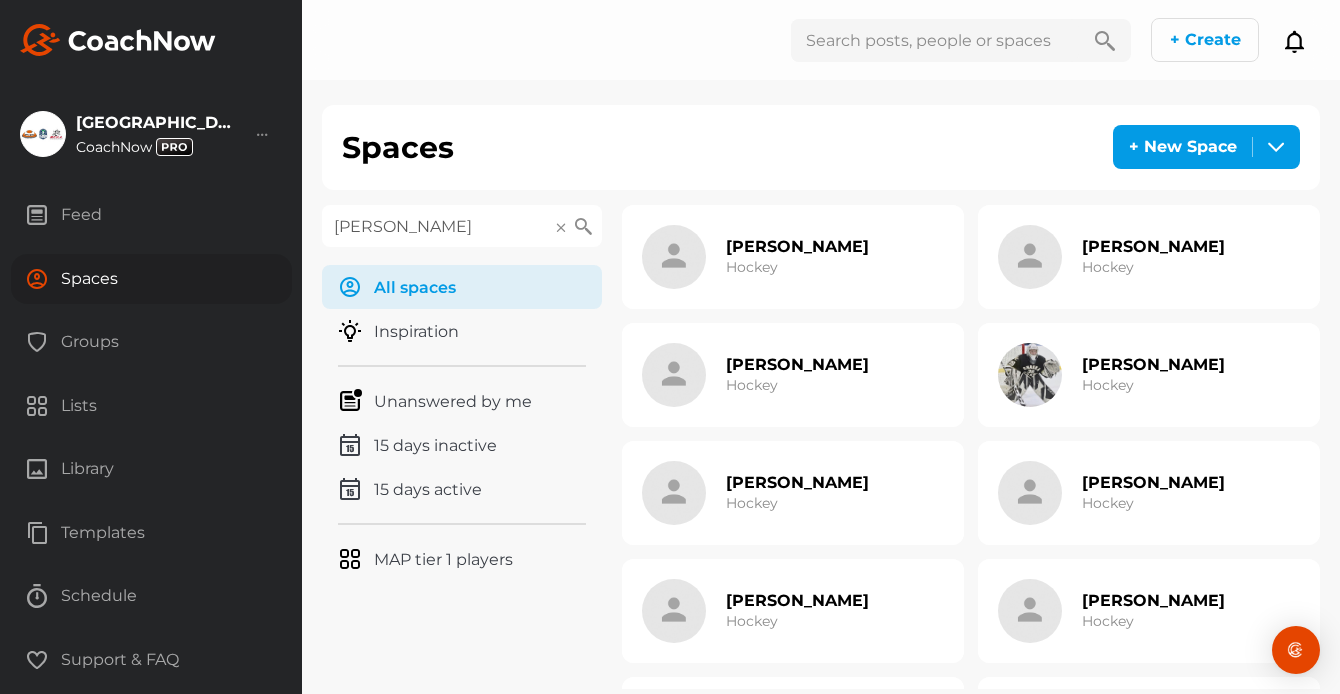 type on "Kisch" 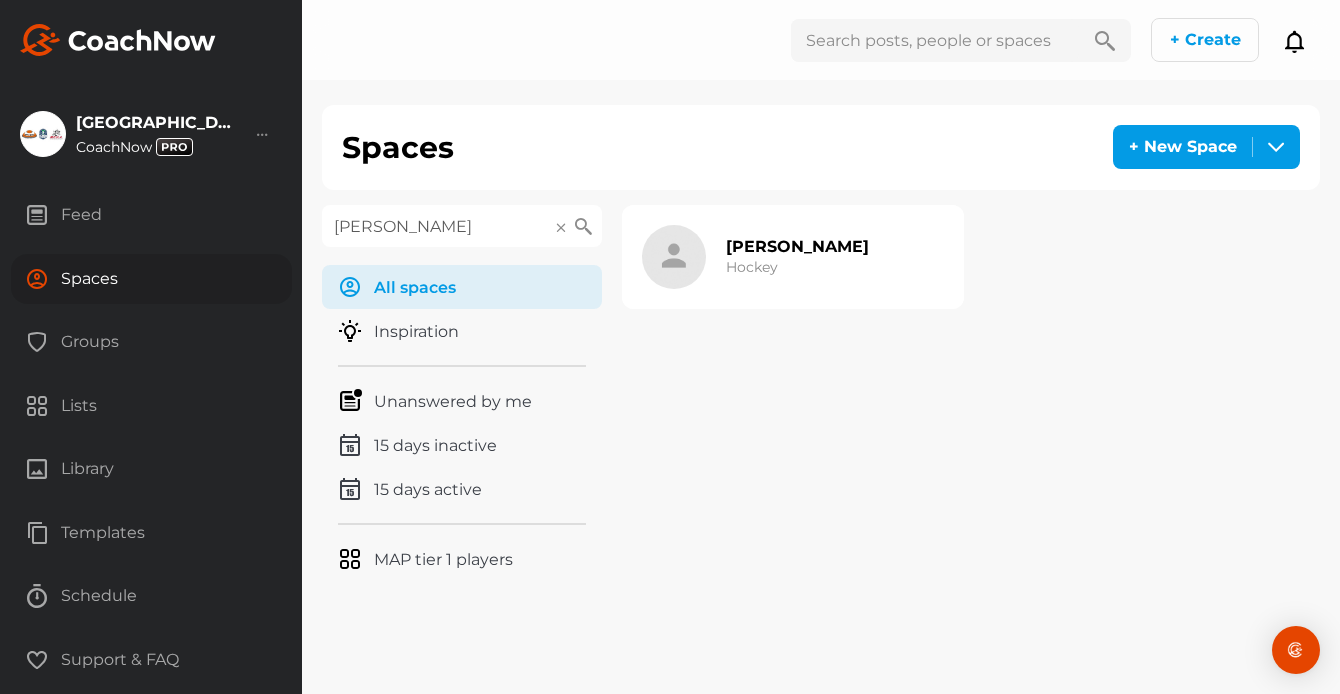click on "Chase Kisch Hockey" at bounding box center (797, 257) 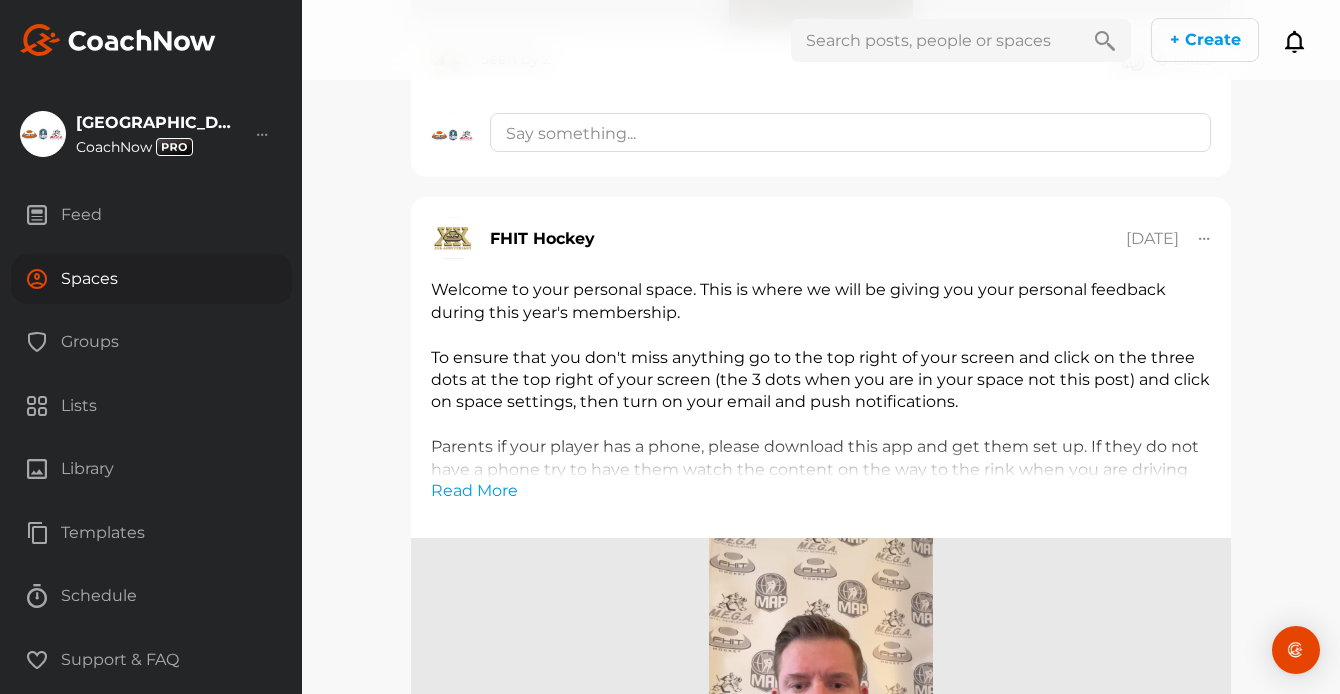 scroll, scrollTop: 3951, scrollLeft: 0, axis: vertical 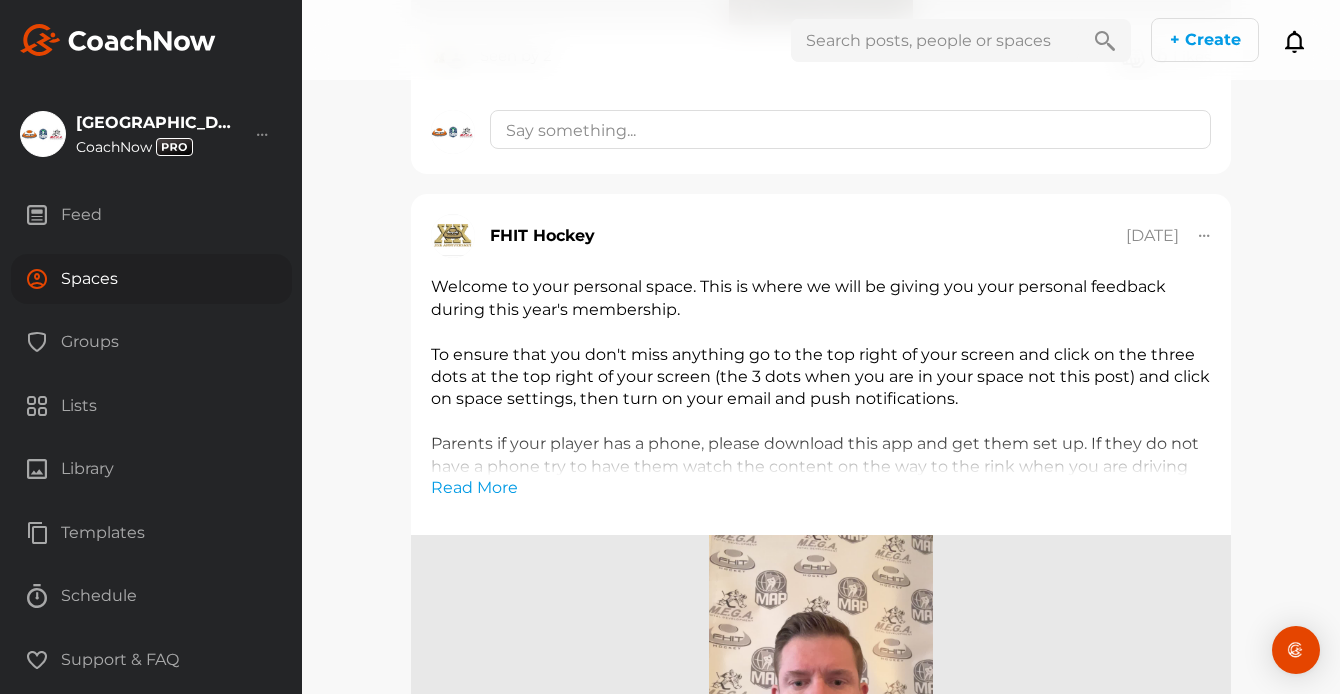click at bounding box center [935, 40] 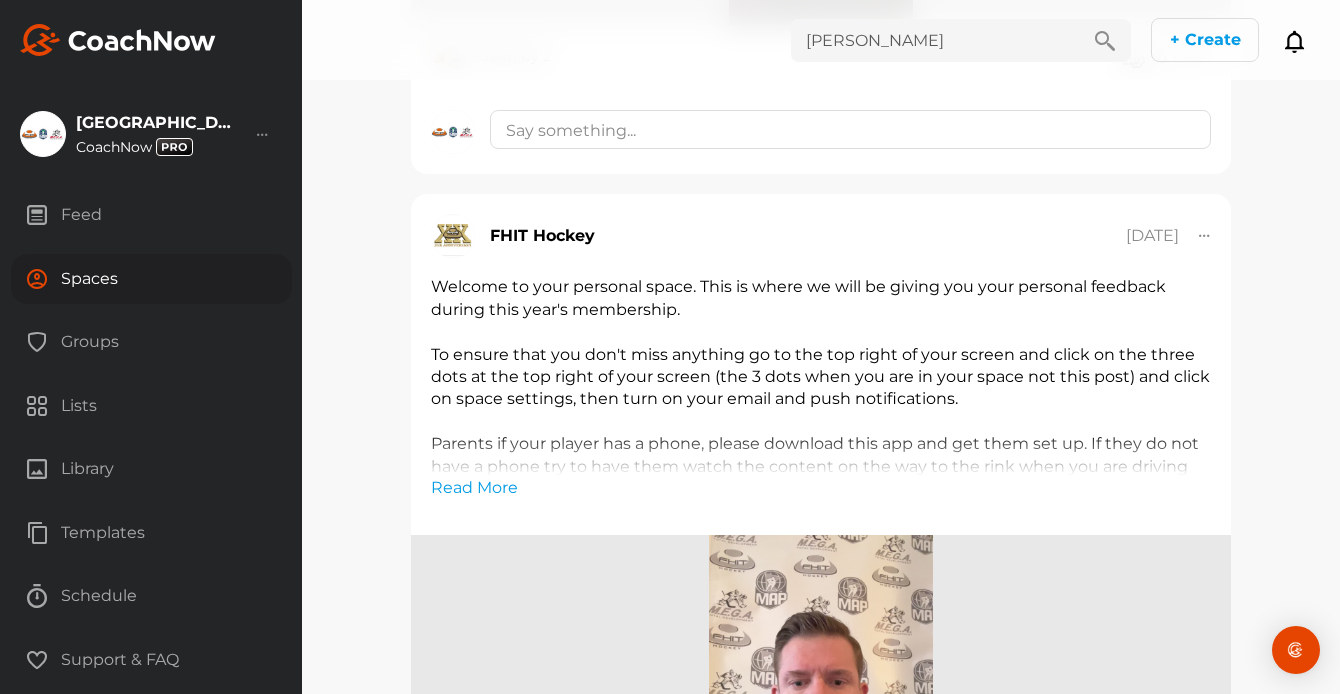 type on "Klaphake" 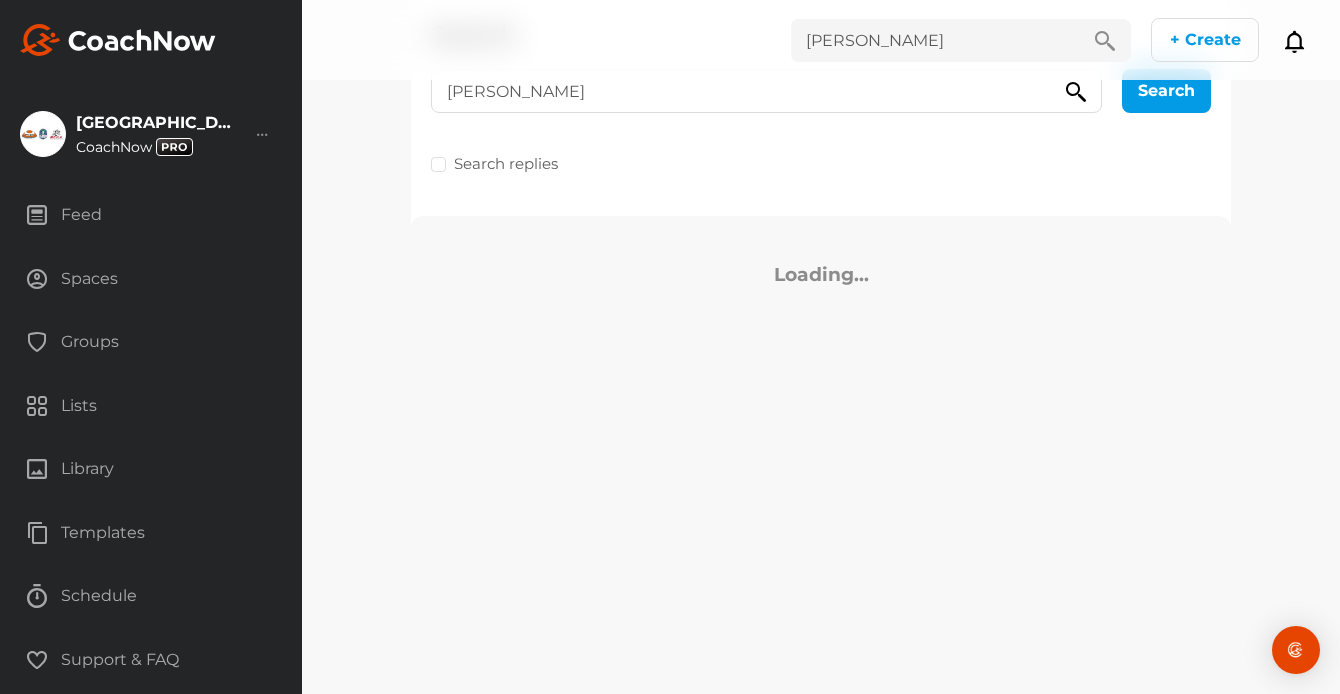 scroll, scrollTop: 0, scrollLeft: 0, axis: both 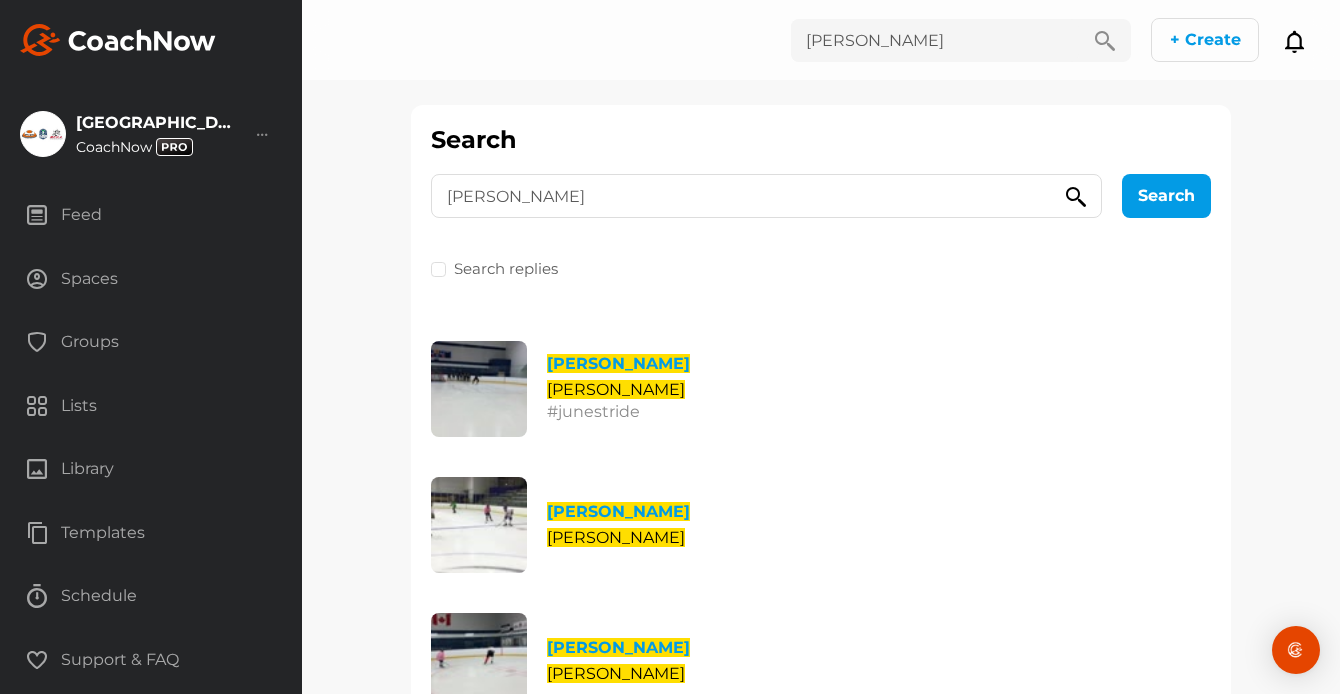 click on "Spaces" at bounding box center [151, 279] 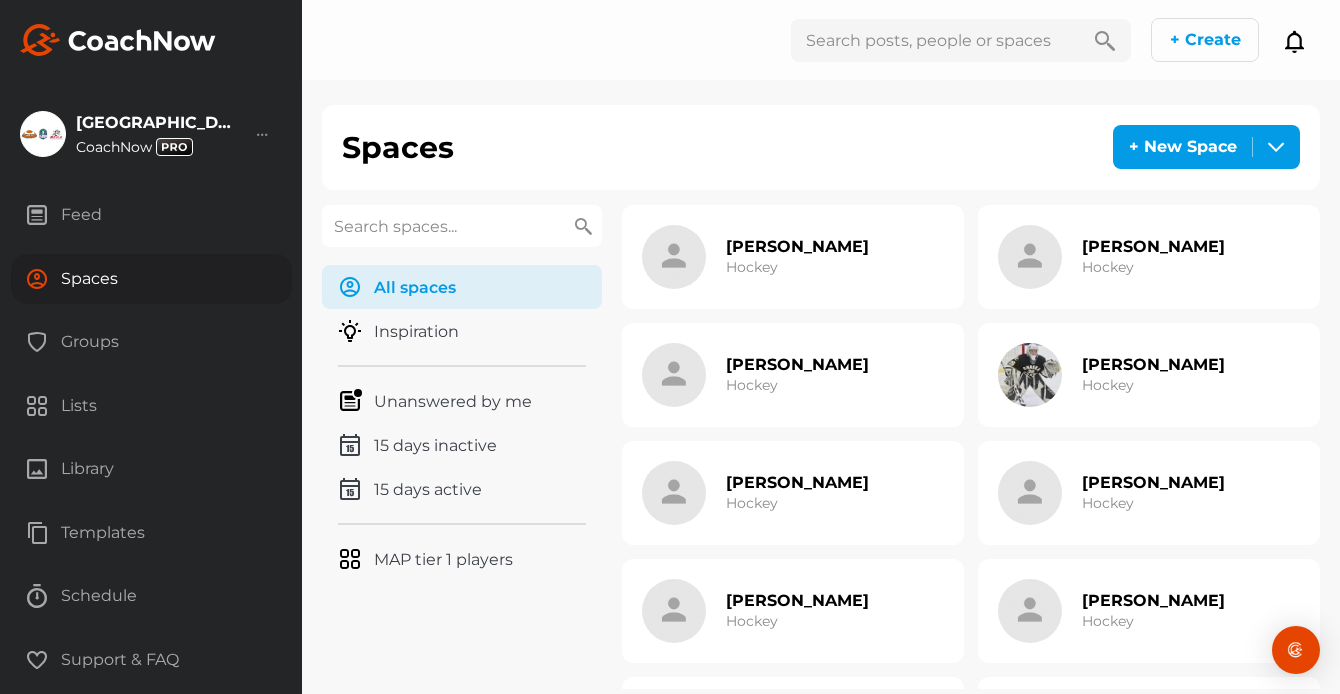 click at bounding box center (462, 226) 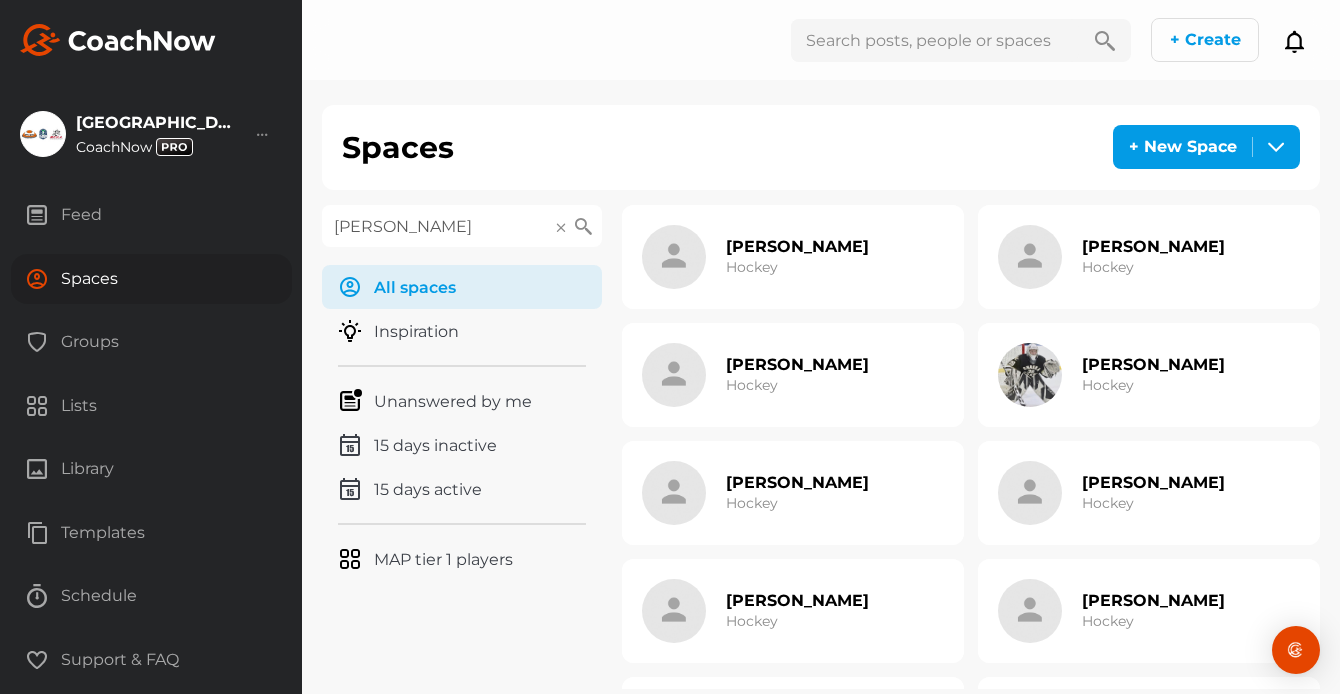 type on "Klaphake" 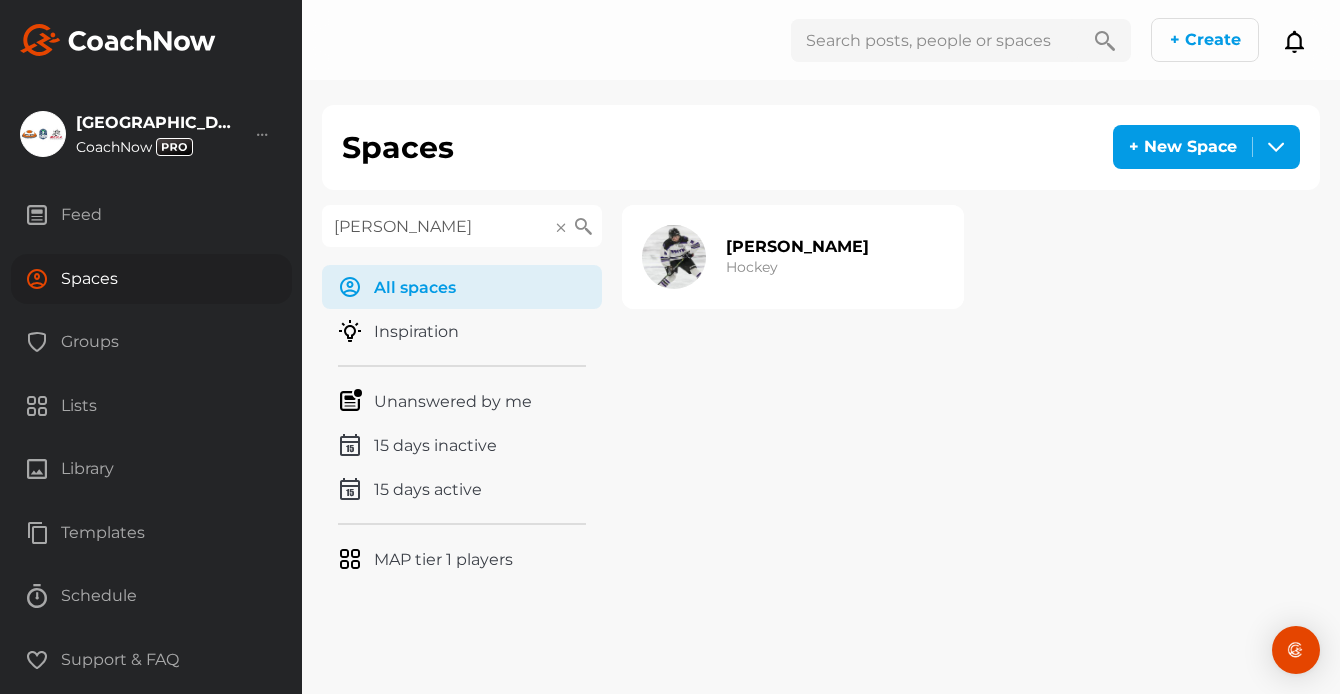 click on "Evan Klaphake" at bounding box center (797, 246) 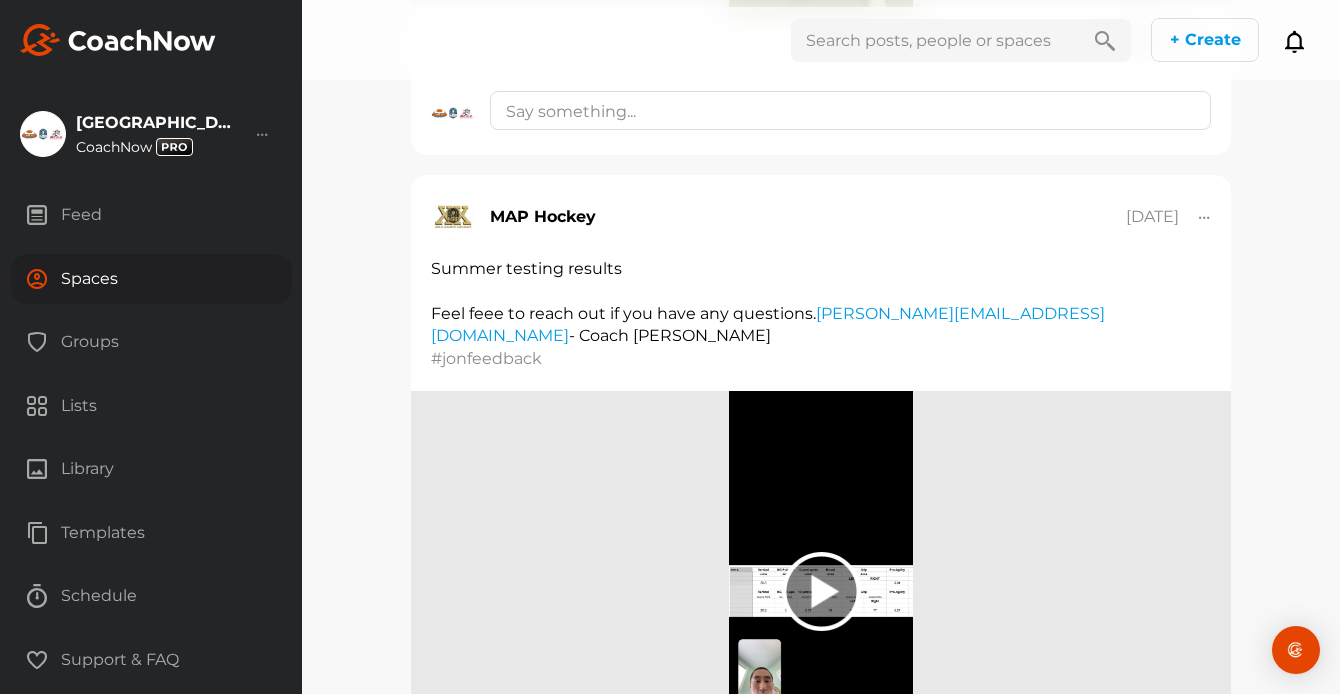 scroll, scrollTop: 1750, scrollLeft: 0, axis: vertical 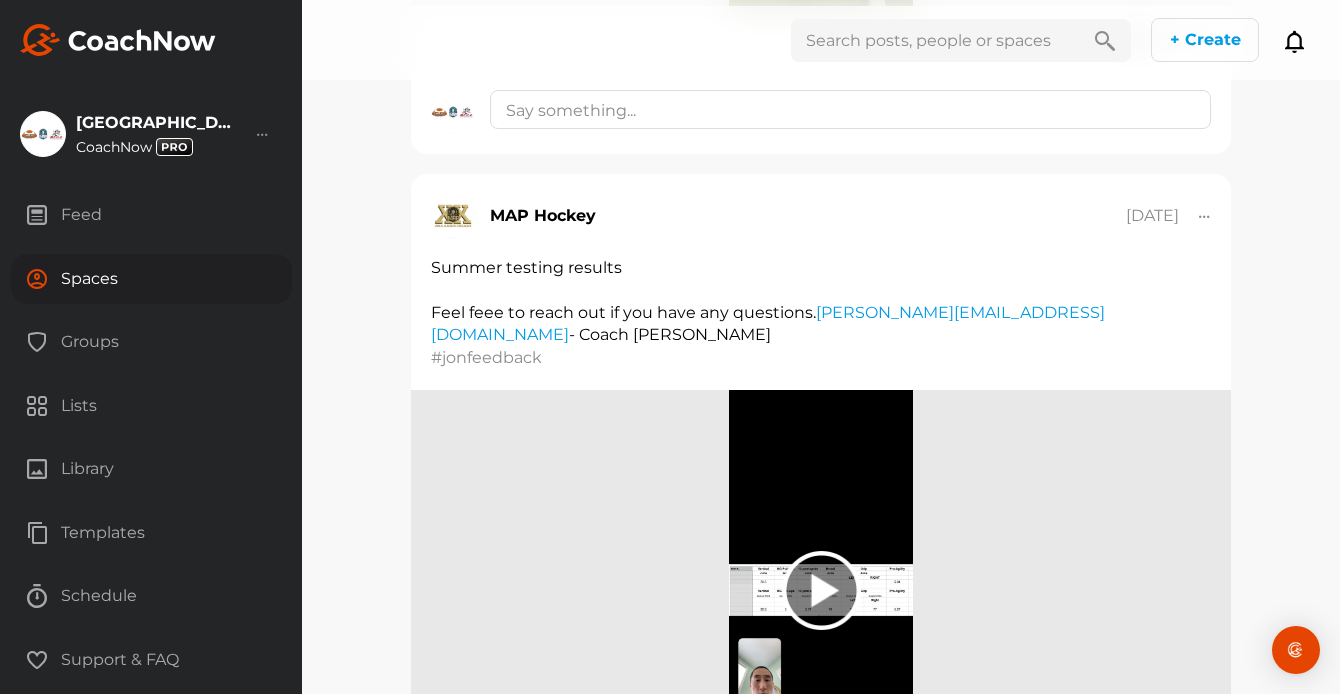click at bounding box center (935, 40) 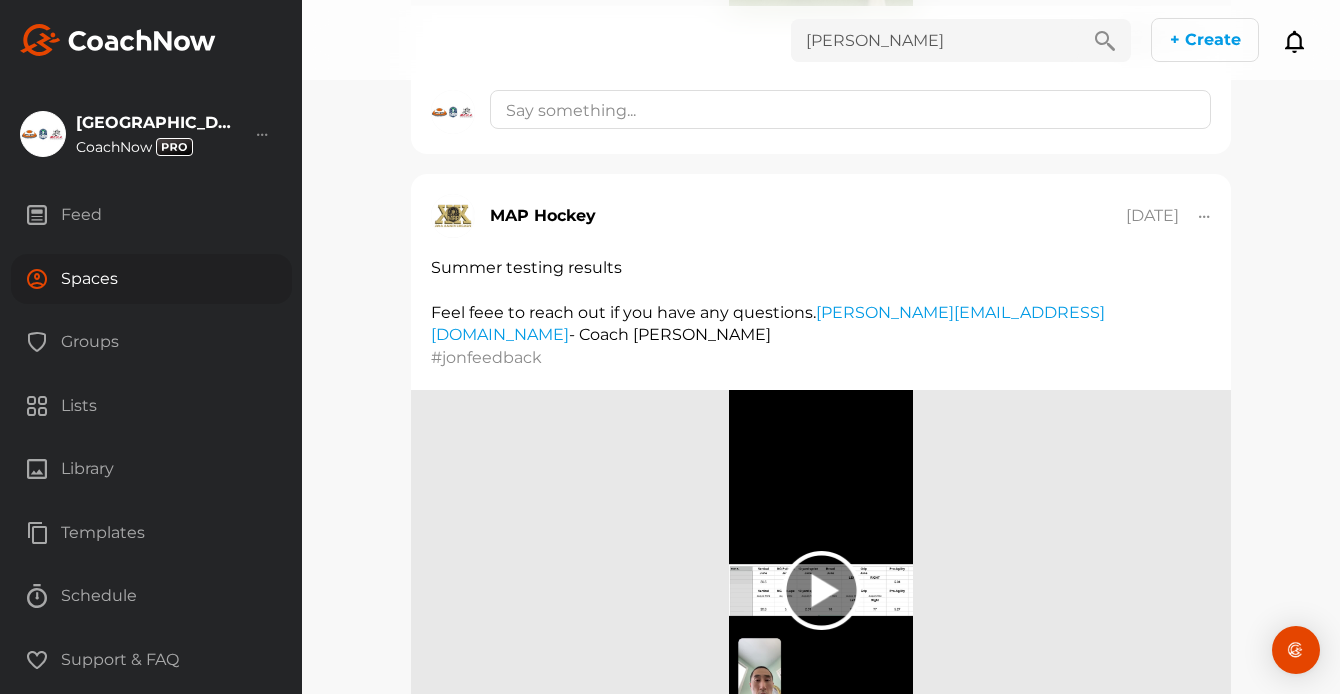 type on "Lowther" 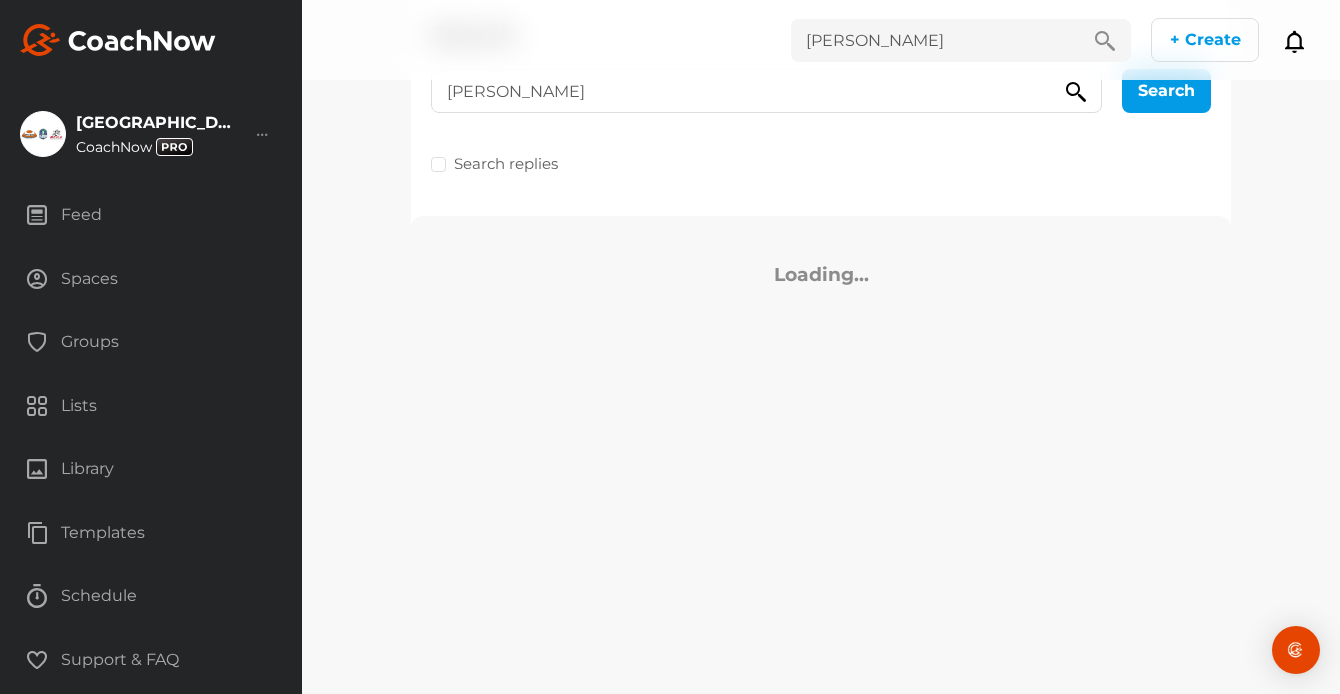 scroll, scrollTop: 0, scrollLeft: 0, axis: both 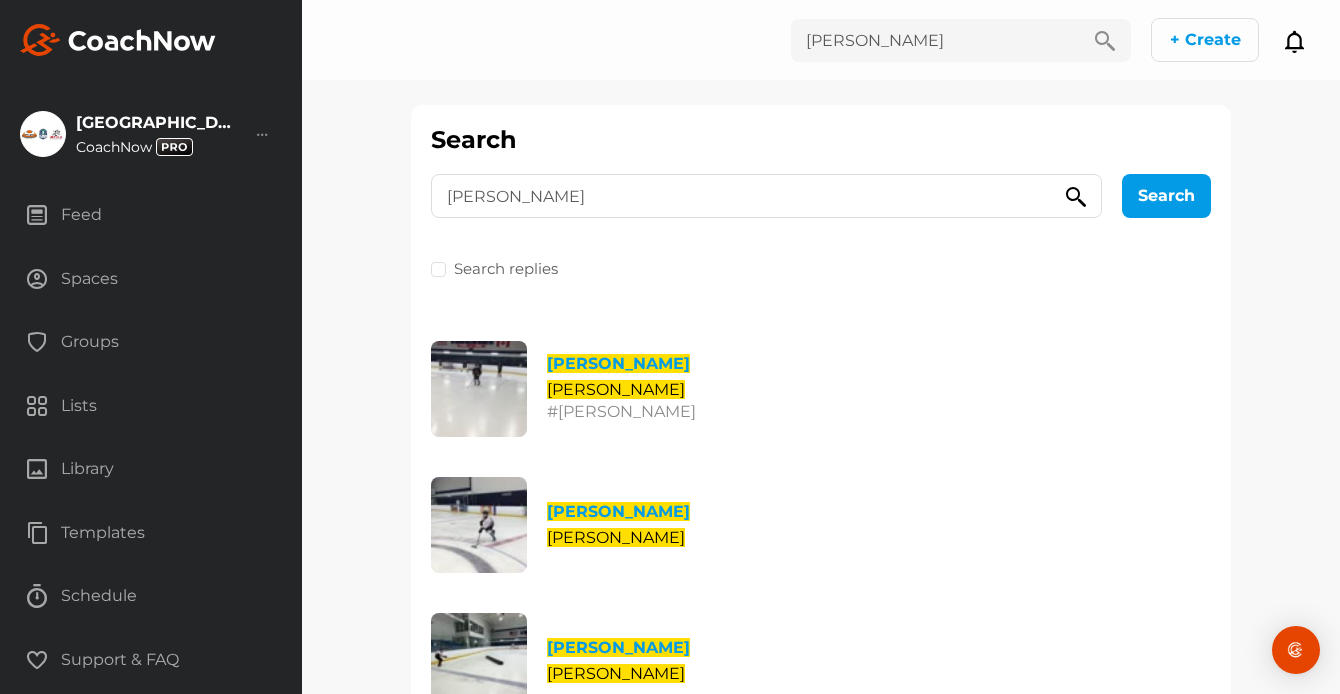 click on "Spaces" at bounding box center (151, 279) 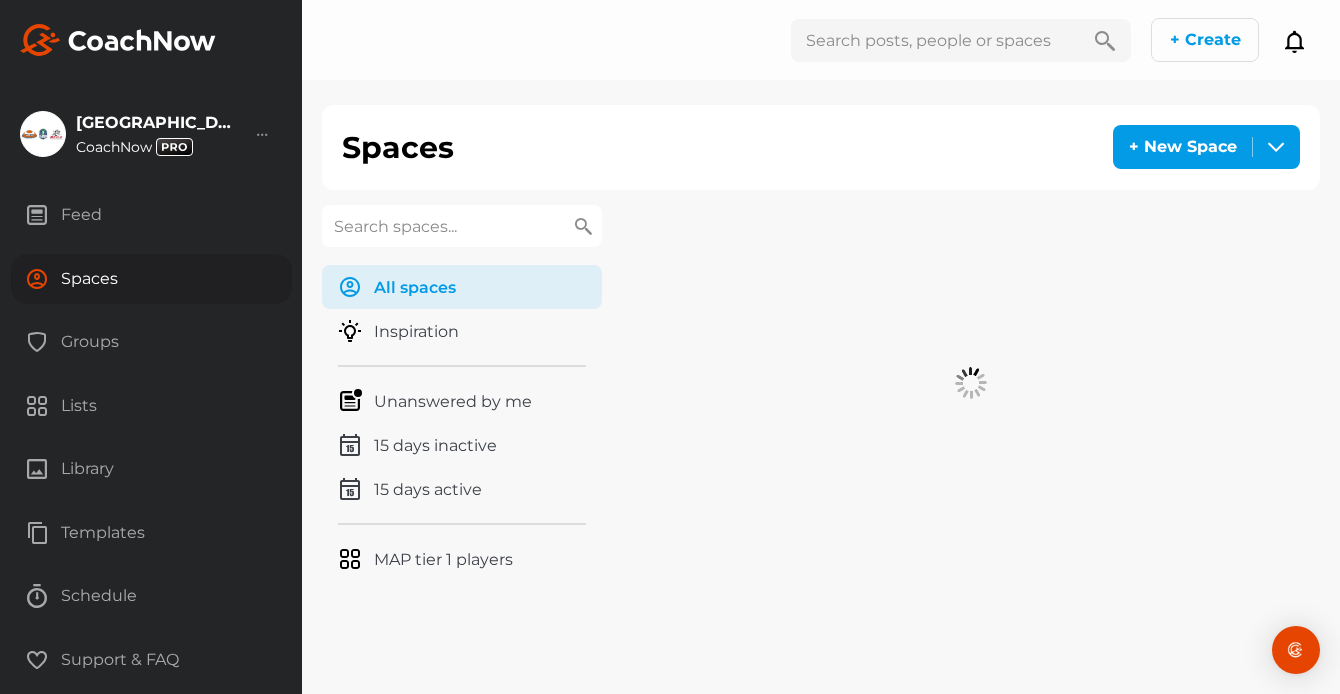 click at bounding box center [462, 226] 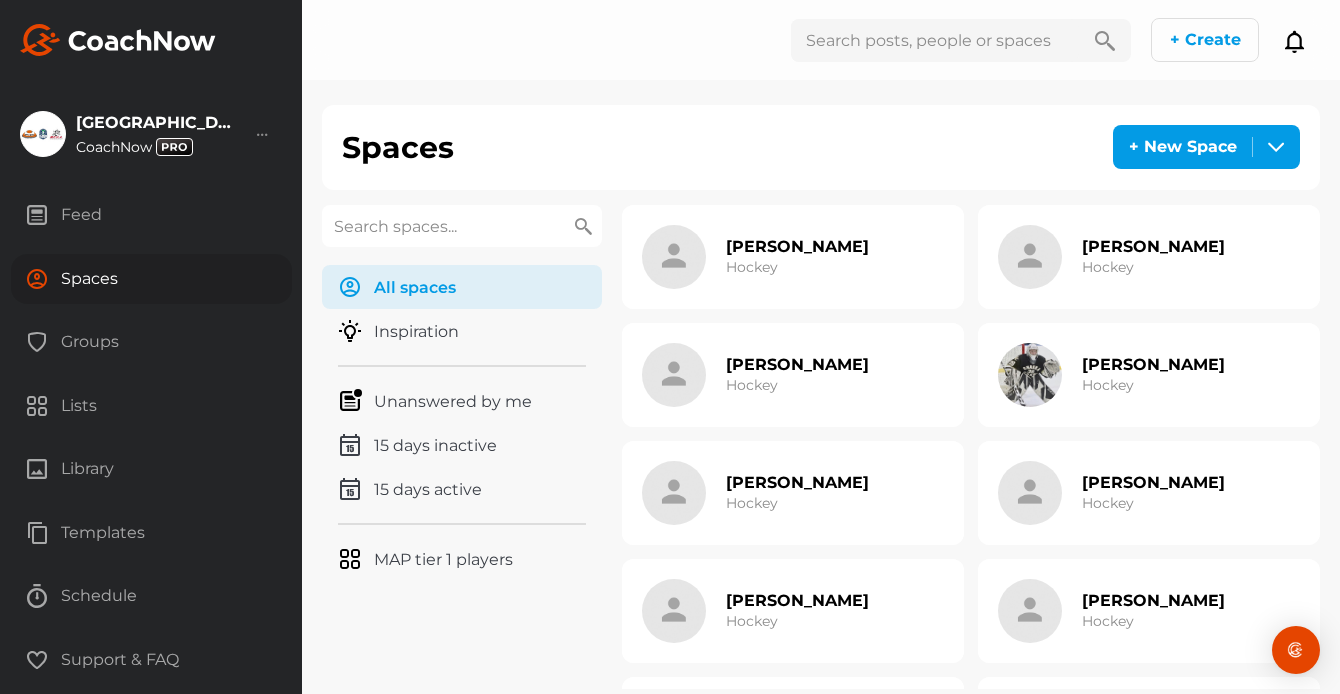 paste on "Lowther" 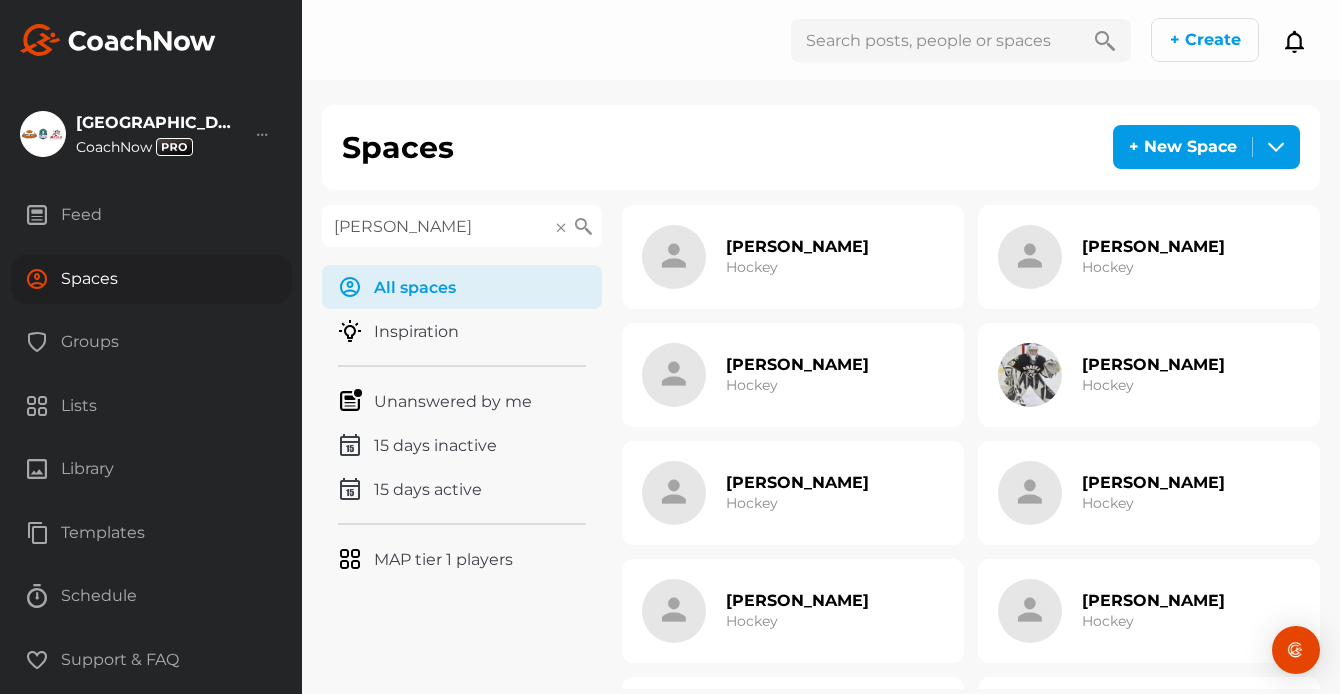 type on "Lowther" 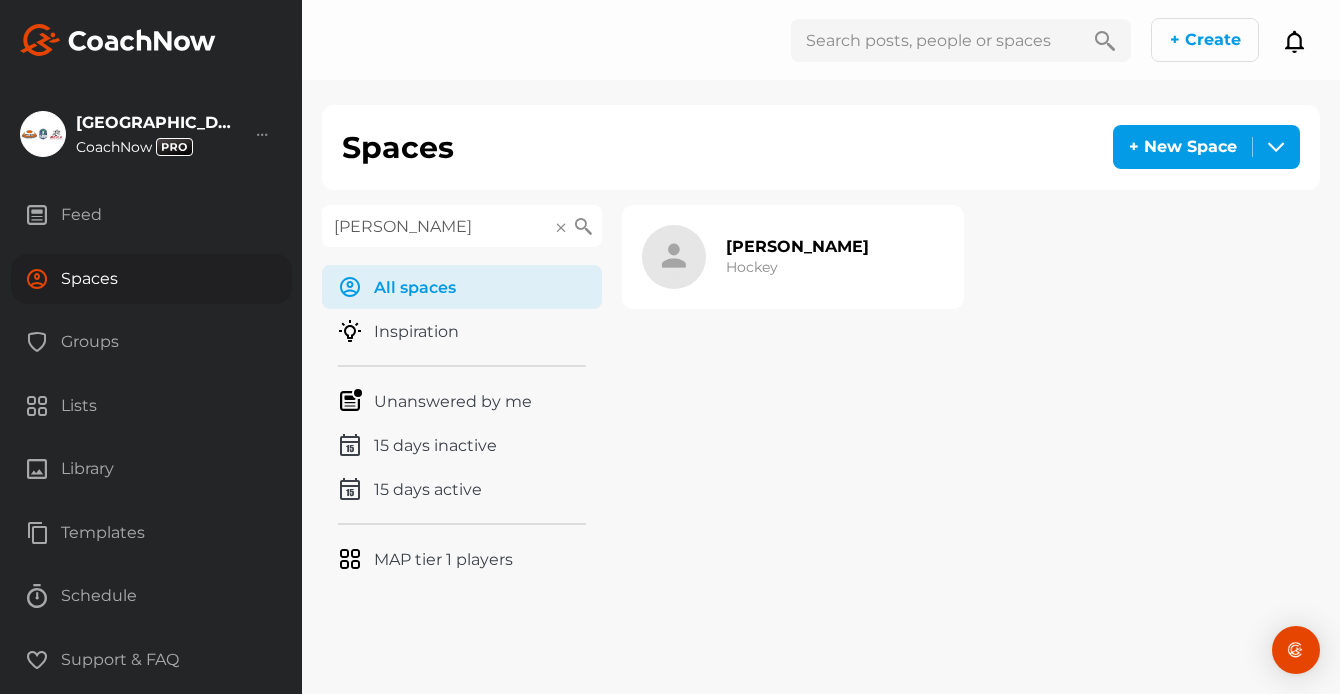 click on "Levi Lowther" at bounding box center (797, 246) 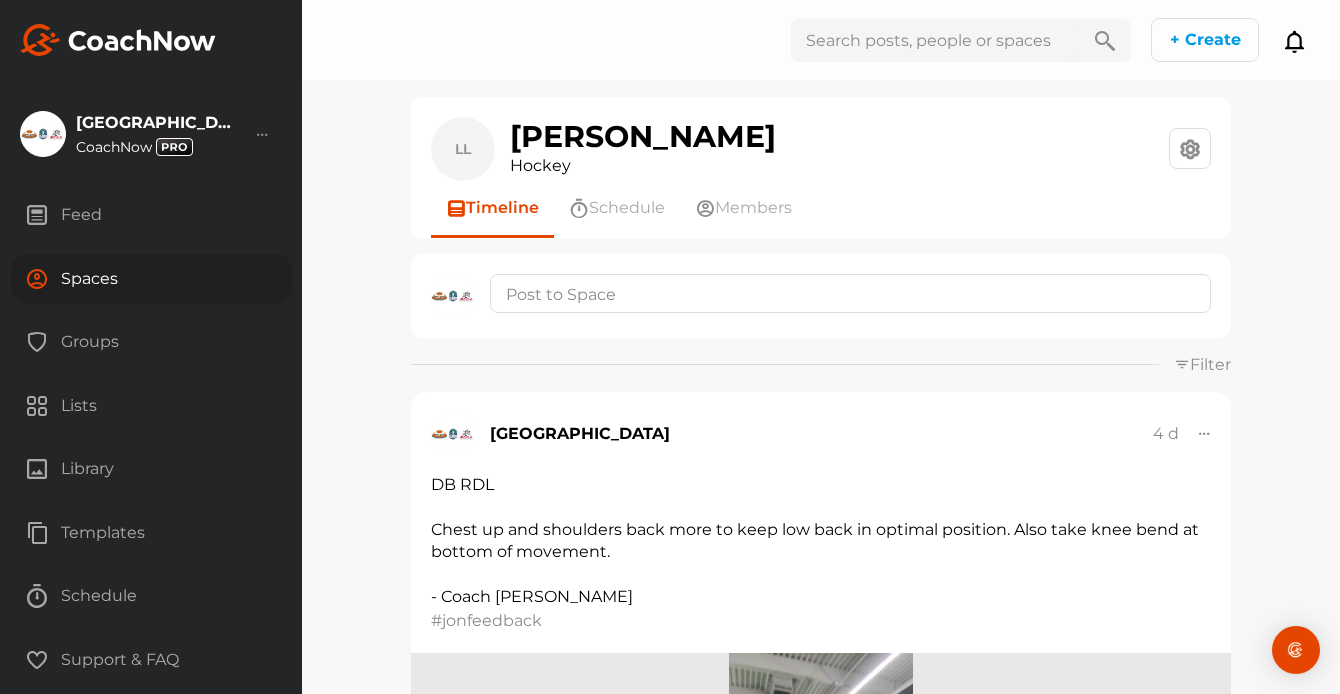 scroll, scrollTop: 0, scrollLeft: 0, axis: both 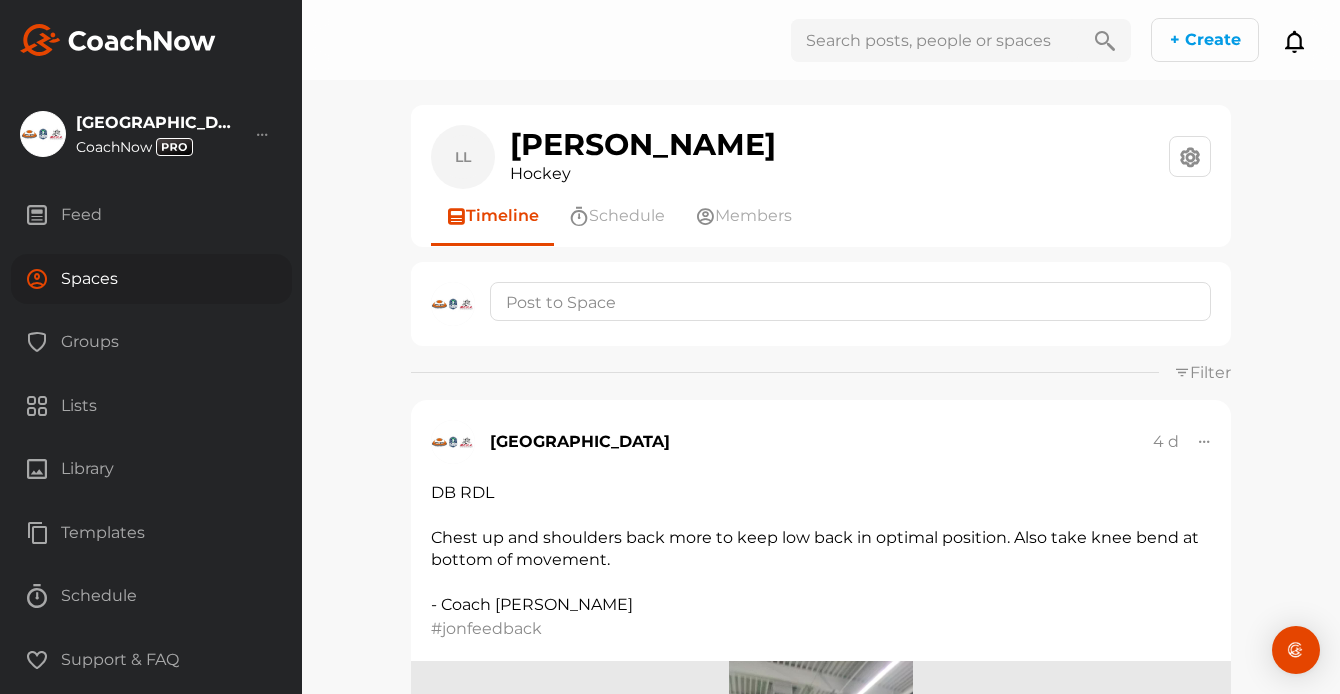 click on "Spaces" at bounding box center [151, 279] 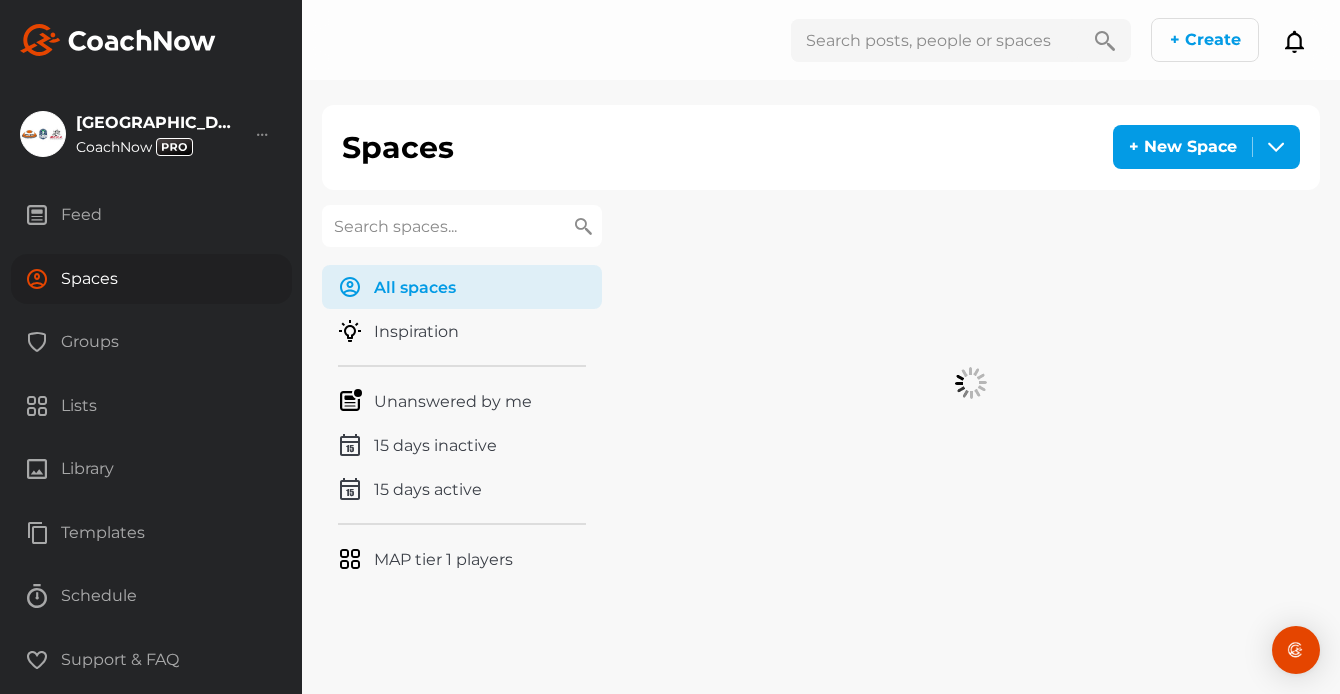 click at bounding box center (462, 226) 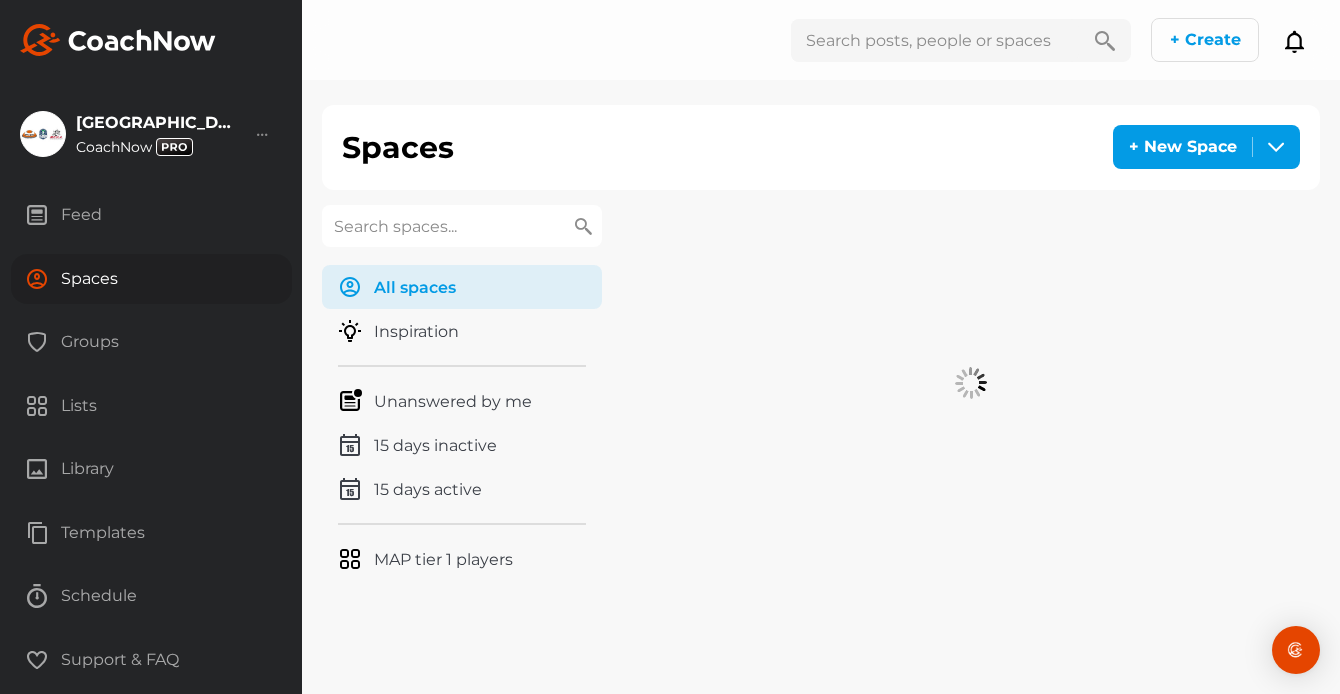 paste on "[PERSON_NAME]" 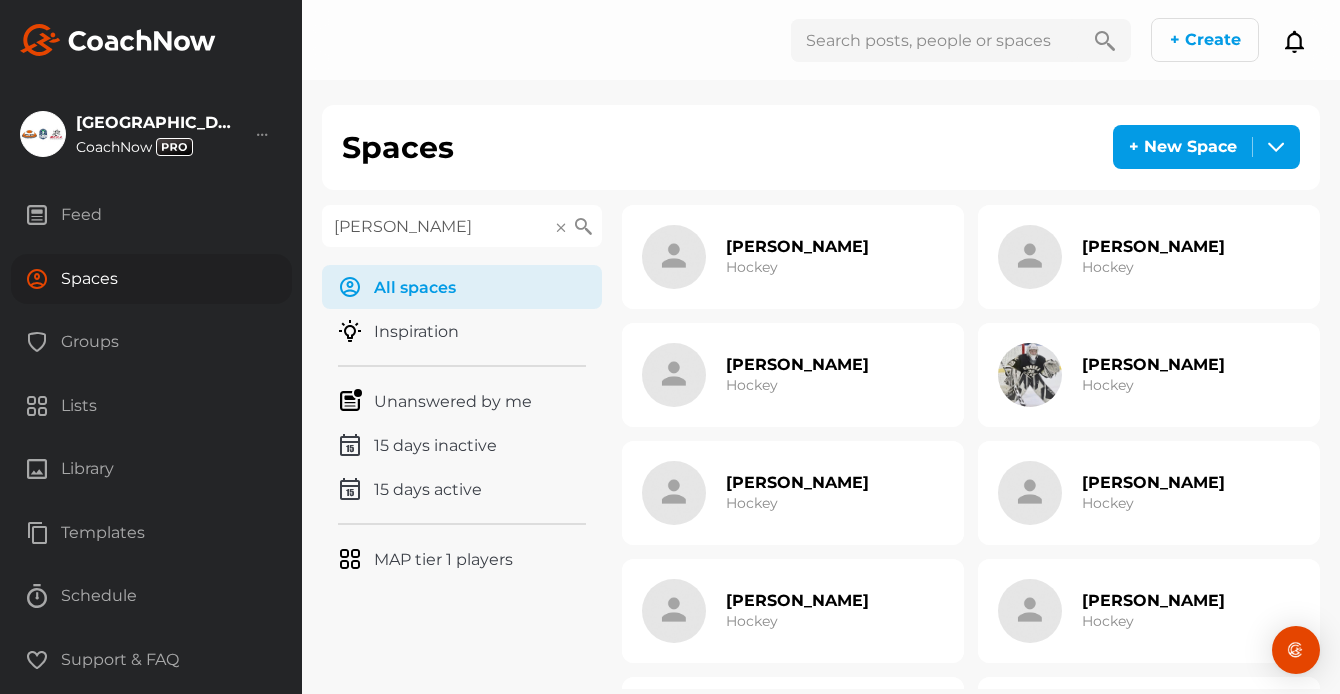 type on "[PERSON_NAME]" 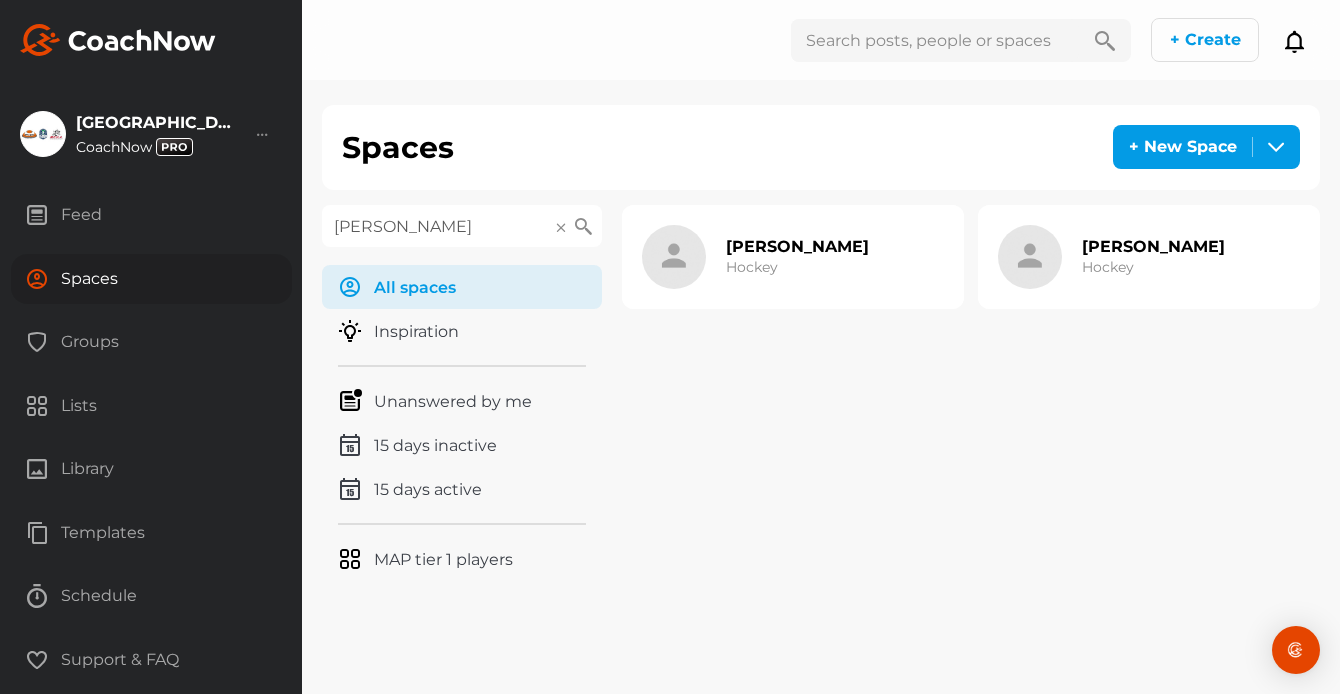 click on "[PERSON_NAME]" at bounding box center [797, 246] 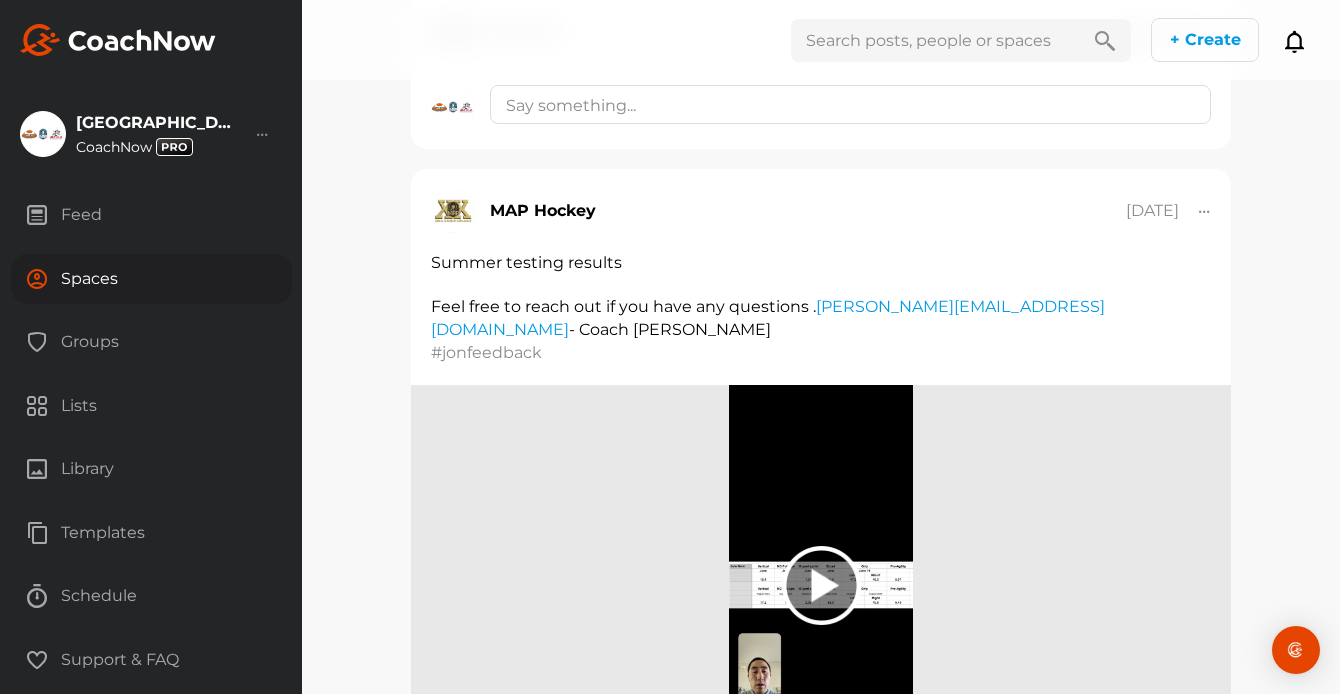 scroll, scrollTop: 3949, scrollLeft: 0, axis: vertical 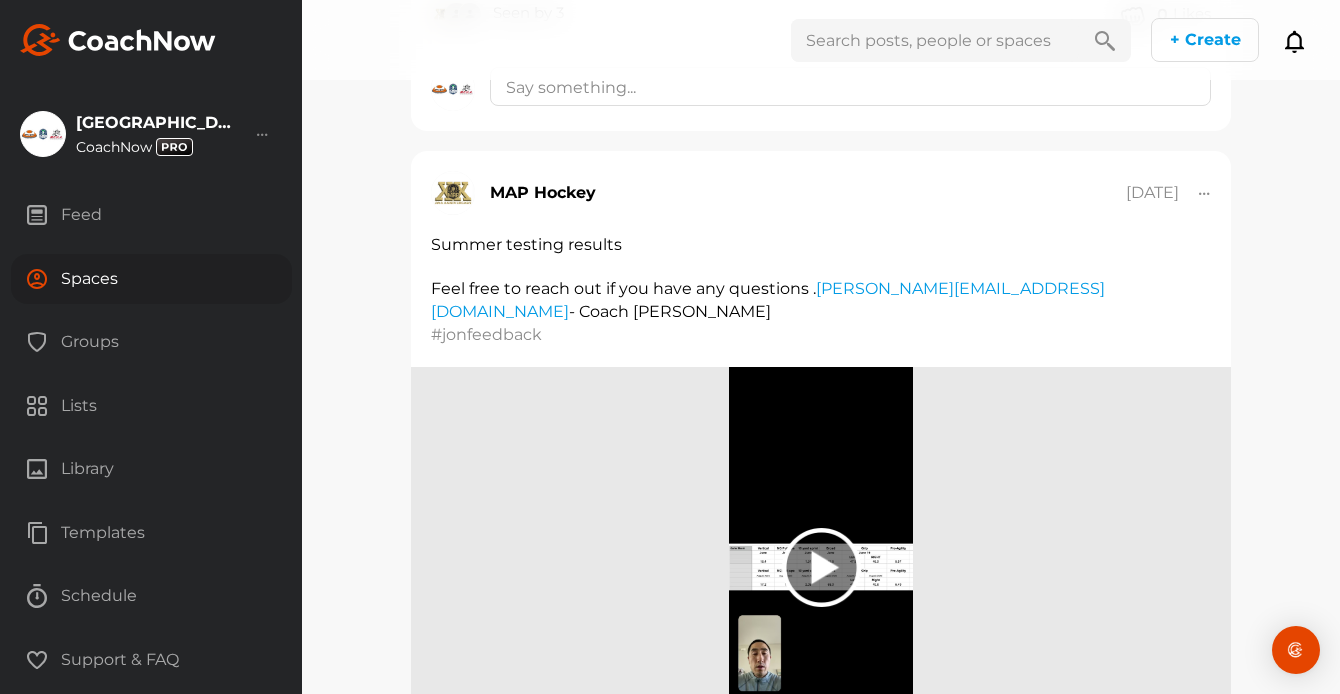 click on "Spaces" at bounding box center (151, 279) 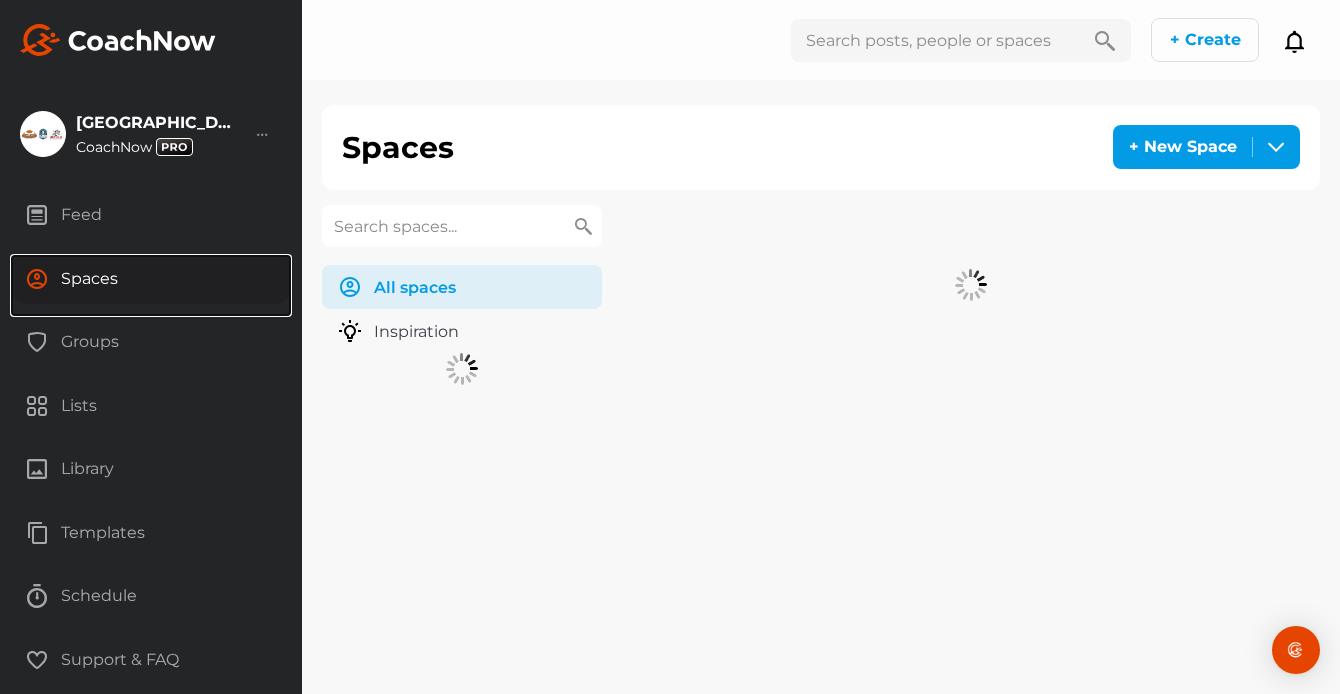 scroll, scrollTop: 0, scrollLeft: 0, axis: both 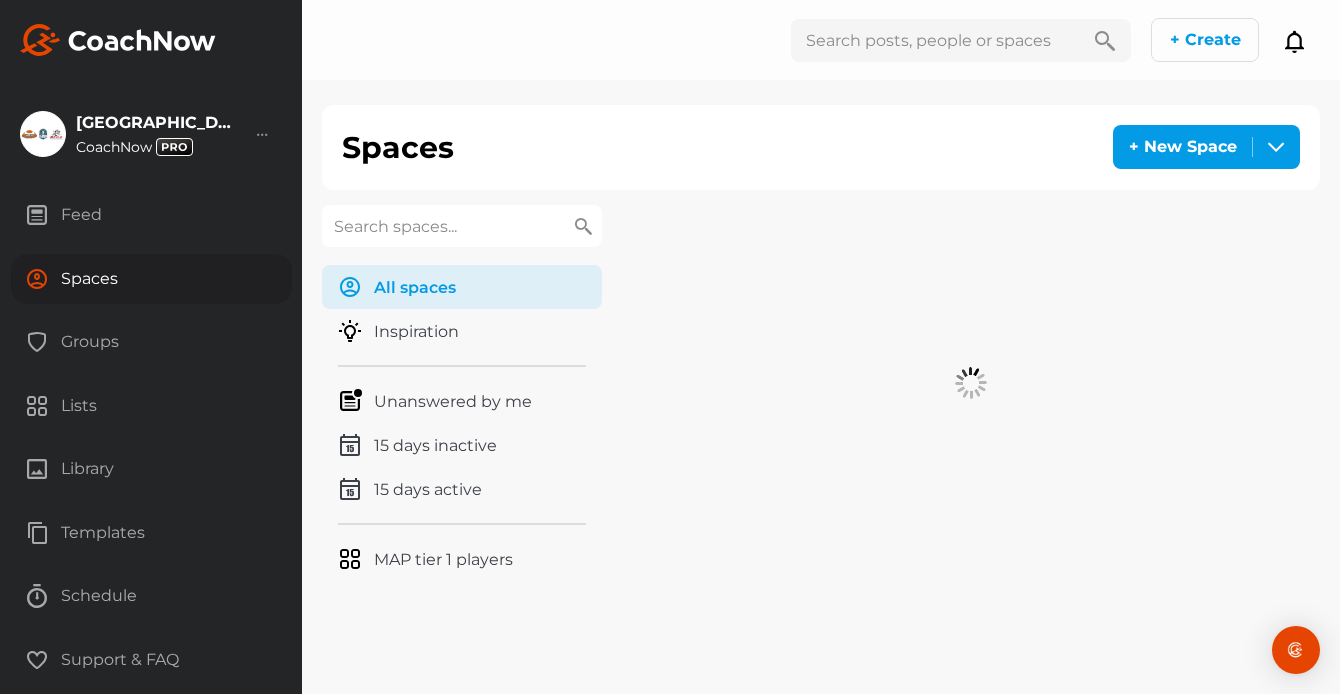 click at bounding box center [462, 226] 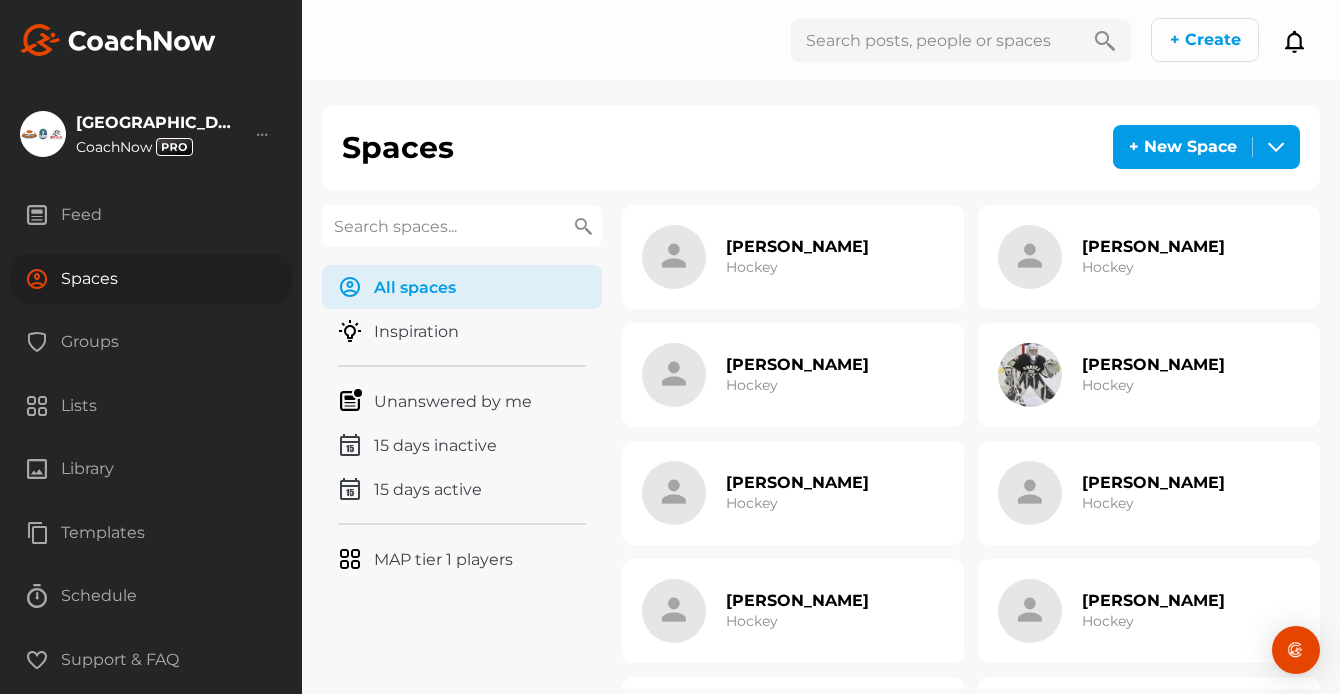 paste on "McKenzie" 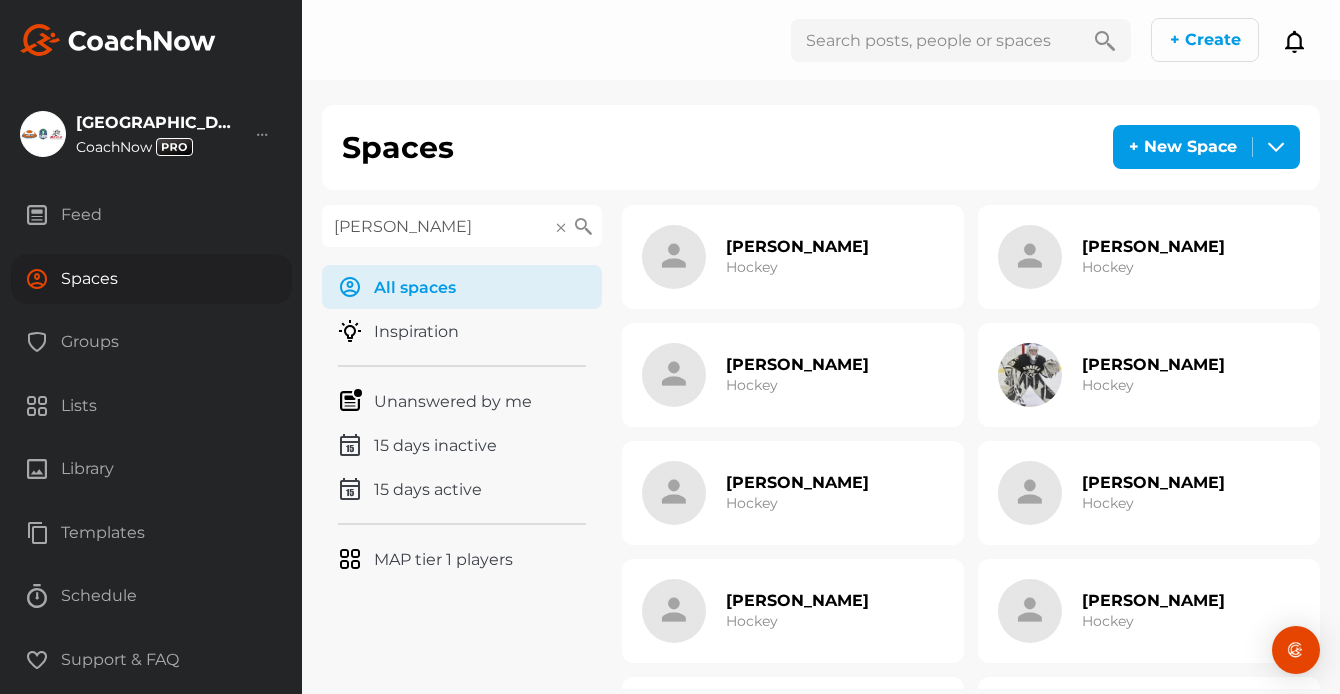 type on "McKenzie" 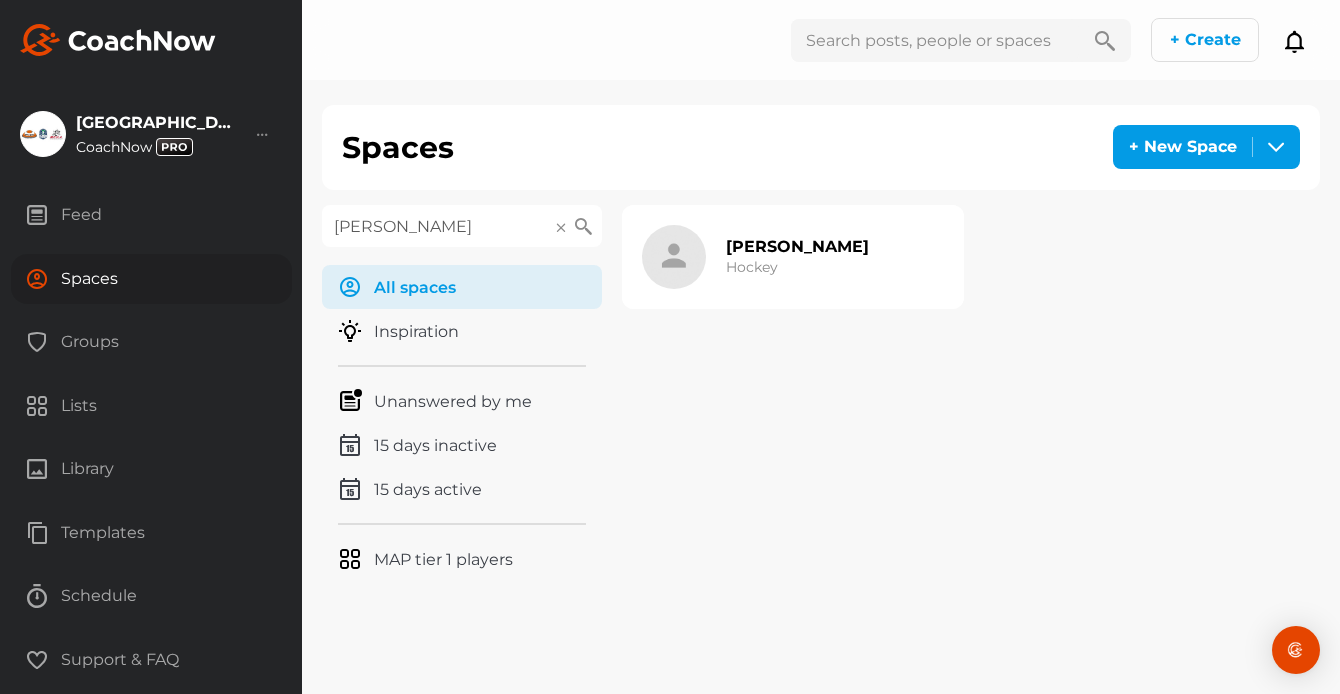 click on "Ethan McKenzie" at bounding box center [797, 246] 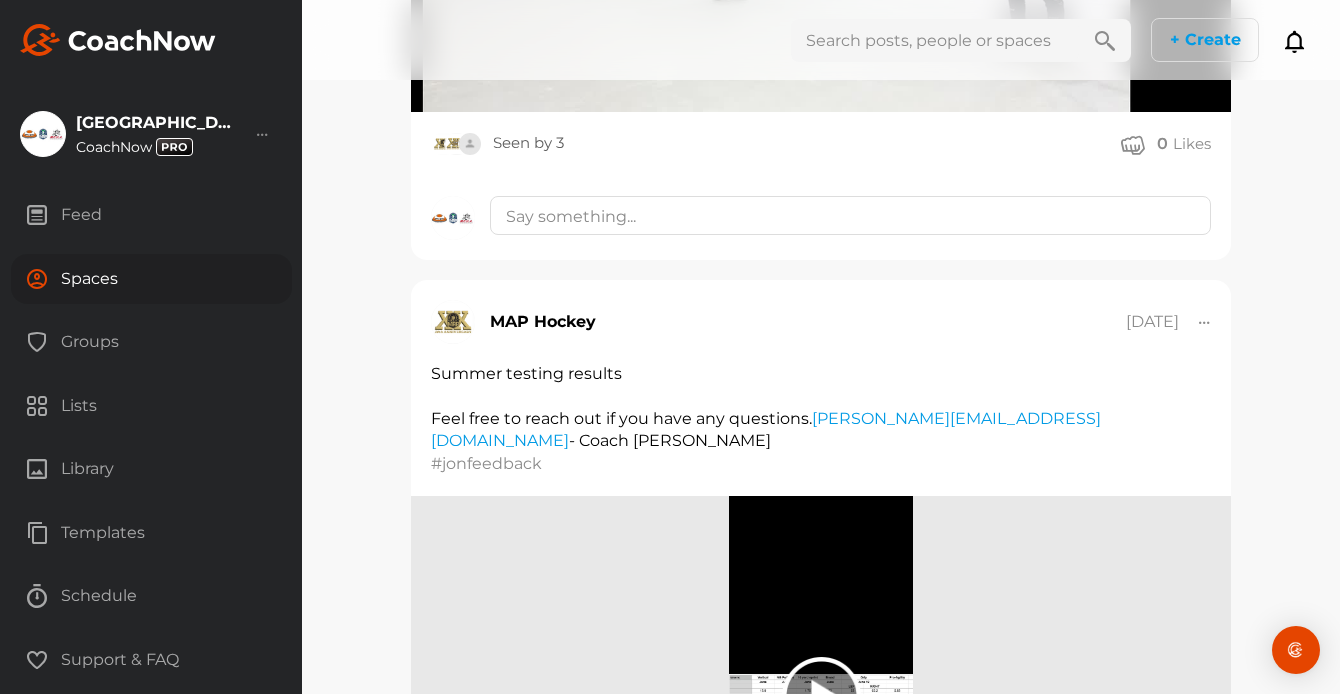 scroll, scrollTop: 3158, scrollLeft: 0, axis: vertical 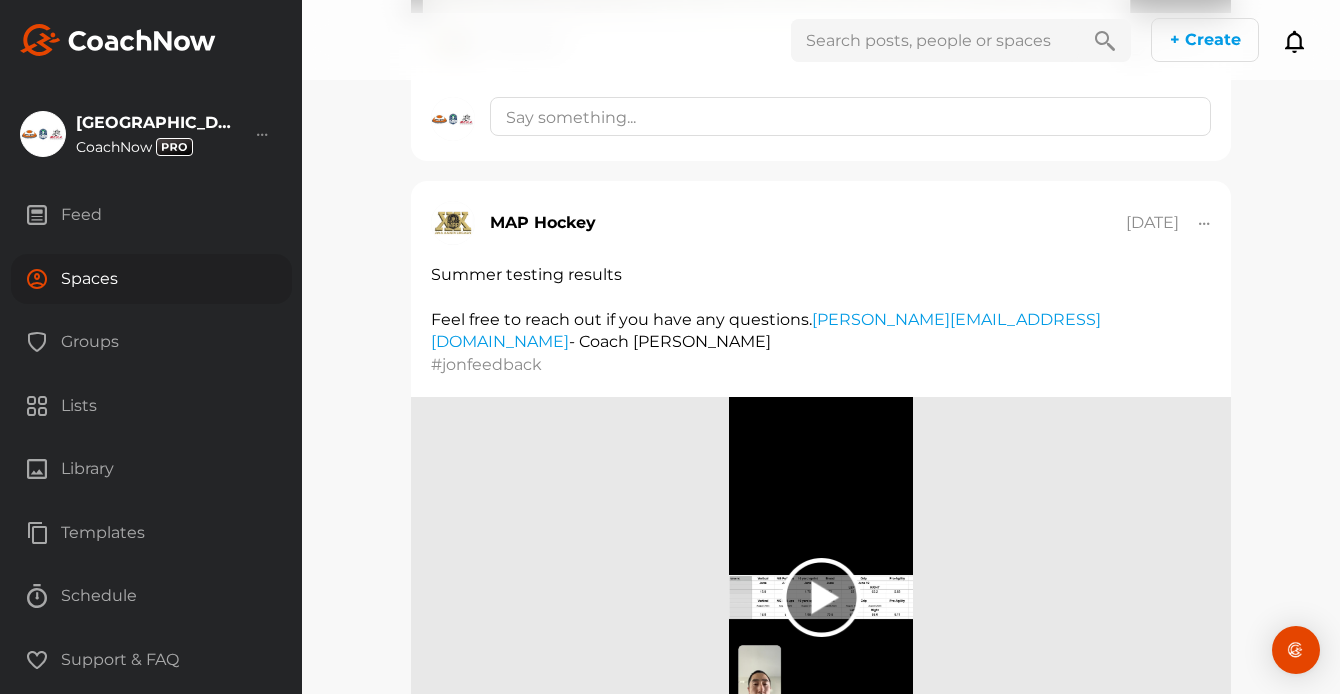 click on "Spaces" at bounding box center [151, 279] 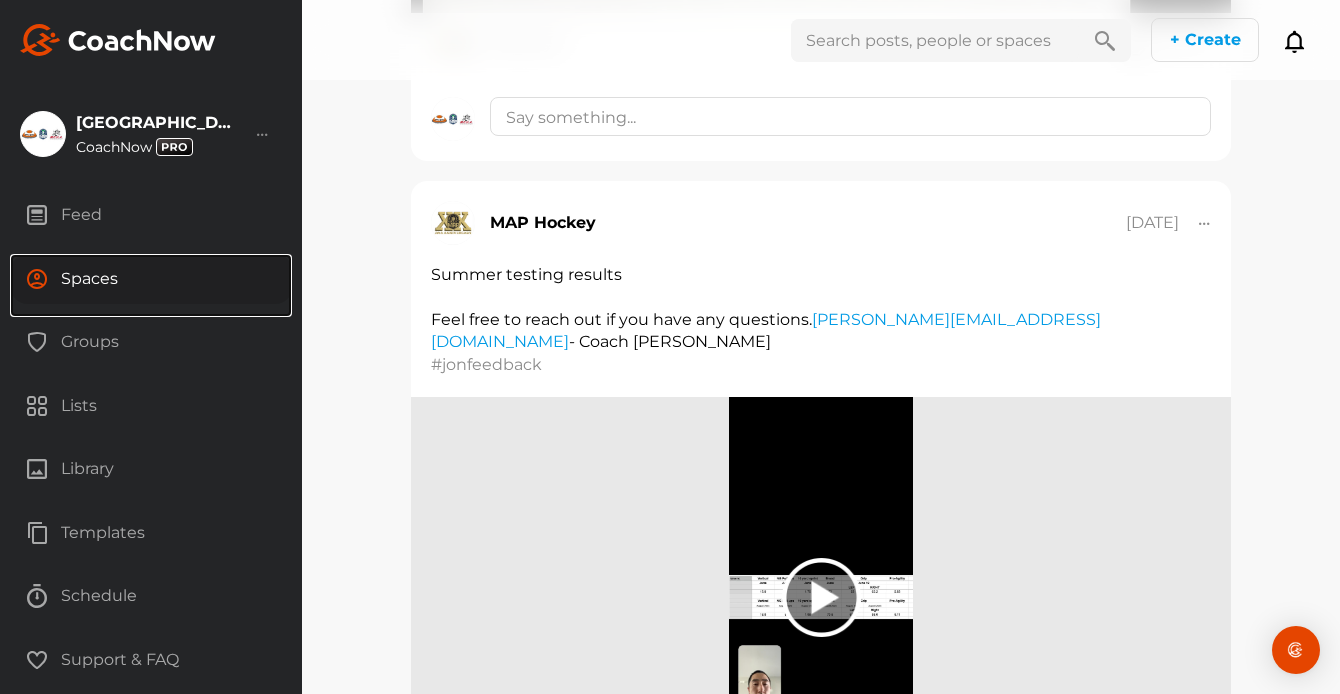 scroll, scrollTop: 0, scrollLeft: 0, axis: both 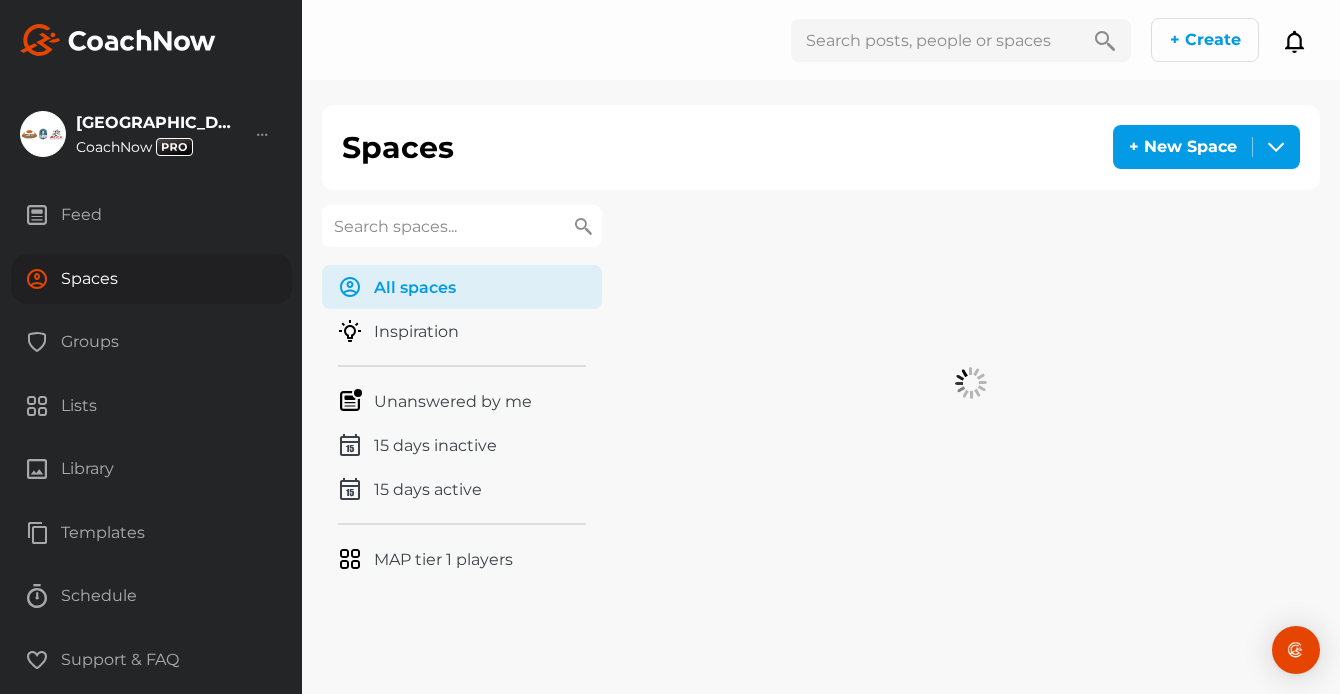click at bounding box center [462, 226] 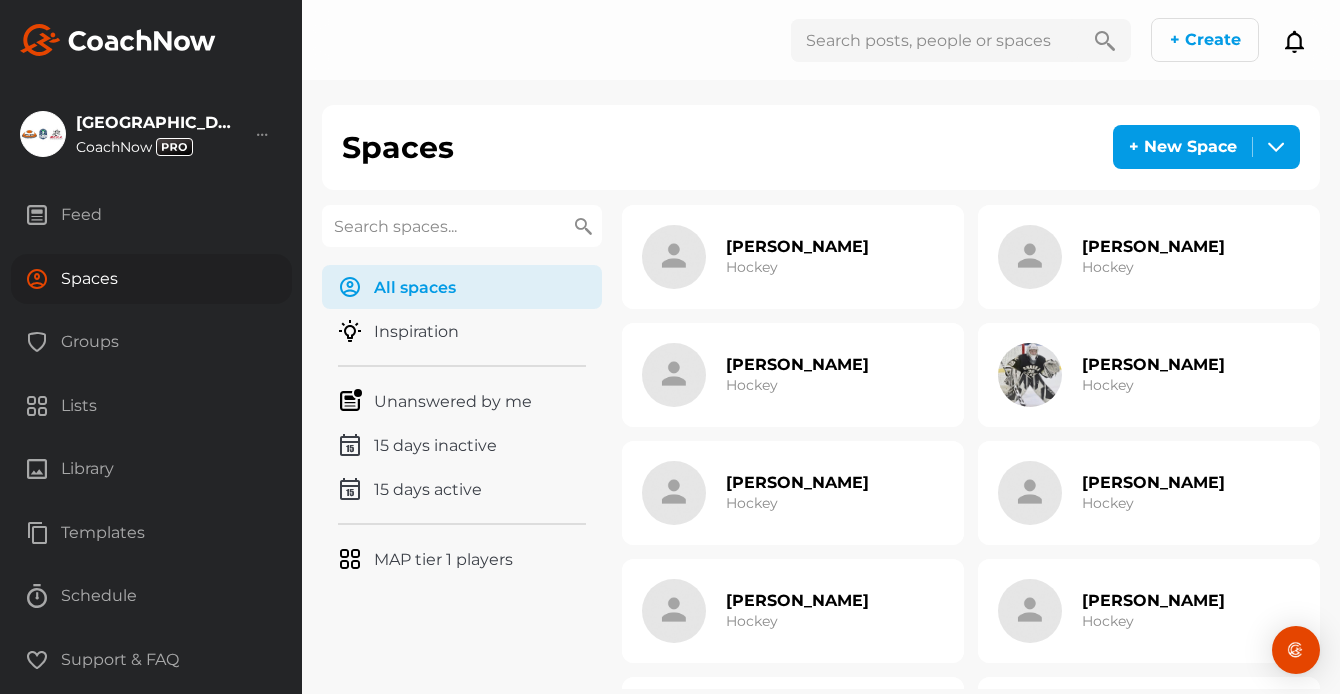 paste on "[PERSON_NAME]" 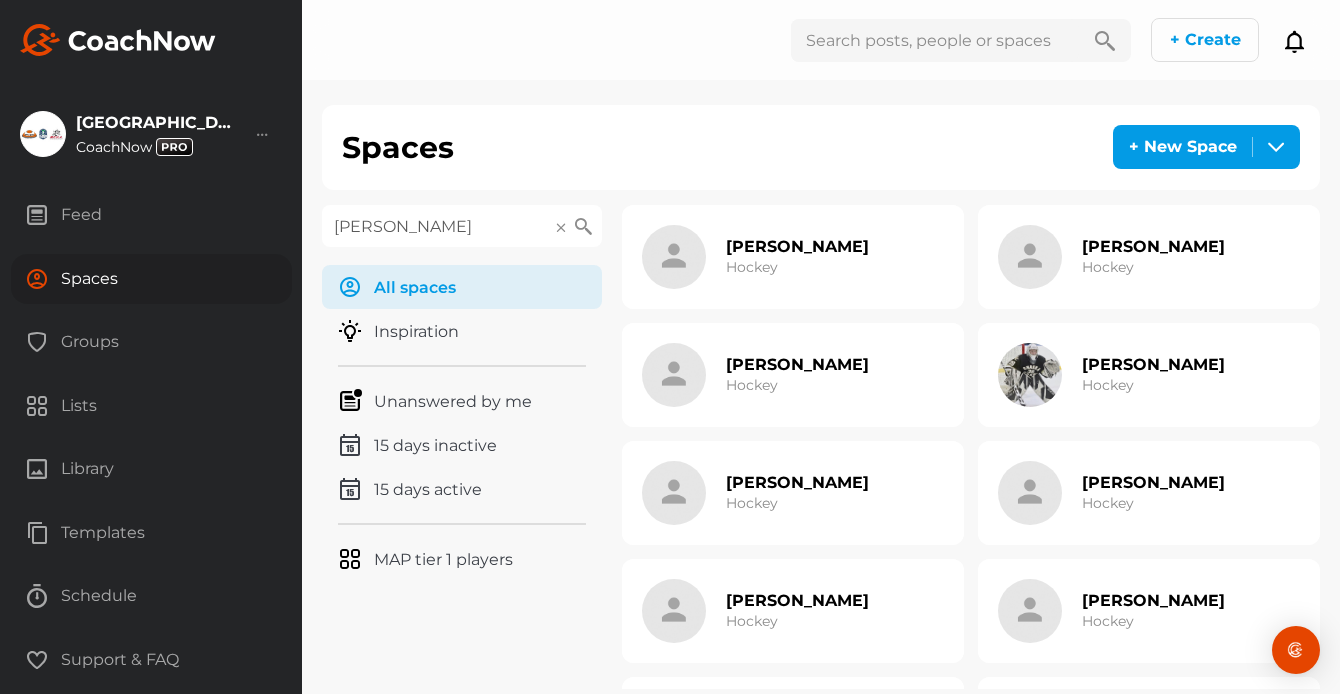 type on "[PERSON_NAME]" 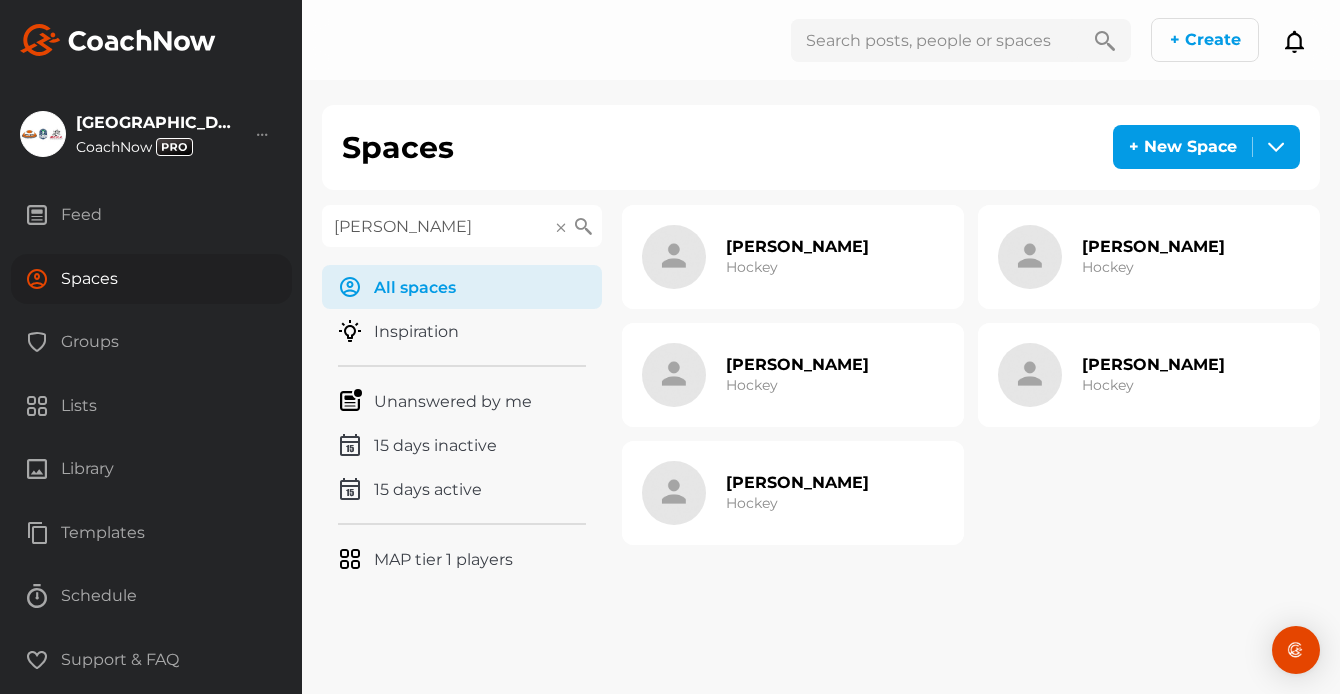 click on "Landon Miller Hockey" at bounding box center [1149, 375] 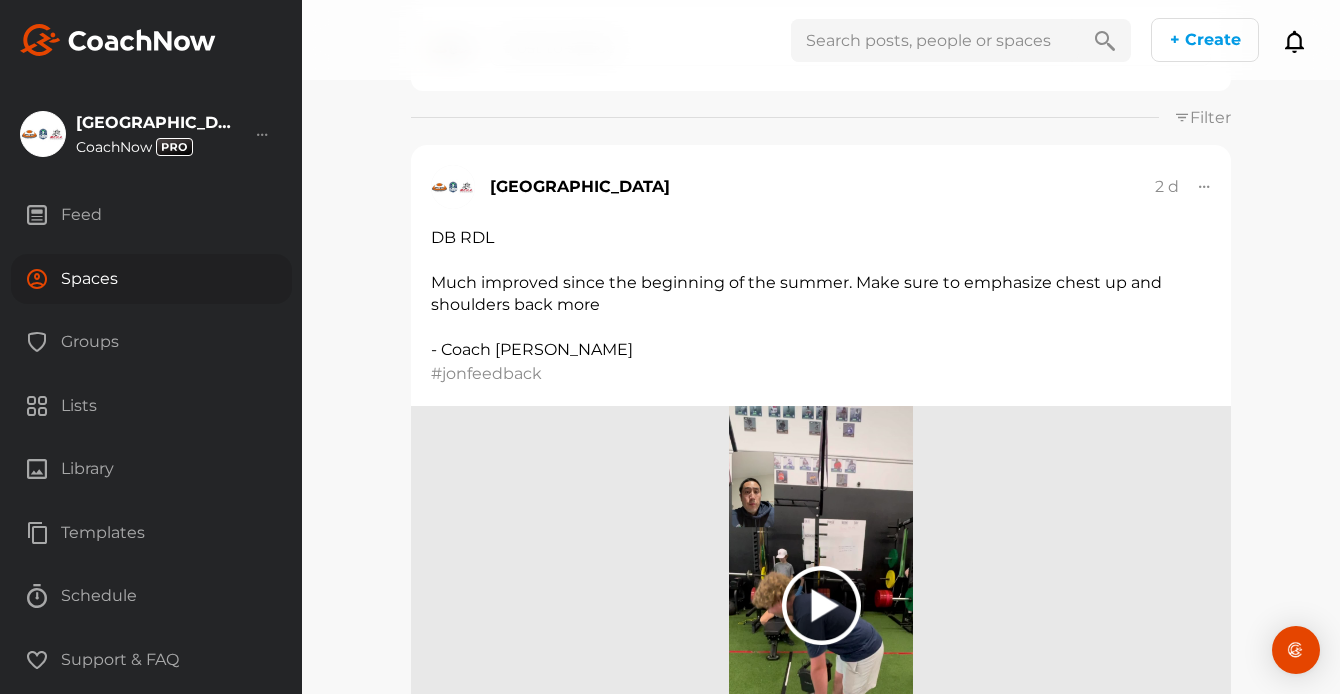 scroll, scrollTop: 242, scrollLeft: 0, axis: vertical 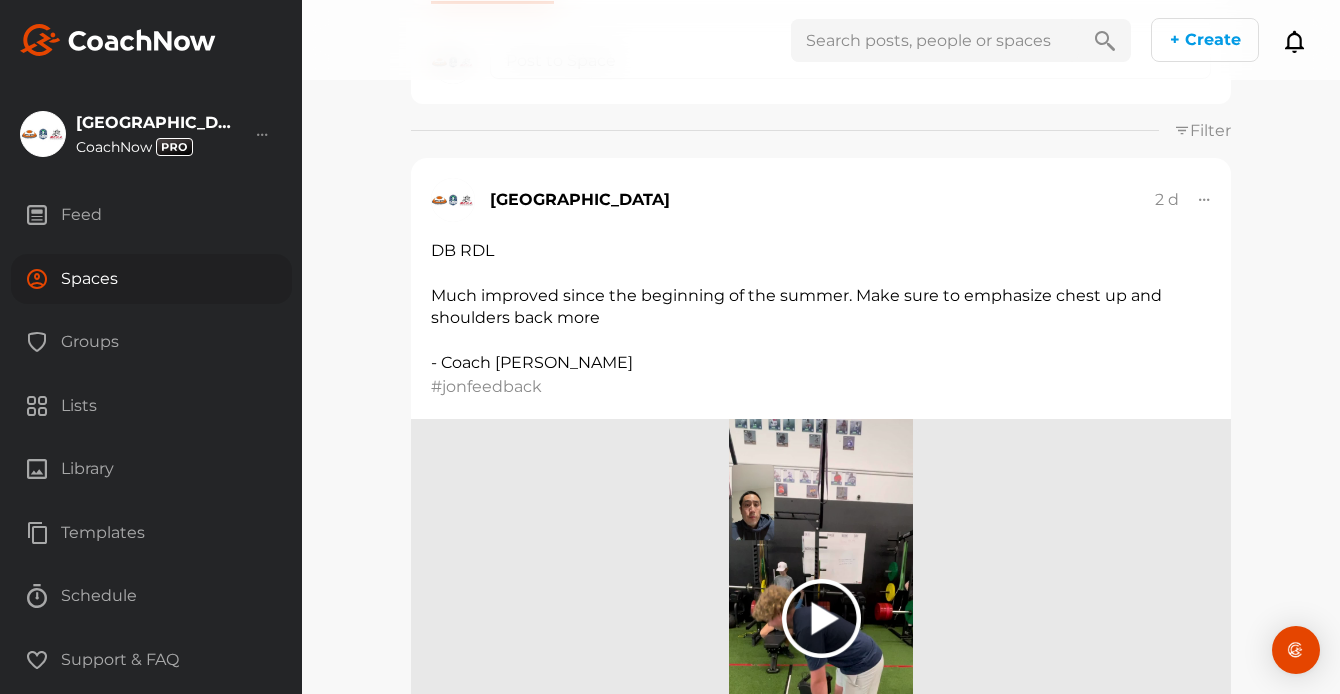 click at bounding box center [935, 40] 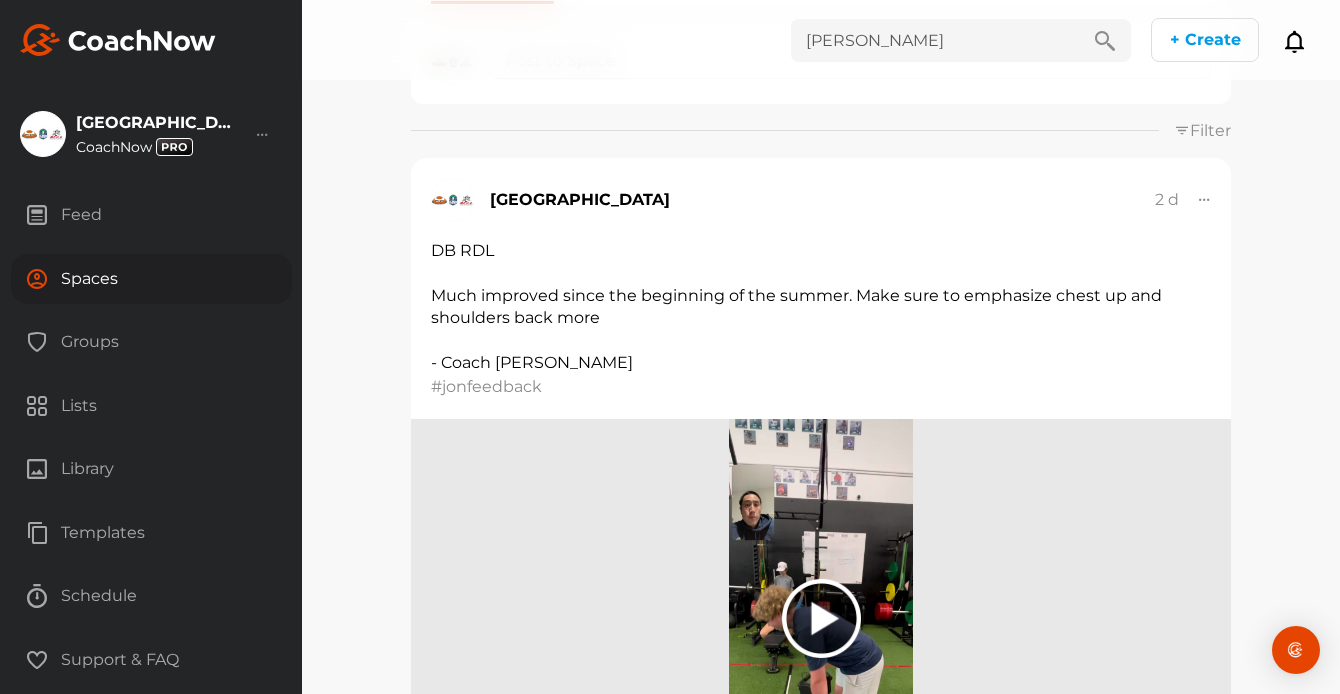 type on "Monette" 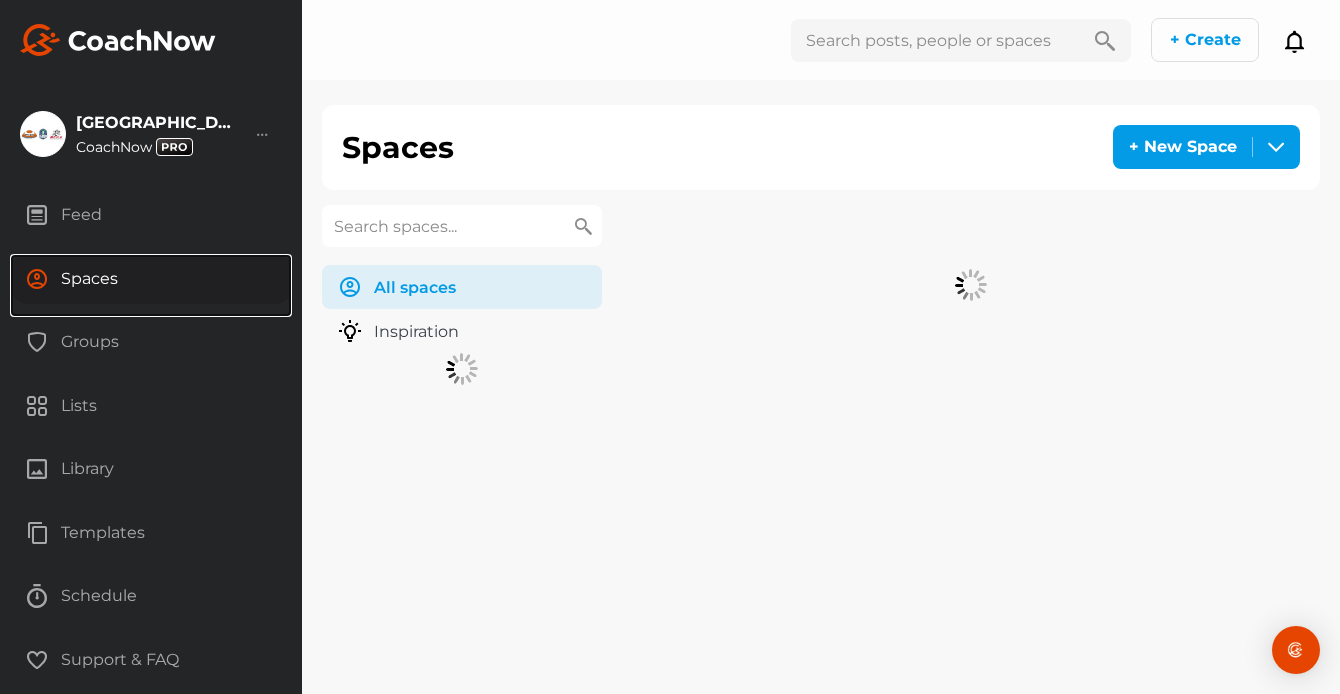 scroll, scrollTop: 0, scrollLeft: 0, axis: both 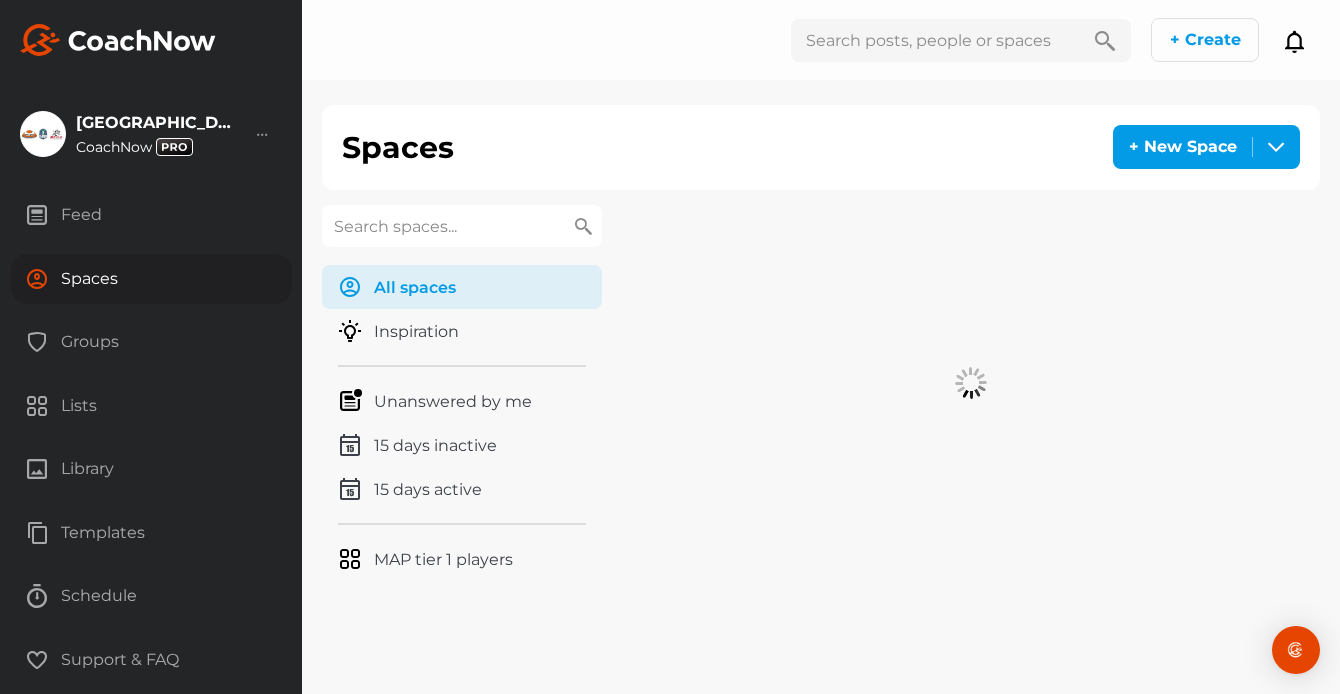 click at bounding box center [462, 226] 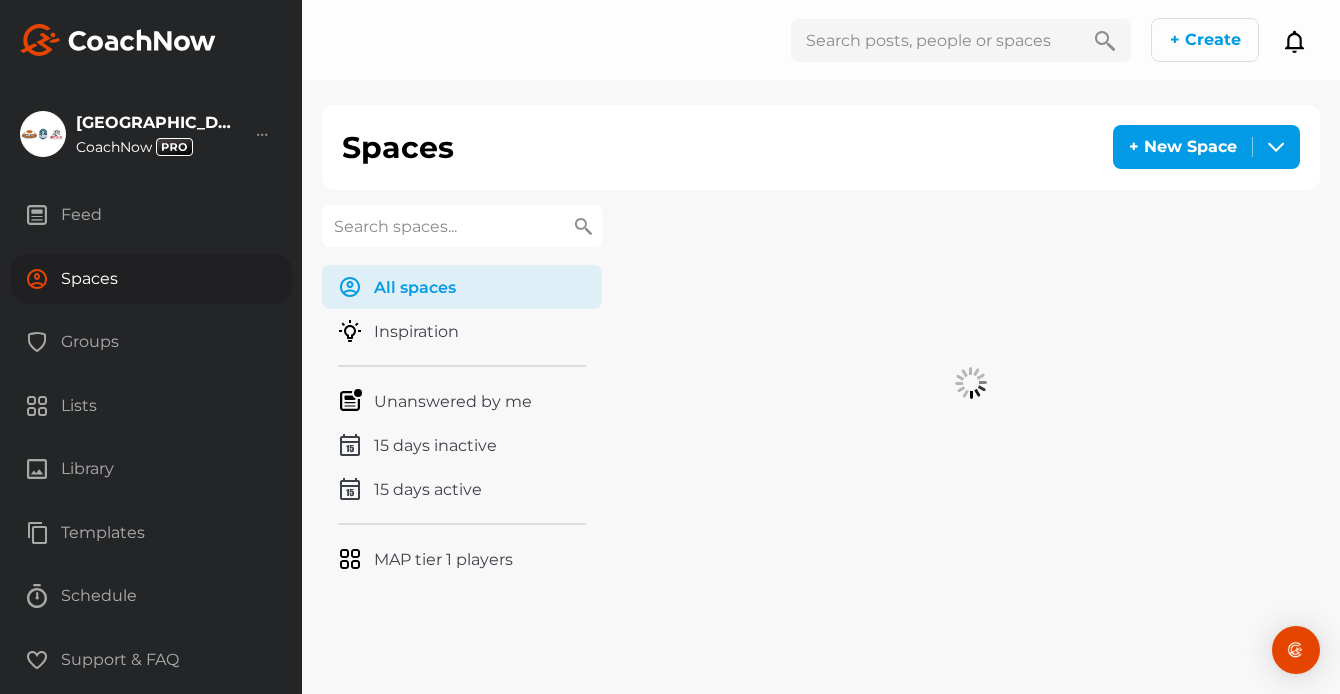 paste on "Monette" 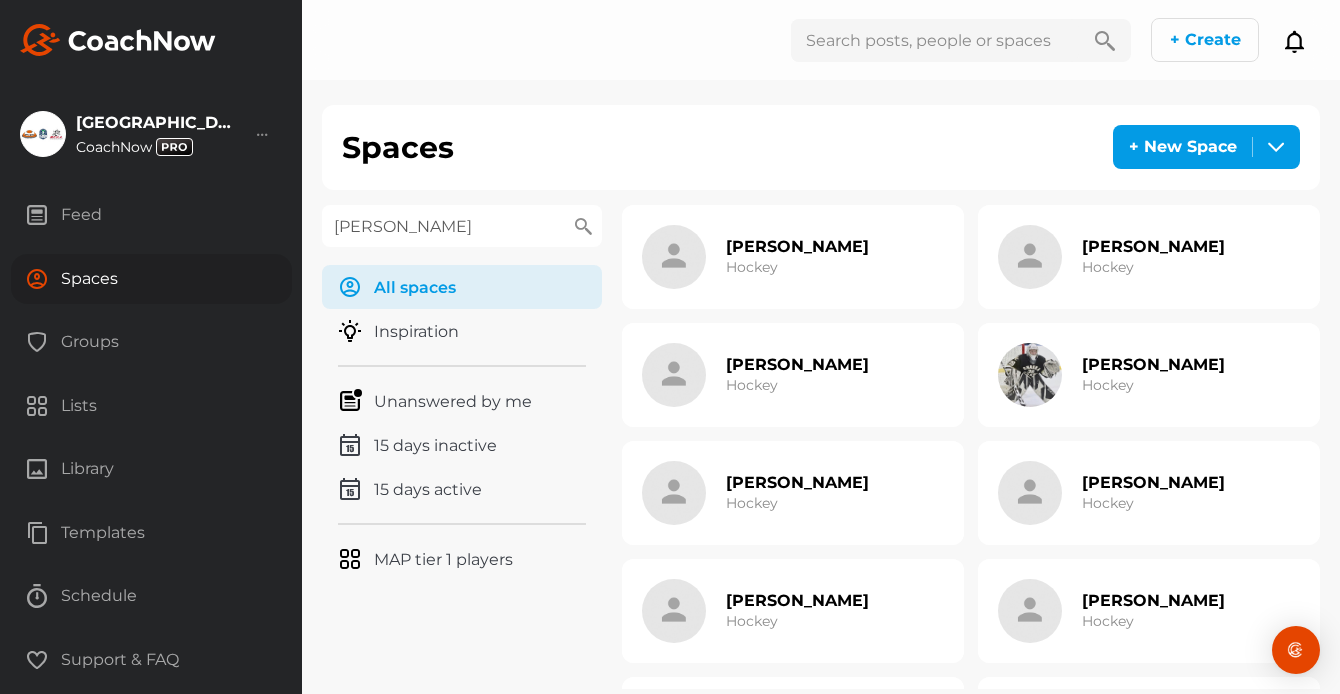 type on "Monette" 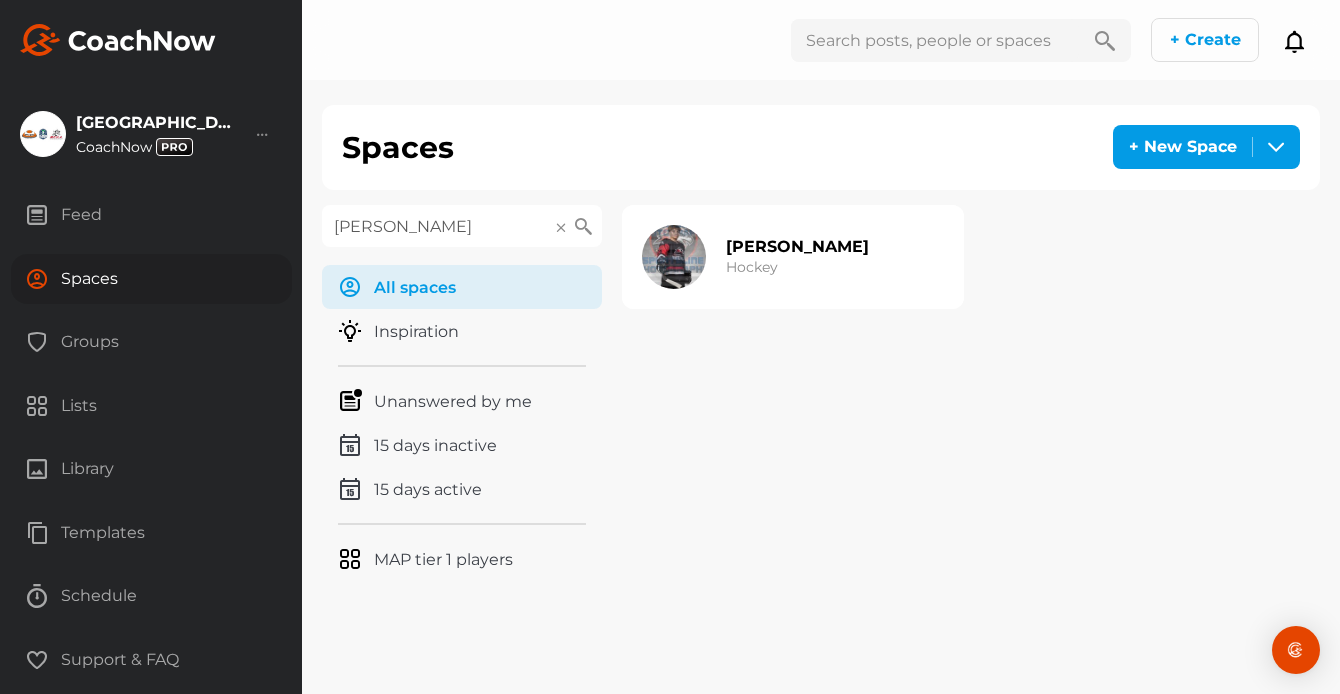 click on "Owen Monette" at bounding box center [797, 246] 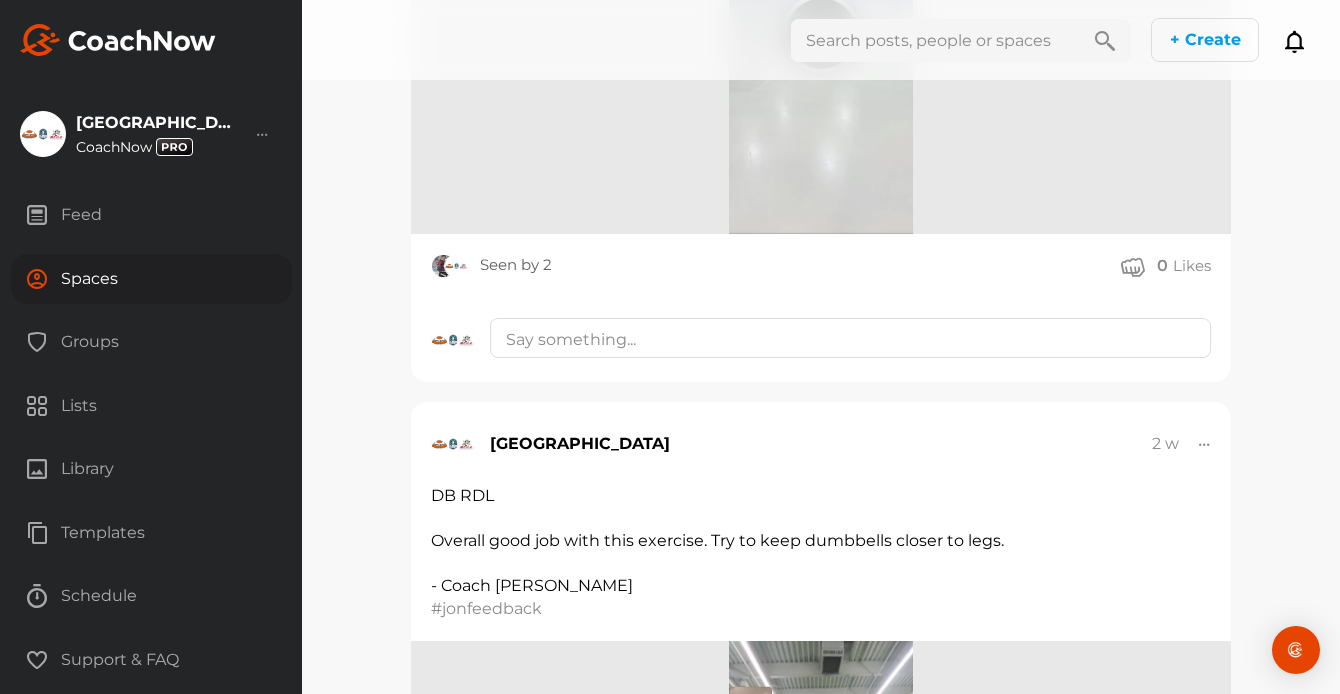 scroll, scrollTop: 228, scrollLeft: 0, axis: vertical 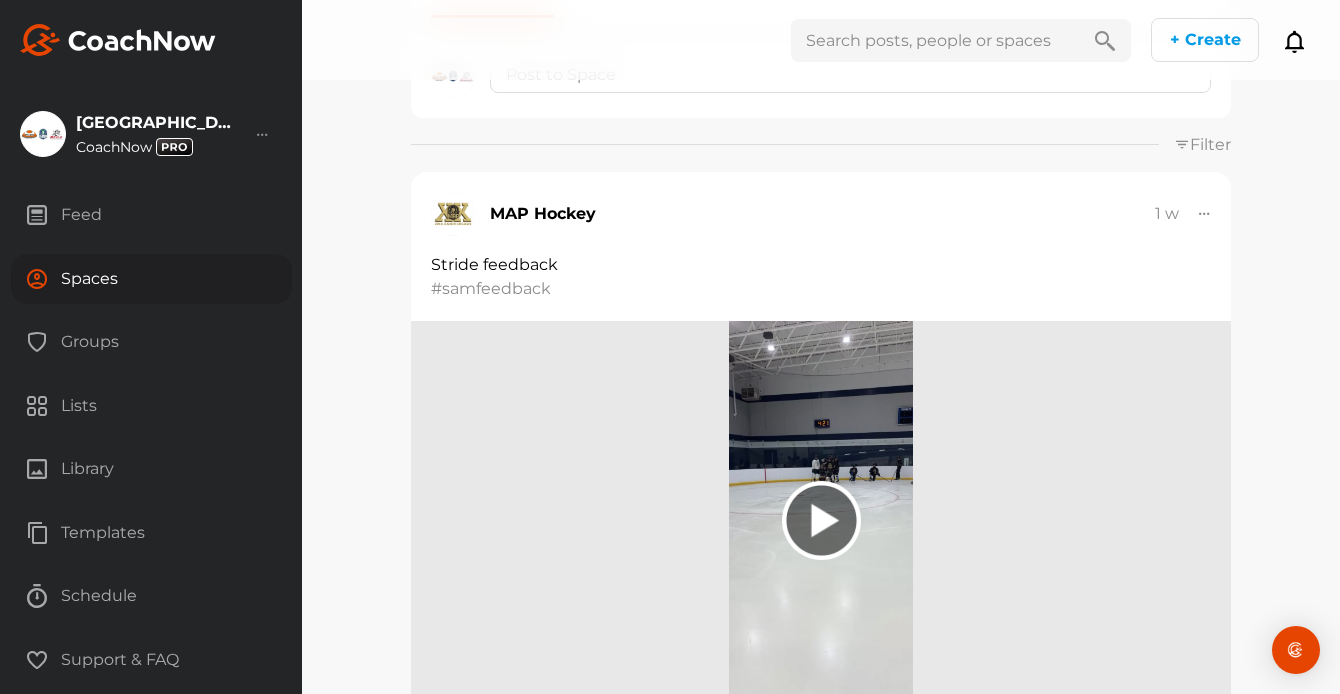 click on "Spaces" at bounding box center [151, 279] 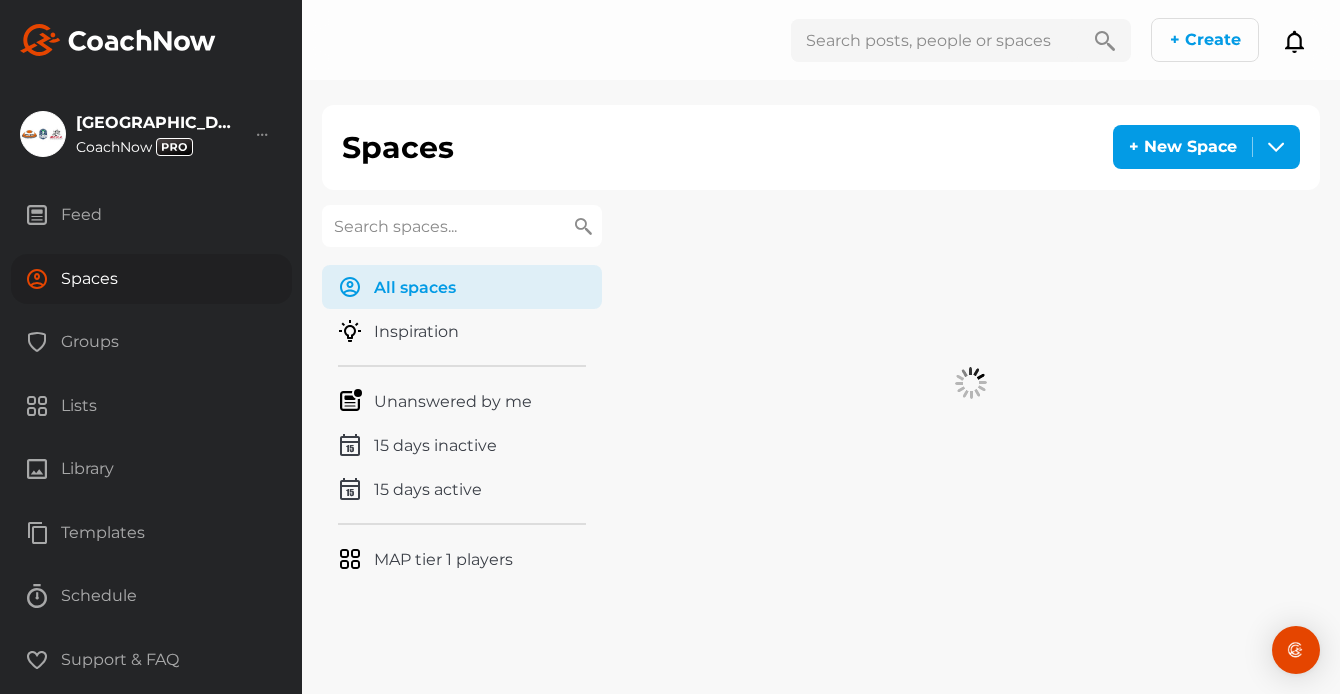 click at bounding box center (462, 226) 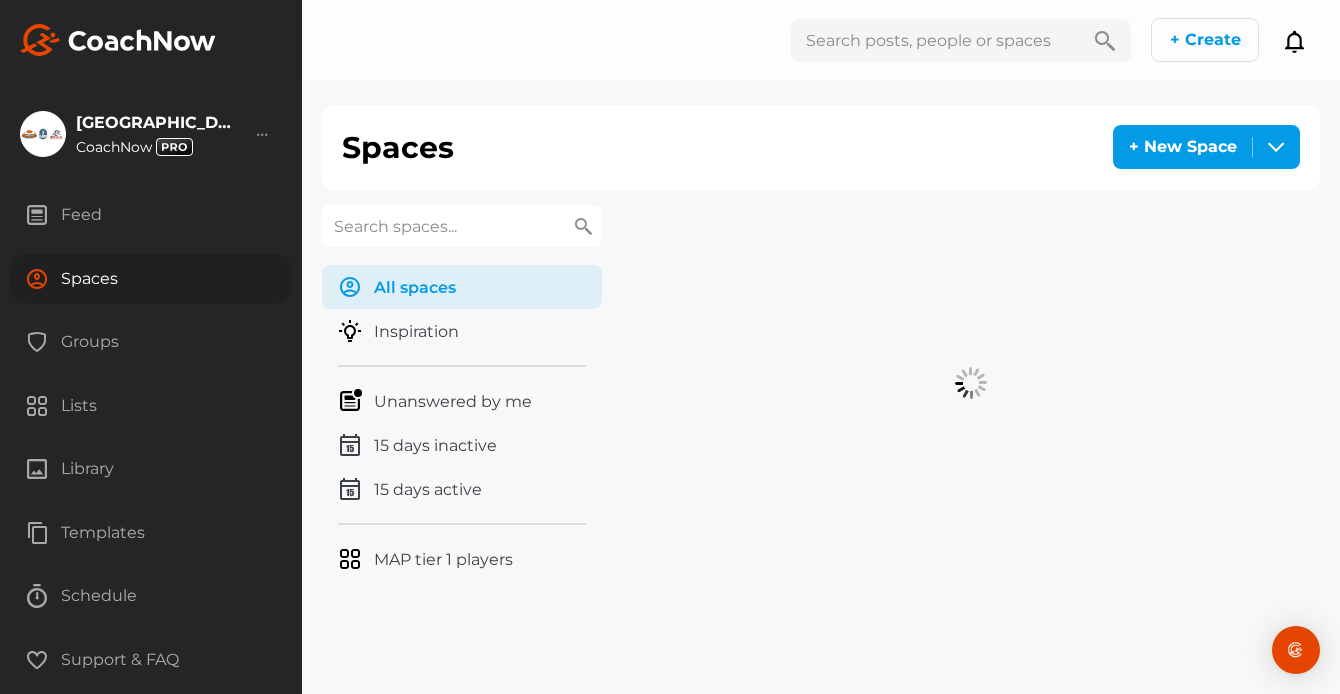 paste on "Post" 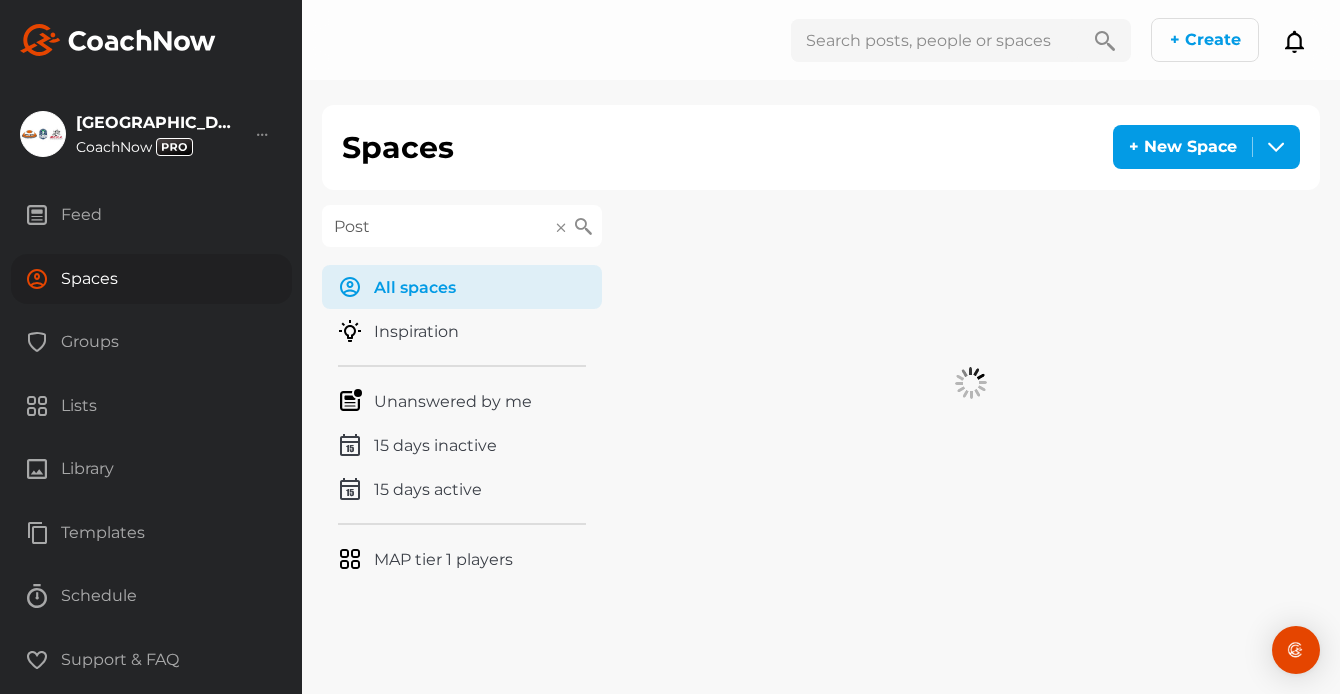 type on "Post" 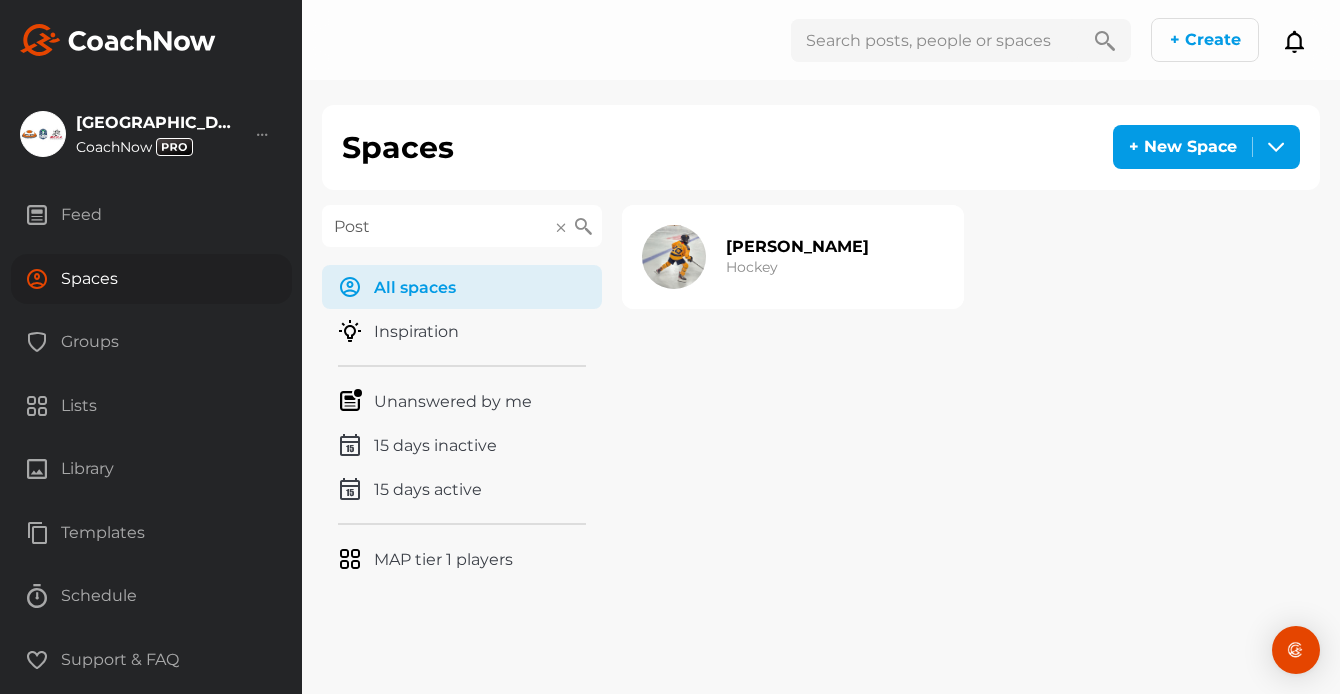 click on "Ethan Post Hockey" at bounding box center [797, 257] 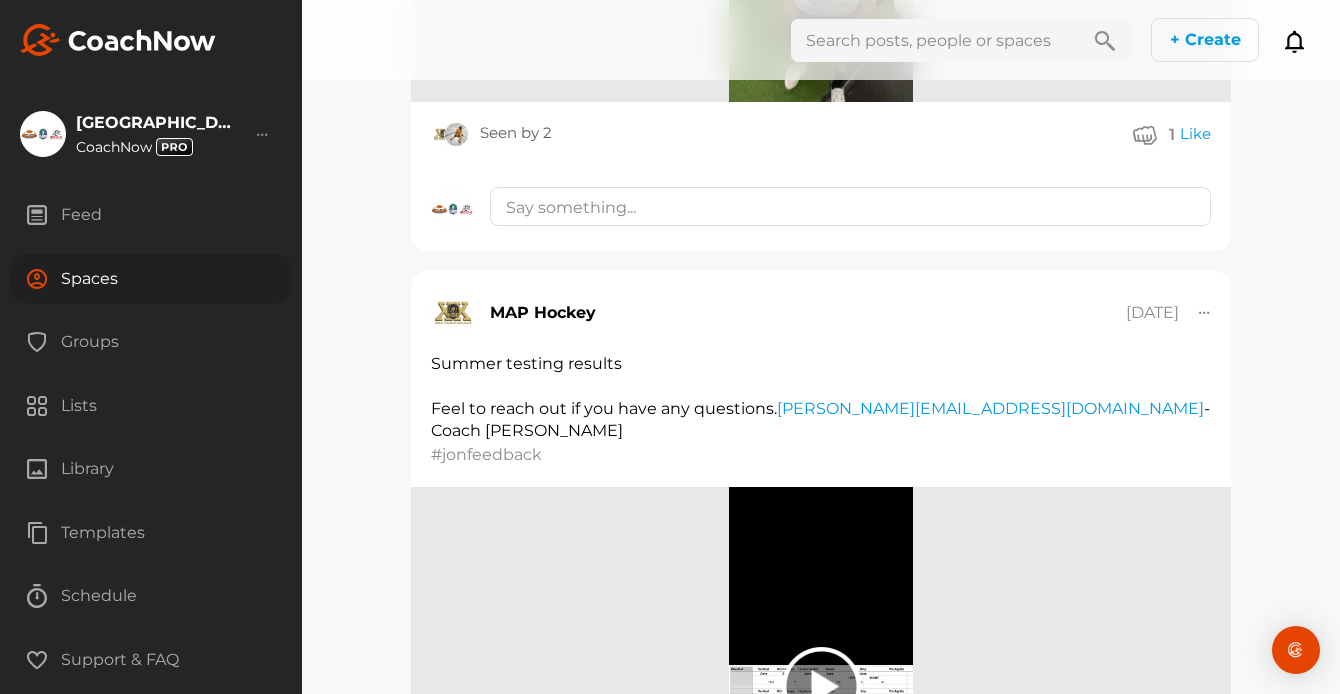 scroll, scrollTop: 2417, scrollLeft: 0, axis: vertical 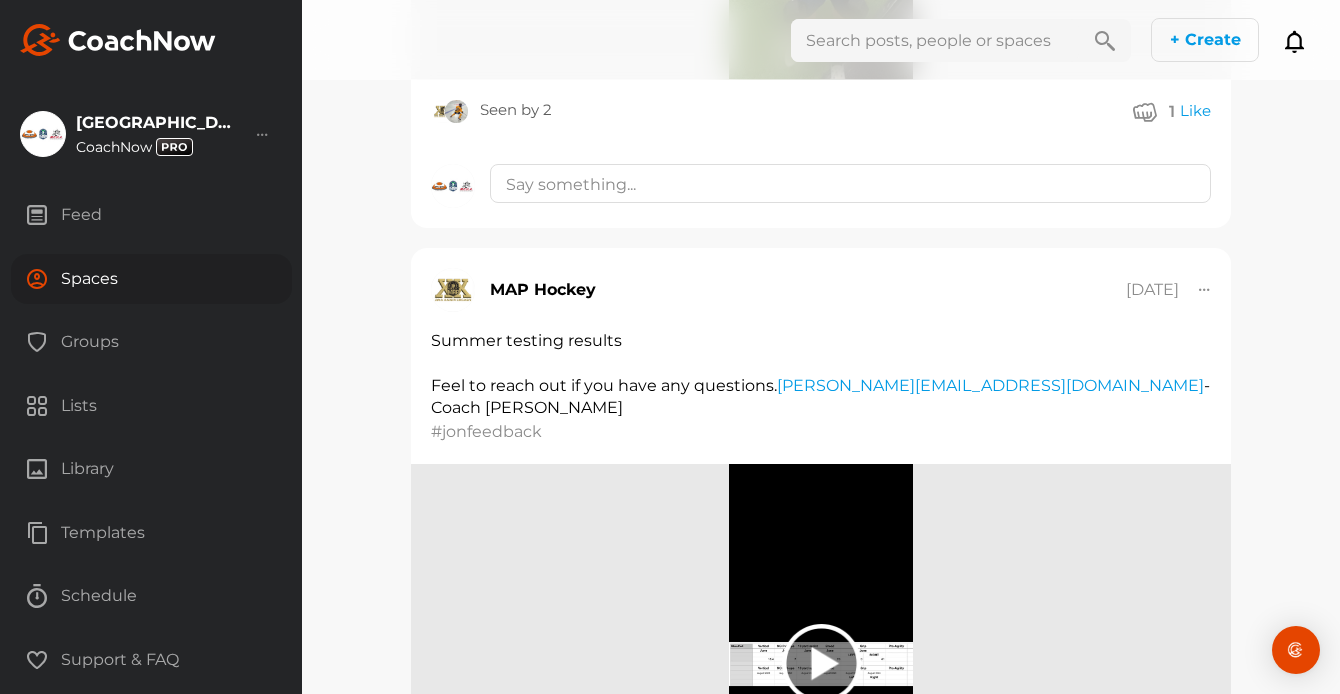 click on "Spaces" at bounding box center (151, 279) 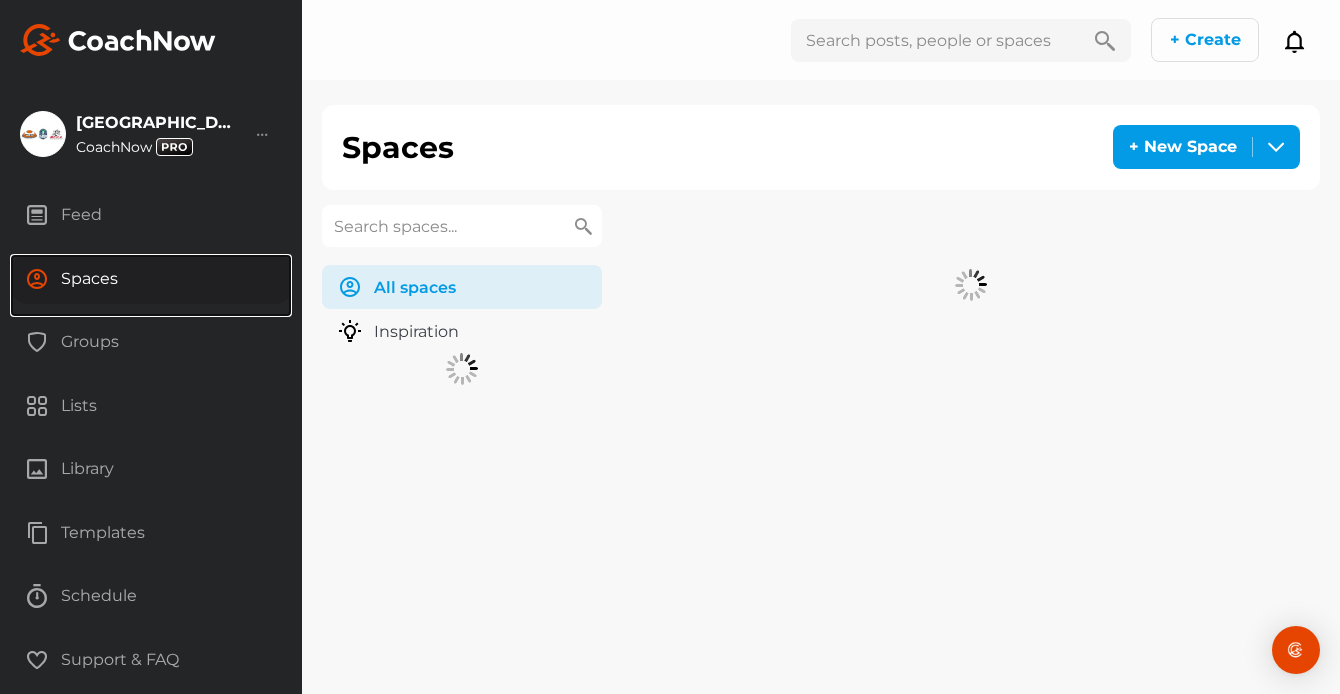scroll, scrollTop: 0, scrollLeft: 0, axis: both 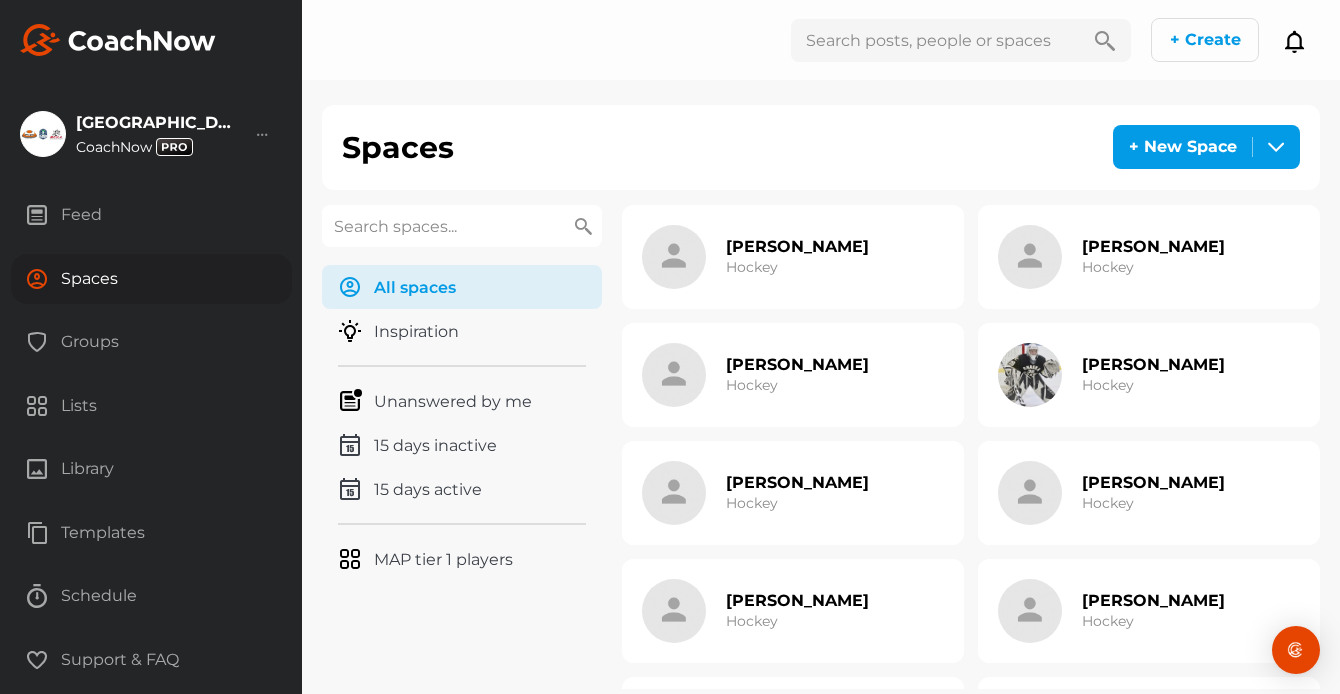 click at bounding box center (462, 226) 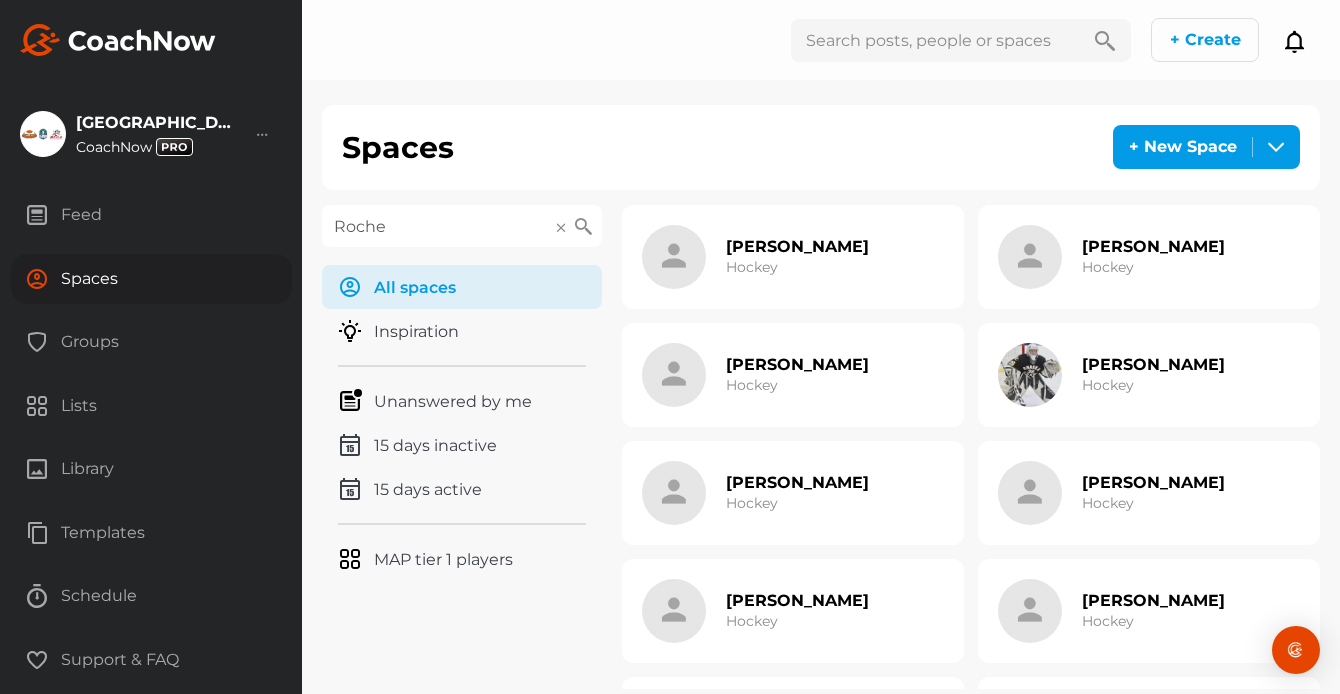 type on "Roche" 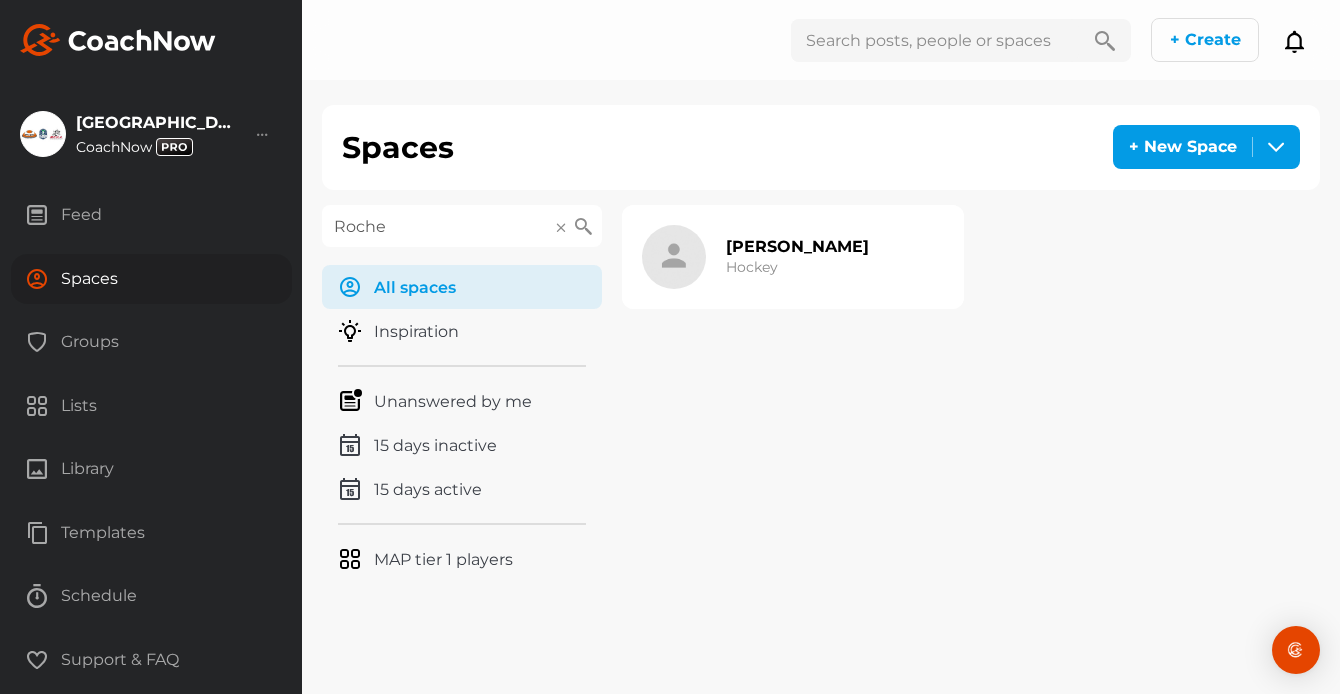 click on "Mason Roche" at bounding box center (797, 246) 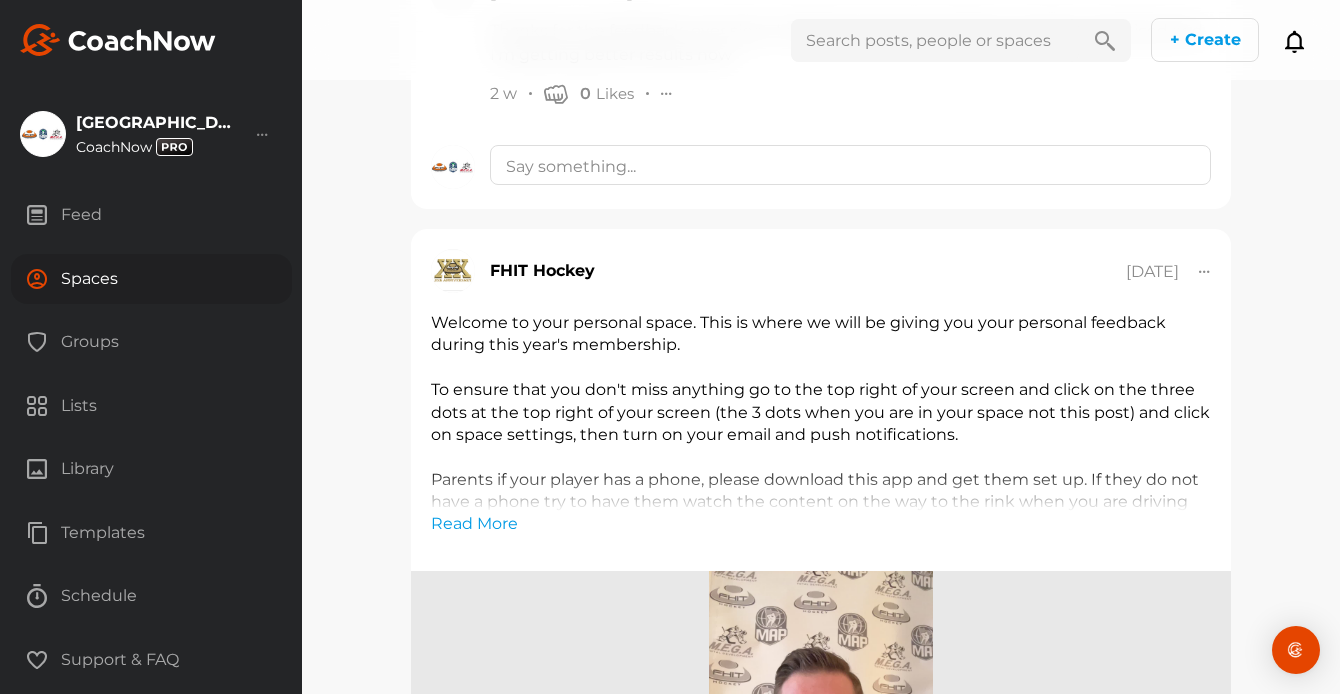 scroll, scrollTop: 3483, scrollLeft: 0, axis: vertical 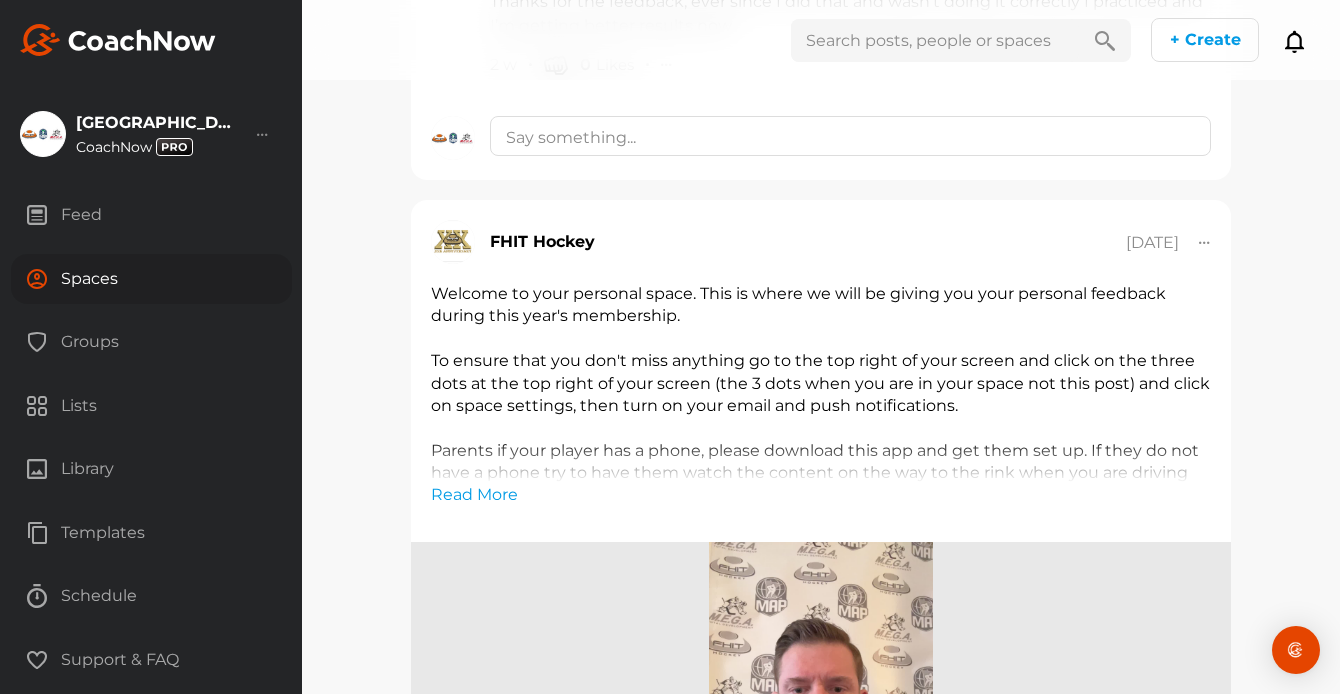click on "Spaces" at bounding box center (151, 279) 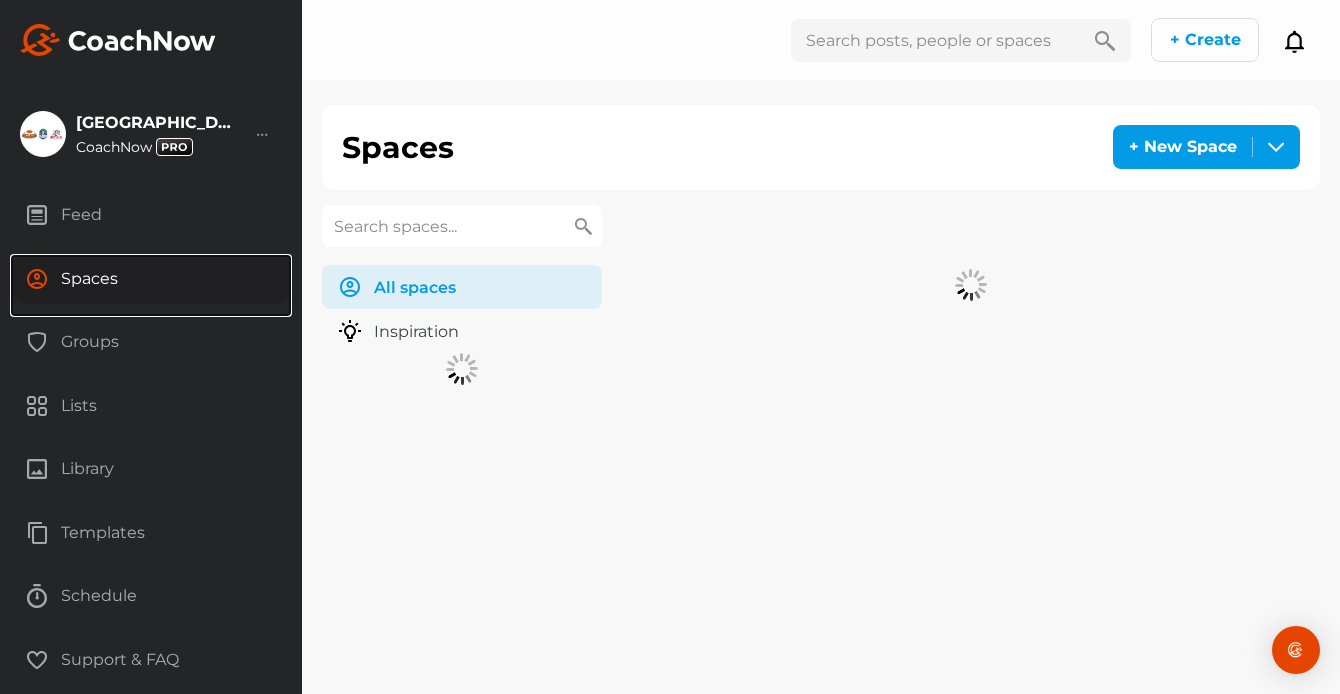 scroll, scrollTop: 0, scrollLeft: 0, axis: both 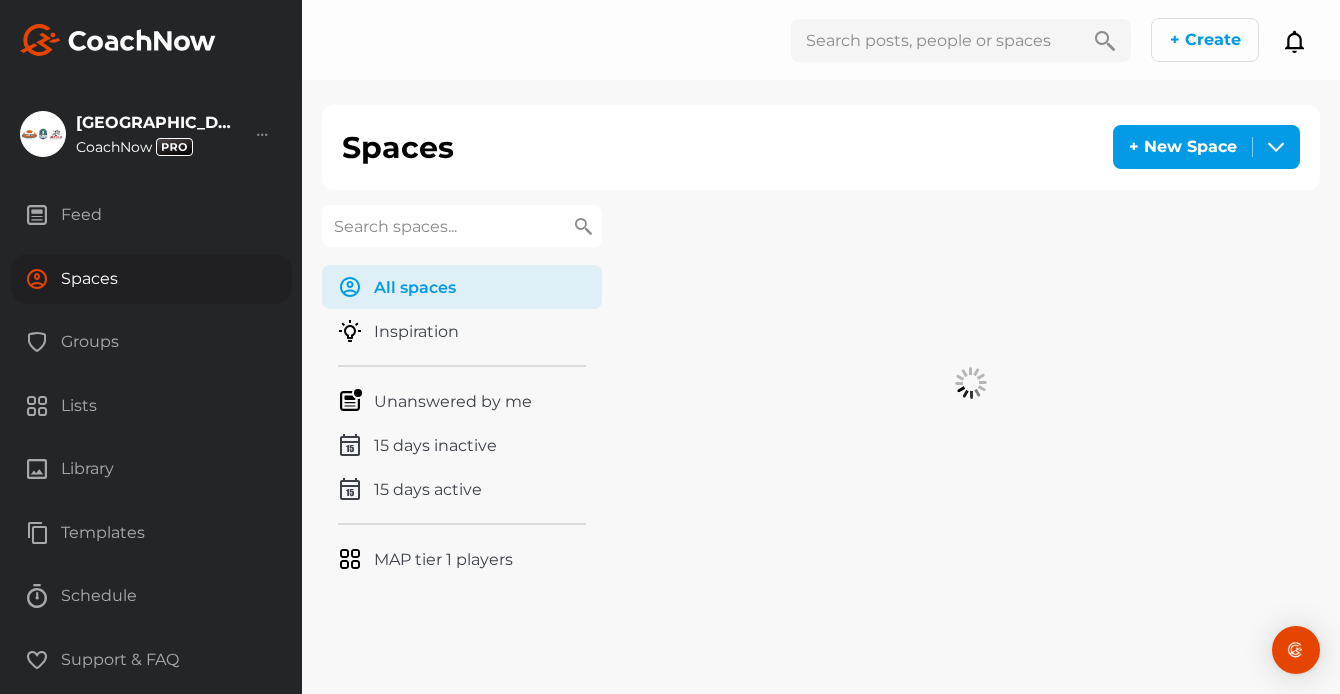 click at bounding box center [462, 226] 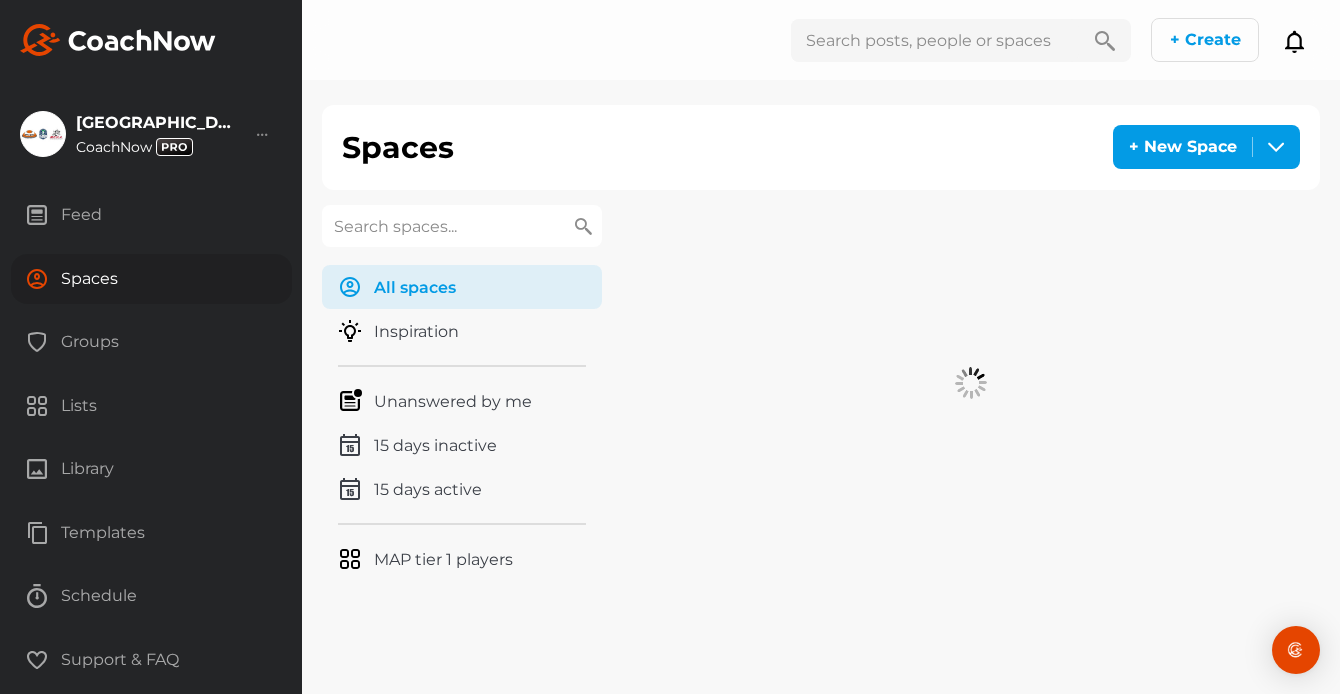 paste on "Winston	Schupp" 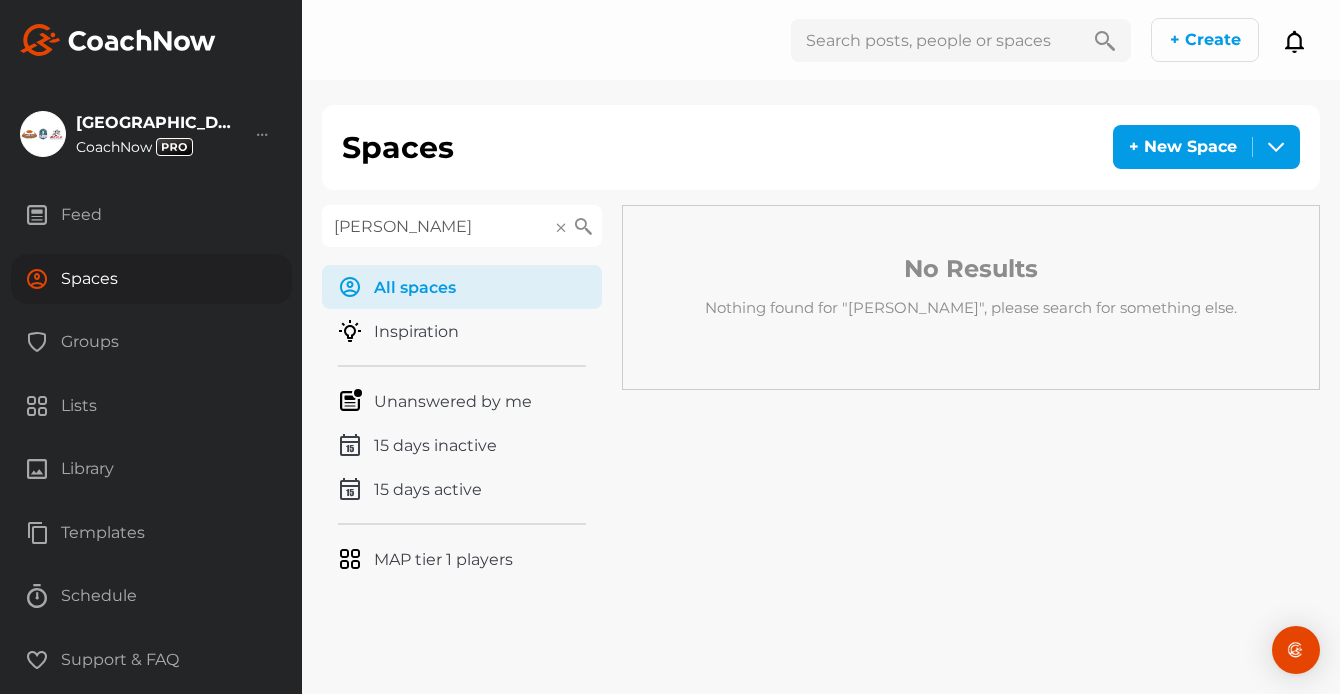 drag, startPoint x: 500, startPoint y: 229, endPoint x: 372, endPoint y: 213, distance: 128.99612 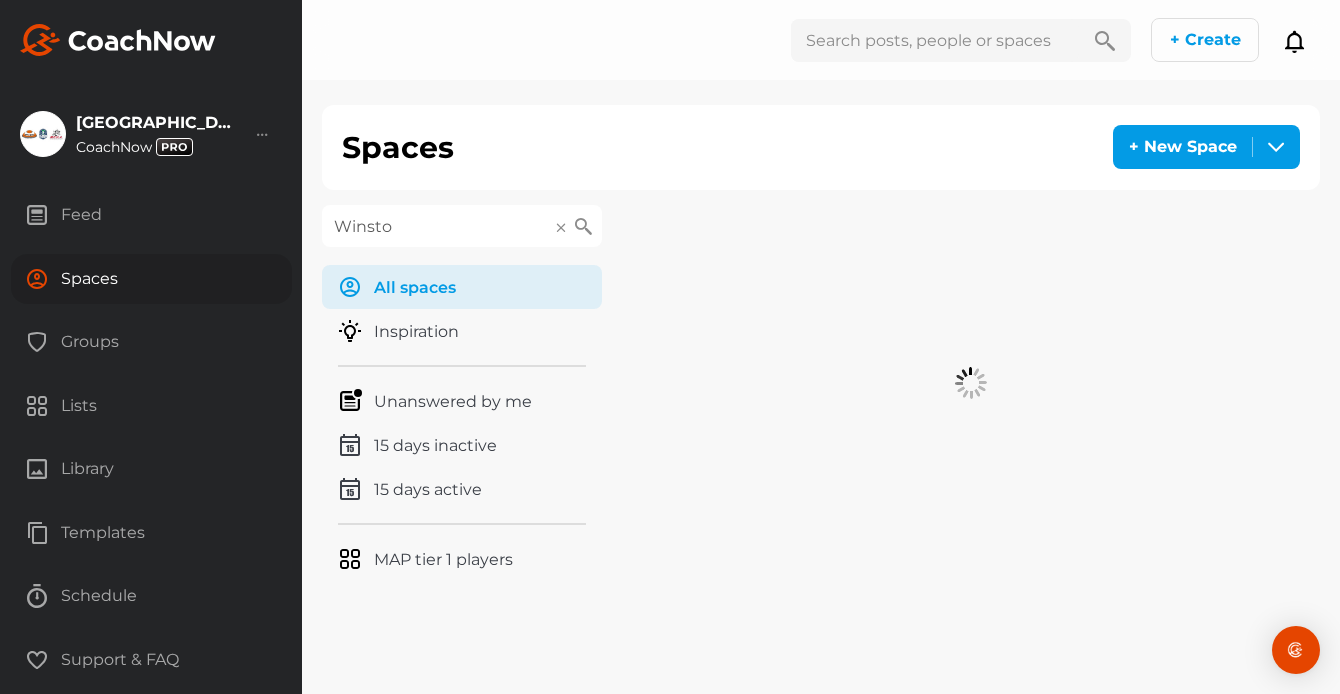 type on "Winsto" 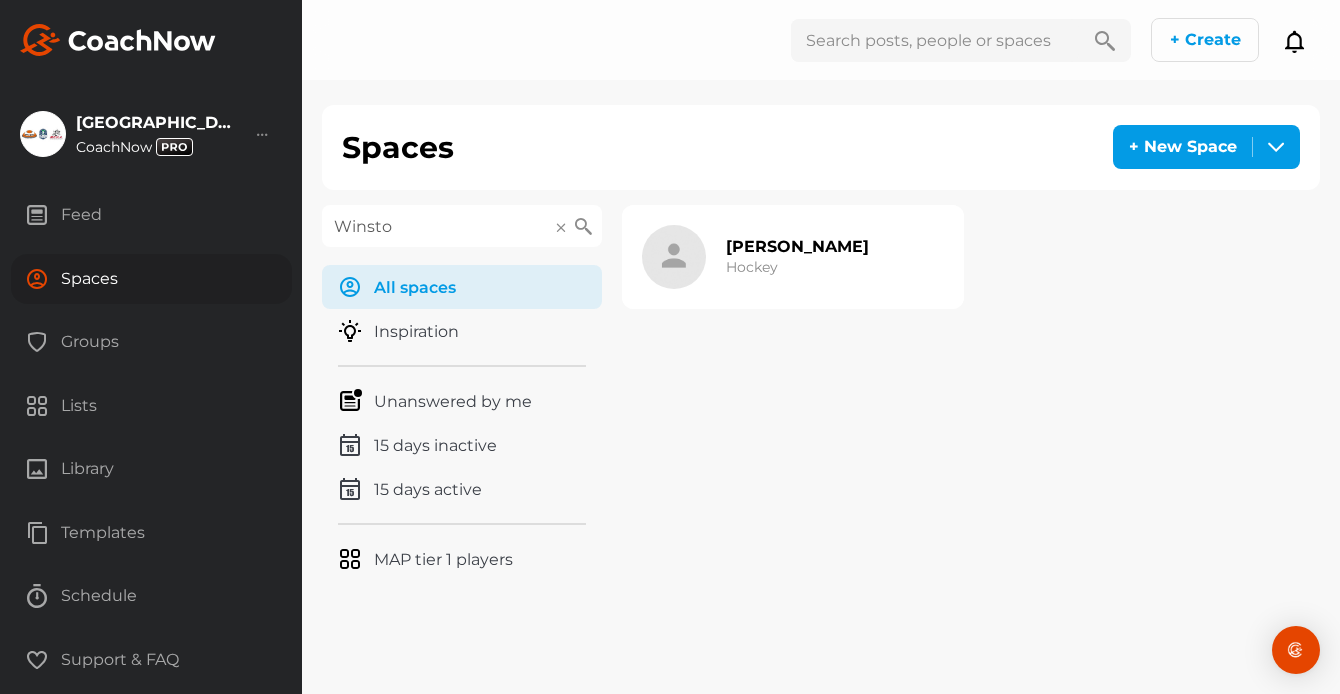 click on "Hockey" at bounding box center (752, 267) 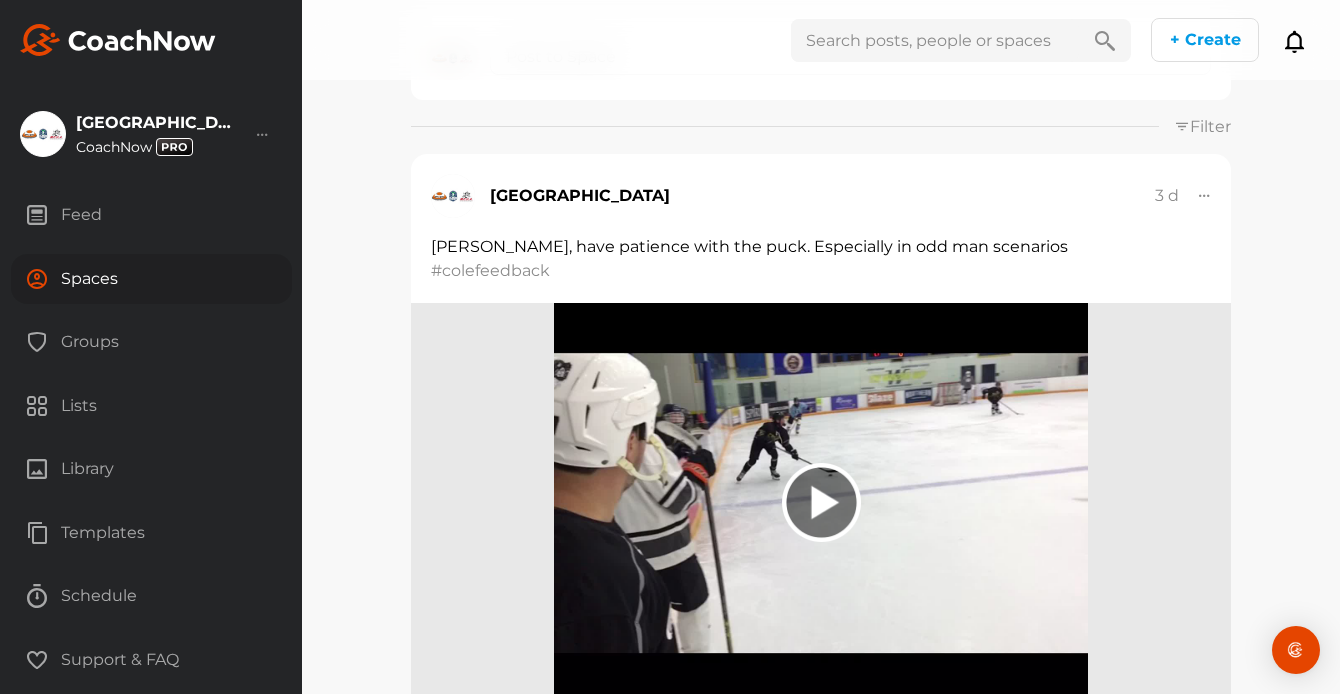 scroll, scrollTop: 0, scrollLeft: 0, axis: both 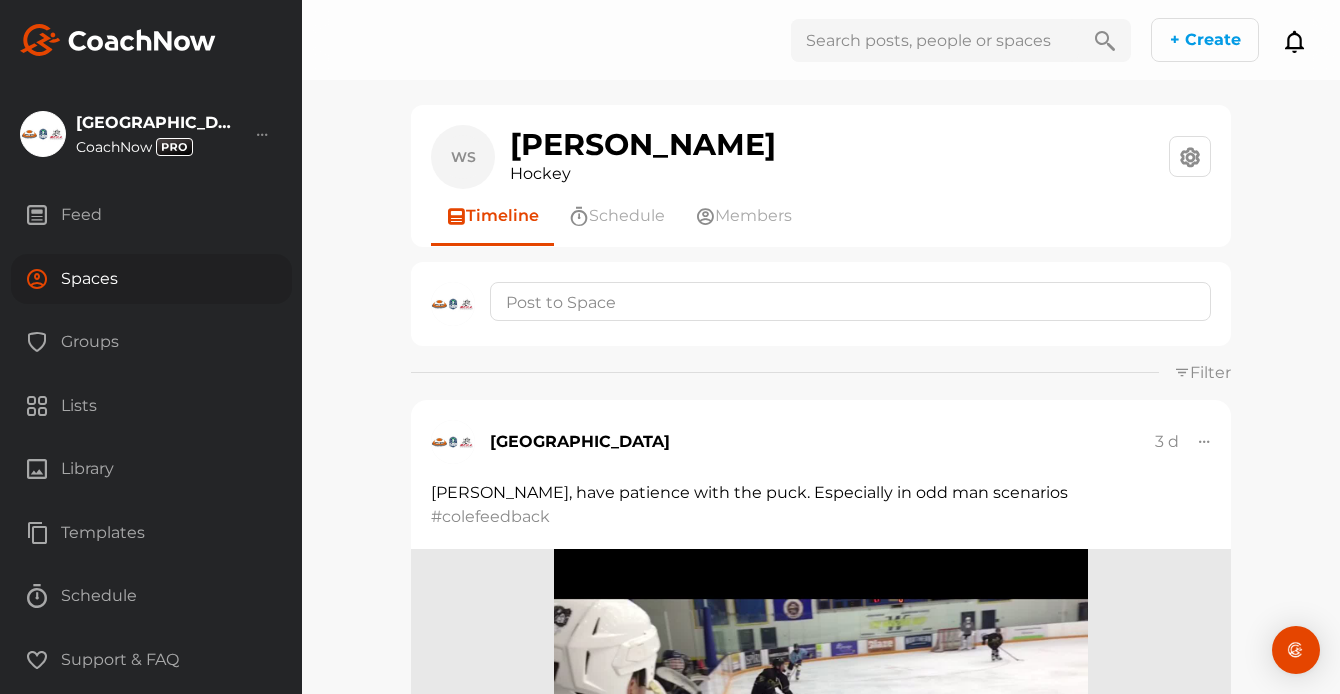 click on "Spaces" at bounding box center [151, 279] 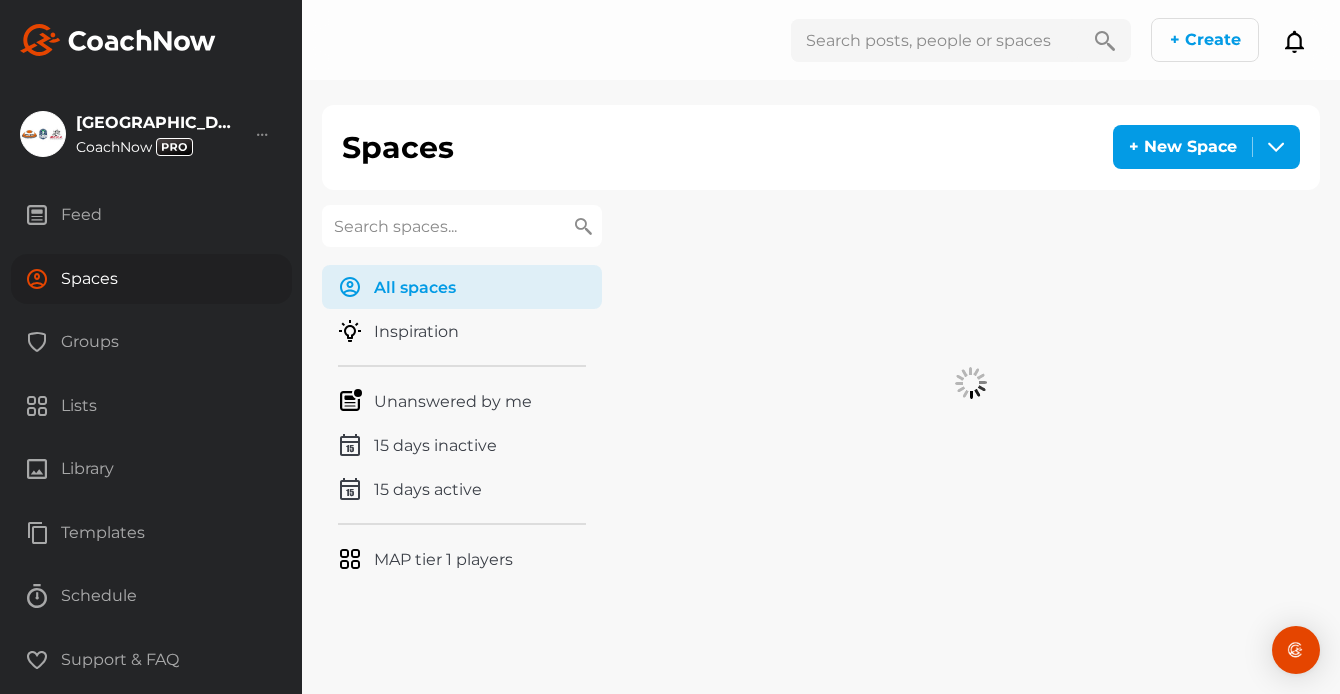 click at bounding box center (462, 226) 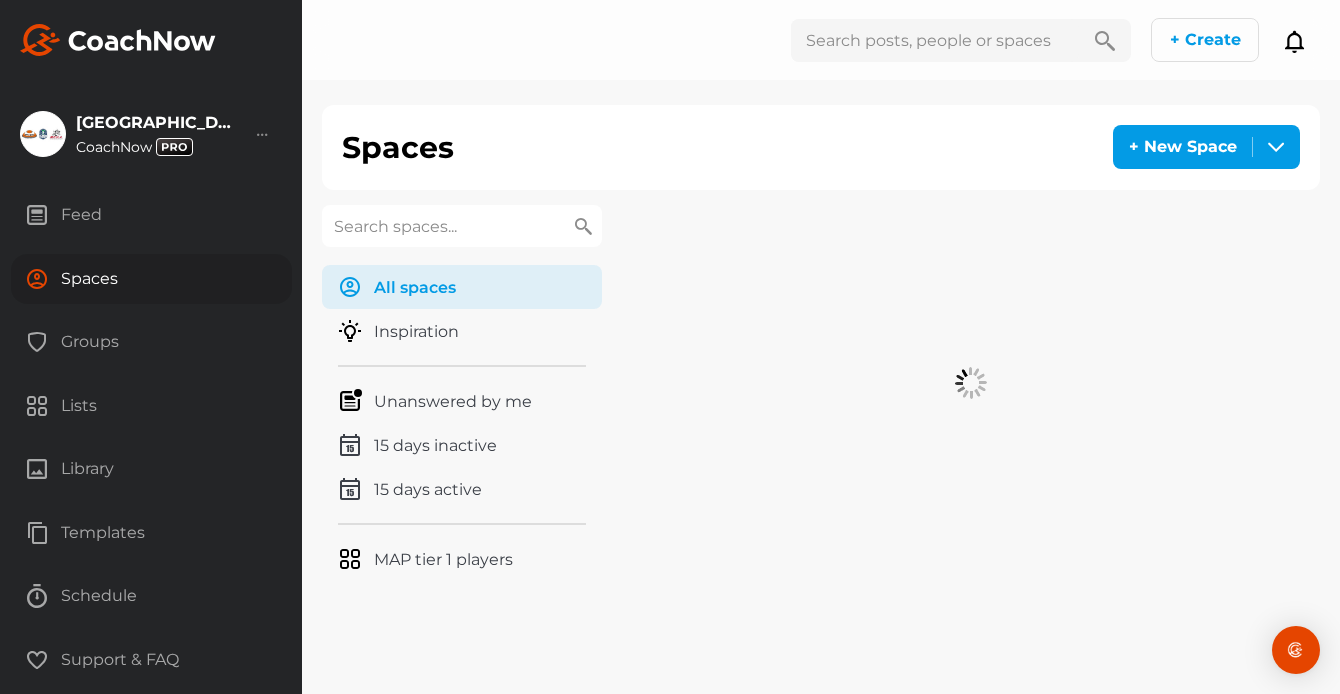 paste on "Small" 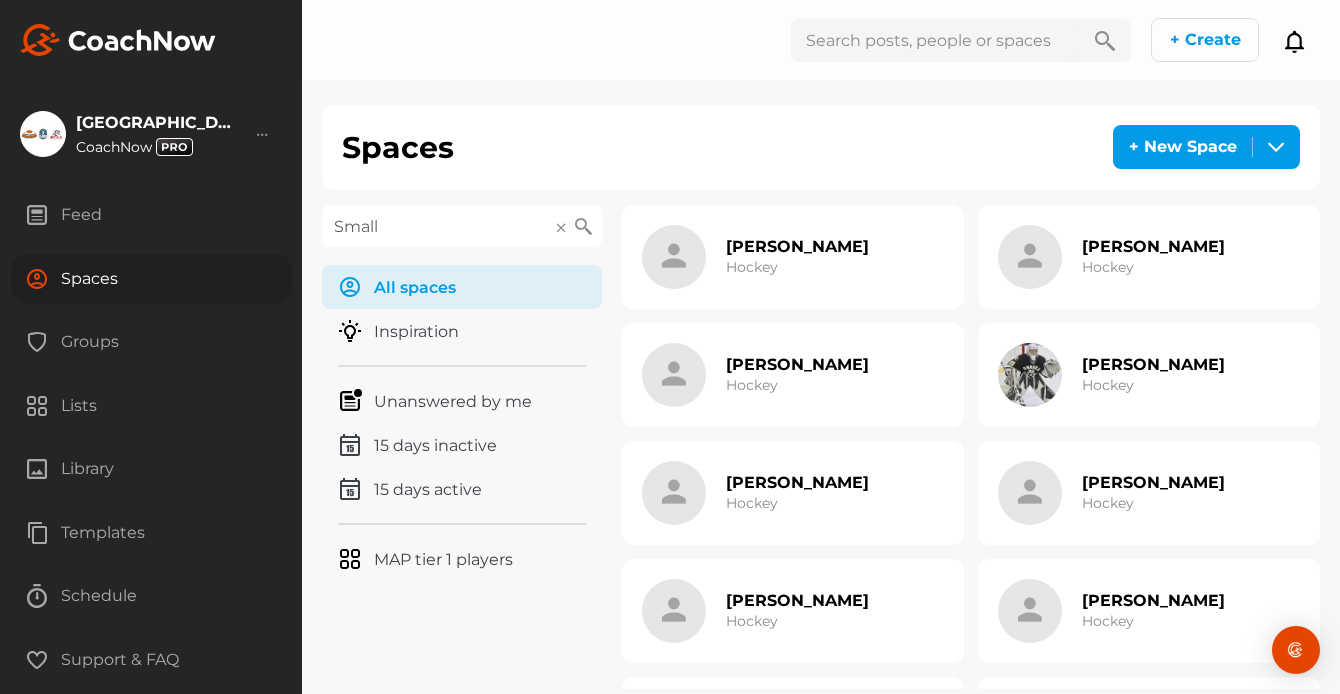 type on "Small" 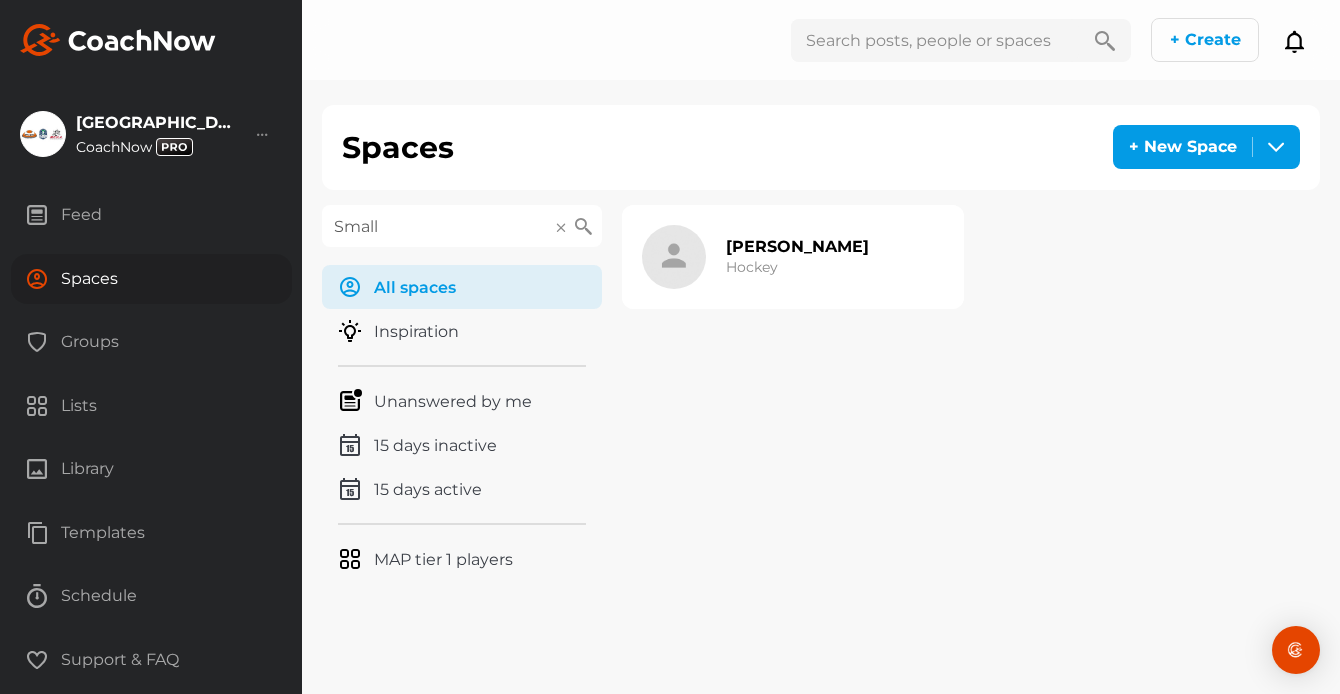 click on "Owen Small" at bounding box center [797, 246] 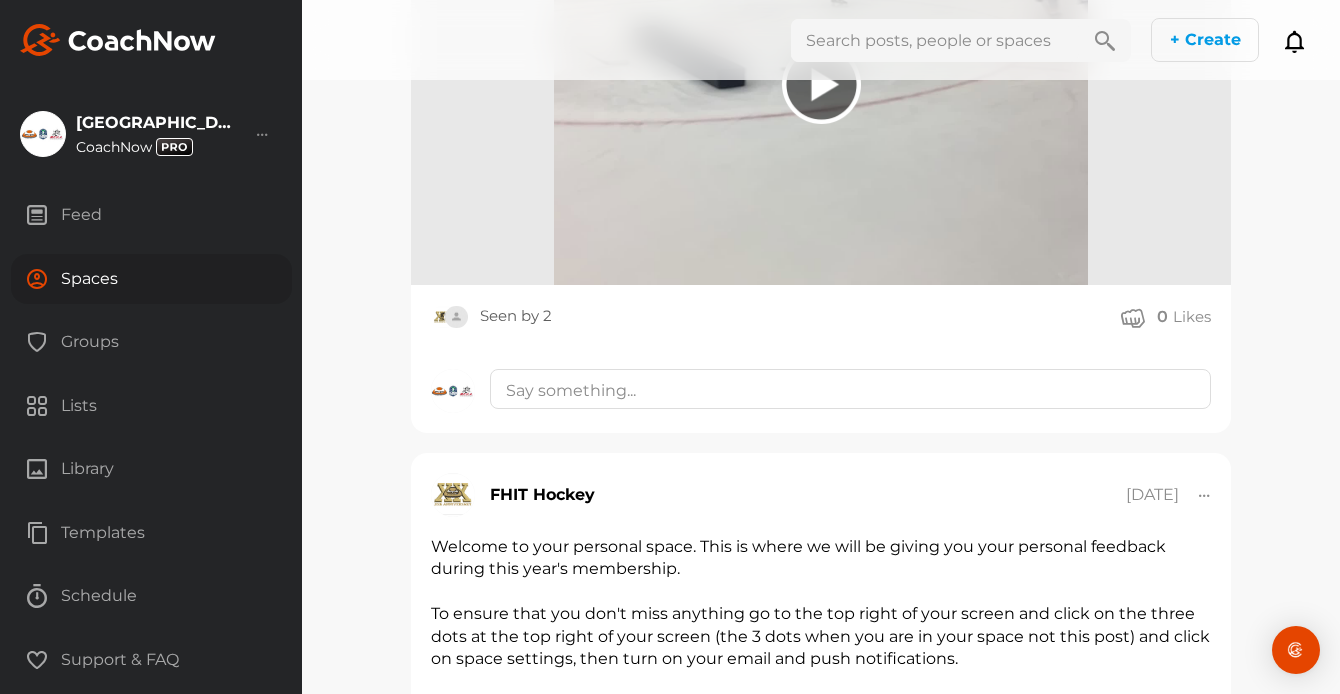 scroll, scrollTop: 2844, scrollLeft: 0, axis: vertical 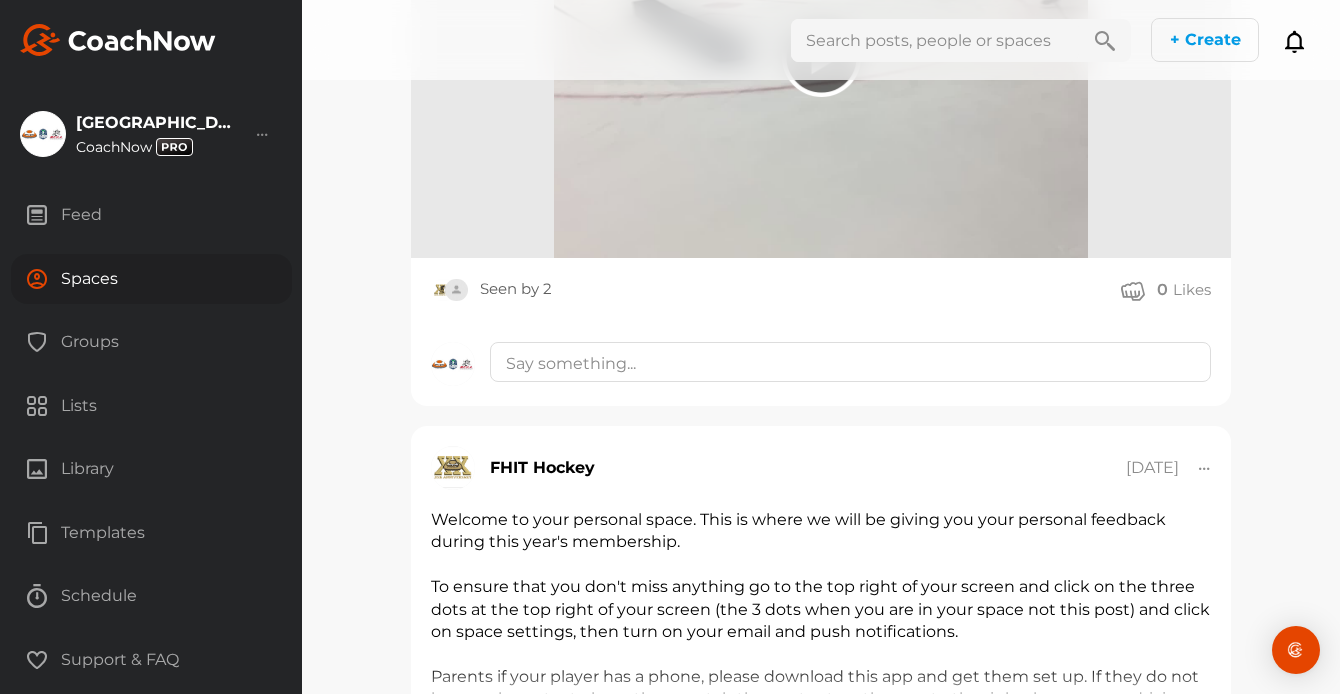 click on "Spaces" at bounding box center (151, 279) 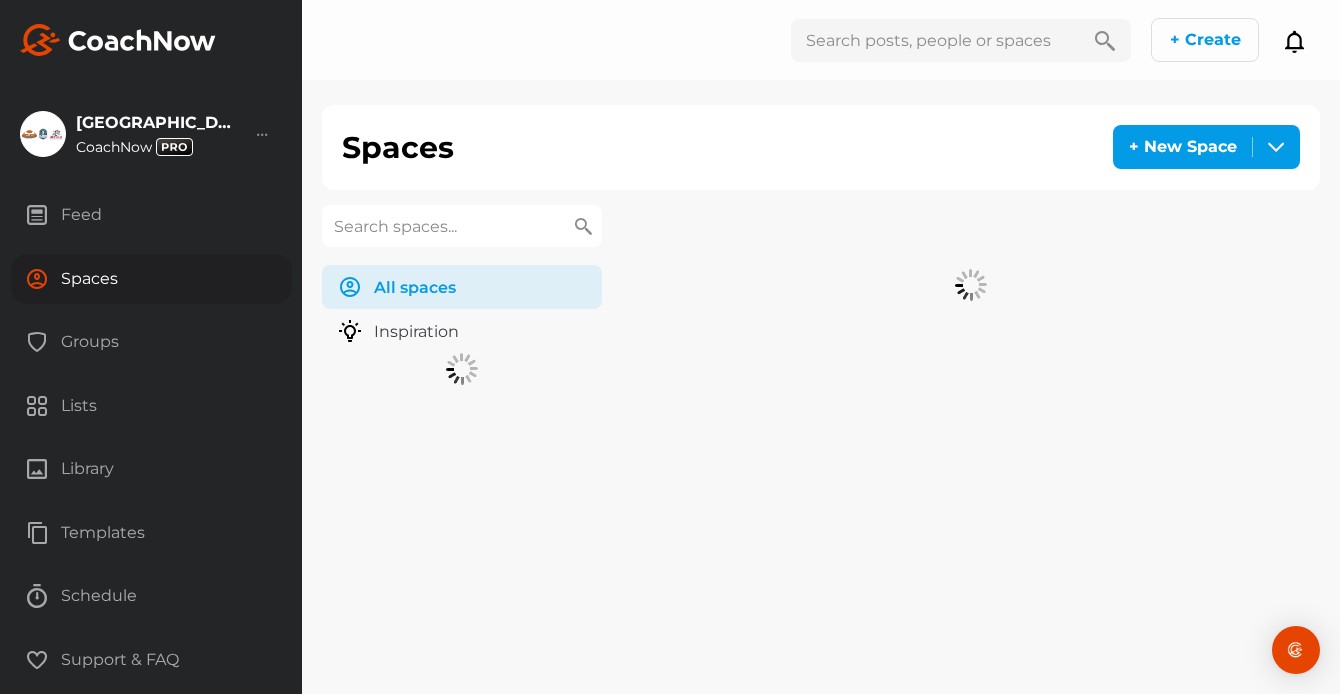 scroll, scrollTop: 0, scrollLeft: 0, axis: both 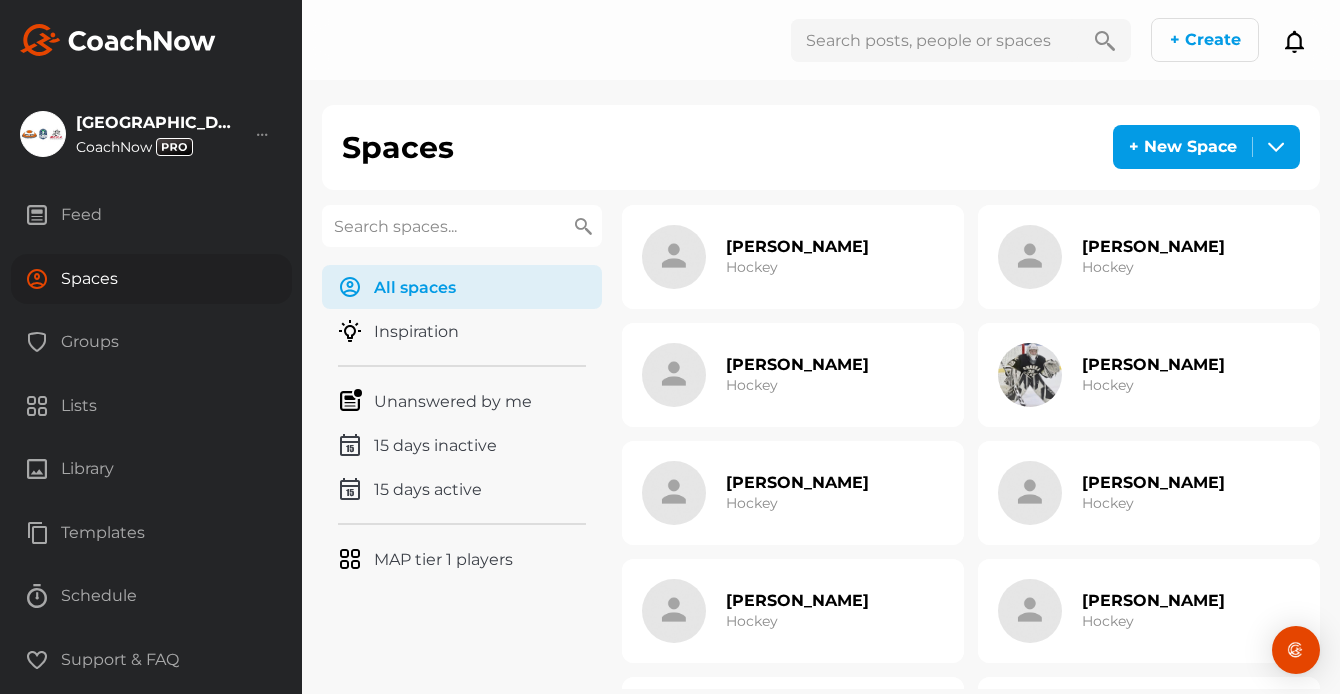 click at bounding box center (462, 226) 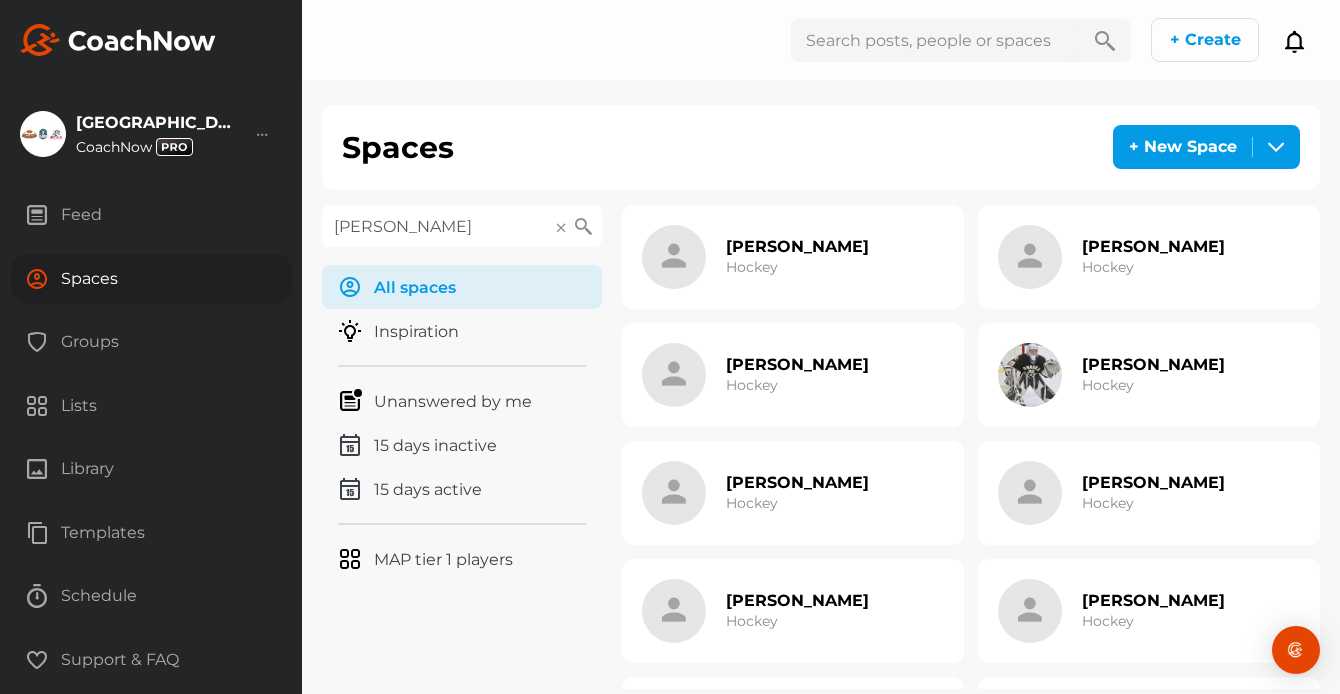 type on "Toenjes" 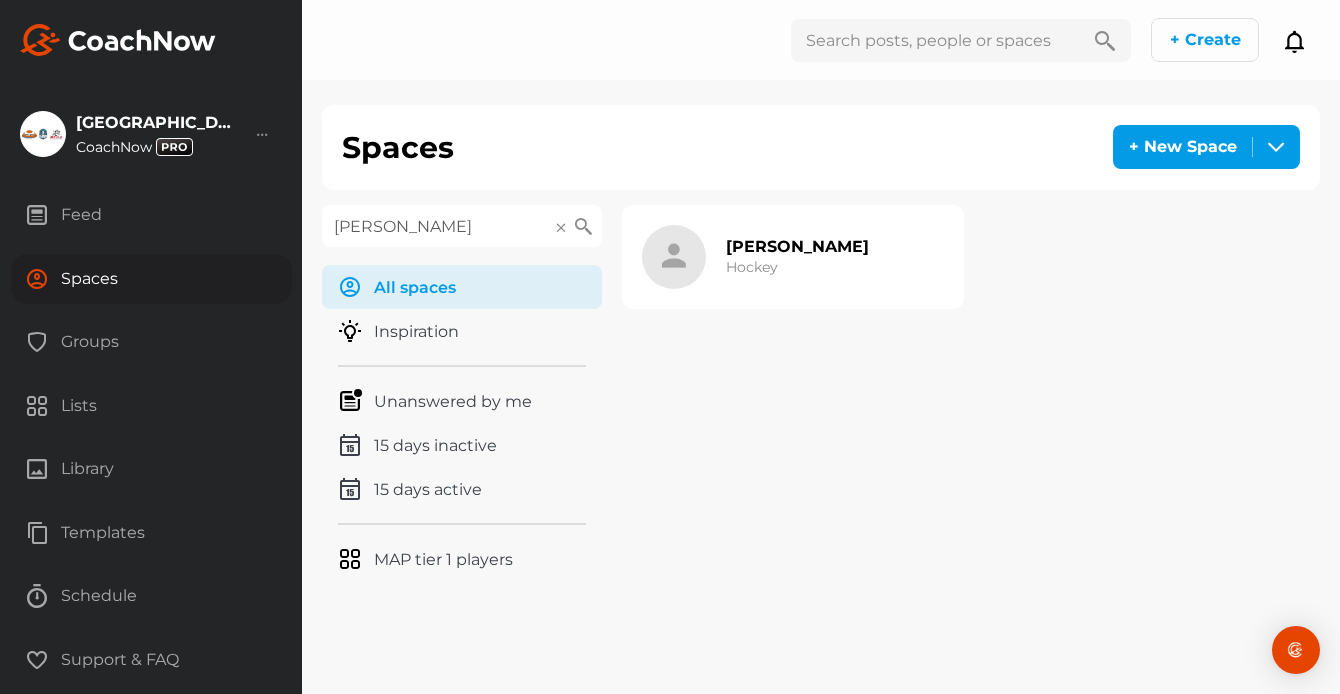 click on "Paul Toenjes" at bounding box center [797, 246] 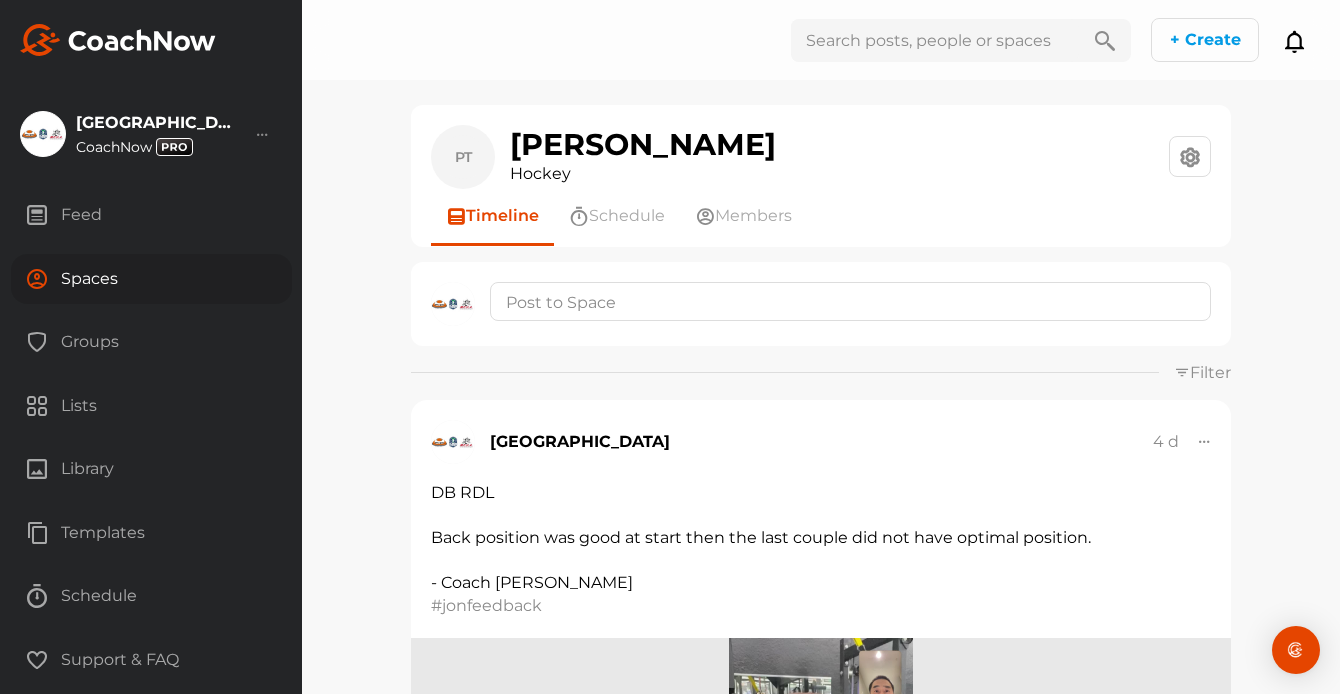 scroll, scrollTop: 3, scrollLeft: 0, axis: vertical 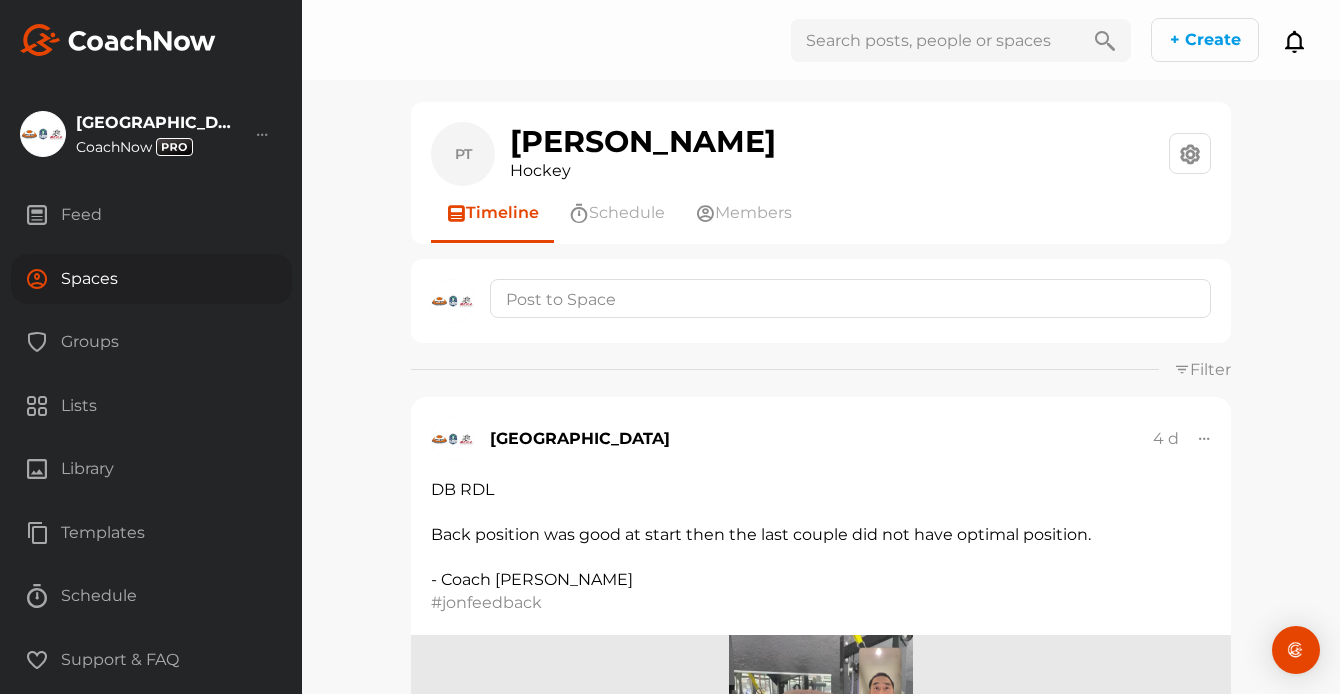 click on "Spaces" at bounding box center [151, 279] 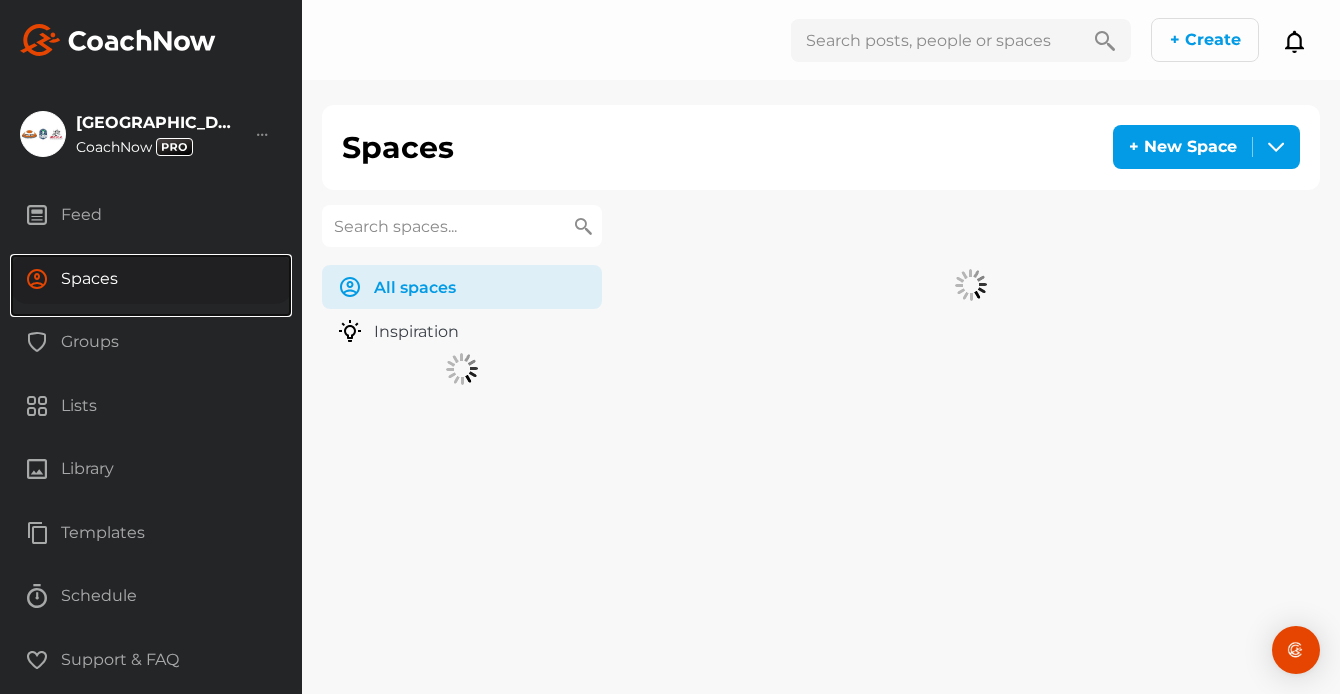 scroll, scrollTop: 0, scrollLeft: 0, axis: both 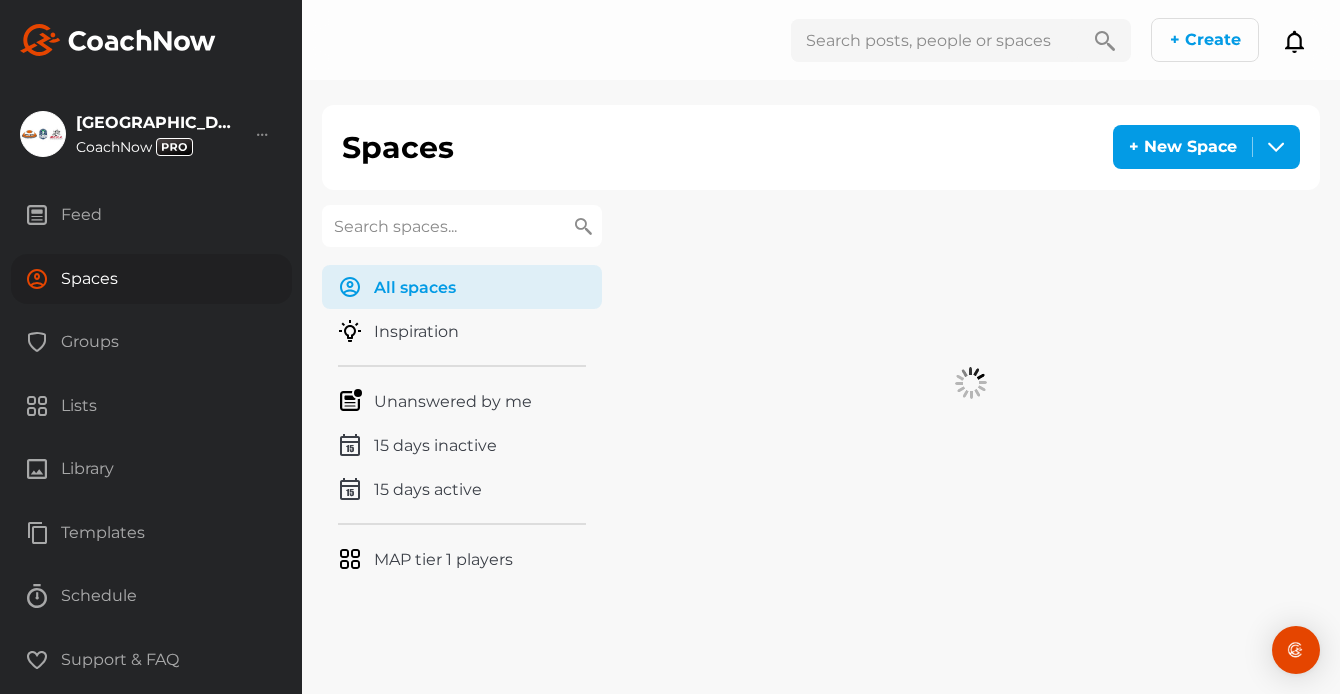 click at bounding box center (462, 226) 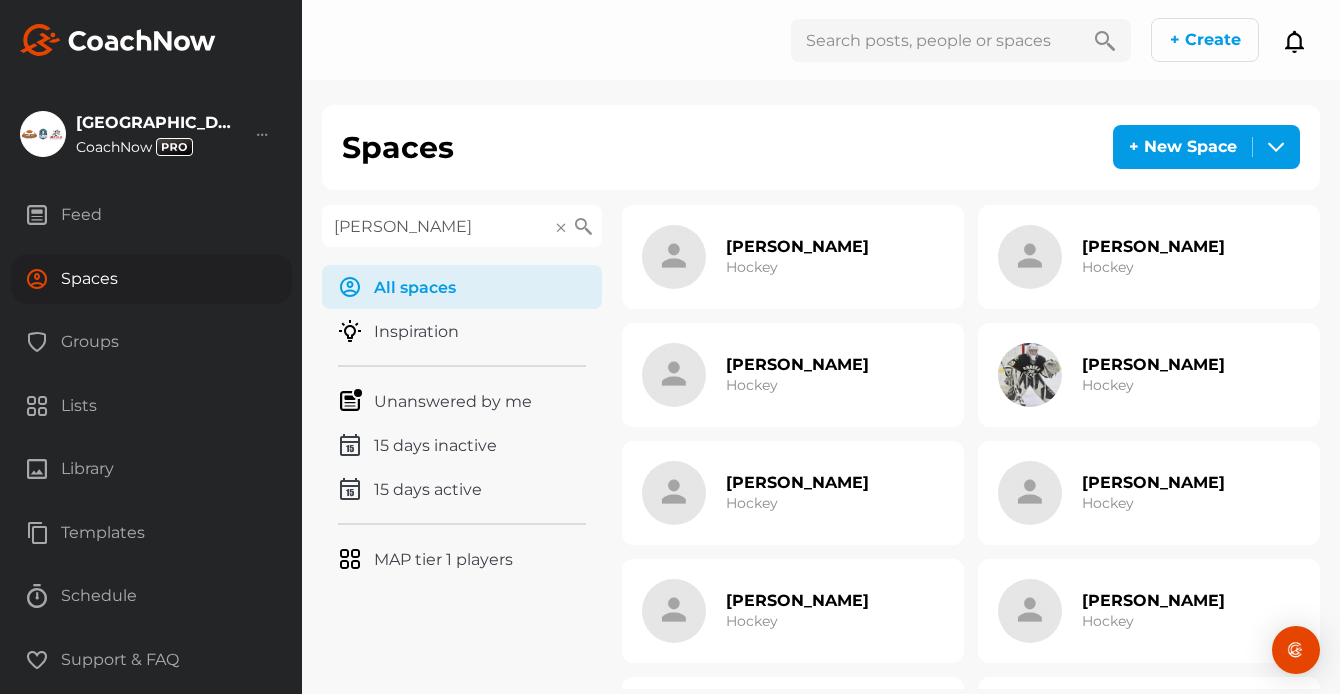 type on "harper" 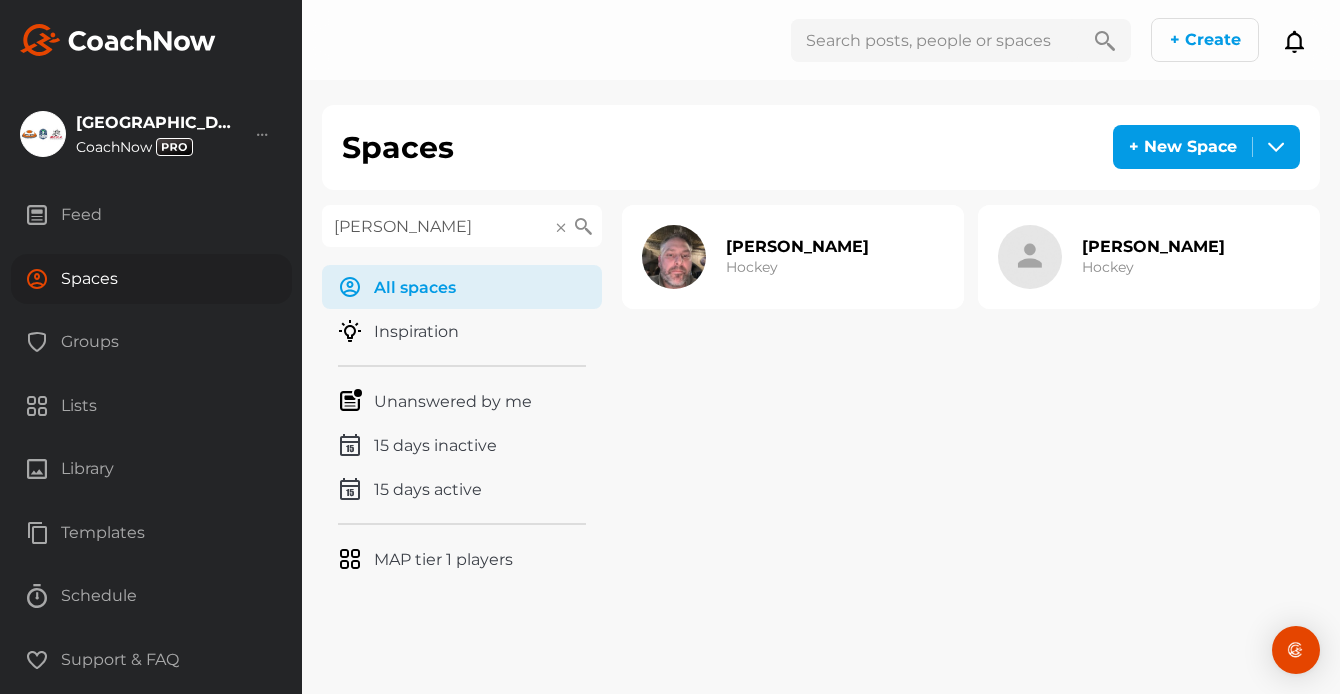 click at bounding box center [1030, 257] 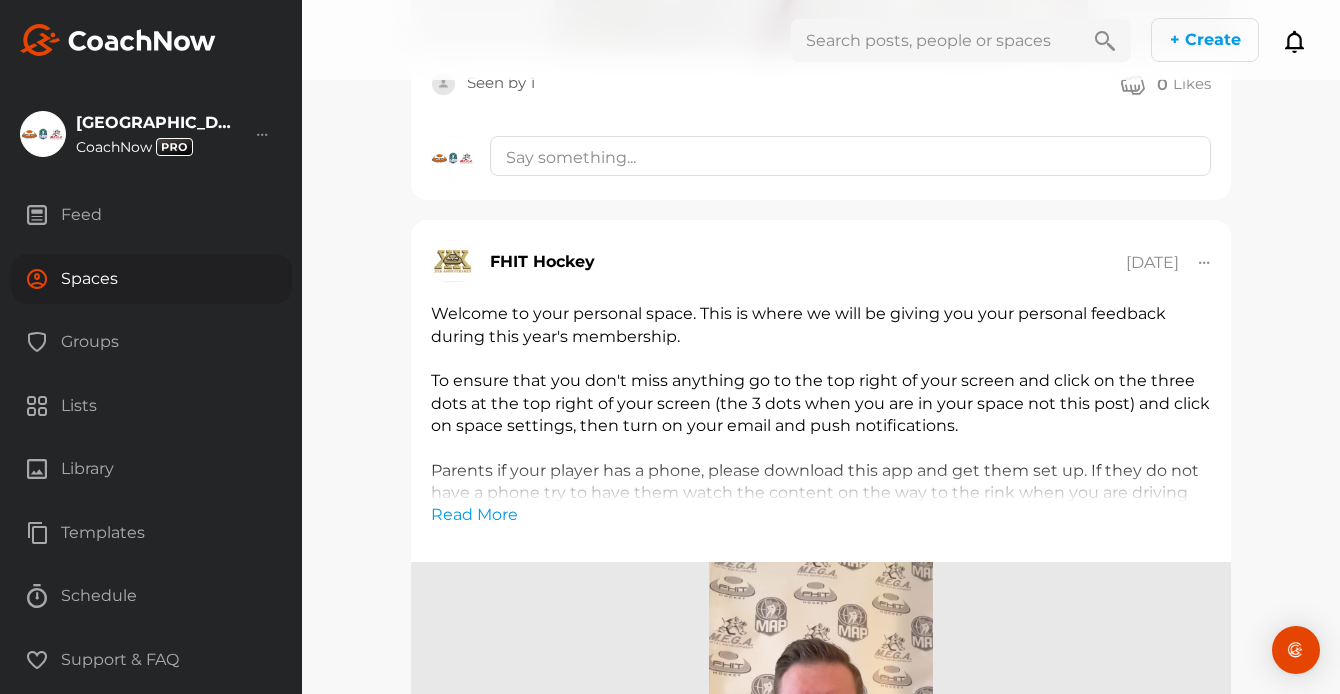 scroll, scrollTop: 6044, scrollLeft: 0, axis: vertical 